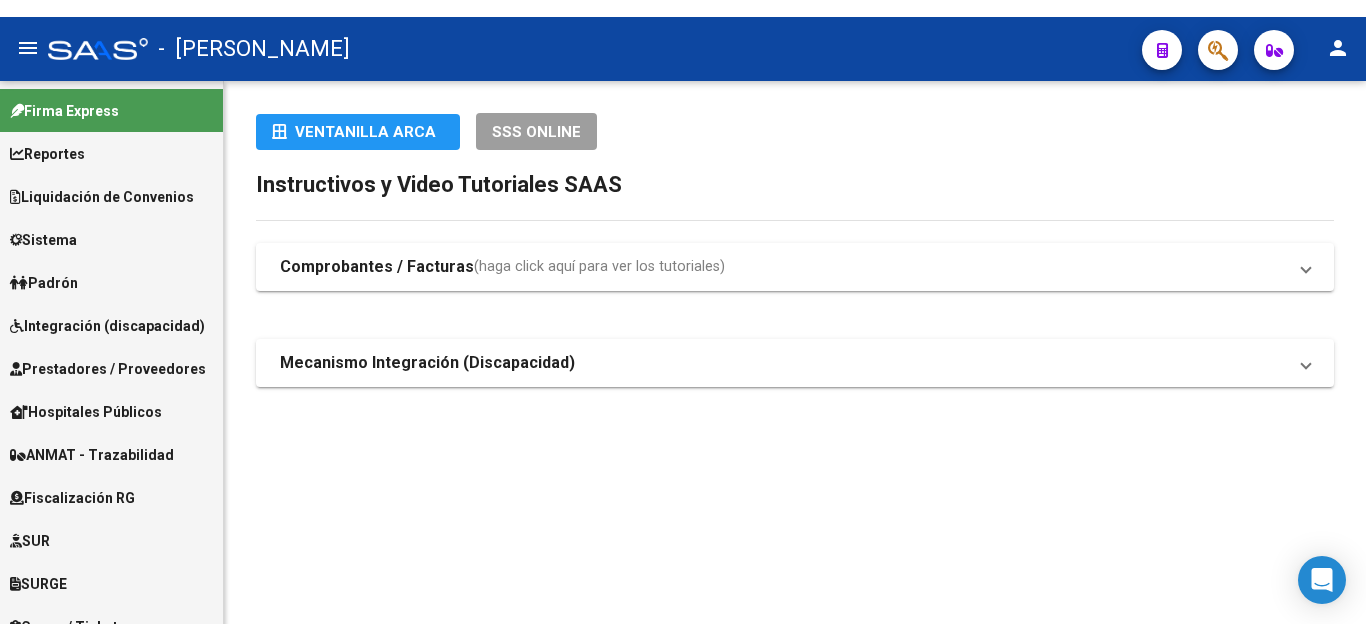 scroll, scrollTop: 0, scrollLeft: 0, axis: both 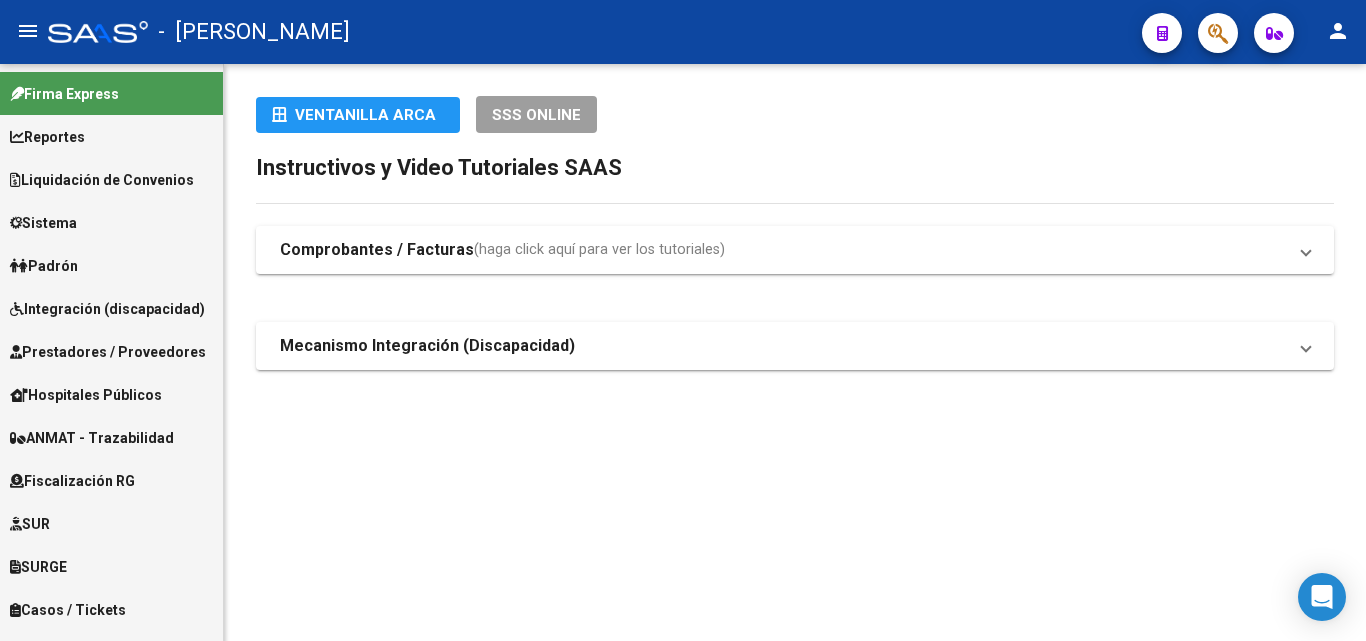 click 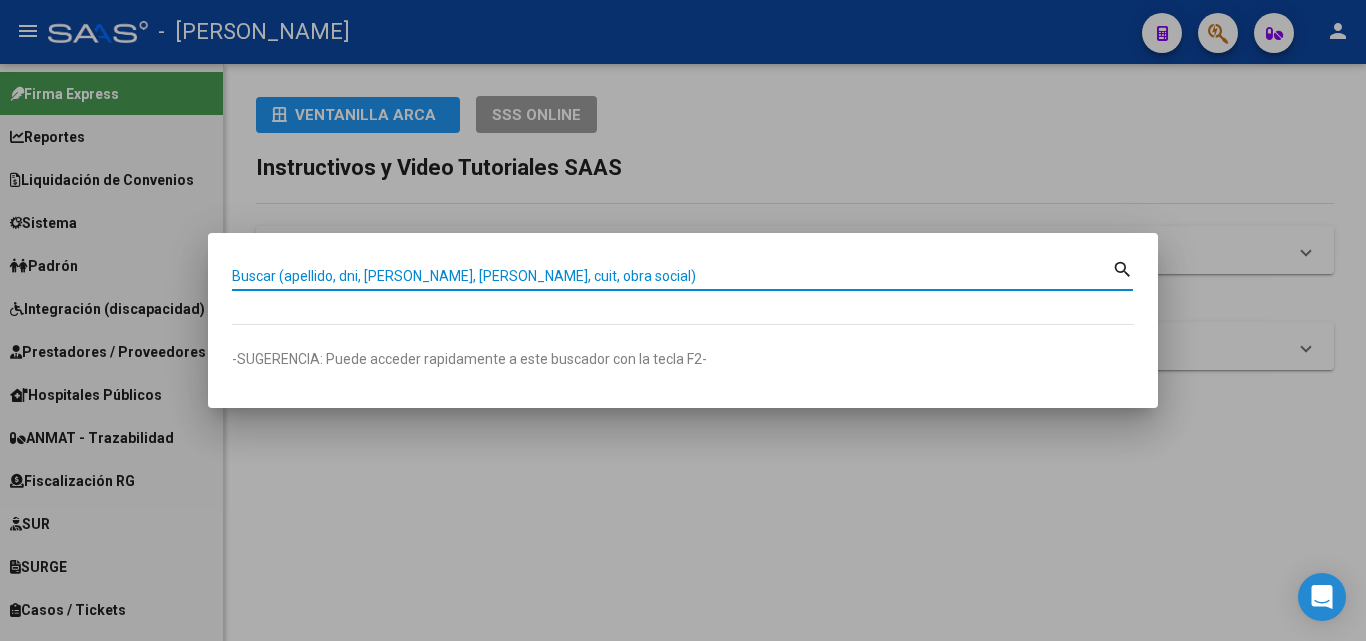 paste on "20321329382" 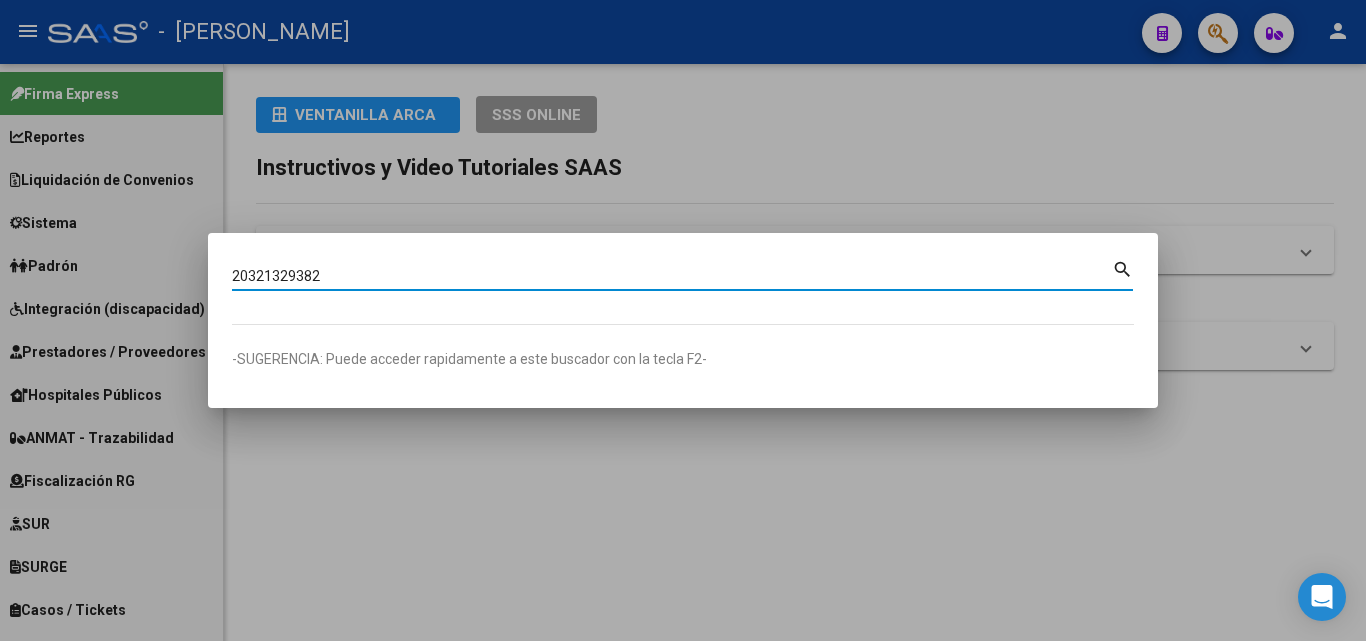 type on "20321329382" 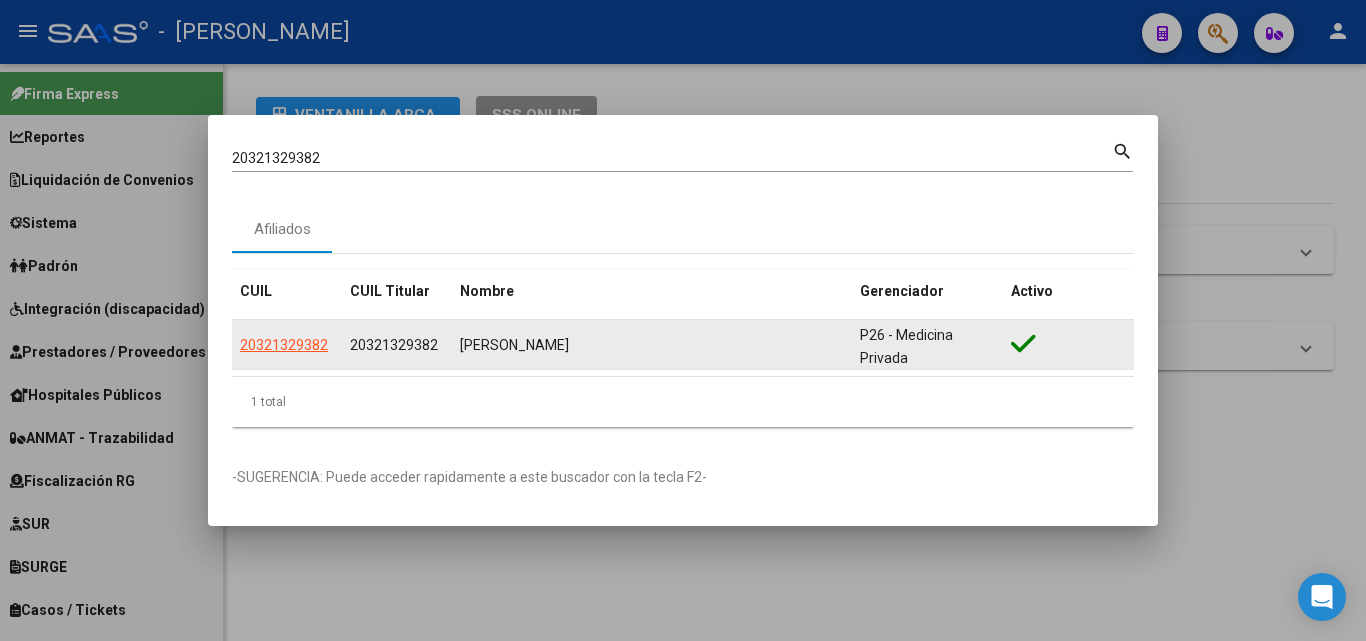 click on "20321329382" 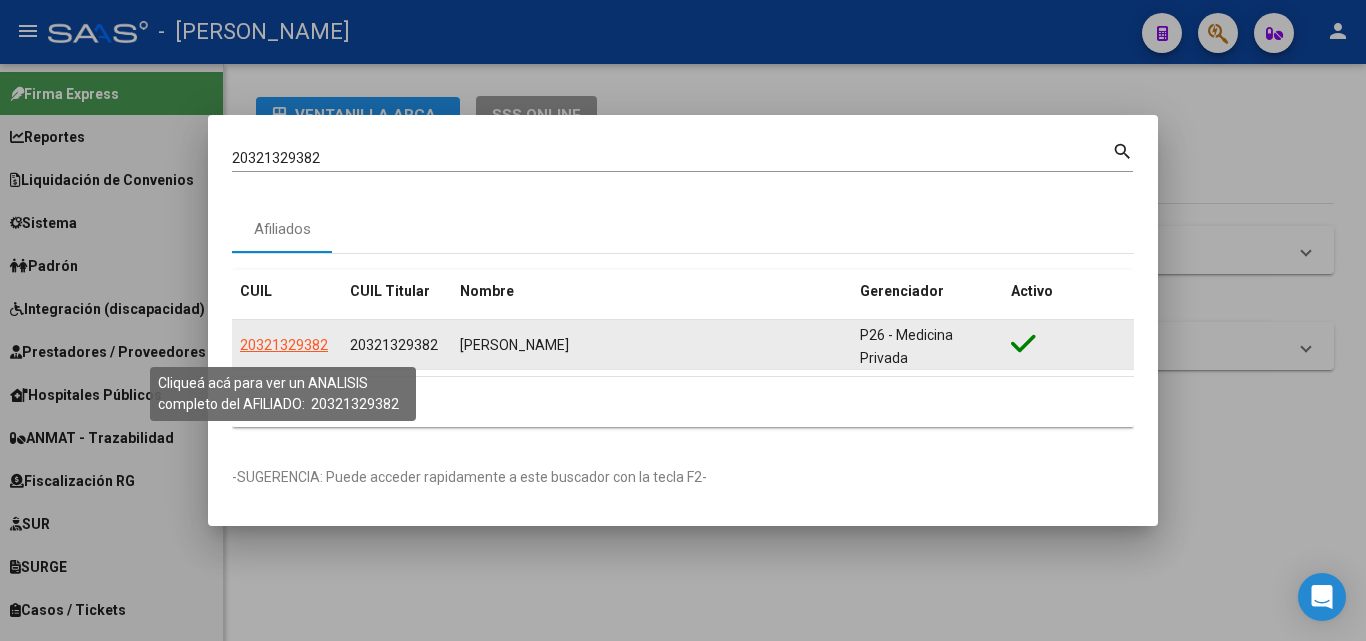 click on "20321329382" 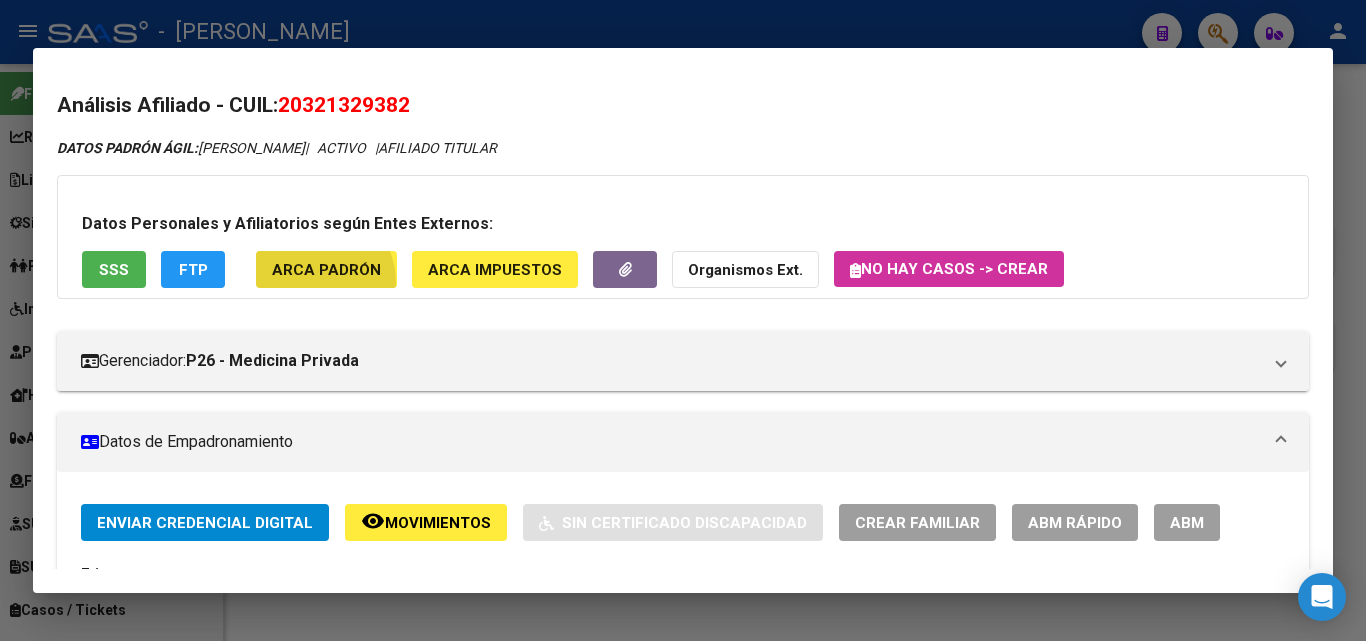 click on "ARCA Padrón" 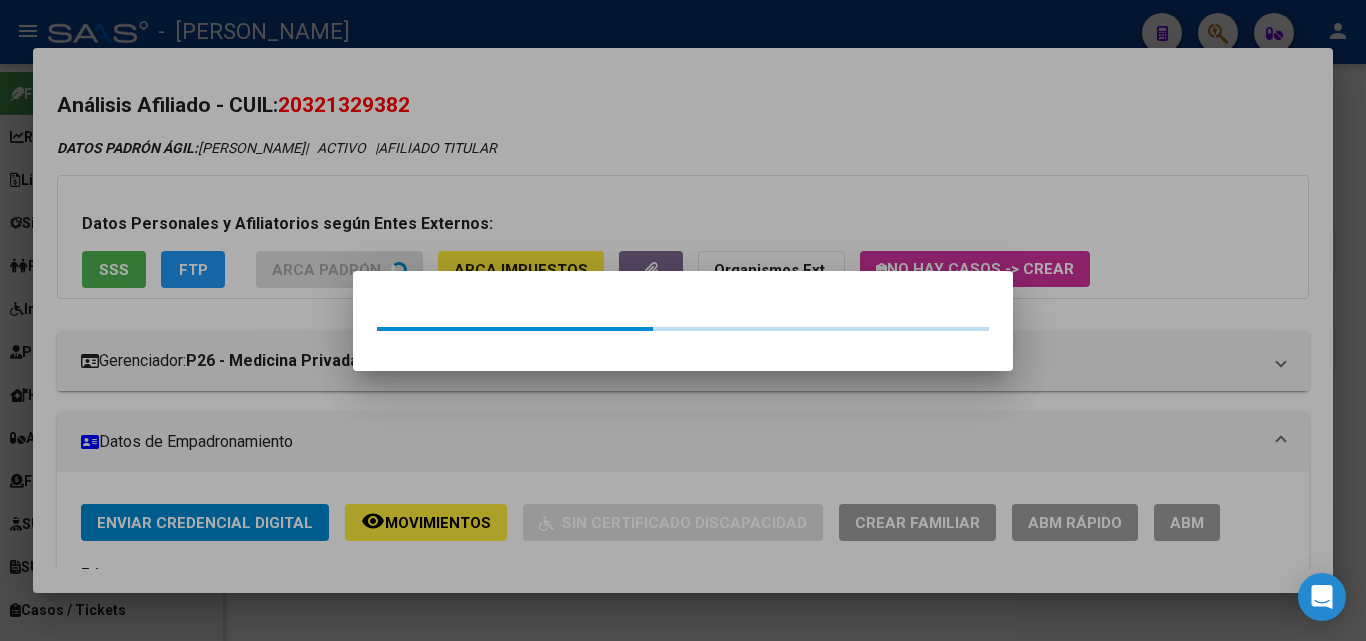 click at bounding box center (683, 320) 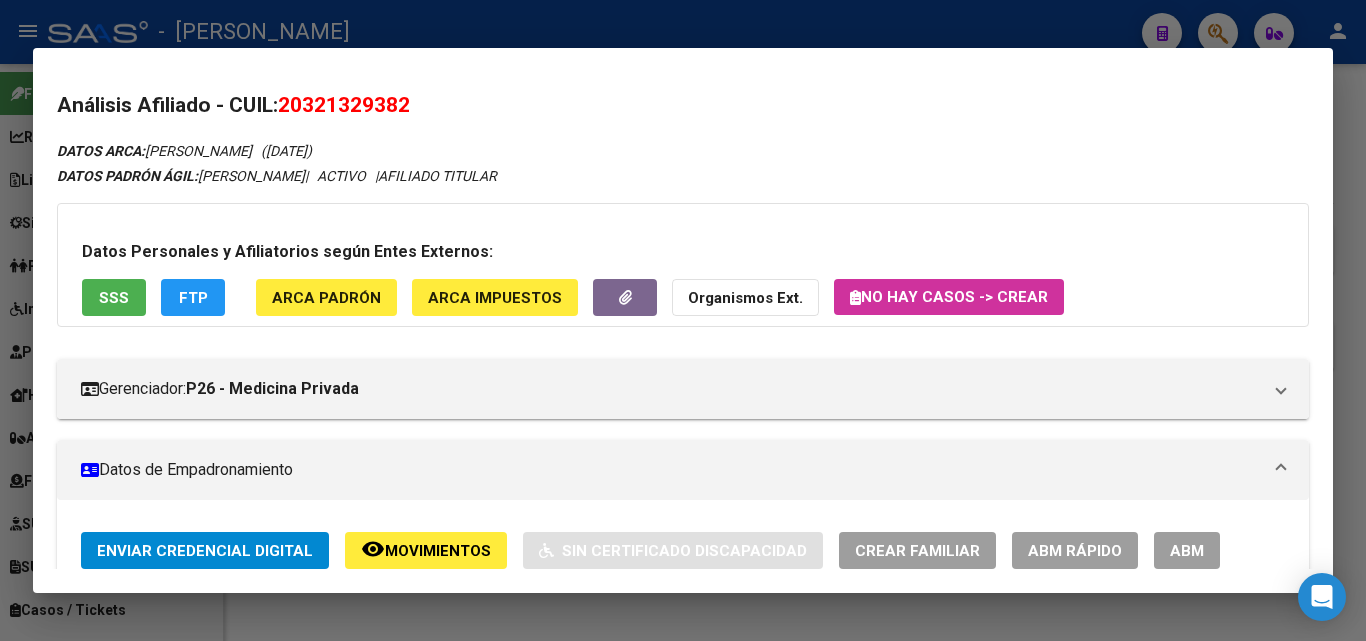 click on "SSS" at bounding box center [114, 298] 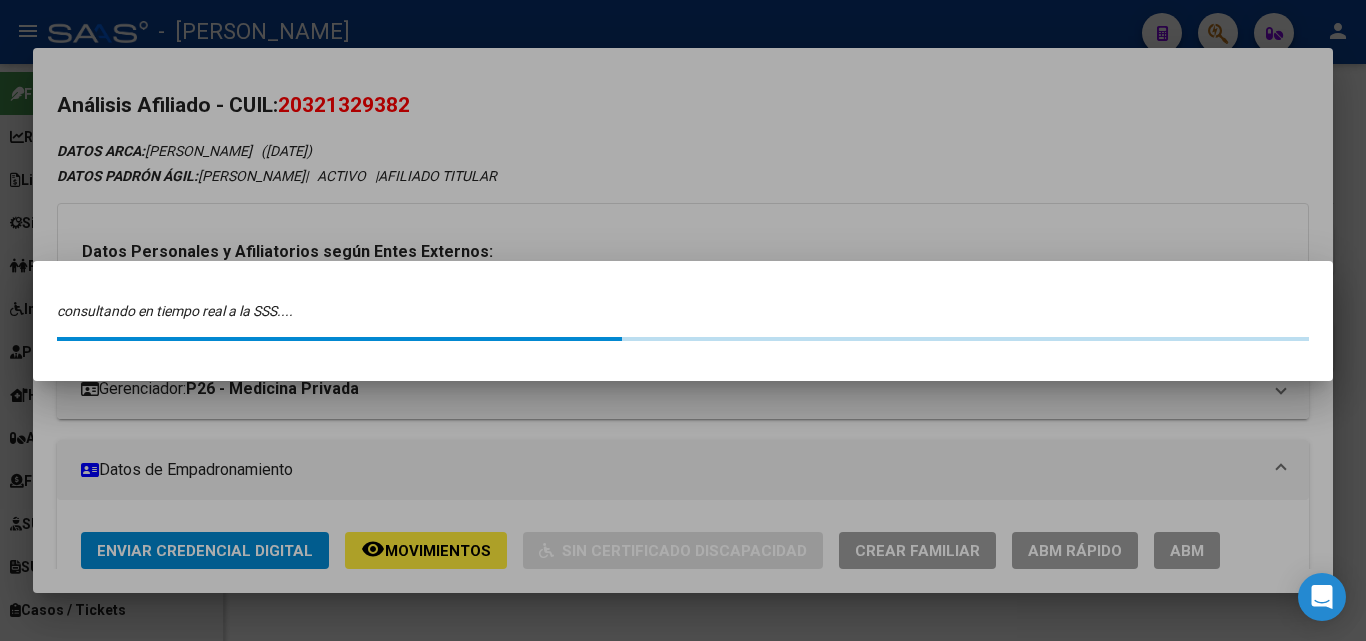 click at bounding box center [683, 320] 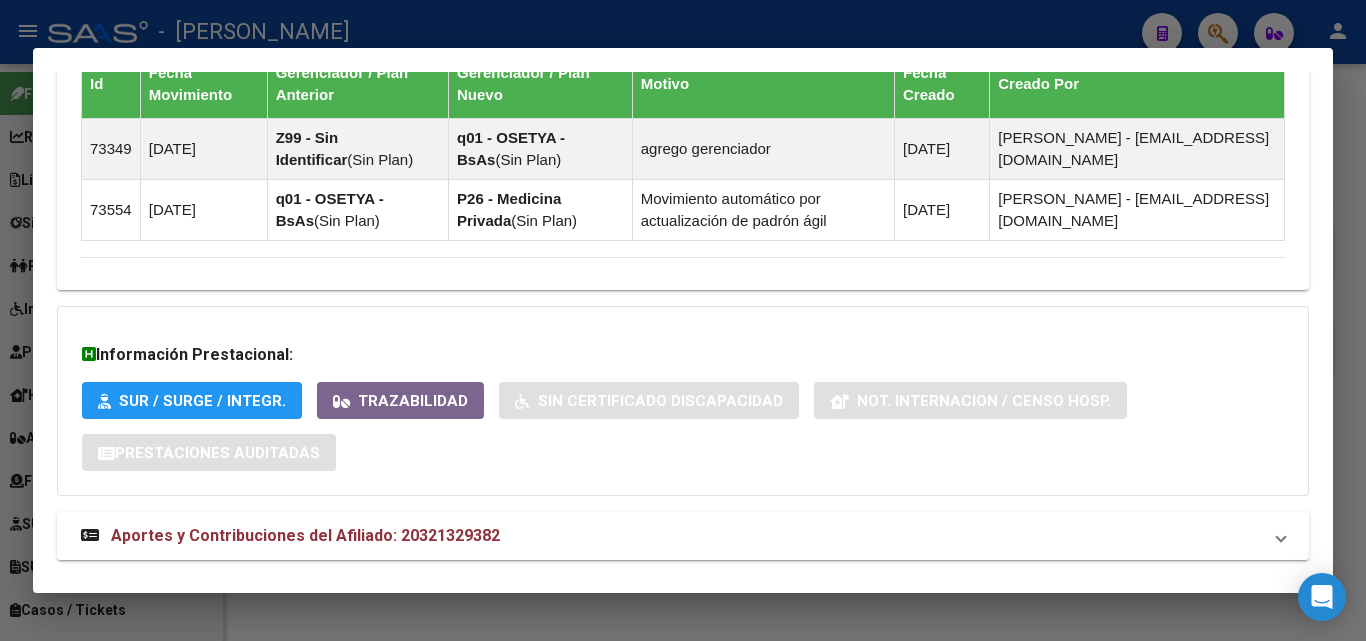 scroll, scrollTop: 1459, scrollLeft: 0, axis: vertical 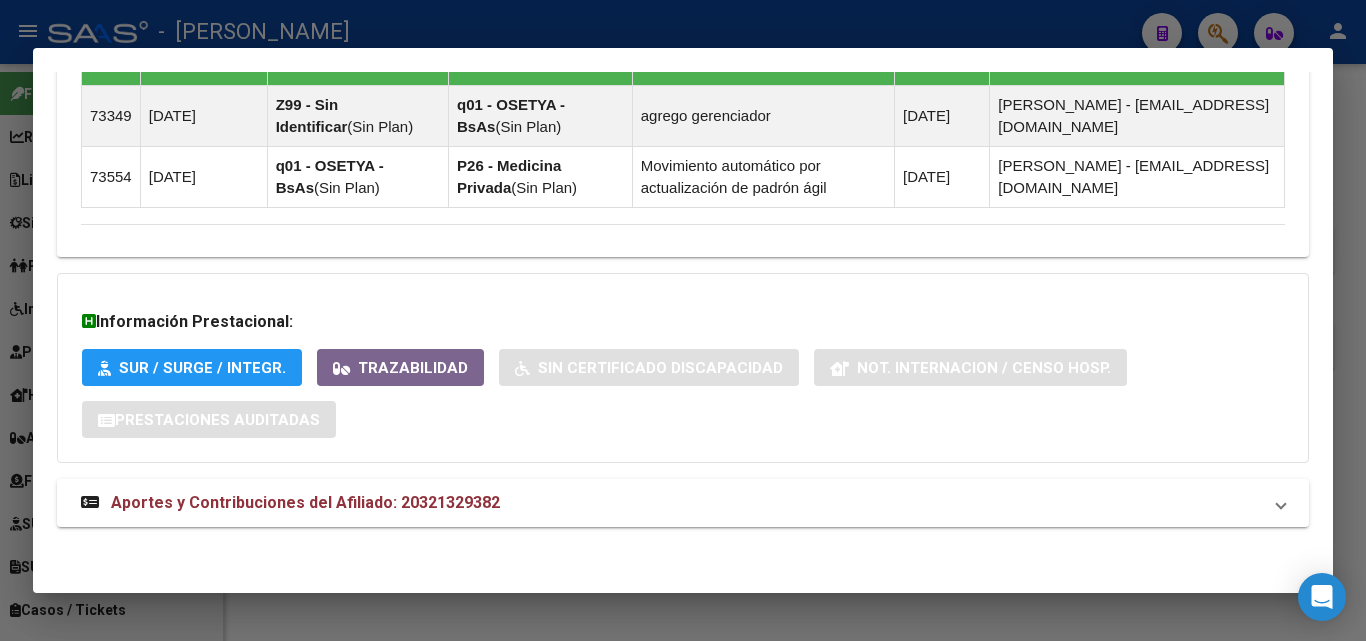 drag, startPoint x: 466, startPoint y: 504, endPoint x: 476, endPoint y: 471, distance: 34.48188 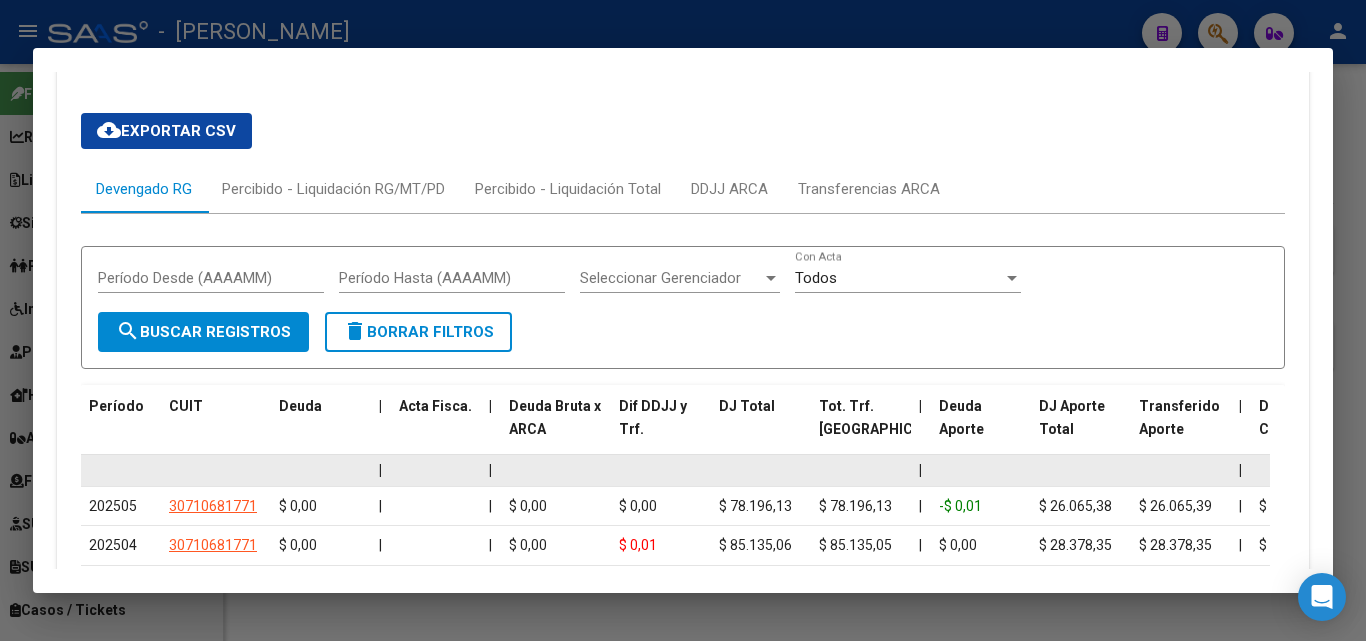 scroll, scrollTop: 2037, scrollLeft: 0, axis: vertical 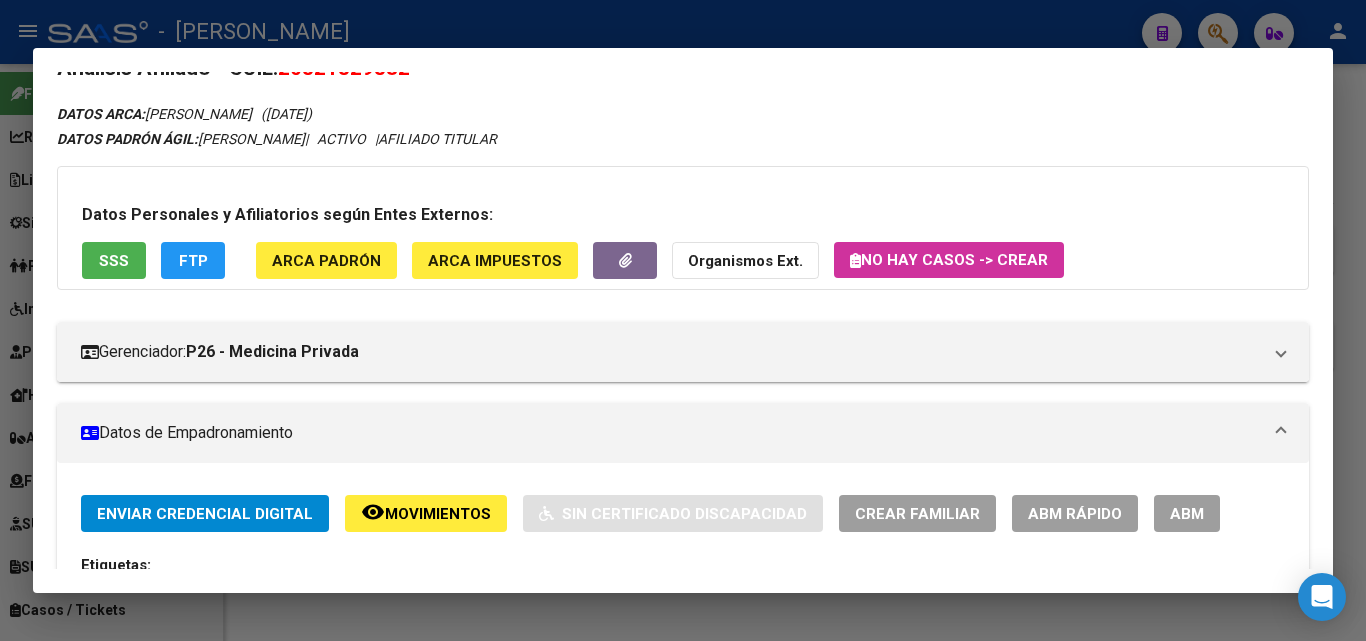 click on "Datos Personales y Afiliatorios según Entes Externos: SSS FTP ARCA Padrón ARCA Impuestos Organismos Ext.   No hay casos -> Crear" at bounding box center [683, 228] 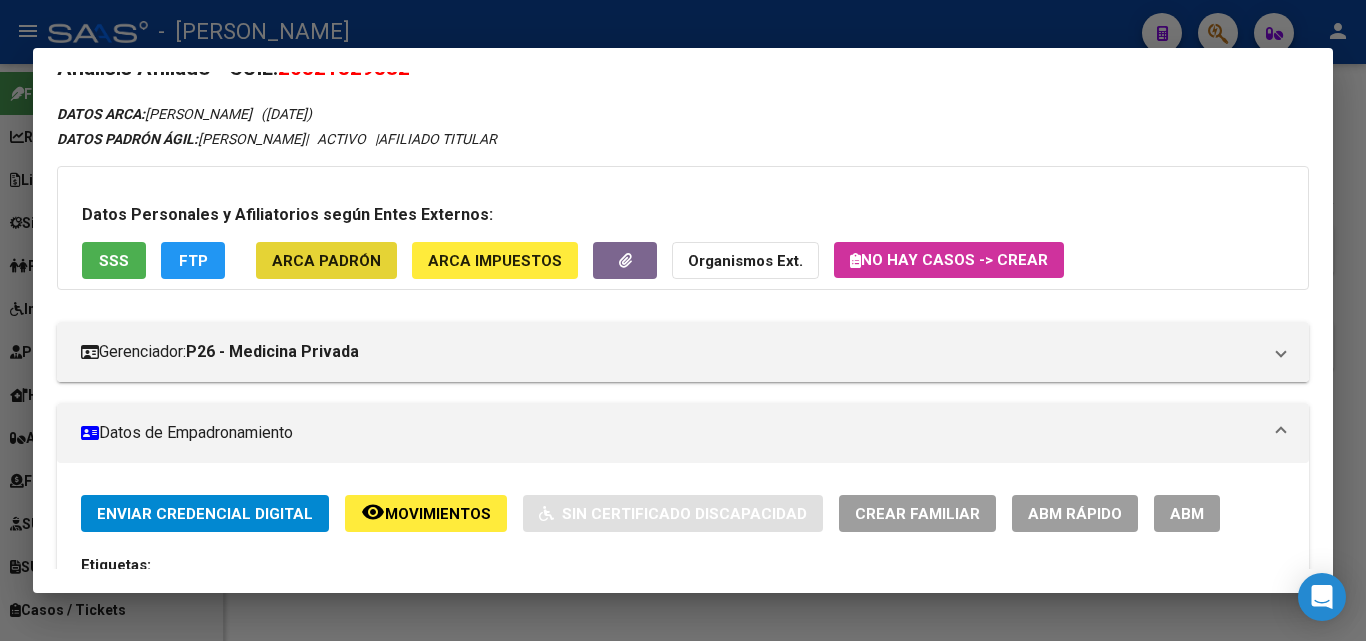 click on "ARCA Padrón" 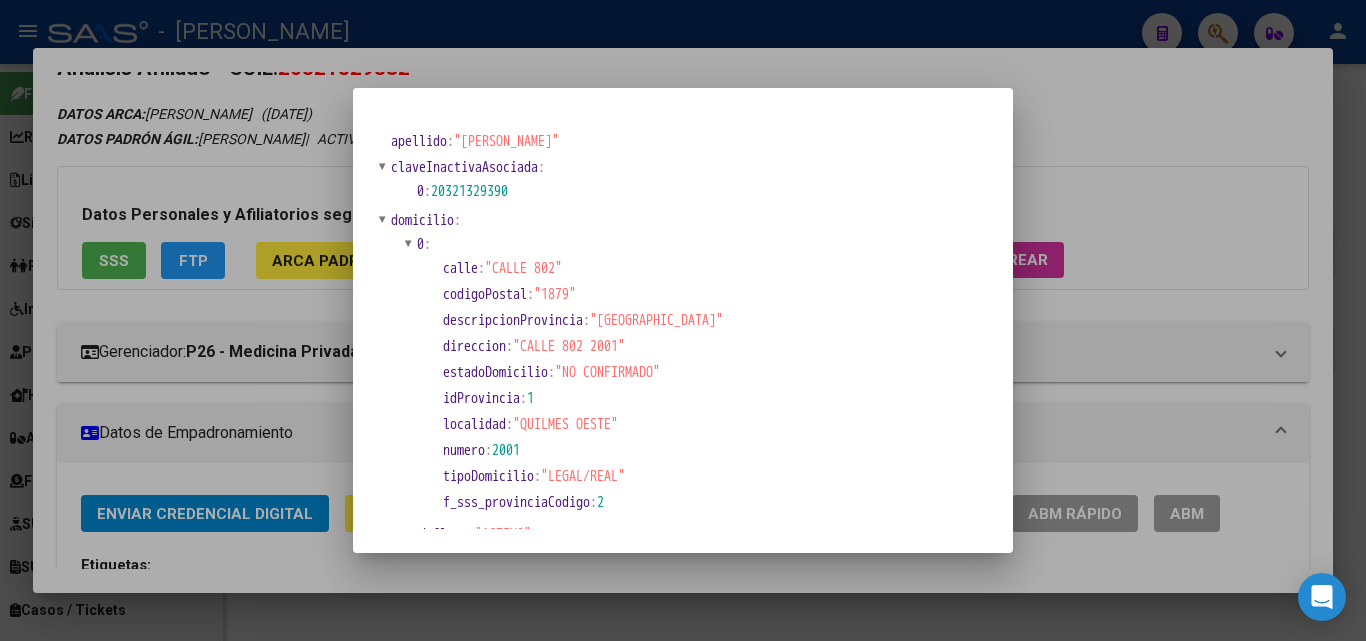 click at bounding box center [683, 320] 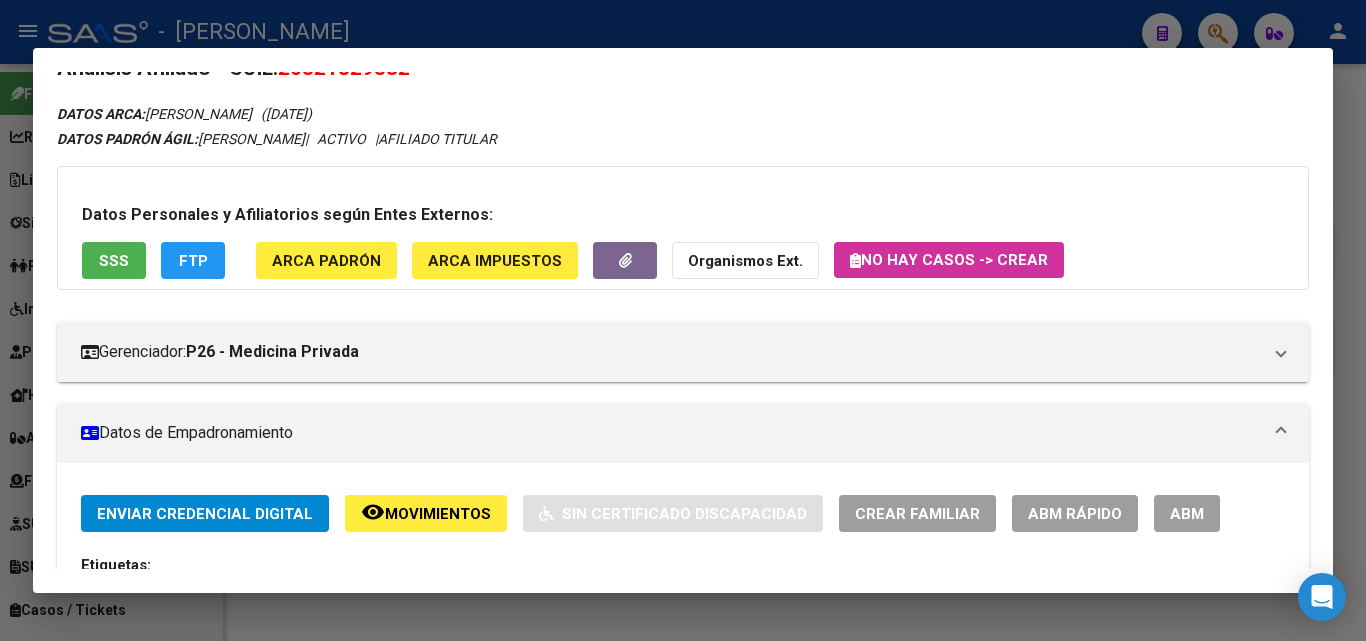 scroll, scrollTop: 437, scrollLeft: 0, axis: vertical 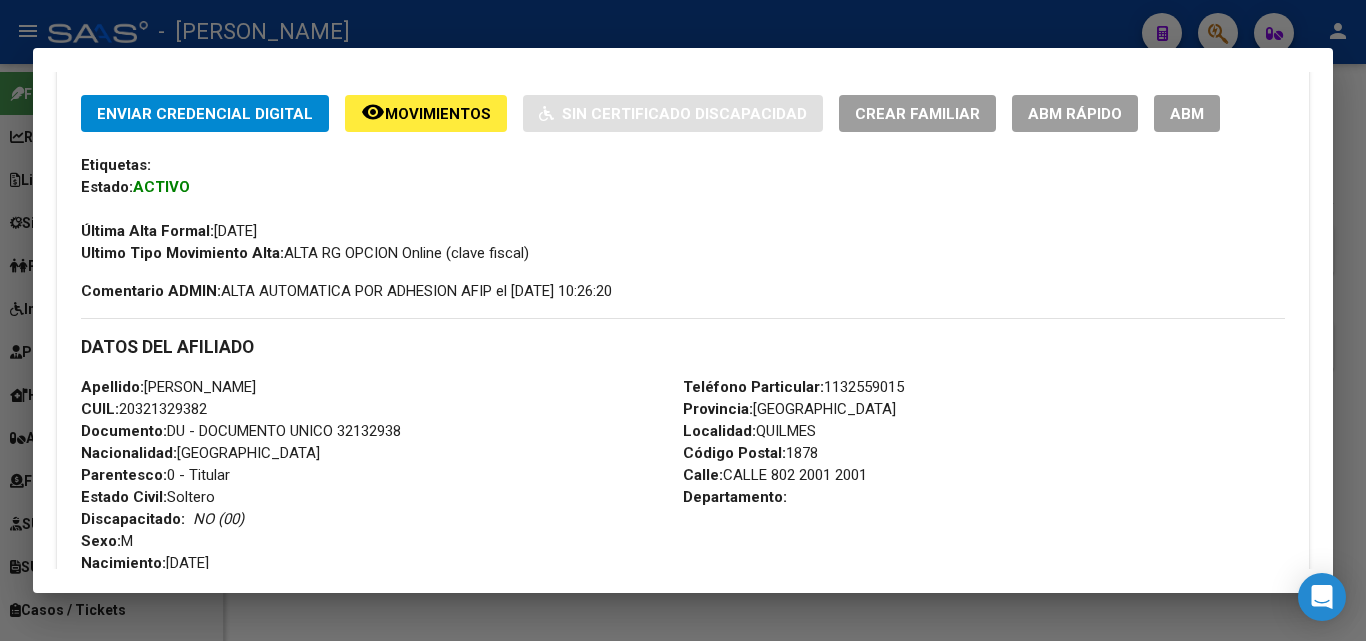 click on "Documento:  DU - DOCUMENTO UNICO 32132938" at bounding box center [241, 431] 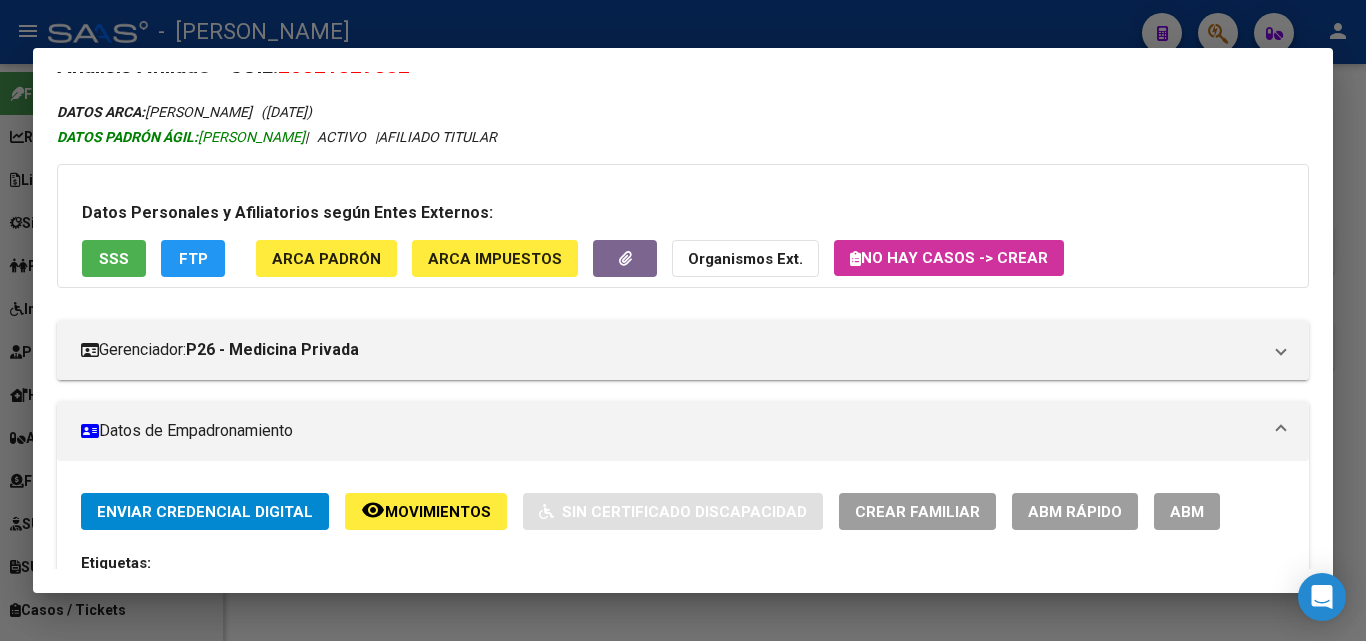 scroll, scrollTop: 0, scrollLeft: 0, axis: both 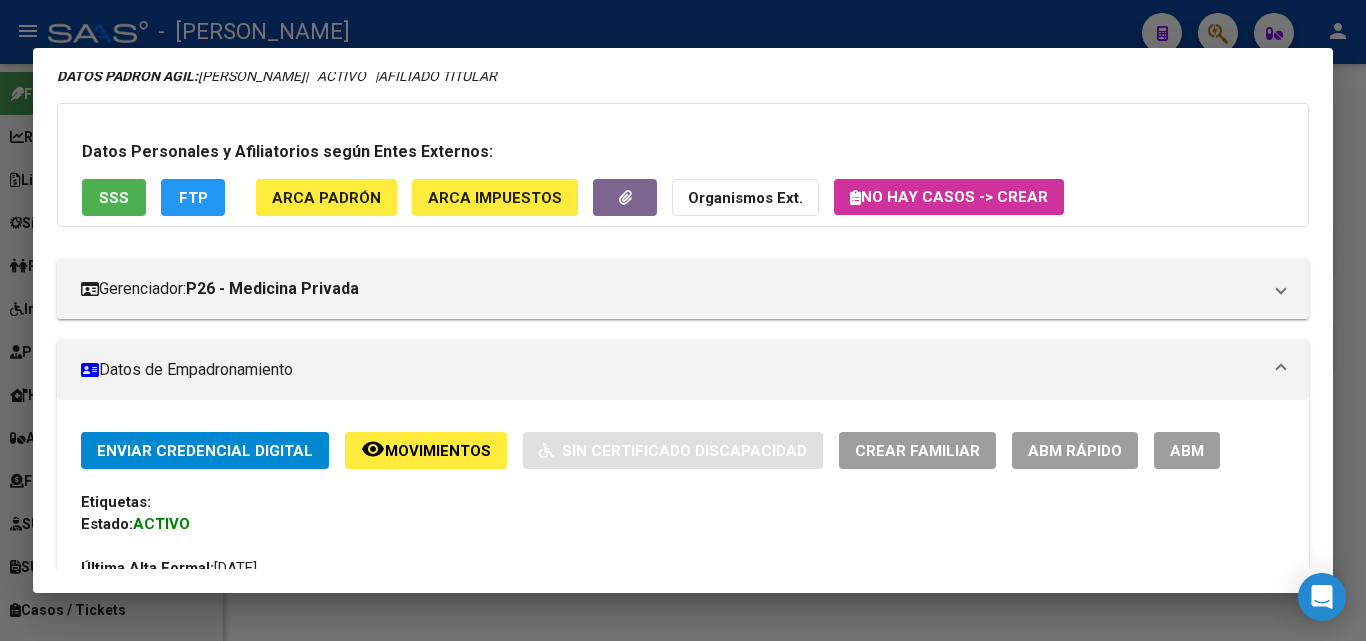 click on "Datos Personales y Afiliatorios según Entes Externos: SSS FTP ARCA Padrón ARCA Impuestos Organismos Ext.   No hay casos -> Crear" at bounding box center (683, 165) 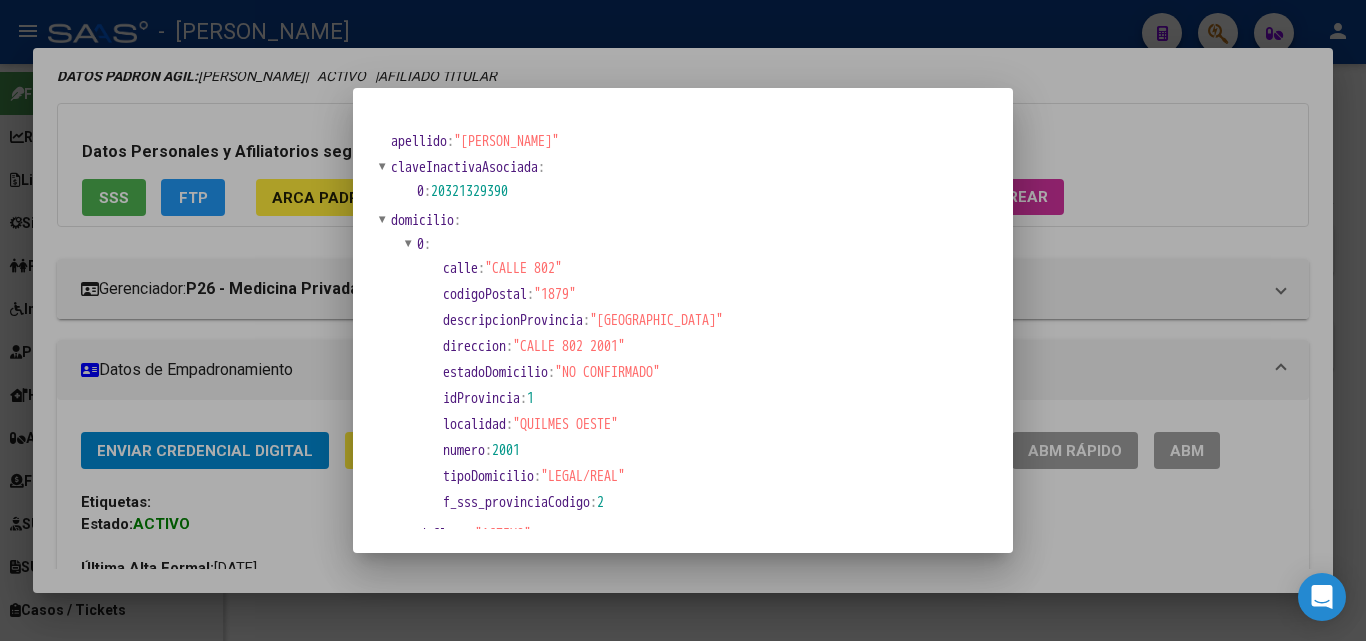 click at bounding box center (683, 320) 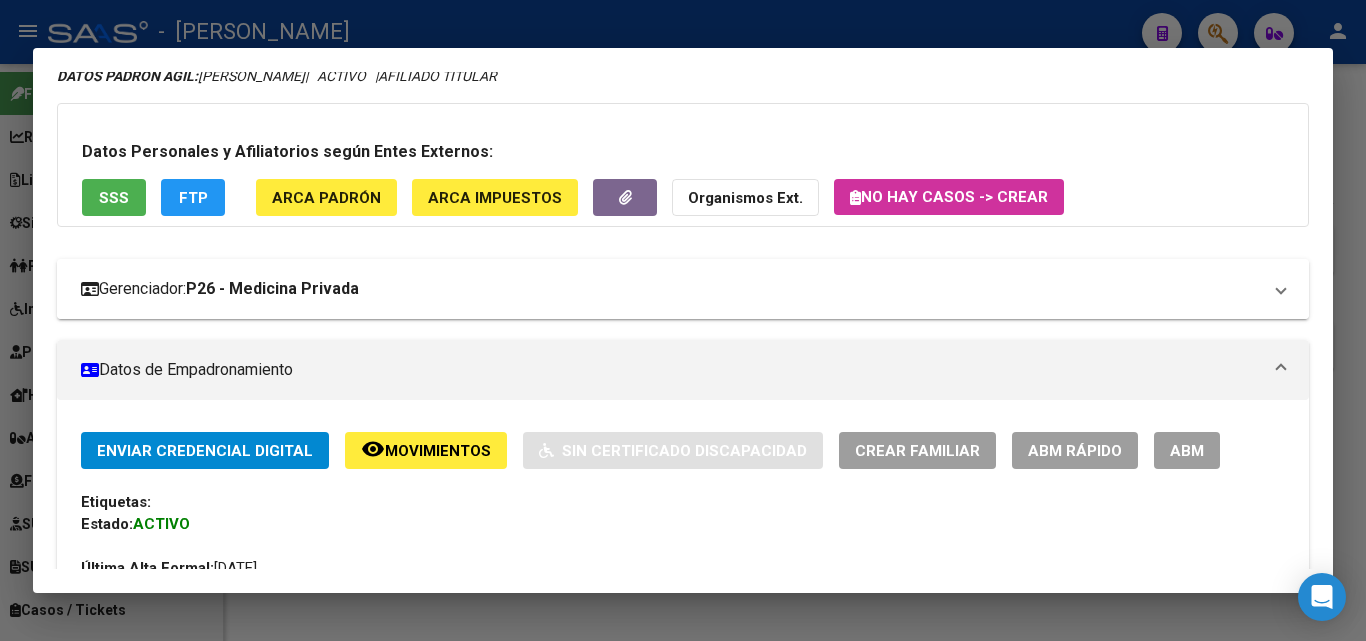 scroll, scrollTop: 500, scrollLeft: 0, axis: vertical 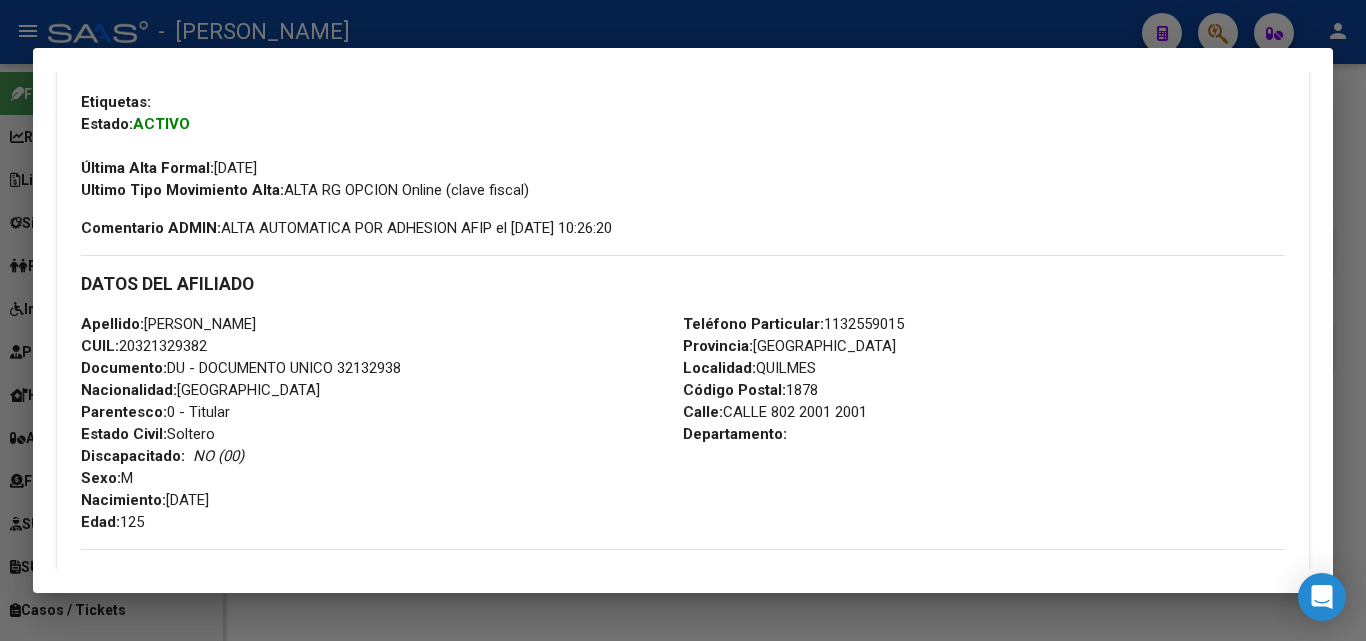 click on "Teléfono Particular:  [PHONE_NUMBER]" at bounding box center [793, 324] 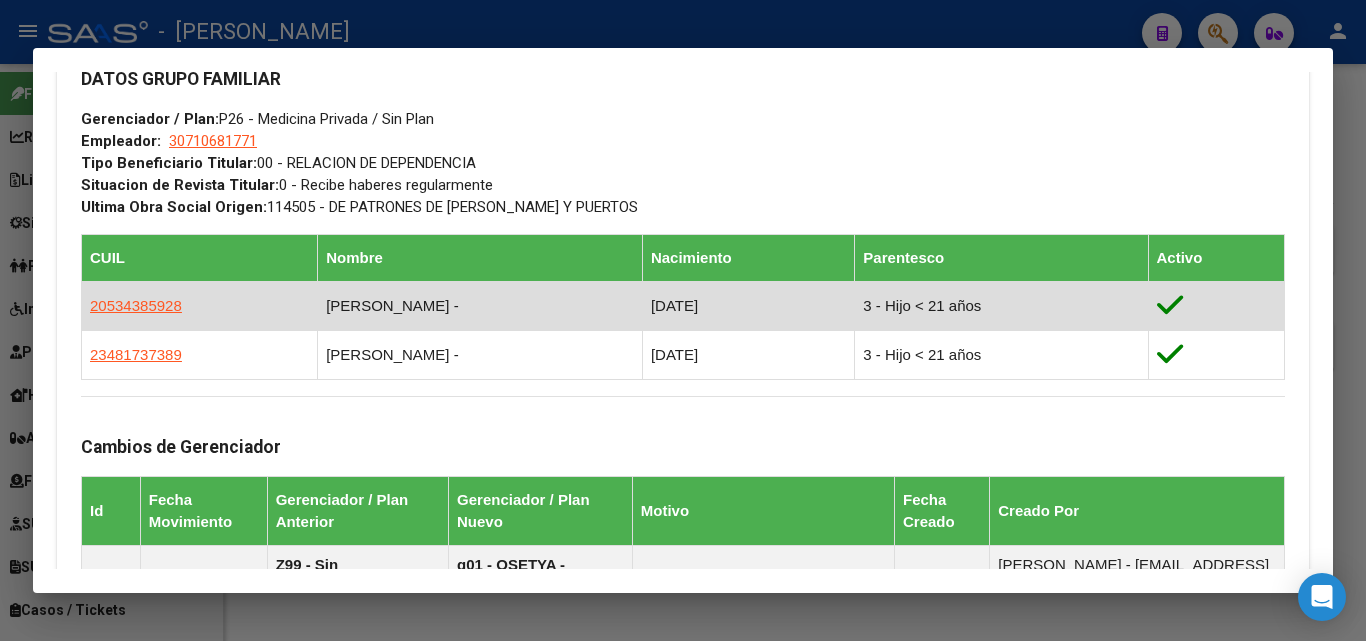 scroll, scrollTop: 1000, scrollLeft: 0, axis: vertical 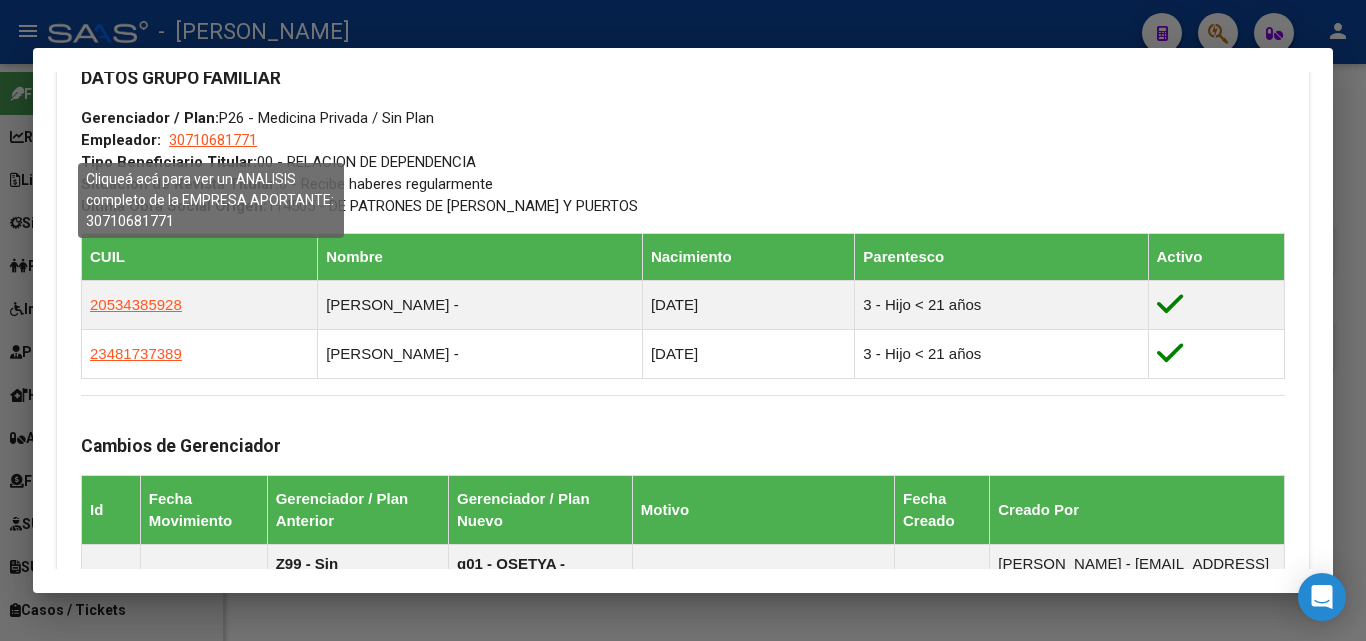 click on "30710681771" at bounding box center (213, 140) 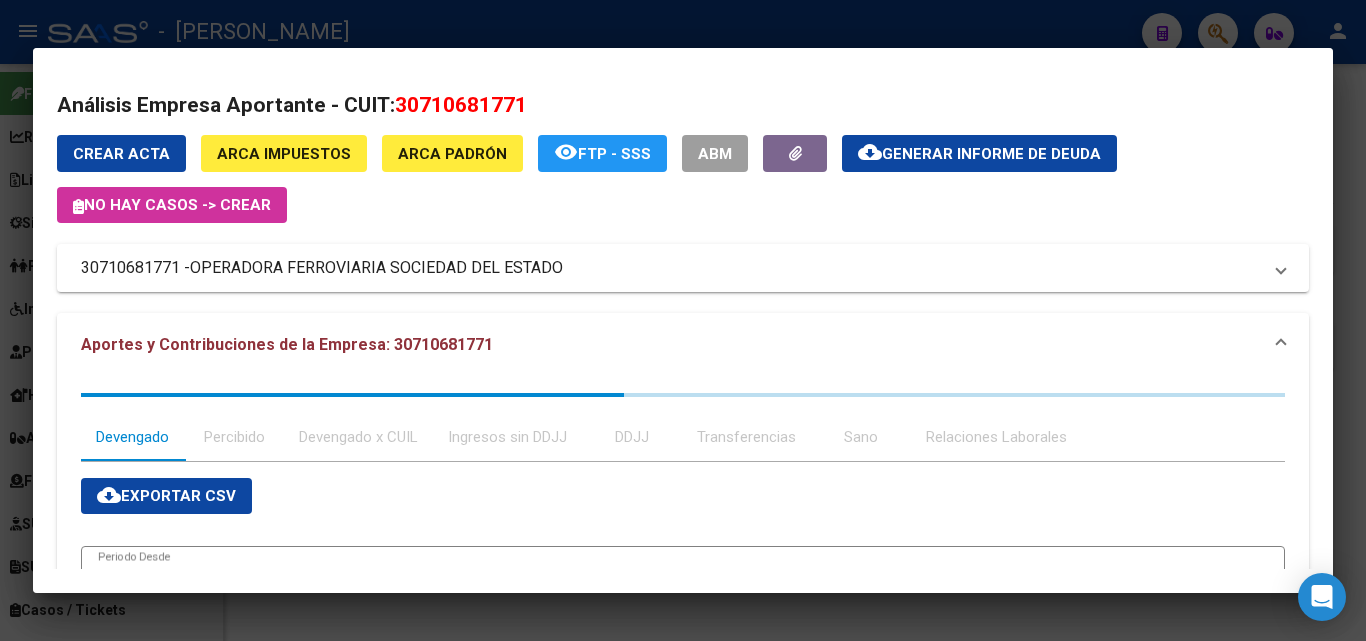 click at bounding box center [683, 320] 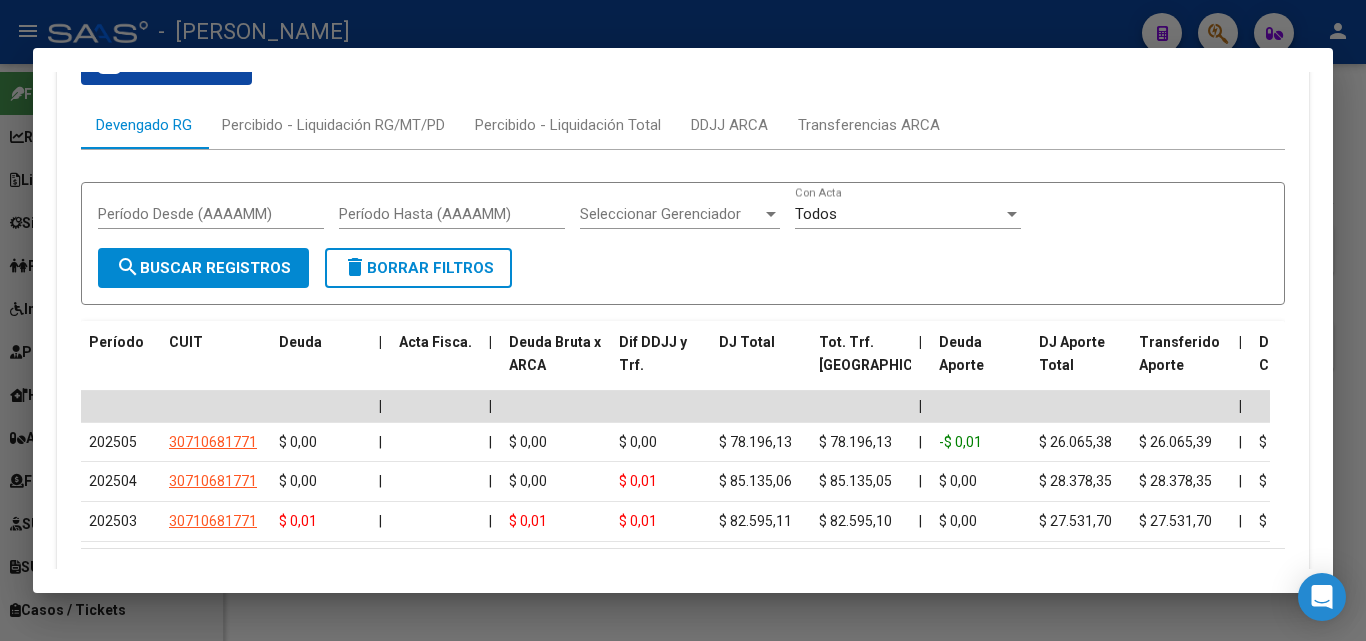 scroll, scrollTop: 2000, scrollLeft: 0, axis: vertical 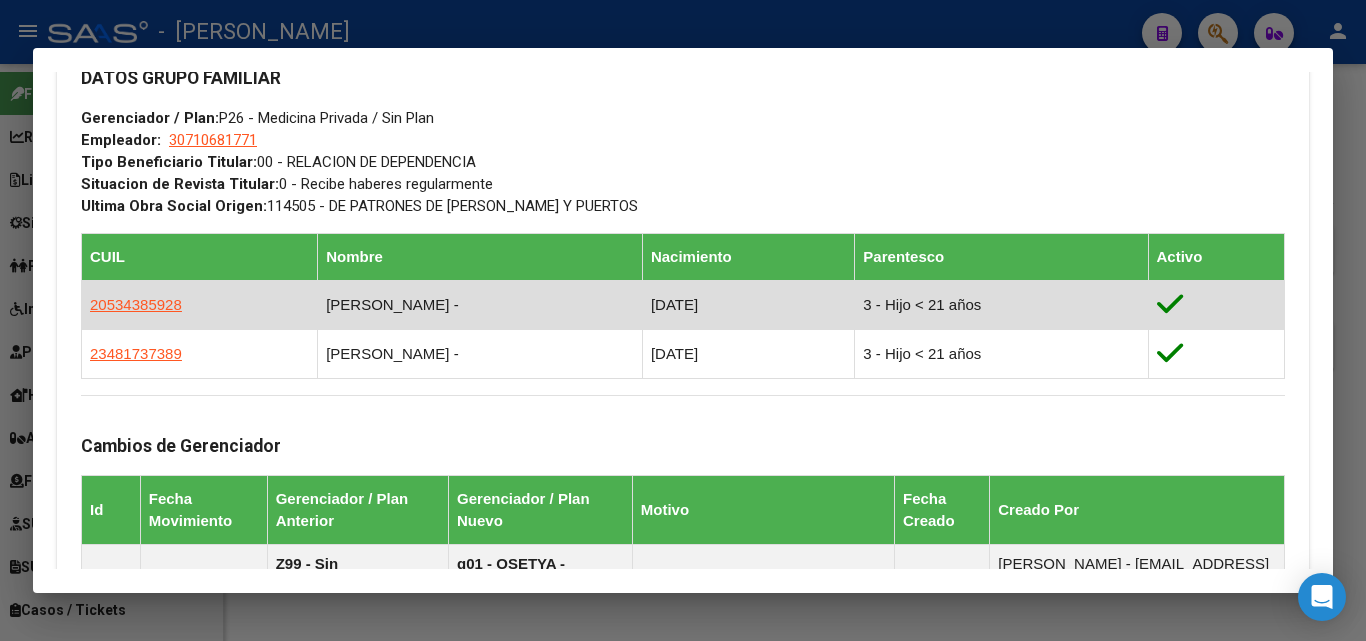 drag, startPoint x: 183, startPoint y: 297, endPoint x: 163, endPoint y: 311, distance: 24.41311 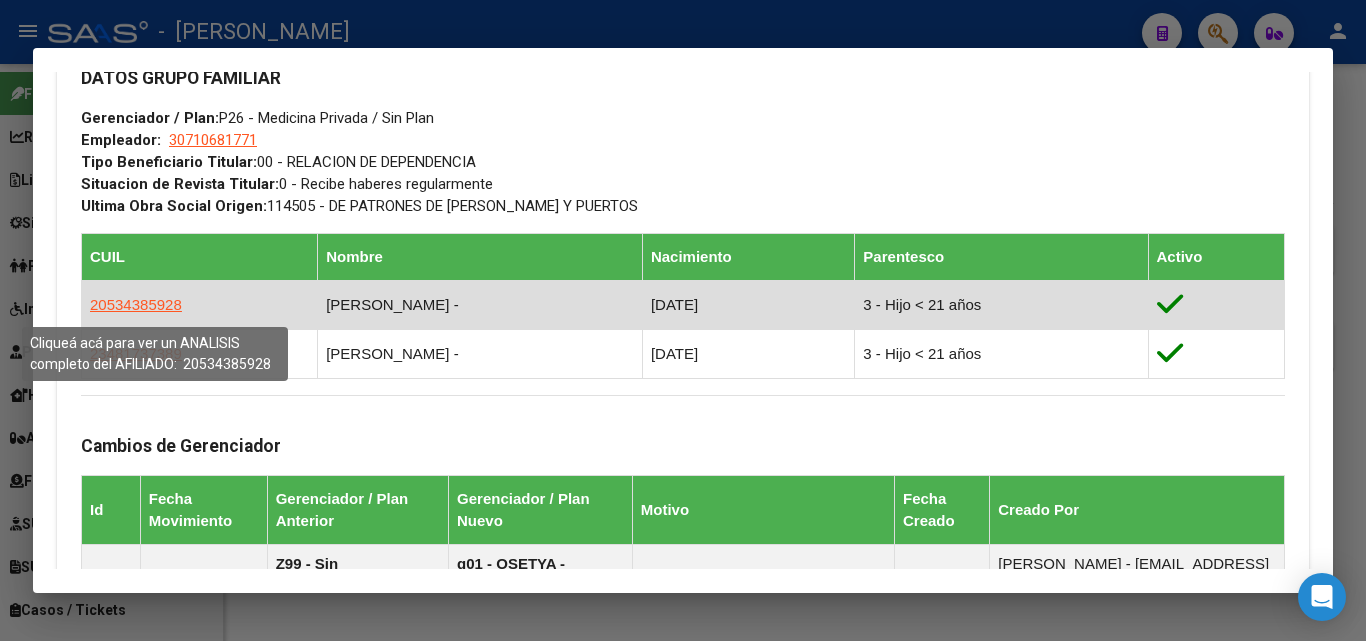 click on "20534385928" at bounding box center [136, 304] 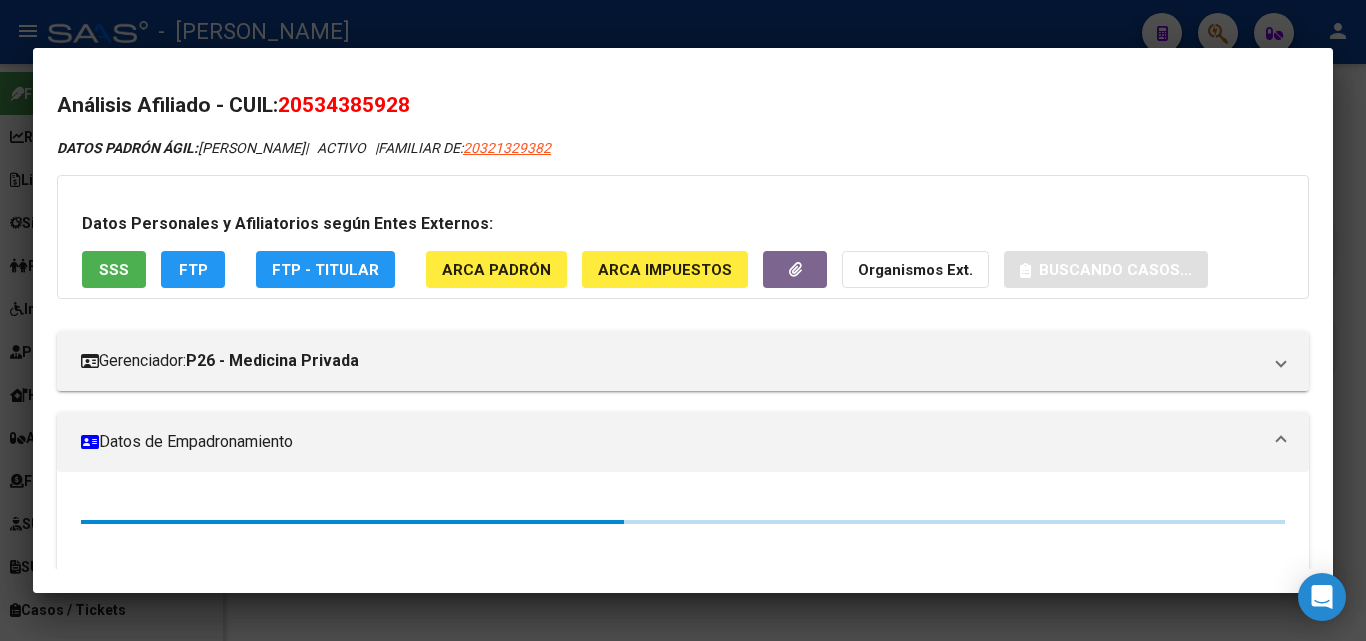 click on "ARCA Padrón" 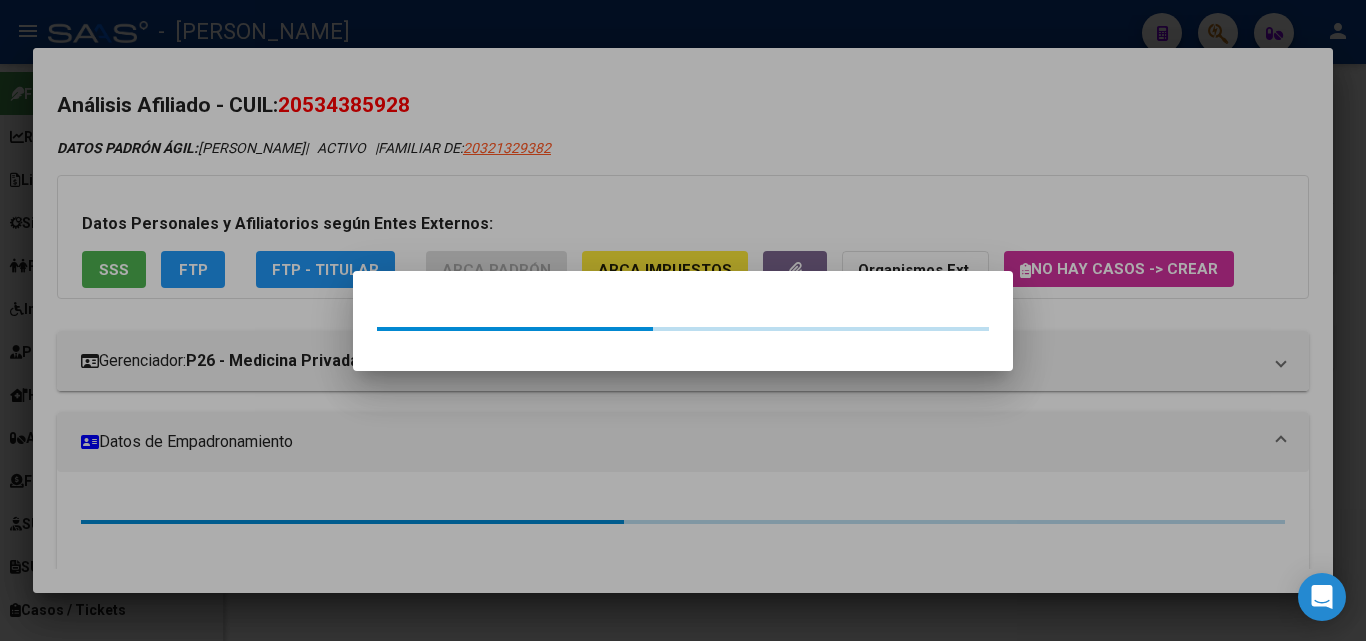 click at bounding box center [683, 320] 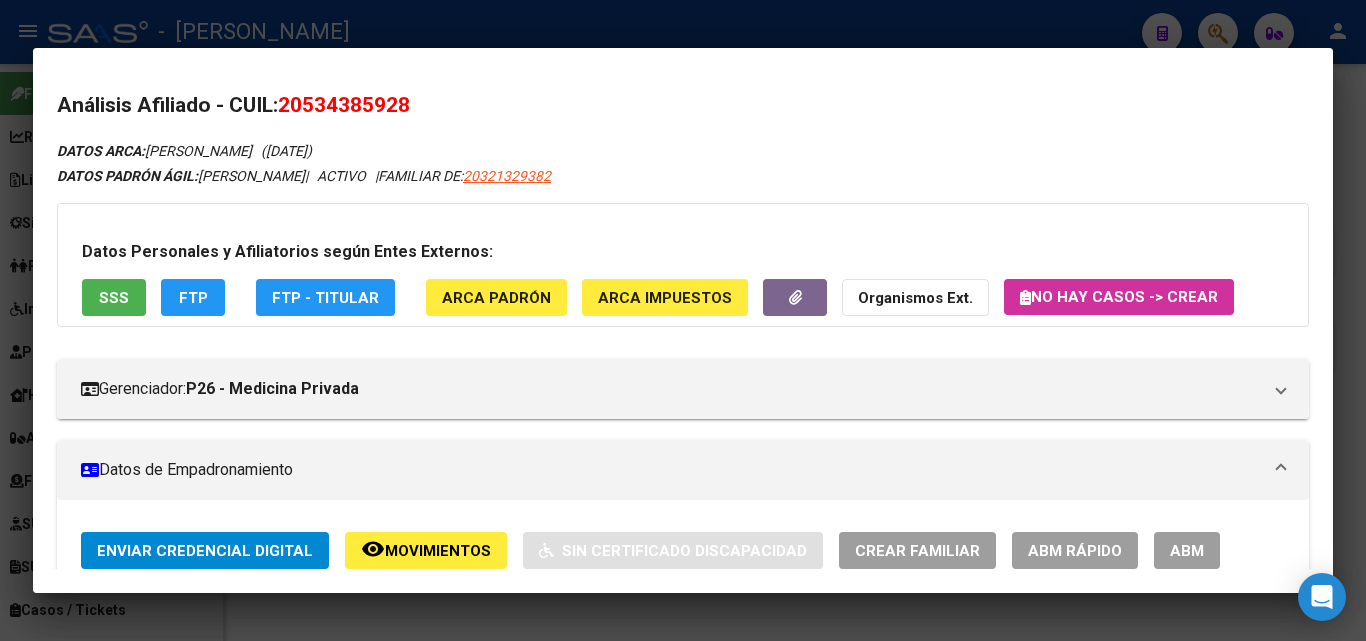 drag, startPoint x: 314, startPoint y: 104, endPoint x: 411, endPoint y: 107, distance: 97.04638 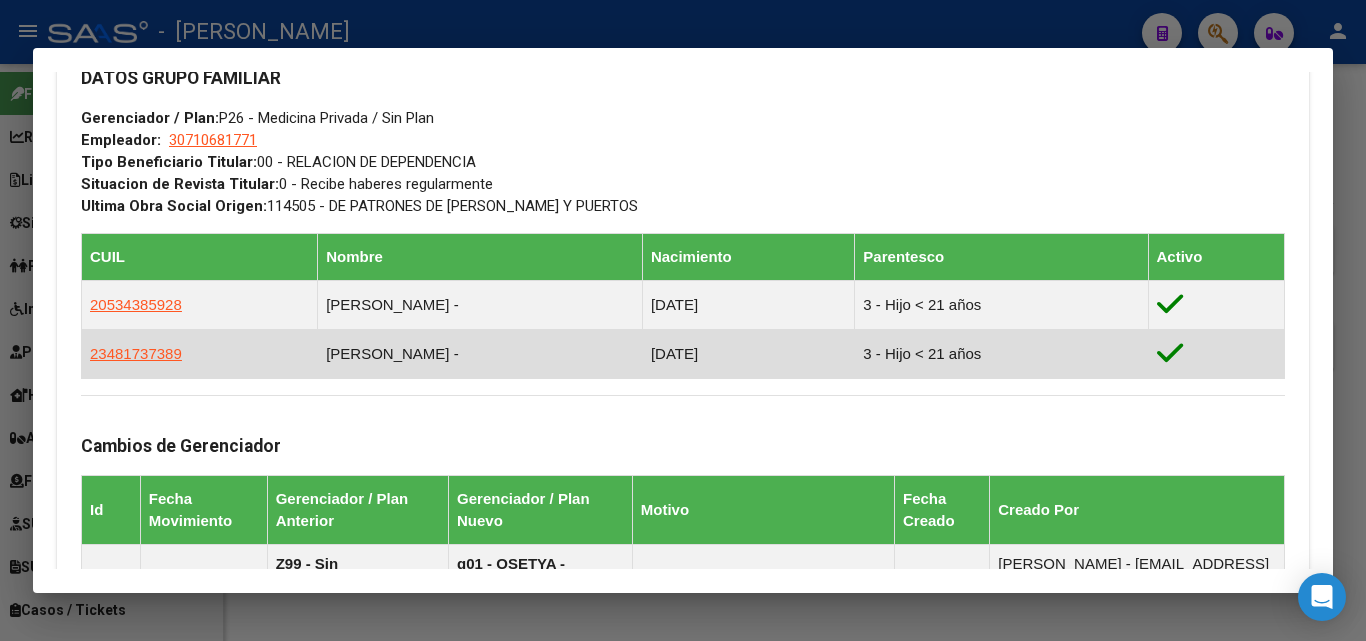 click on "23481737389" at bounding box center (200, 353) 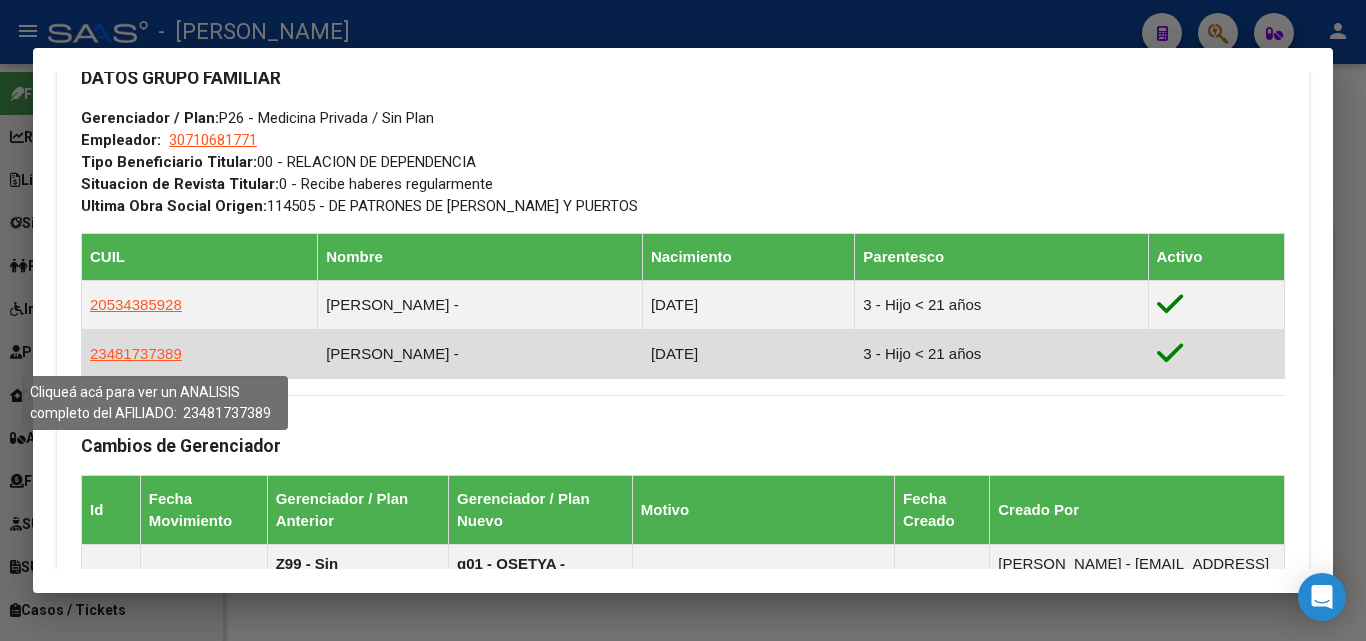 click on "23481737389" at bounding box center [136, 353] 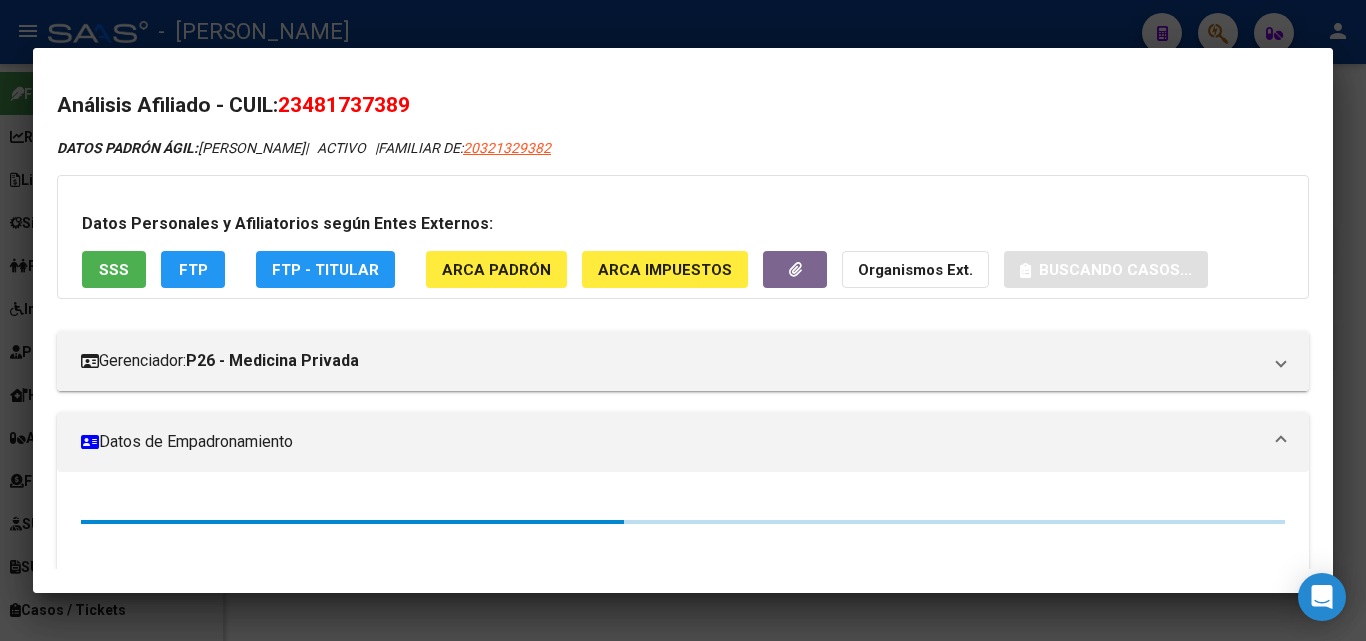 click on "ARCA Padrón" 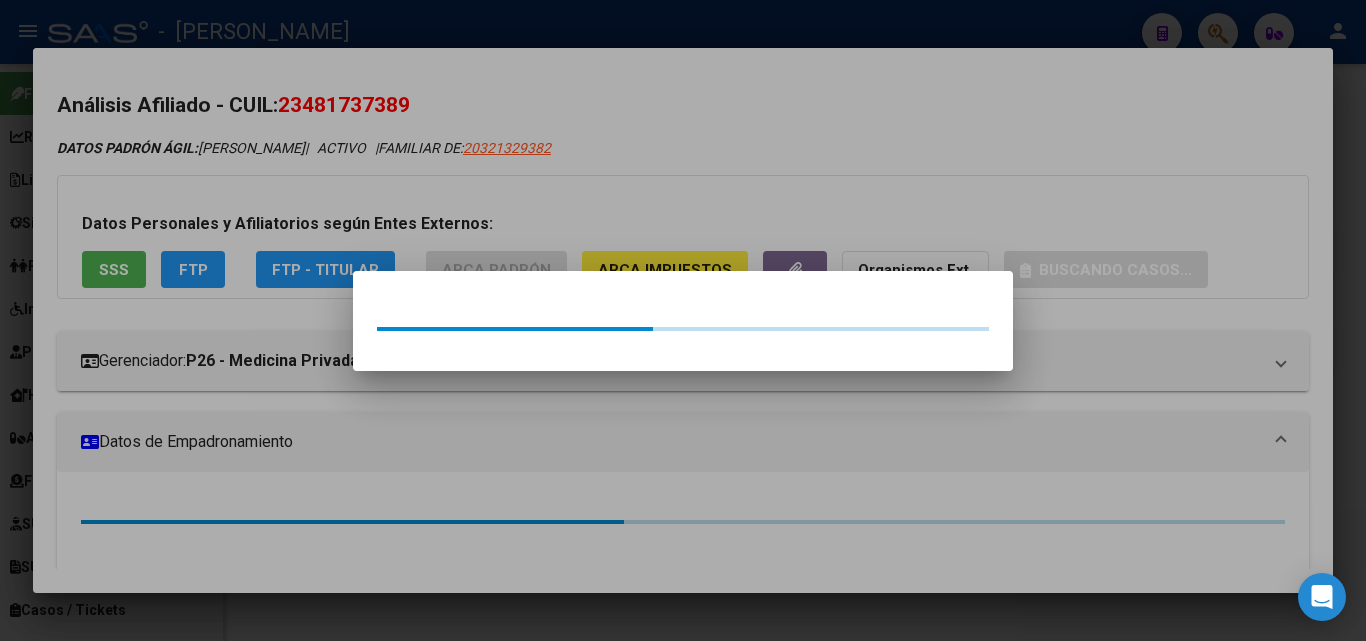 click at bounding box center [683, 320] 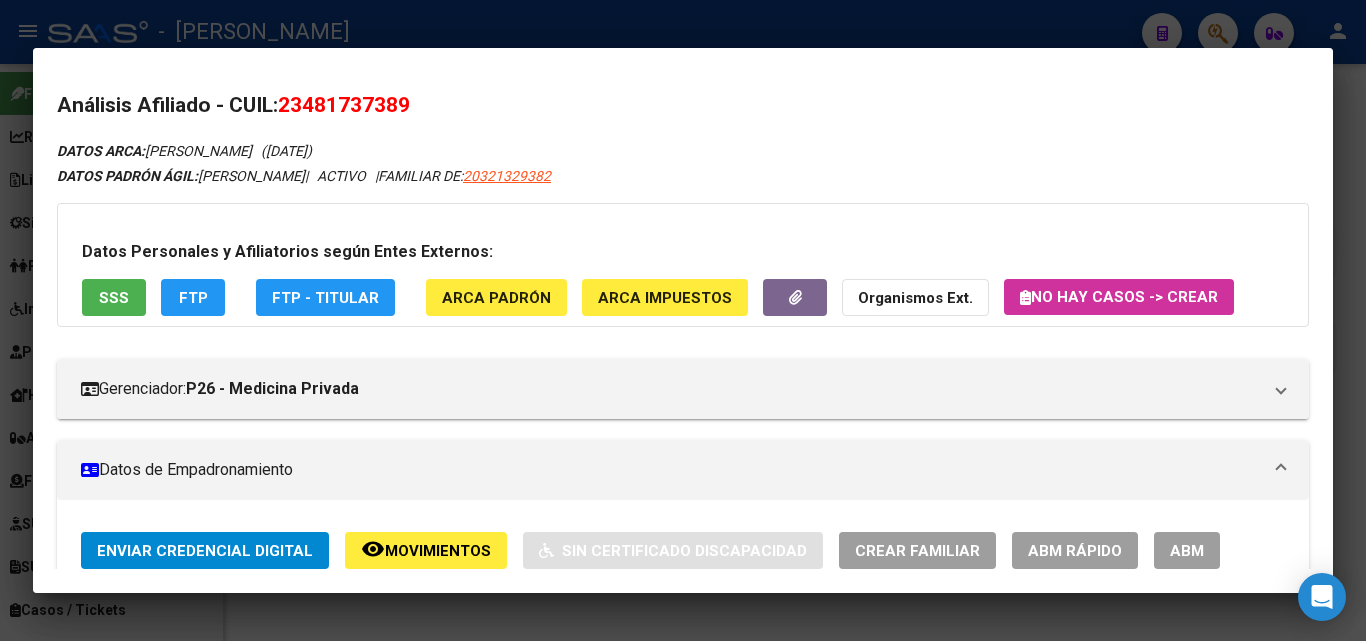 drag, startPoint x: 314, startPoint y: 105, endPoint x: 401, endPoint y: 118, distance: 87.965904 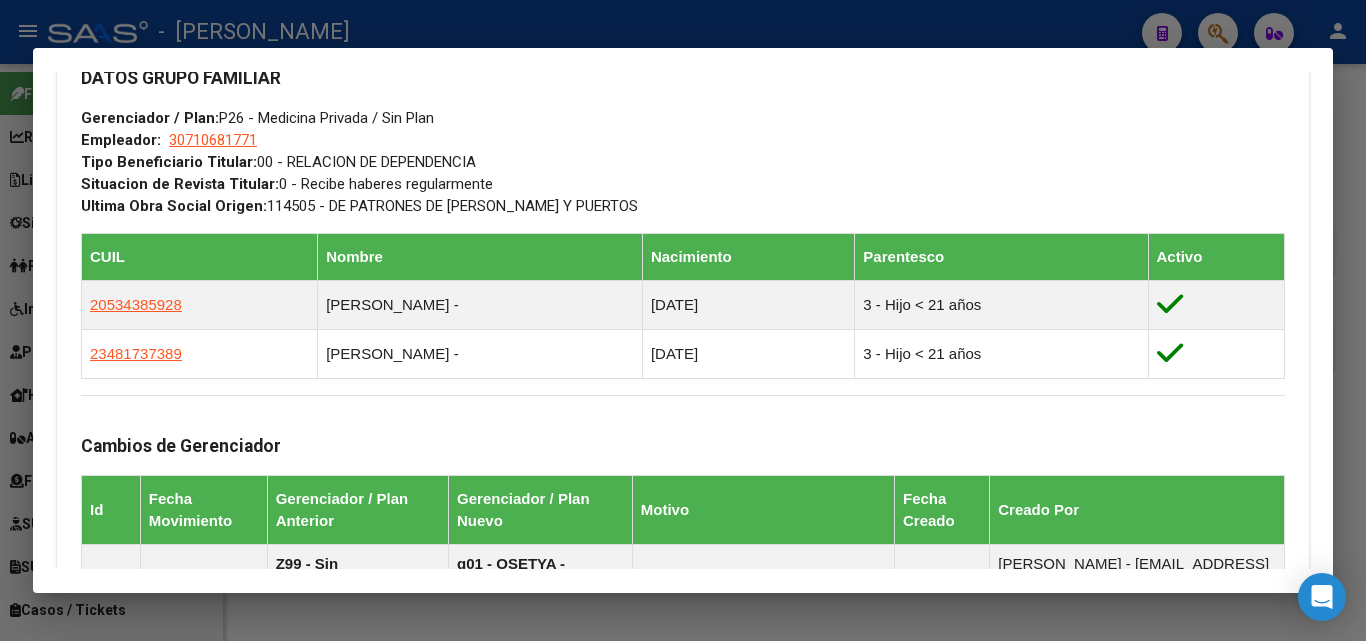 click on "Análisis Afiliado - CUIL:  20321329382 DATOS ARCA:  [PERSON_NAME]       ([DATE])  DATOS PADRÓN ÁGIL:  [PERSON_NAME]     |   ACTIVO   |     AFILIADO TITULAR  Datos Personales y Afiliatorios según Entes Externos: SSS FTP ARCA Padrón ARCA Impuestos Organismos Ext.   No hay casos -> Crear
Gerenciador:      P26 - Medicina Privada Atención telefónica: Atención emergencias: Otros Datos Útiles:    Datos de Empadronamiento  Enviar Credencial Digital remove_red_eye Movimientos    Sin Certificado Discapacidad Crear Familiar ABM Rápido ABM Etiquetas: Estado: ACTIVO Última Alta Formal:  [DATE] Ultimo Tipo Movimiento Alta:  ALTA RG OPCION Online (clave fiscal) Comentario ADMIN:  ALTA AUTOMATICA POR ADHESION AFIP el [DATE] 10:26:20 DATOS DEL AFILIADO Apellido:   [PERSON_NAME]       CUIL:  20321329382 Documento:  DU - DOCUMENTO UNICO 32132938  Nacionalidad:  [DEMOGRAPHIC_DATA] Parentesco:  0 - Titular Estado Civil:  [DEMOGRAPHIC_DATA] Discapacitado:    NO (00) Sexo:  M" at bounding box center (683, 320) 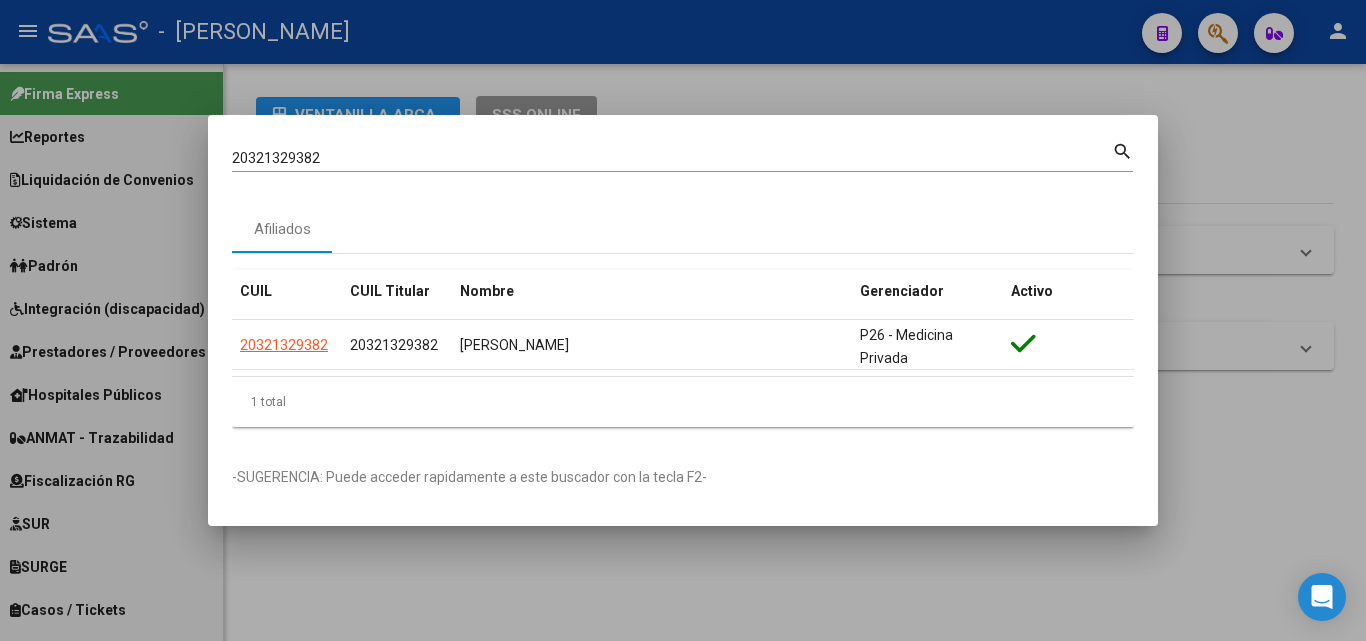 click on "20321329382 Buscar (apellido, dni, cuil, [PERSON_NAME], cuit, obra social)" at bounding box center [672, 158] 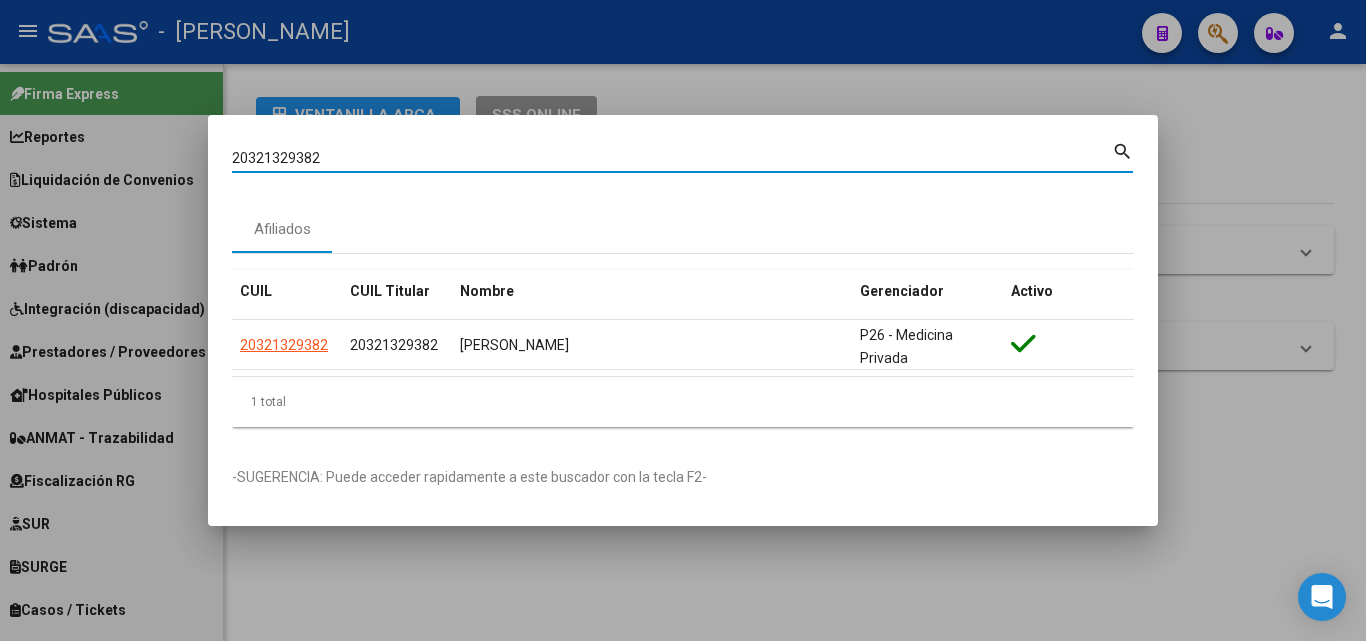 click on "20321329382" at bounding box center [672, 158] 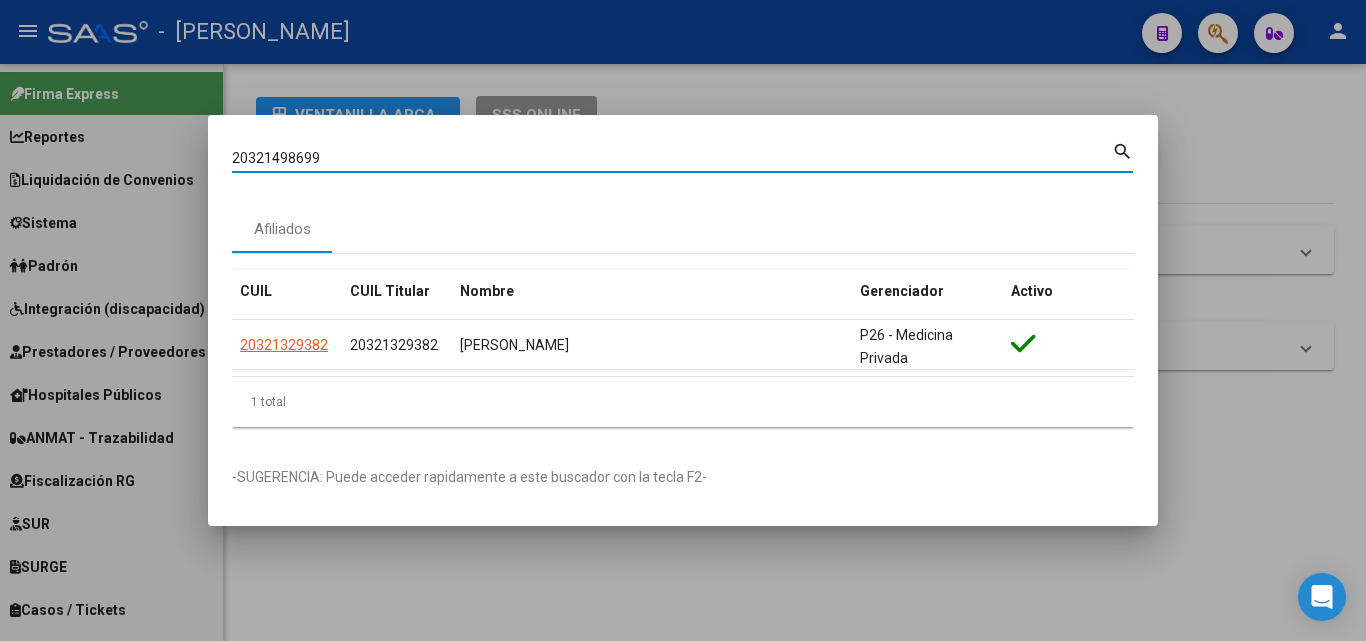 type on "20321498699" 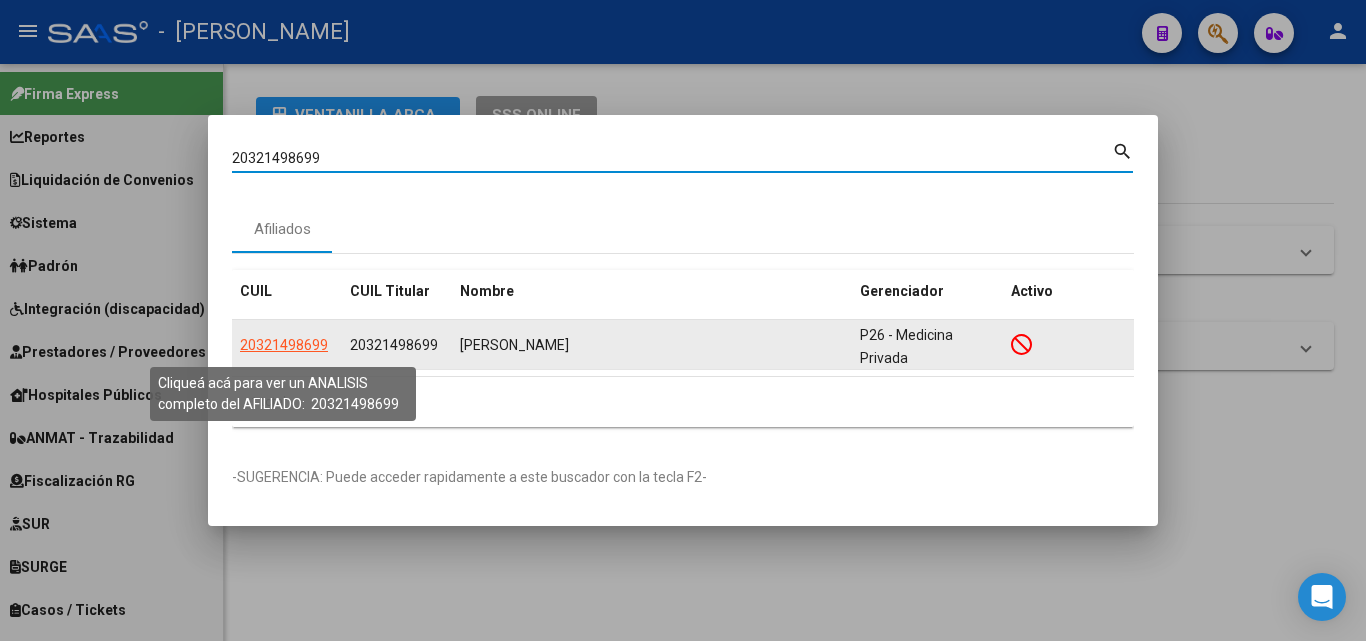 click on "20321498699" 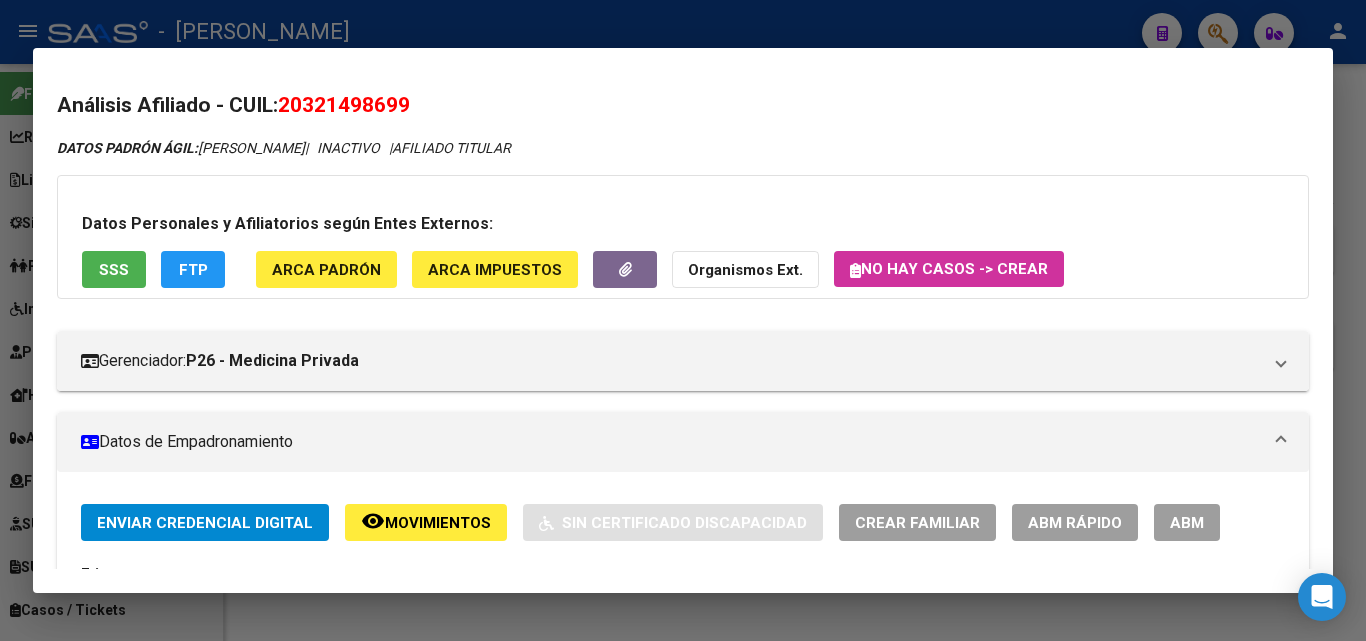 click on "SSS" at bounding box center (114, 269) 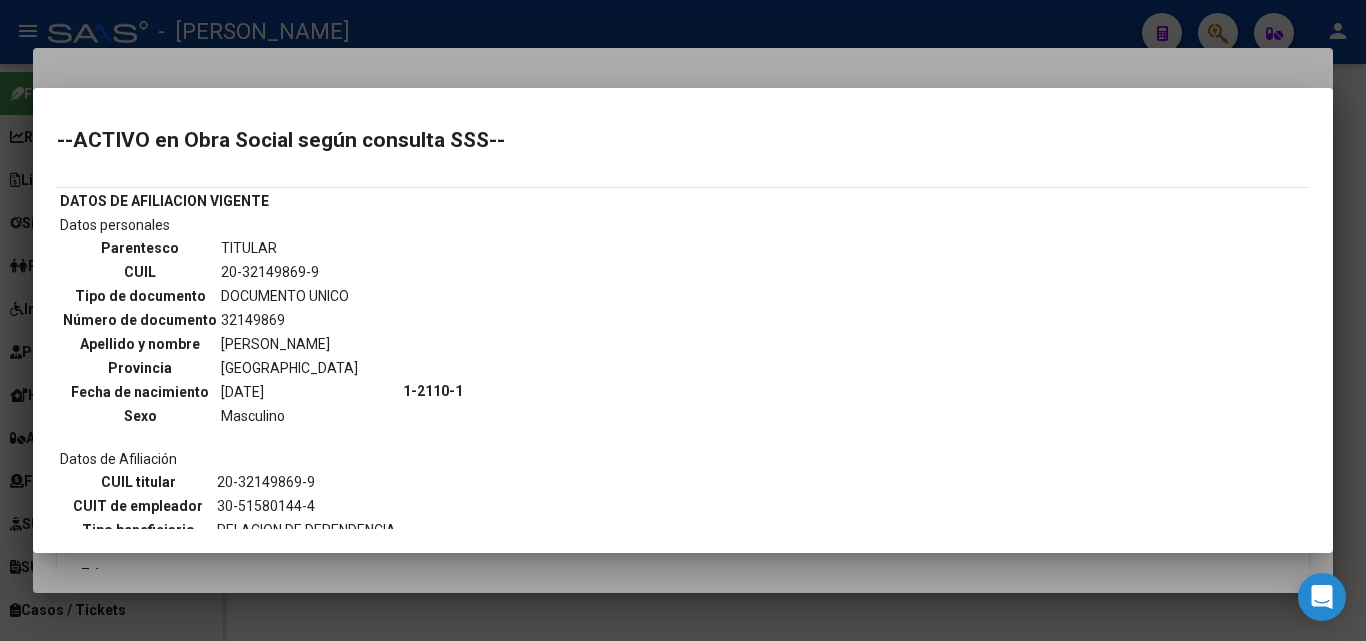 click at bounding box center (683, 320) 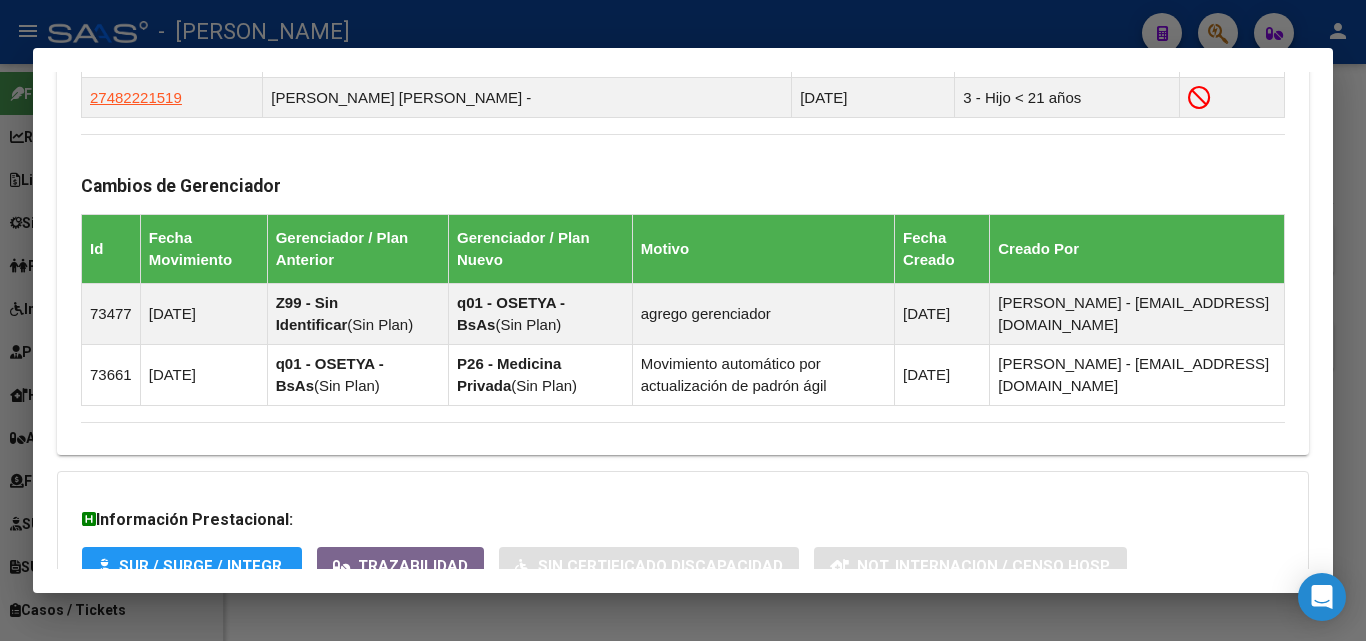 scroll, scrollTop: 1498, scrollLeft: 0, axis: vertical 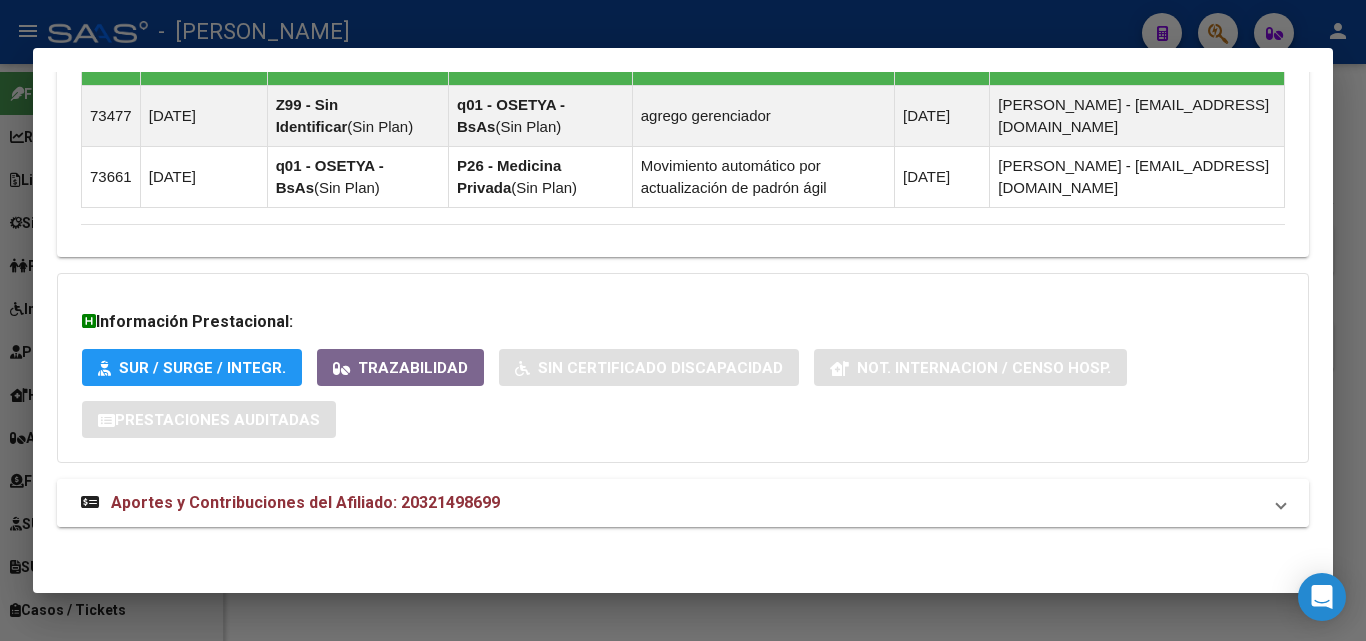 click on "Aportes y Contribuciones del Afiliado: 20321498699" at bounding box center (683, 503) 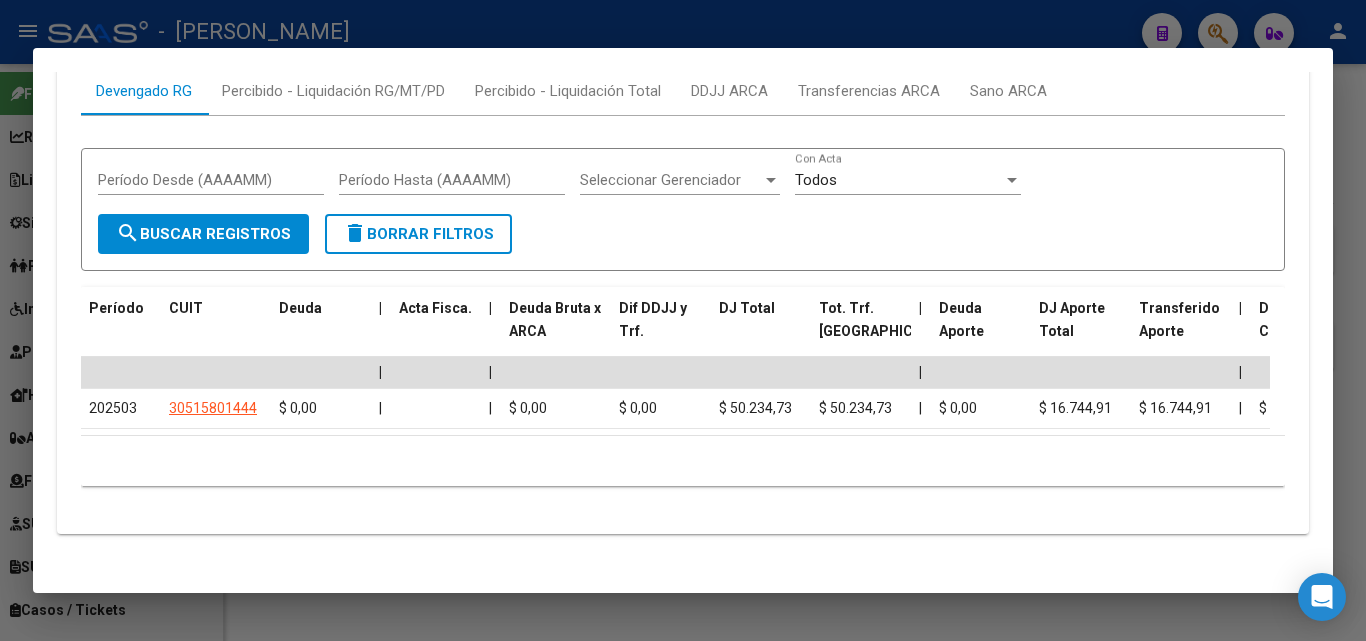 scroll, scrollTop: 2097, scrollLeft: 0, axis: vertical 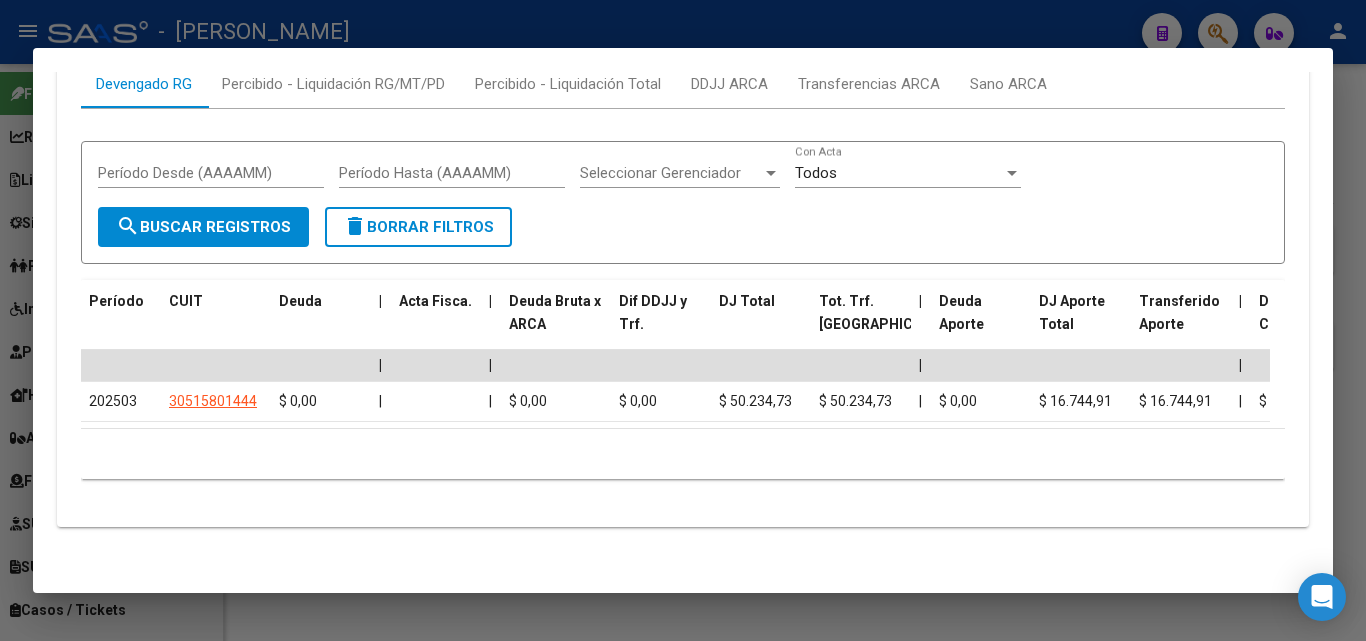 click at bounding box center [683, 320] 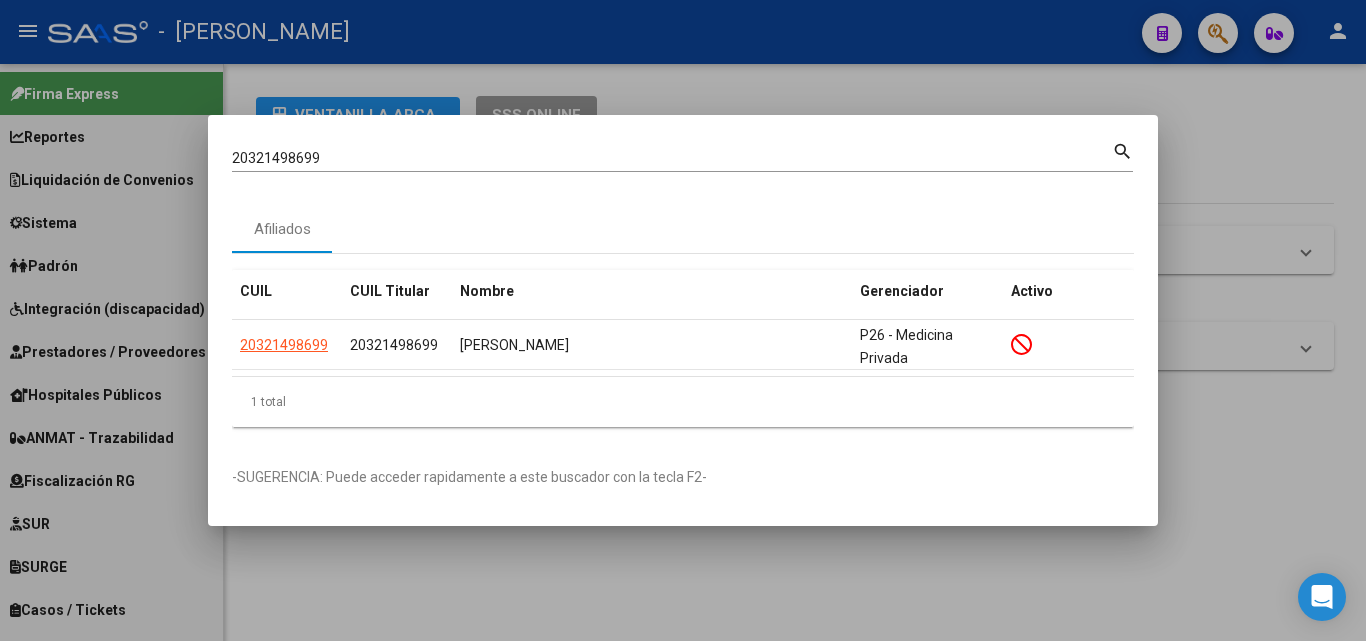 click on "20321498699 Buscar (apellido, dni, [PERSON_NAME], [PERSON_NAME], cuit, obra social)" at bounding box center (672, 158) 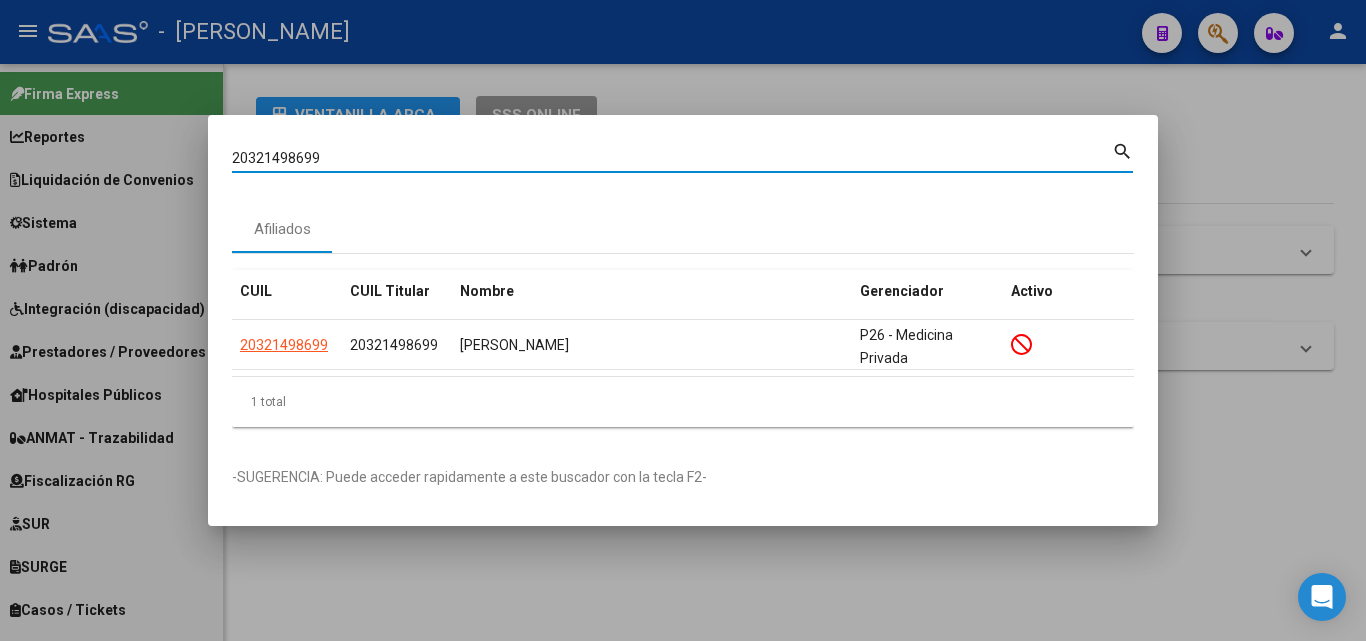 click on "20321498699" at bounding box center (672, 158) 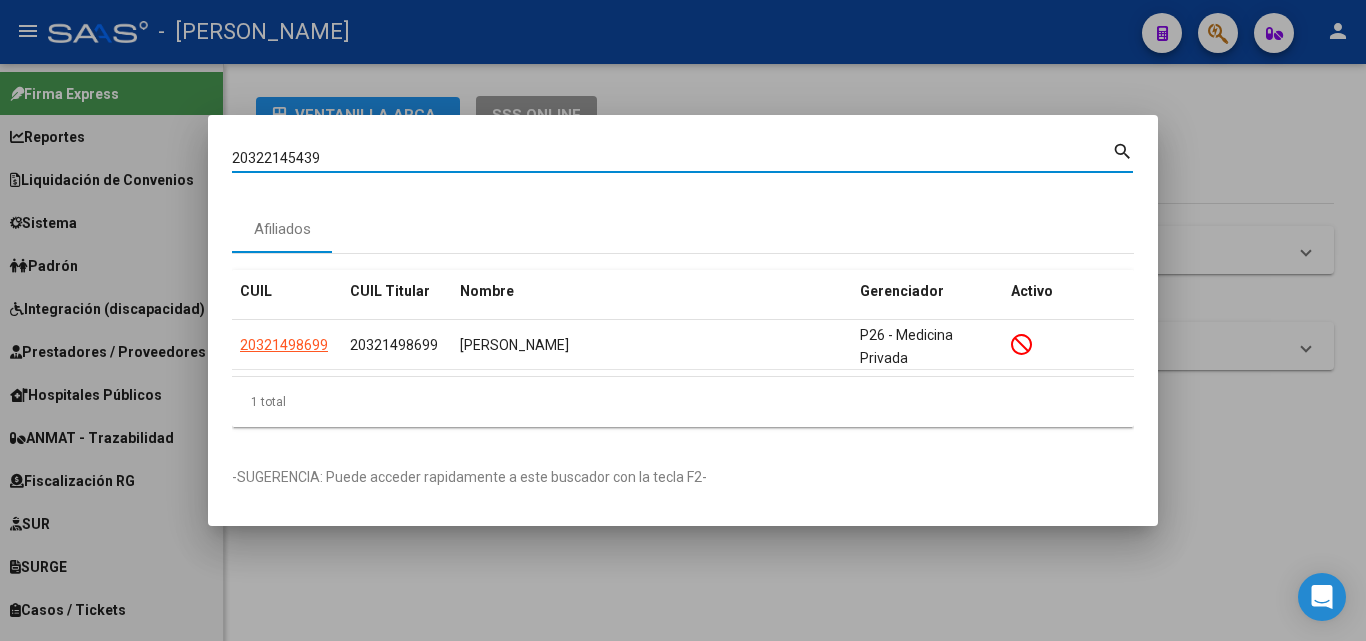 type on "20322145439" 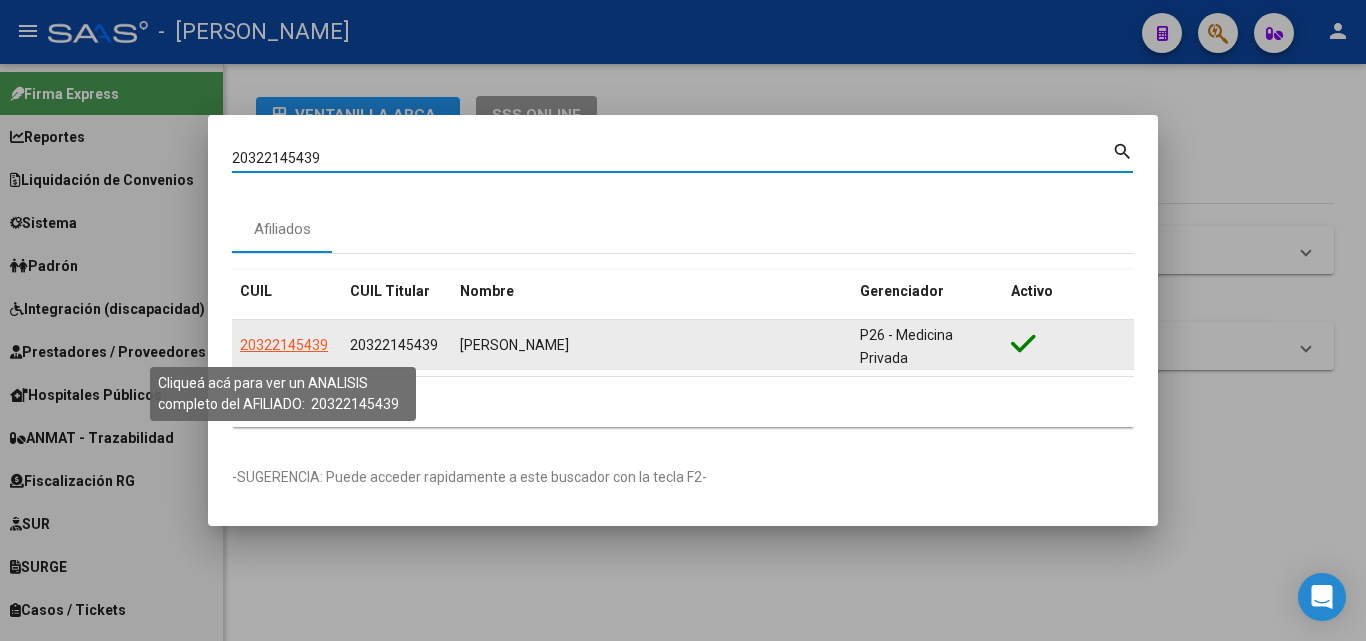 click on "20322145439" 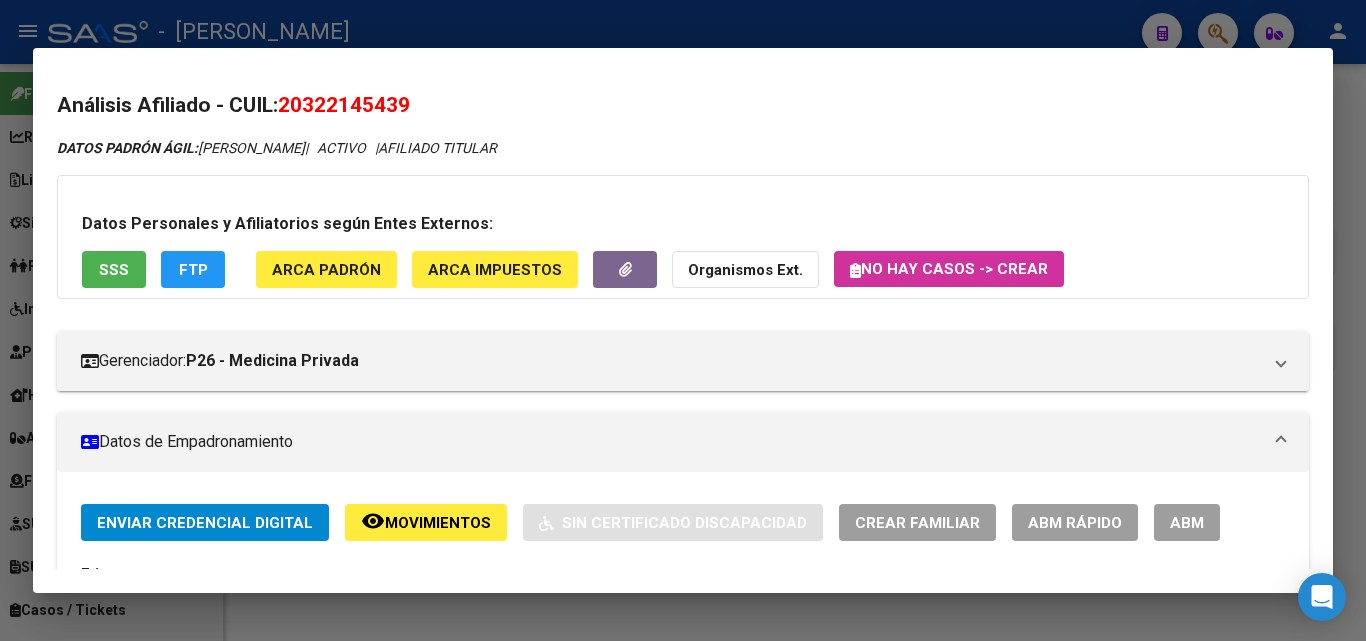 click on "ARCA Padrón" 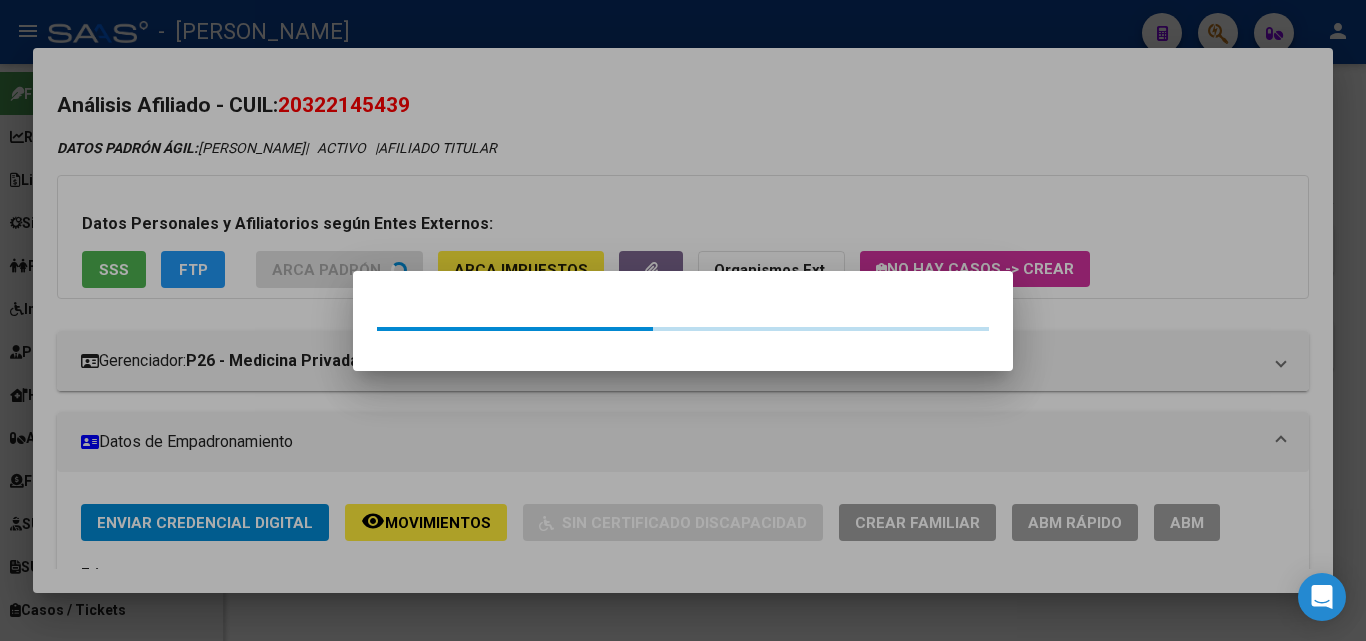 click at bounding box center [683, 320] 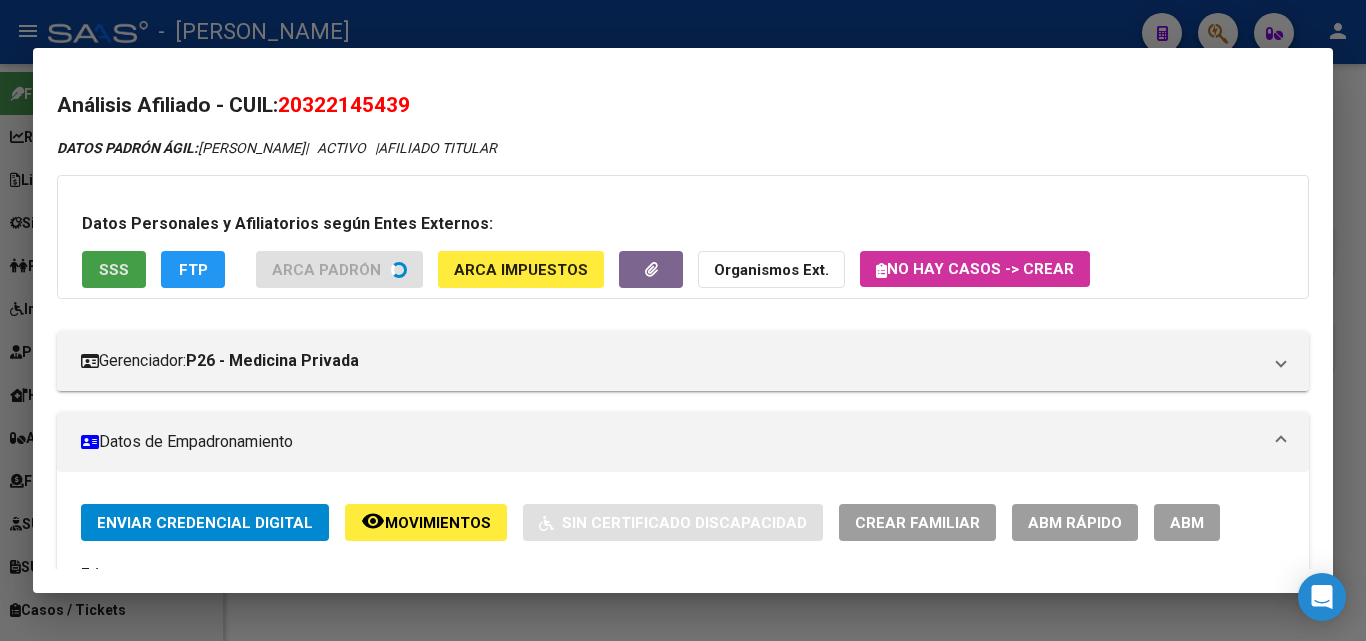 click on "SSS" at bounding box center [114, 270] 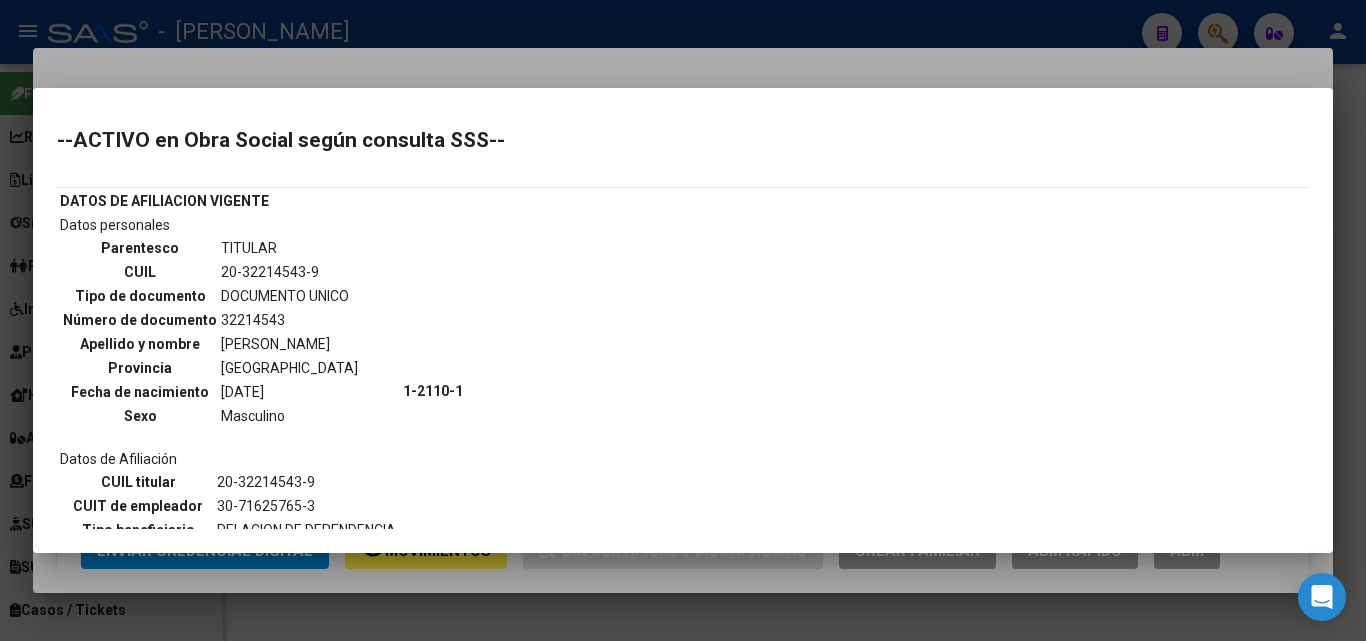 drag, startPoint x: 115, startPoint y: 262, endPoint x: 131, endPoint y: 74, distance: 188.67963 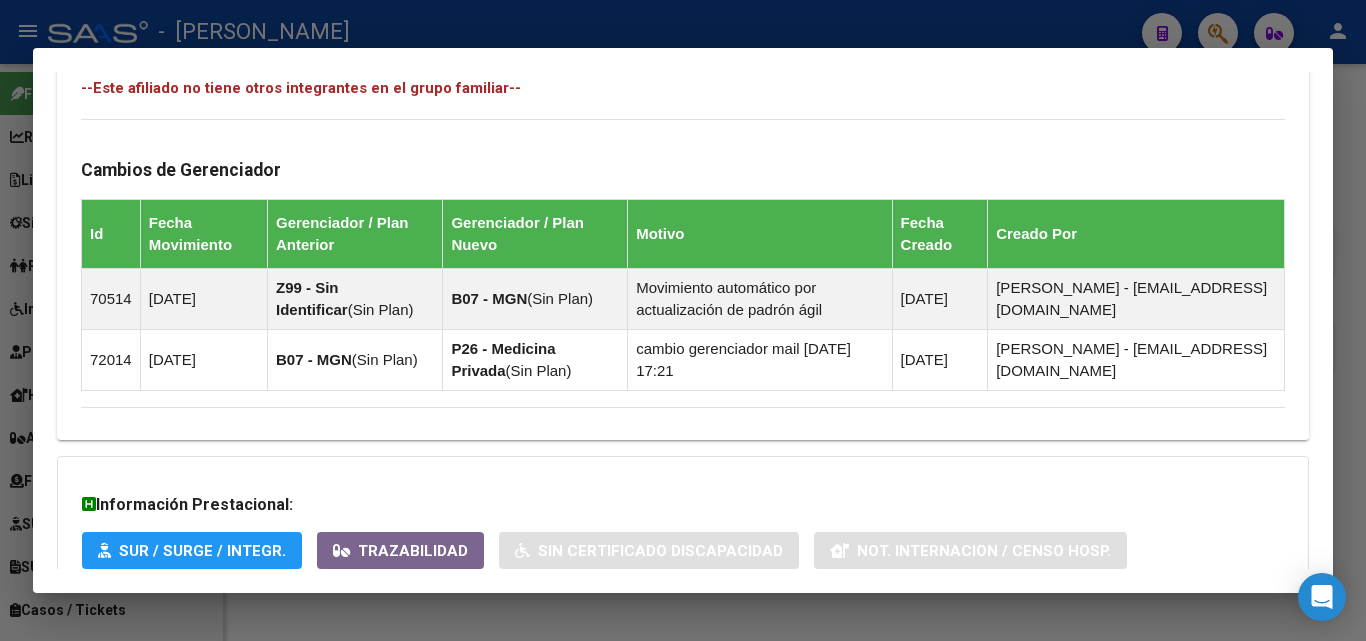 scroll, scrollTop: 1343, scrollLeft: 0, axis: vertical 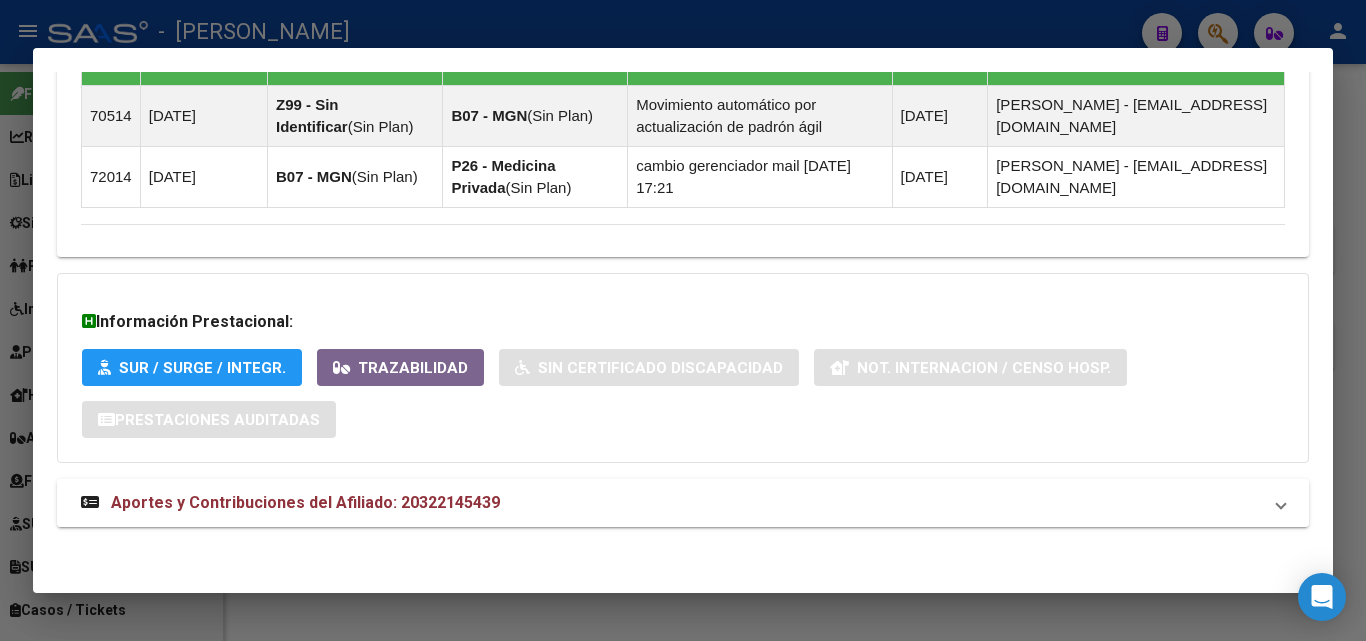 click on "Aportes y Contribuciones del Afiliado: 20322145439" at bounding box center [290, 503] 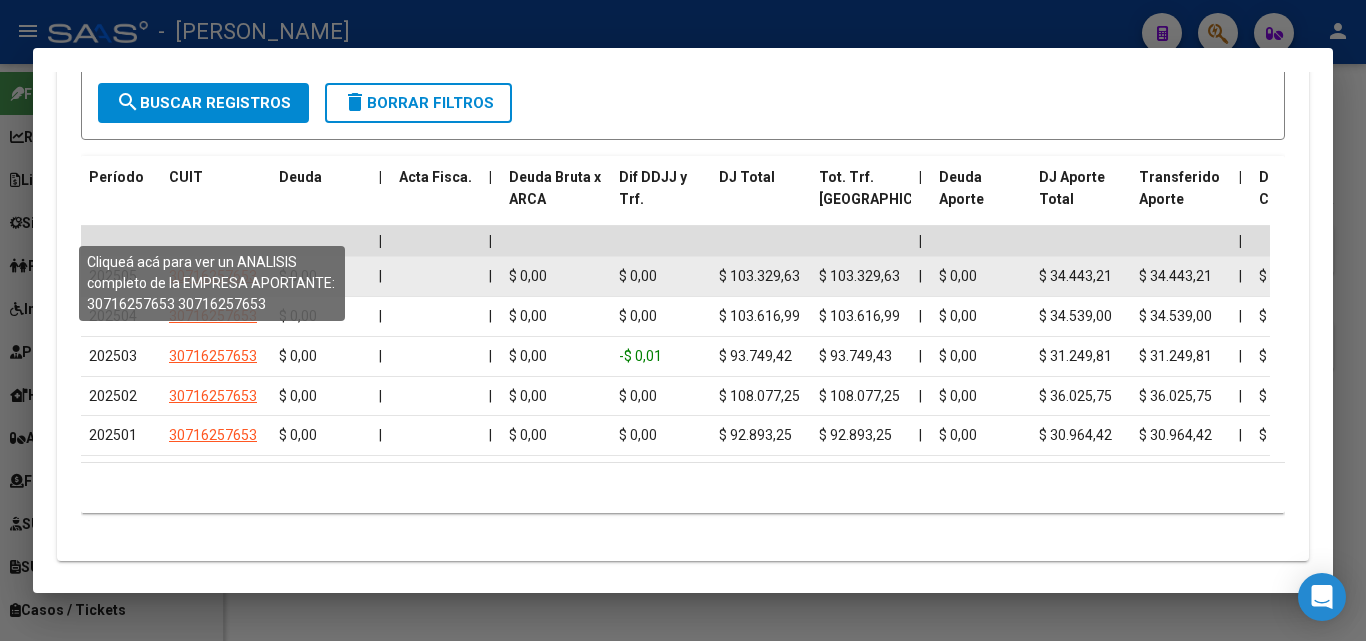 scroll, scrollTop: 2104, scrollLeft: 0, axis: vertical 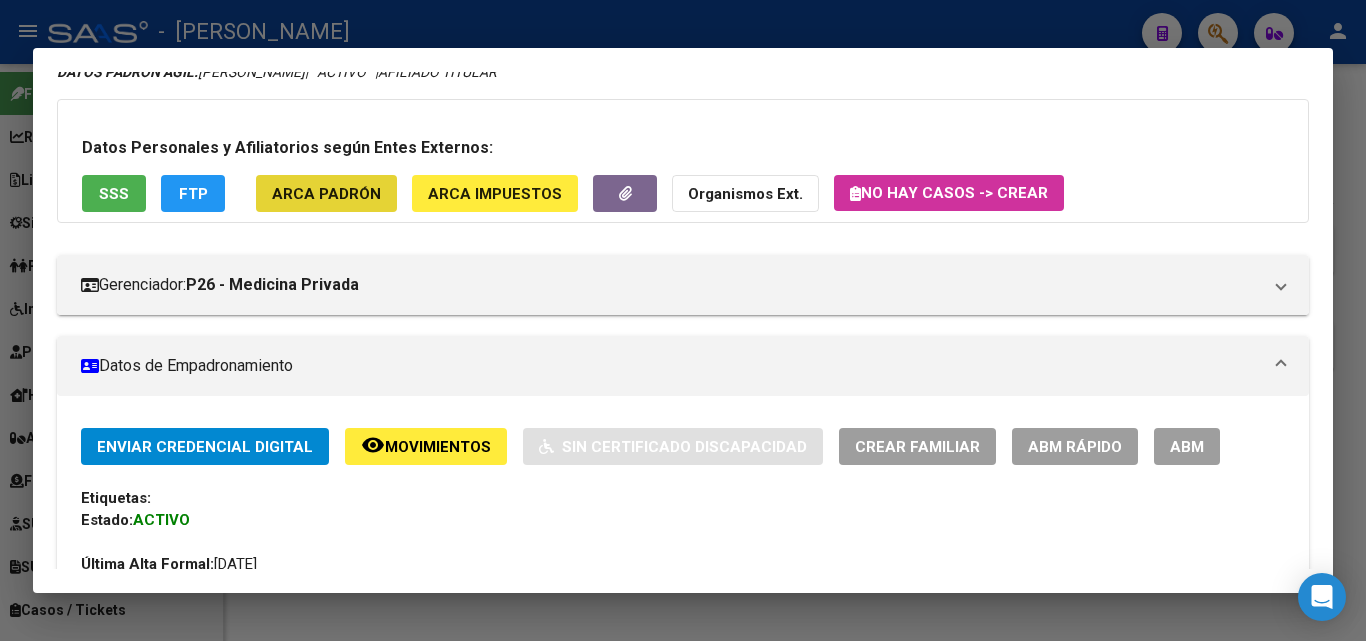 click on "ARCA Padrón" 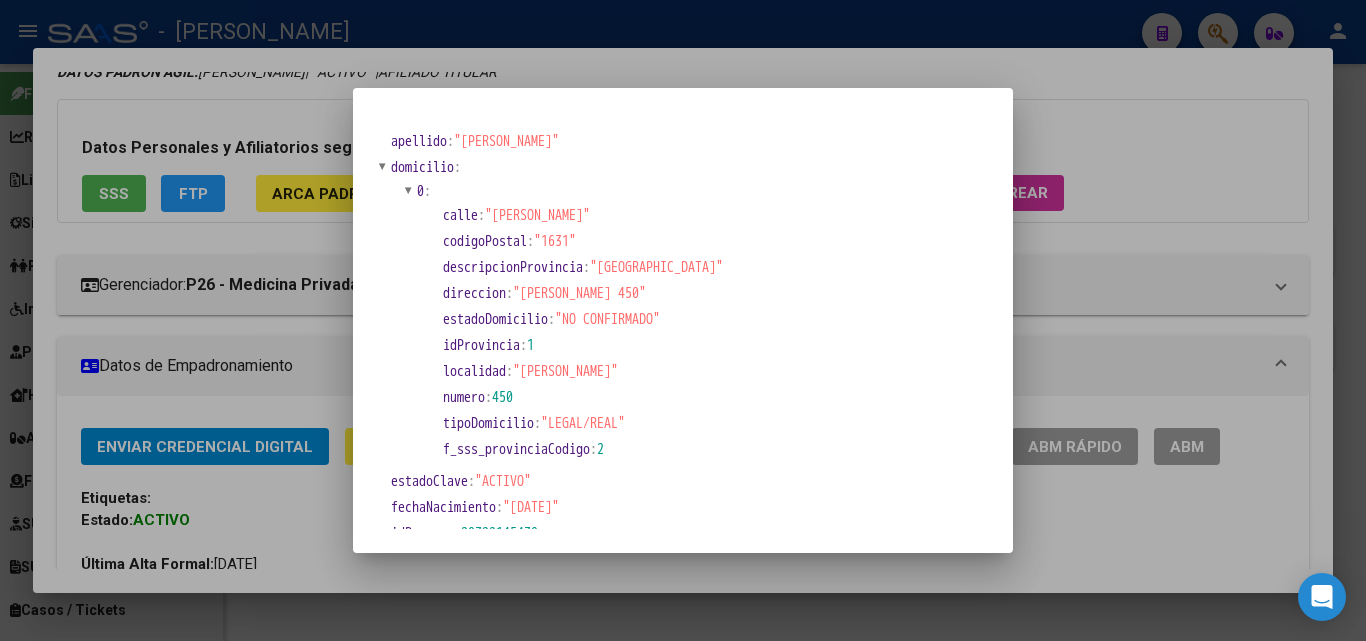 click at bounding box center (683, 320) 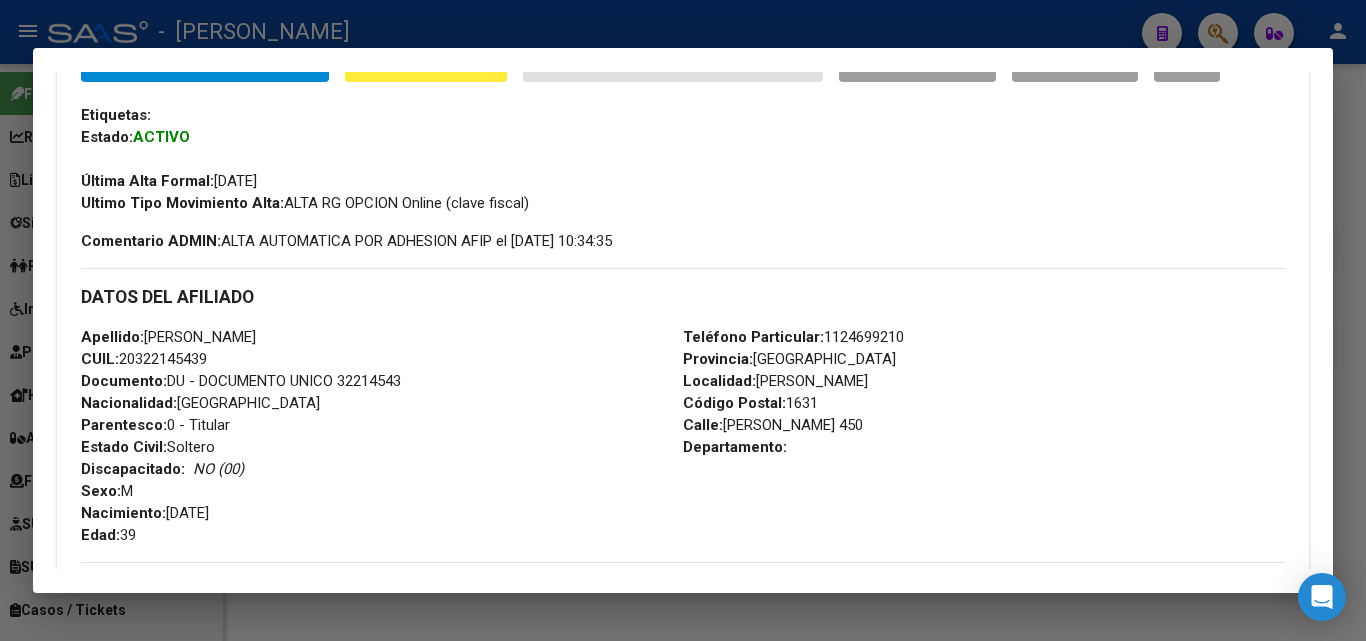 scroll, scrollTop: 504, scrollLeft: 0, axis: vertical 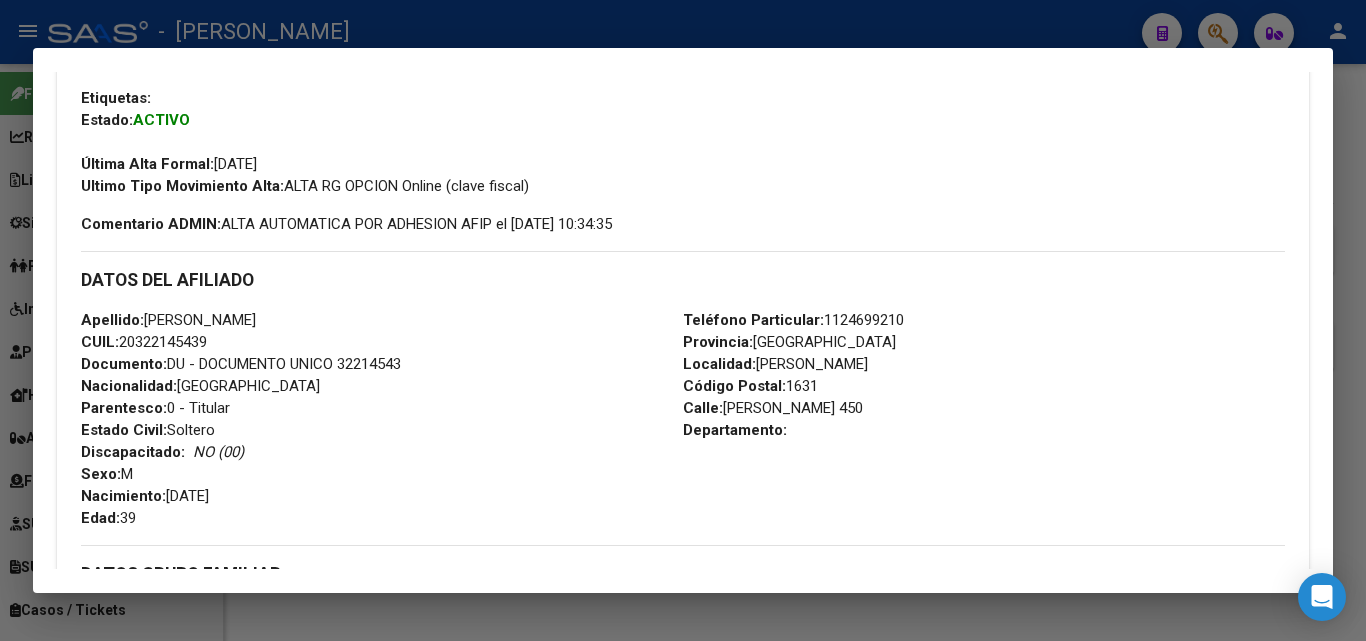 click on "Documento:  DU - DOCUMENTO UNICO 32214543" at bounding box center (241, 364) 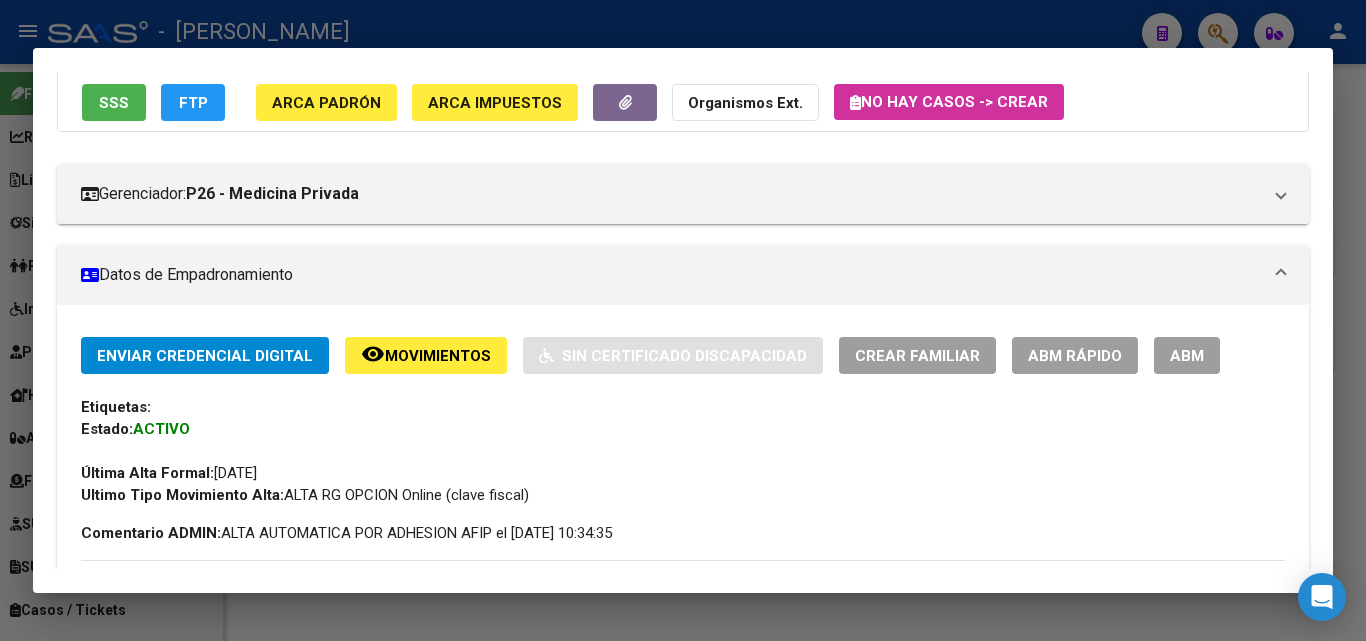 scroll, scrollTop: 0, scrollLeft: 0, axis: both 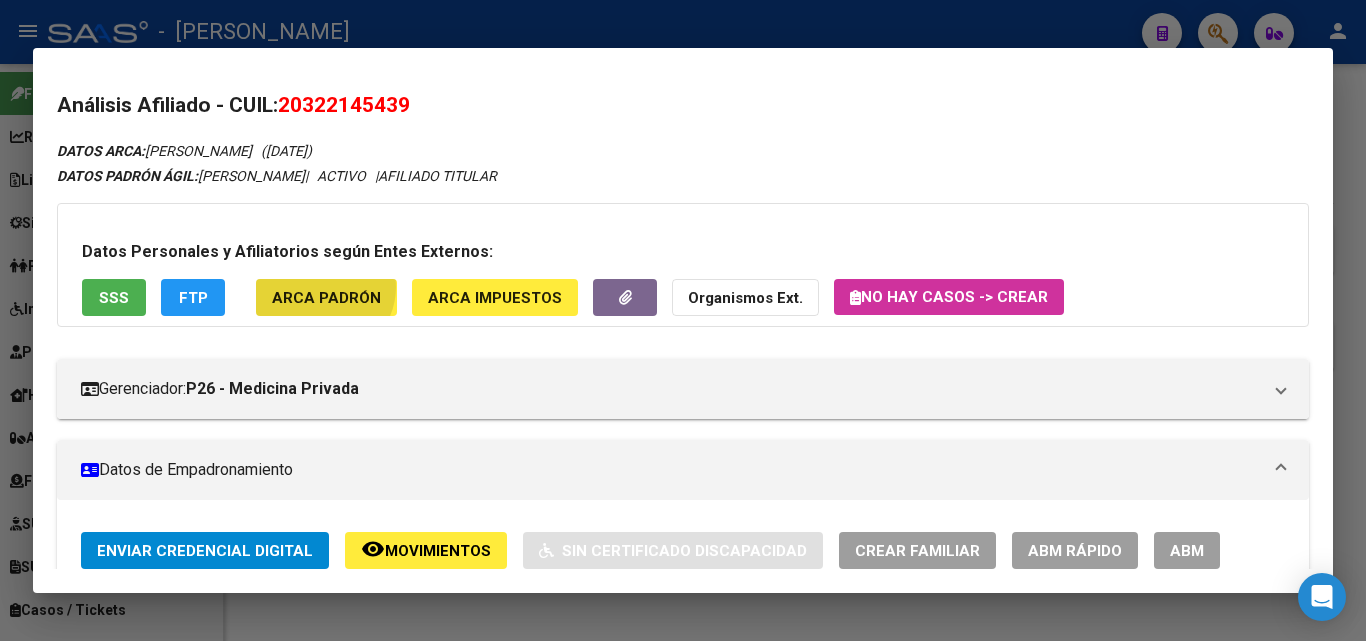 click on "ARCA Padrón" 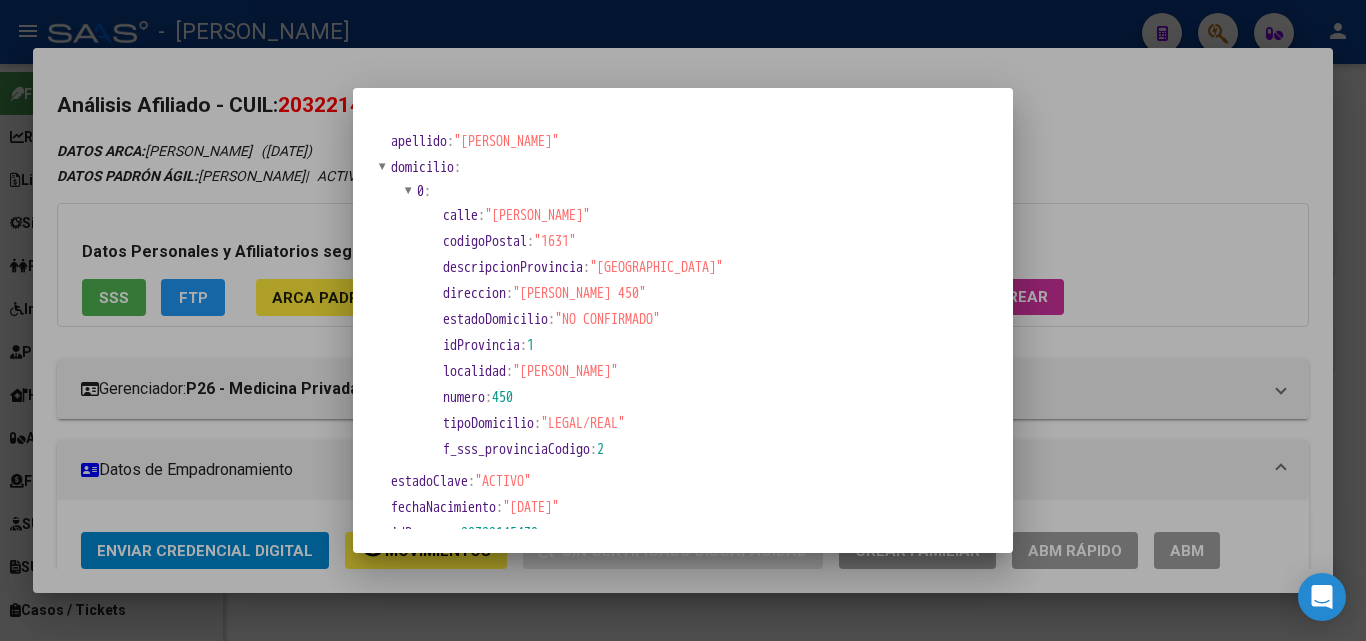 click at bounding box center [683, 320] 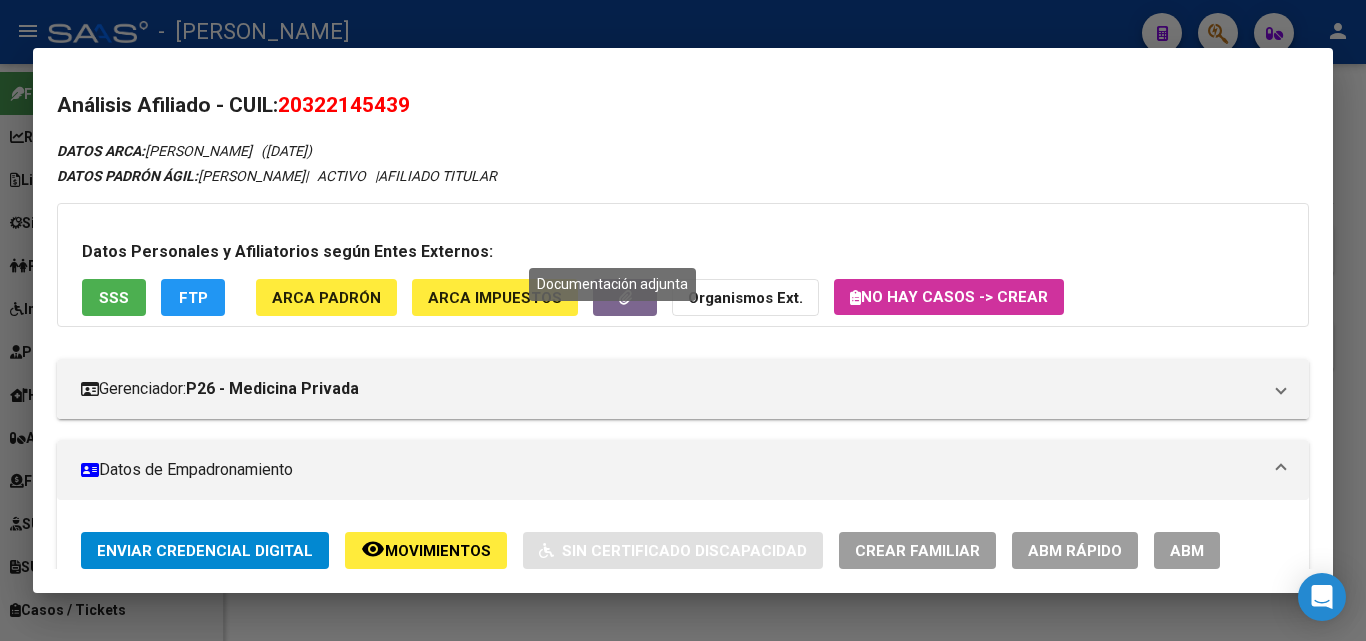 scroll, scrollTop: 400, scrollLeft: 0, axis: vertical 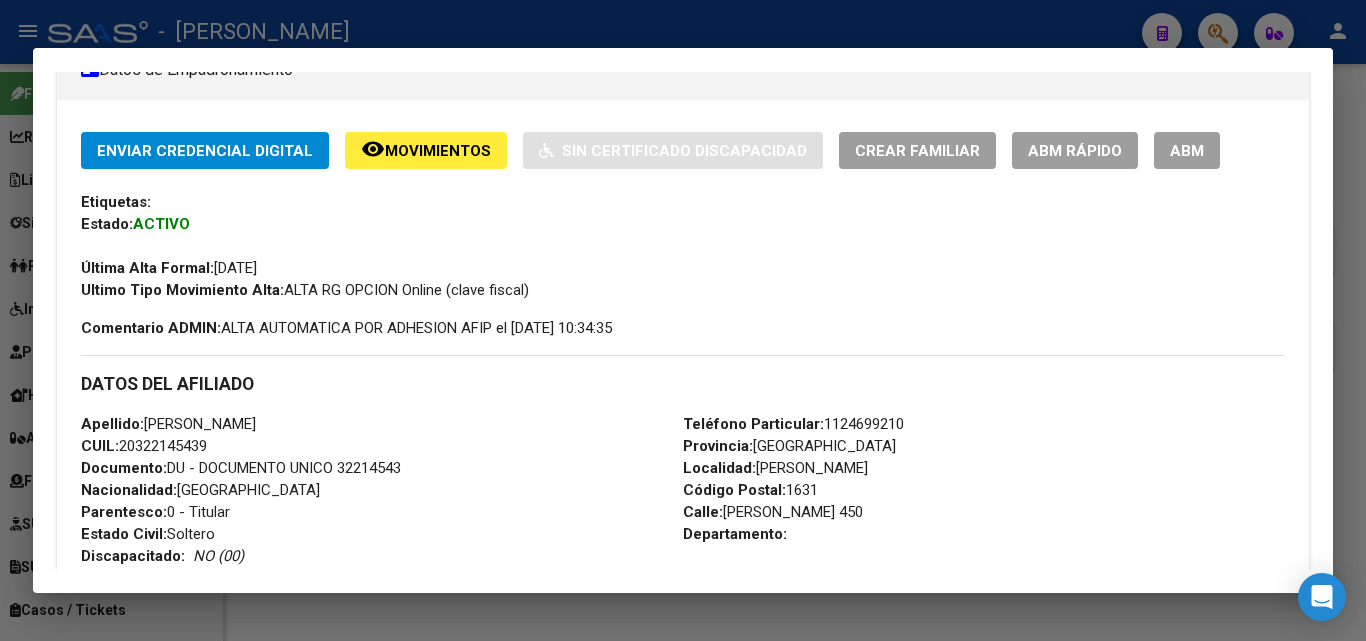 click on "Teléfono Particular:  [PHONE_NUMBER]" at bounding box center [793, 424] 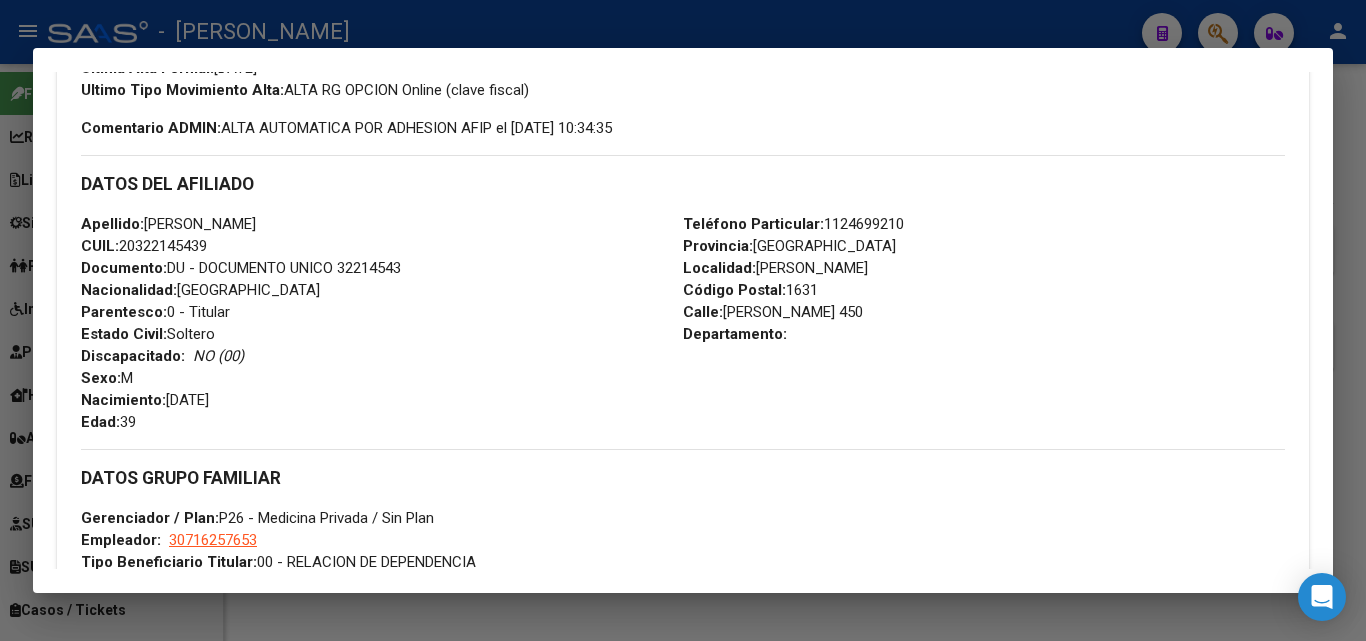 scroll, scrollTop: 800, scrollLeft: 0, axis: vertical 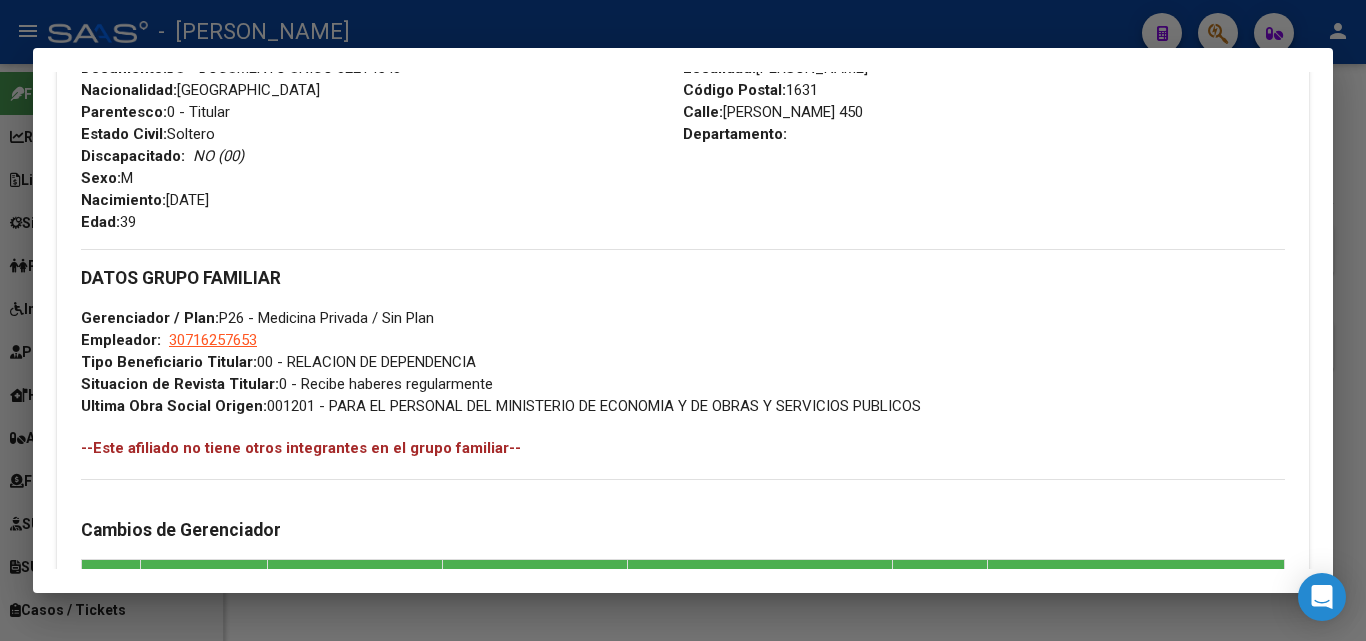click on "Gerenciador / Plan:  P26 - Medicina Privada / Sin Plan" at bounding box center (257, 318) 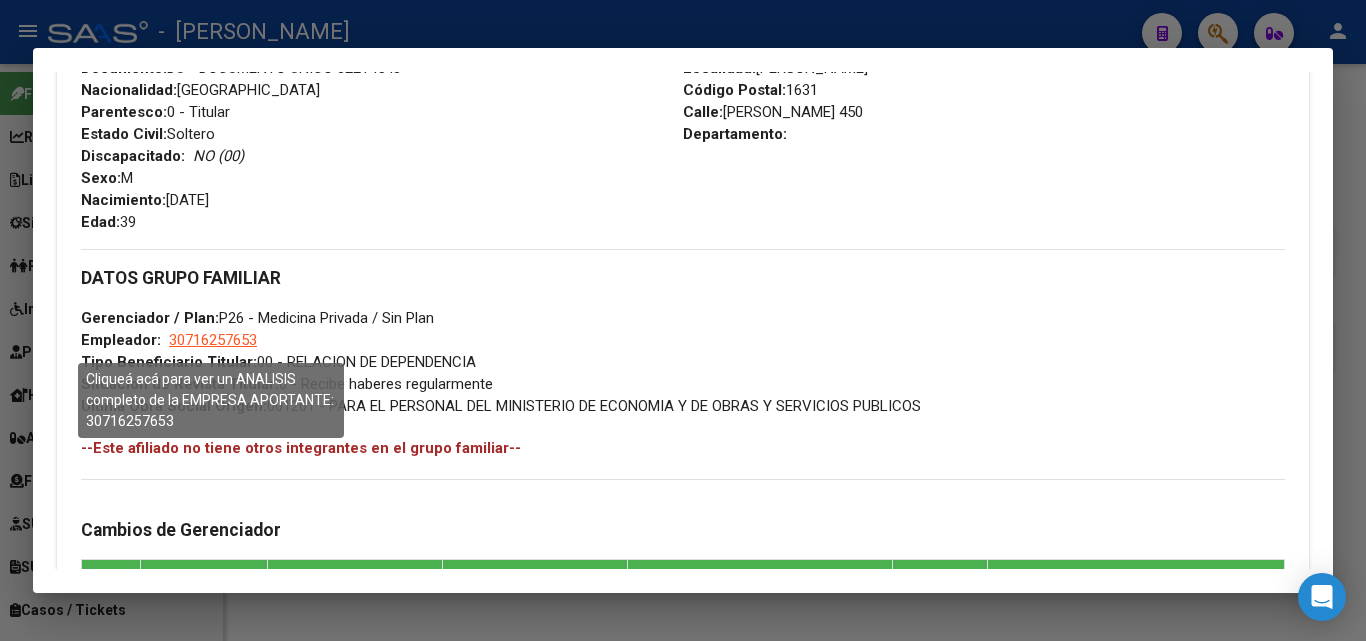 click on "30716257653" at bounding box center (213, 340) 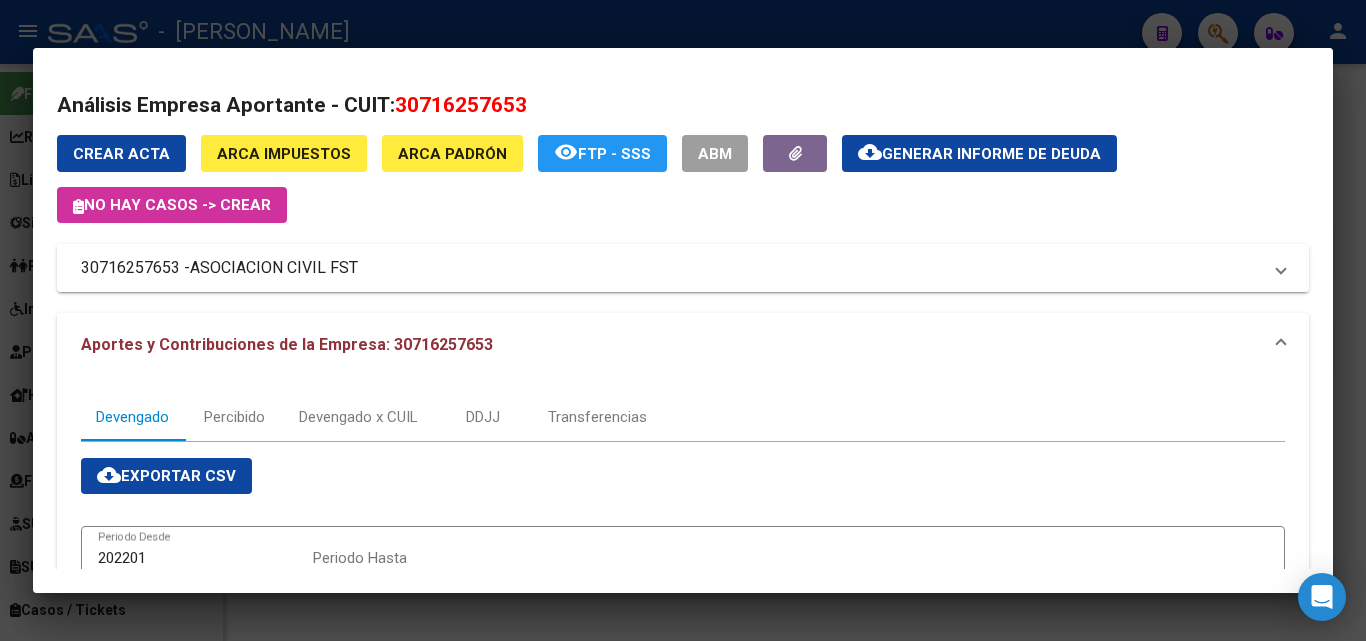 click on "ASOCIACION CIVIL FST" at bounding box center (274, 268) 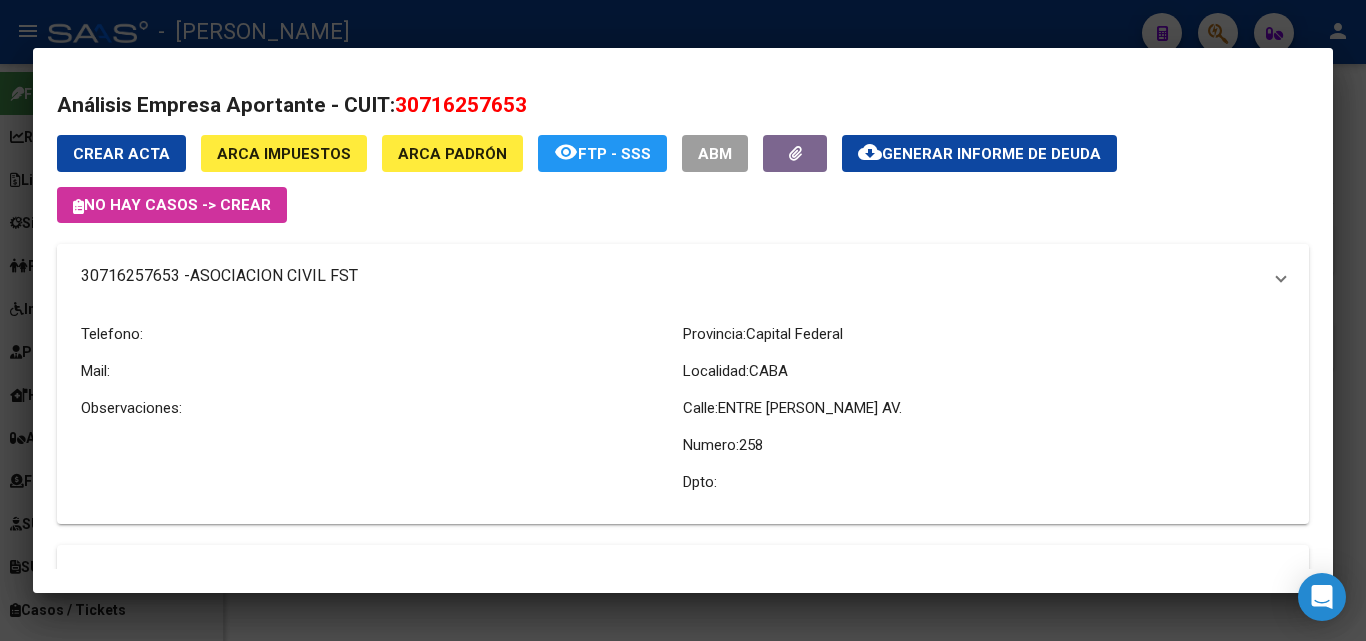 click on "30716257653 -   ASOCIACION CIVIL FST" at bounding box center [683, 276] 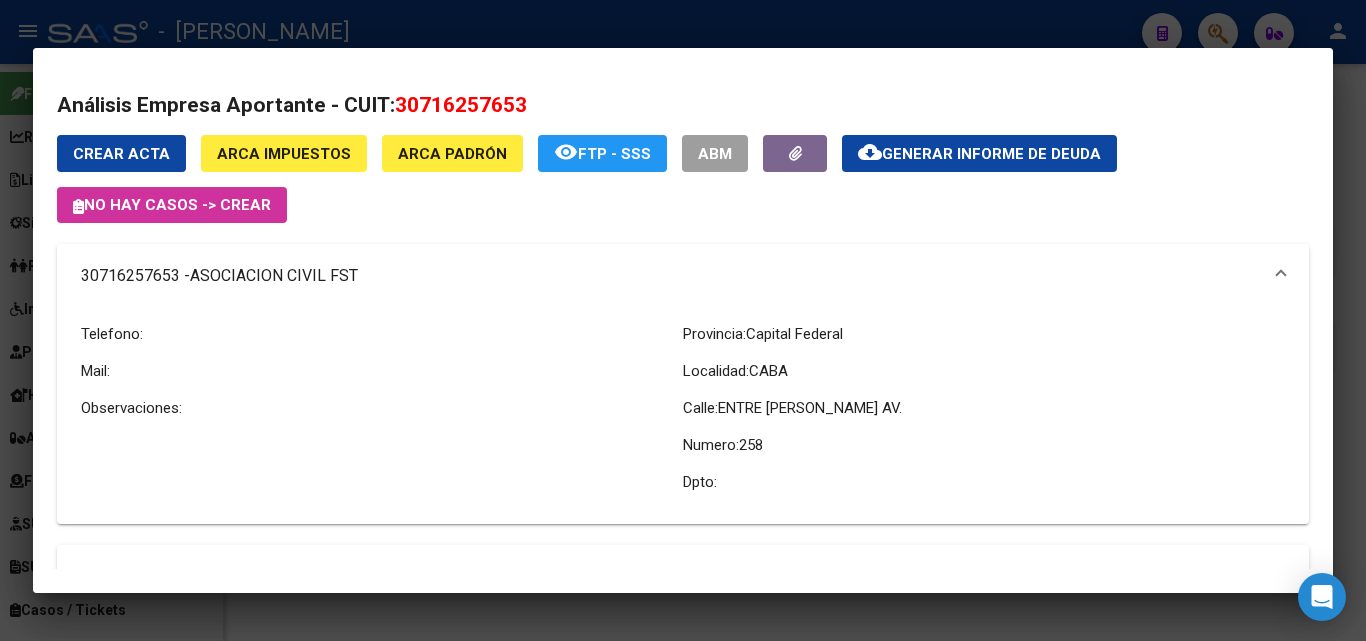 click on "30716257653 -   ASOCIACION CIVIL FST" at bounding box center (683, 276) 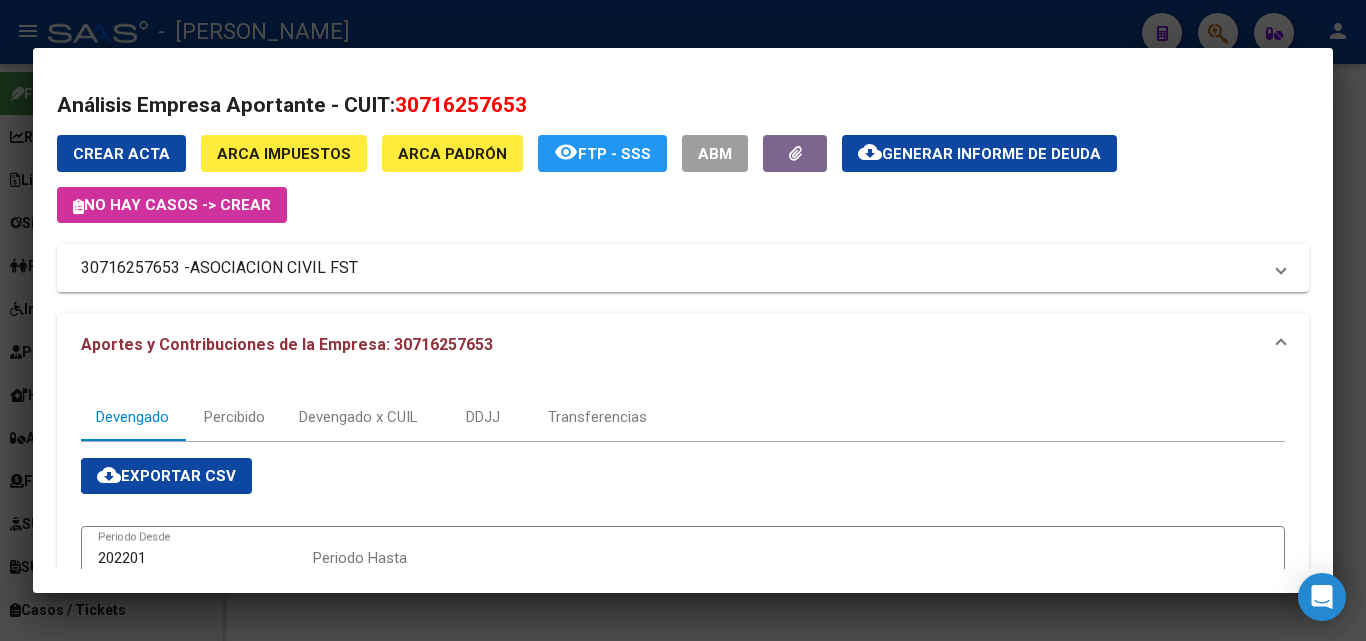 click at bounding box center (683, 320) 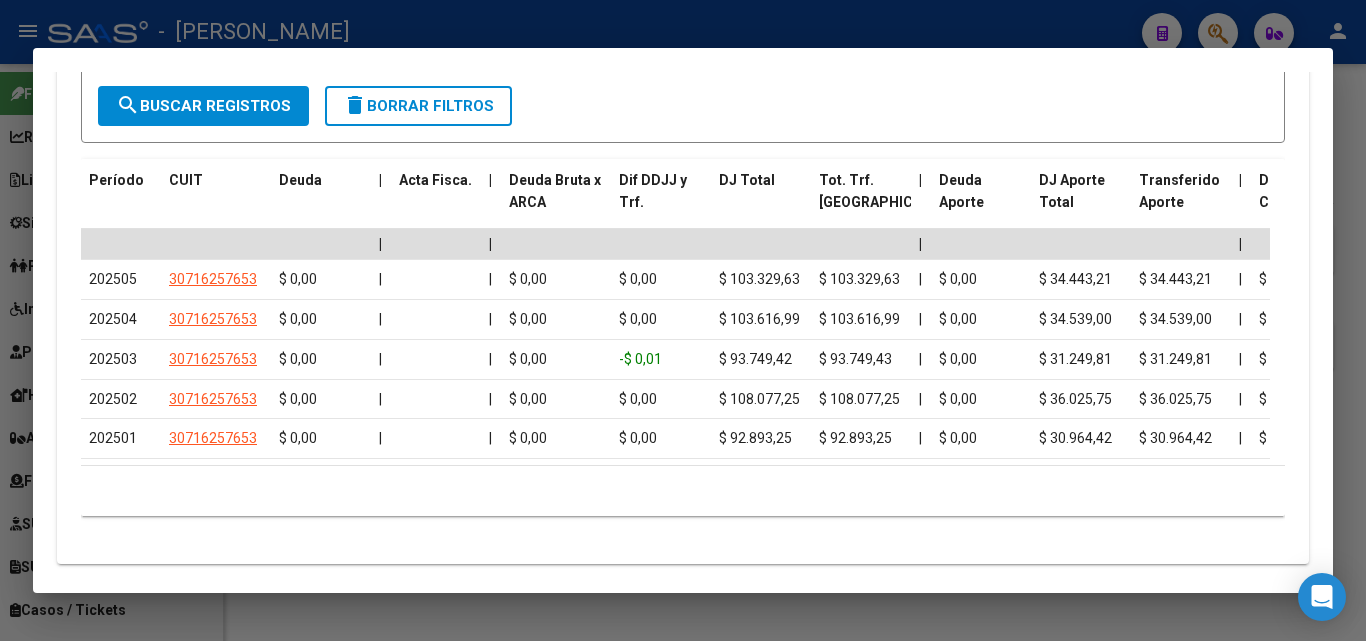 scroll, scrollTop: 2104, scrollLeft: 0, axis: vertical 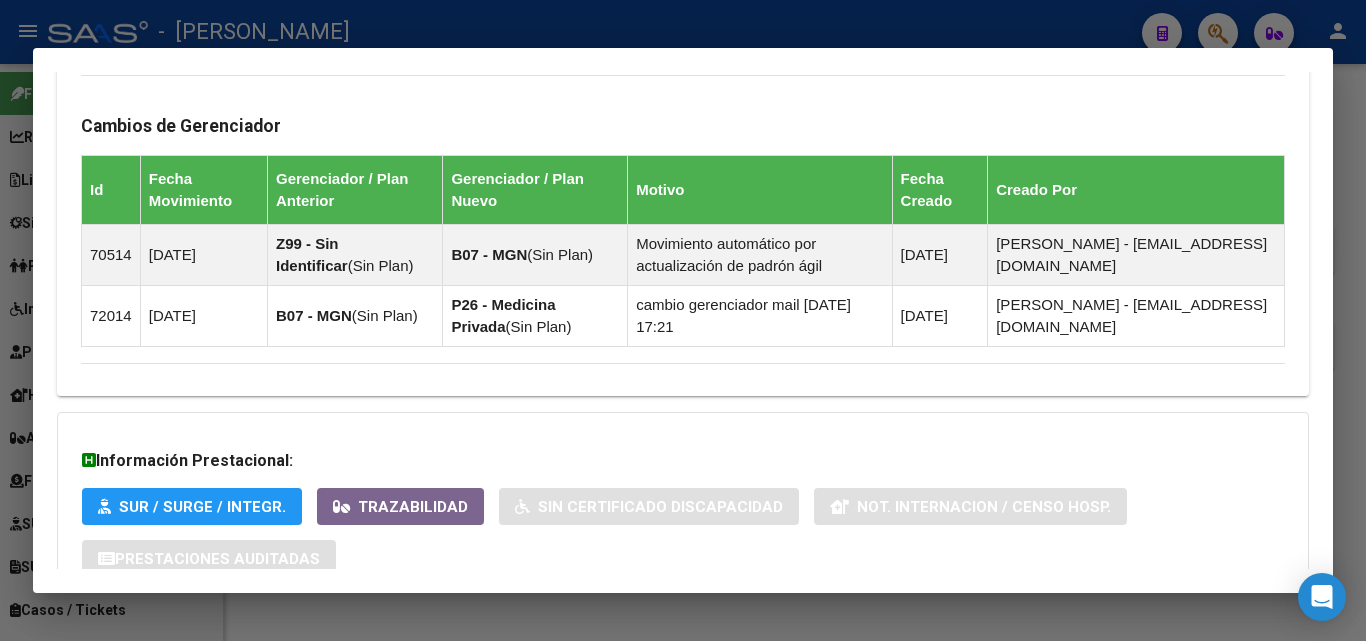 click at bounding box center [683, 320] 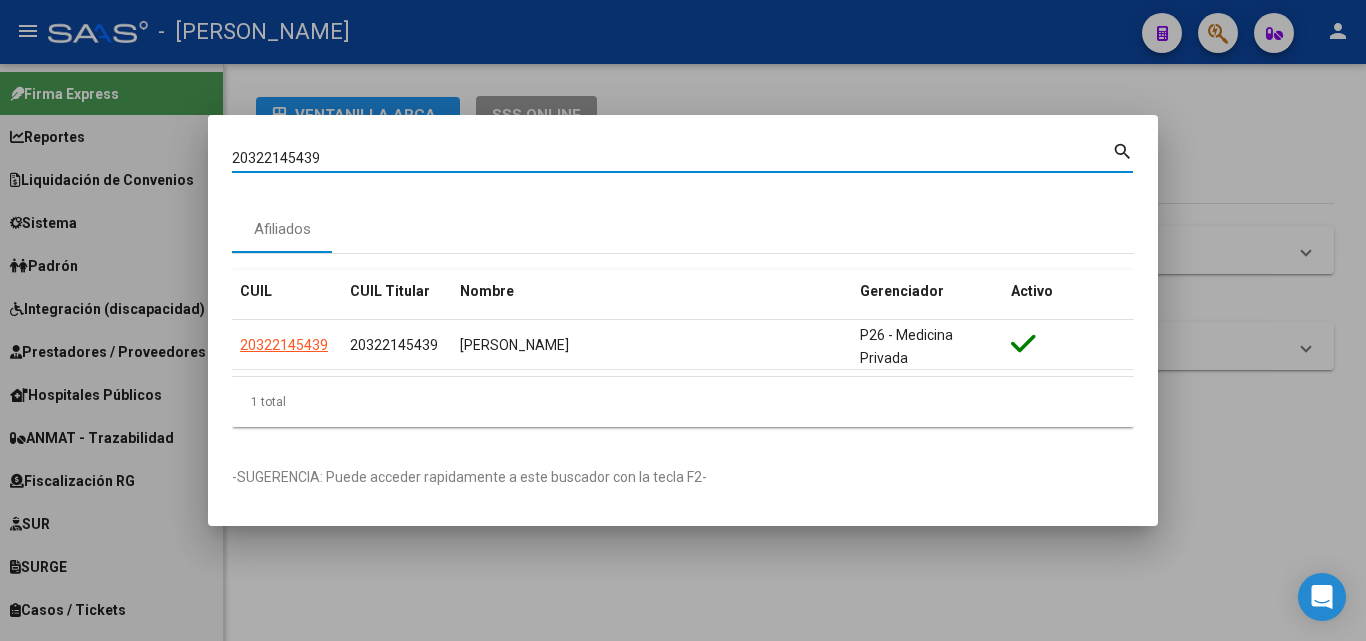 click on "20322145439" at bounding box center (672, 158) 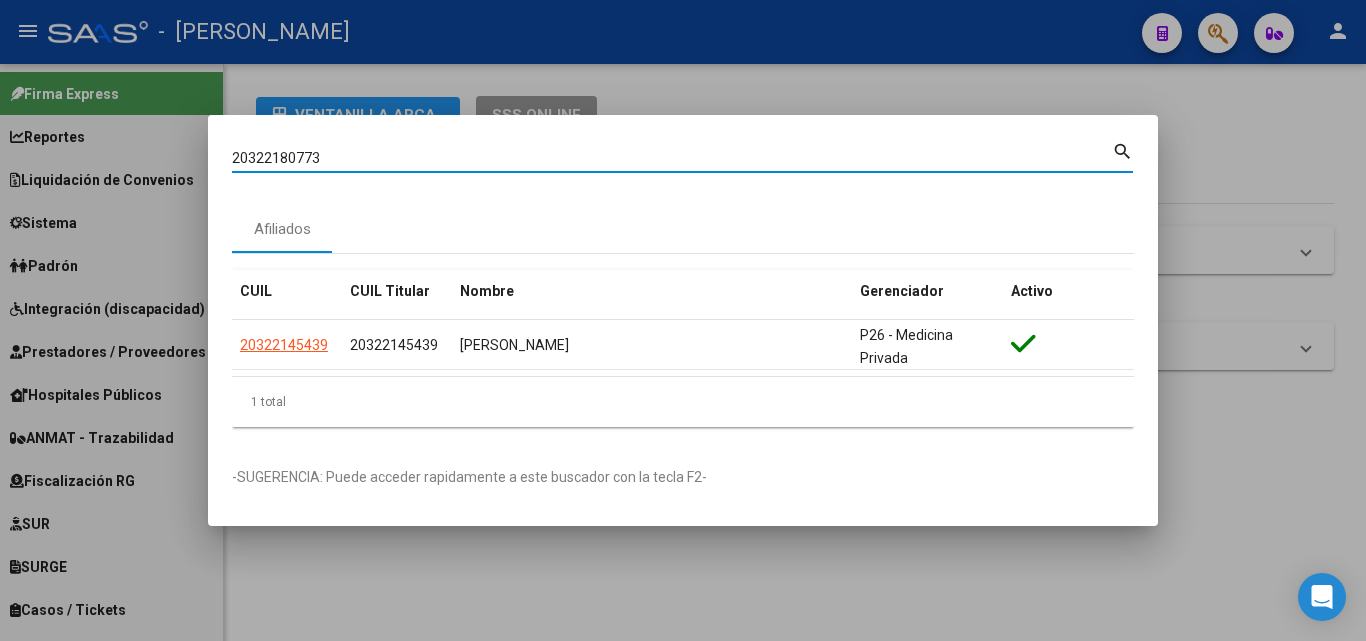 type on "20322180773" 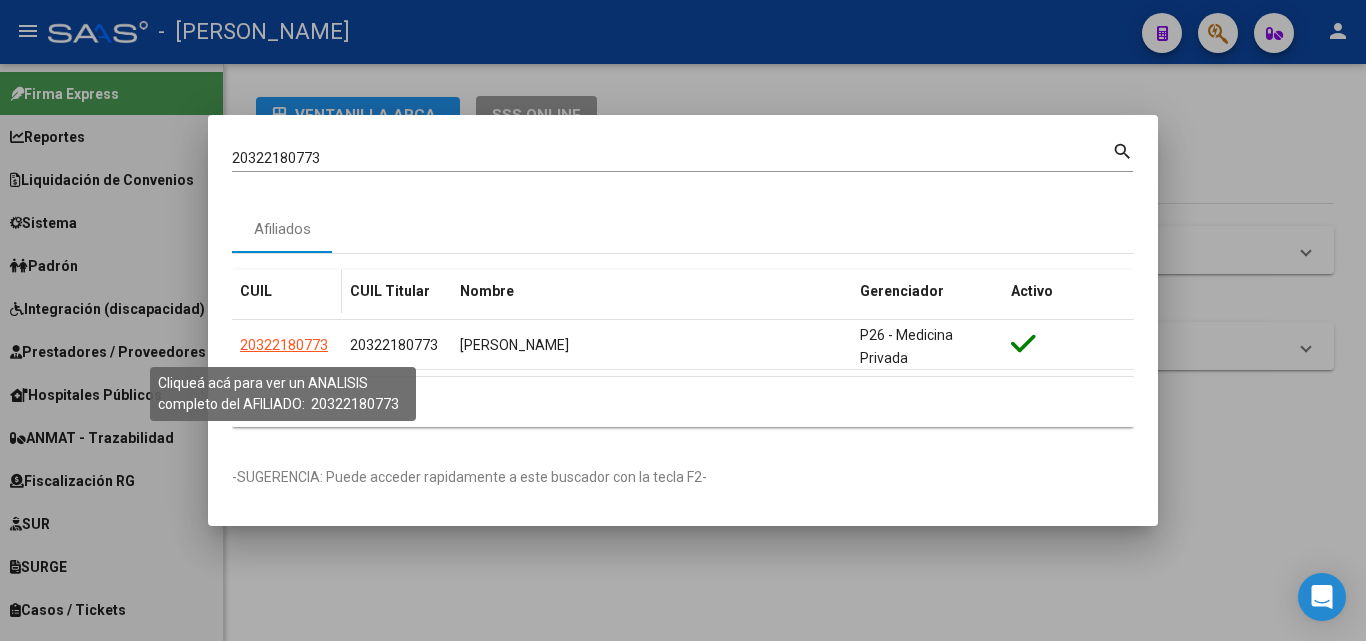 click on "20322180773" 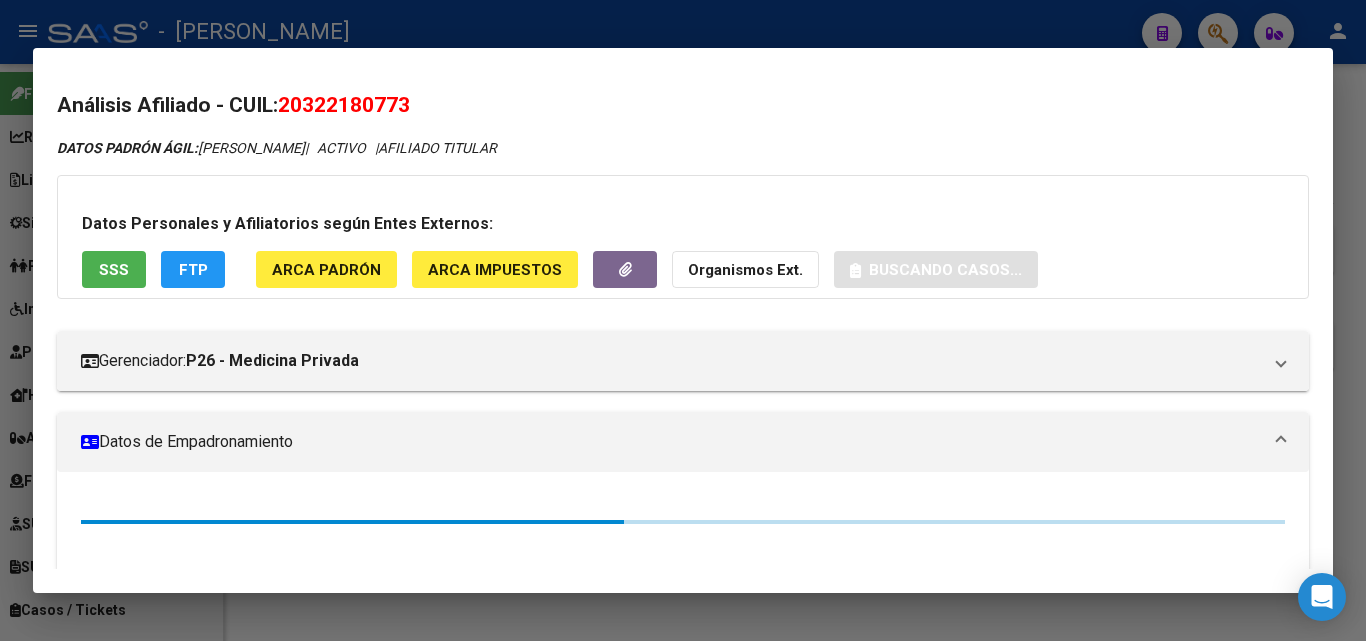 click on "ARCA Padrón" 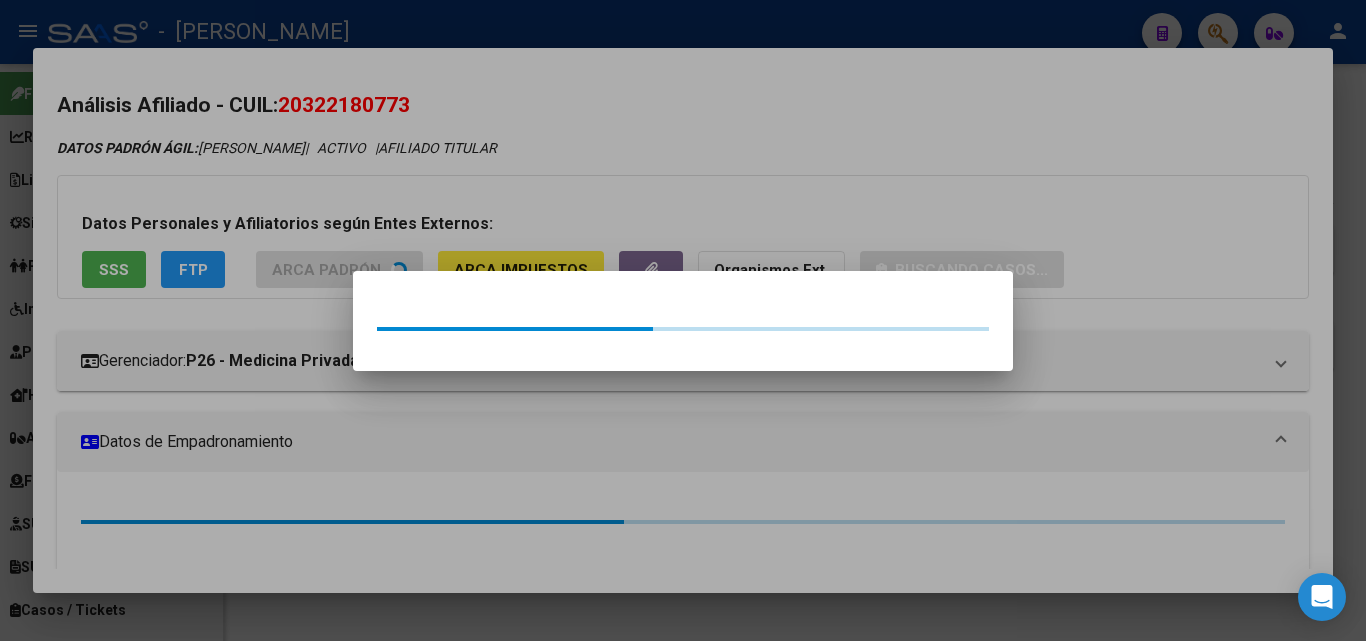 click at bounding box center [683, 320] 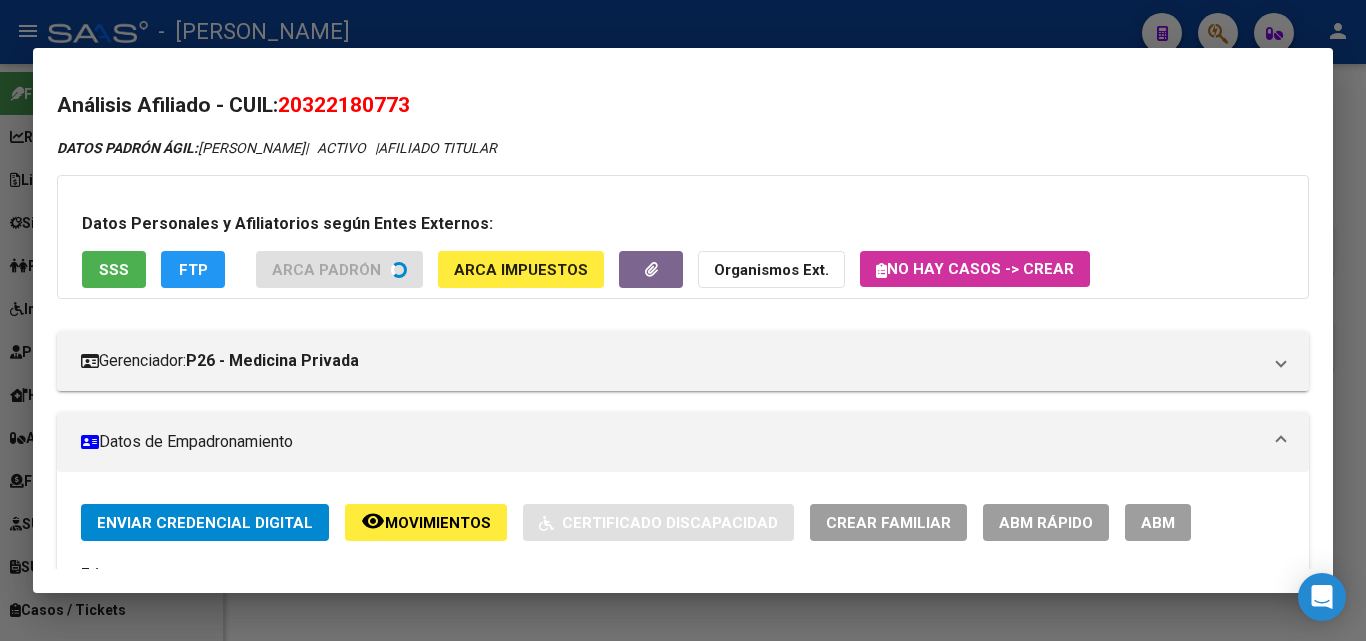 drag, startPoint x: 114, startPoint y: 244, endPoint x: 108, endPoint y: 272, distance: 28.635643 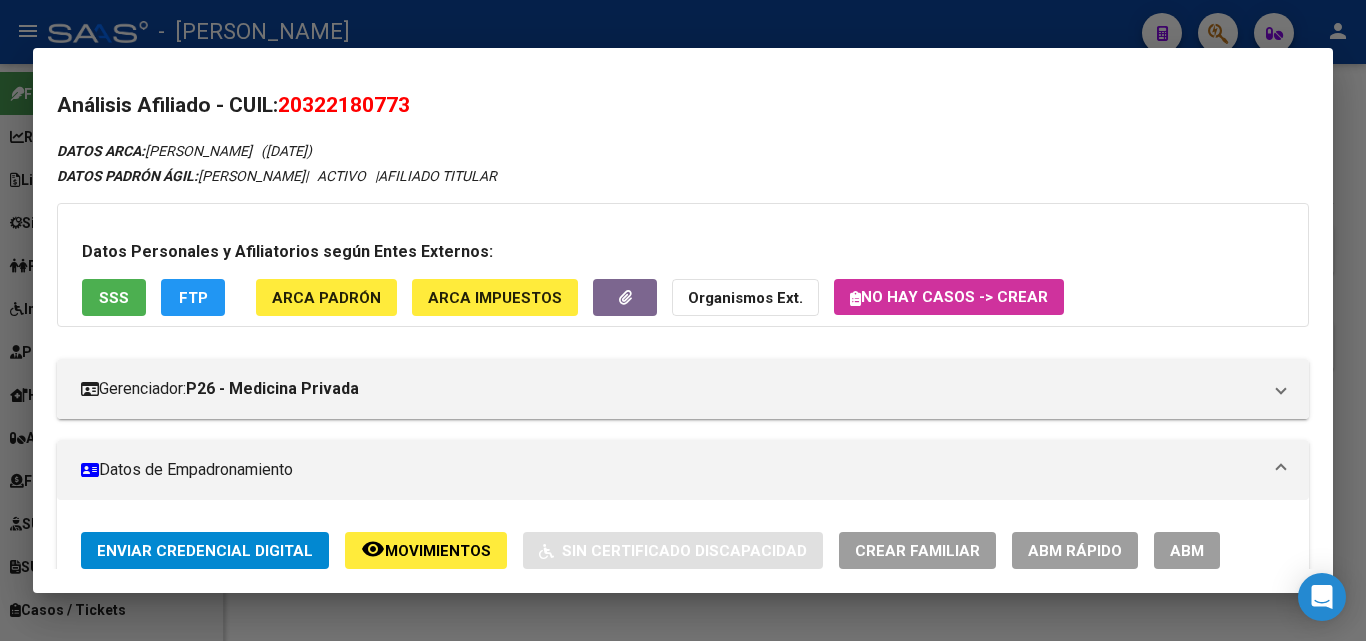 click on "Datos Personales y Afiliatorios según Entes Externos: SSS FTP ARCA Padrón ARCA Impuestos Organismos Ext.   No hay casos -> Crear" at bounding box center (683, 265) 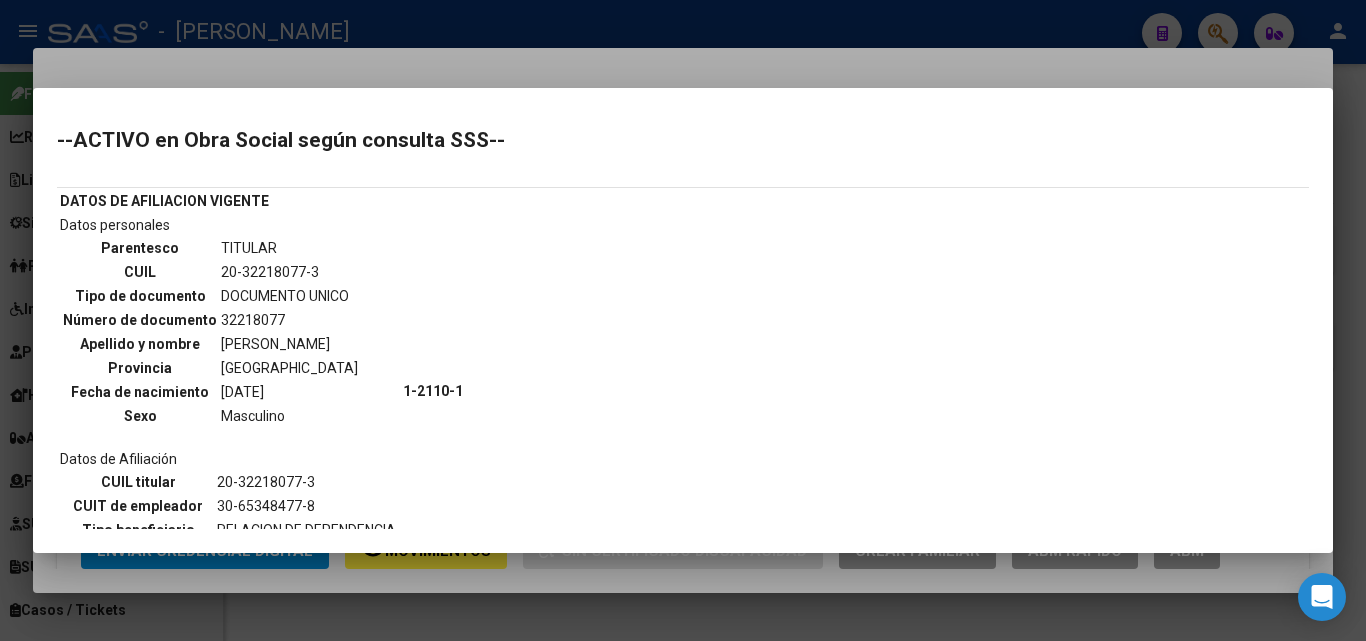 click at bounding box center (683, 320) 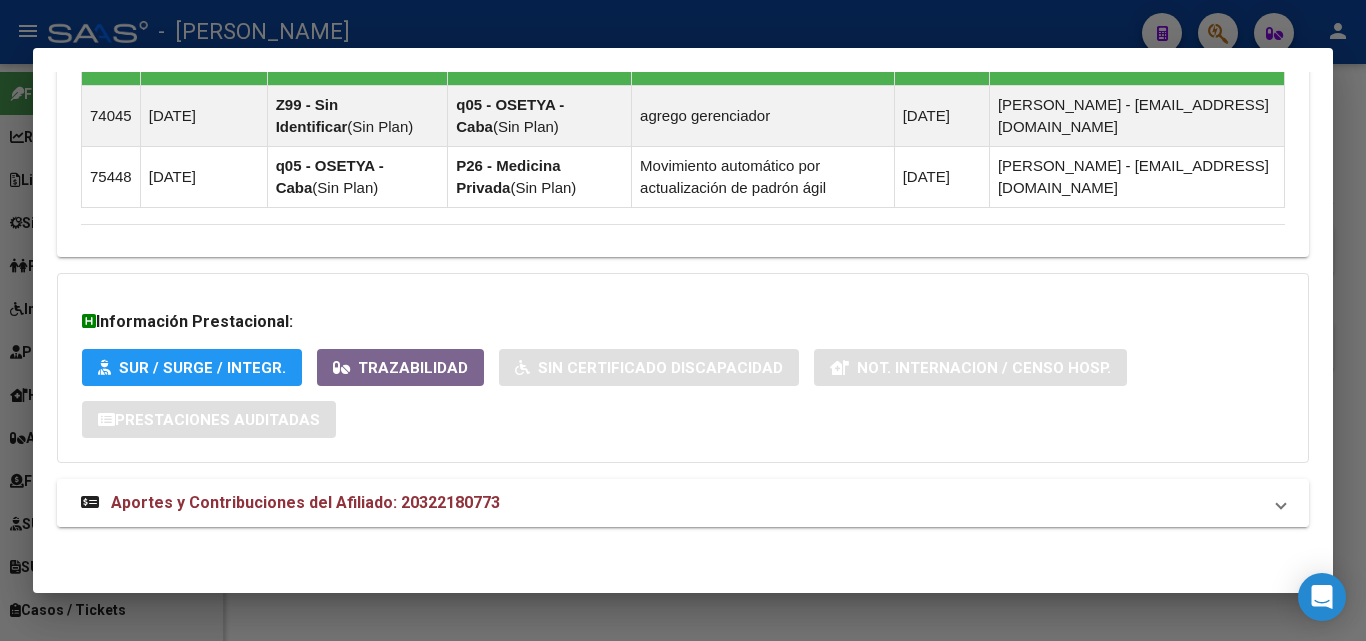 click on "Aportes y Contribuciones del Afiliado: 20322180773" at bounding box center [305, 502] 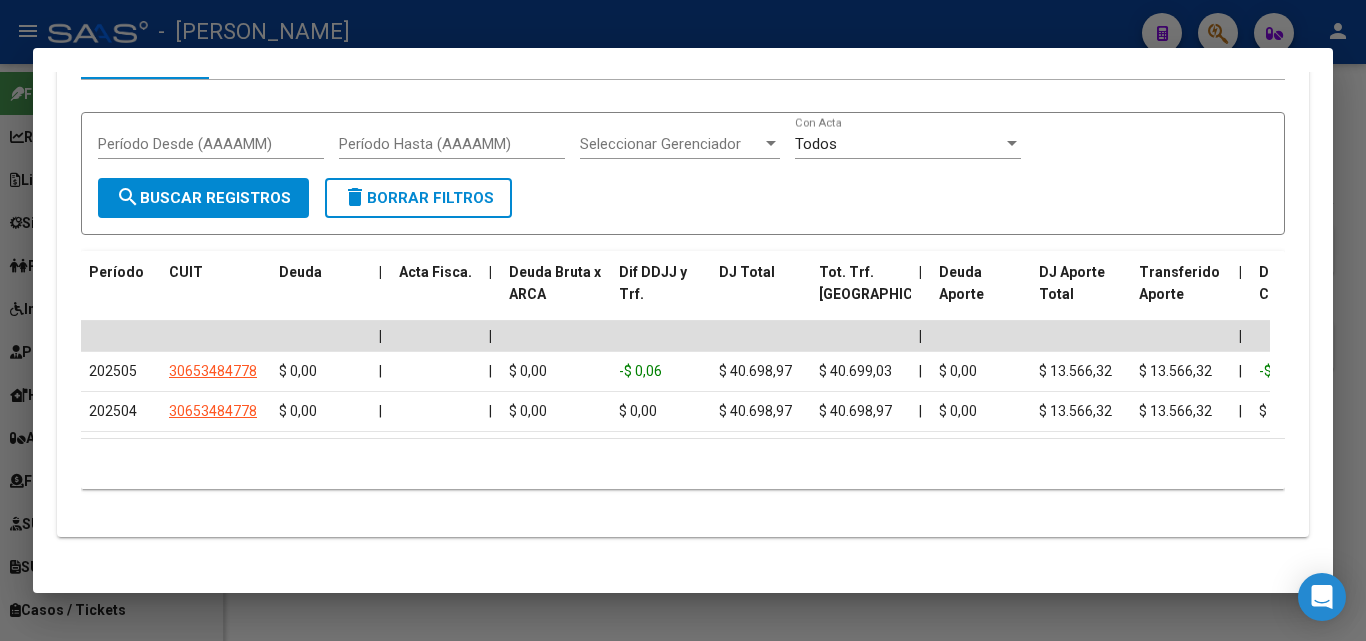scroll, scrollTop: 1982, scrollLeft: 0, axis: vertical 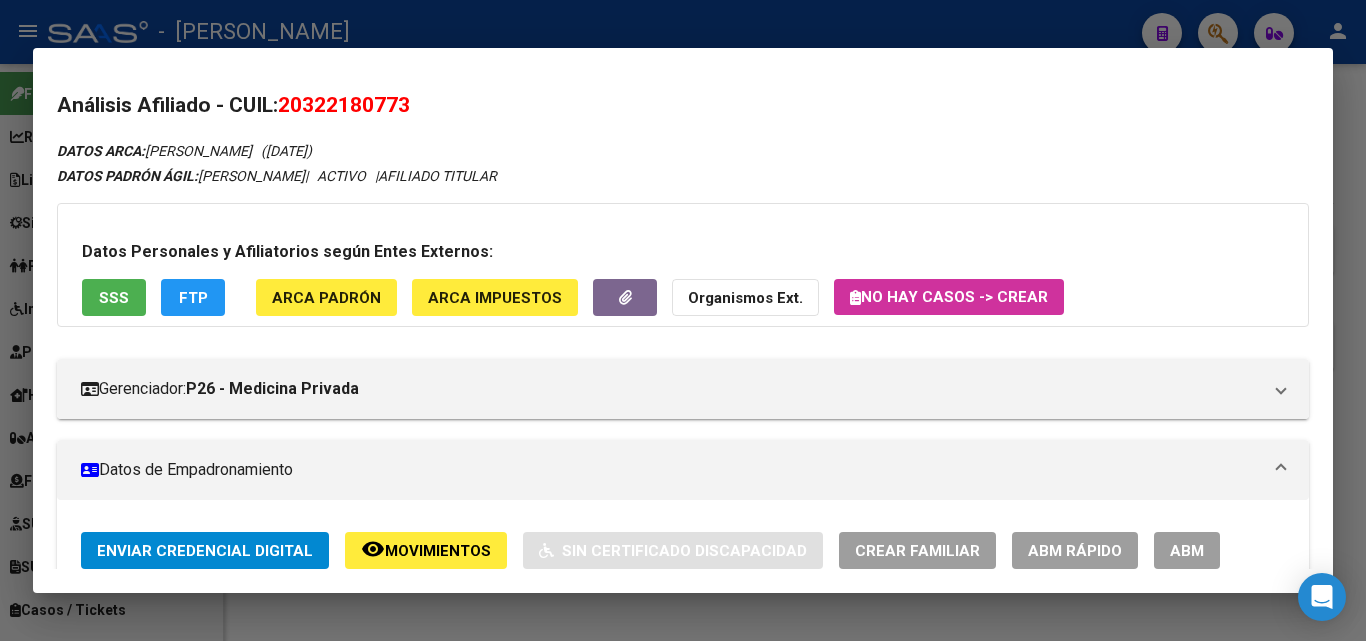 click on "ARCA Padrón" 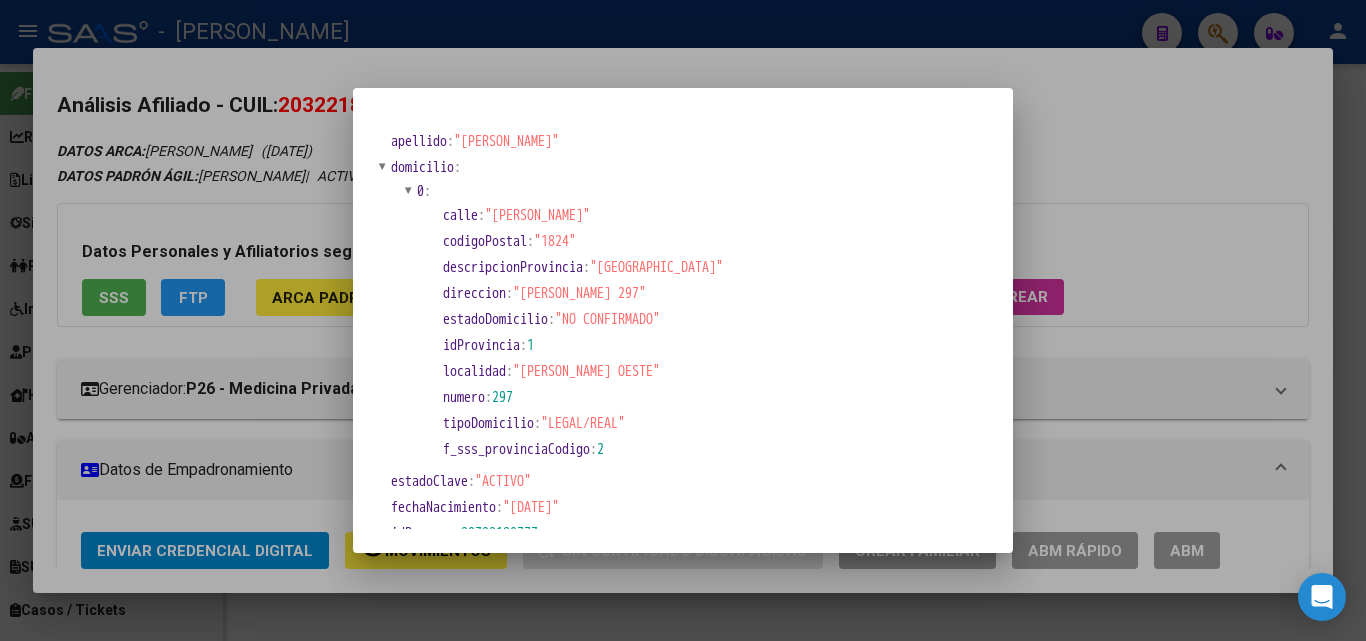 click at bounding box center [683, 320] 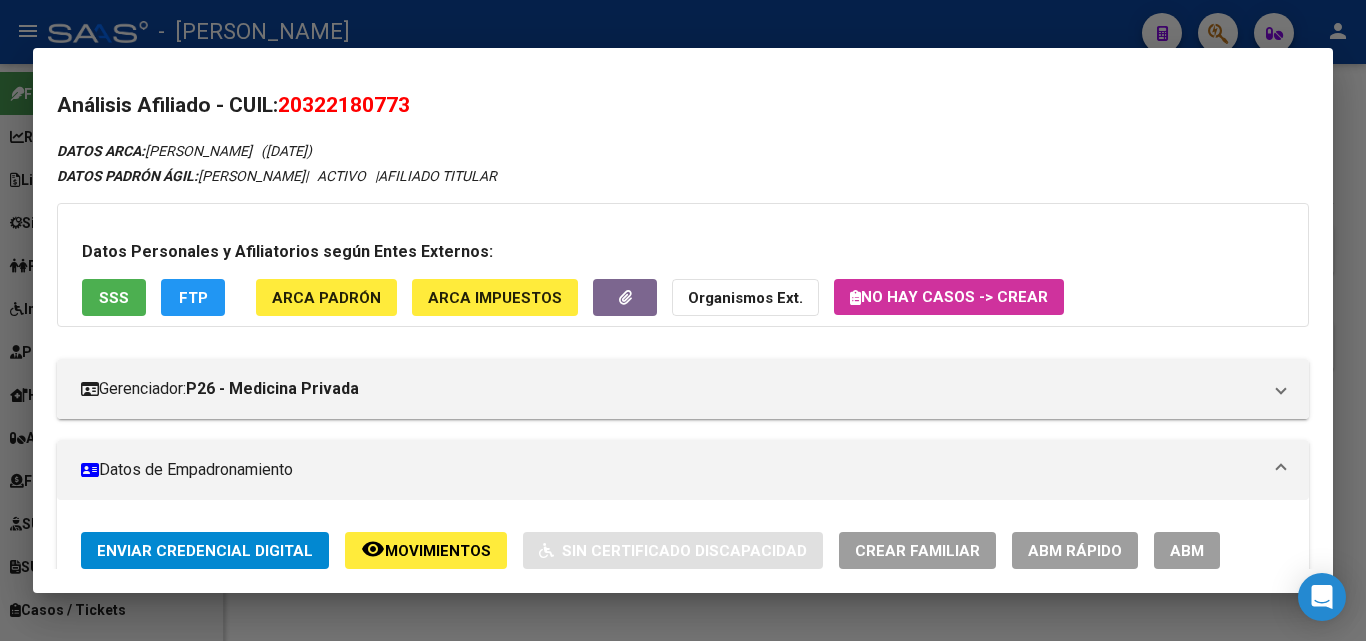scroll, scrollTop: 500, scrollLeft: 0, axis: vertical 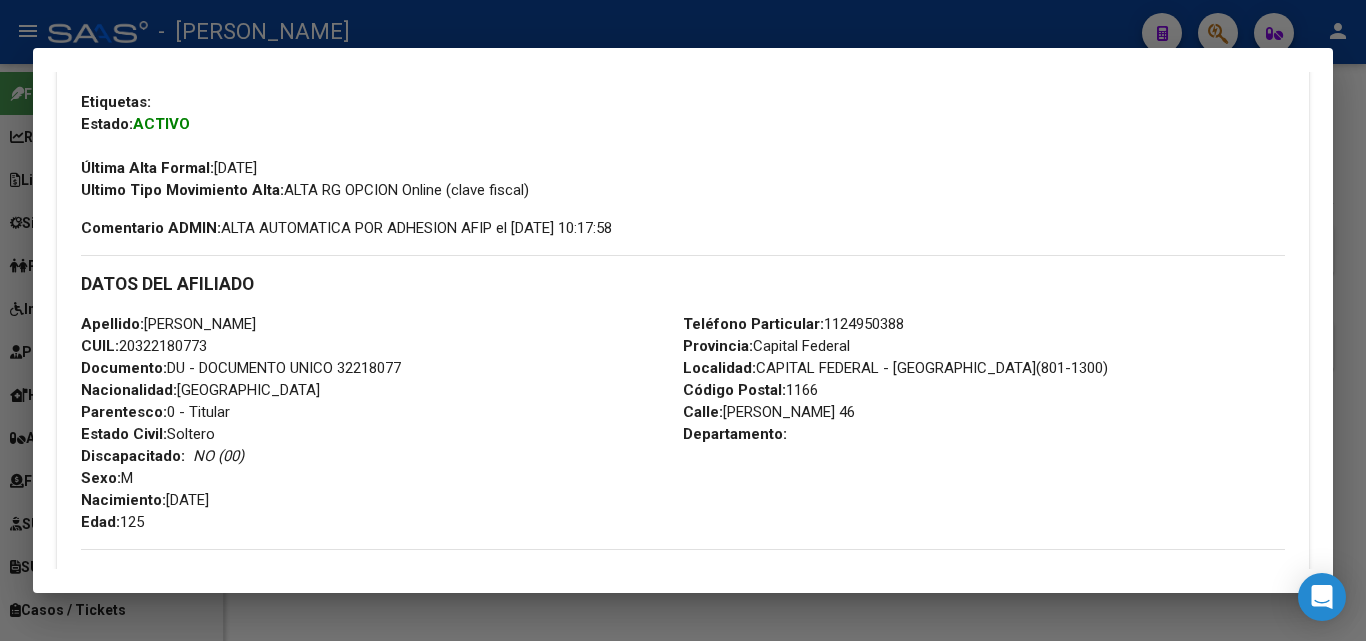 click on "Documento:  DU - DOCUMENTO UNICO 32218077" at bounding box center [241, 368] 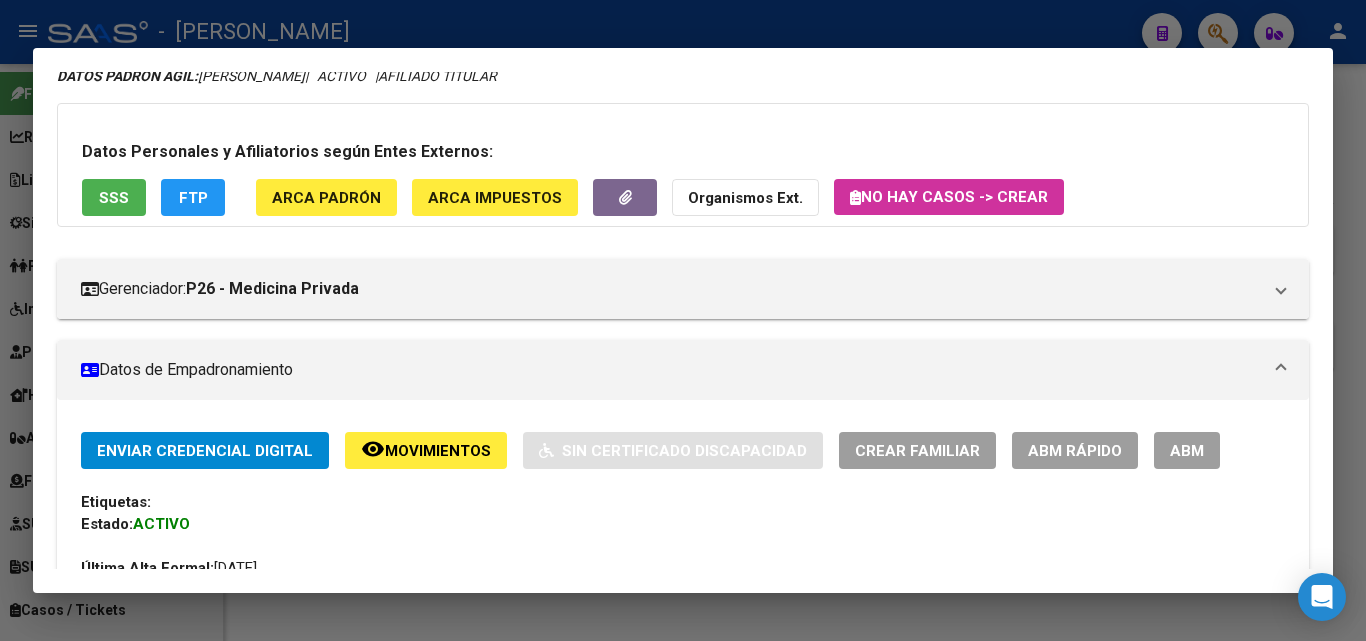 scroll, scrollTop: 0, scrollLeft: 0, axis: both 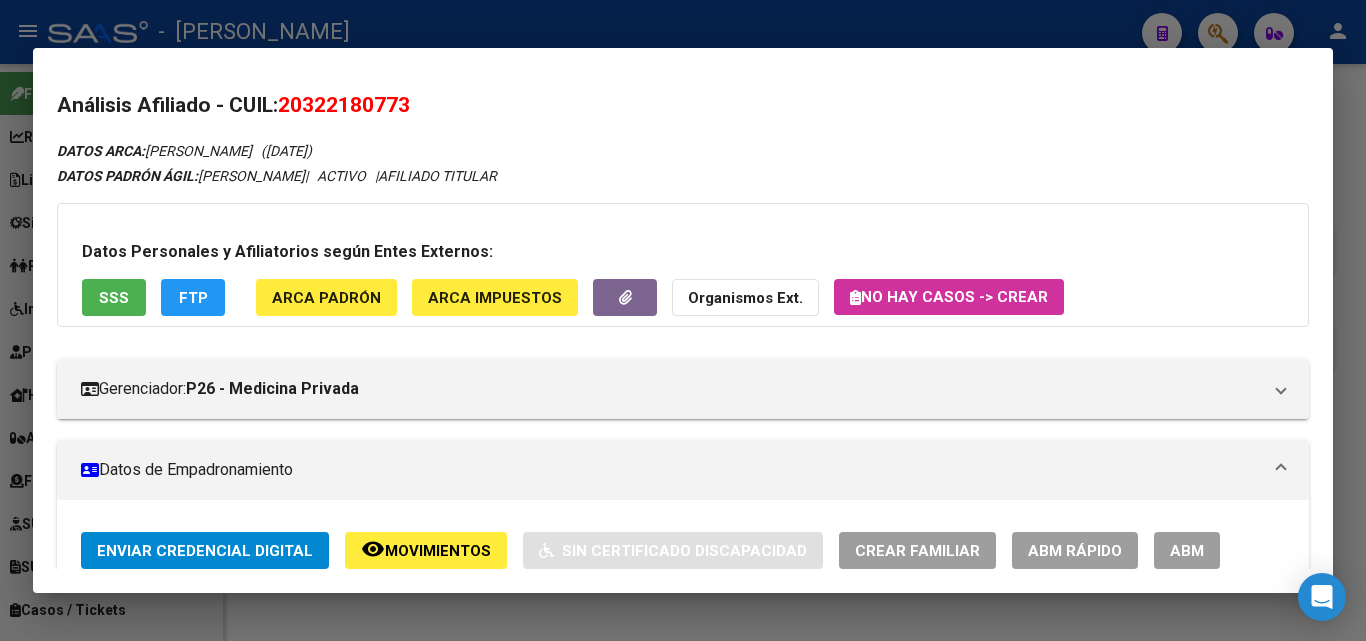 click on "ARCA Padrón" 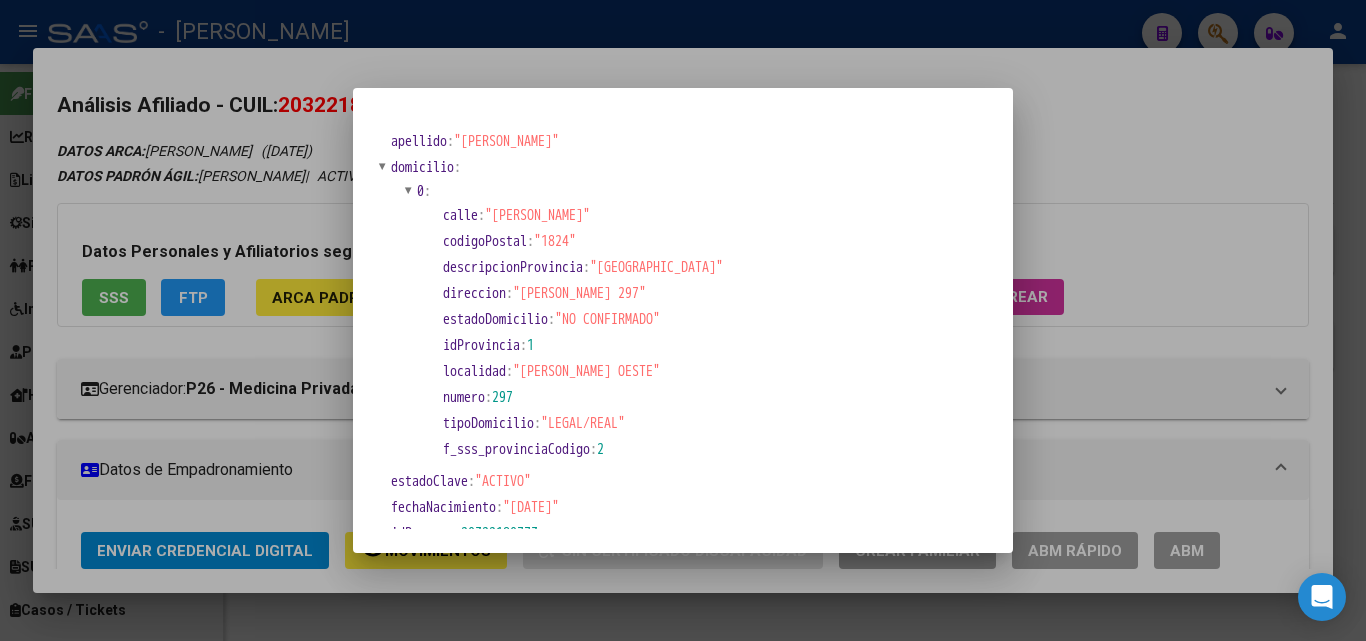click at bounding box center [683, 320] 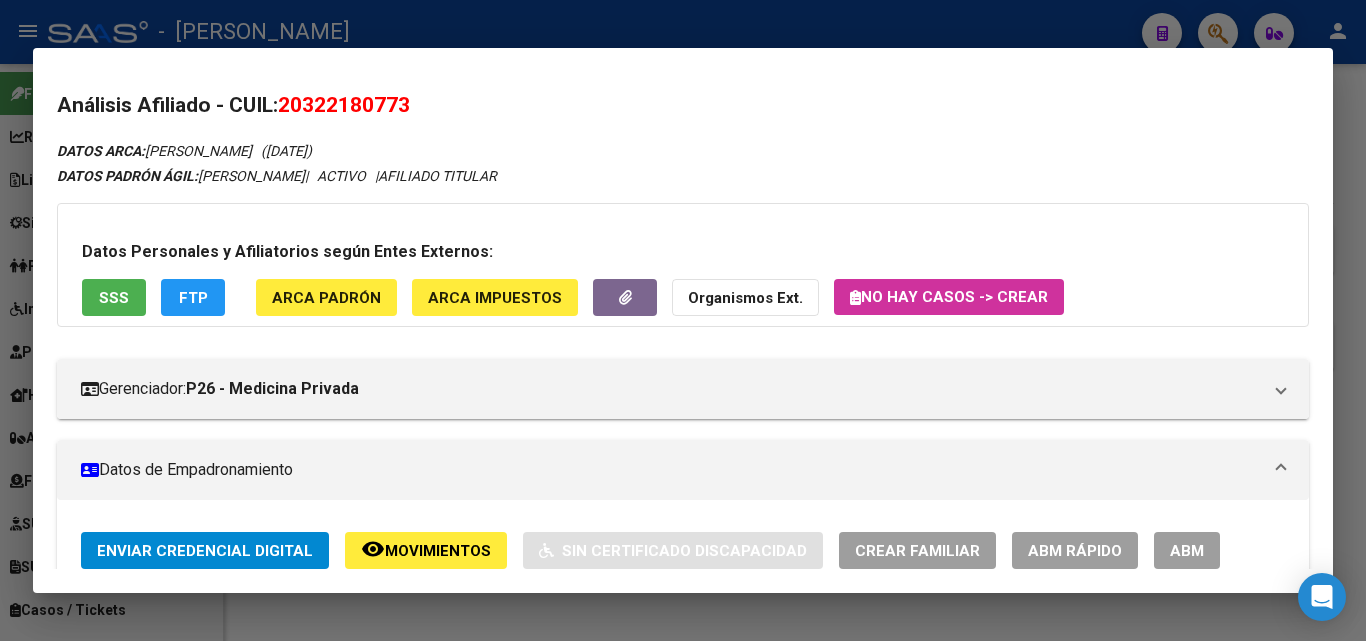 scroll, scrollTop: 300, scrollLeft: 0, axis: vertical 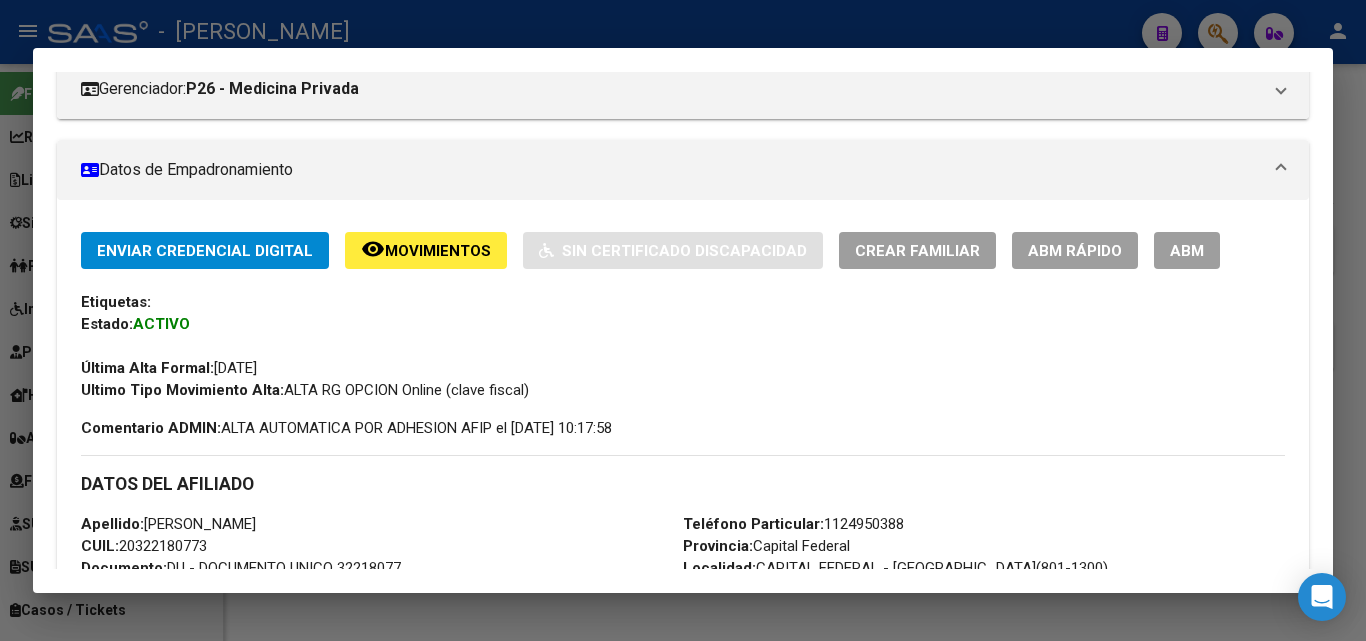 click on "DATOS DEL AFILIADO" at bounding box center (683, 484) 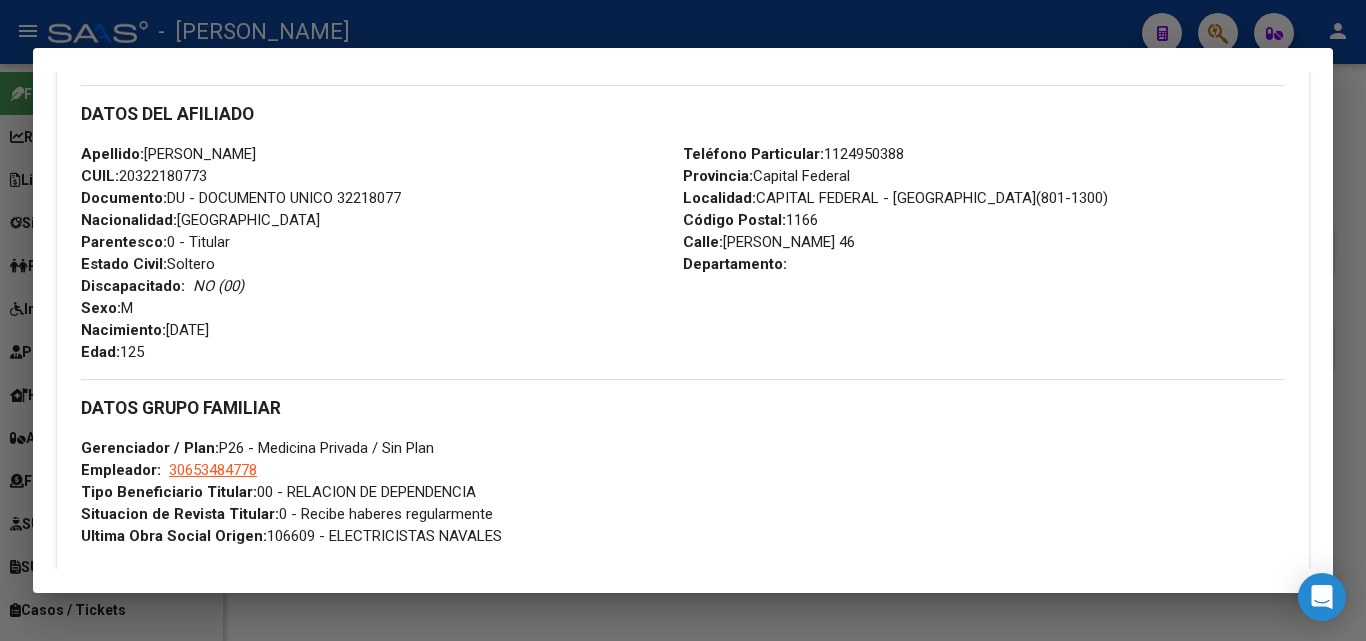scroll, scrollTop: 700, scrollLeft: 0, axis: vertical 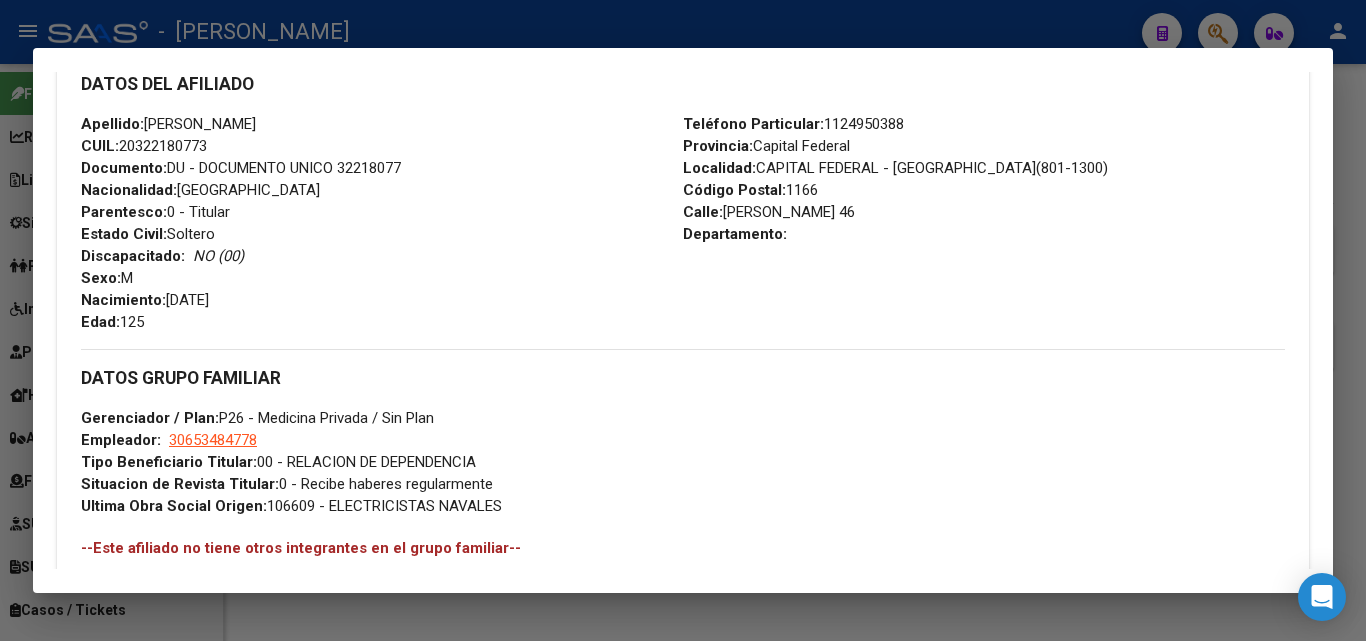 click on "30653484778" at bounding box center (213, 440) 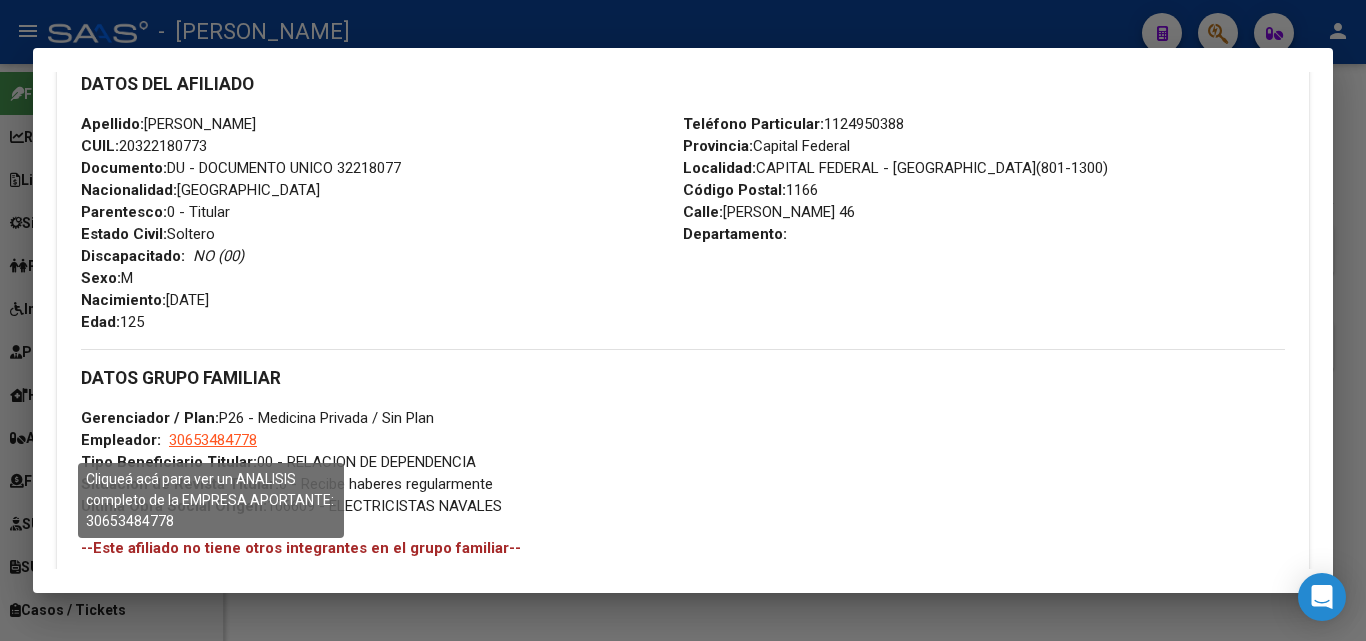 click on "30653484778" at bounding box center [213, 440] 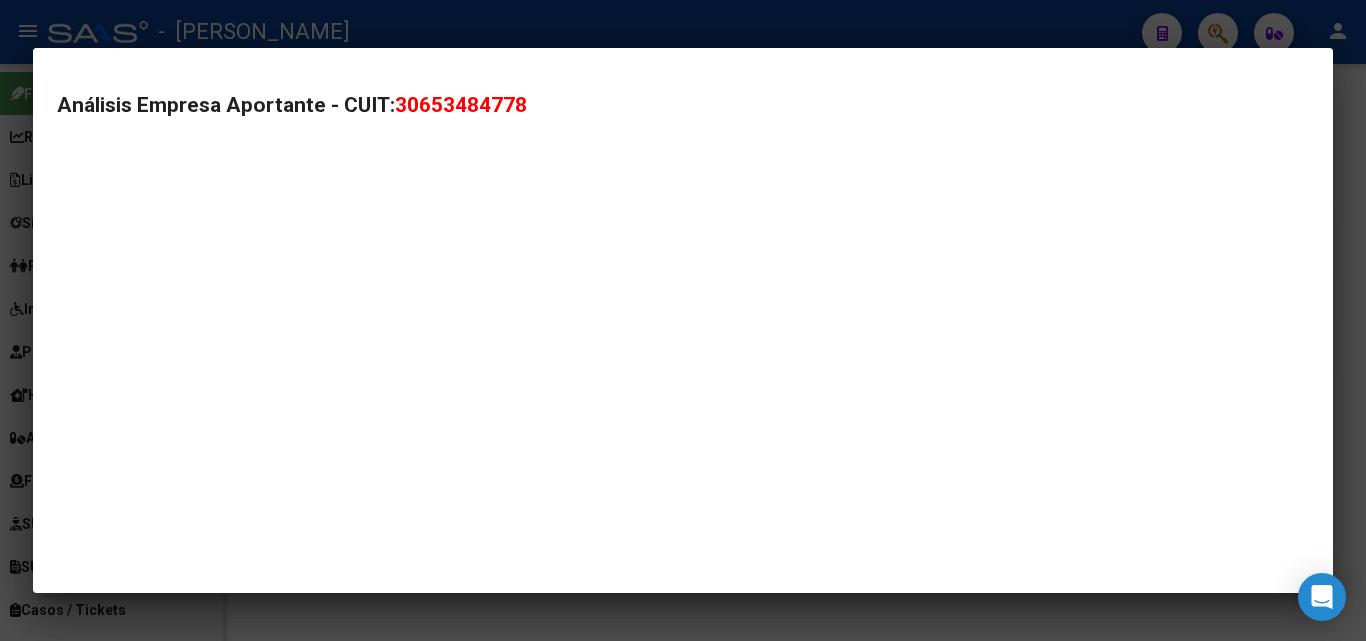 click at bounding box center [683, 320] 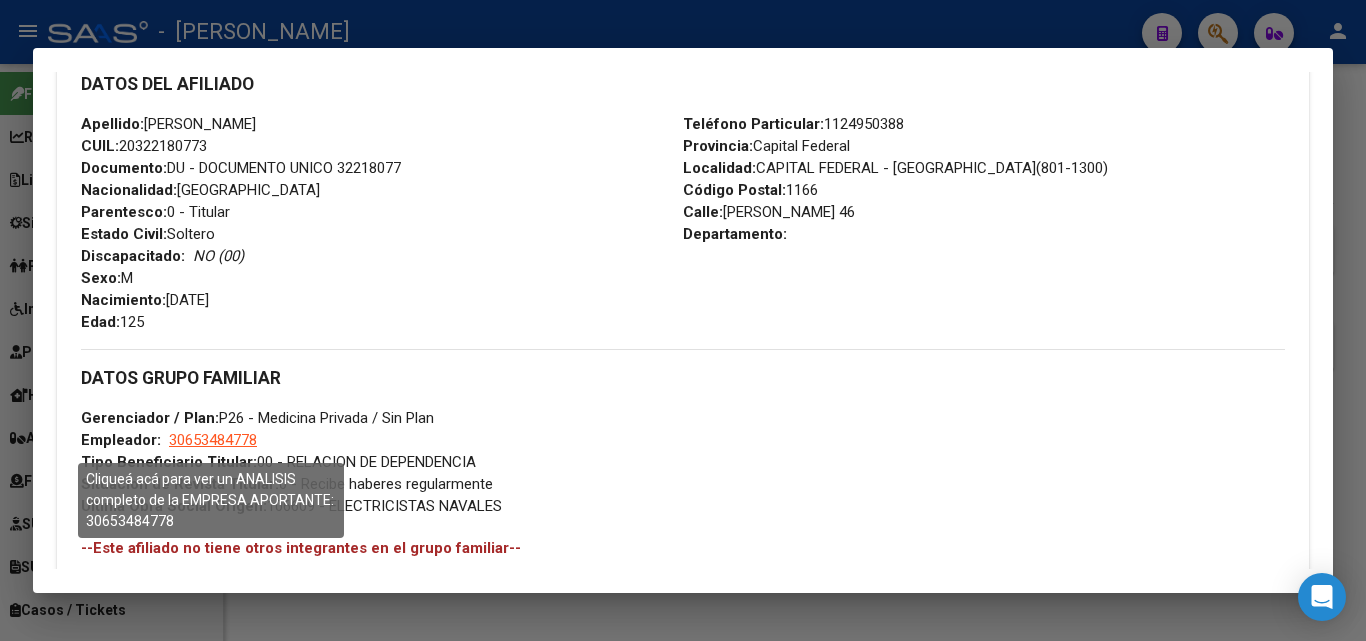 click on "30653484778" at bounding box center (213, 440) 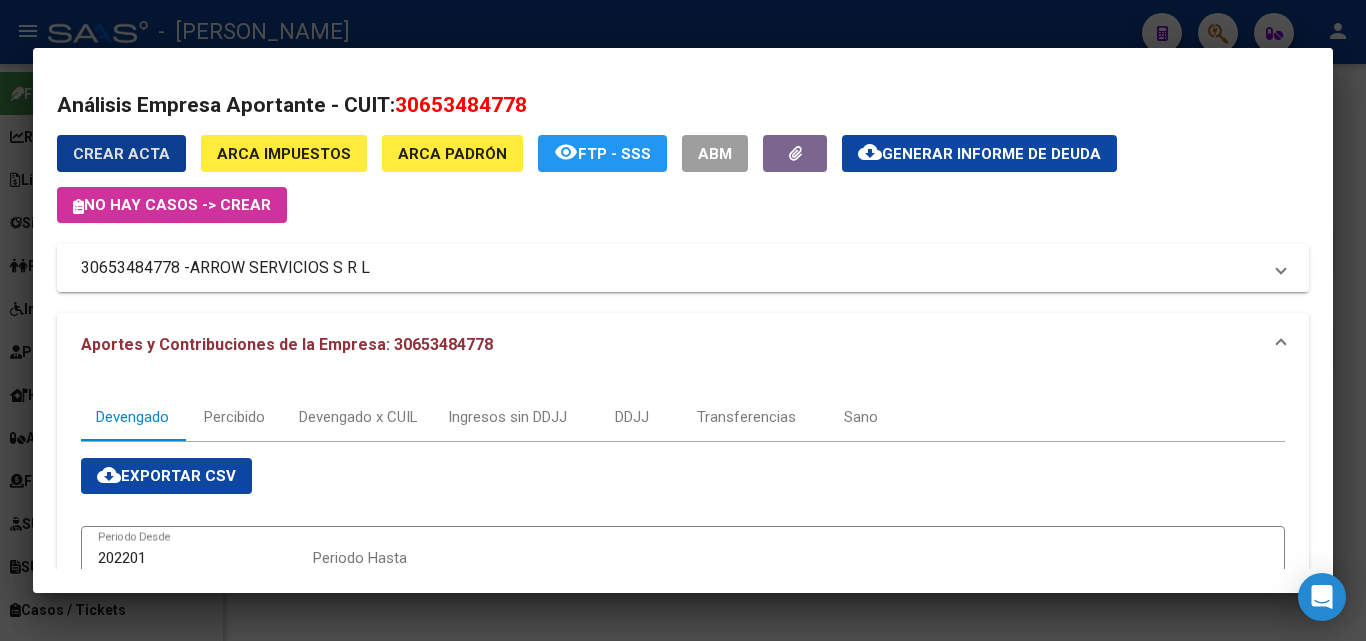 click on "ARROW SERVICIOS S R L" at bounding box center [280, 268] 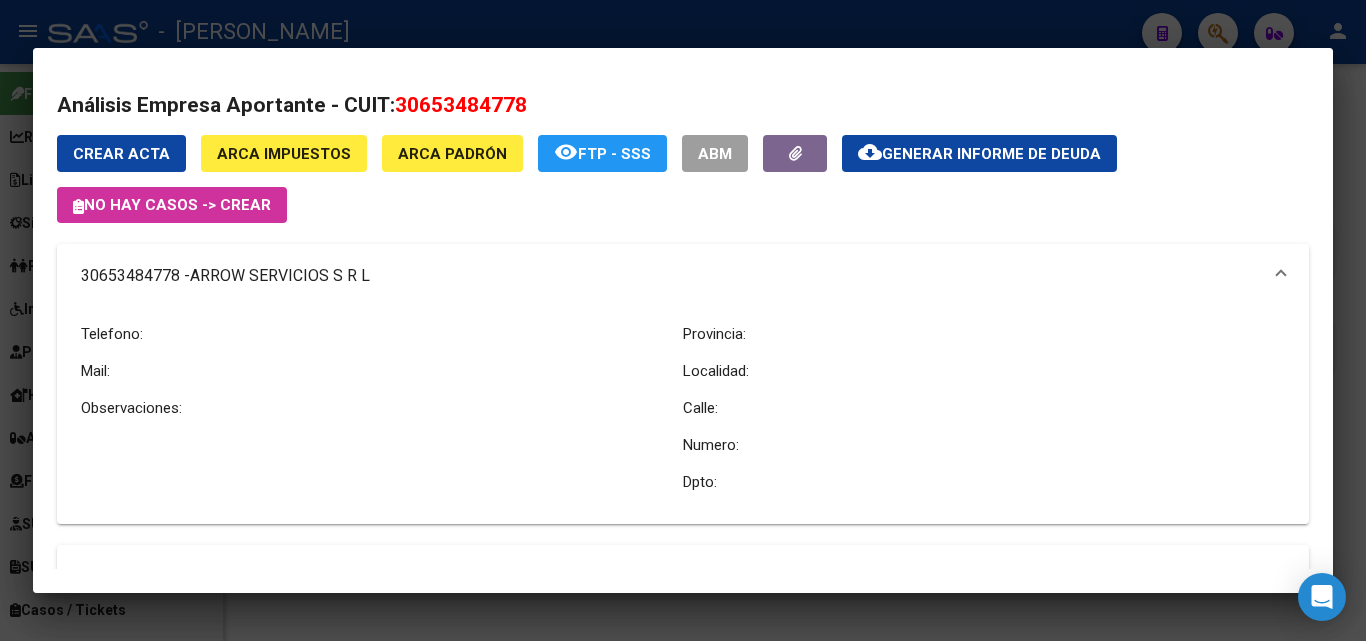 click at bounding box center [683, 320] 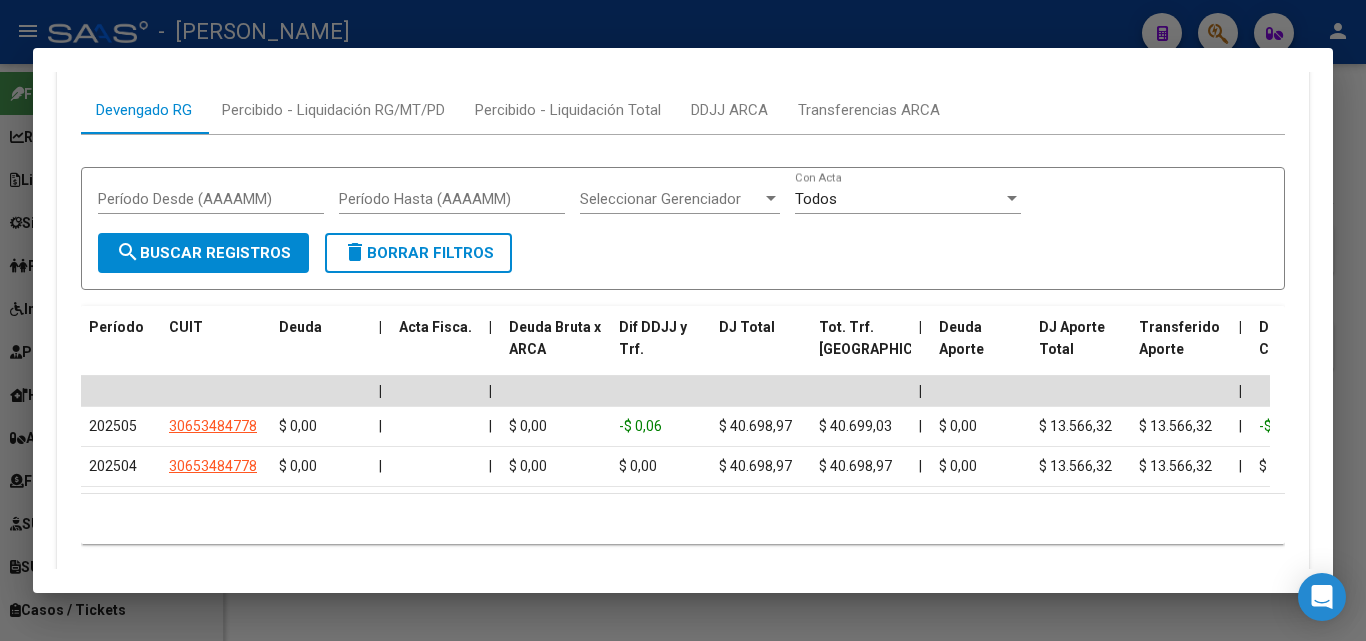 scroll, scrollTop: 1982, scrollLeft: 0, axis: vertical 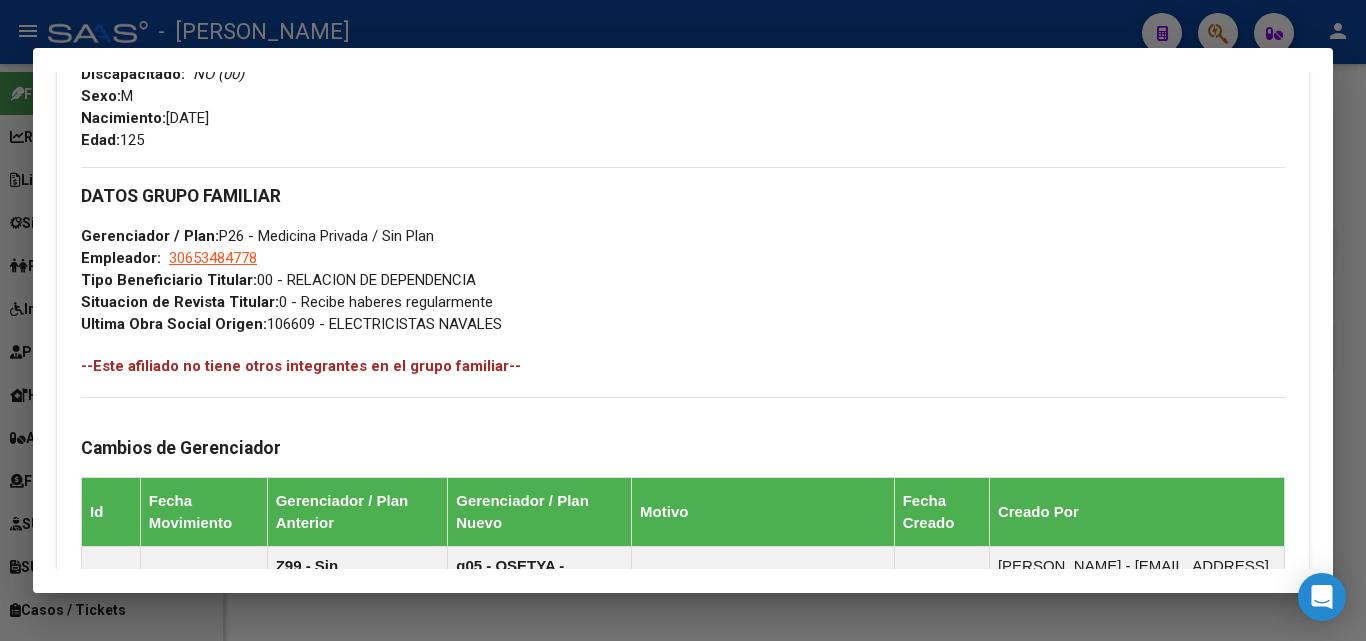 click at bounding box center (683, 320) 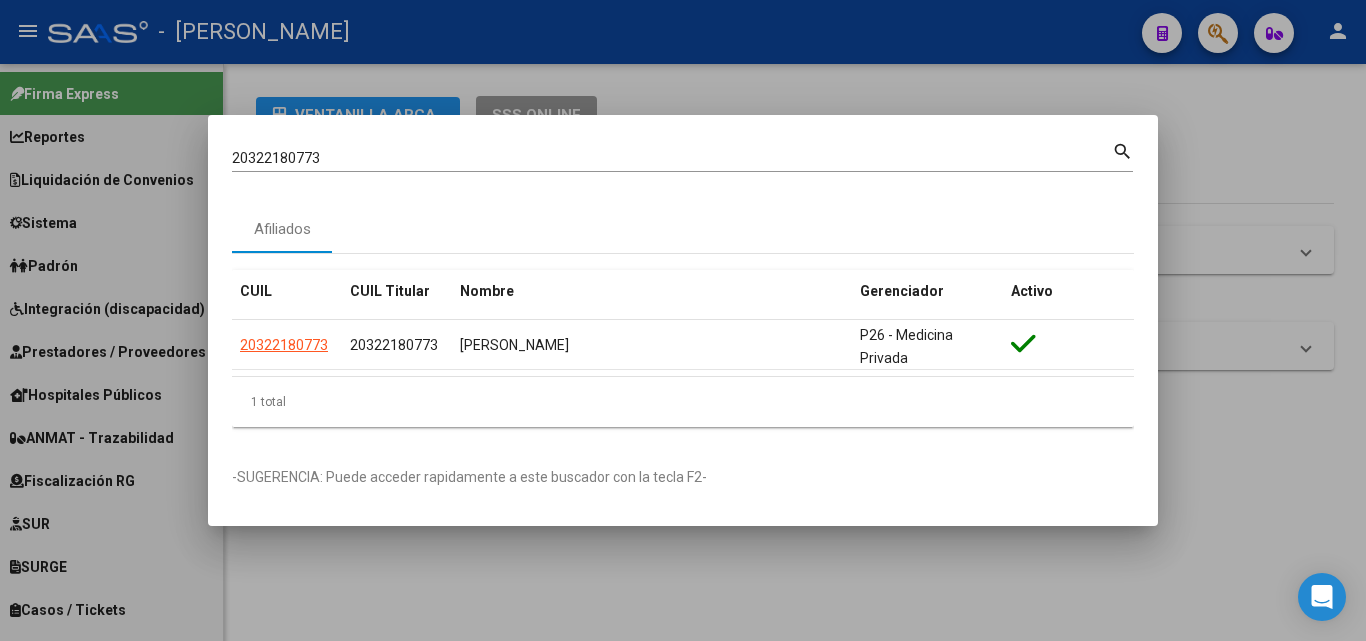 click on "20322180773" at bounding box center [672, 158] 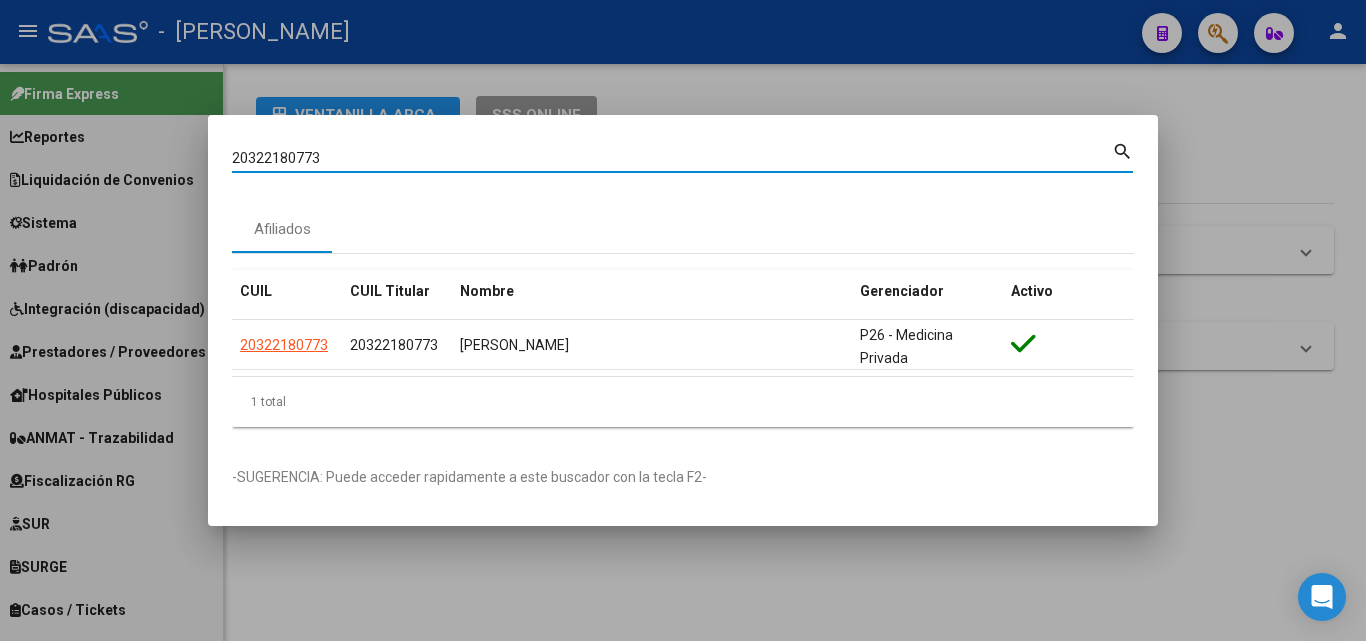 click on "20322180773" at bounding box center (672, 158) 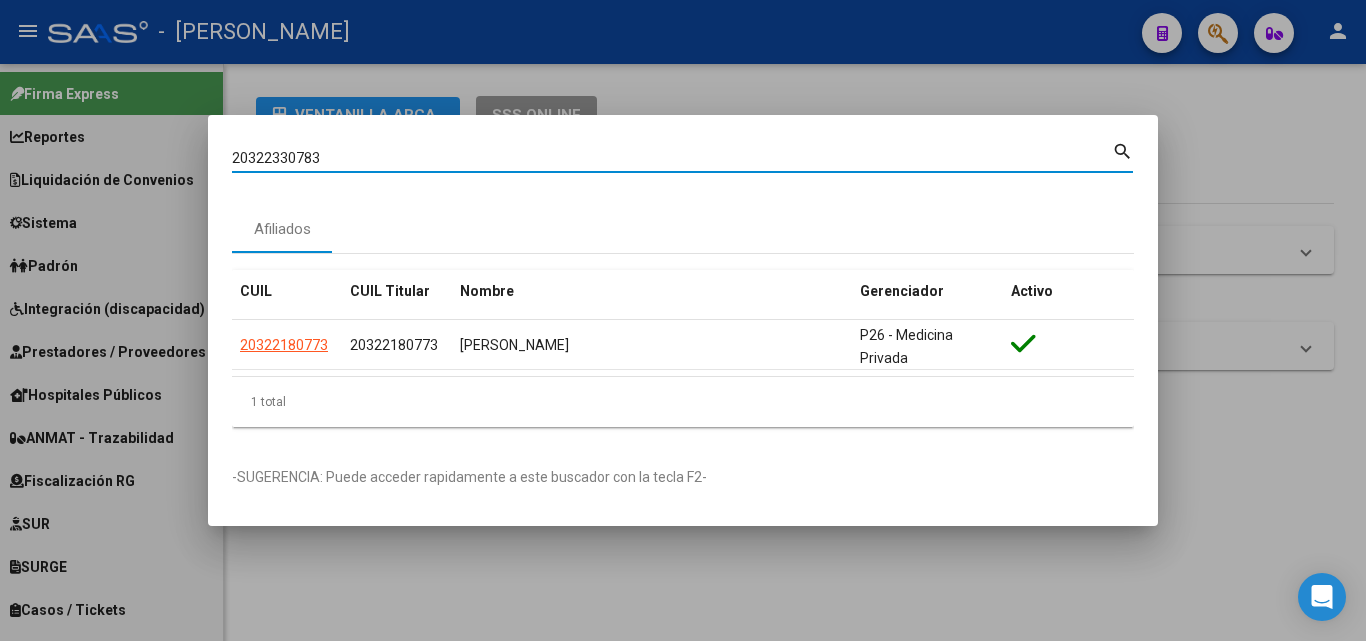 type on "20322330783" 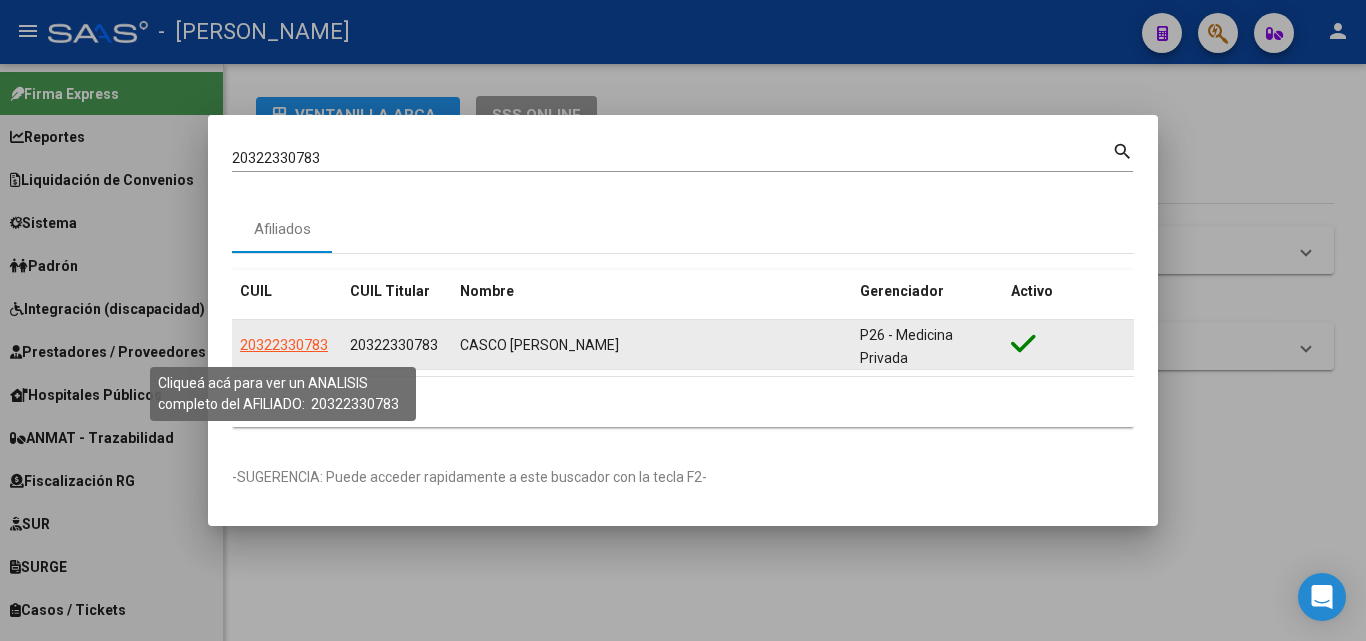 click on "20322330783" 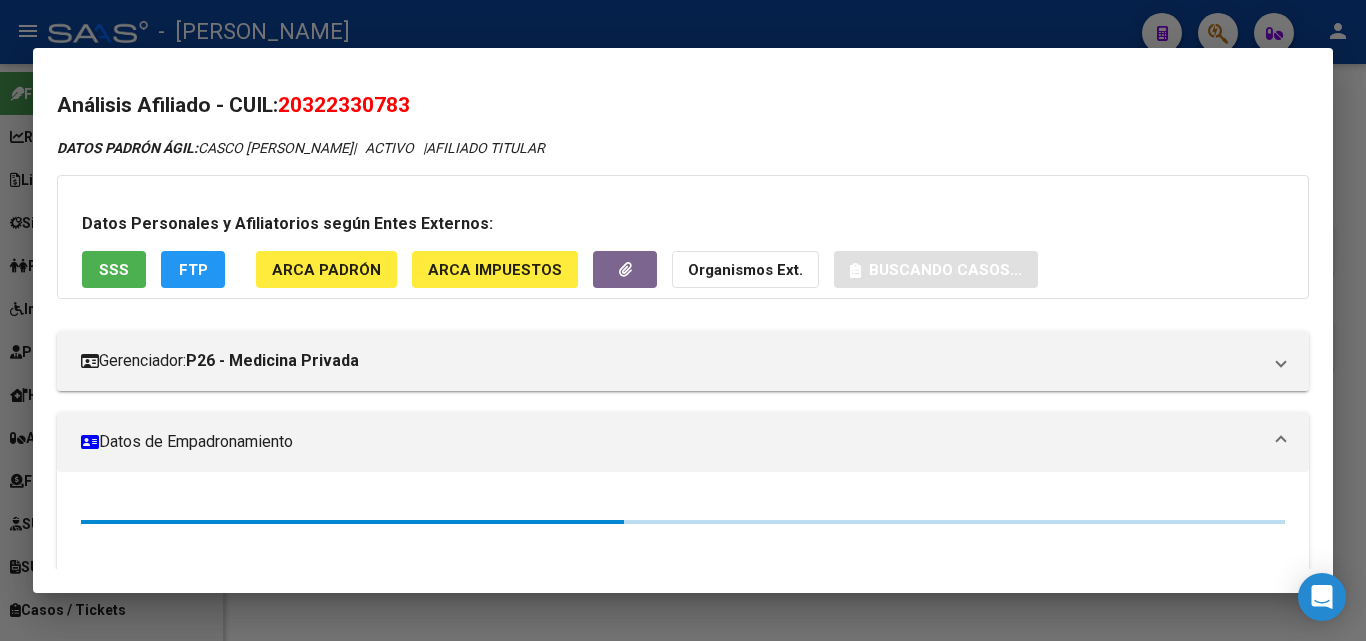 click on "ARCA Padrón" 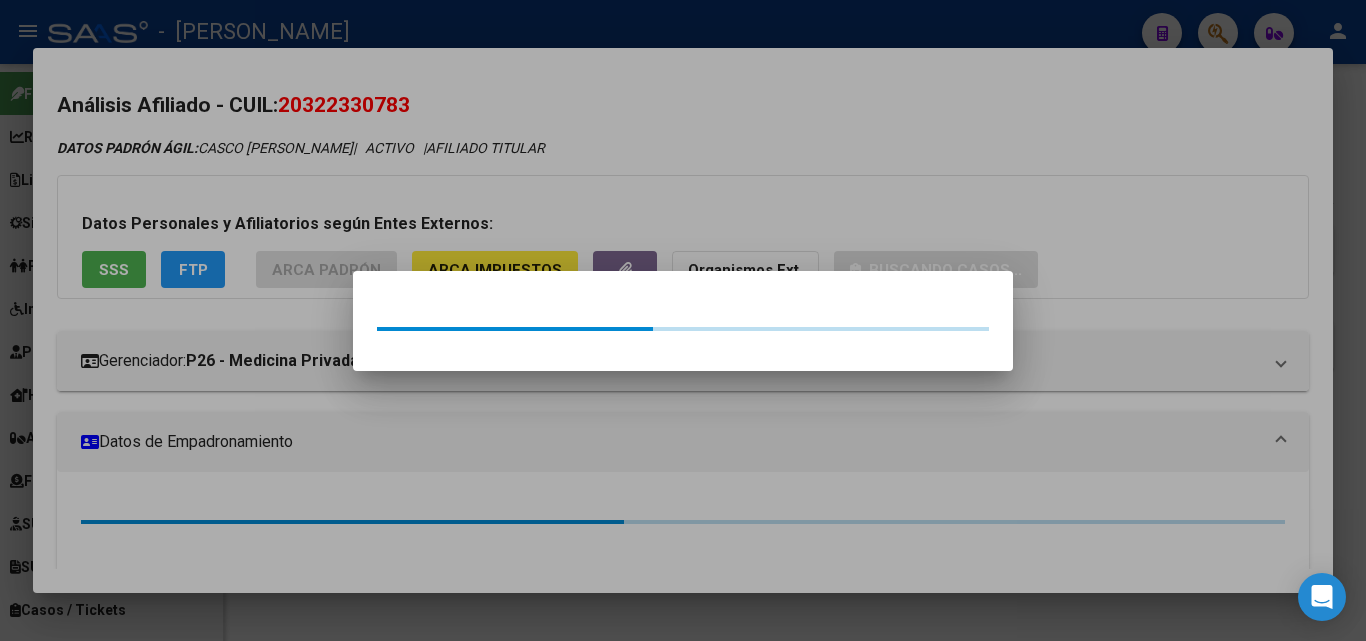 click at bounding box center [683, 320] 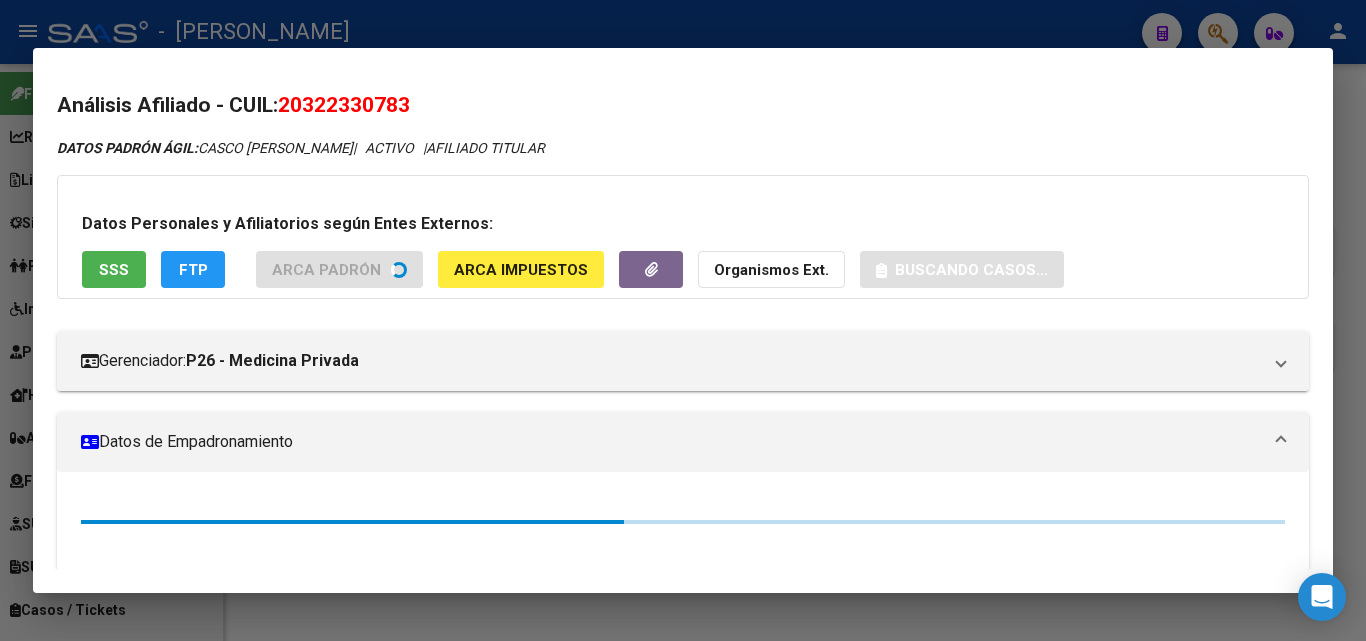click on "SSS" at bounding box center [114, 270] 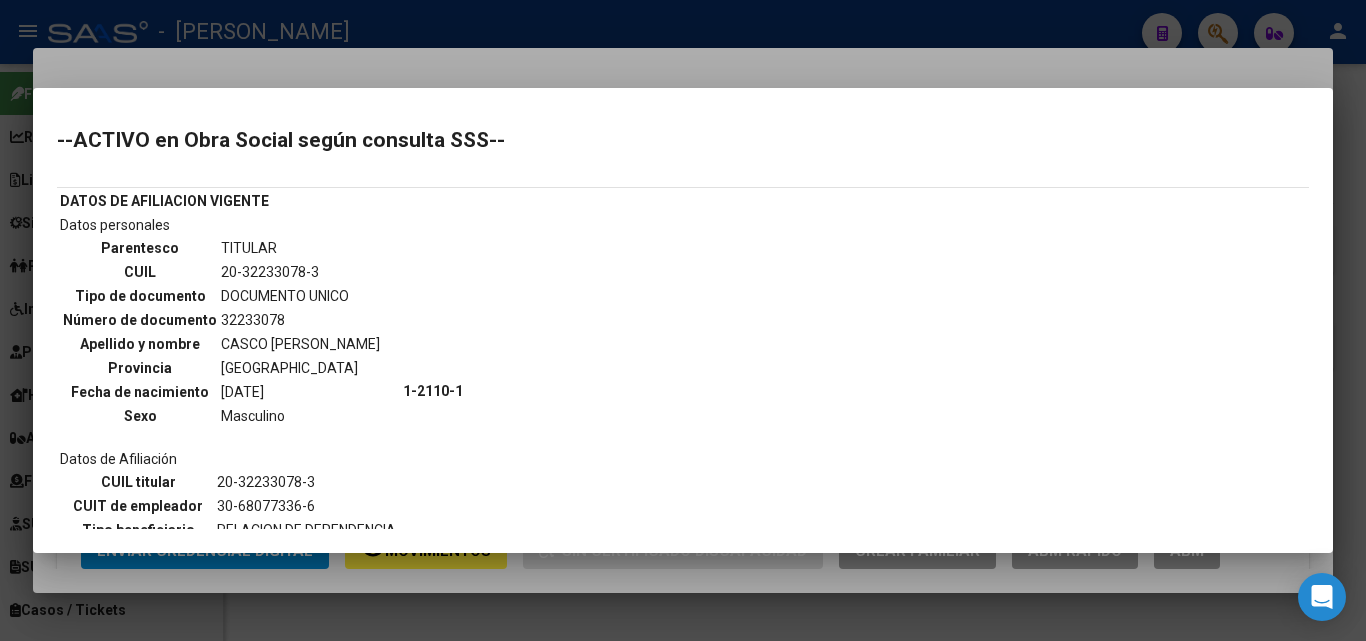 click at bounding box center (683, 320) 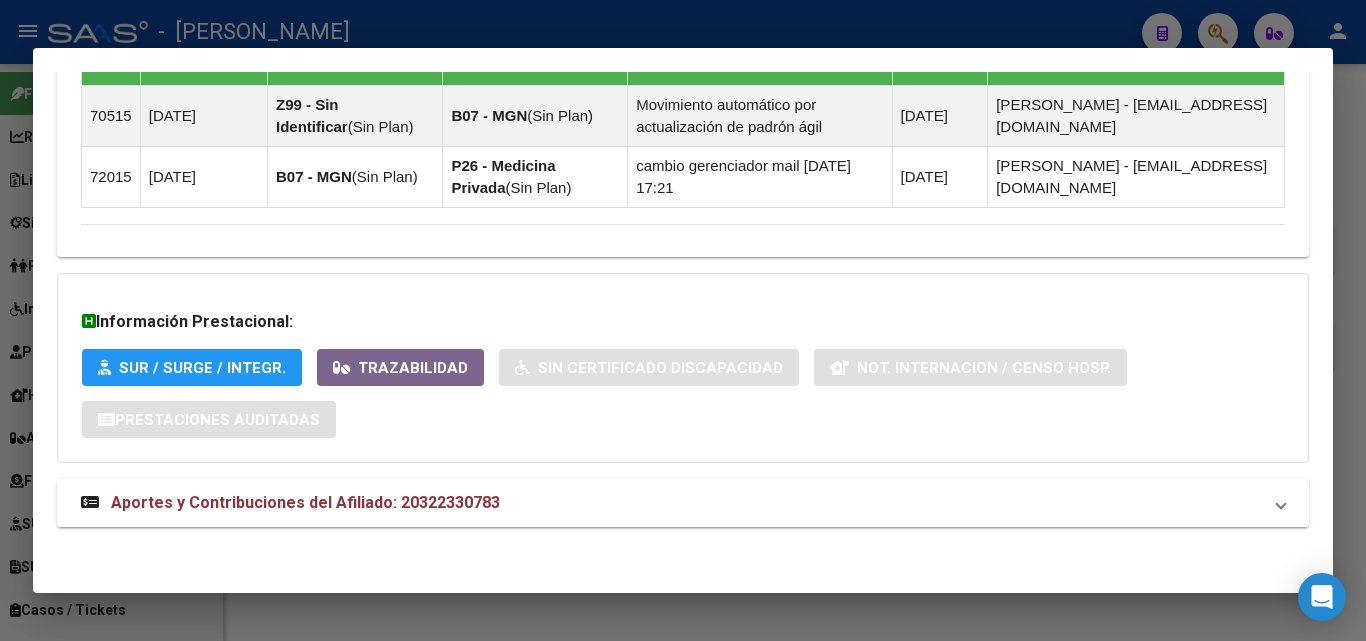click on "Aportes y Contribuciones del Afiliado: 20322330783" at bounding box center (683, 503) 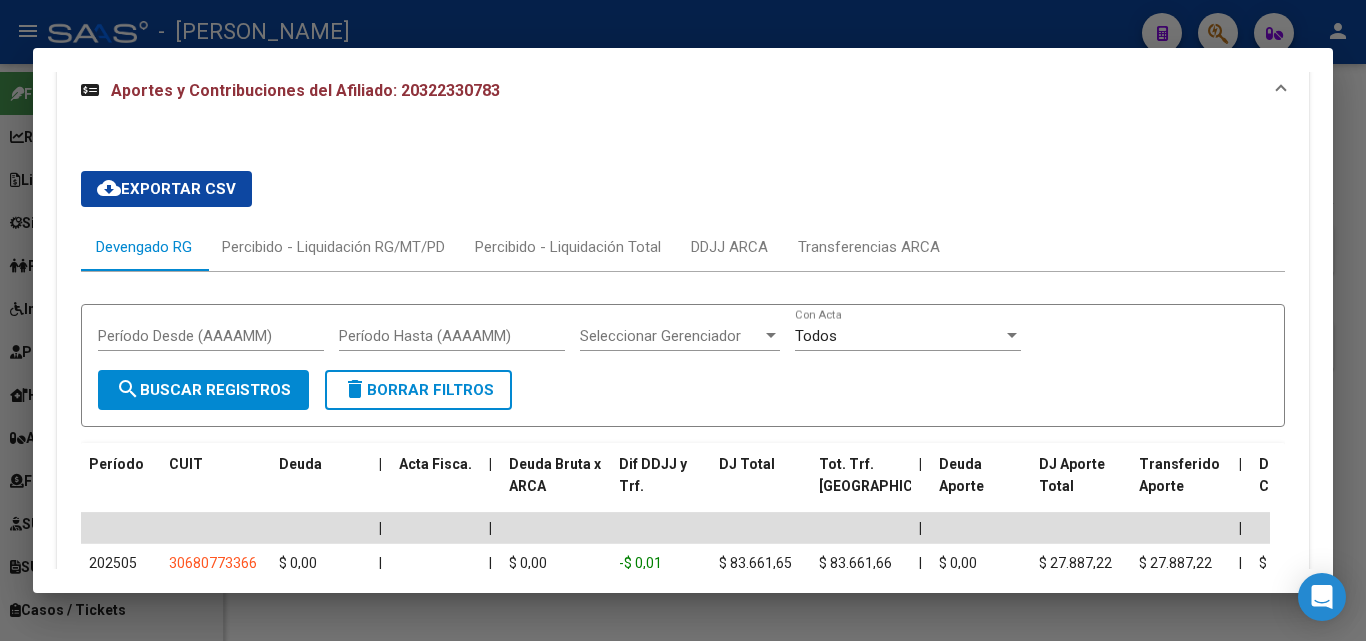scroll, scrollTop: 1960, scrollLeft: 0, axis: vertical 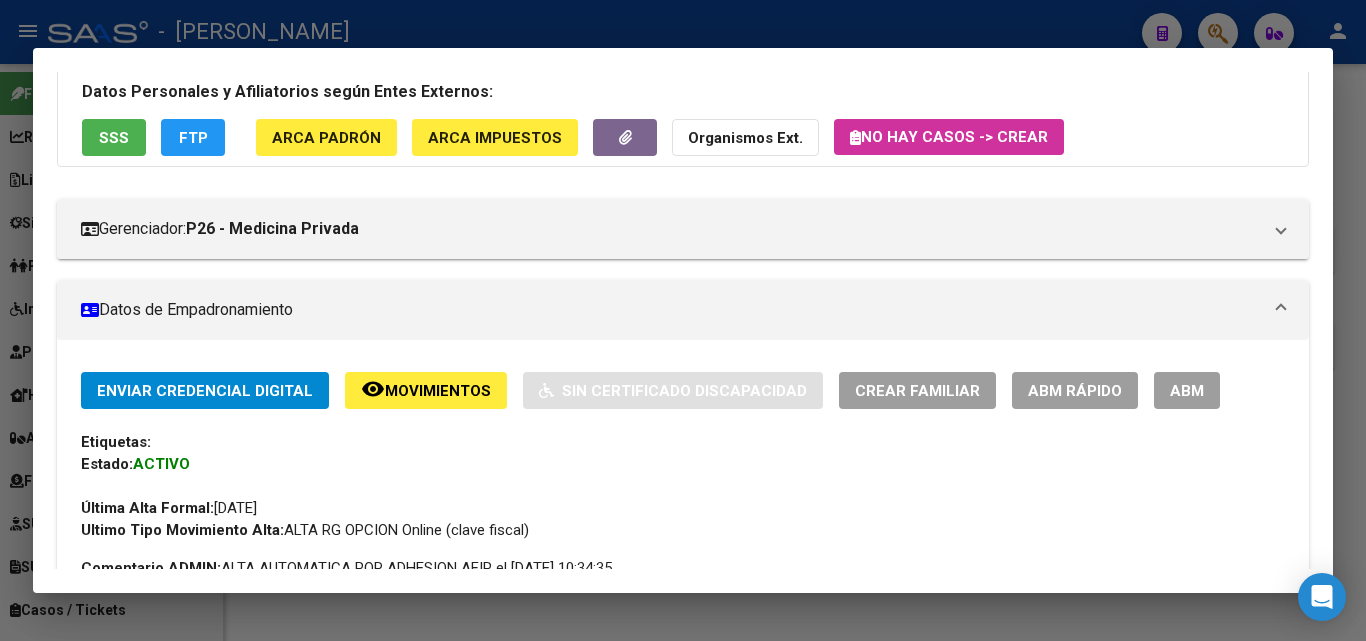 click on "ARCA Padrón" 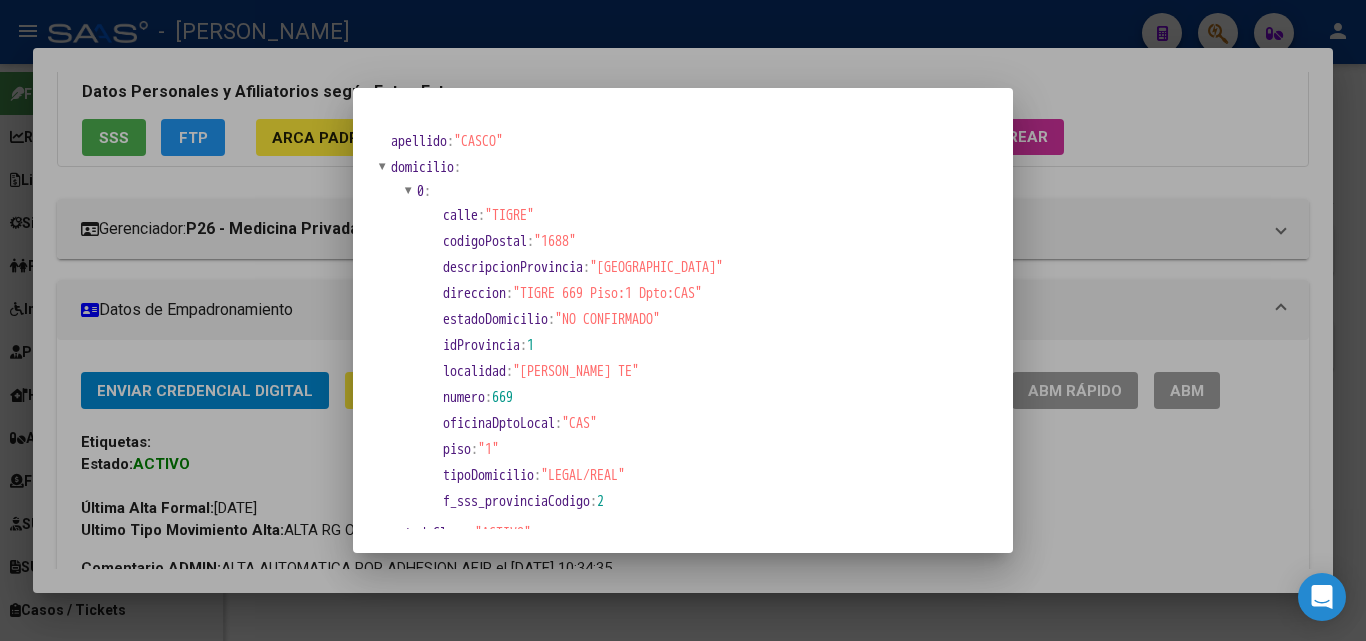 click at bounding box center [683, 320] 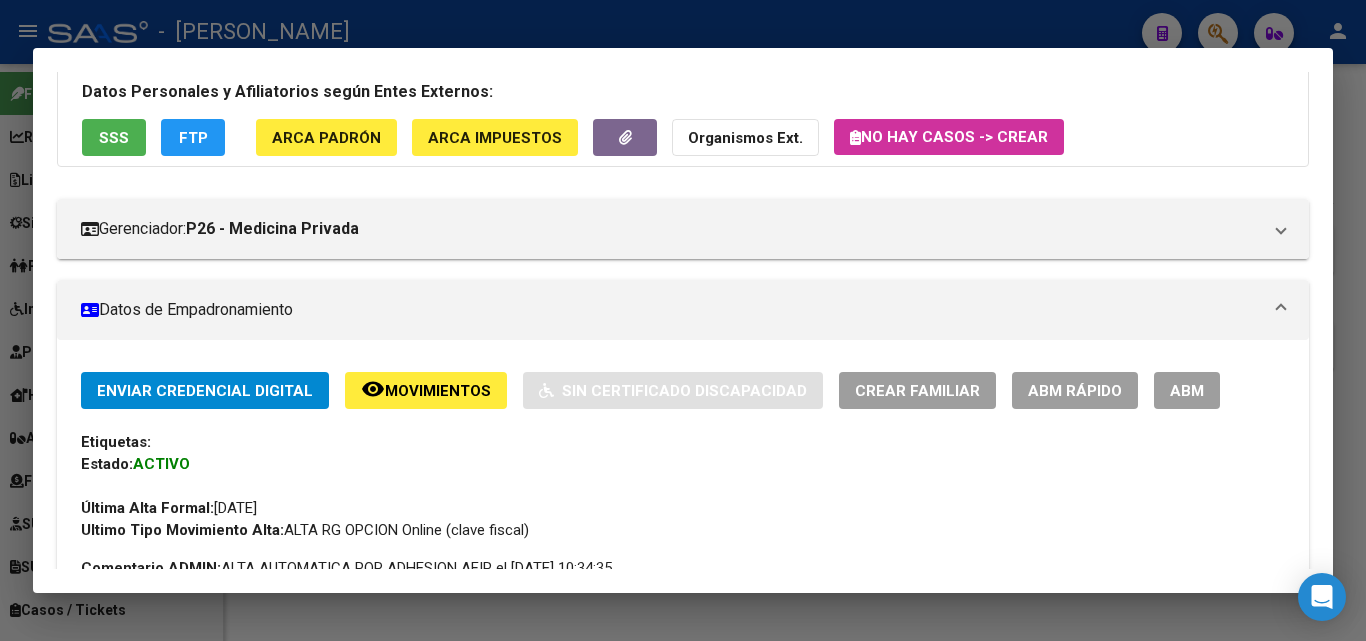 scroll, scrollTop: 560, scrollLeft: 0, axis: vertical 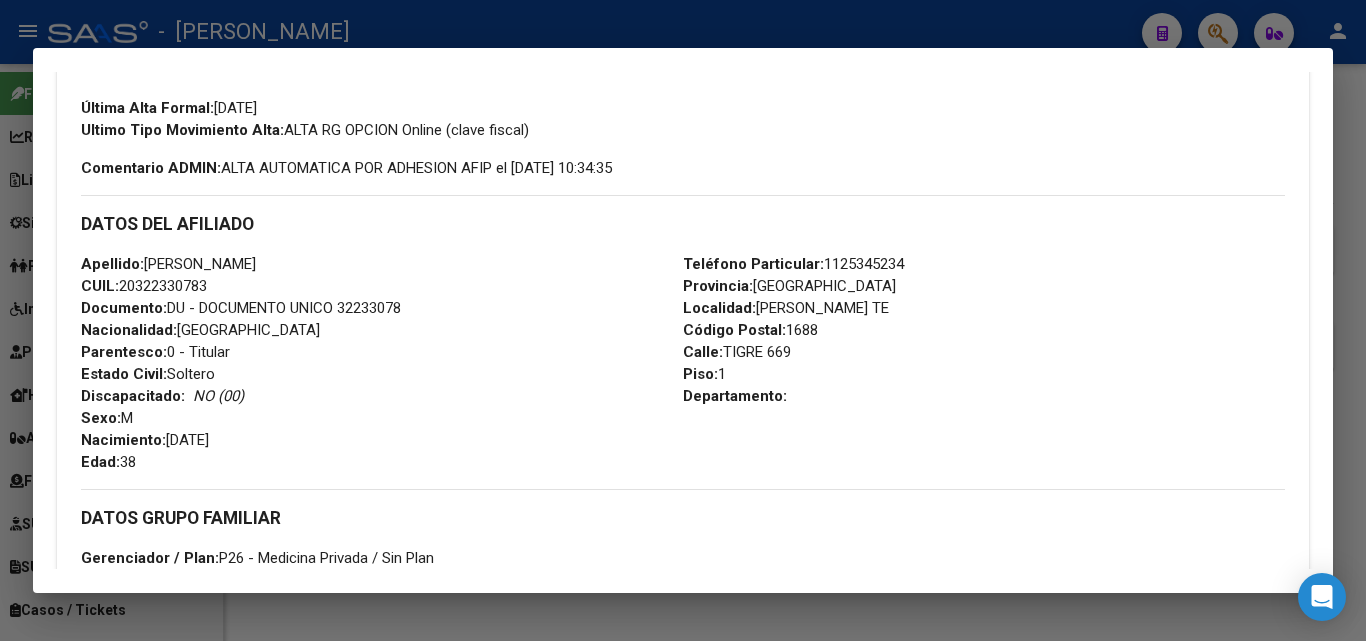 click on "Documento:  DU - DOCUMENTO UNICO 32233078" at bounding box center [241, 308] 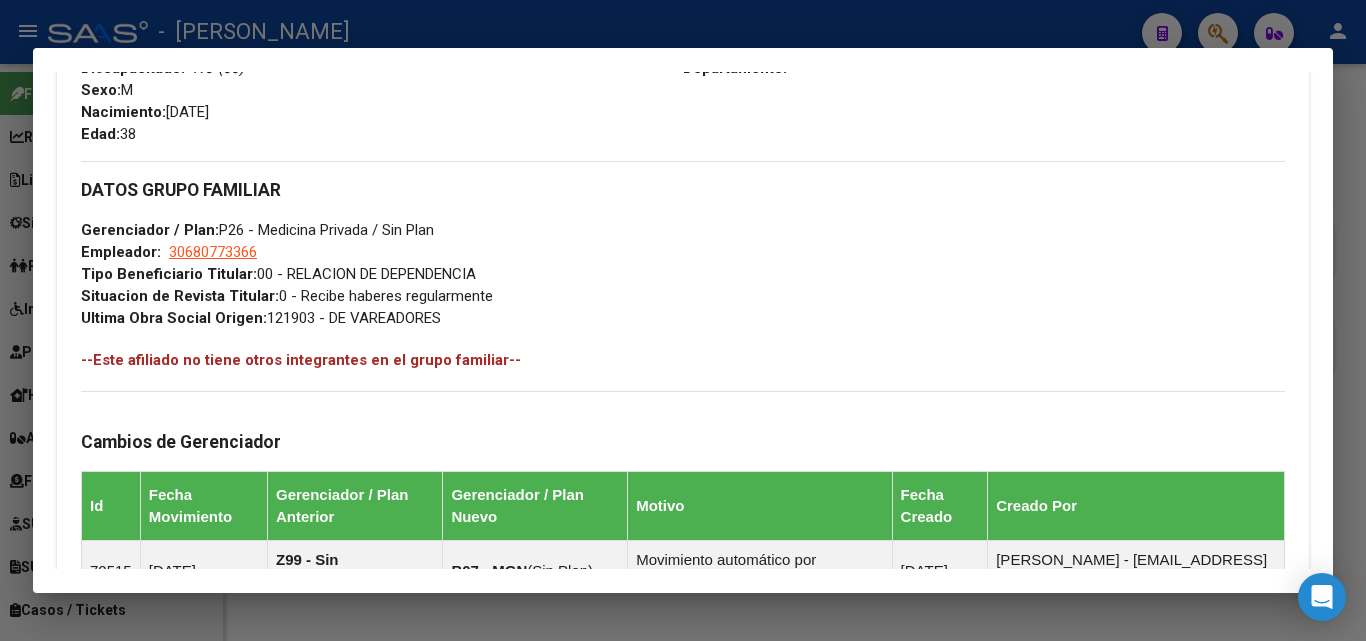 scroll, scrollTop: 1160, scrollLeft: 0, axis: vertical 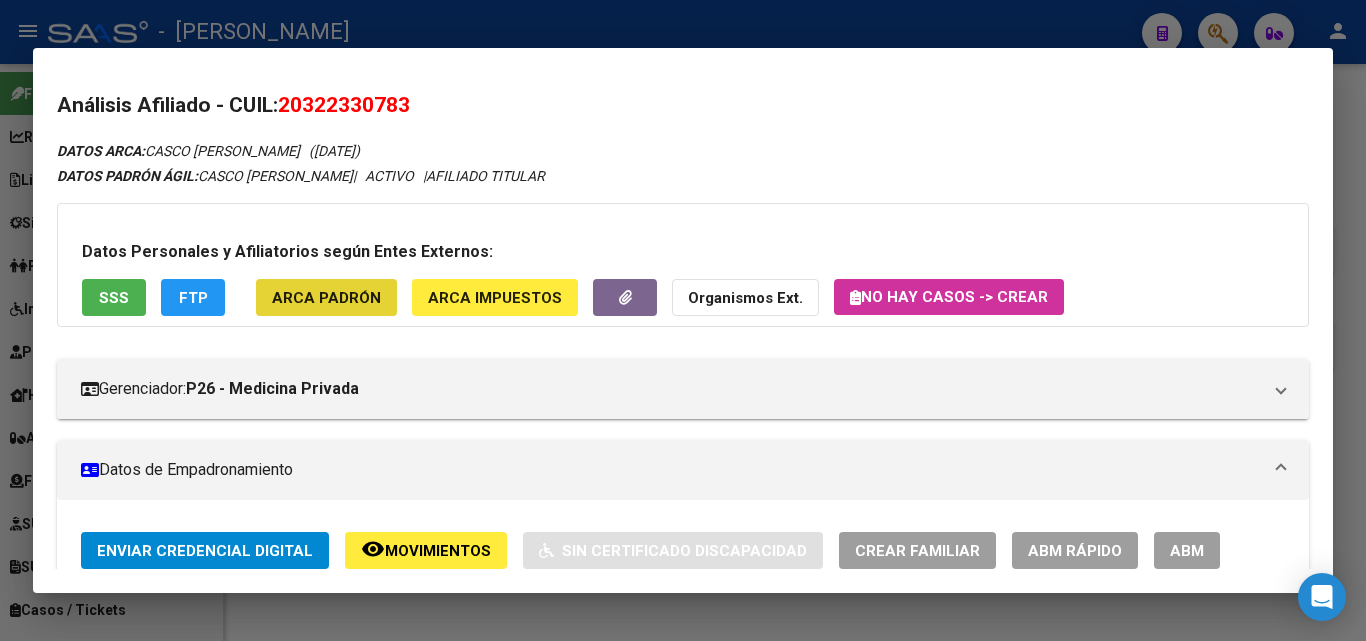 click on "ARCA Padrón" 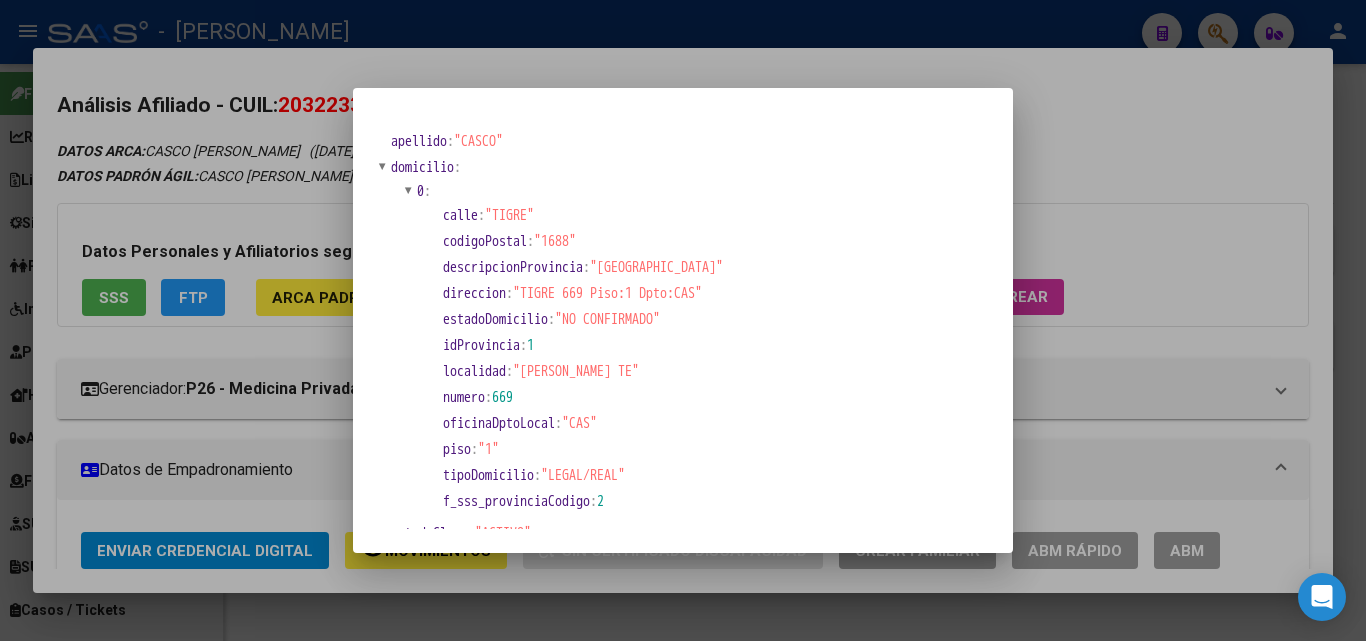 click at bounding box center [683, 320] 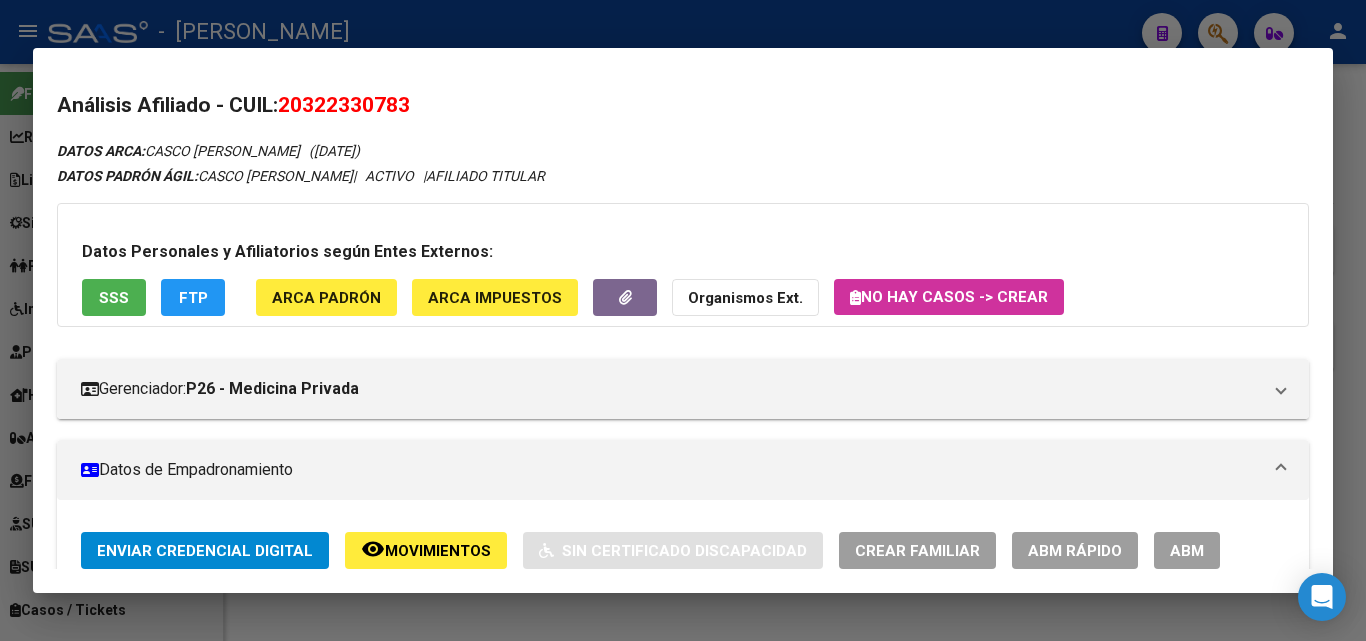 scroll, scrollTop: 500, scrollLeft: 0, axis: vertical 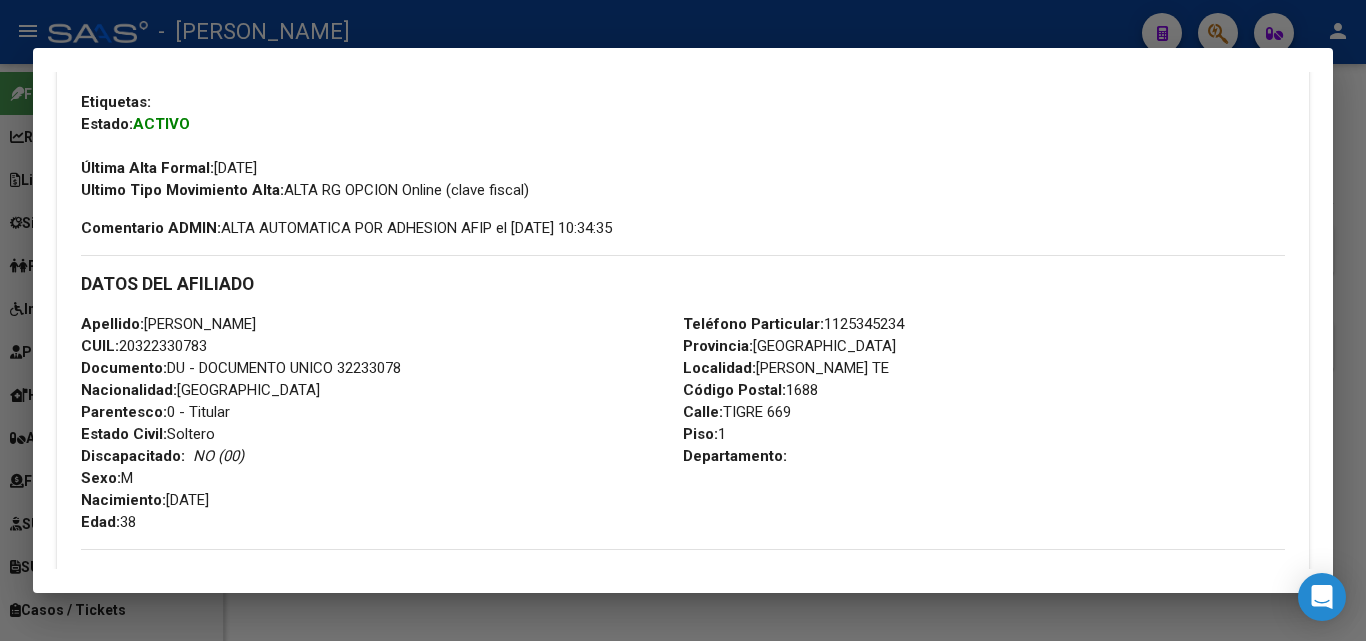click on "Teléfono Particular:  [PHONE_NUMBER]" at bounding box center (793, 324) 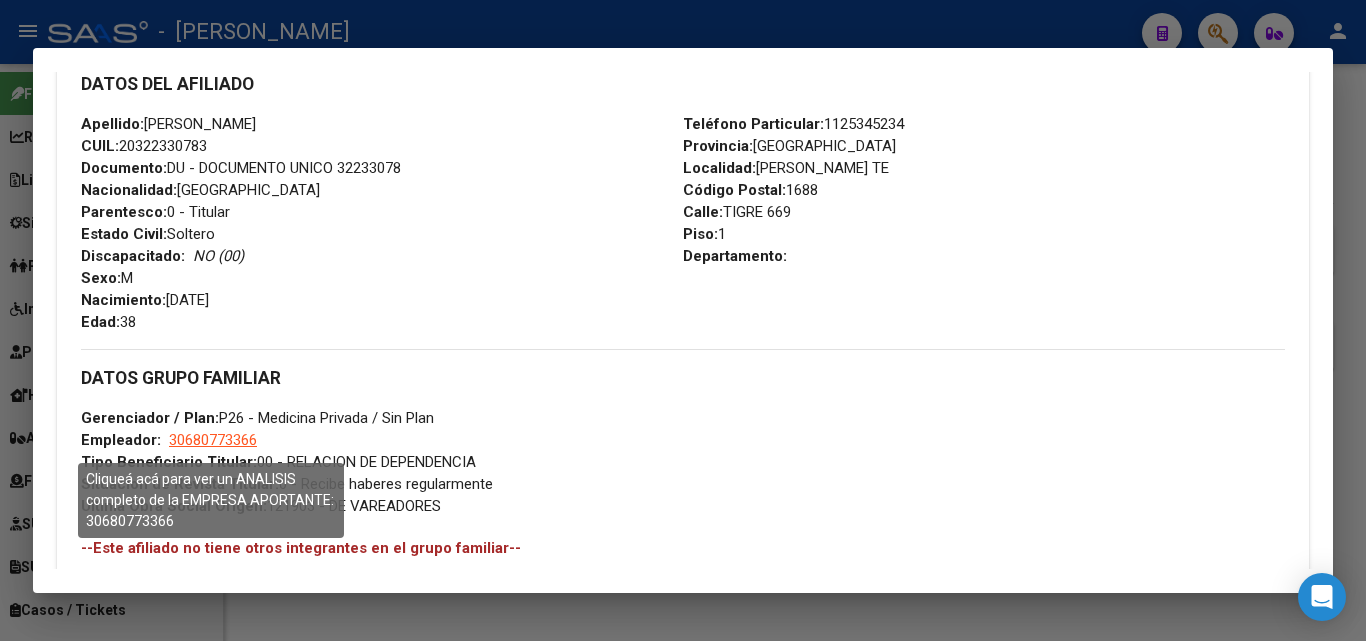 click on "30680773366" at bounding box center (213, 440) 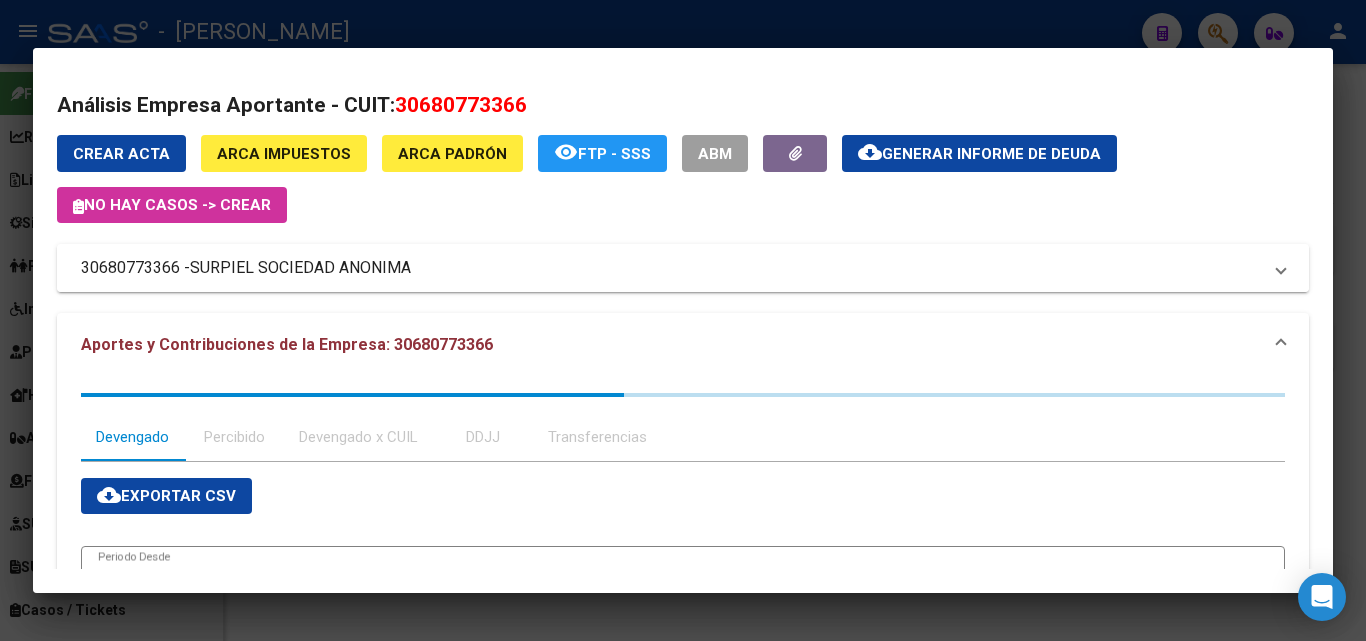 click on "SURPIEL SOCIEDAD ANONIMA" at bounding box center [300, 268] 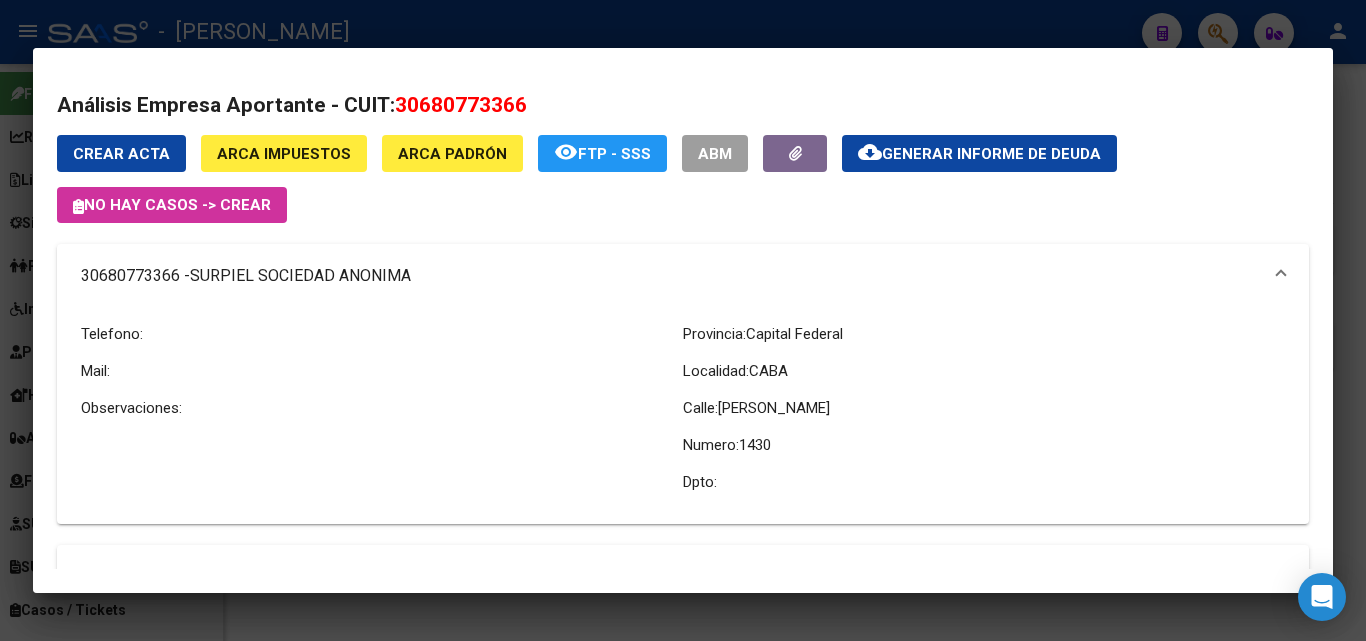click at bounding box center (683, 320) 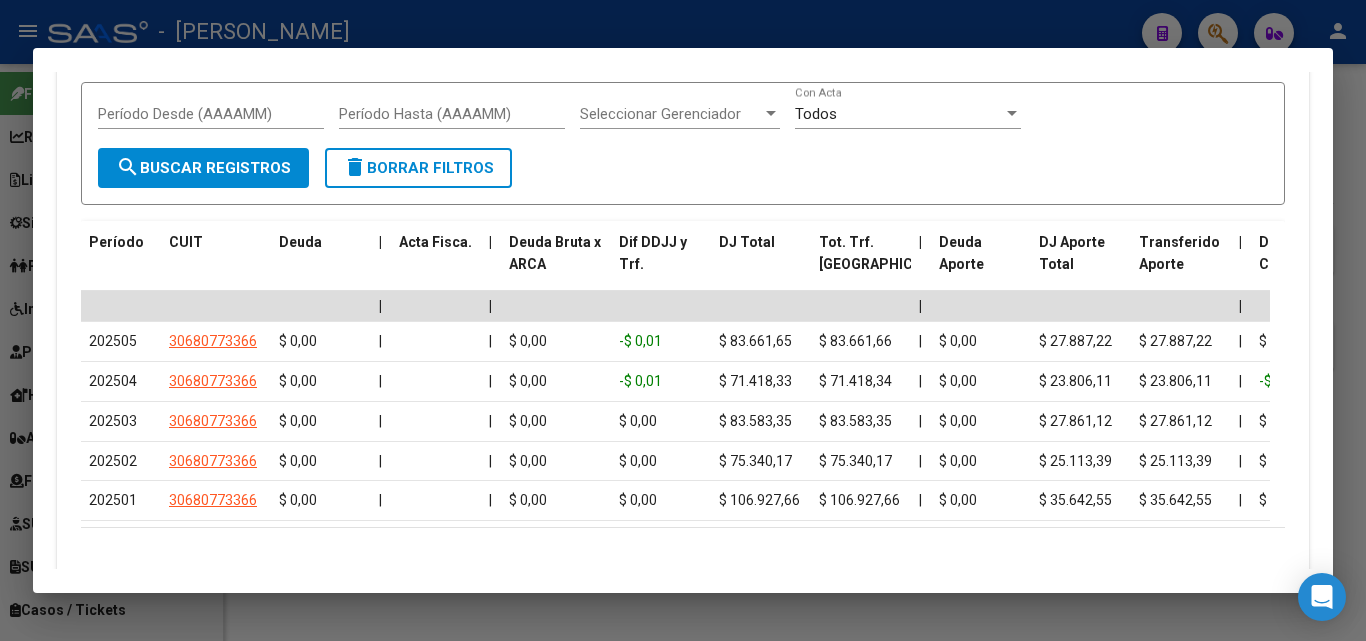 scroll, scrollTop: 2000, scrollLeft: 0, axis: vertical 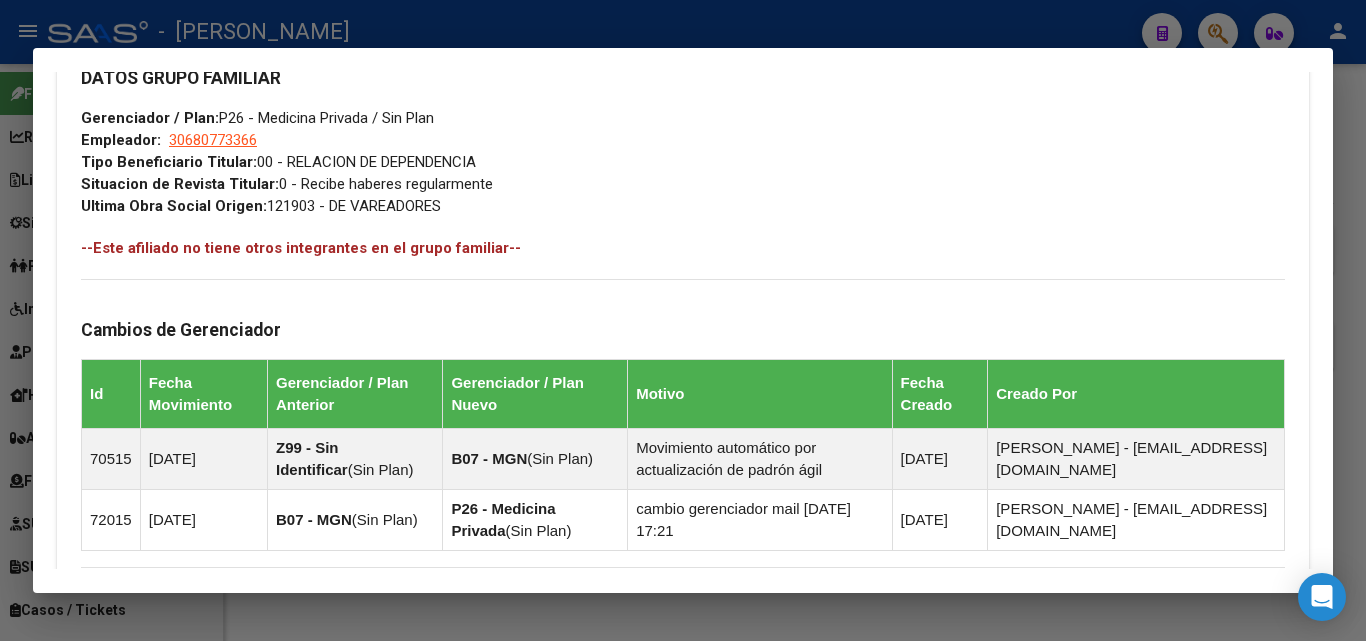 click at bounding box center [683, 320] 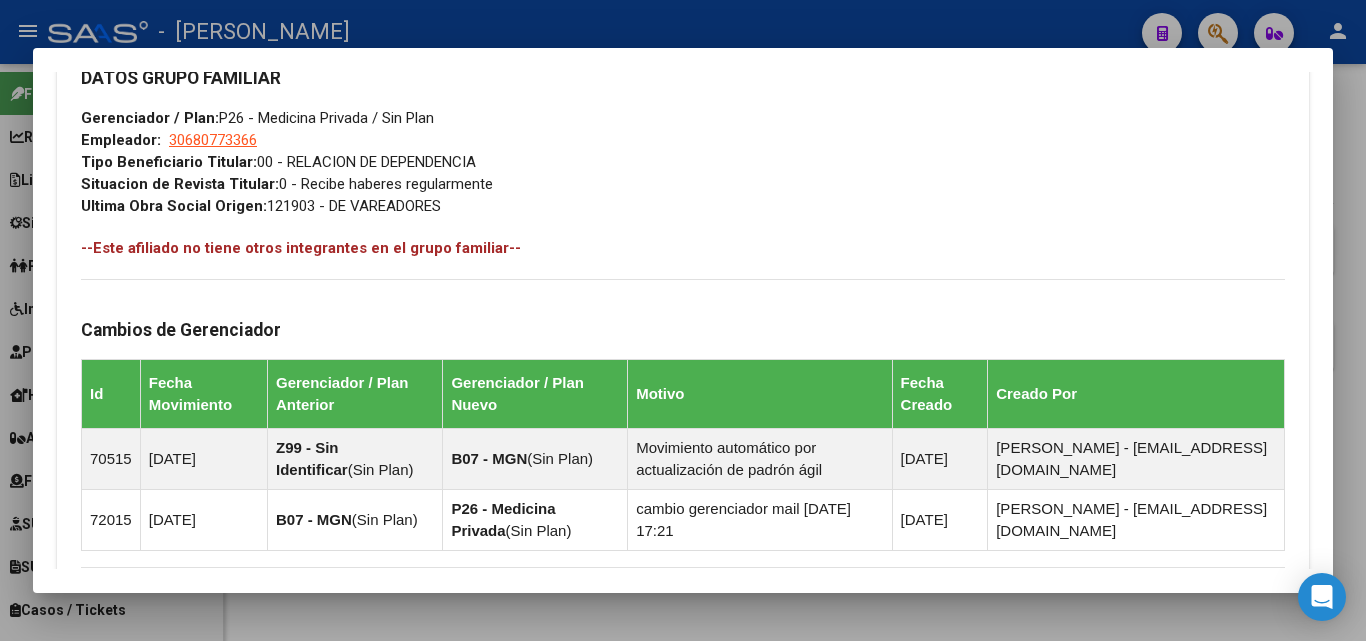 click on "20322330783" at bounding box center (672, 158) 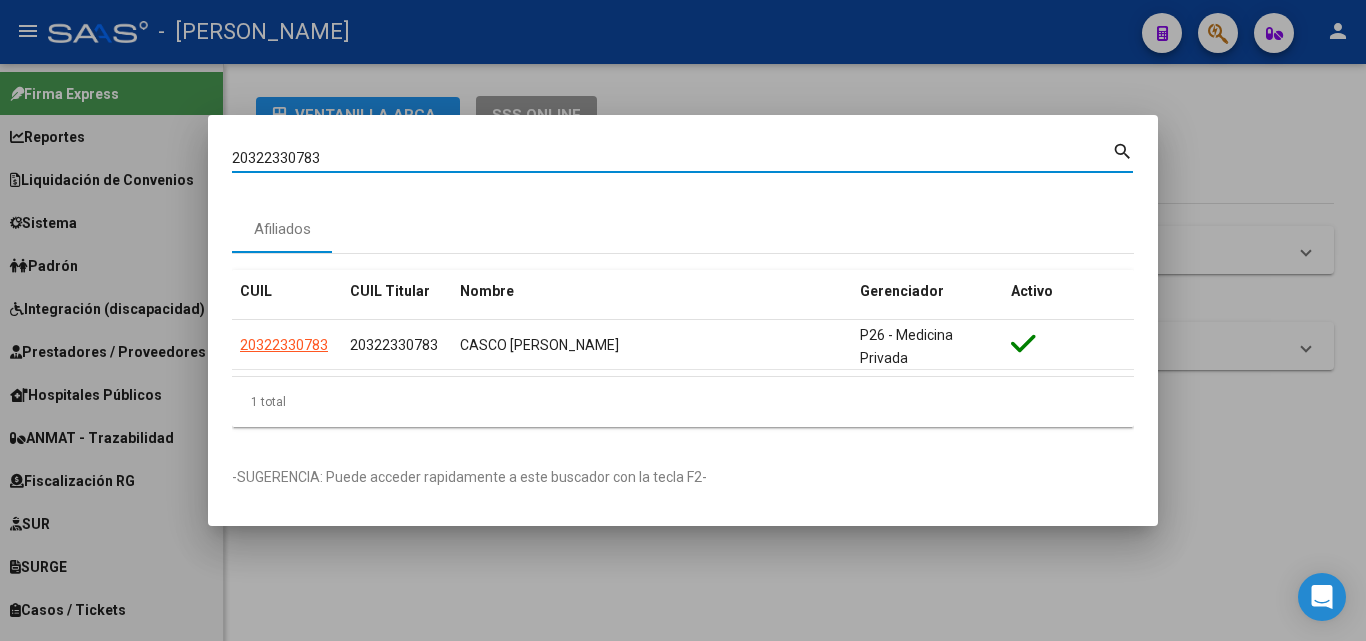 click on "20322330783" at bounding box center [672, 158] 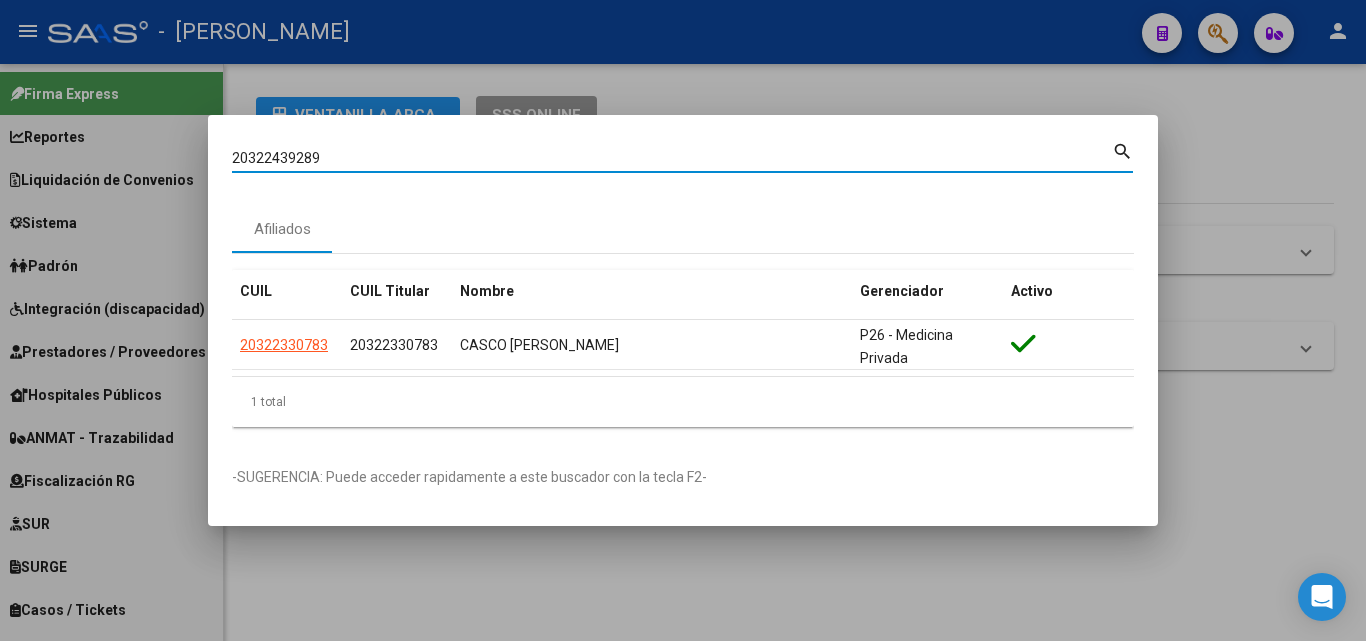 type on "20322439289" 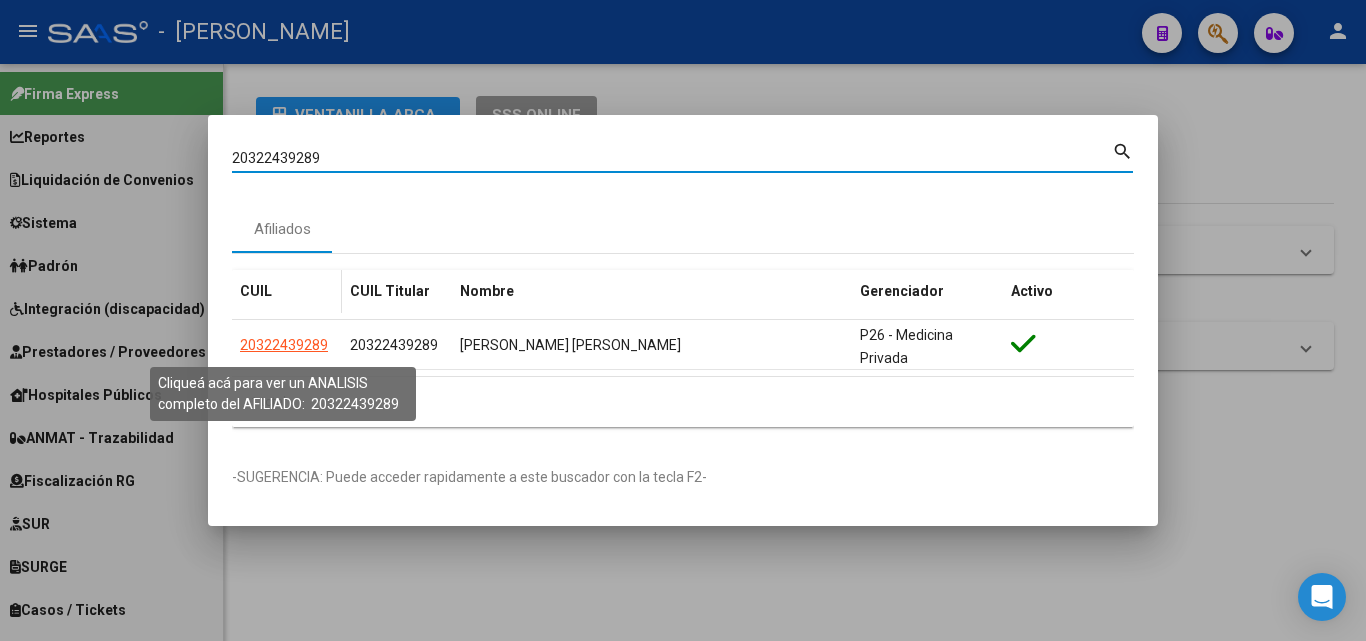 click on "20322439289" 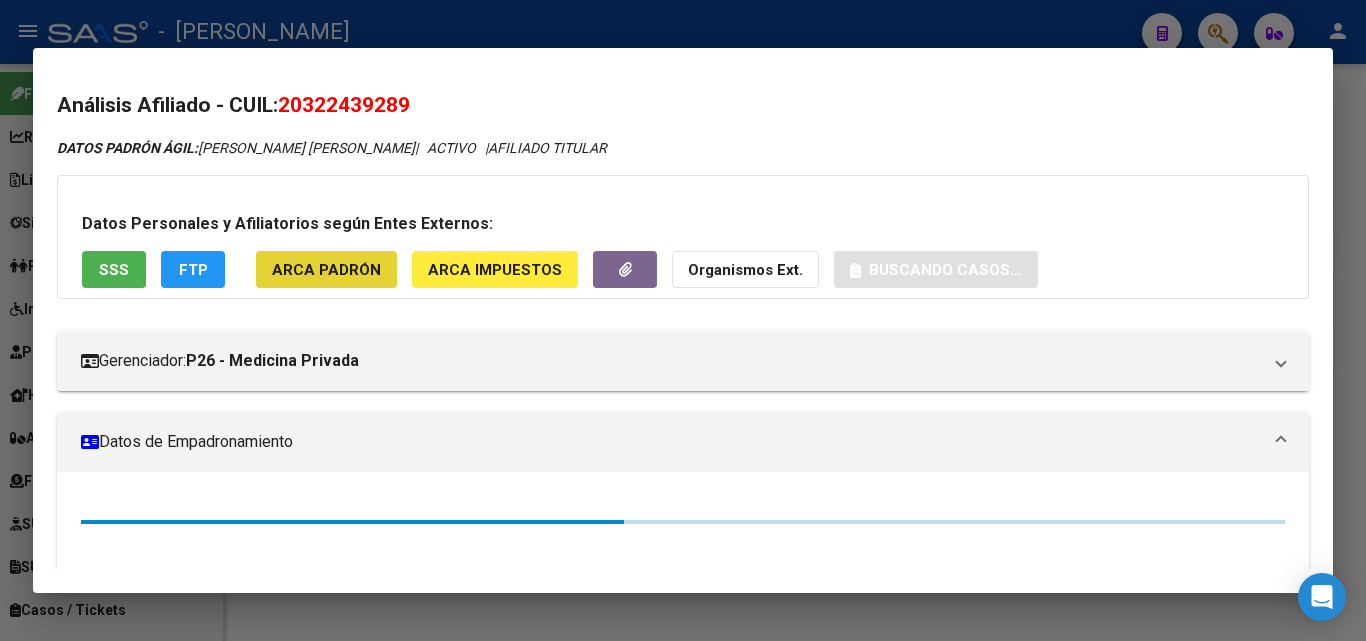click on "ARCA Padrón" 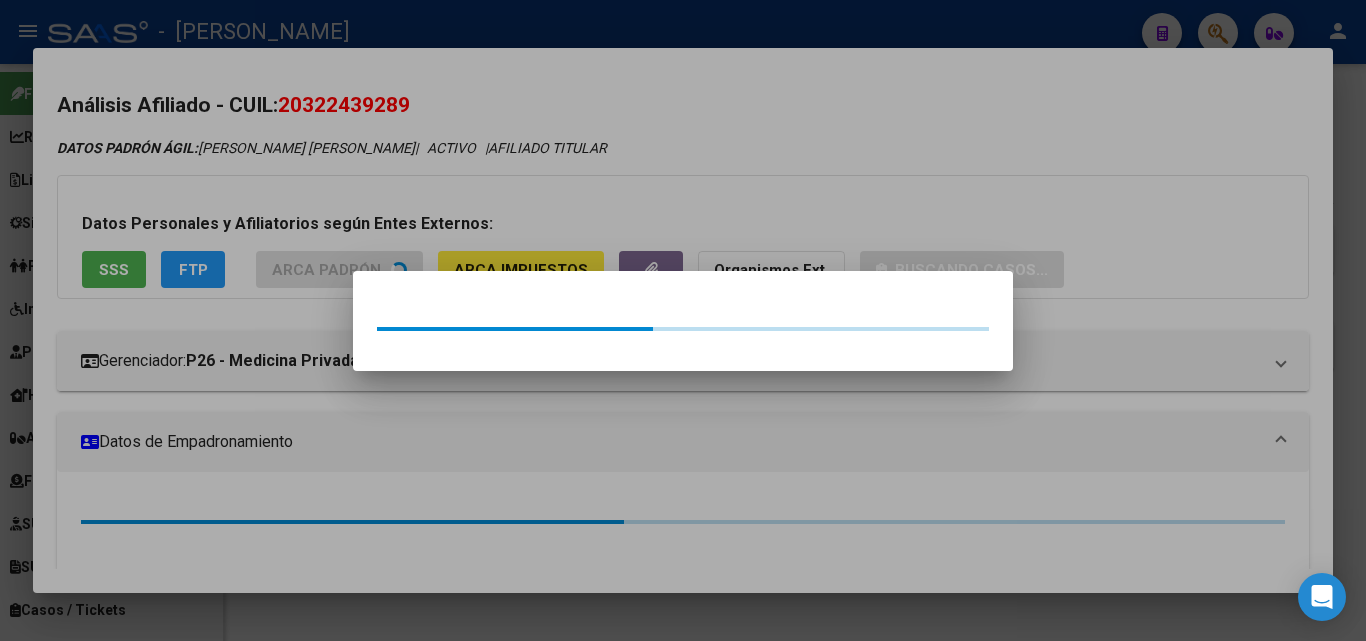 click at bounding box center (683, 320) 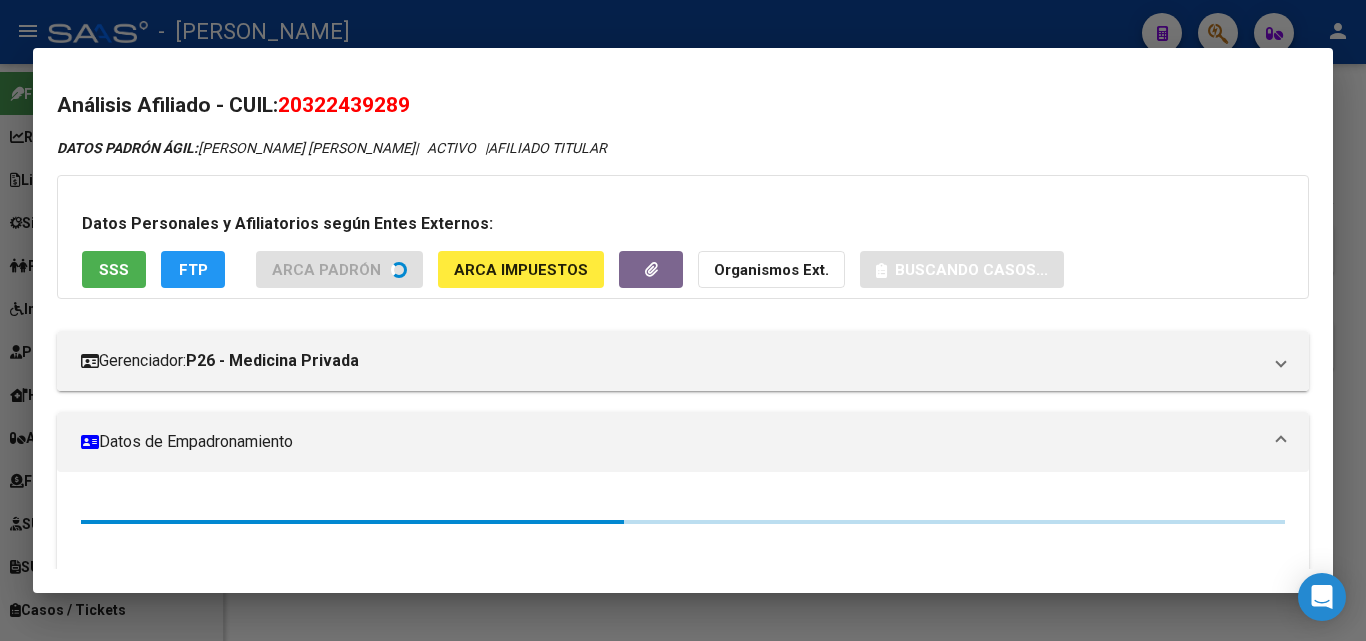 click on "SSS" at bounding box center (114, 270) 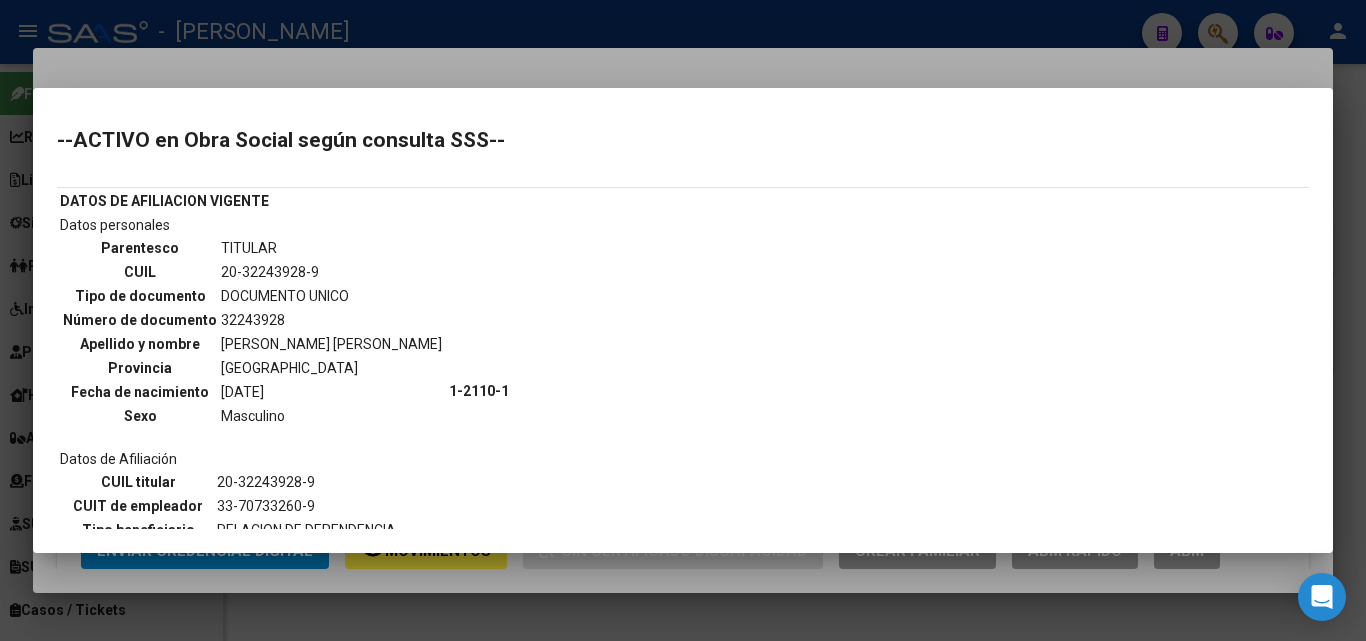 click at bounding box center (683, 320) 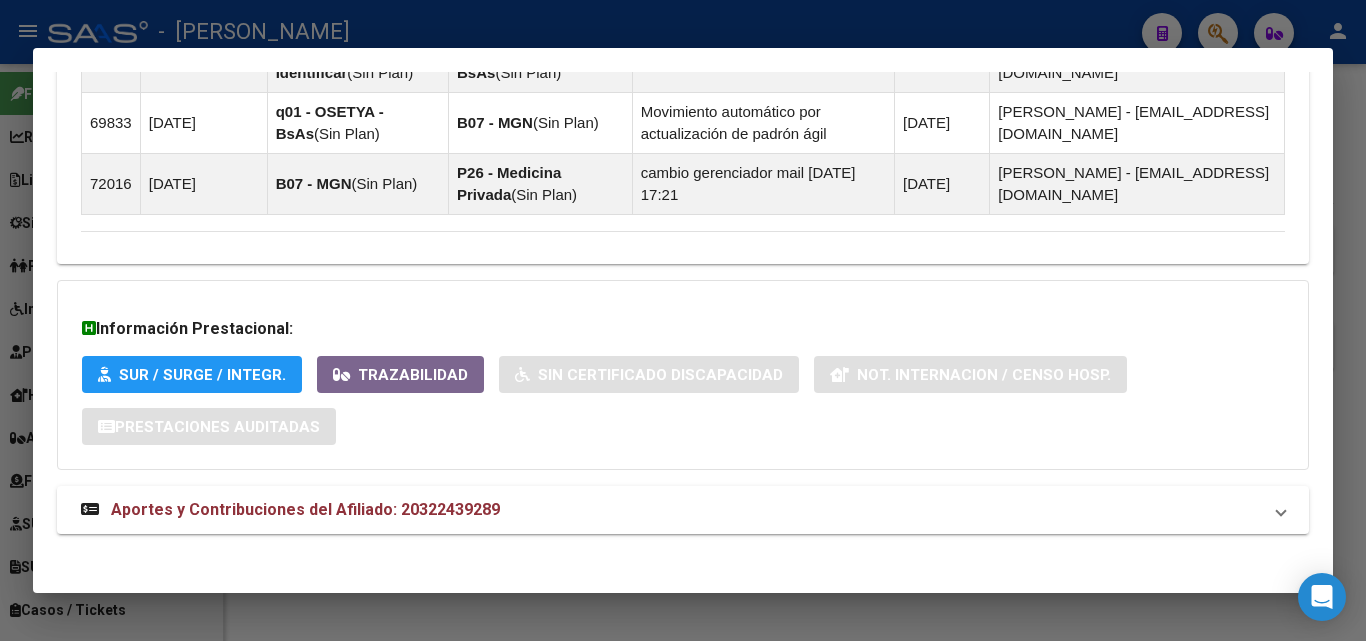 scroll, scrollTop: 1404, scrollLeft: 0, axis: vertical 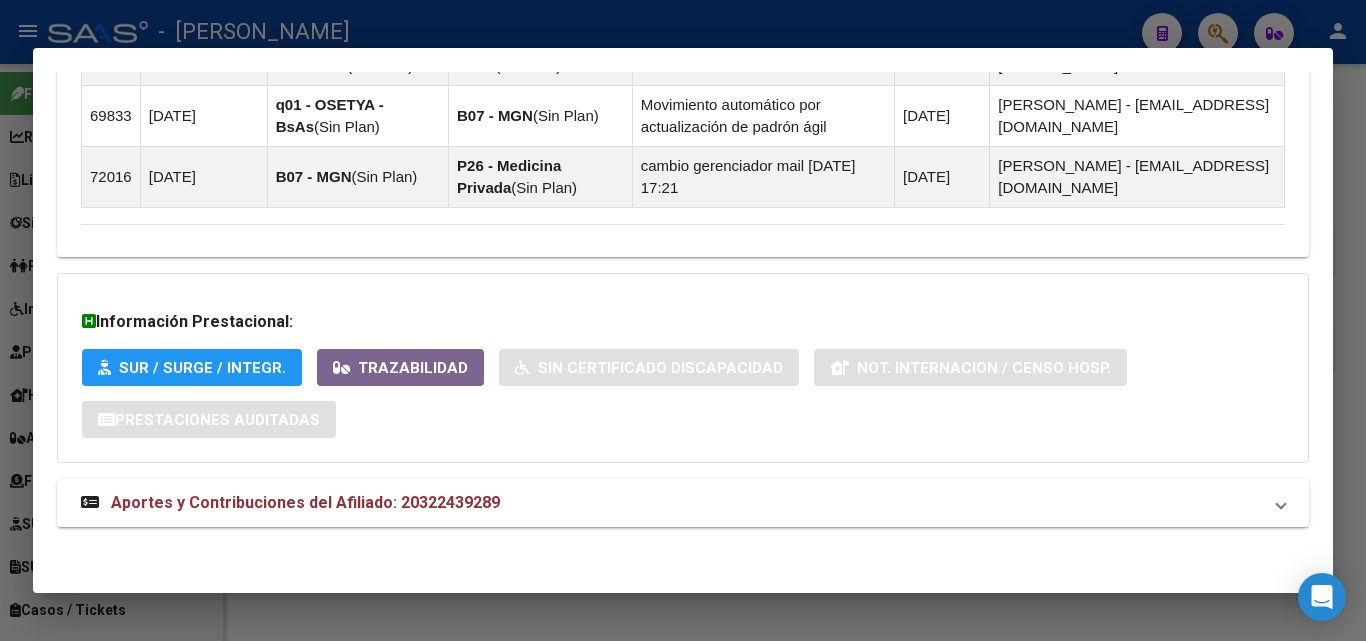 click on "Aportes y Contribuciones del Afiliado: 20322439289" at bounding box center [305, 502] 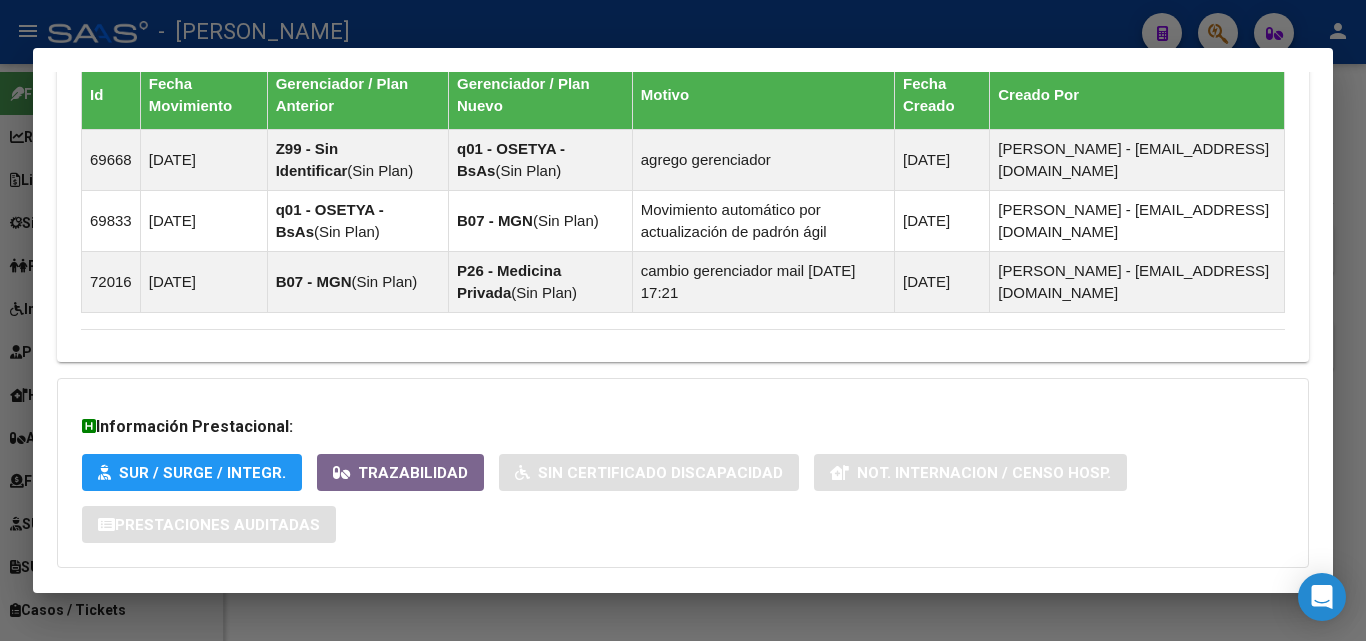 scroll, scrollTop: 1106, scrollLeft: 0, axis: vertical 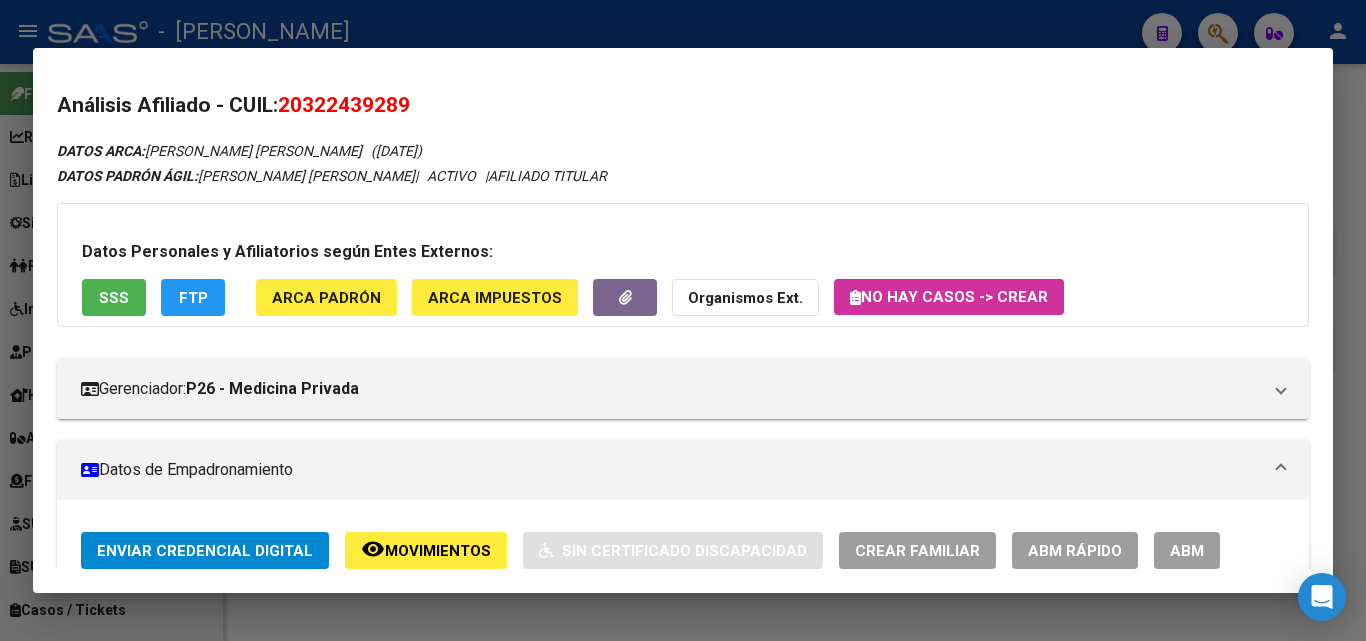 click on "ARCA Padrón" 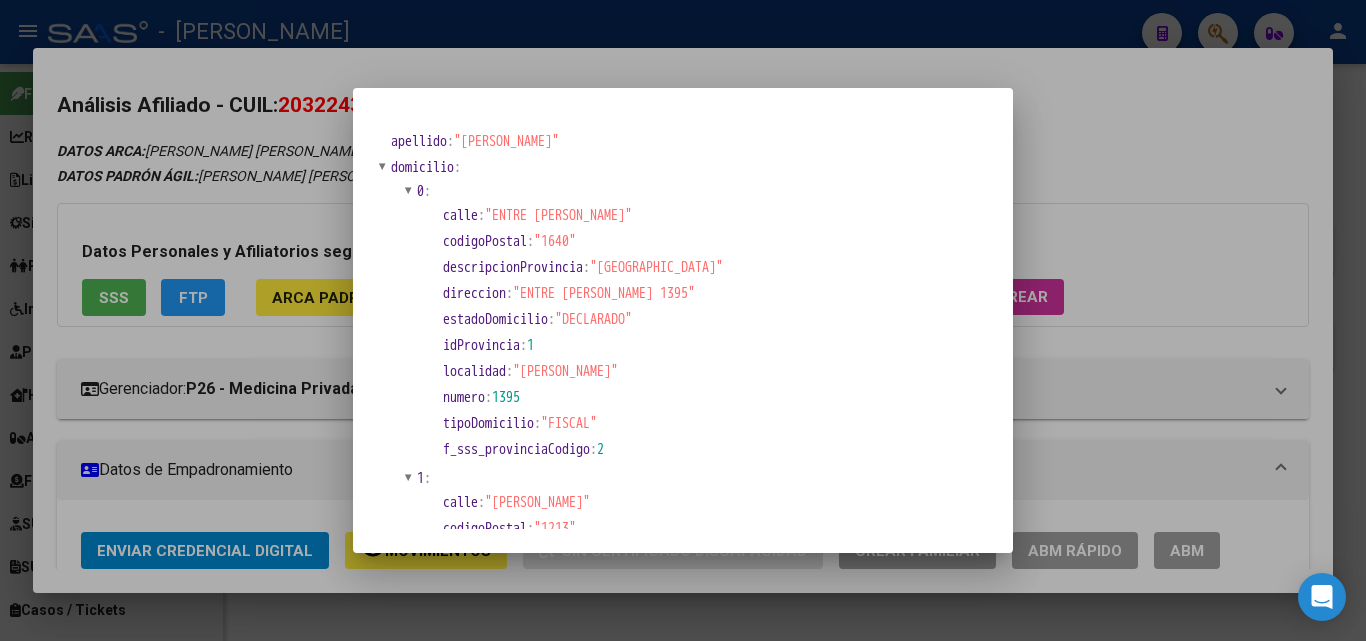 click at bounding box center [683, 320] 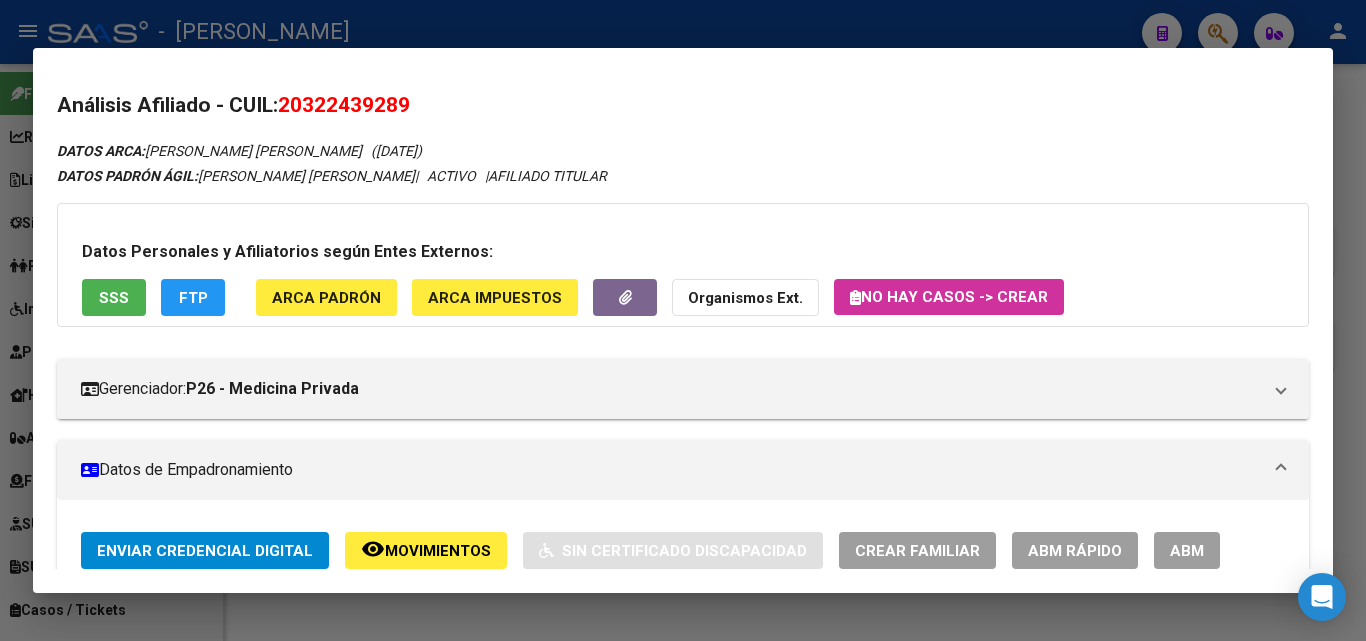 scroll, scrollTop: 400, scrollLeft: 0, axis: vertical 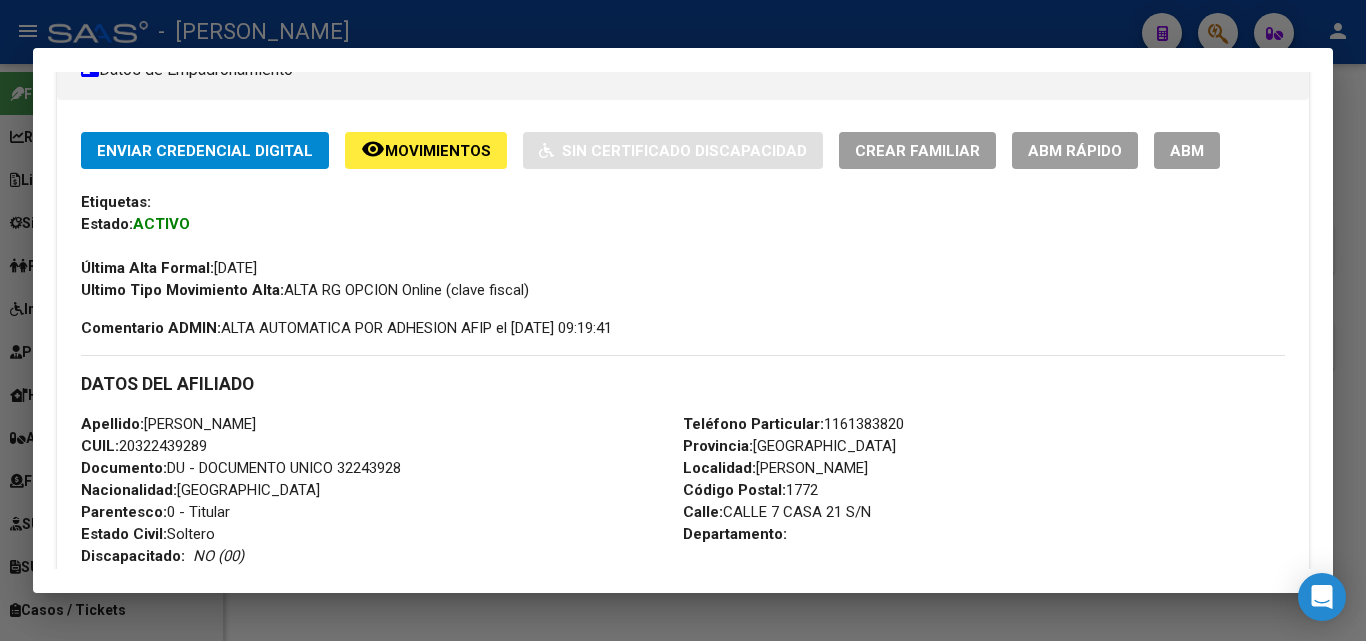click on "Apellido:  [PERSON_NAME] CUIL:  20322439289 Documento:  DU - DOCUMENTO UNICO 32243928  Nacionalidad:  [DEMOGRAPHIC_DATA] Parentesco:  0 - Titular Estado Civil:  [DEMOGRAPHIC_DATA] Discapacitado:    NO (00) Sexo:  M Nacimiento:  [DEMOGRAPHIC_DATA] Edad:  39" at bounding box center [382, 523] 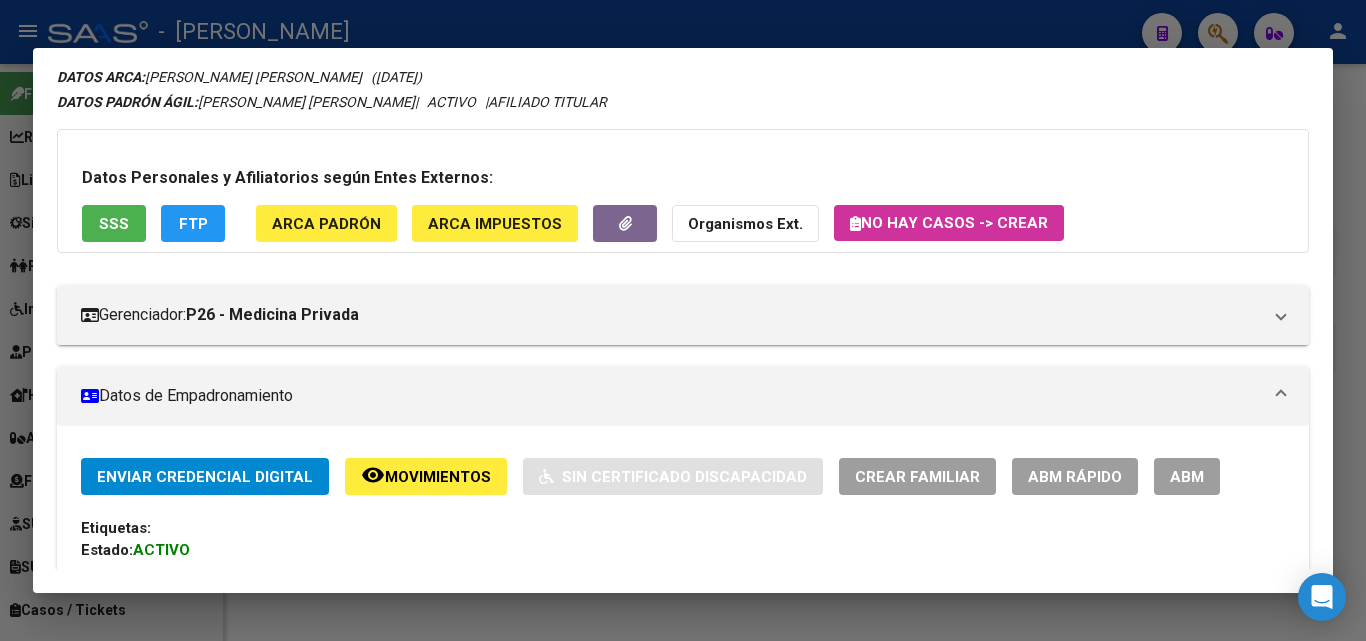 scroll, scrollTop: 0, scrollLeft: 0, axis: both 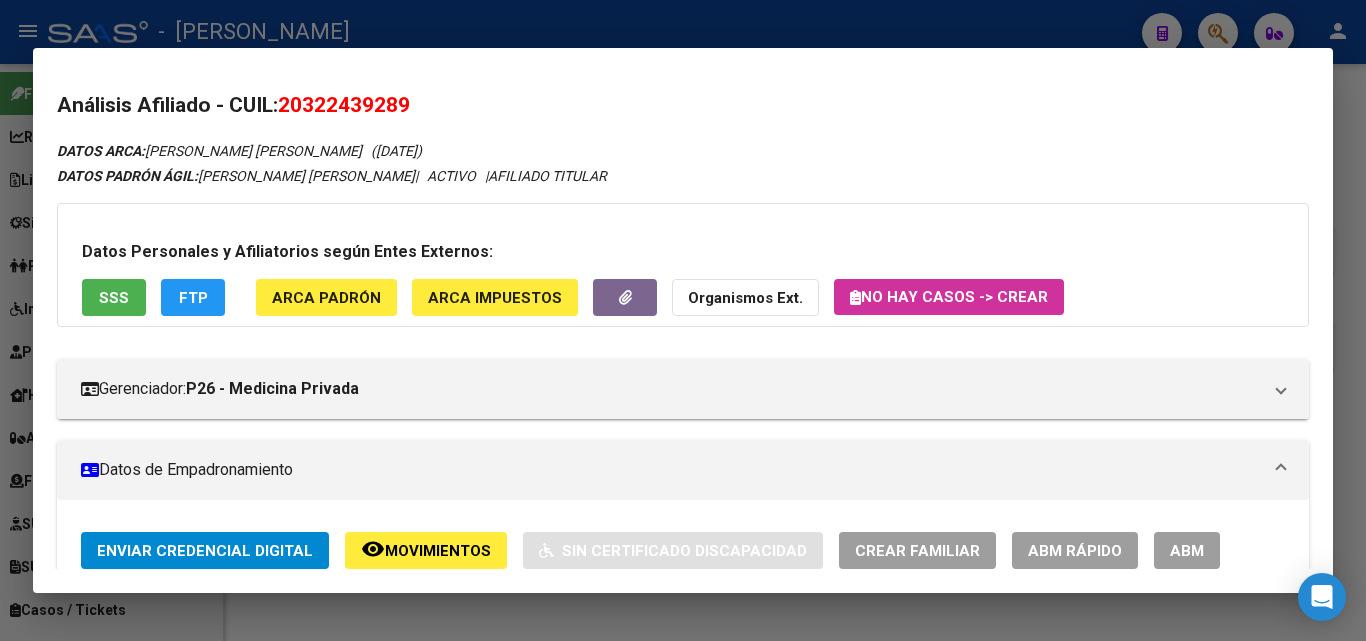 click on "ARCA Padrón" 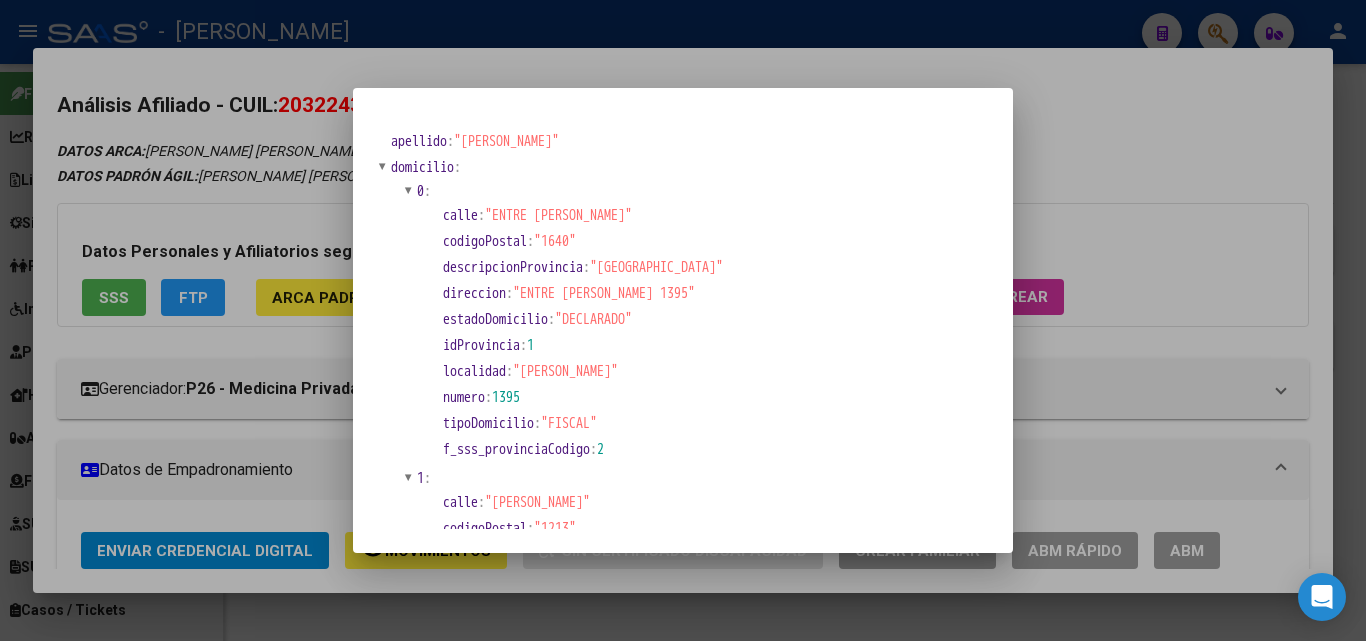 click at bounding box center [683, 320] 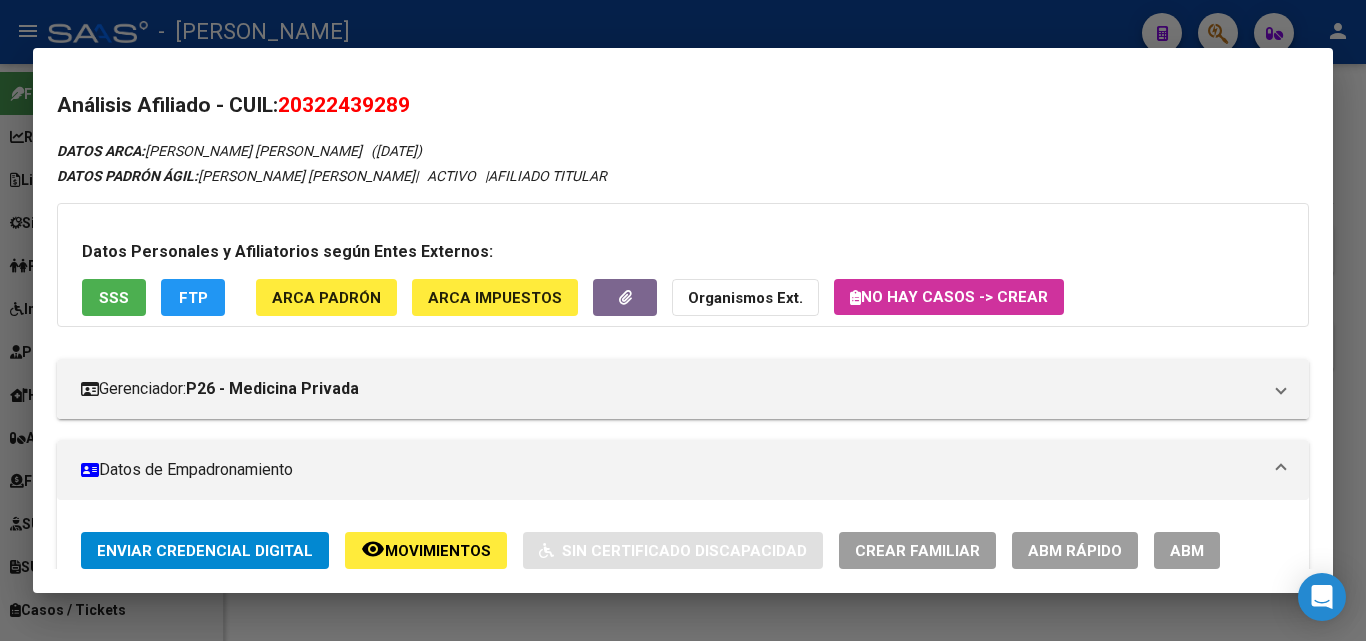 scroll, scrollTop: 500, scrollLeft: 0, axis: vertical 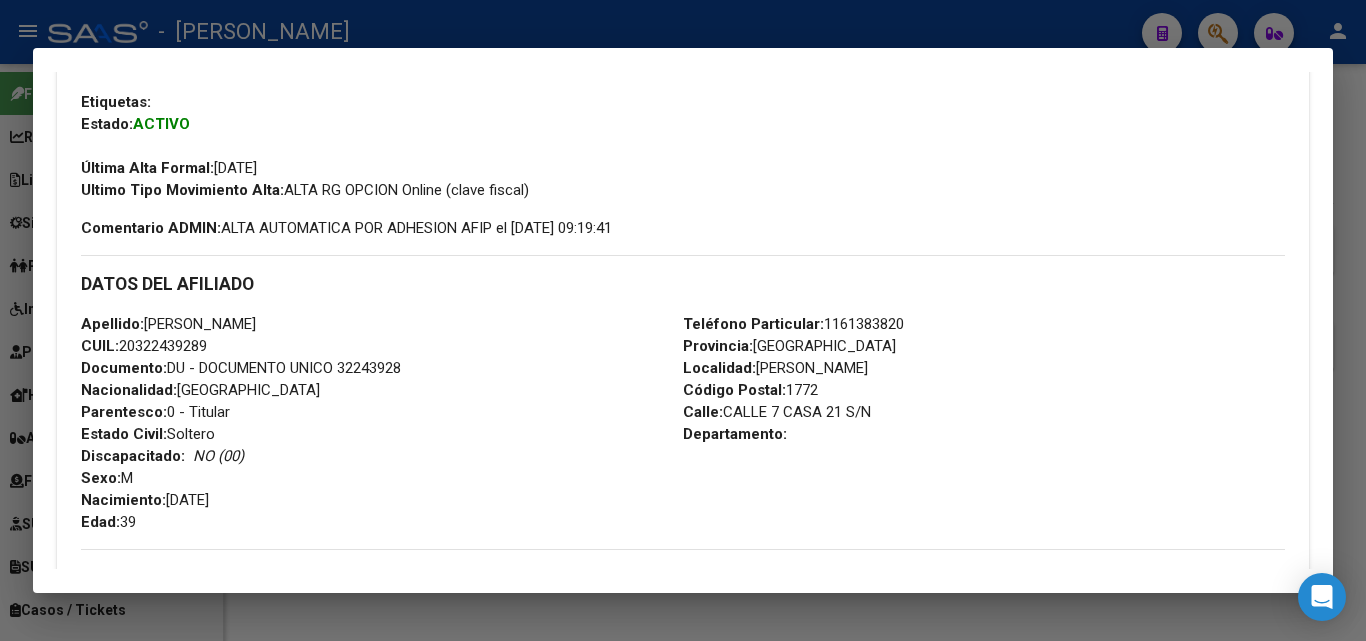 click on "Teléfono Particular:  [PHONE_NUMBER]" at bounding box center [793, 324] 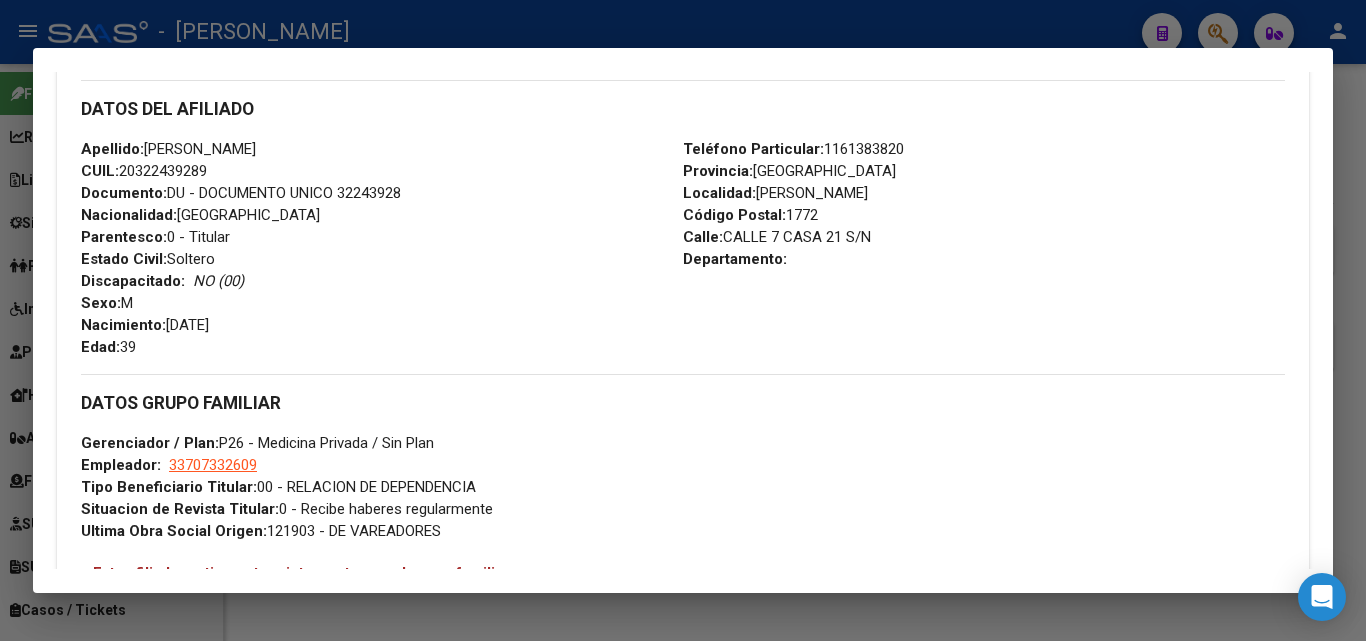 scroll, scrollTop: 800, scrollLeft: 0, axis: vertical 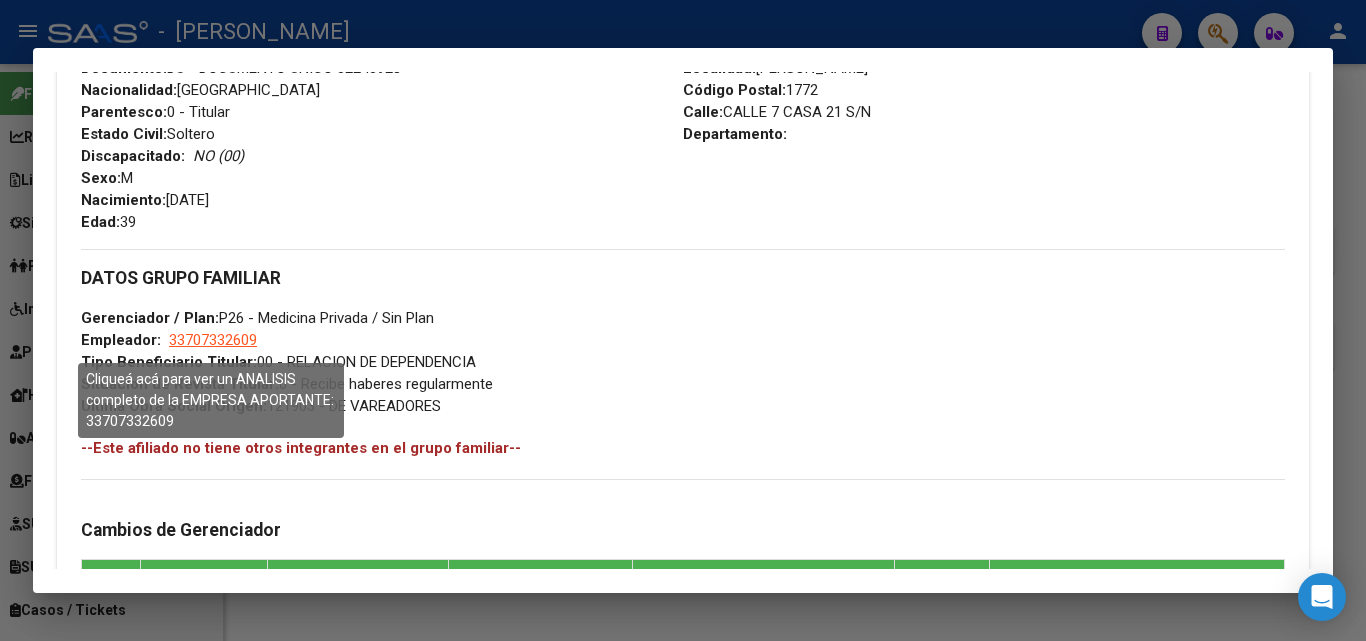 click on "33707332609" at bounding box center (213, 340) 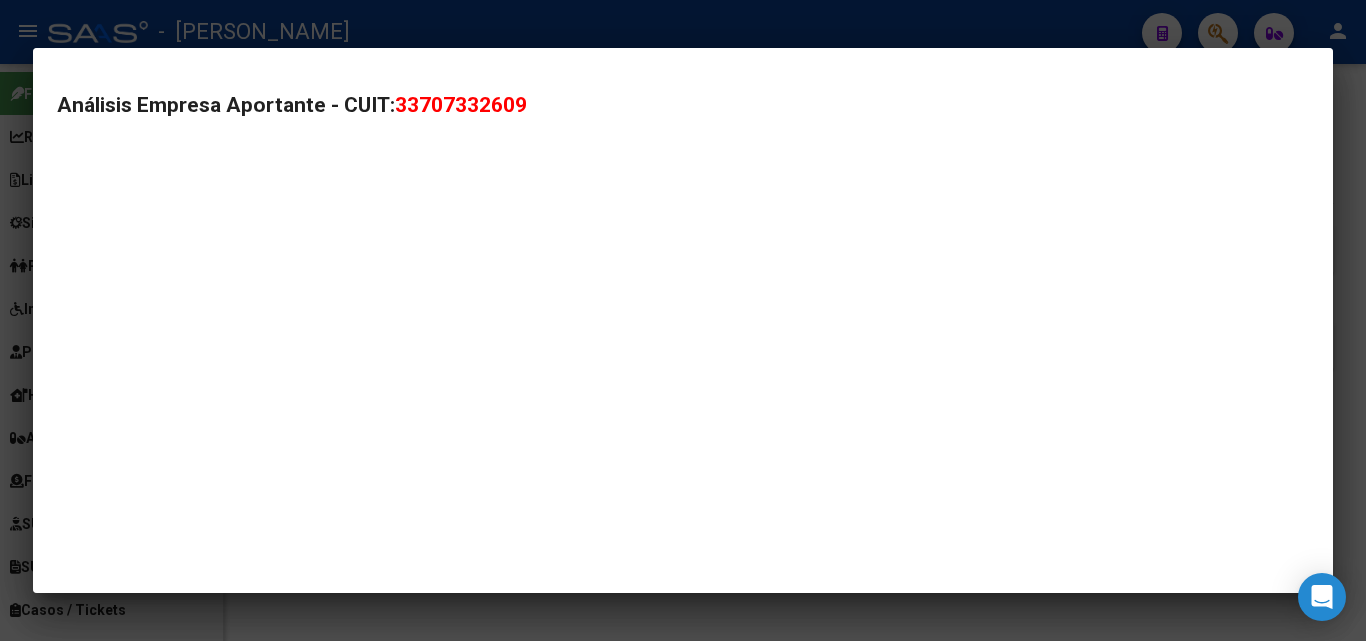 type on "33707332609" 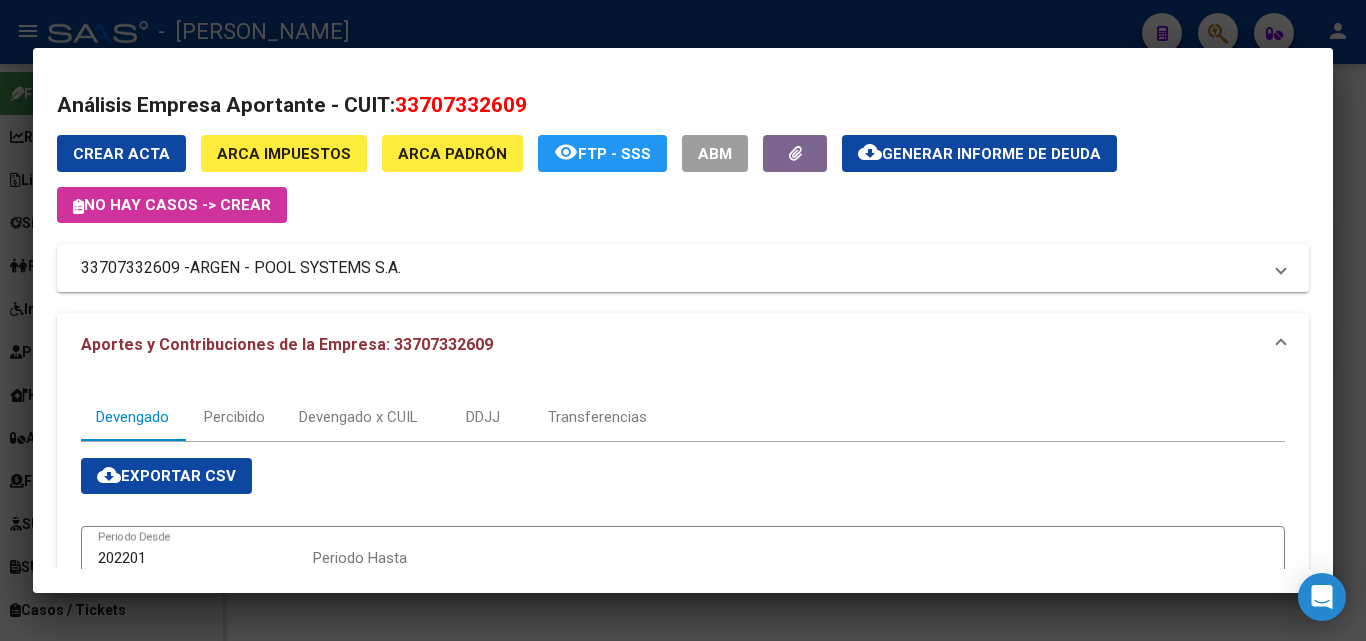 click on "ARGEN - POOL SYSTEMS  S.A." at bounding box center [295, 268] 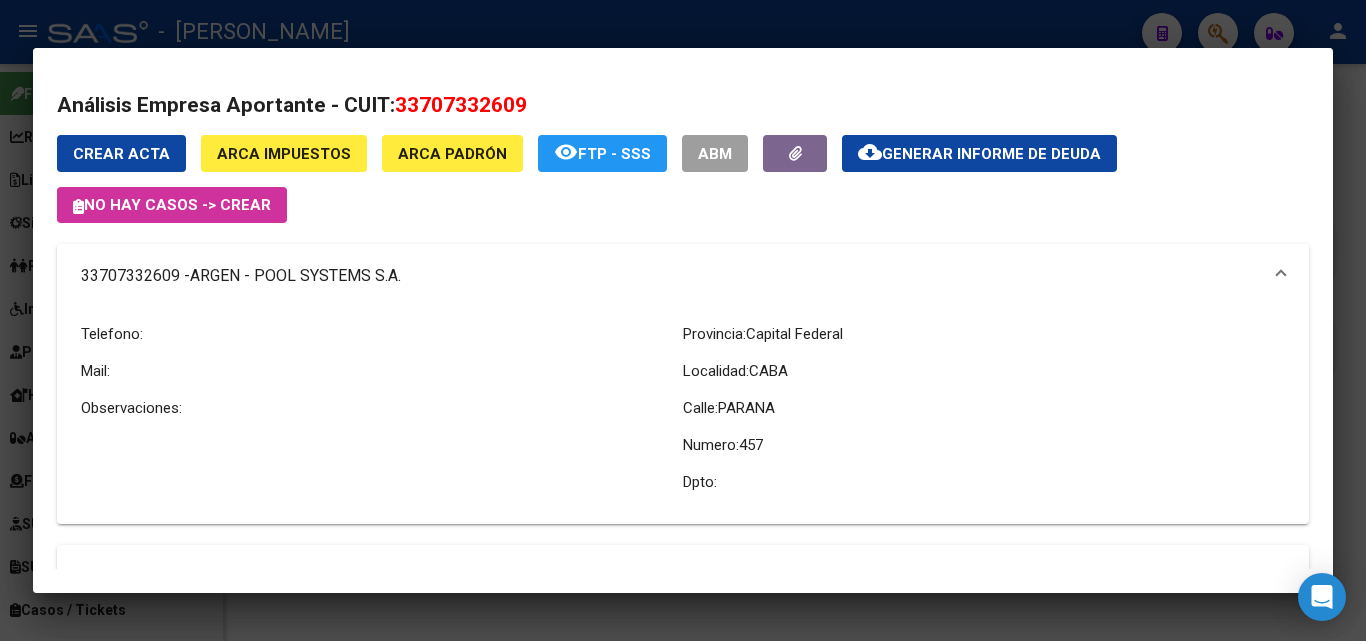 click at bounding box center (683, 320) 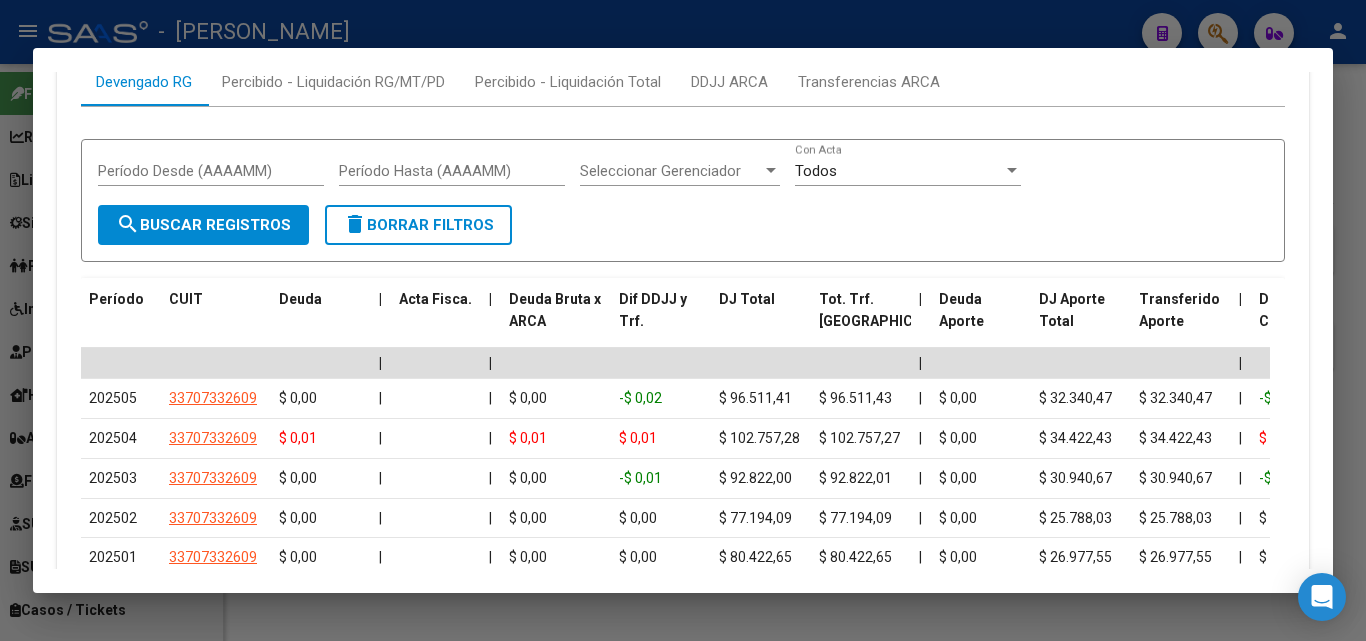 scroll, scrollTop: 2100, scrollLeft: 0, axis: vertical 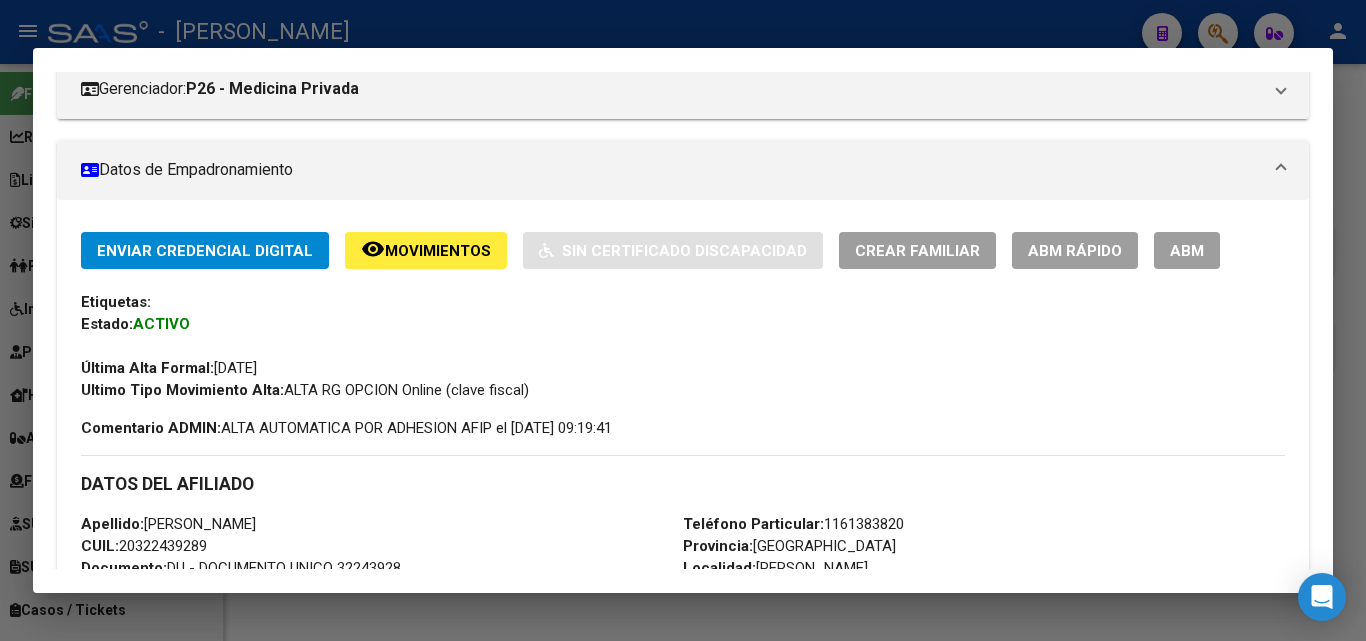 click at bounding box center (683, 320) 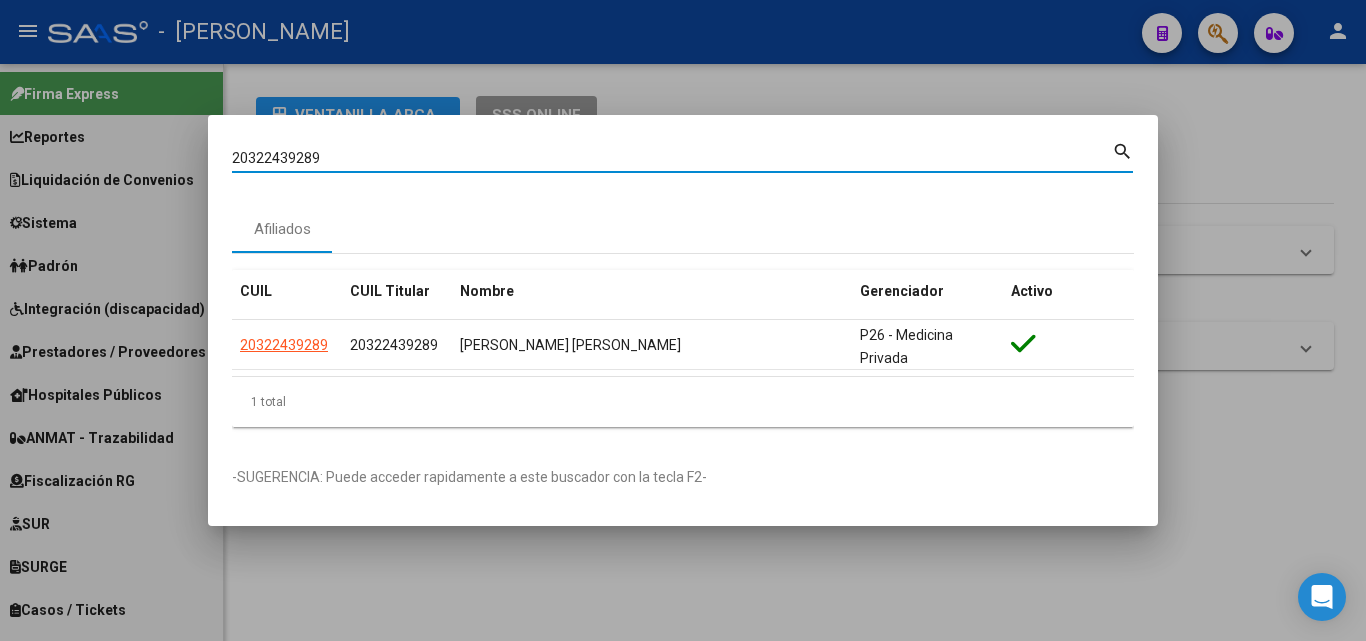 click on "20322439289" at bounding box center [672, 158] 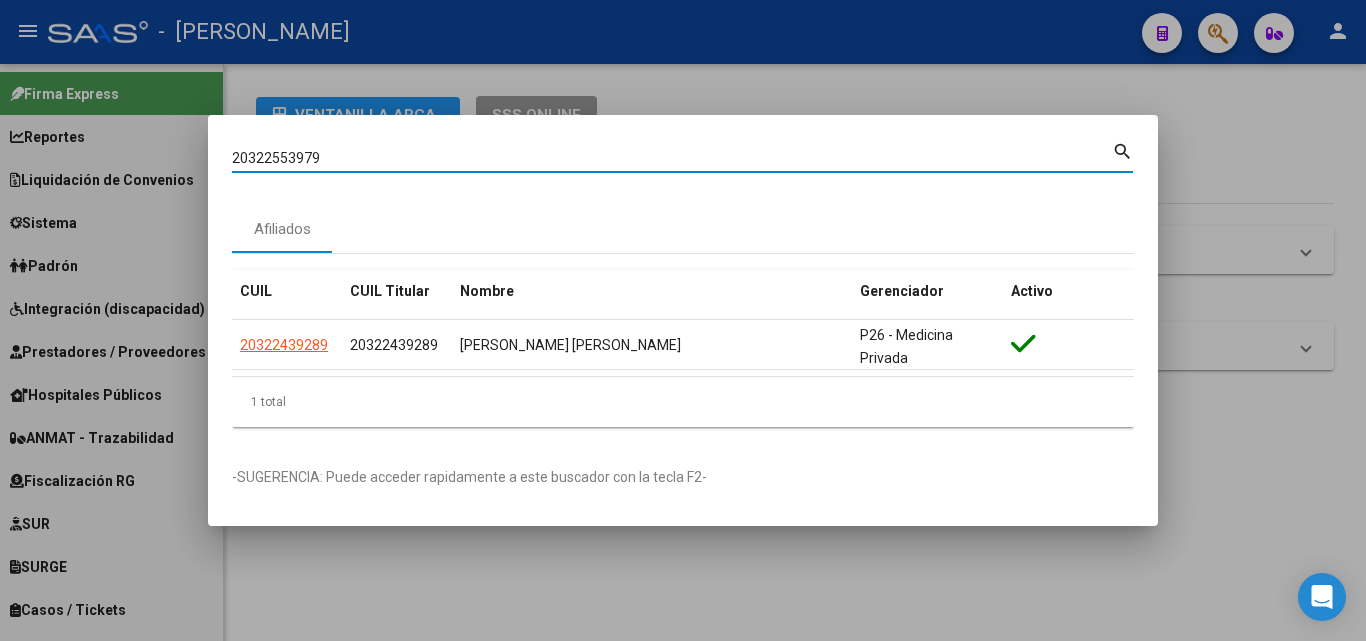 type on "20322553979" 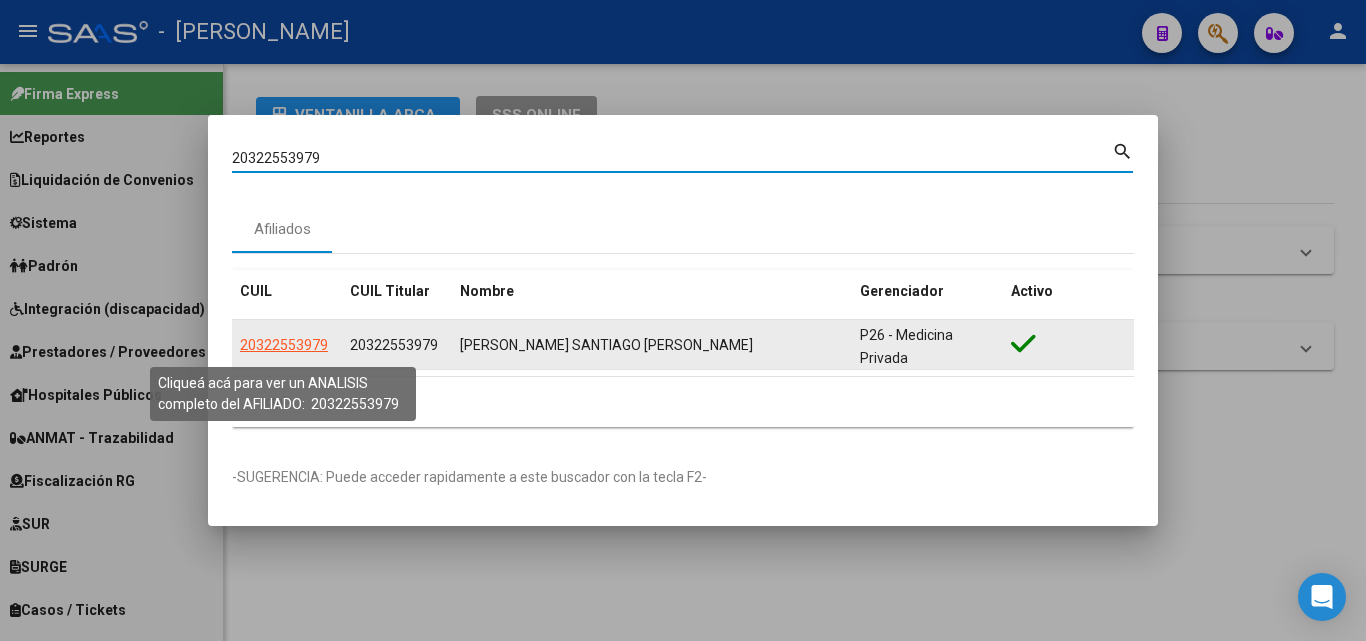 click on "20322553979" 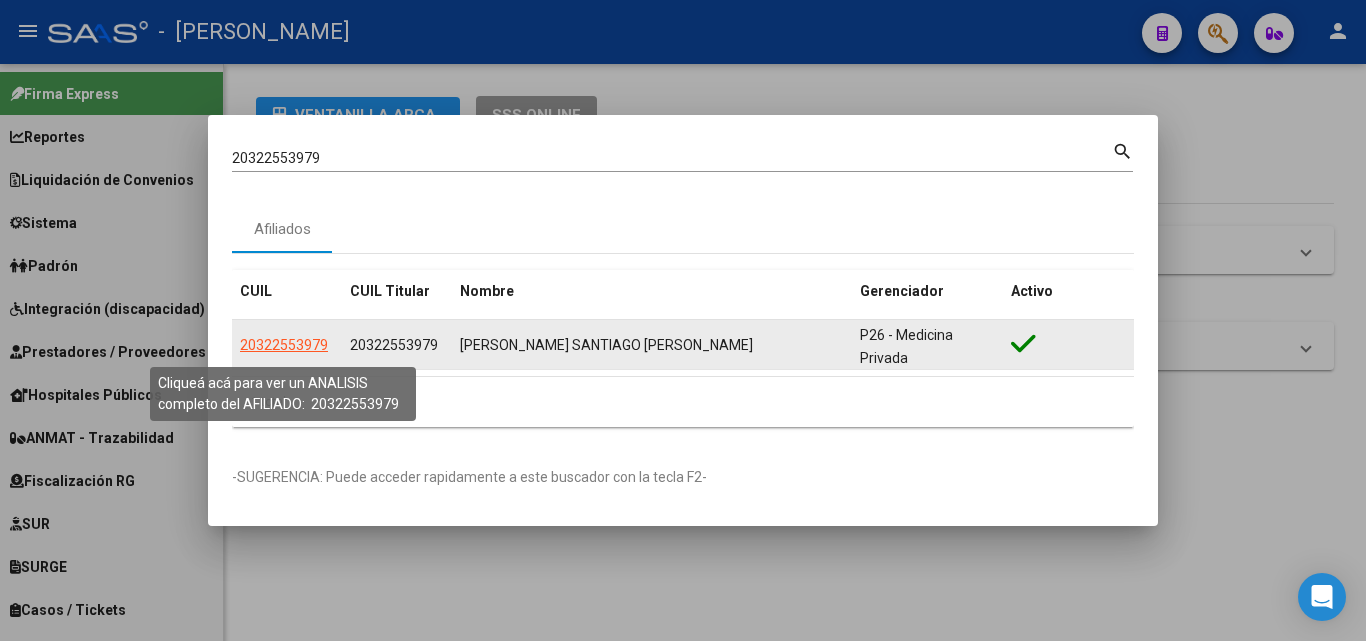 click on "20322553979" 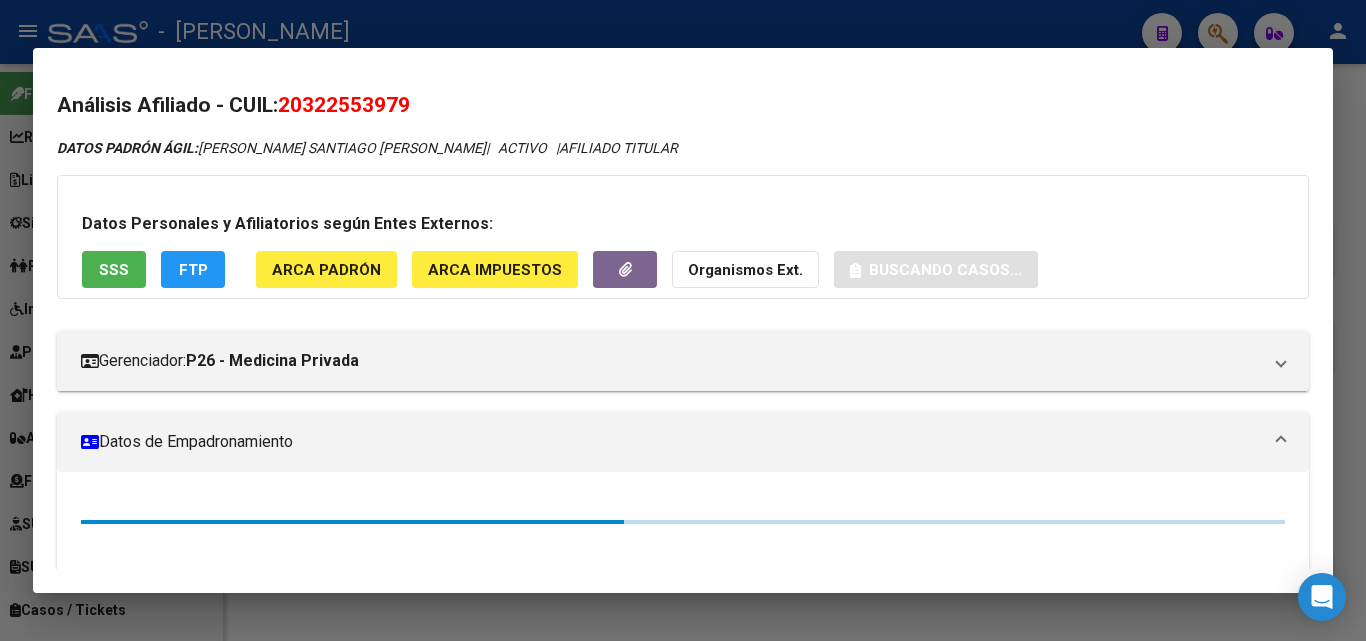 drag, startPoint x: 320, startPoint y: 234, endPoint x: 321, endPoint y: 279, distance: 45.01111 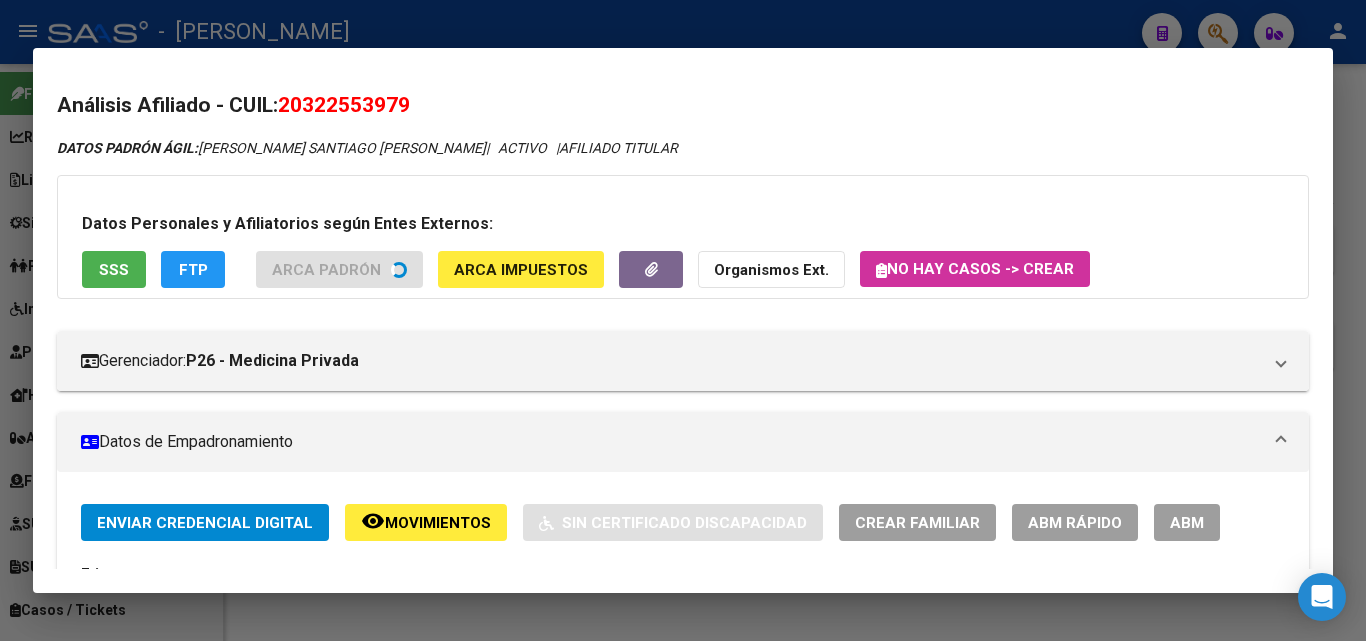 click on "SSS" at bounding box center (114, 270) 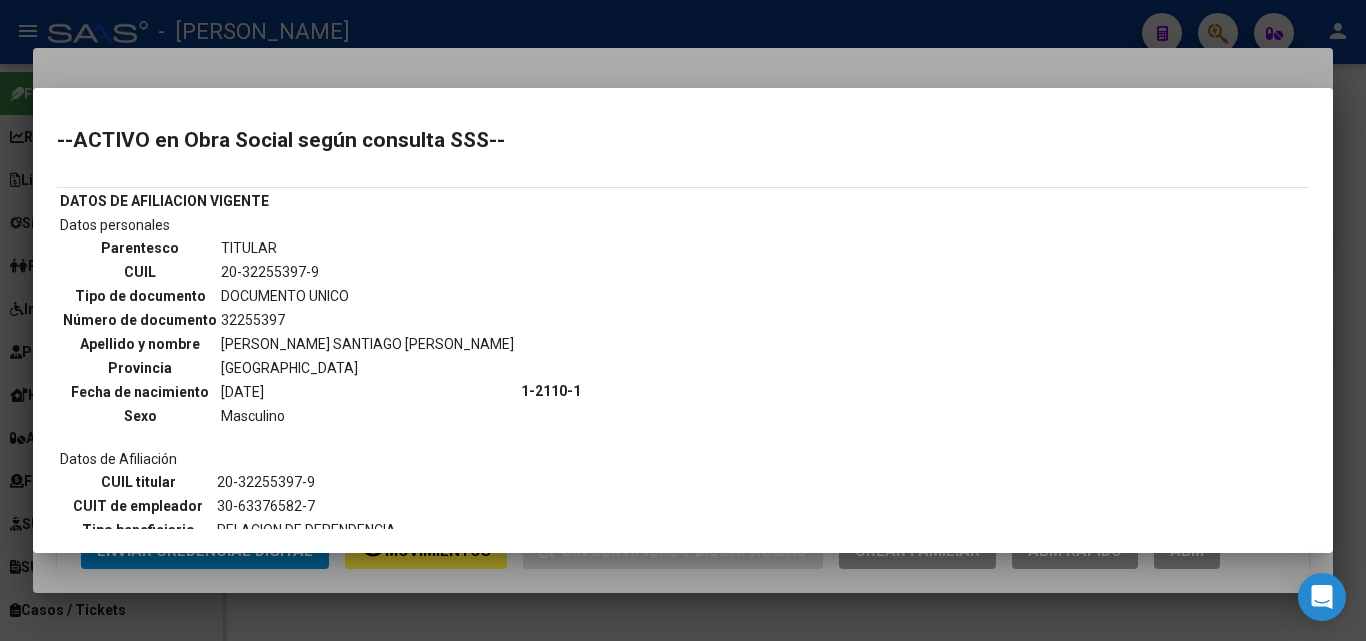 click at bounding box center [683, 320] 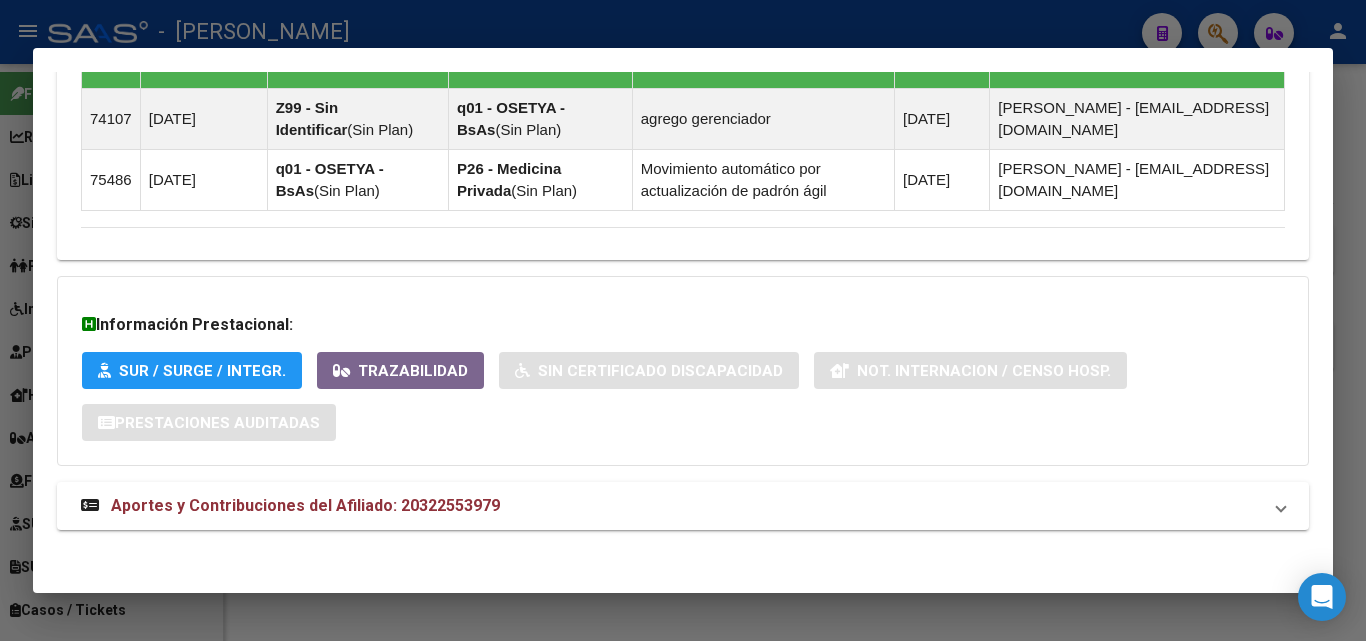 scroll, scrollTop: 1343, scrollLeft: 0, axis: vertical 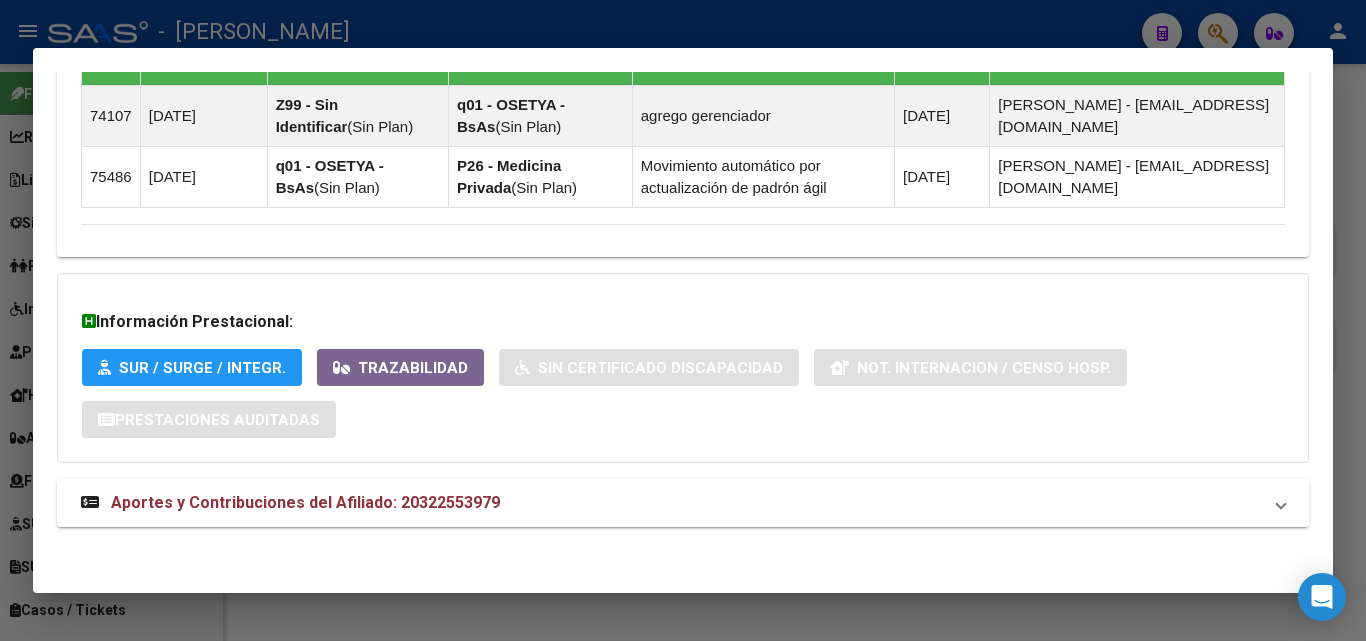 click on "Aportes y Contribuciones del Afiliado: 20322553979" at bounding box center (305, 502) 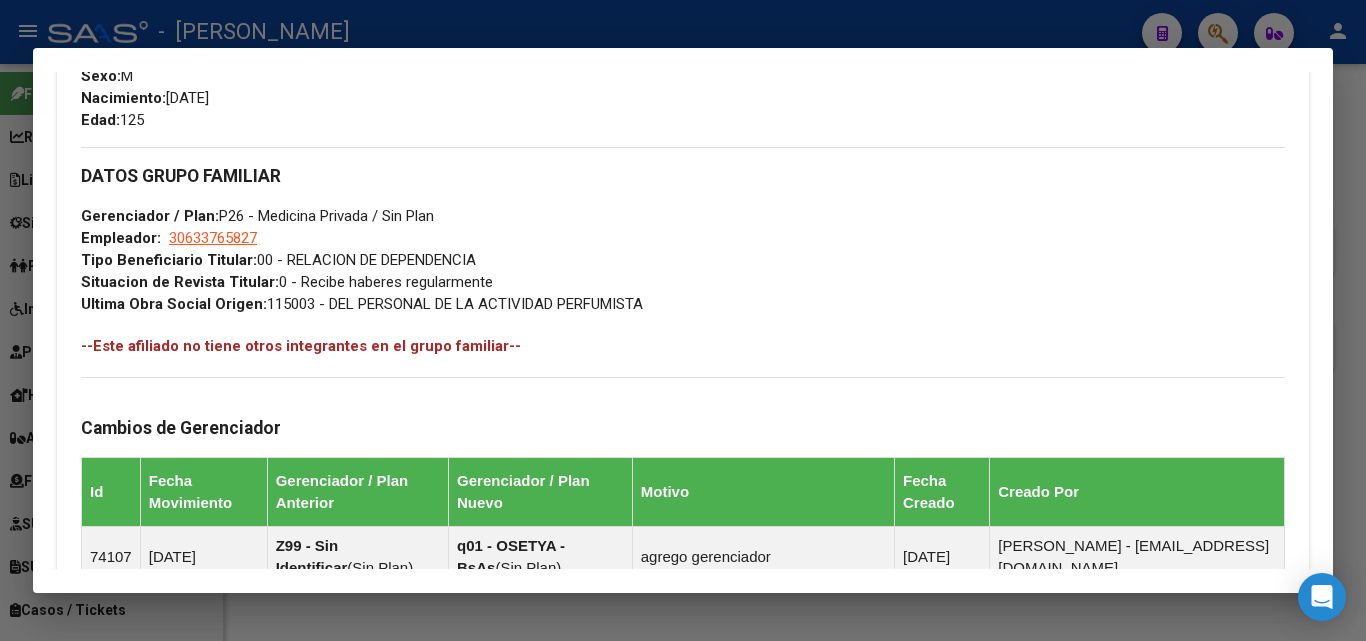 scroll, scrollTop: 836, scrollLeft: 0, axis: vertical 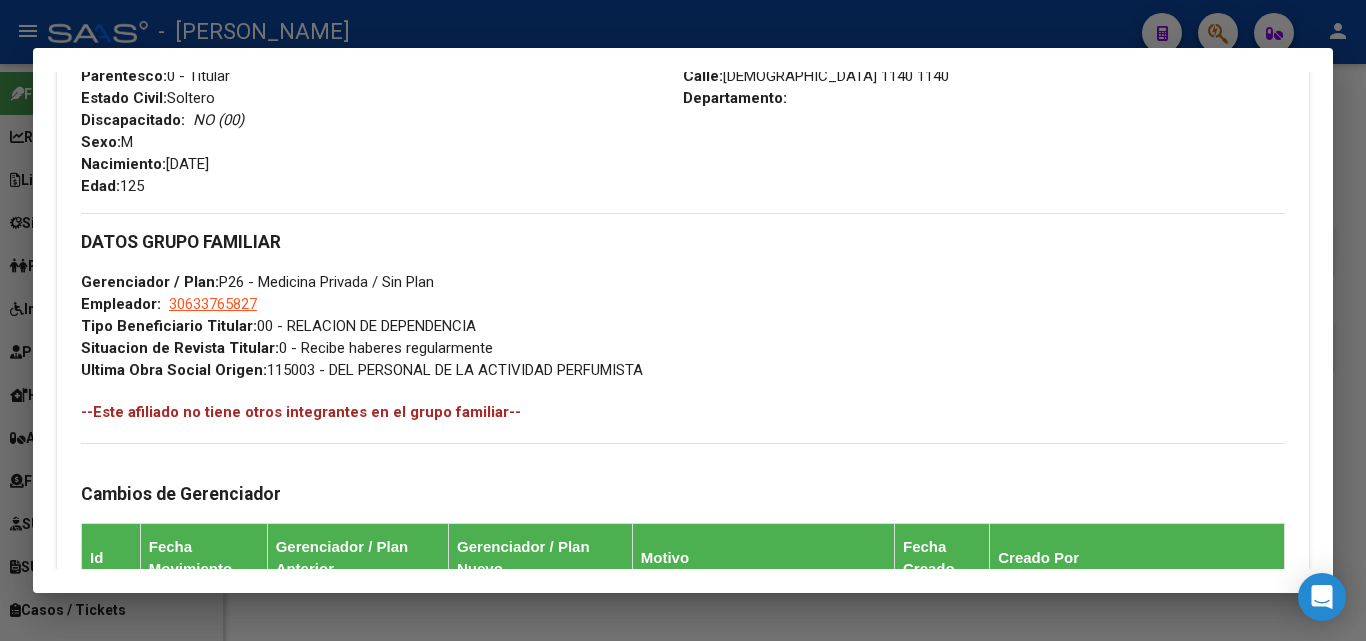 click at bounding box center (683, 320) 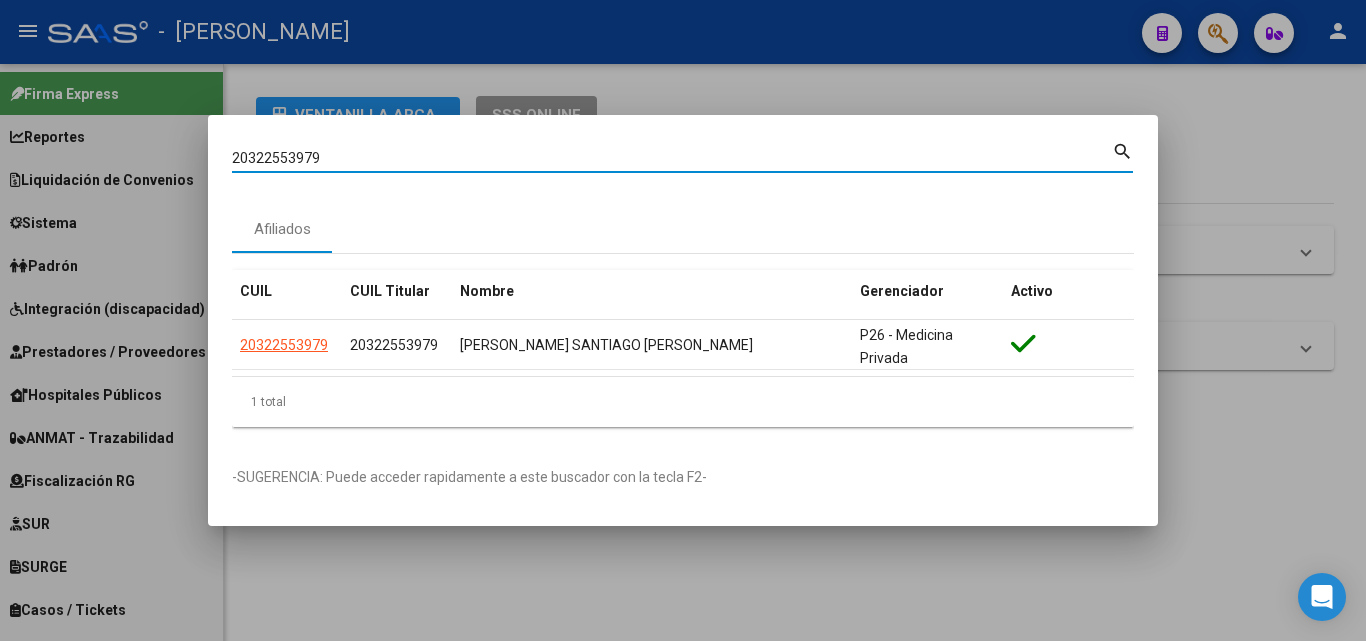 click on "20322553979" at bounding box center [672, 158] 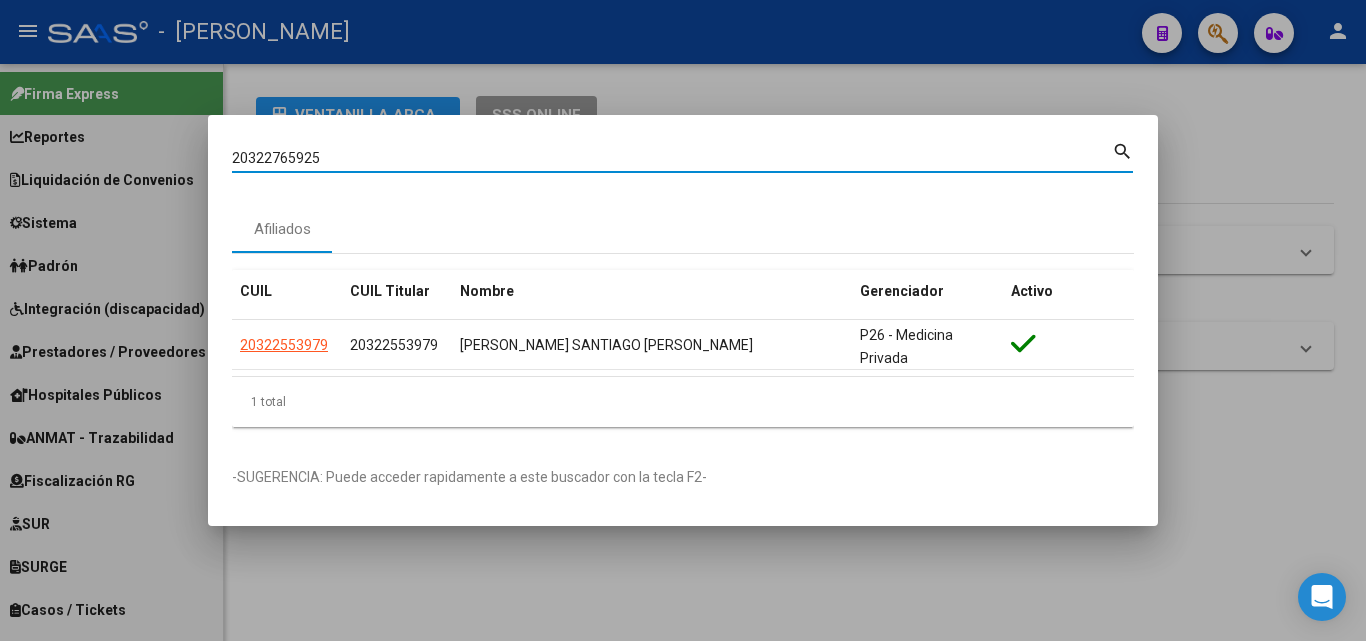 type on "20322765925" 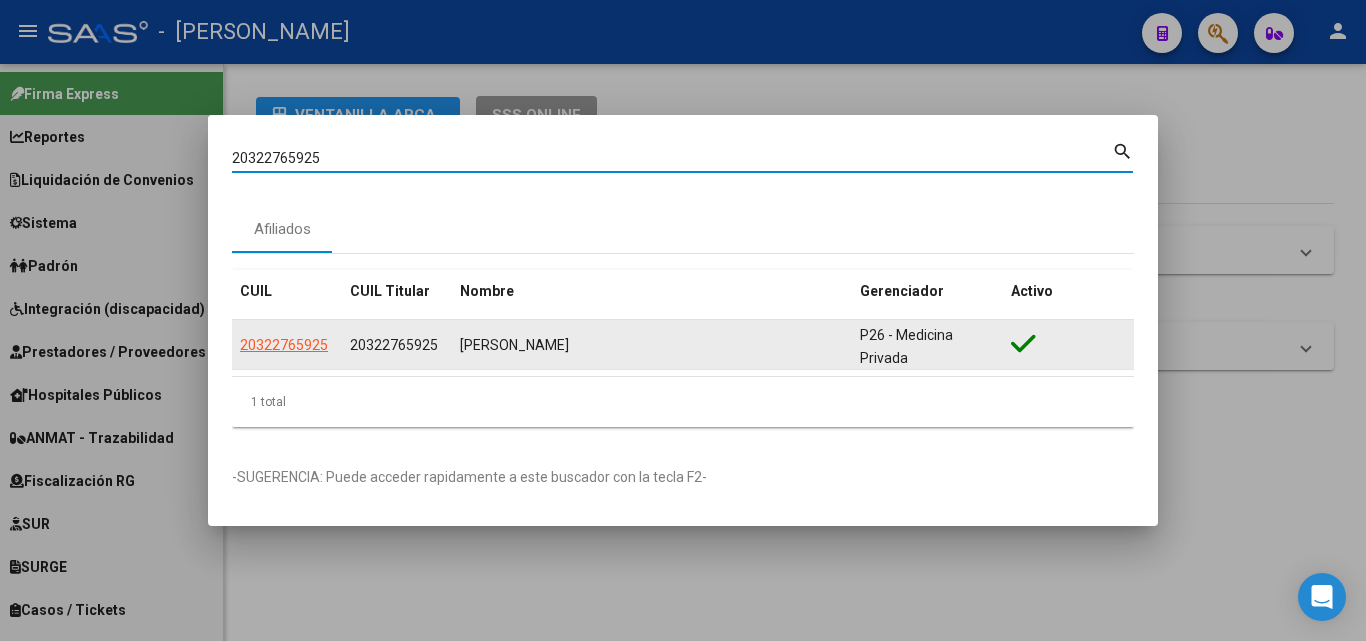 click on "20322765925" 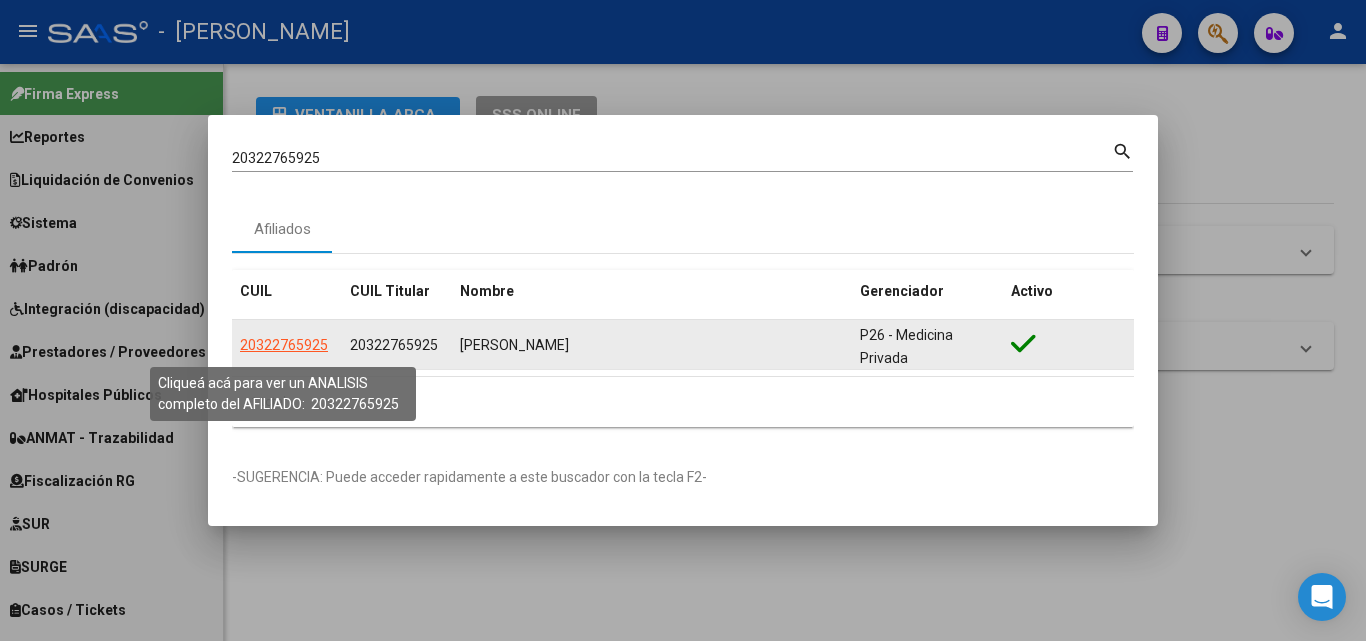 click on "20322765925" 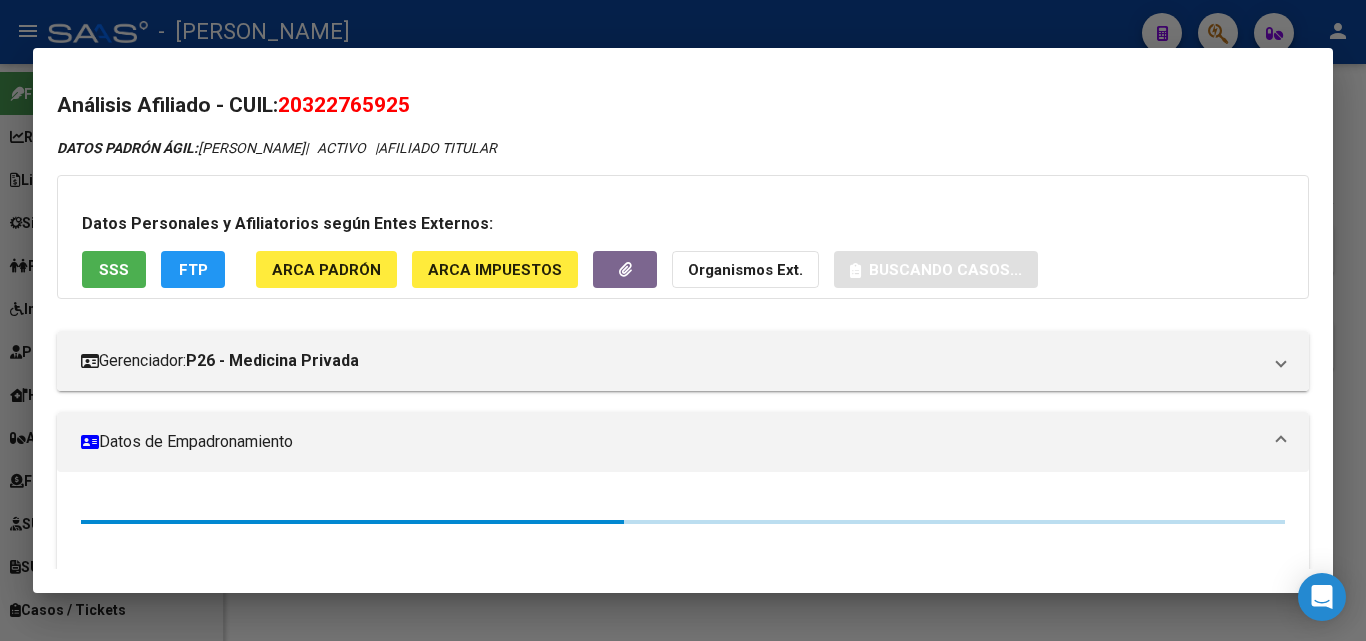 drag, startPoint x: 355, startPoint y: 239, endPoint x: 346, endPoint y: 263, distance: 25.632011 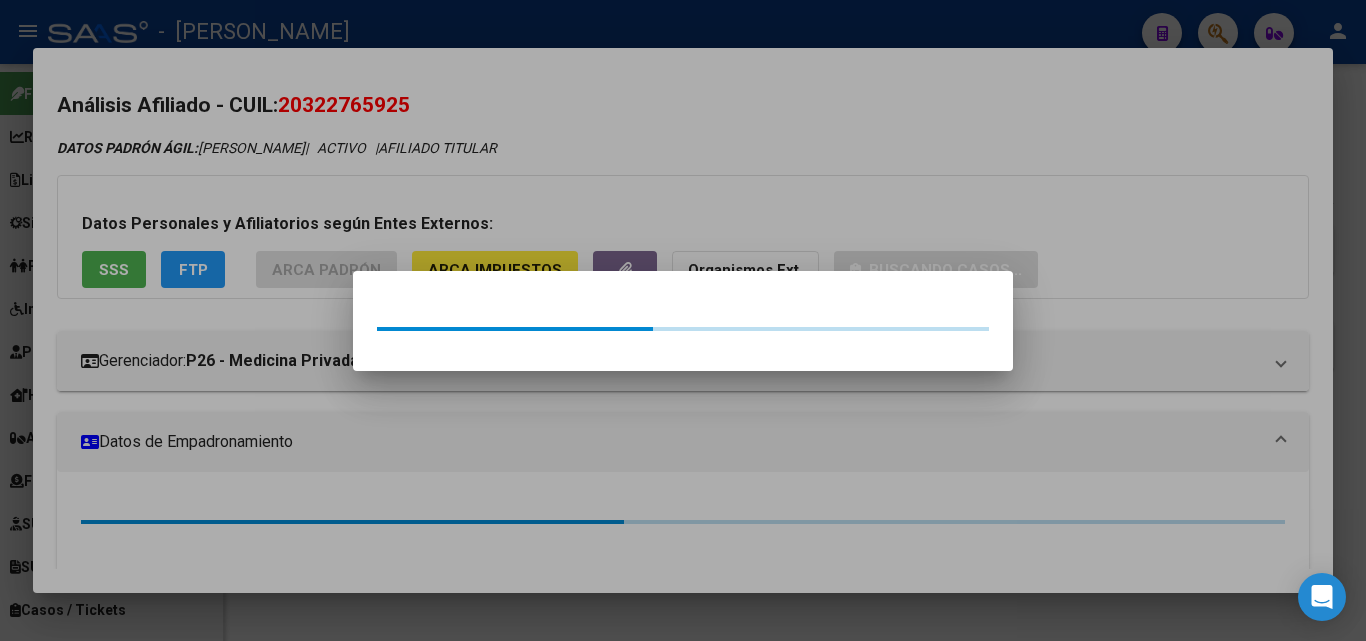 click at bounding box center [683, 320] 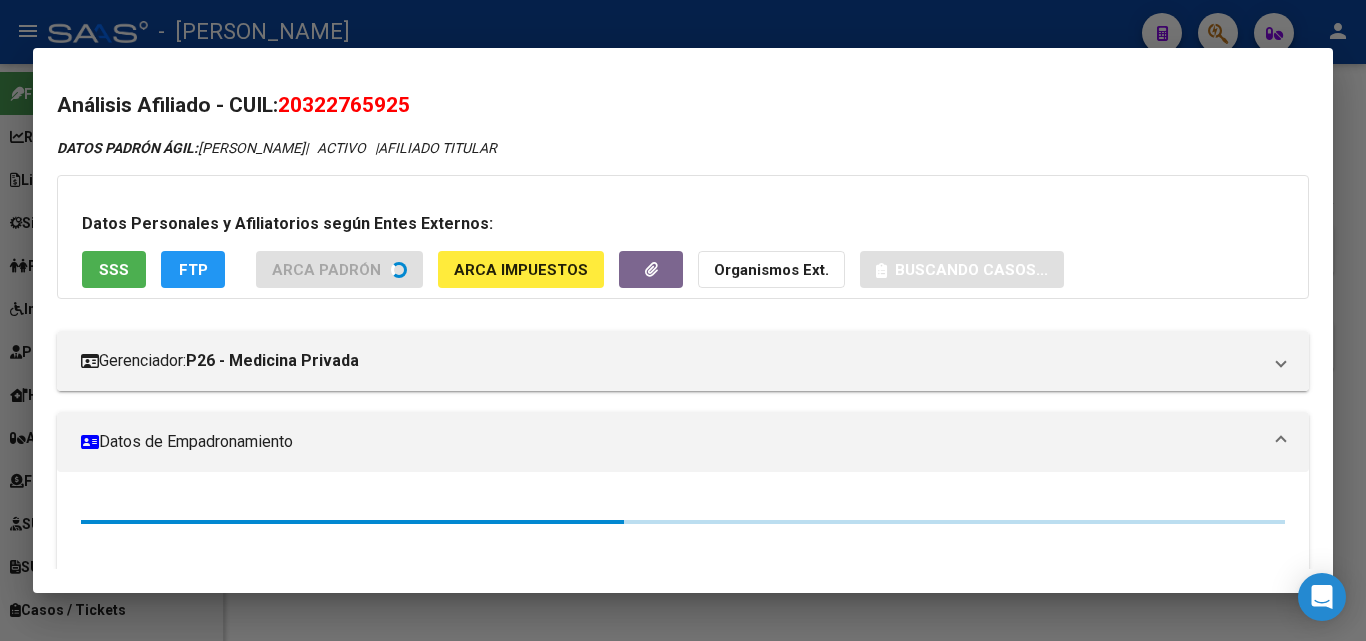 click on "SSS" at bounding box center (114, 270) 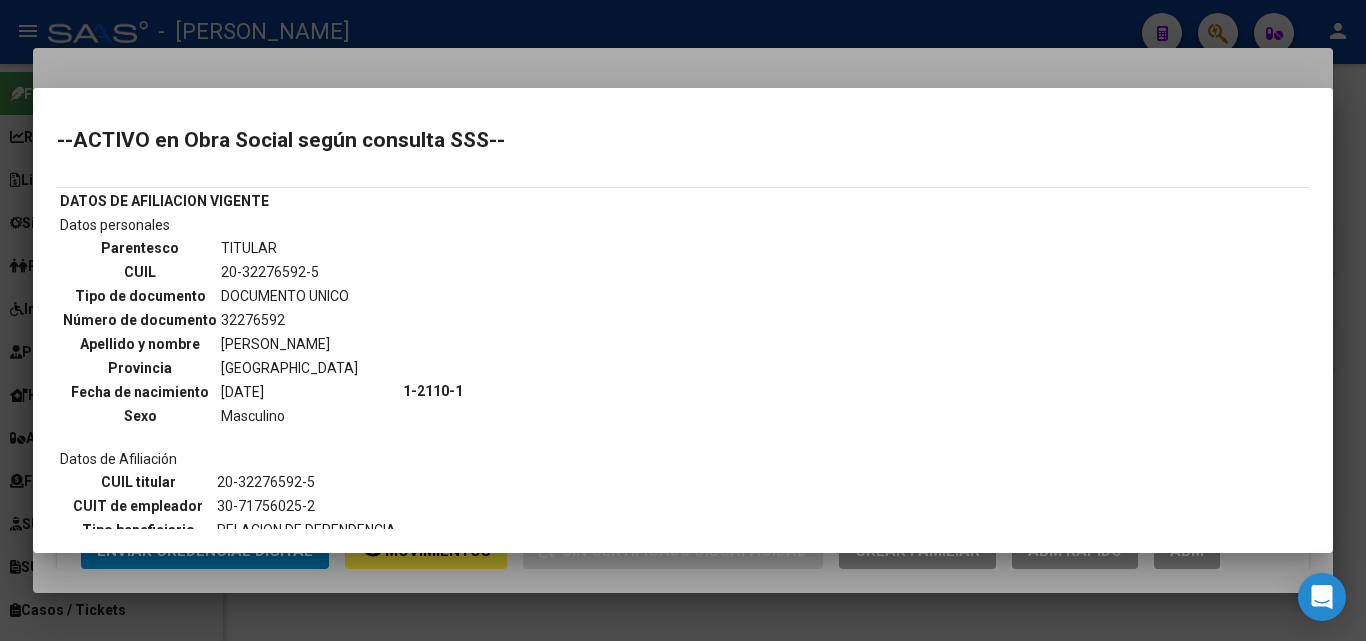 click at bounding box center [683, 320] 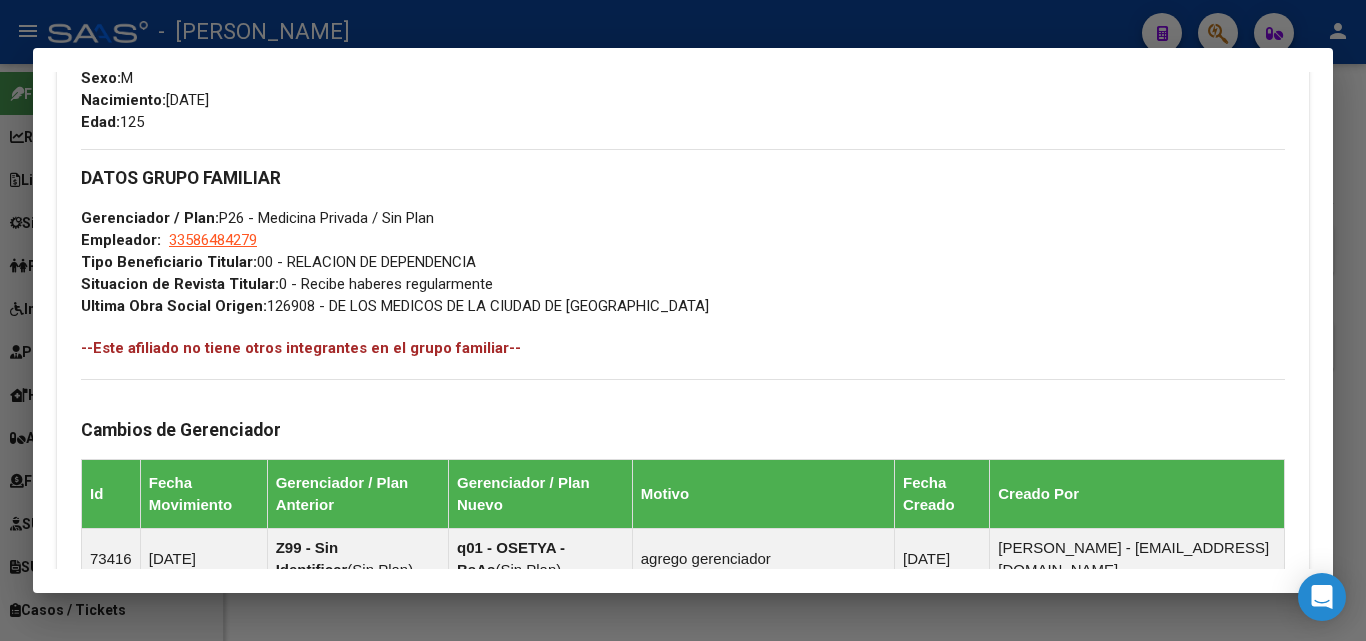 scroll, scrollTop: 1343, scrollLeft: 0, axis: vertical 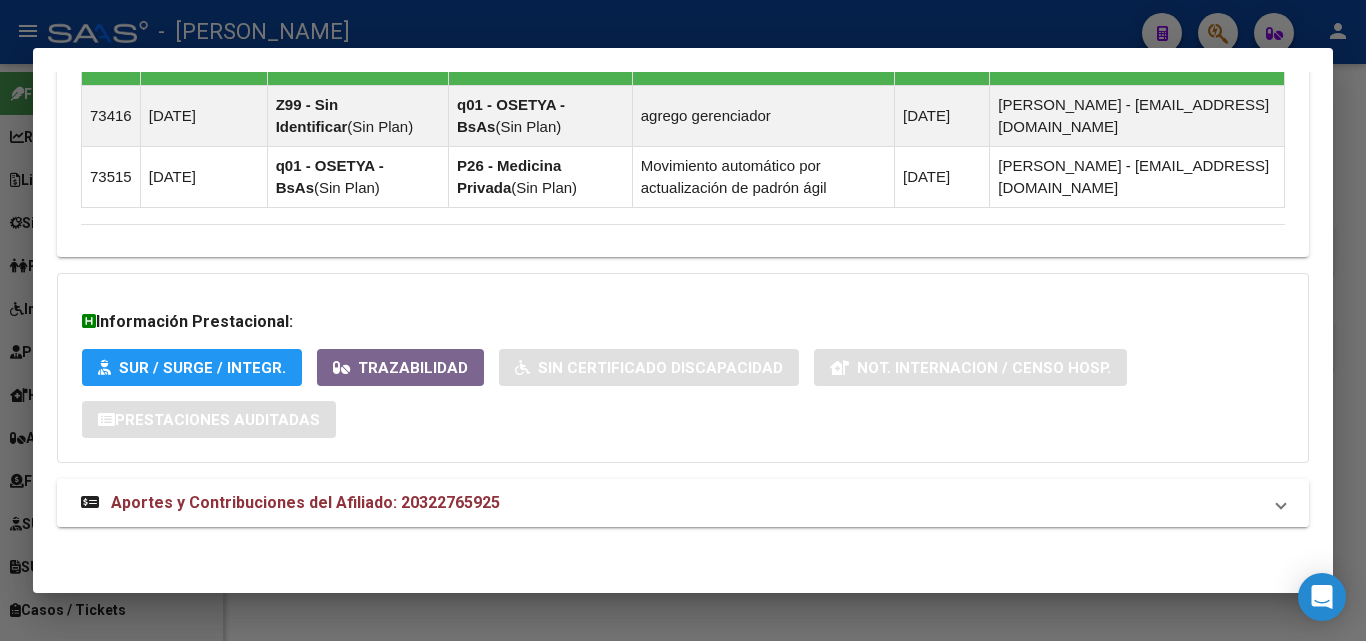 click on "Aportes y Contribuciones del Afiliado: 20322765925" at bounding box center [305, 502] 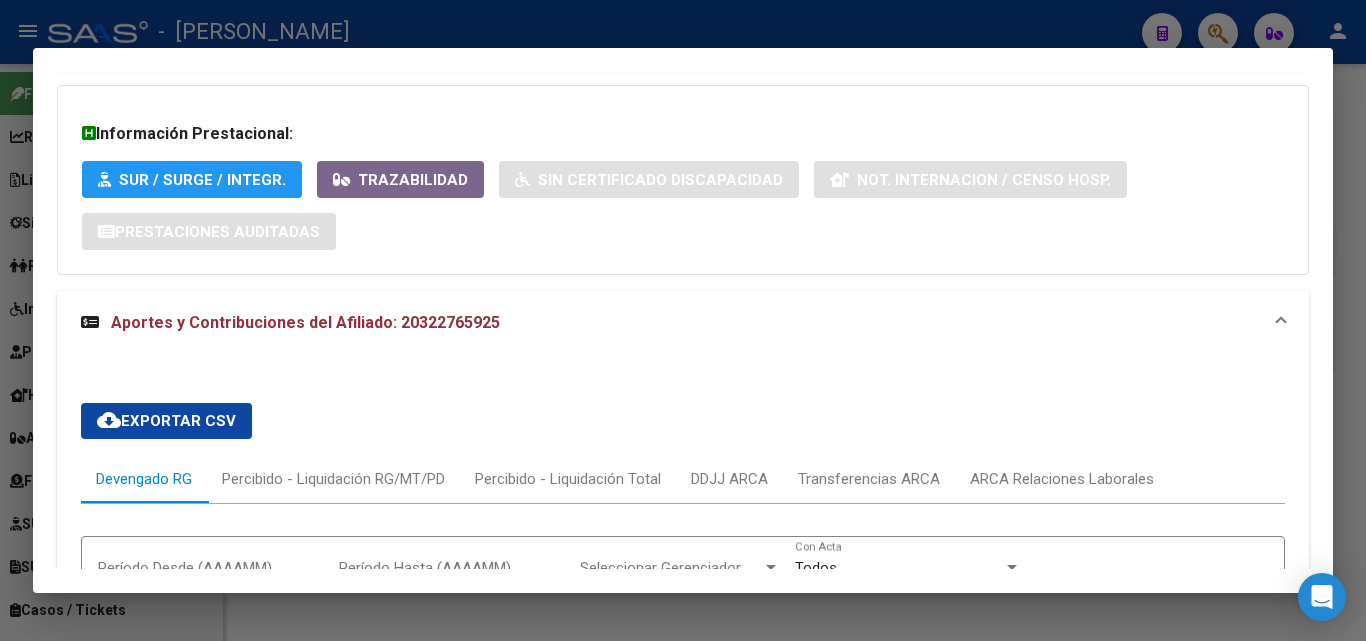 scroll, scrollTop: 1560, scrollLeft: 0, axis: vertical 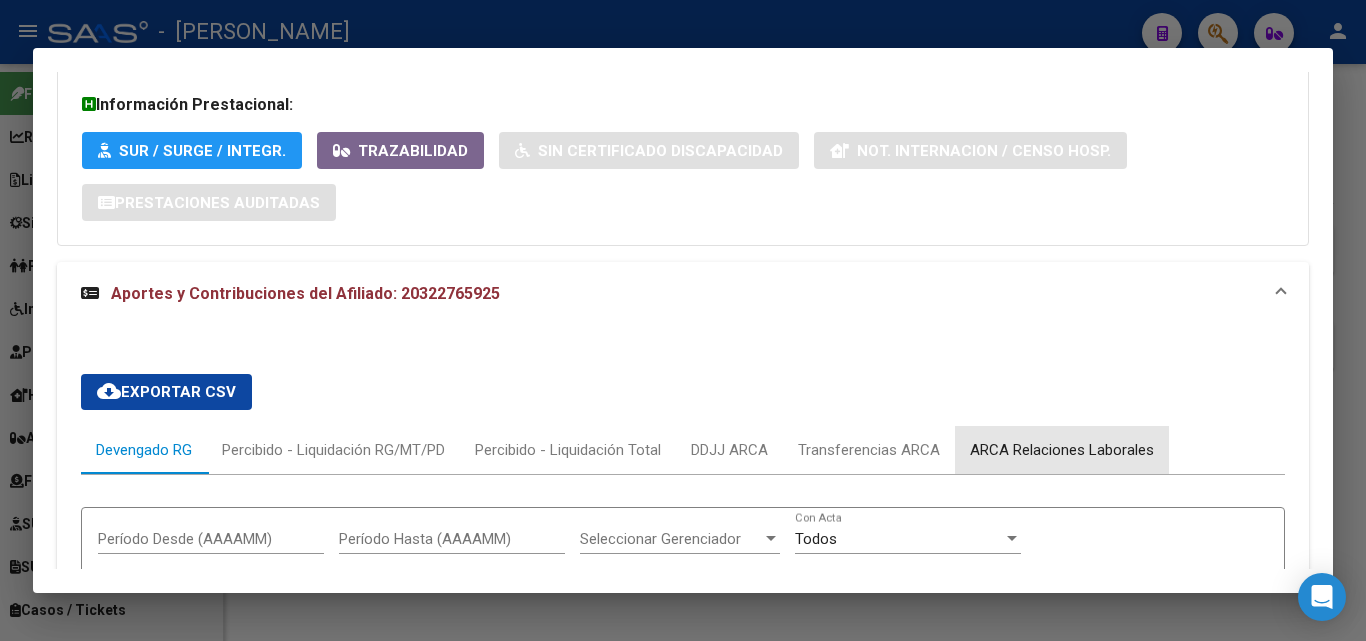 click on "ARCA Relaciones Laborales" at bounding box center (1062, 450) 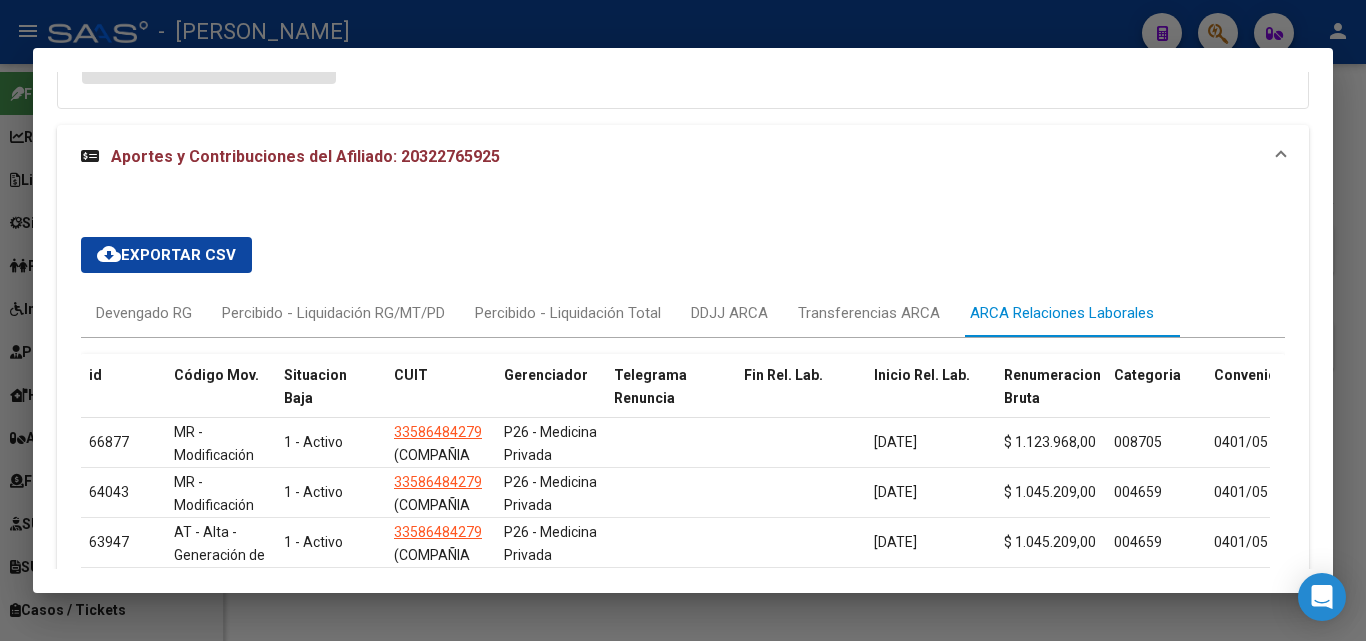 scroll, scrollTop: 1858, scrollLeft: 0, axis: vertical 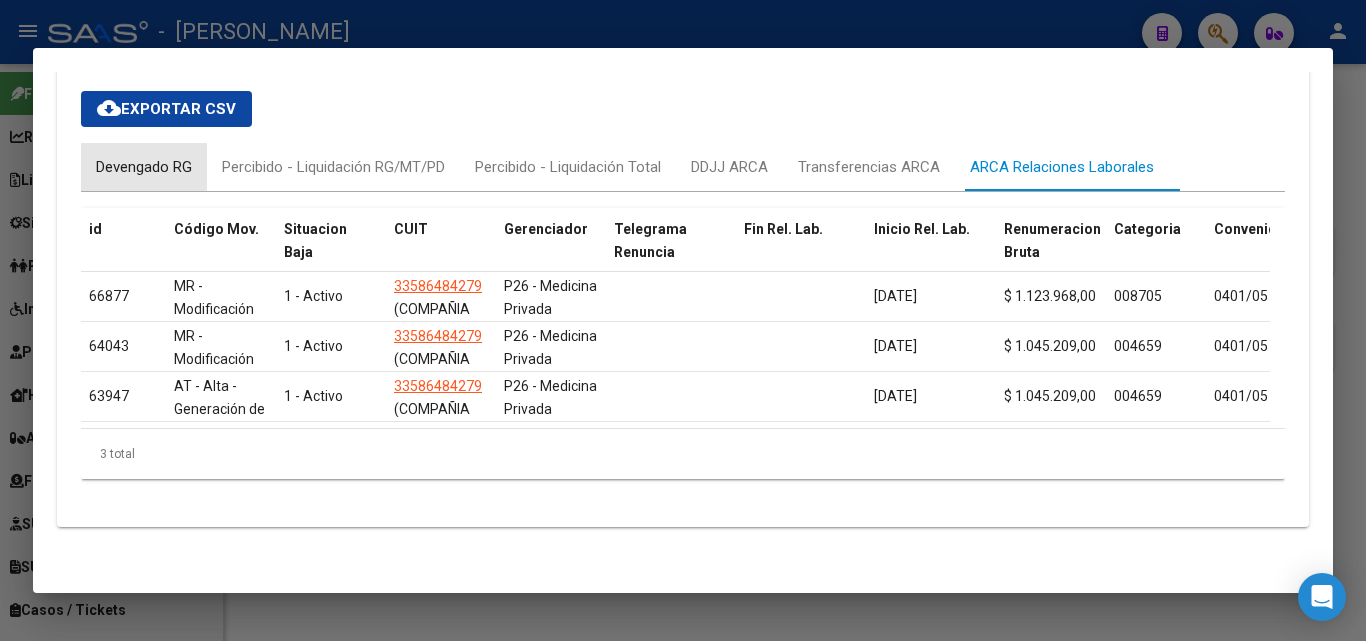 click on "Devengado RG" at bounding box center [144, 167] 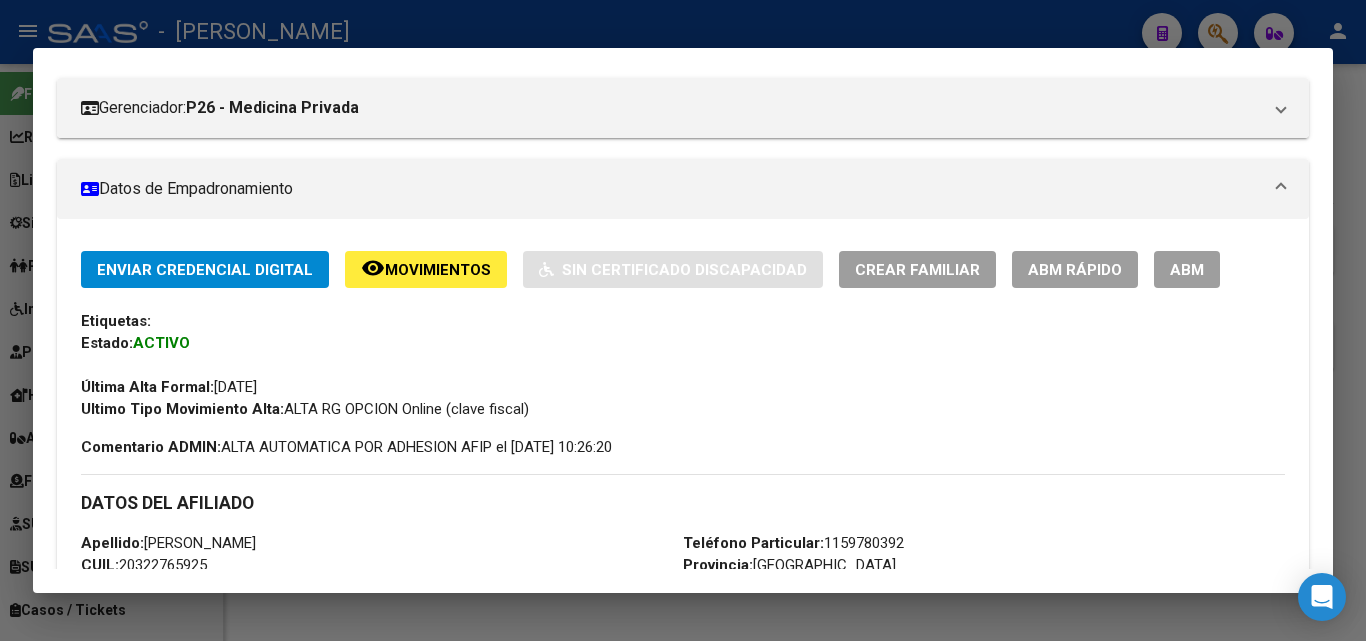scroll, scrollTop: 58, scrollLeft: 0, axis: vertical 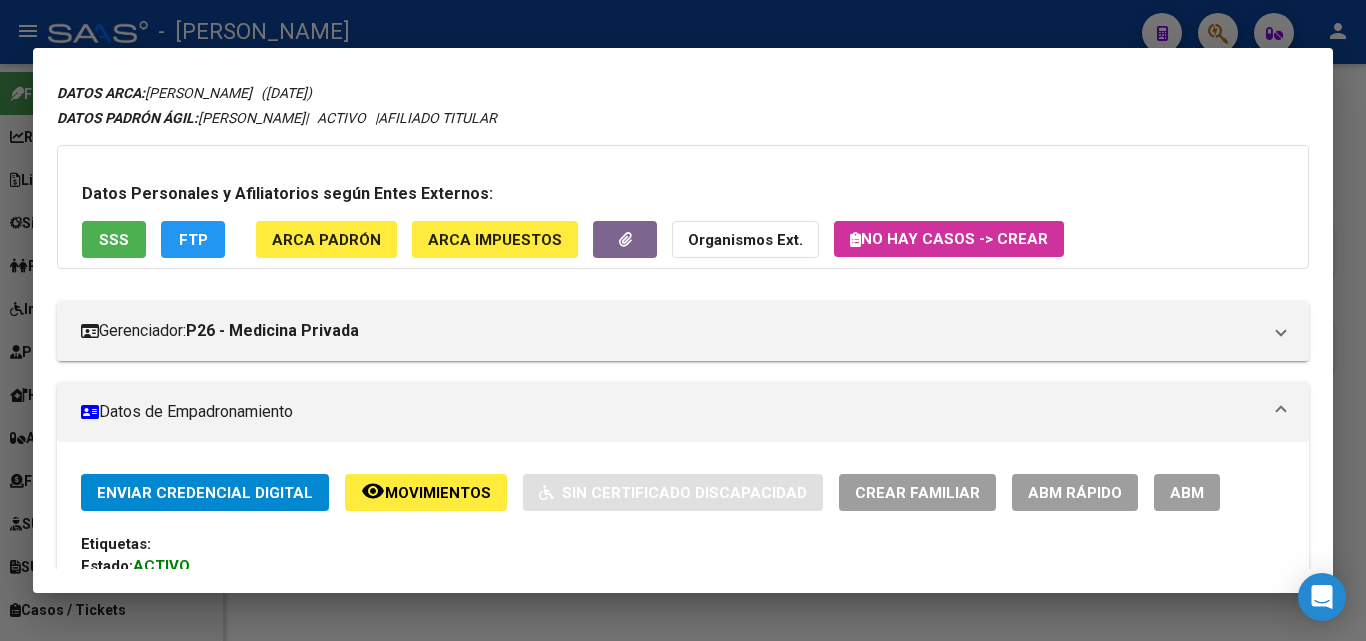 click on "ARCA Padrón" 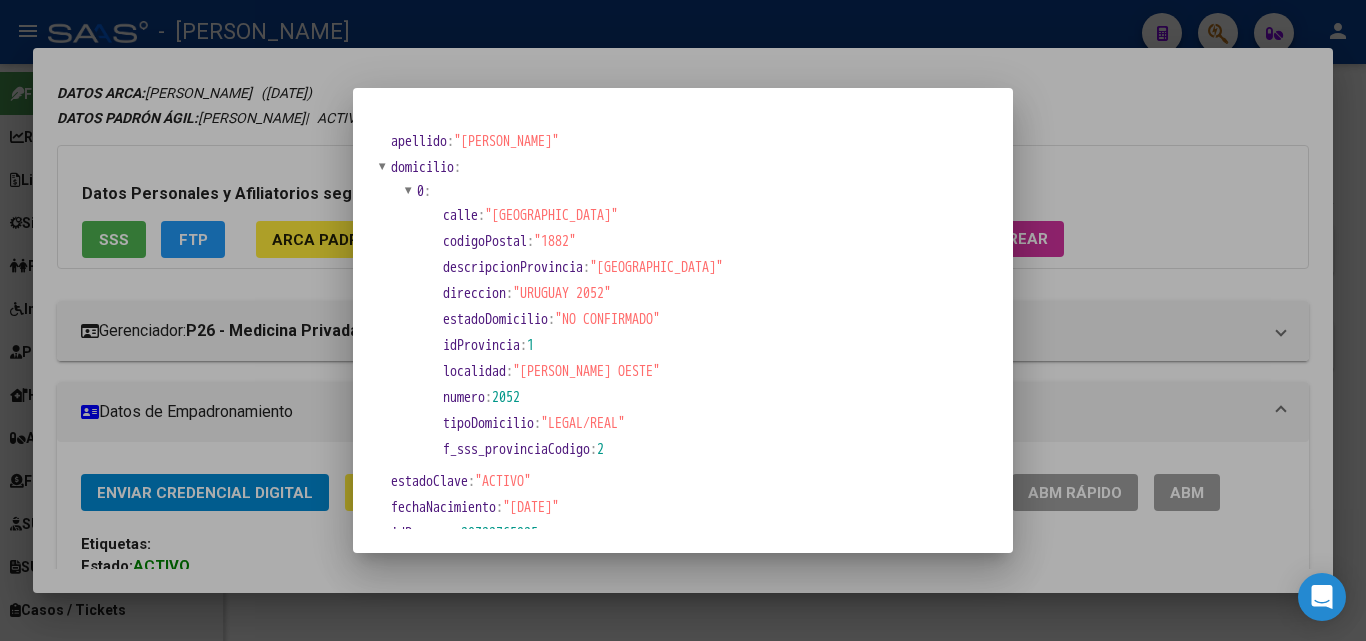click at bounding box center [683, 320] 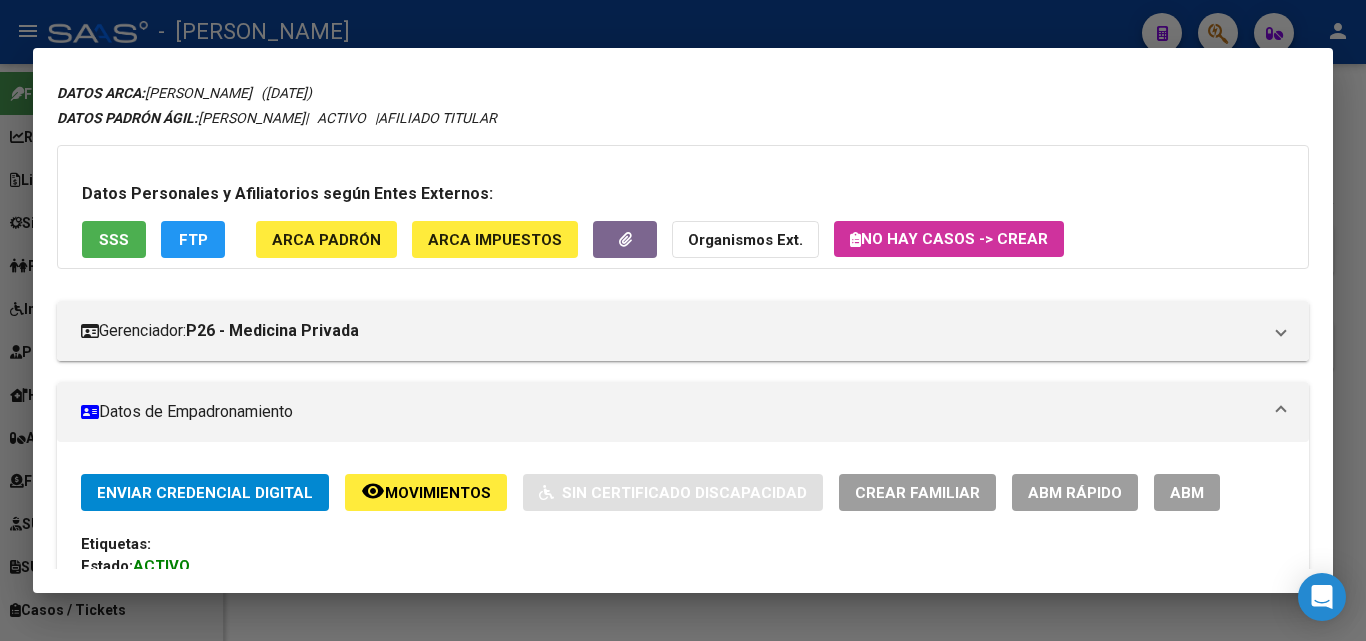 scroll, scrollTop: 458, scrollLeft: 0, axis: vertical 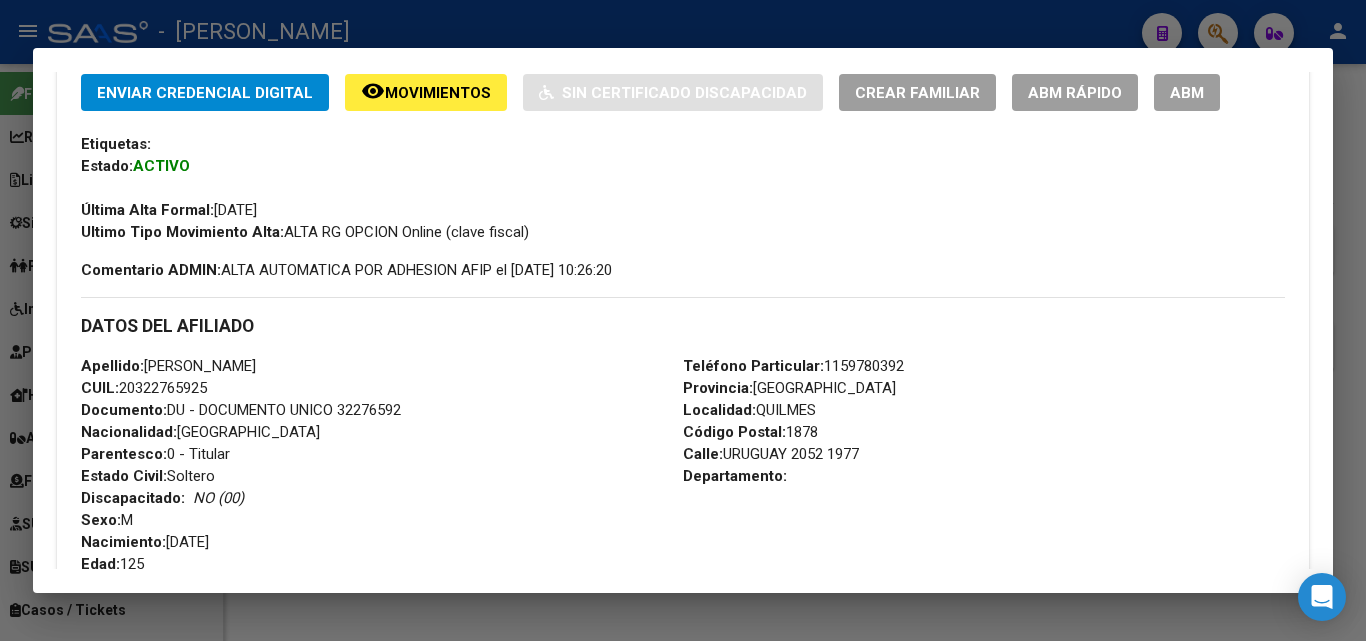 click on "Documento:  DU - DOCUMENTO UNICO 32276592" at bounding box center (241, 410) 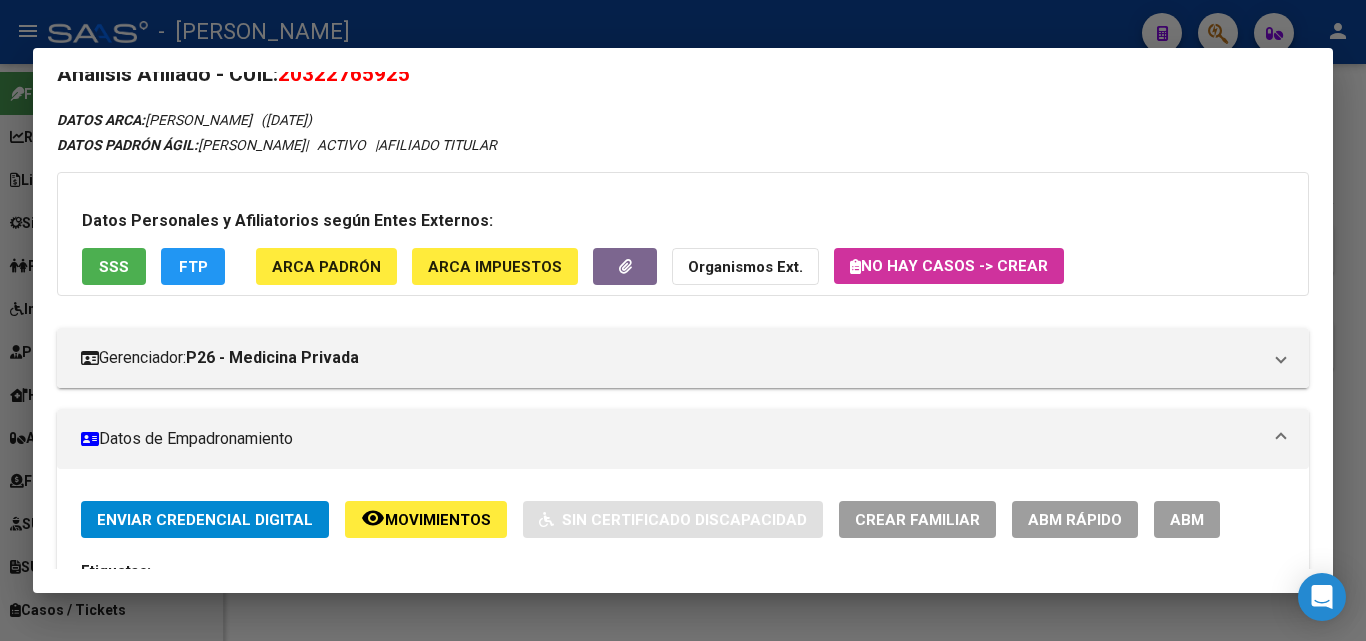 scroll, scrollTop: 0, scrollLeft: 0, axis: both 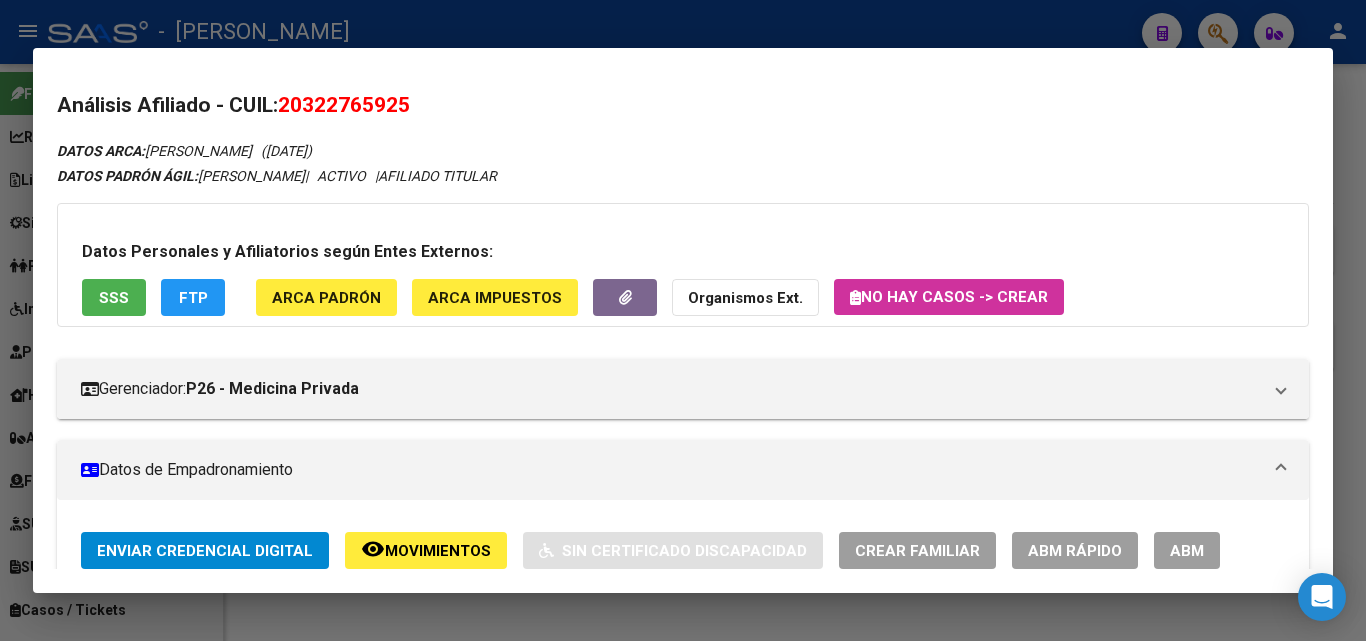 click on "Datos Personales y Afiliatorios según Entes Externos: SSS FTP ARCA Padrón ARCA Impuestos Organismos Ext.   No hay casos -> Crear" at bounding box center [683, 265] 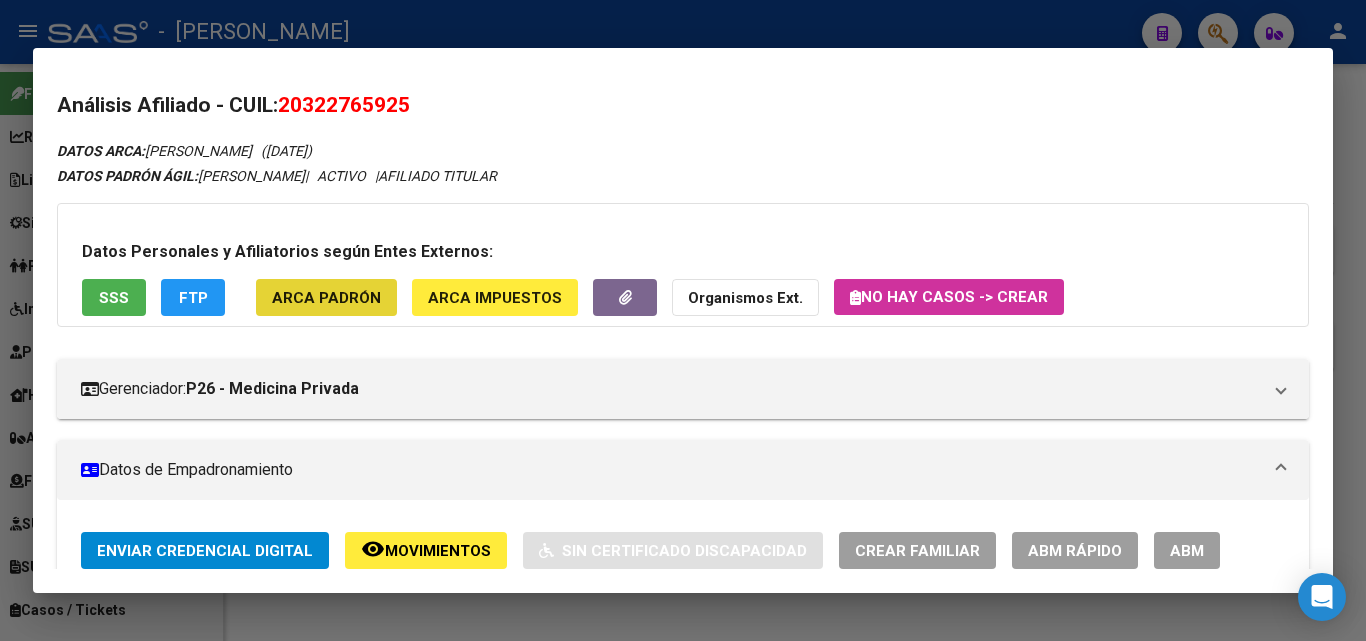 click on "ARCA Padrón" 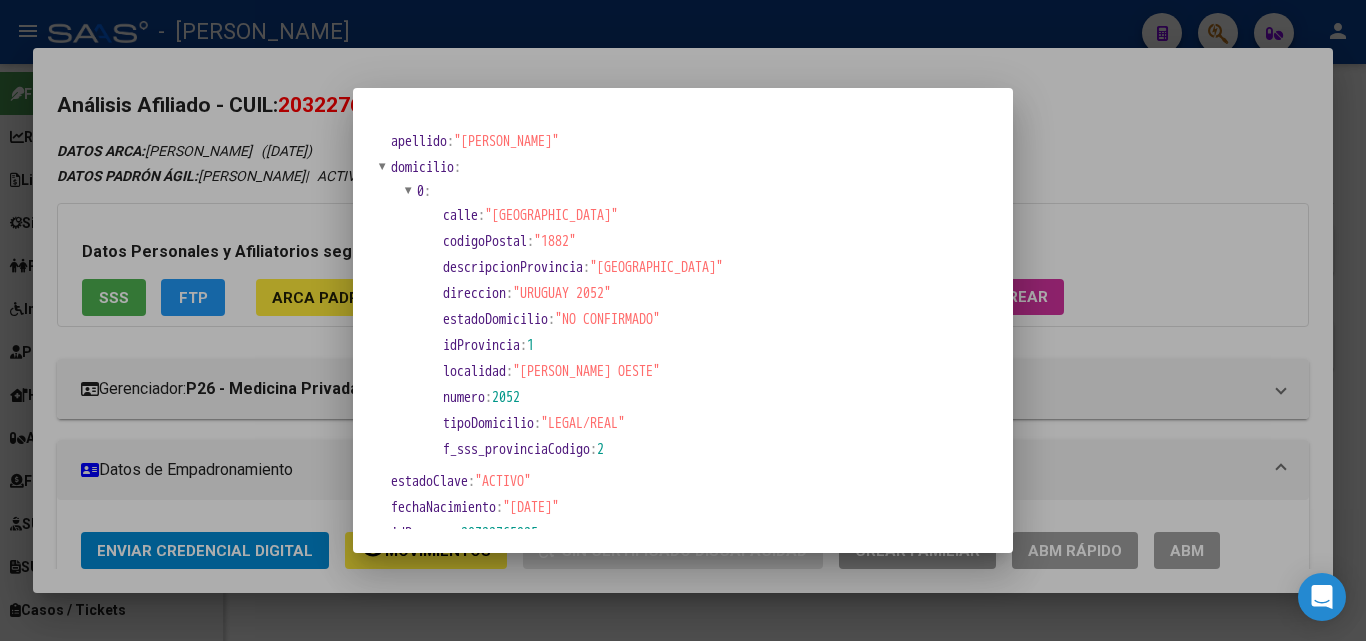 click at bounding box center (683, 320) 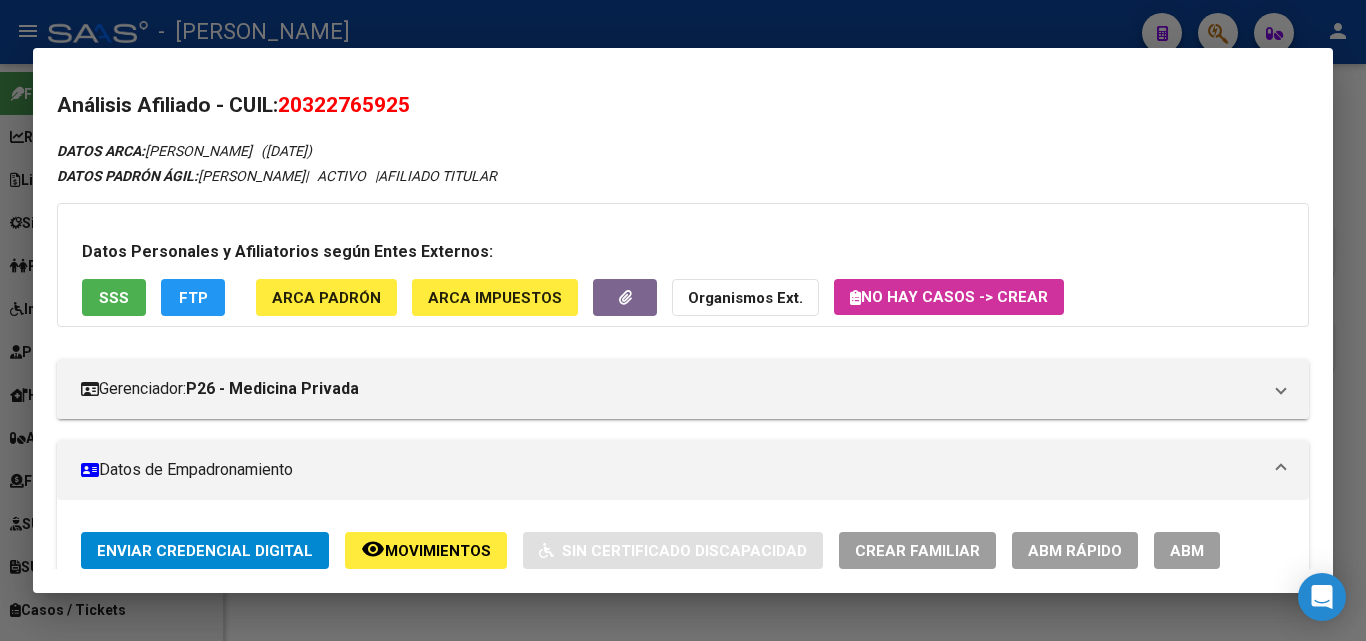 scroll, scrollTop: 400, scrollLeft: 0, axis: vertical 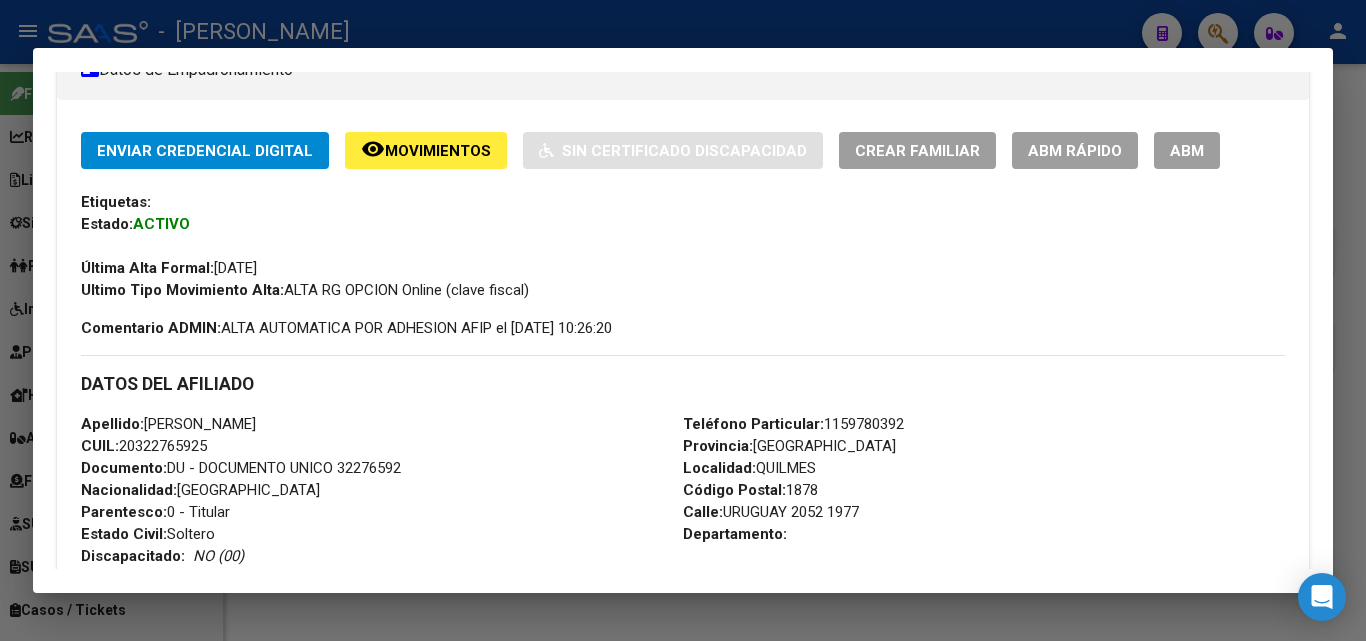click on "Teléfono Particular:  [PHONE_NUMBER]" at bounding box center [793, 424] 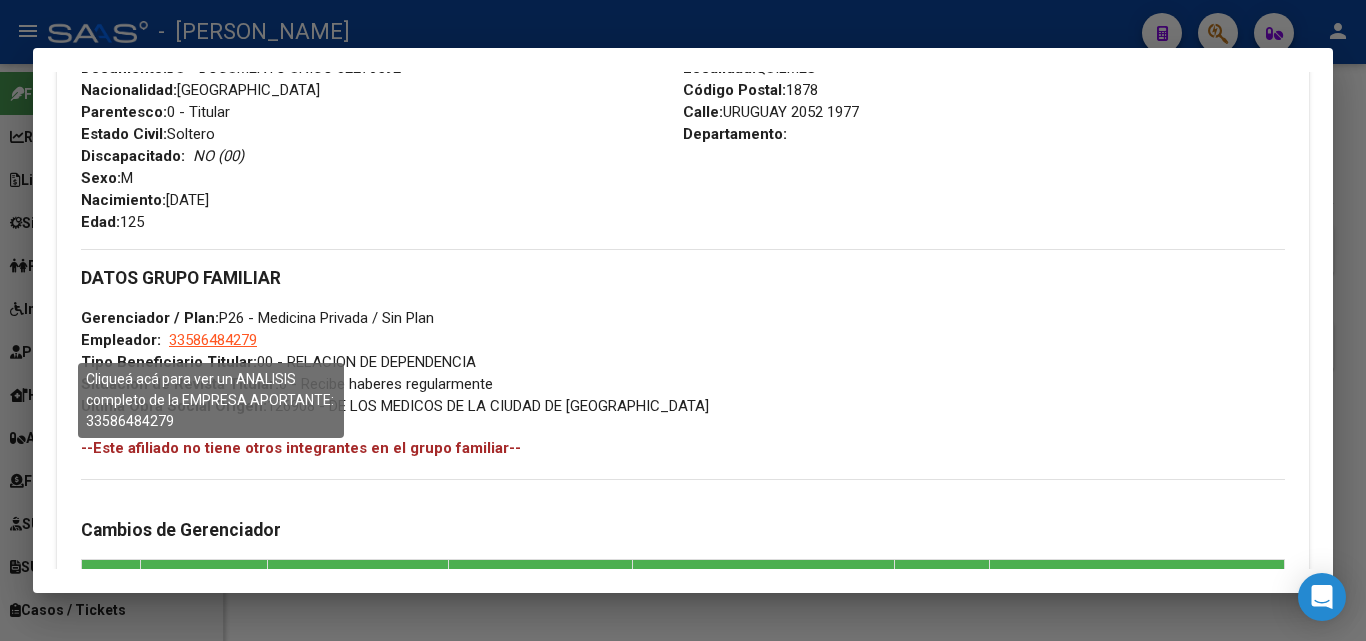 click on "33586484279" at bounding box center (213, 340) 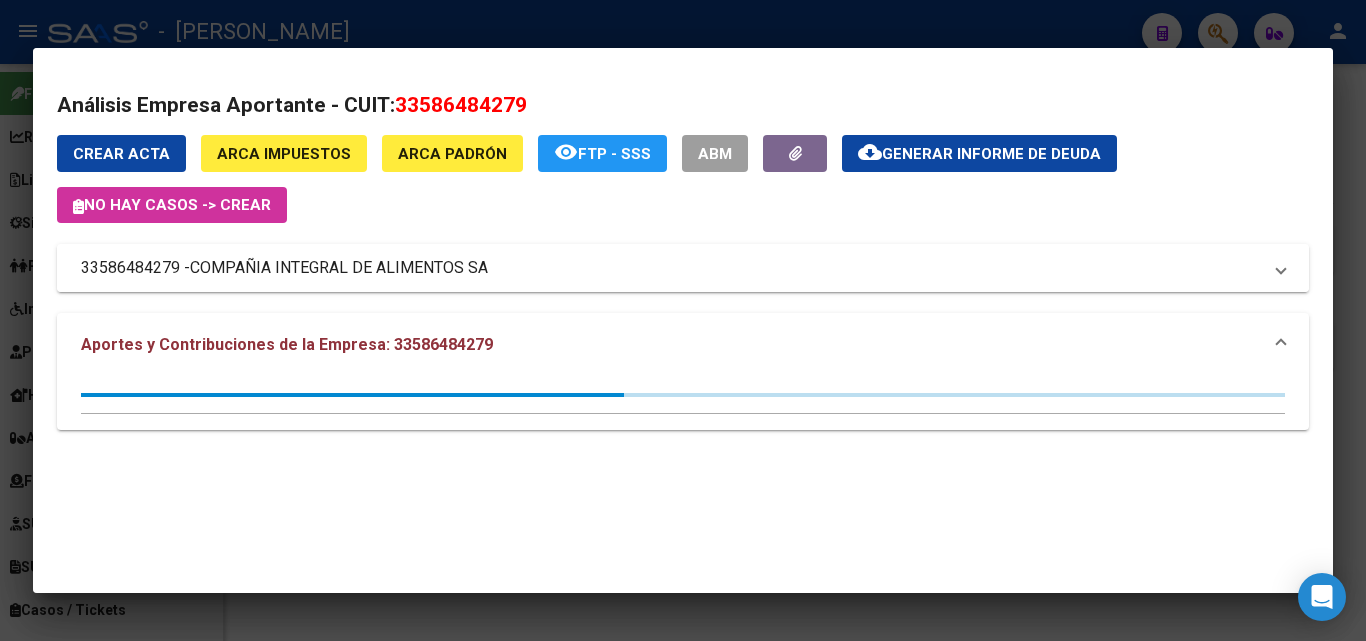 click on "COMPAÑIA INTEGRAL DE ALIMENTOS SA" at bounding box center [339, 268] 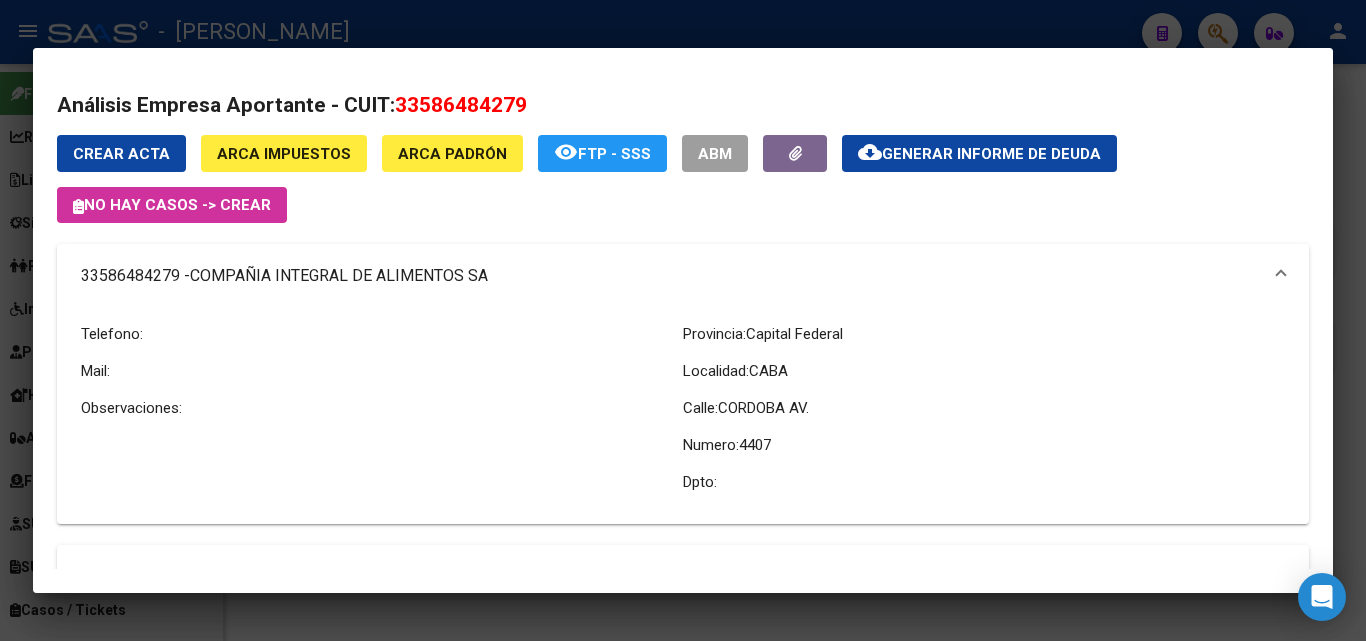 click at bounding box center [683, 320] 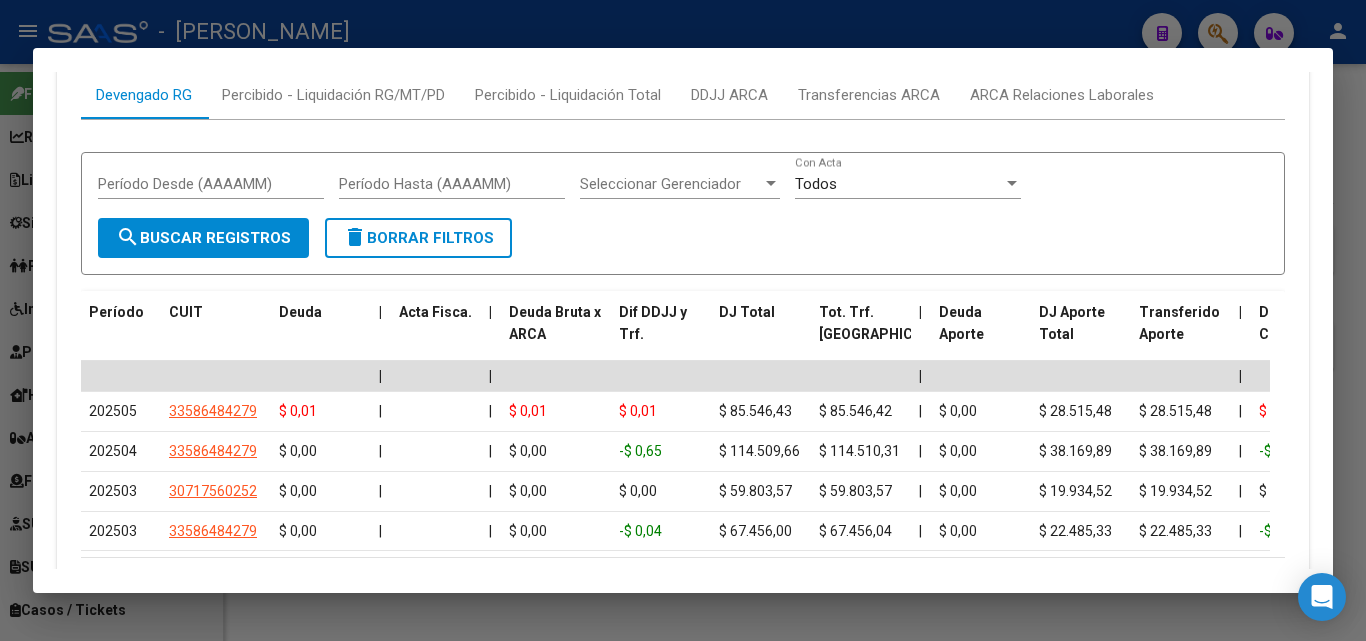 scroll, scrollTop: 2063, scrollLeft: 0, axis: vertical 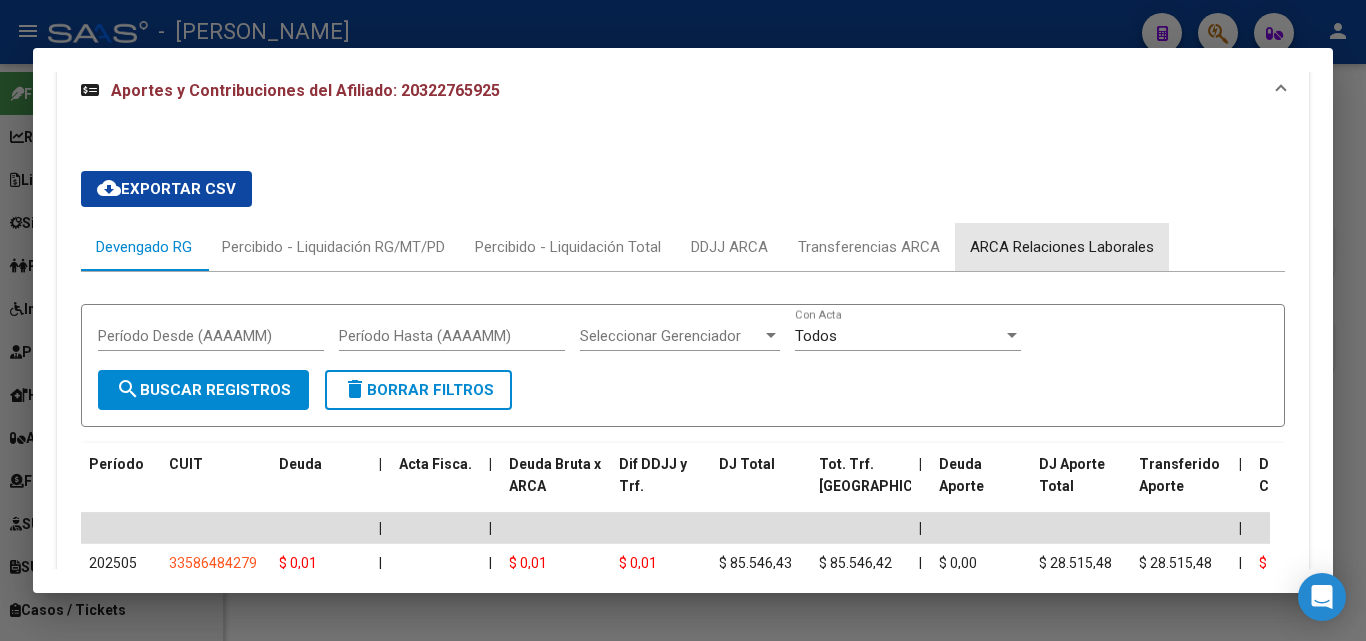 click on "ARCA Relaciones Laborales" at bounding box center (1062, 247) 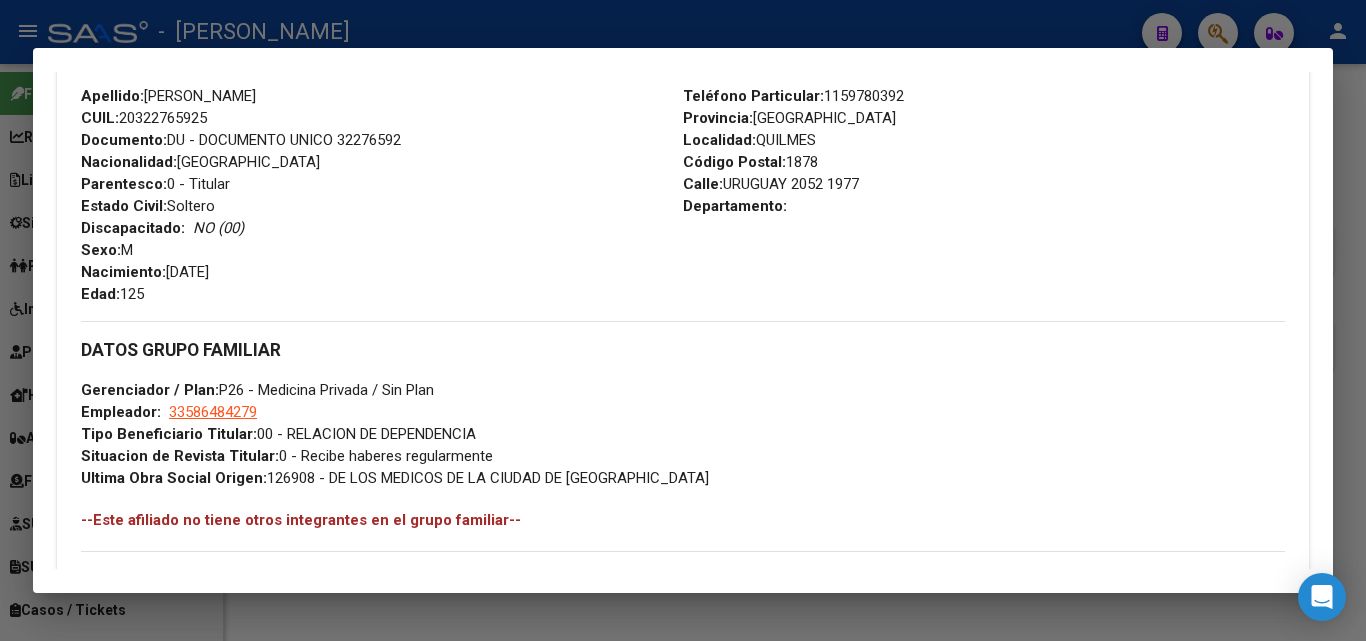 scroll, scrollTop: 1100, scrollLeft: 0, axis: vertical 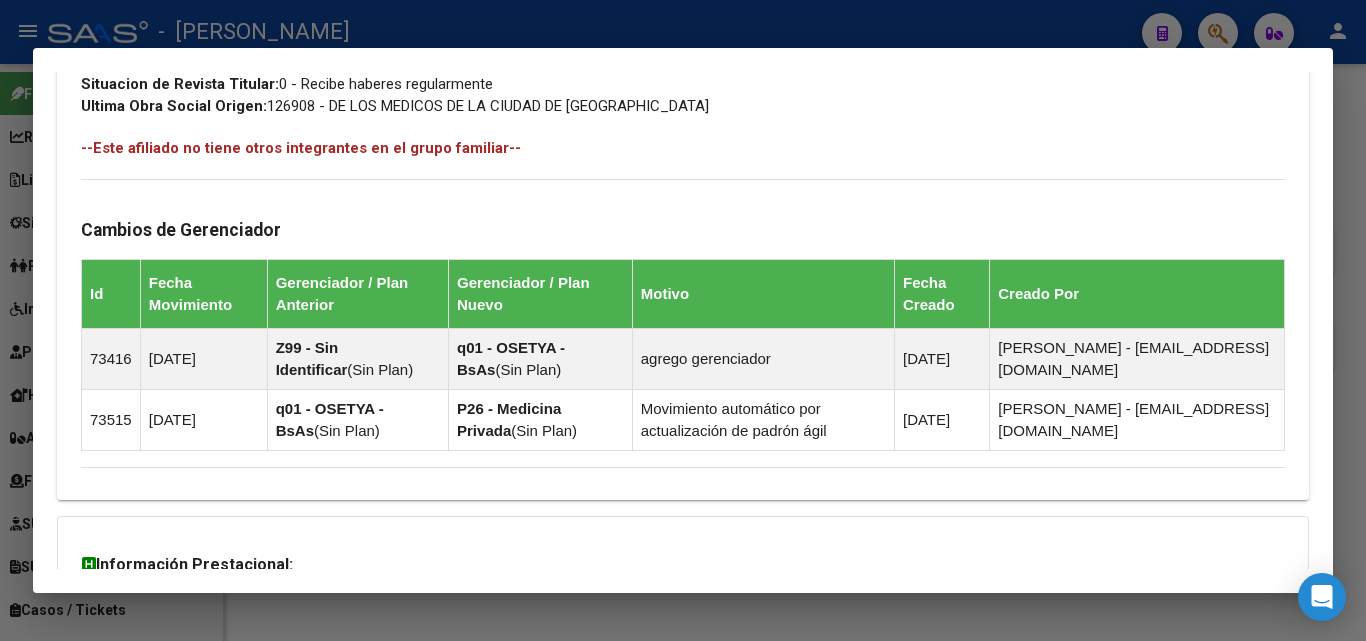 click at bounding box center (683, 320) 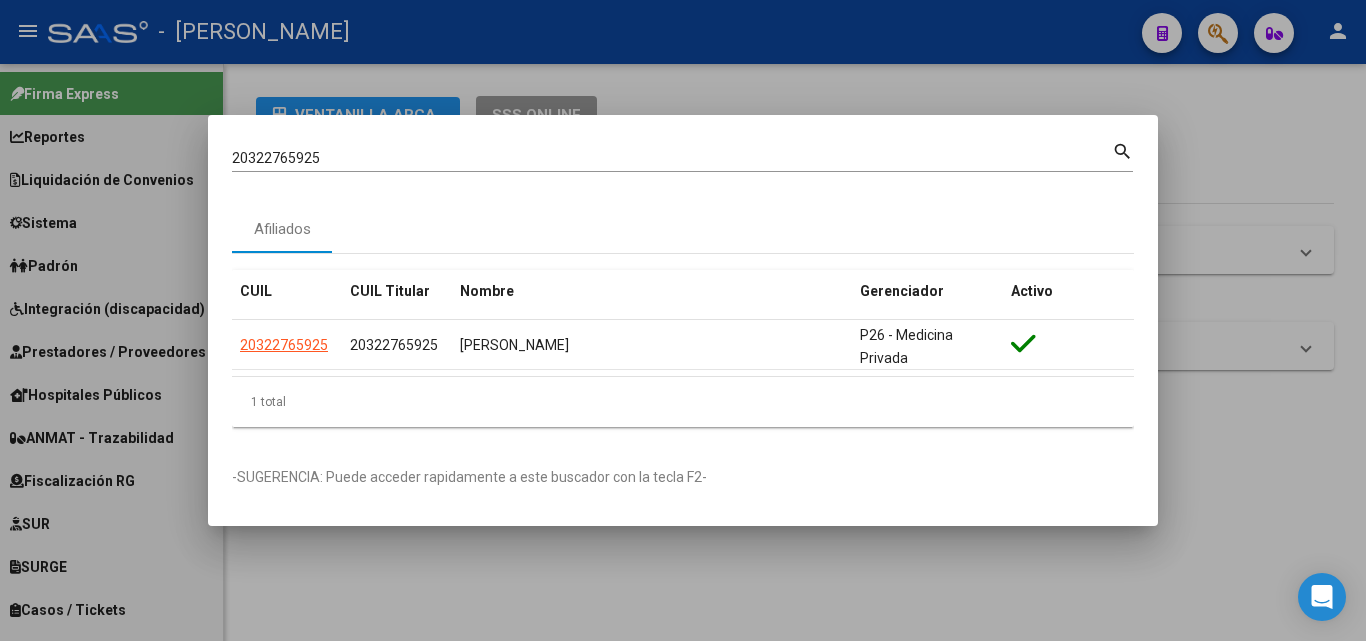 click on "20322765925" at bounding box center (672, 158) 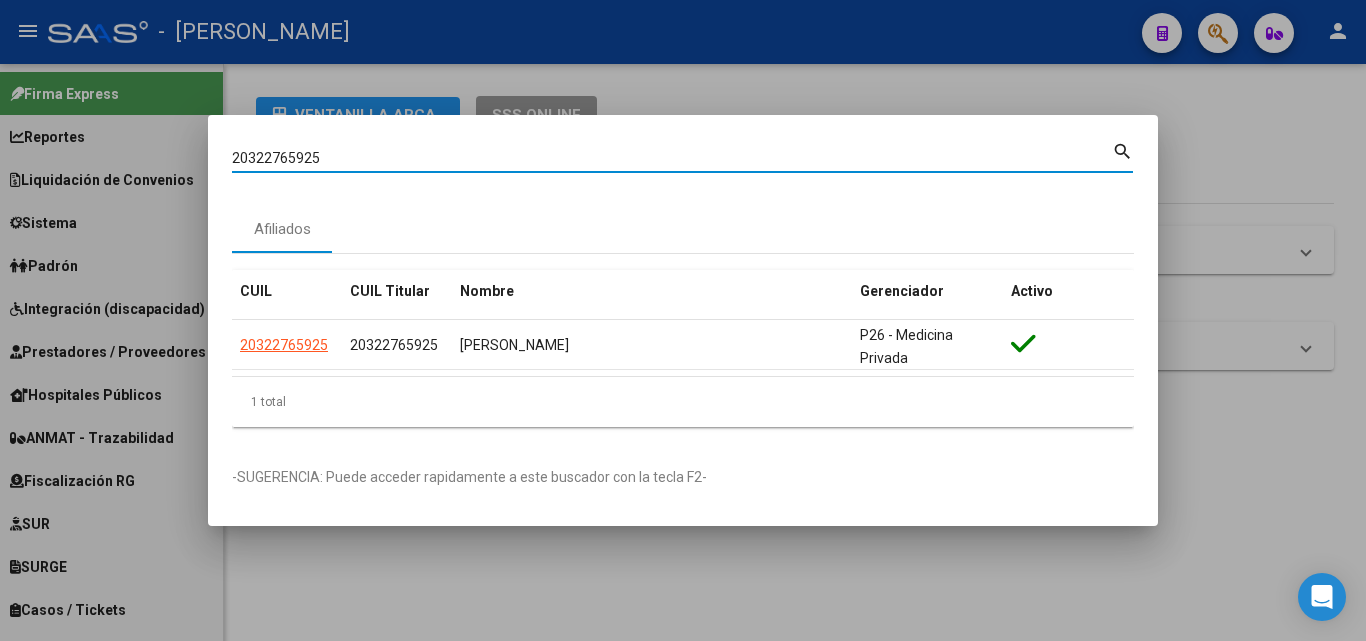click on "20322765925" at bounding box center (672, 158) 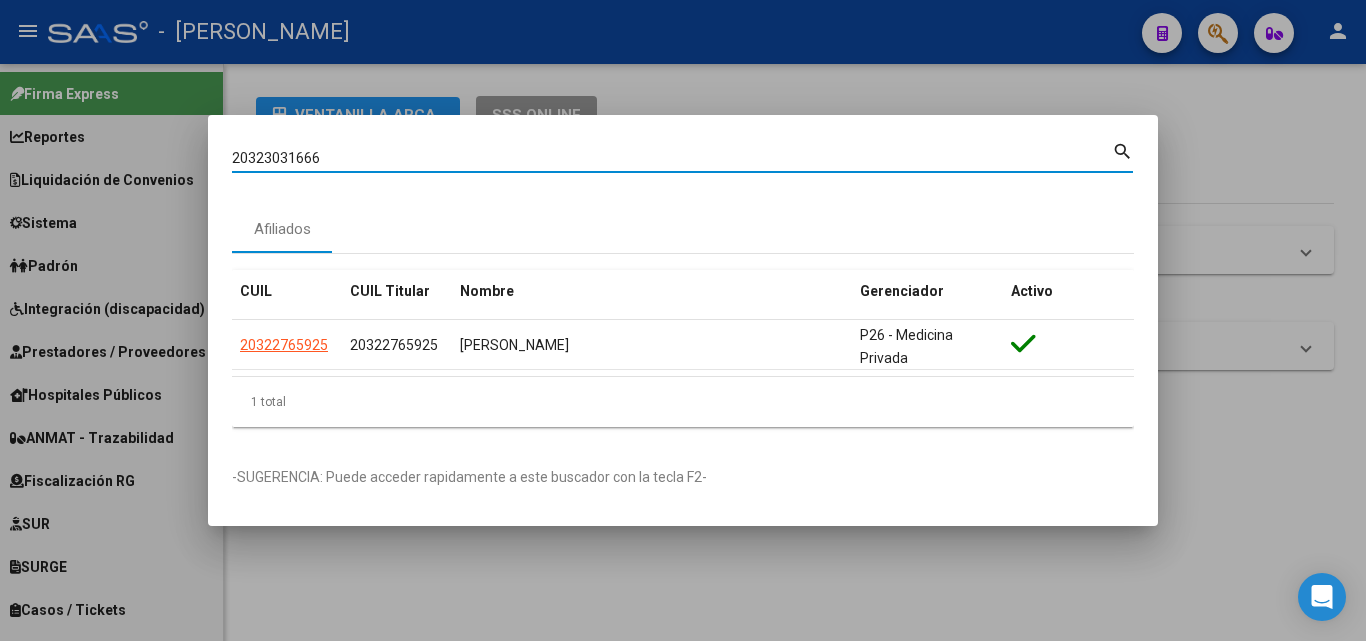 type on "20323031666" 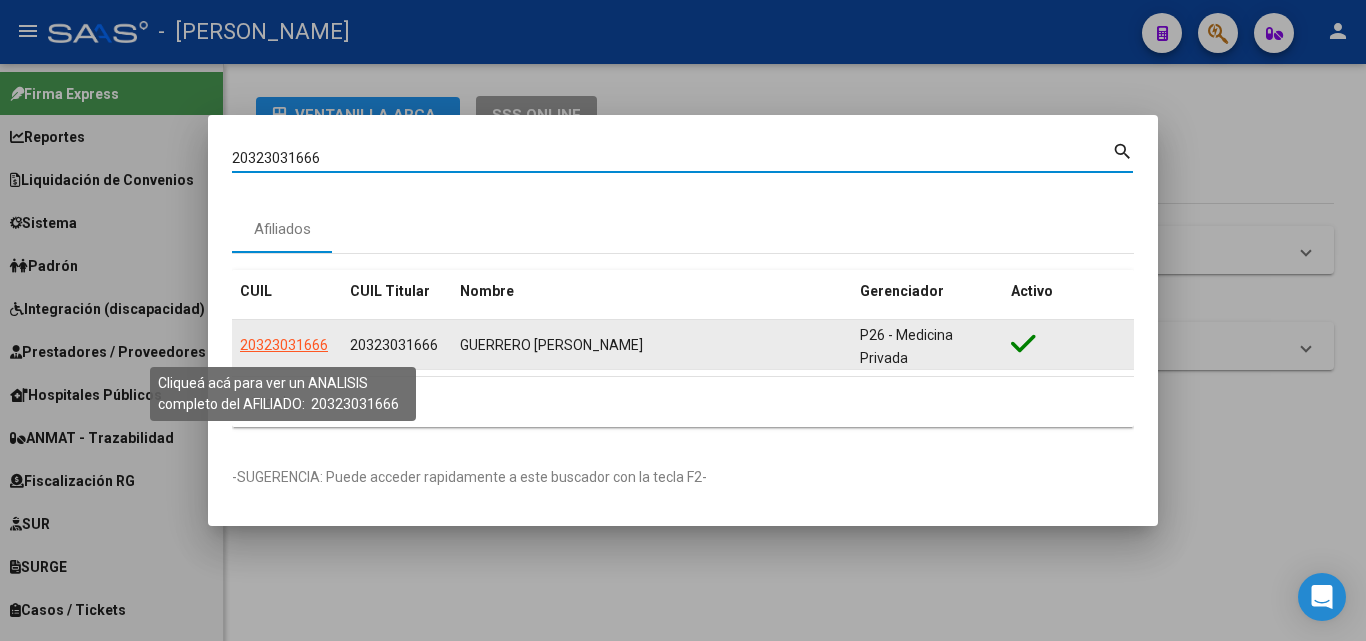 click on "20323031666" 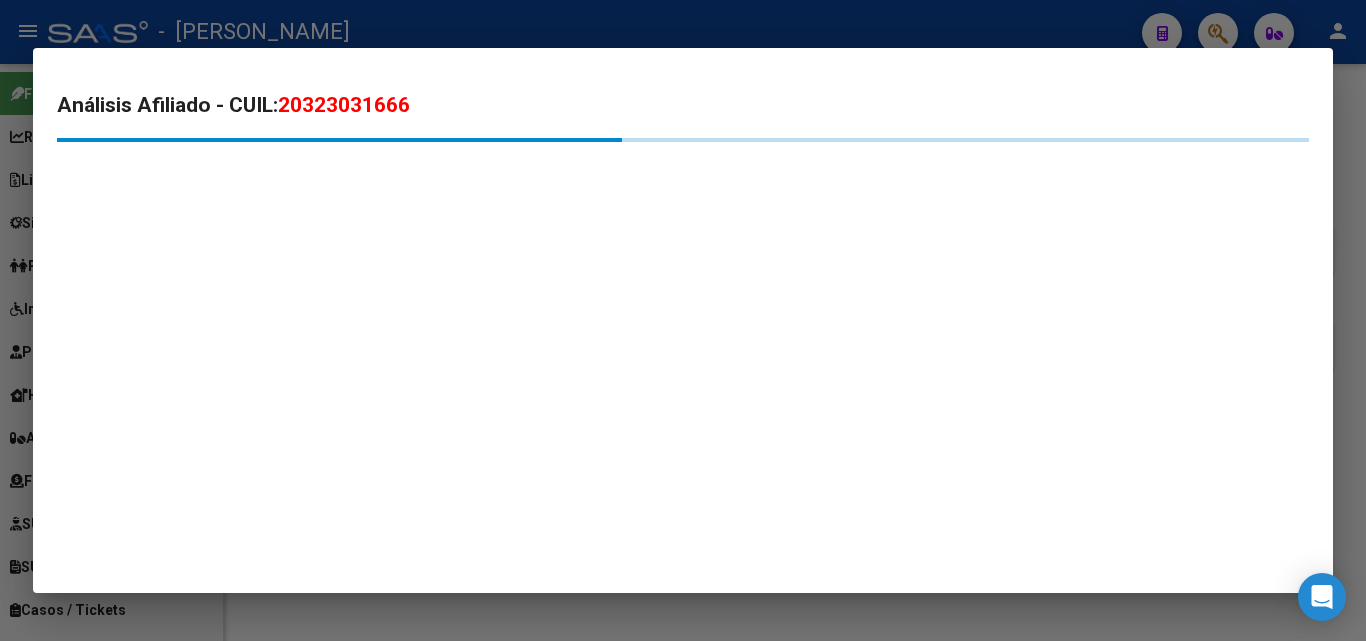 click on "Análisis Afiliado - CUIL:  20323031666" at bounding box center [683, 320] 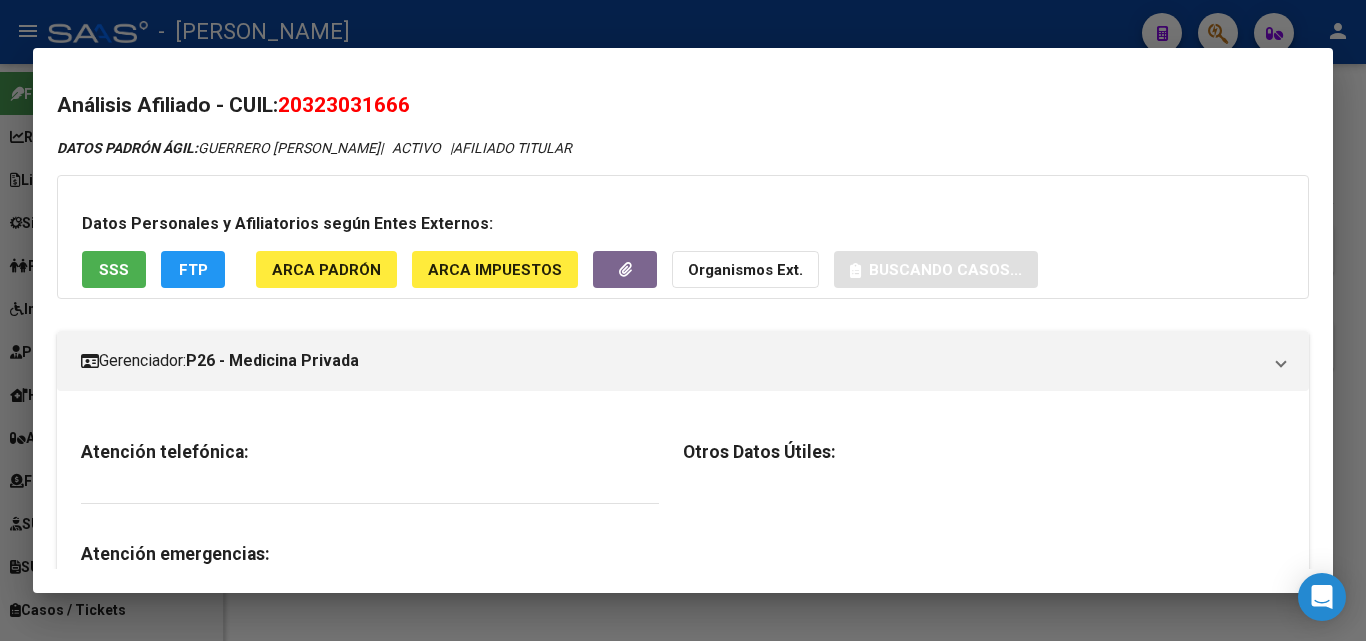click on "ARCA Padrón" 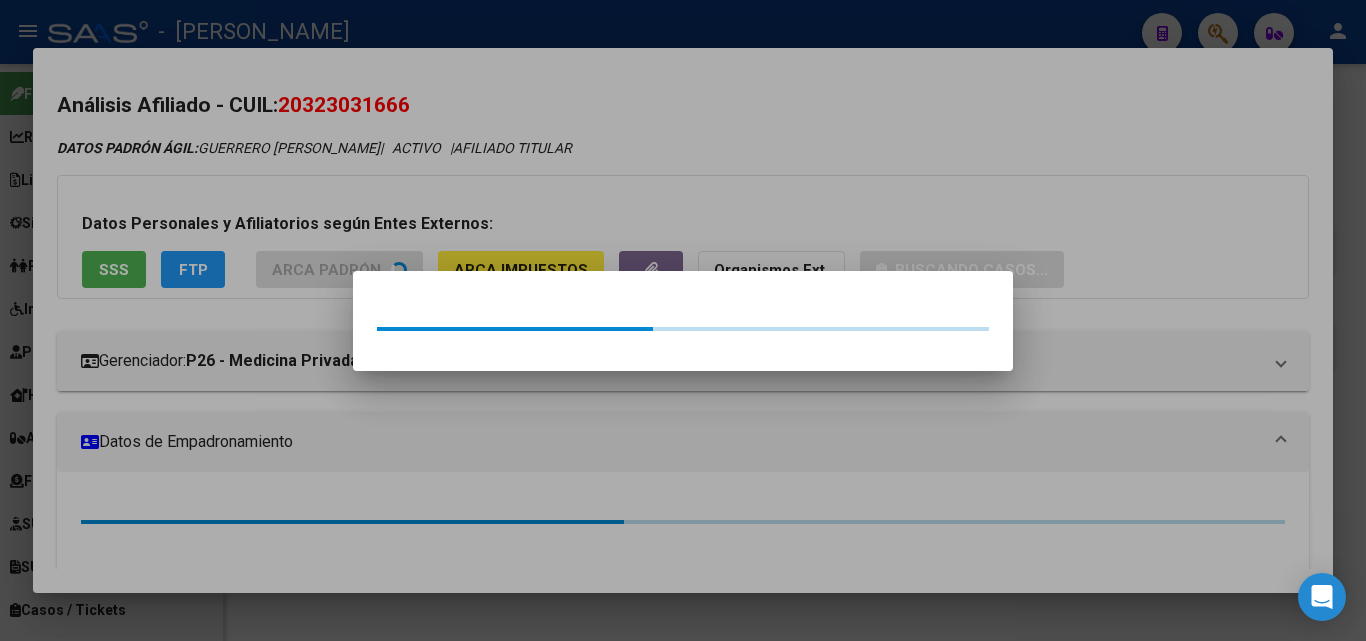 drag, startPoint x: 356, startPoint y: 203, endPoint x: 301, endPoint y: 223, distance: 58.5235 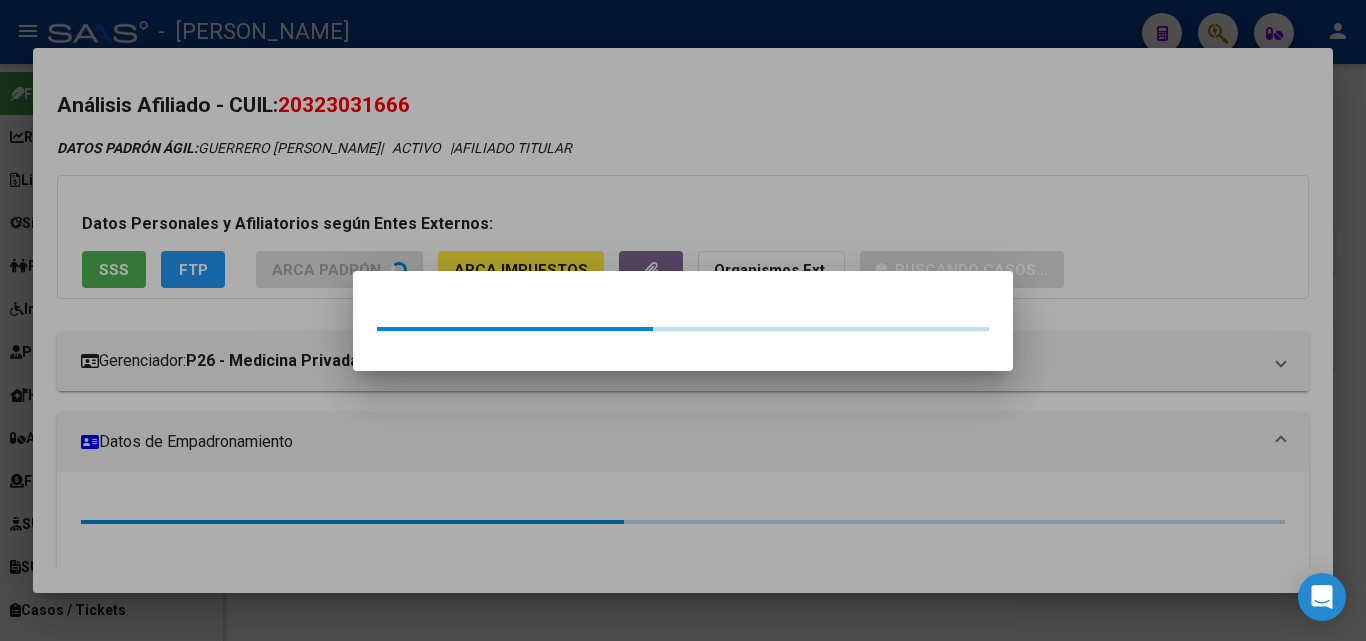click at bounding box center (683, 320) 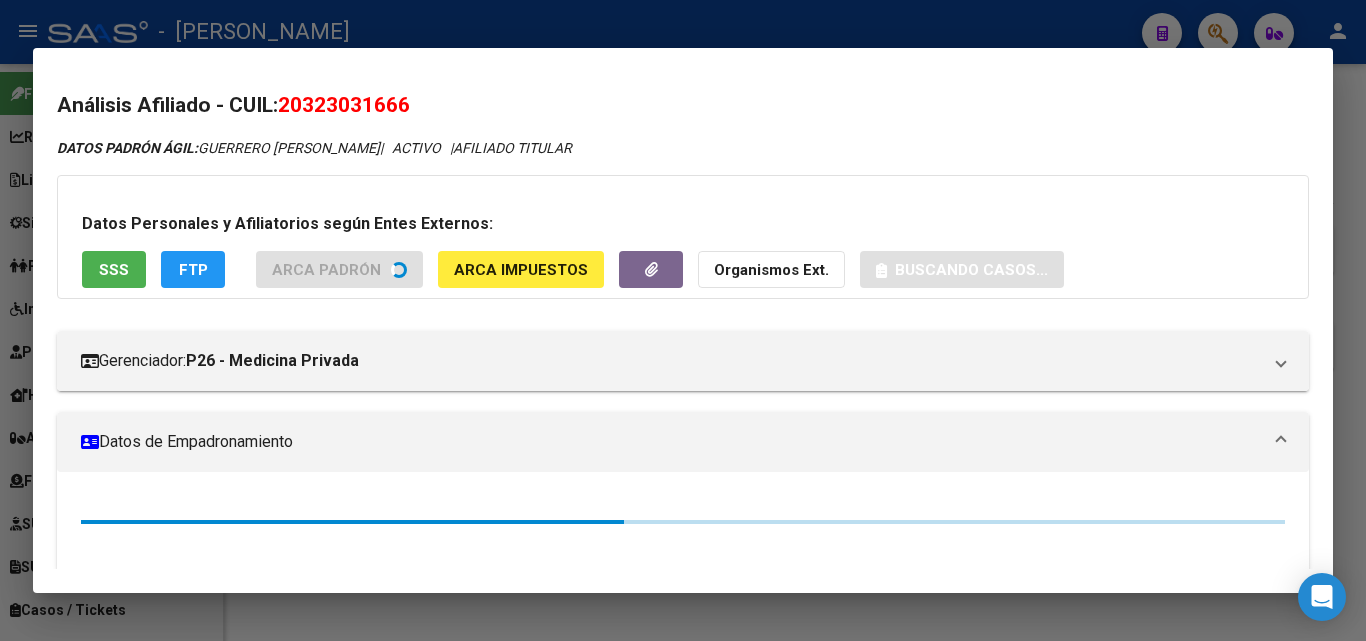 click on "SSS" at bounding box center (114, 269) 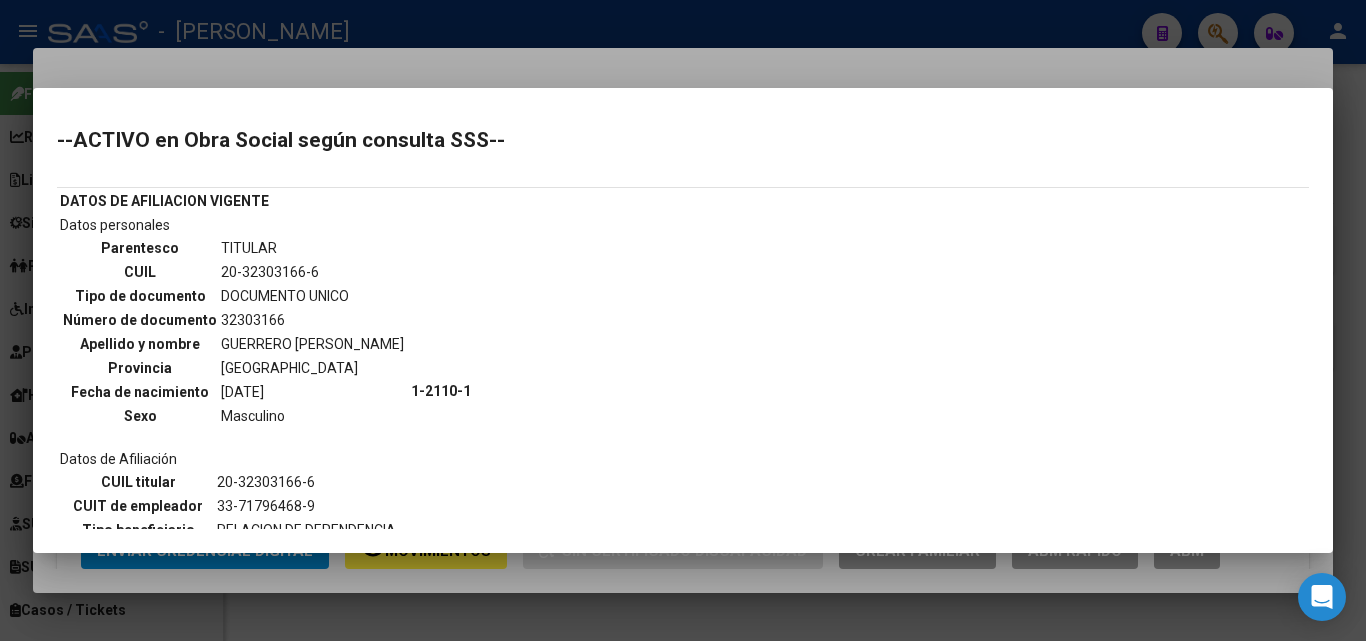 click at bounding box center [683, 320] 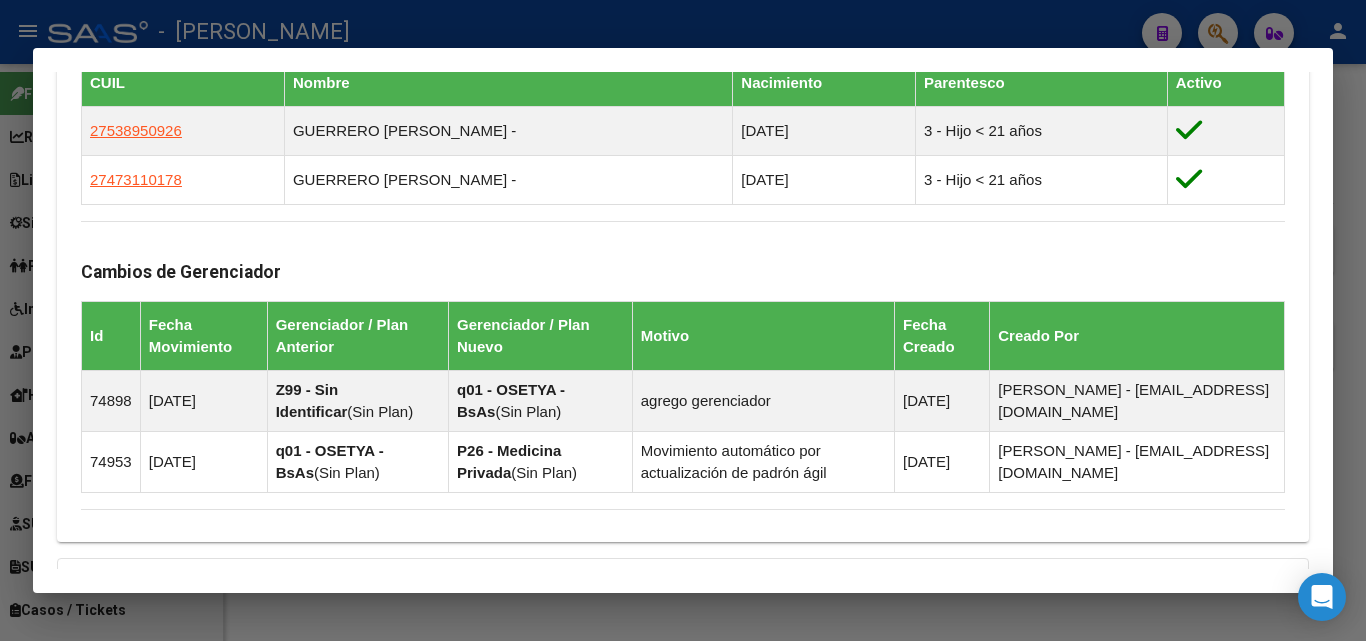 scroll, scrollTop: 1459, scrollLeft: 0, axis: vertical 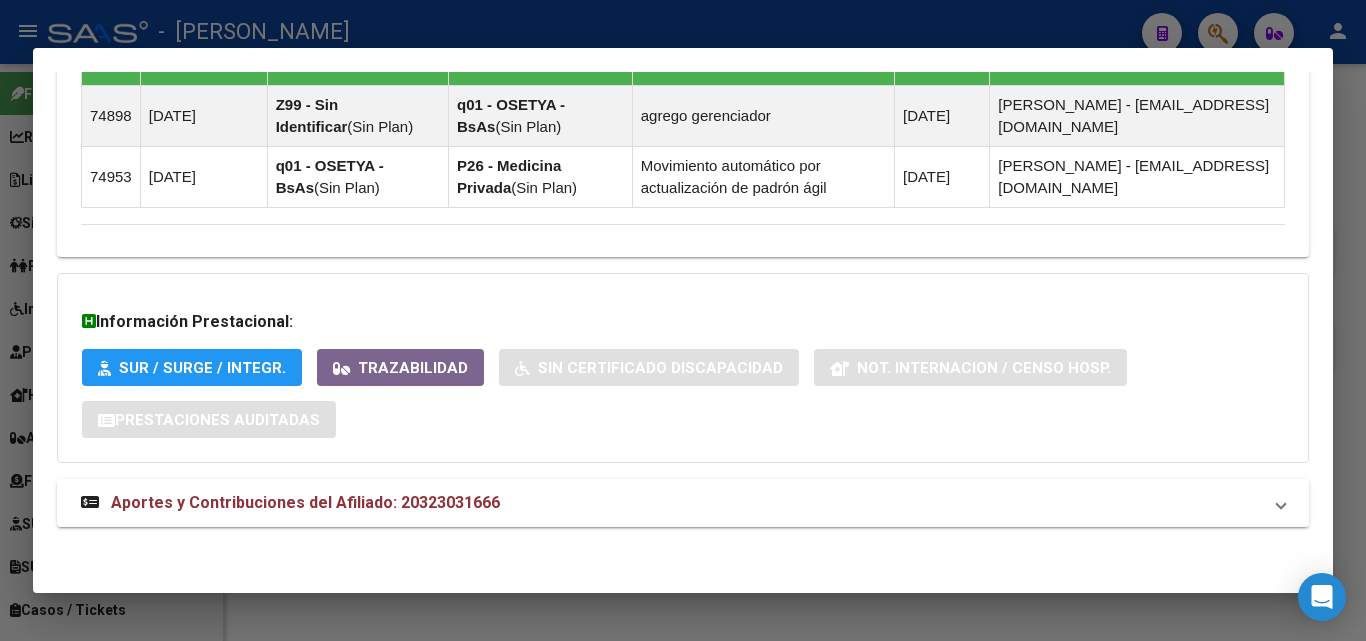 click on "Aportes y Contribuciones del Afiliado: 20323031666" at bounding box center (671, 503) 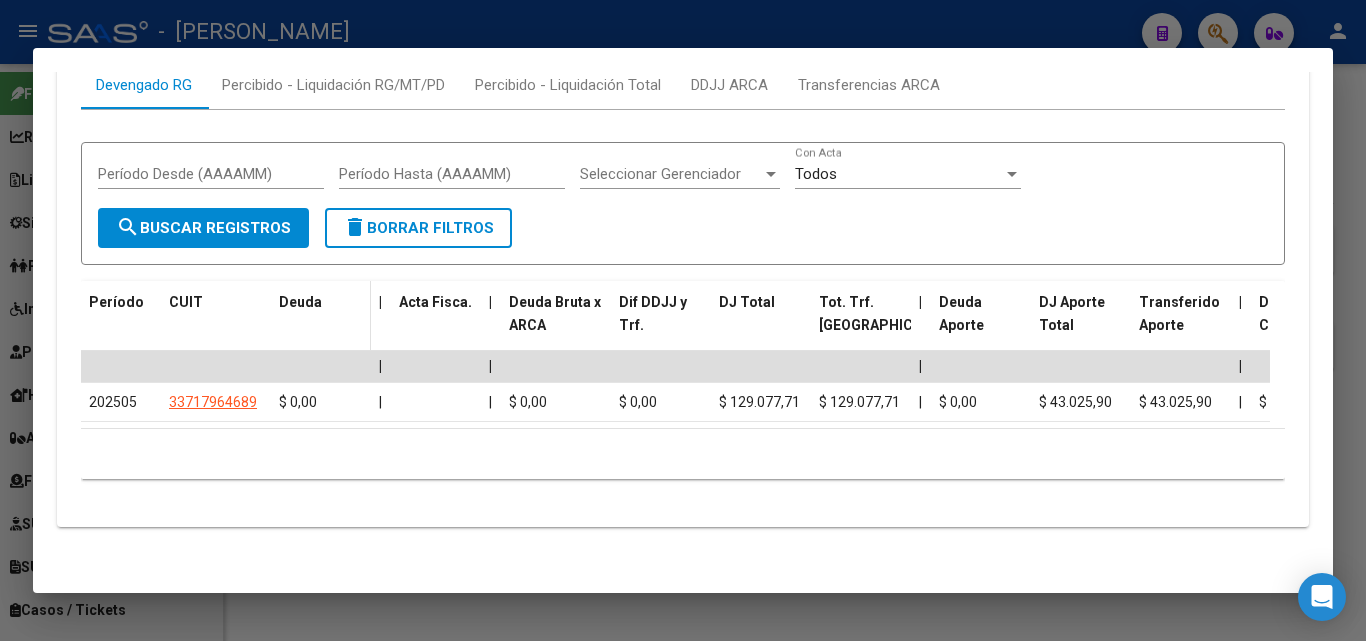 scroll, scrollTop: 1957, scrollLeft: 0, axis: vertical 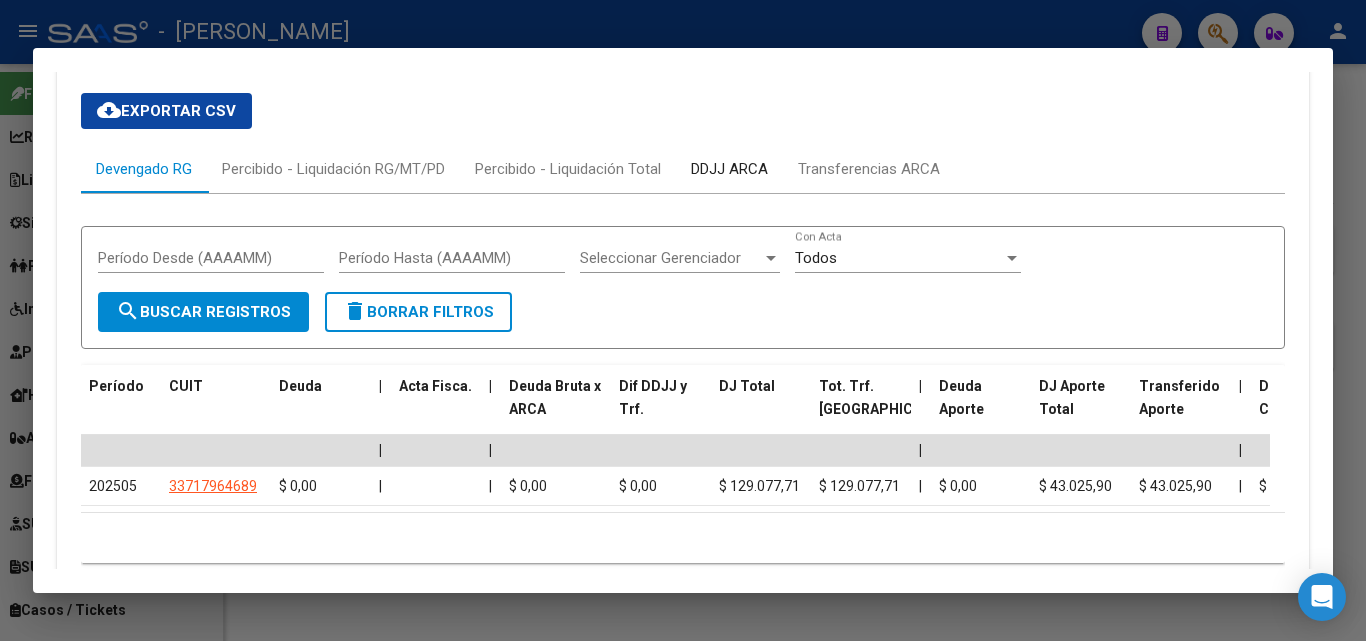 click on "DDJJ ARCA" at bounding box center [729, 169] 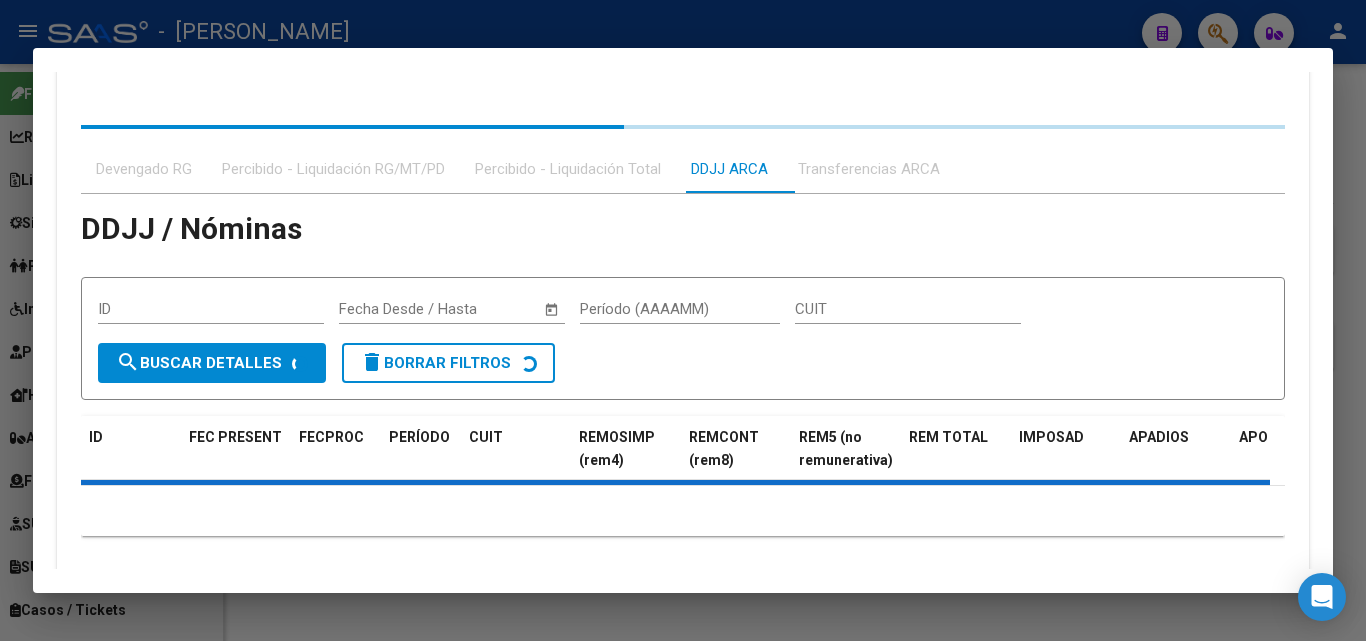 scroll, scrollTop: 1957, scrollLeft: 0, axis: vertical 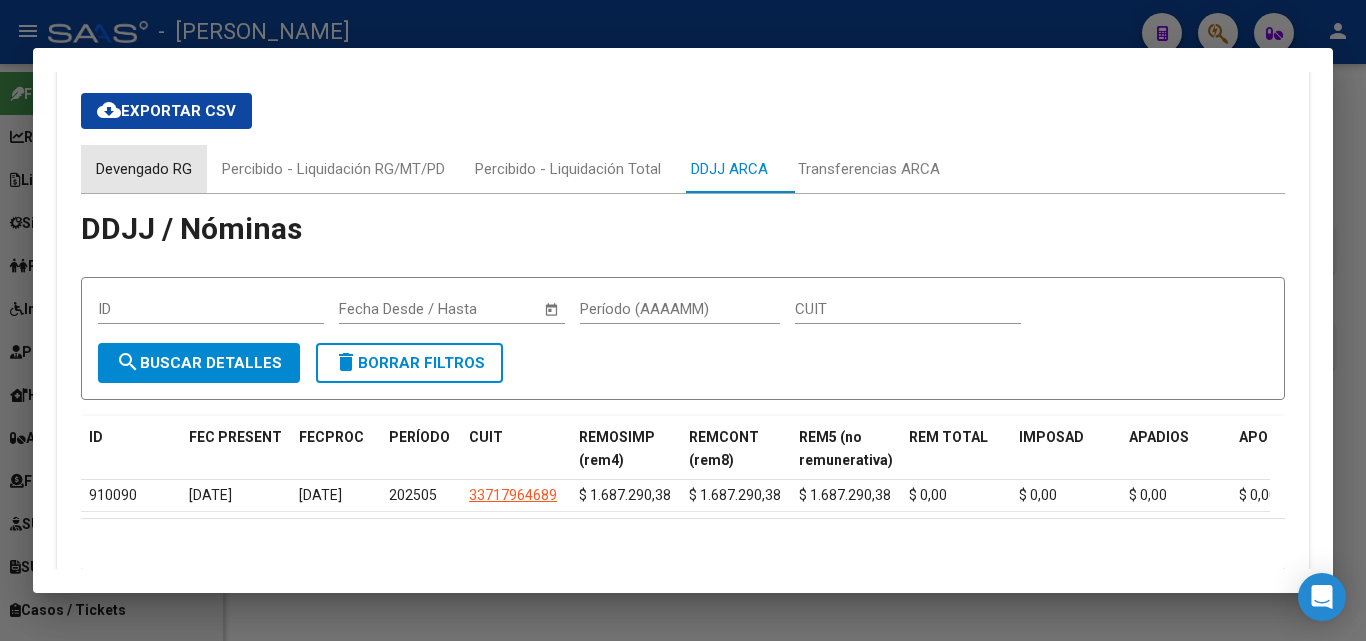 click on "Devengado RG" at bounding box center [144, 169] 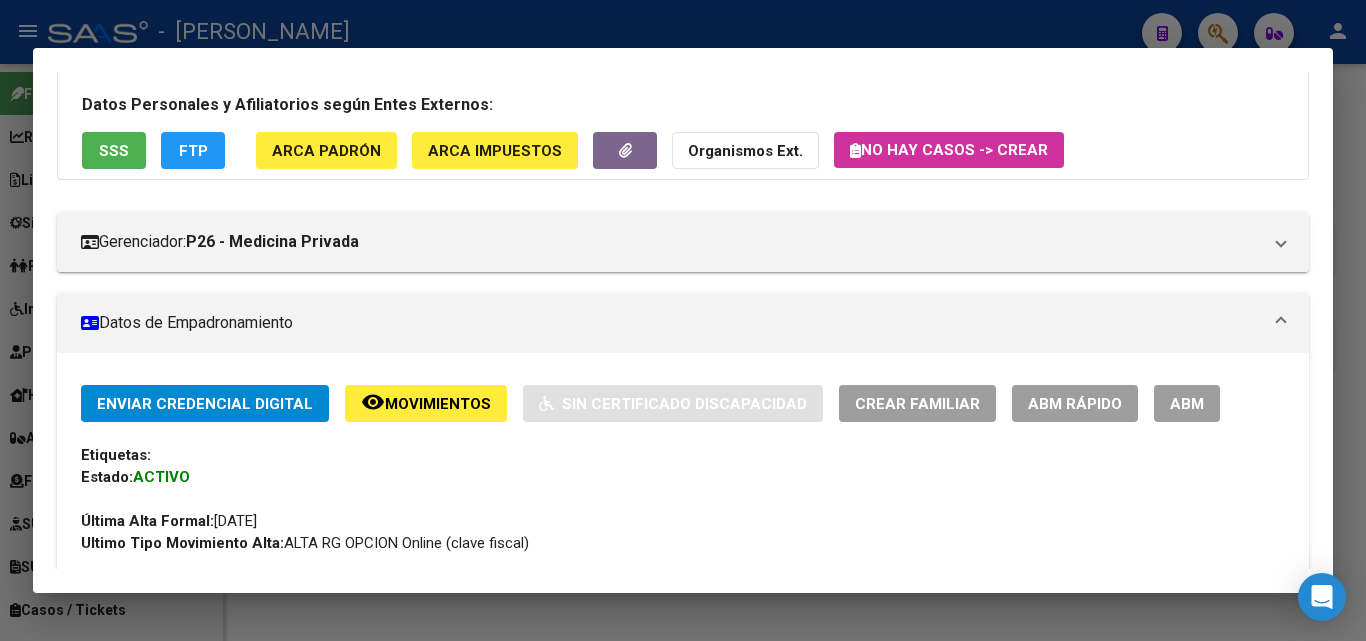 scroll, scrollTop: 57, scrollLeft: 0, axis: vertical 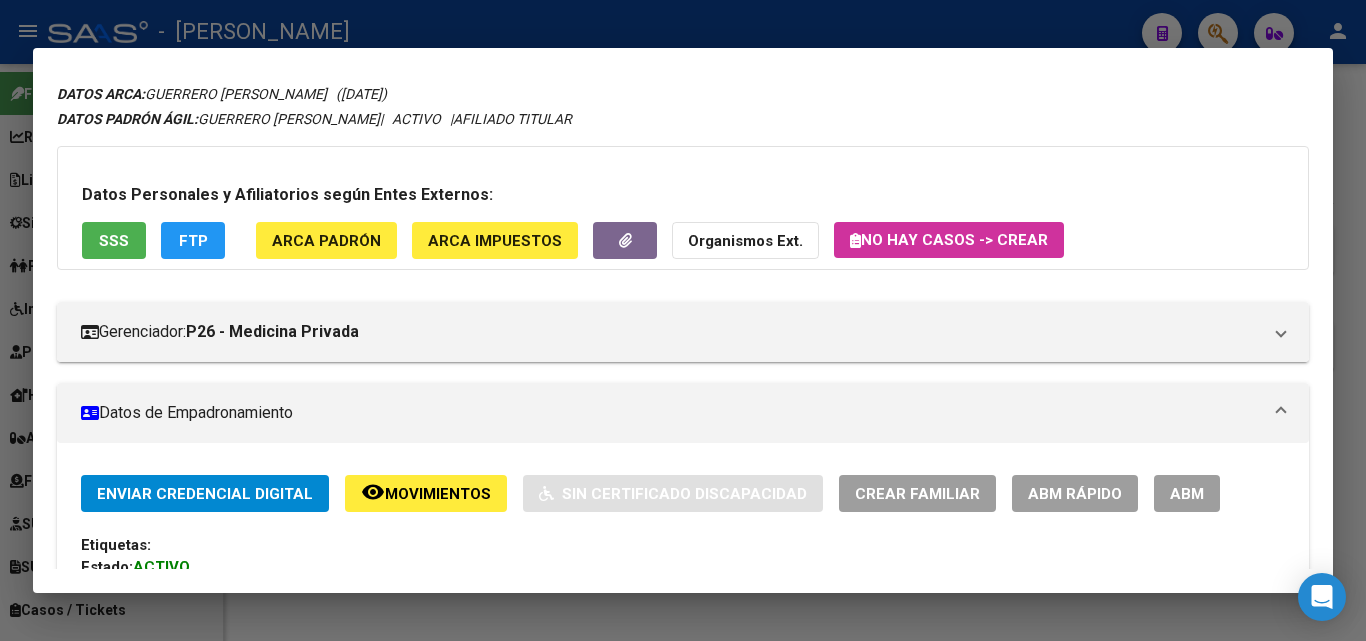 click on "ARCA Padrón" 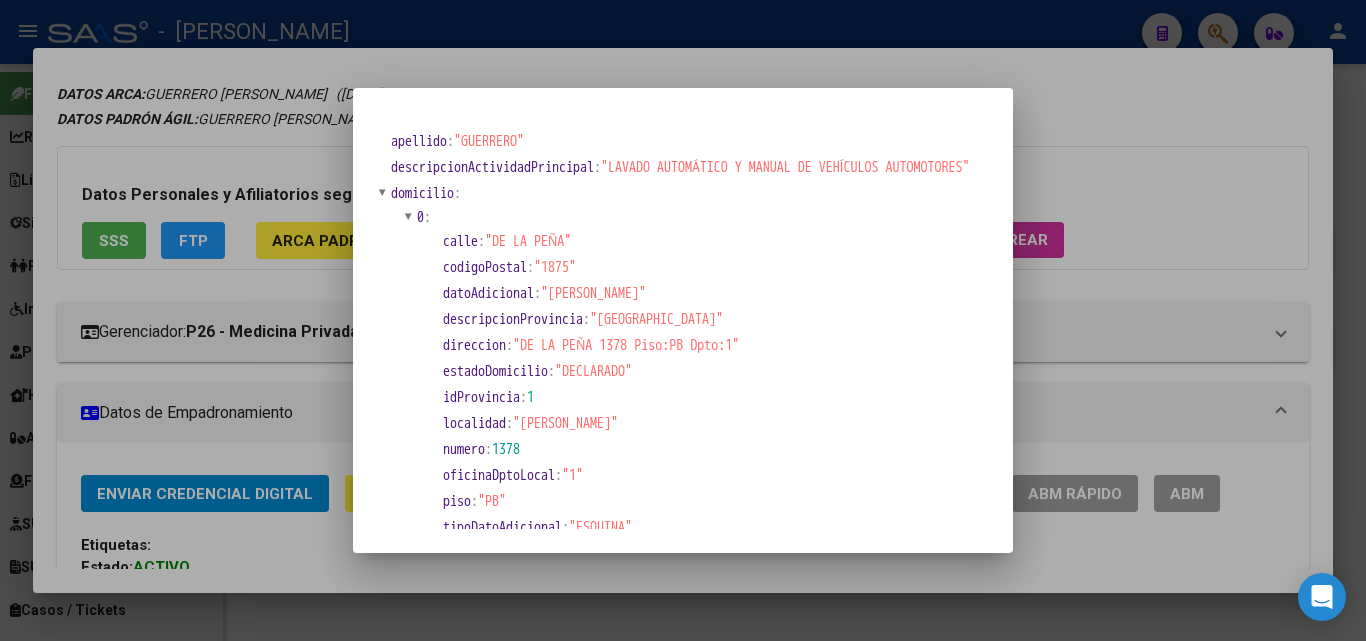 click at bounding box center (683, 320) 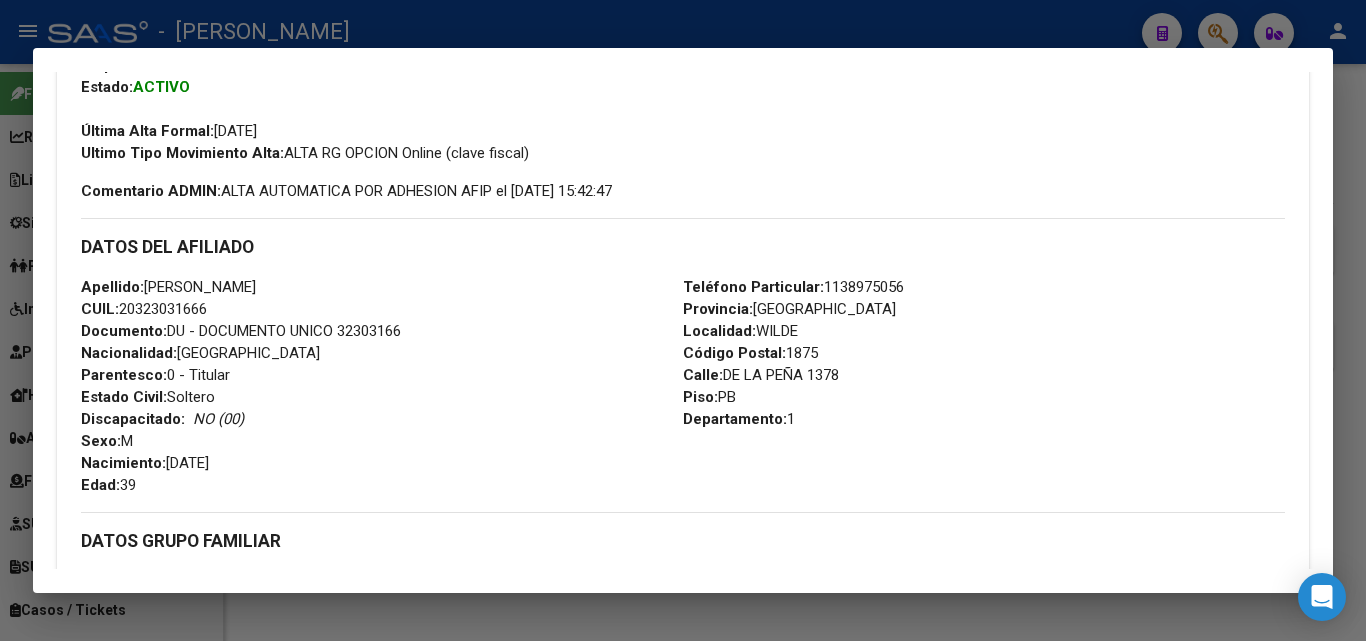 scroll, scrollTop: 557, scrollLeft: 0, axis: vertical 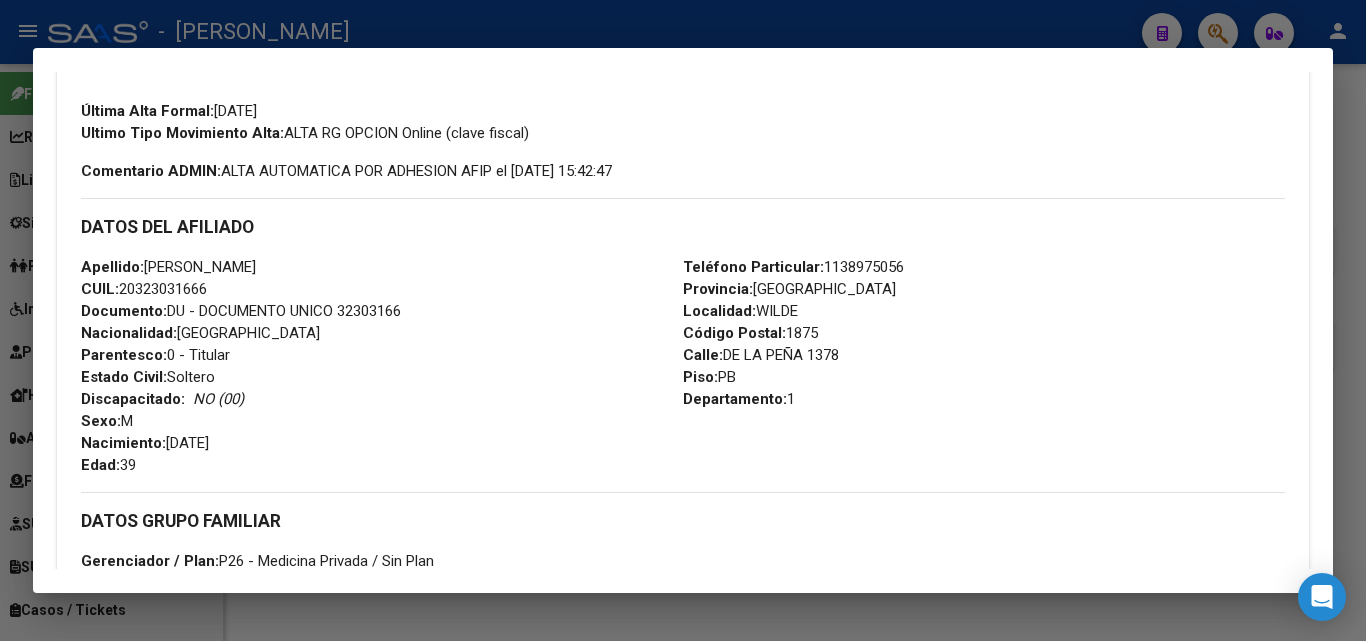click on "Documento:  DU - DOCUMENTO UNICO 32303166" at bounding box center [241, 311] 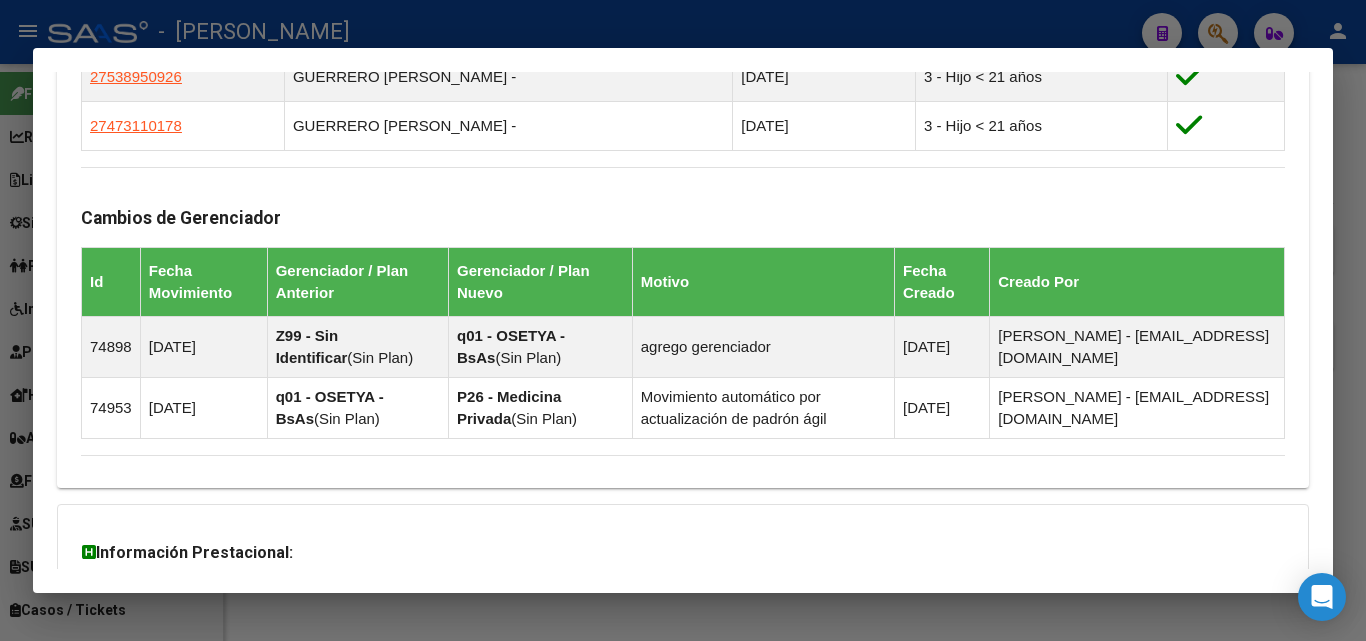 scroll, scrollTop: 1157, scrollLeft: 0, axis: vertical 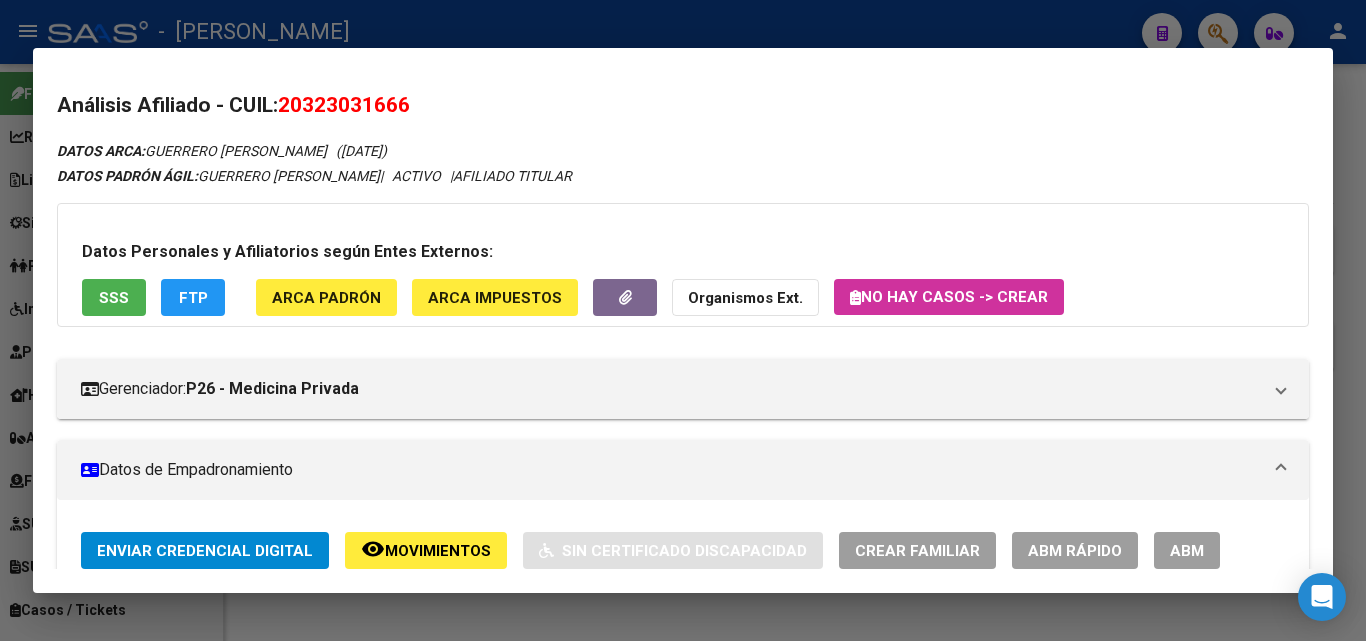 drag, startPoint x: 351, startPoint y: 263, endPoint x: 348, endPoint y: 281, distance: 18.248287 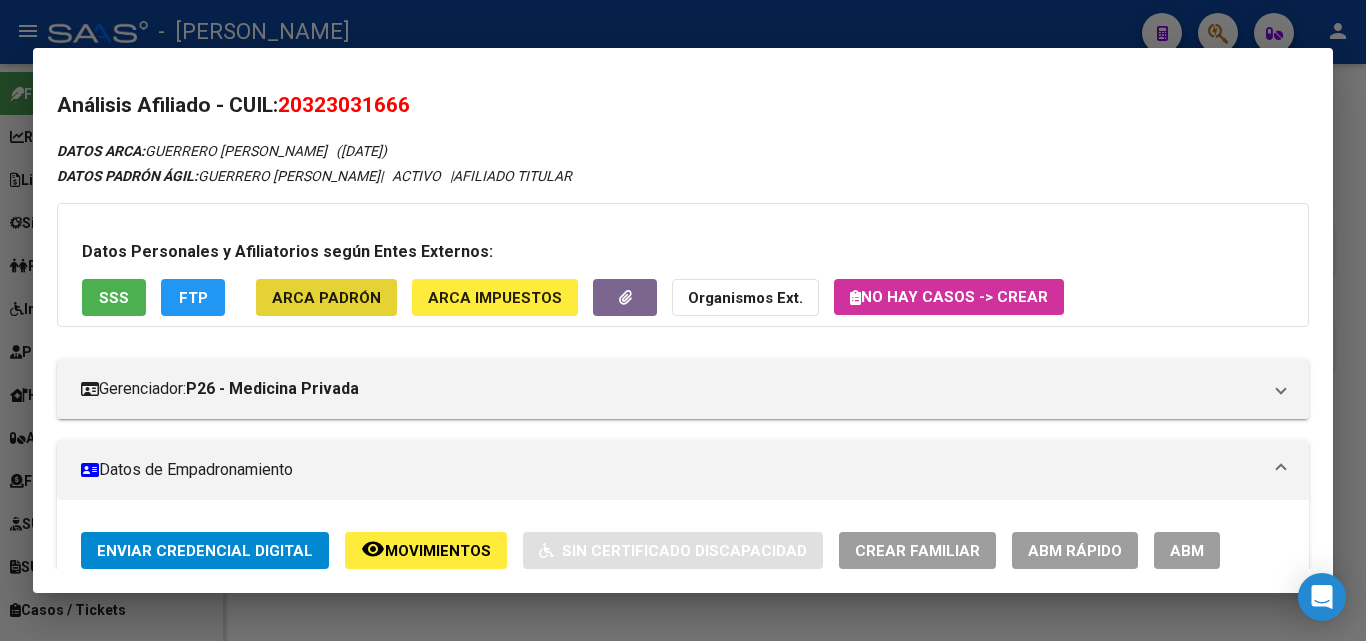 click on "ARCA Padrón" 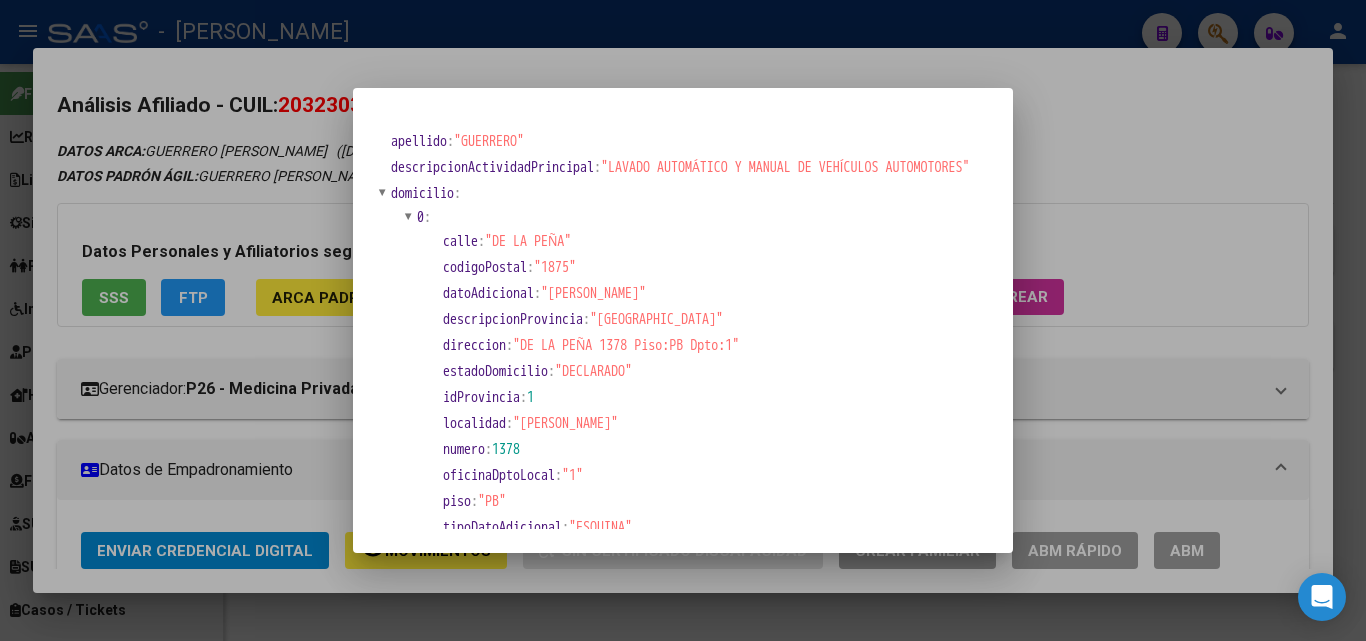 click at bounding box center (683, 320) 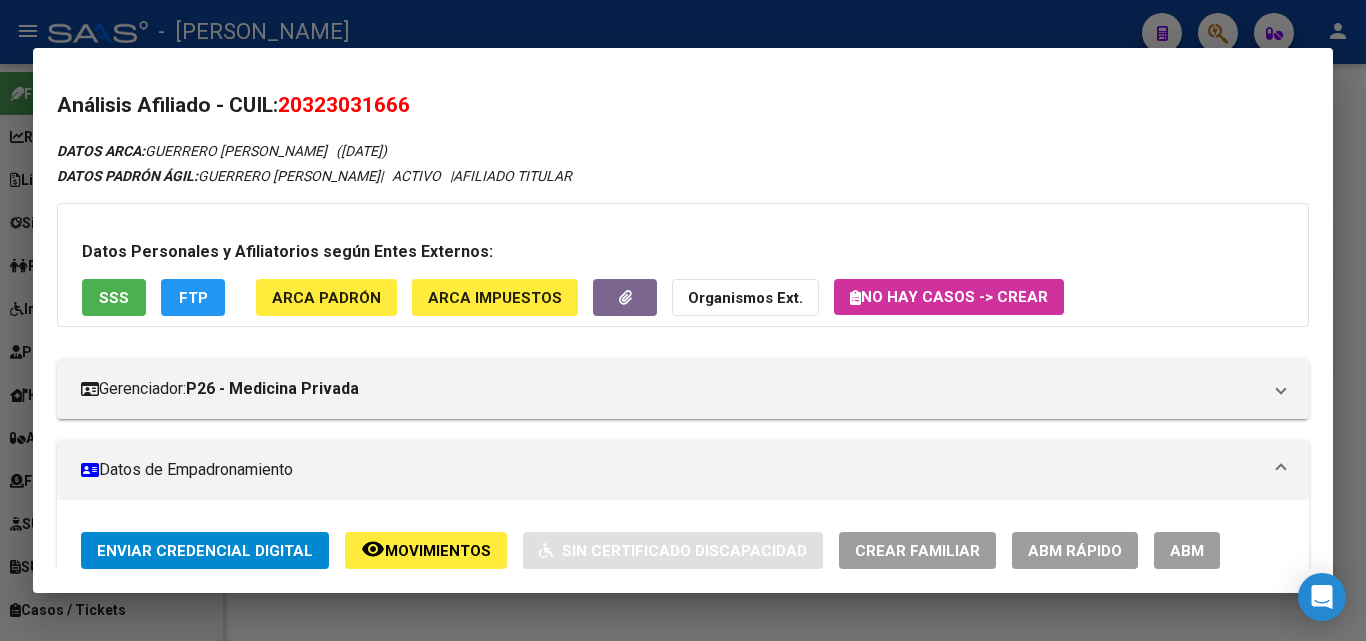 scroll, scrollTop: 500, scrollLeft: 0, axis: vertical 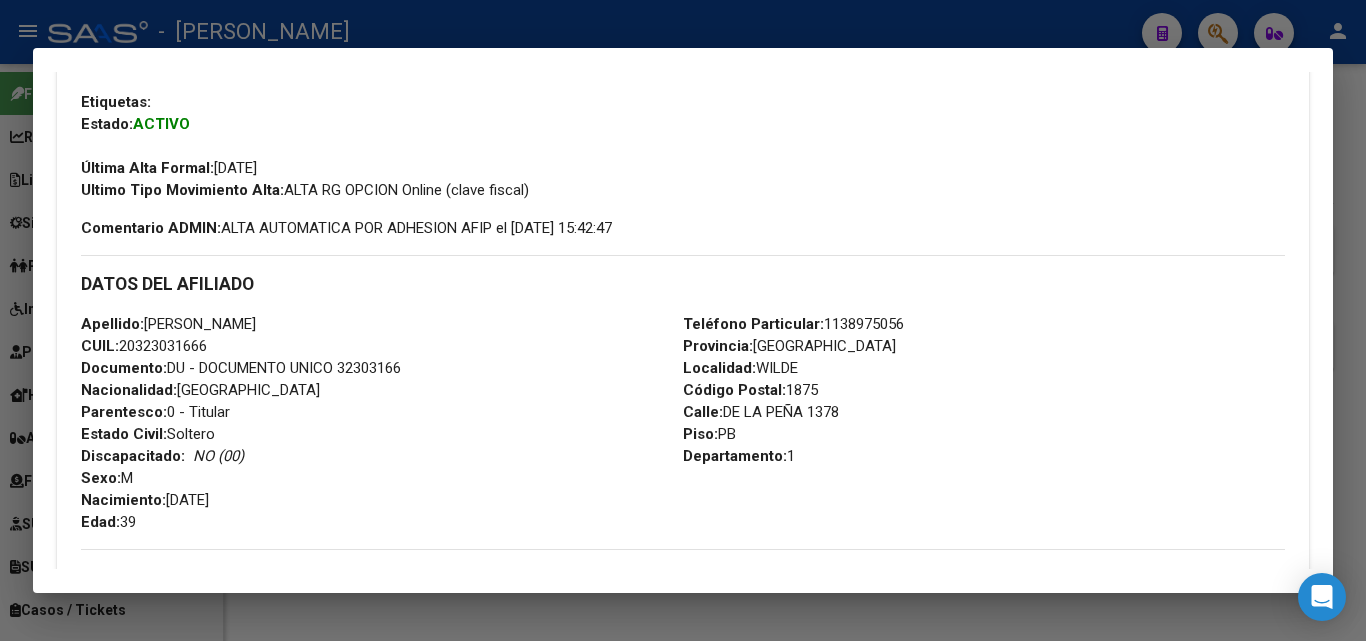 click on "Teléfono Particular:  [PHONE_NUMBER]" at bounding box center (793, 324) 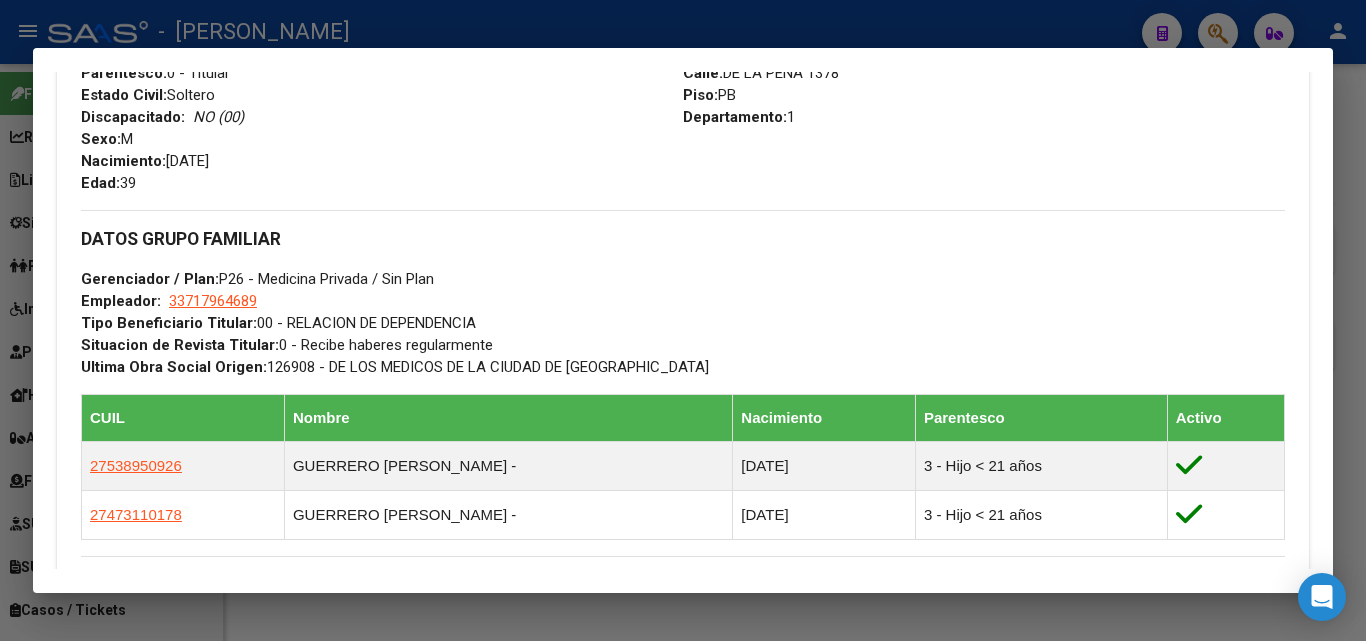 scroll, scrollTop: 1000, scrollLeft: 0, axis: vertical 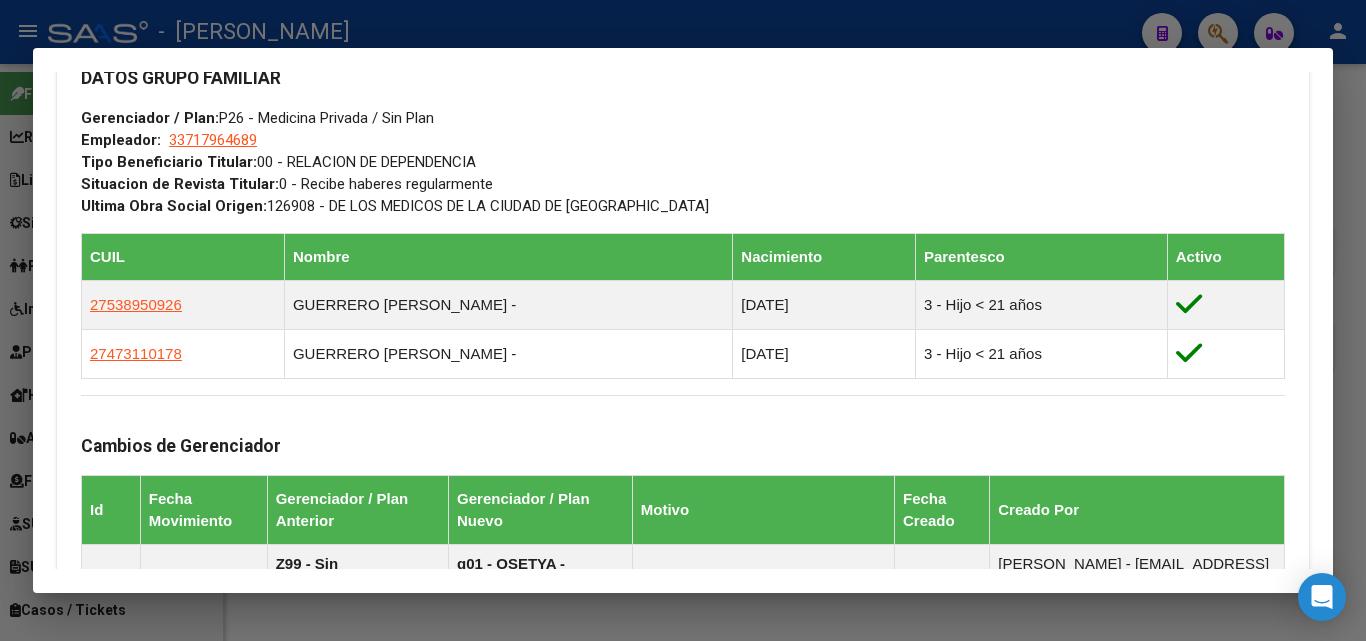 click on "33717964689" at bounding box center (213, 140) 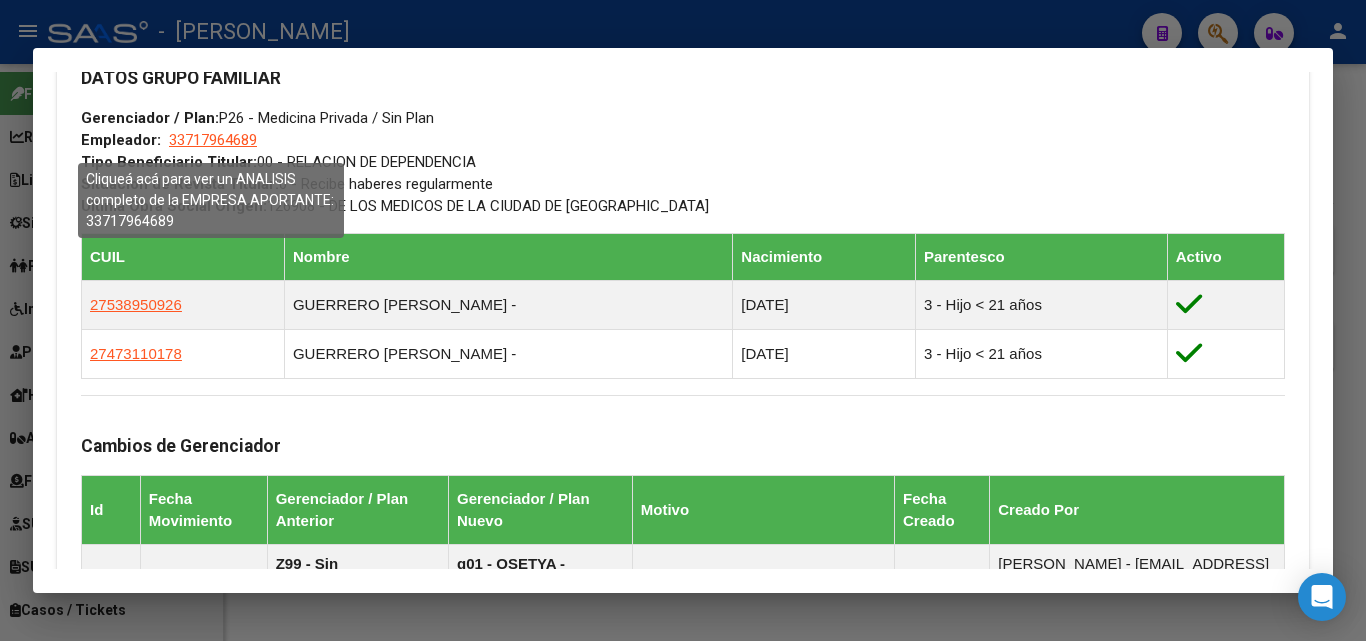 click on "33717964689" at bounding box center [213, 140] 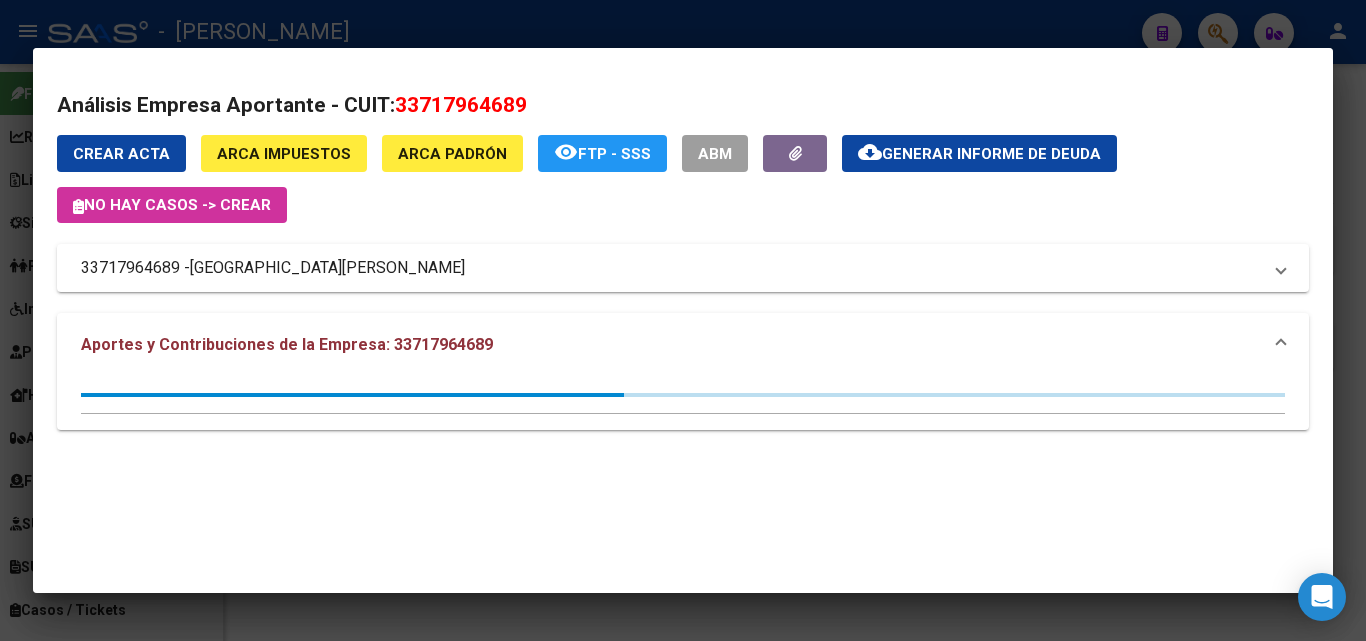 click at bounding box center (683, 320) 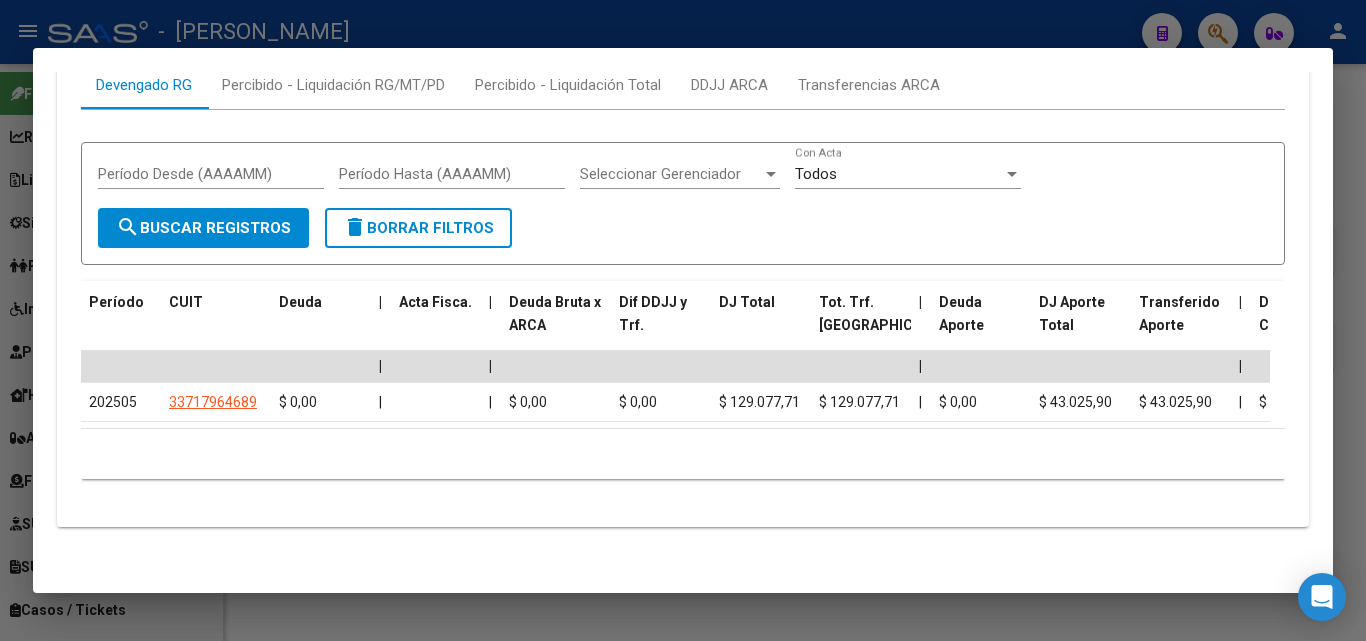 scroll, scrollTop: 2057, scrollLeft: 0, axis: vertical 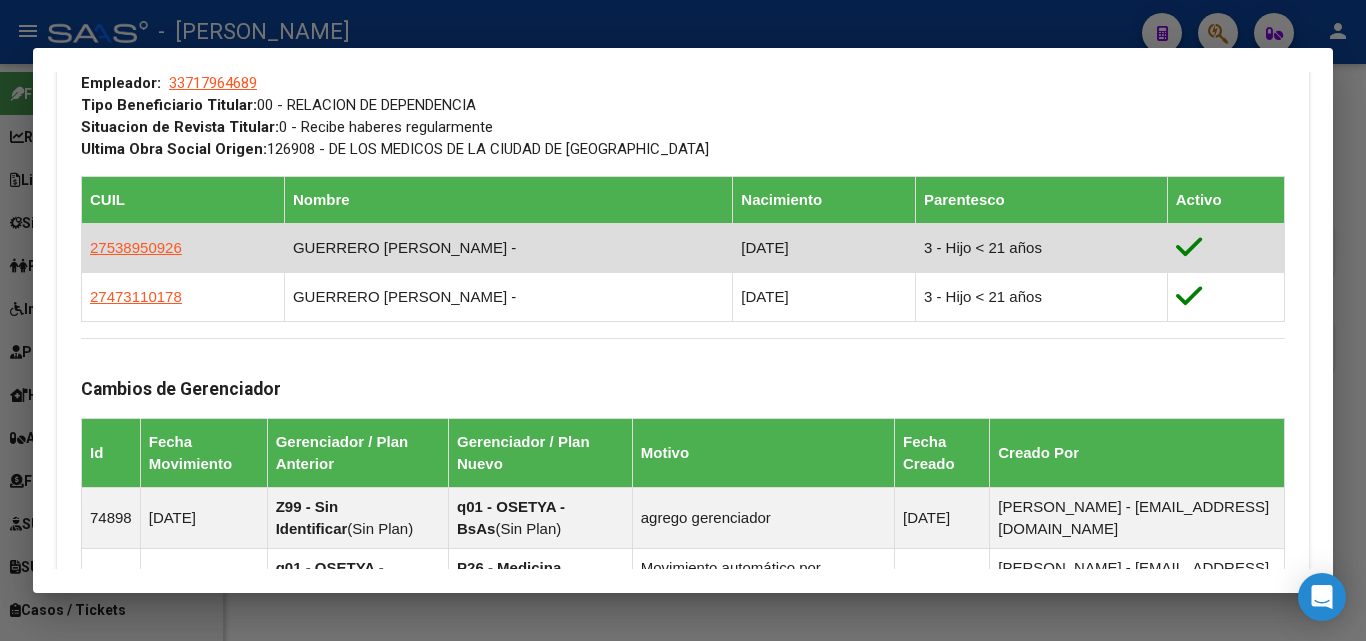 click on "27538950926" at bounding box center (183, 247) 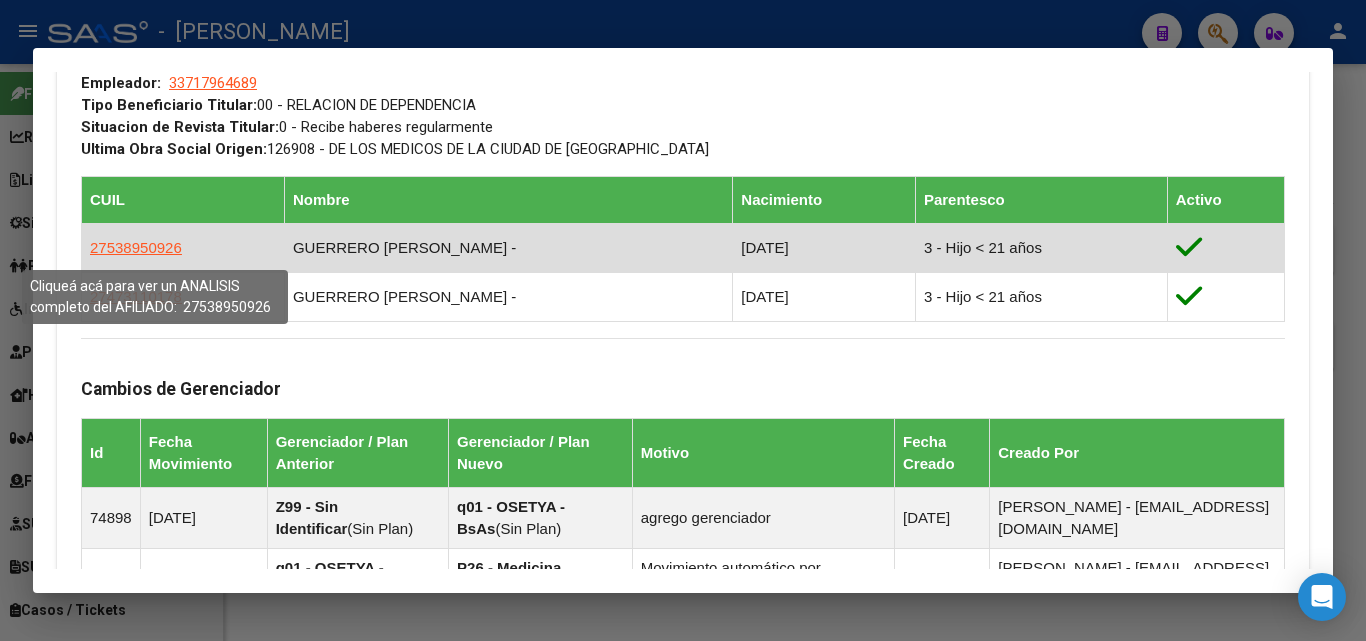 click on "27538950926" at bounding box center (136, 247) 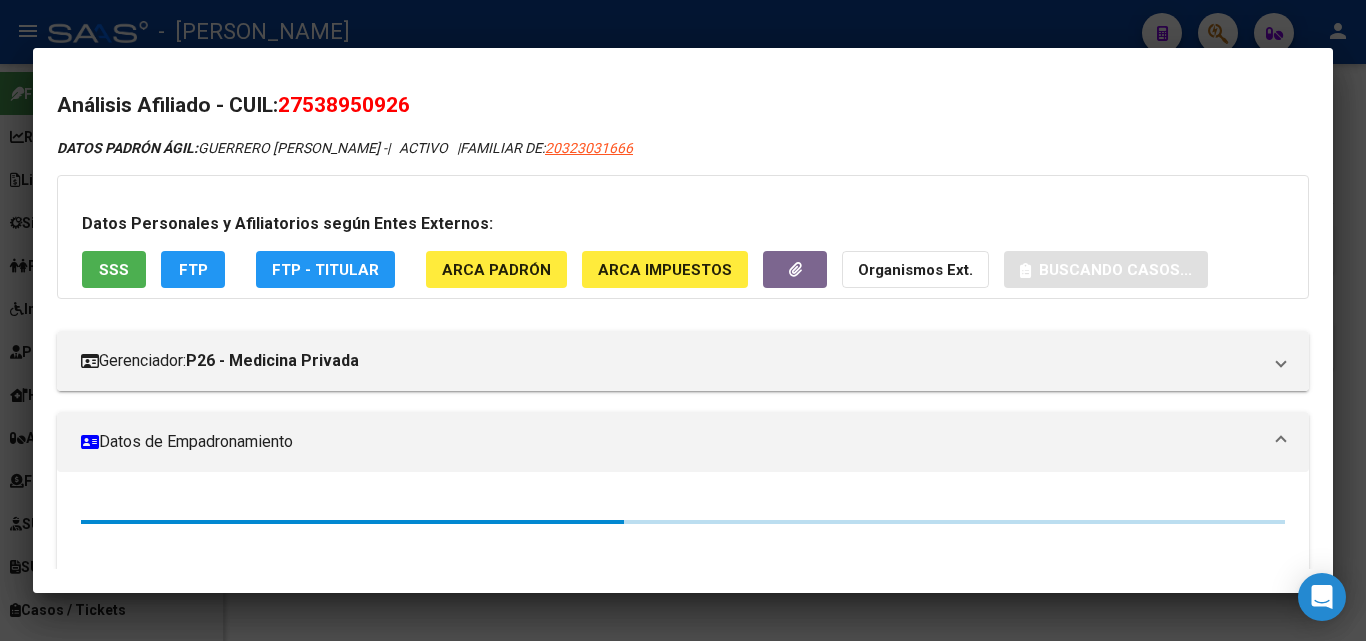 click on "ARCA Padrón" 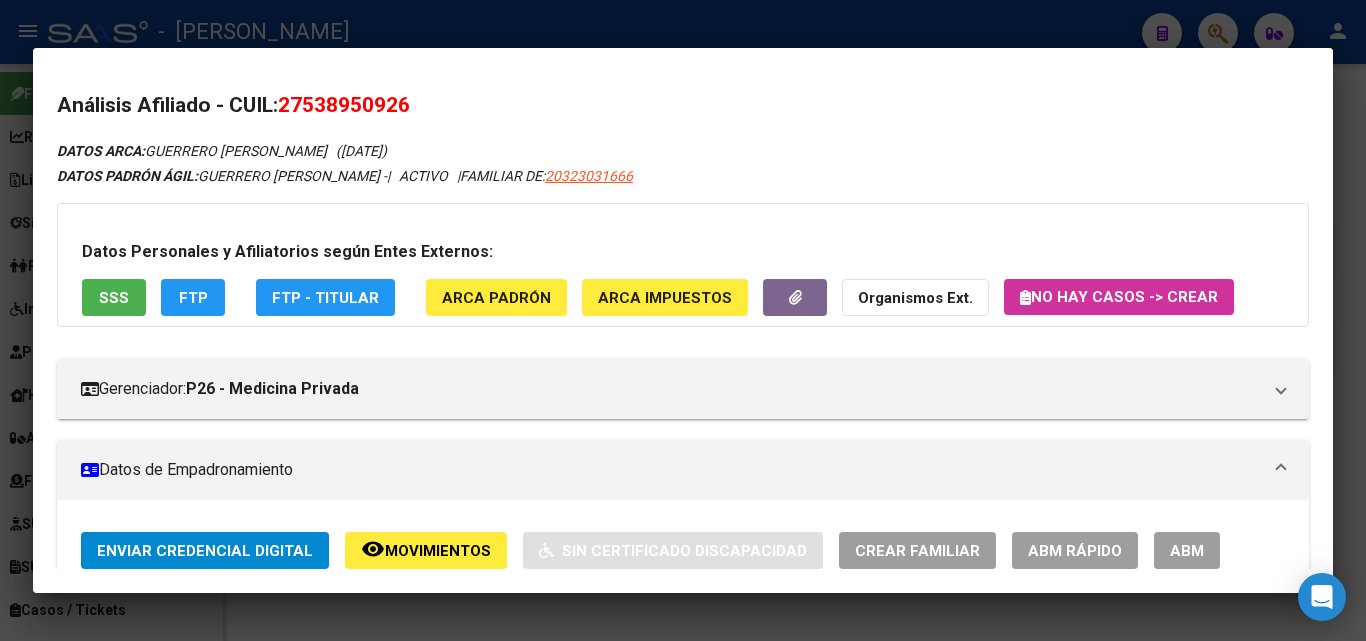 drag, startPoint x: 308, startPoint y: 106, endPoint x: 402, endPoint y: 107, distance: 94.00532 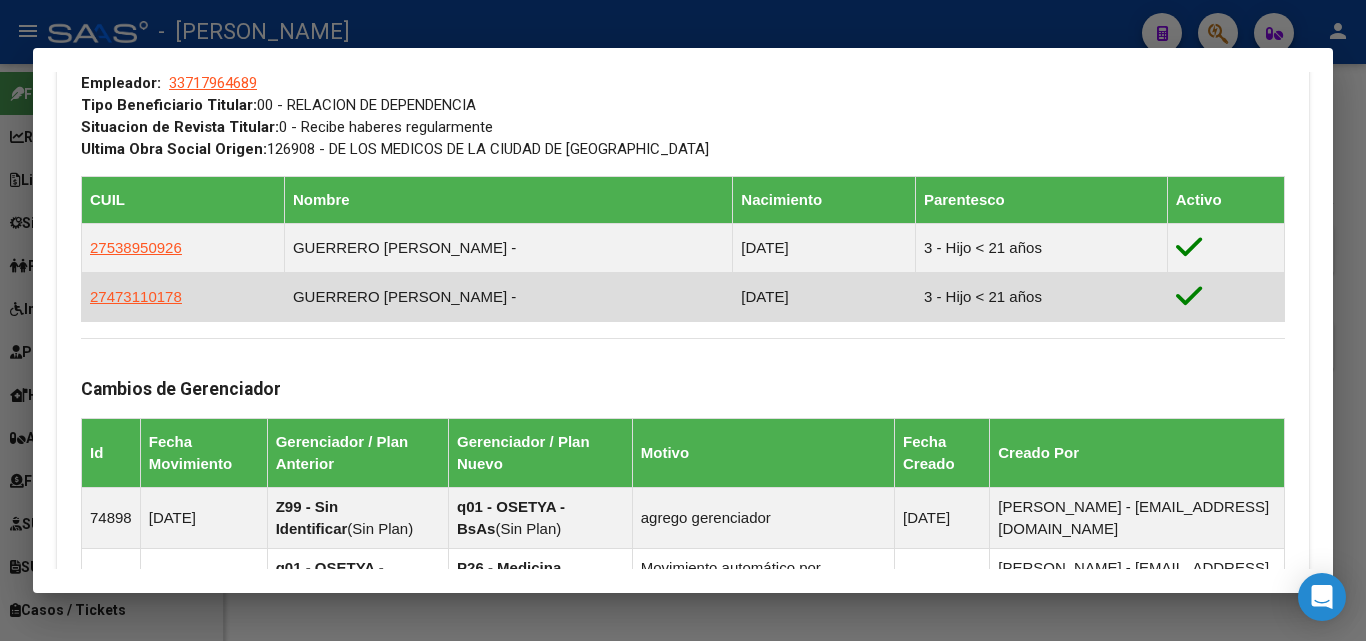 click on "27473110178" at bounding box center (183, 296) 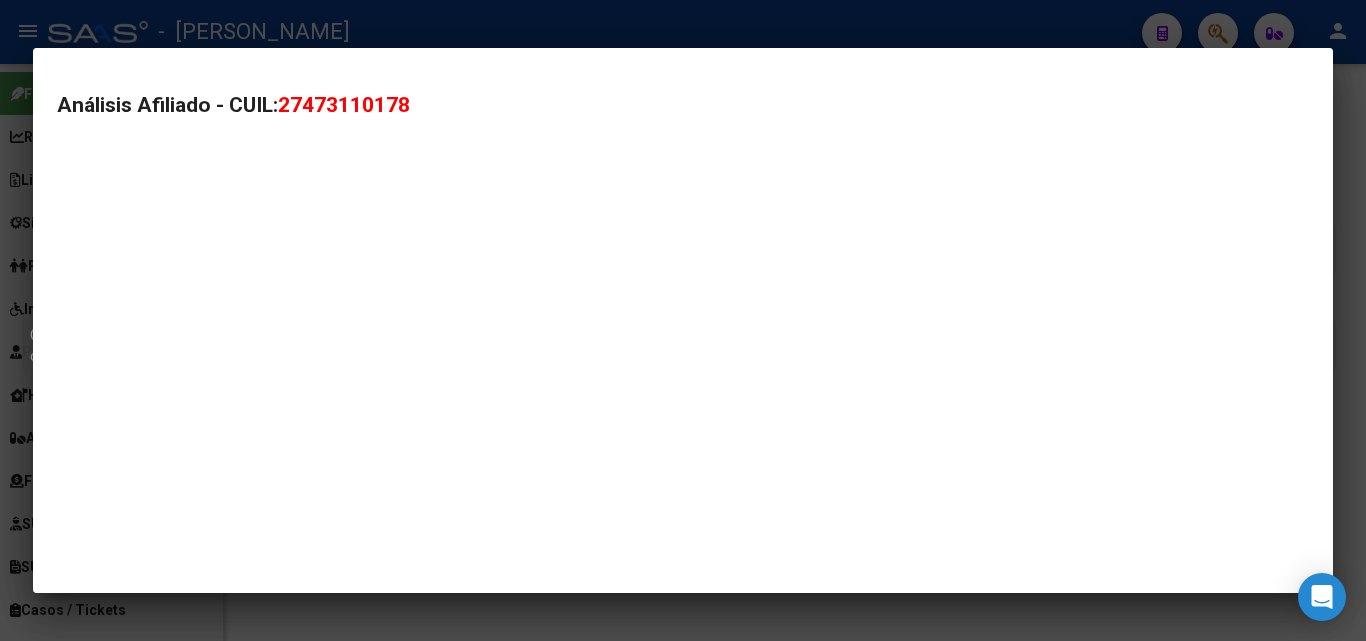 type on "27473110178" 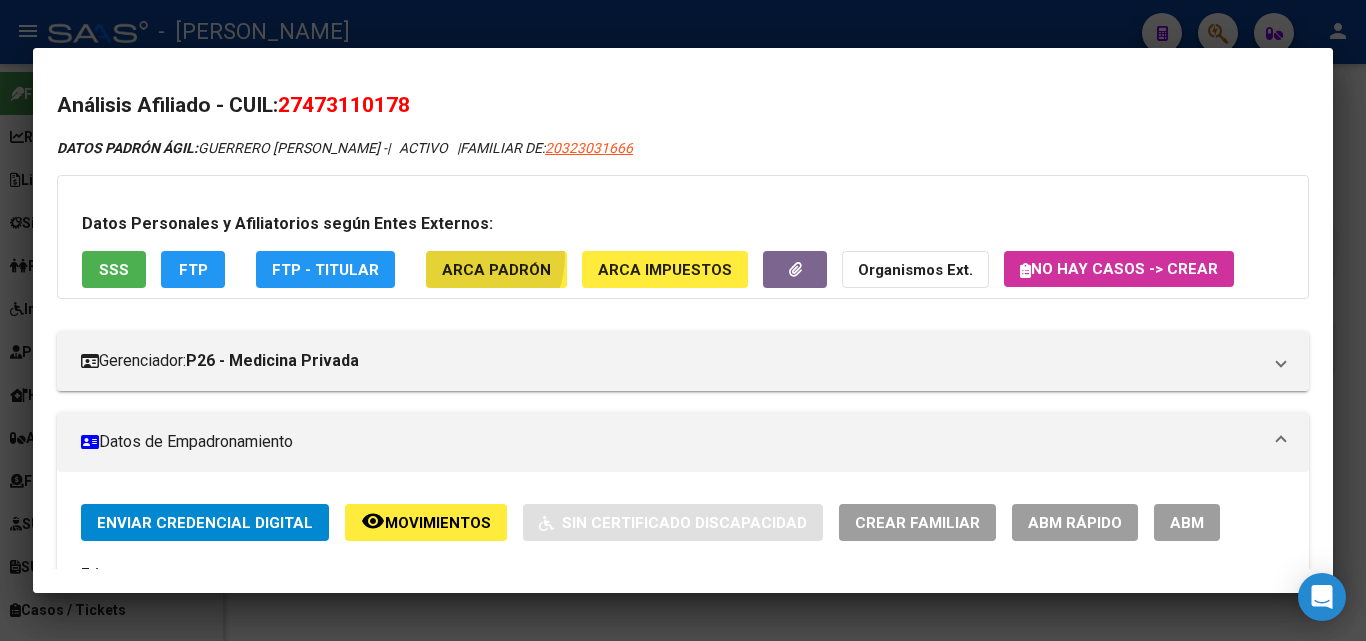 click on "ARCA Padrón" 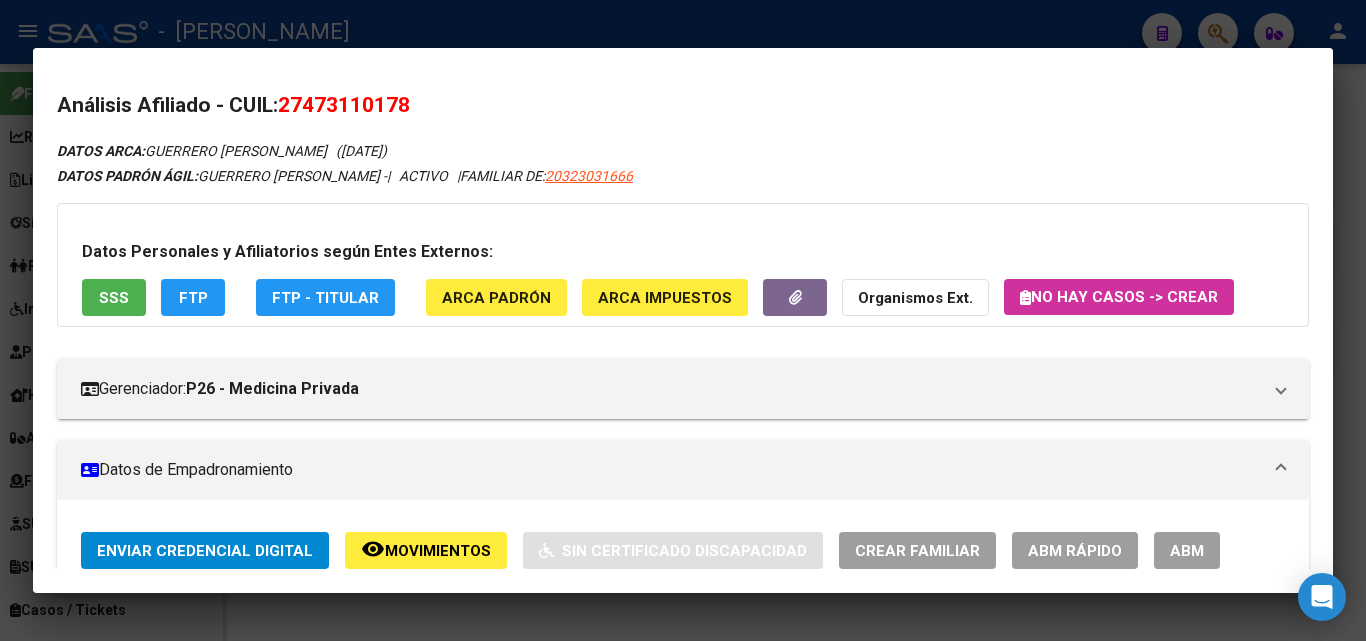 drag, startPoint x: 308, startPoint y: 101, endPoint x: 407, endPoint y: 102, distance: 99.00505 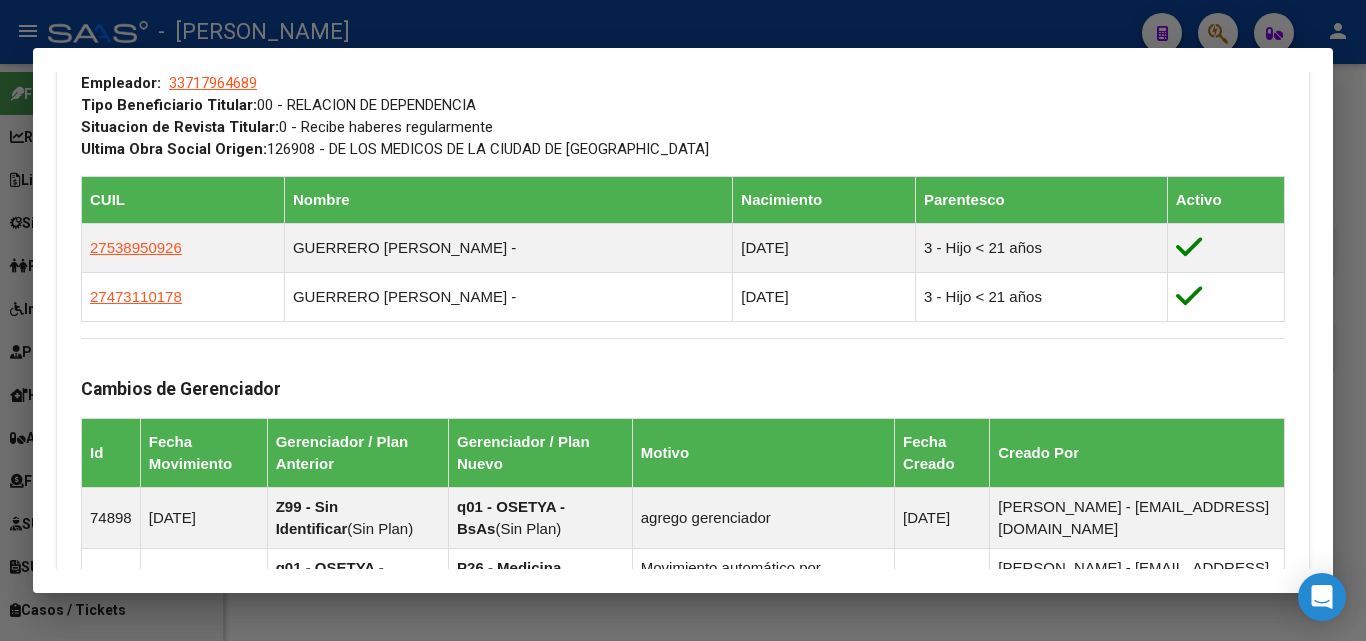 click at bounding box center (683, 320) 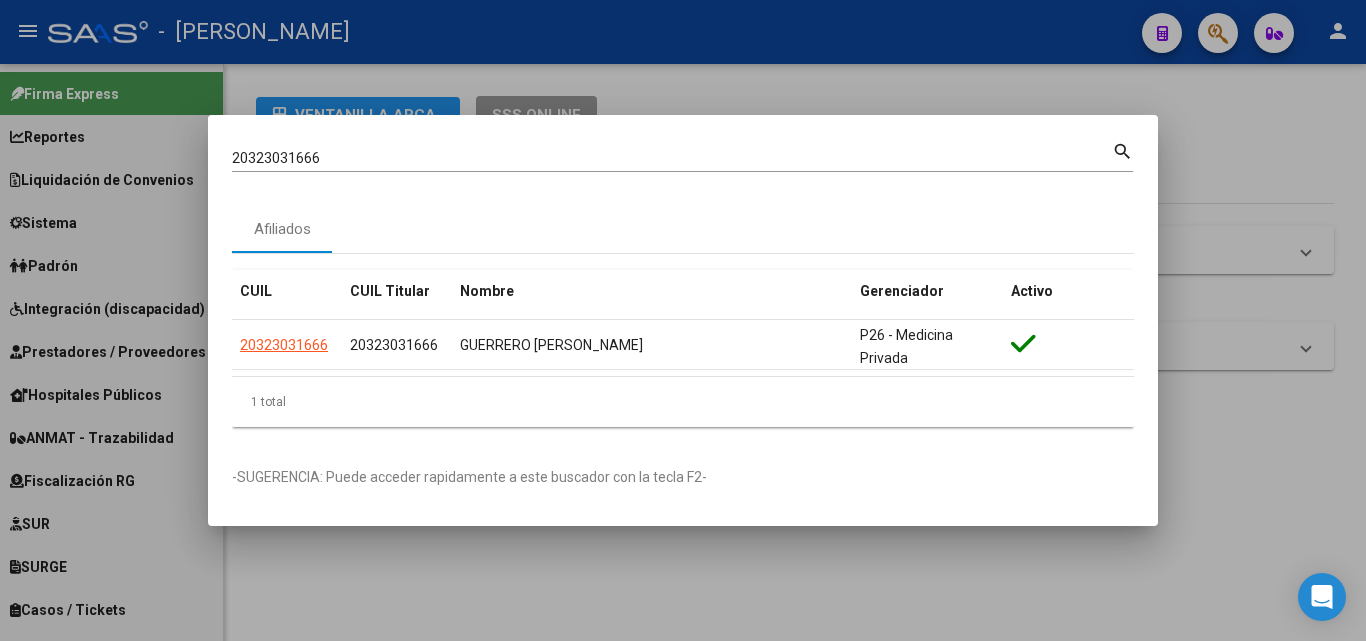 click on "20323031666 Buscar (apellido, dni, [PERSON_NAME], [PERSON_NAME], cuit, obra social)" at bounding box center [672, 158] 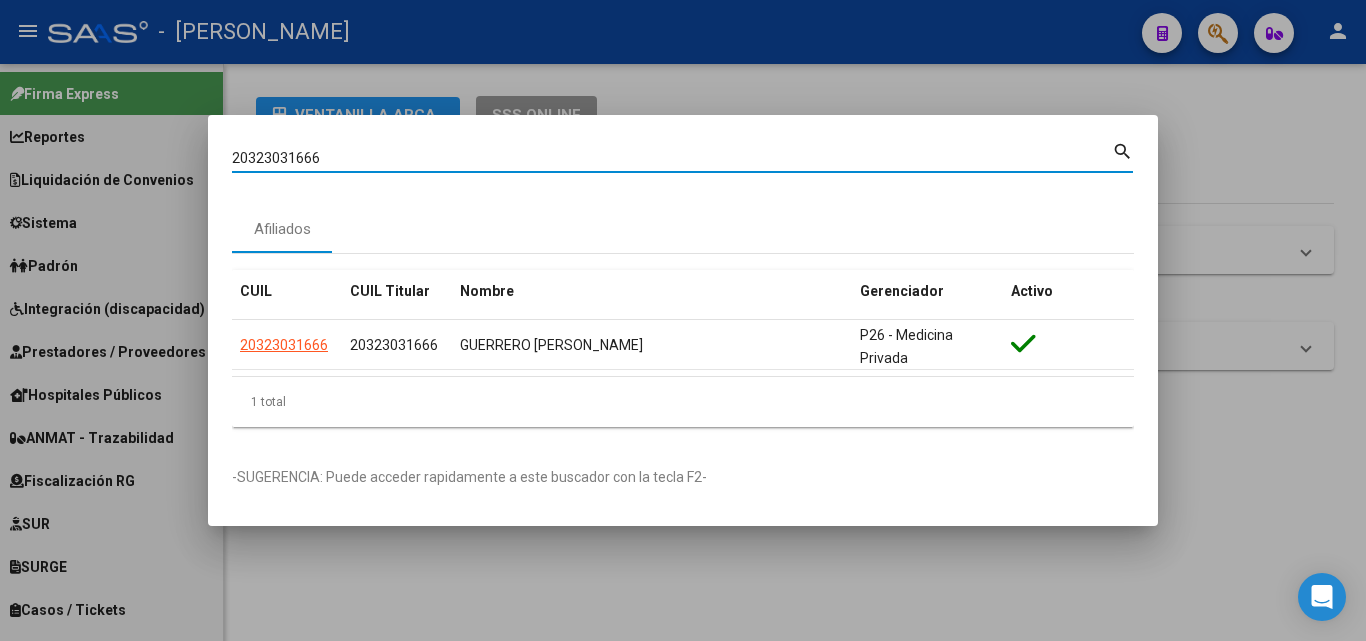 click on "20323031666 Buscar (apellido, dni, [PERSON_NAME], [PERSON_NAME], cuit, obra social)" at bounding box center (672, 158) 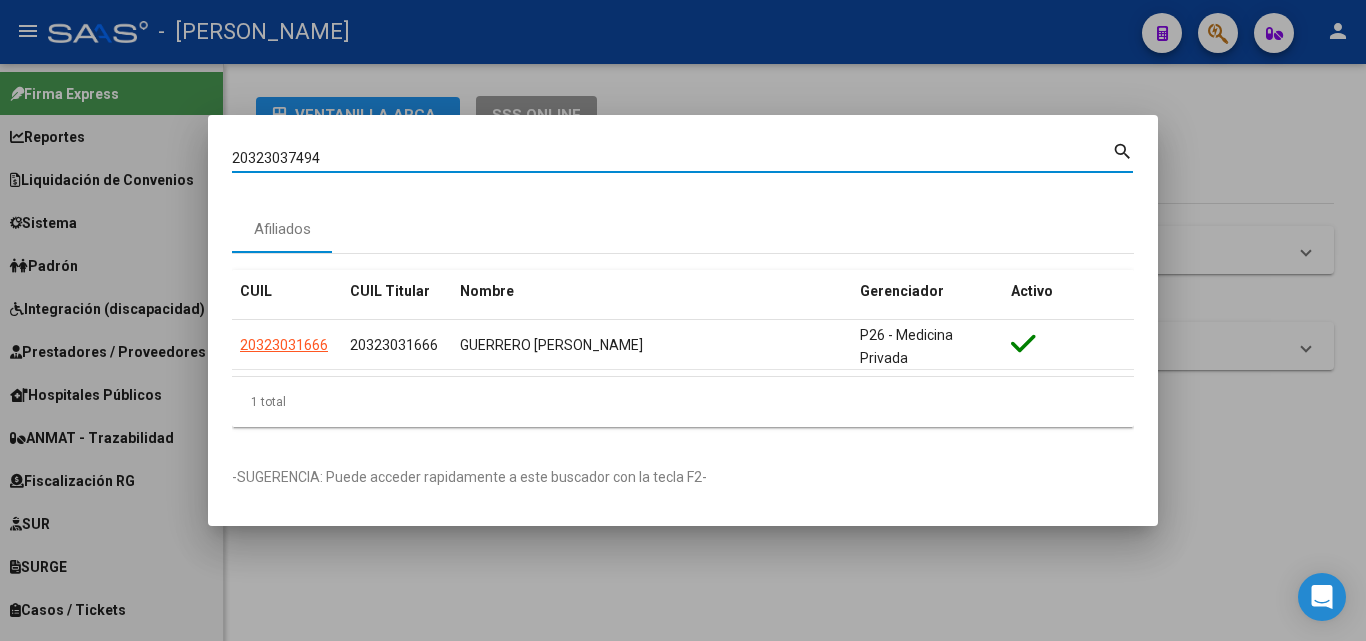 type on "20323037494" 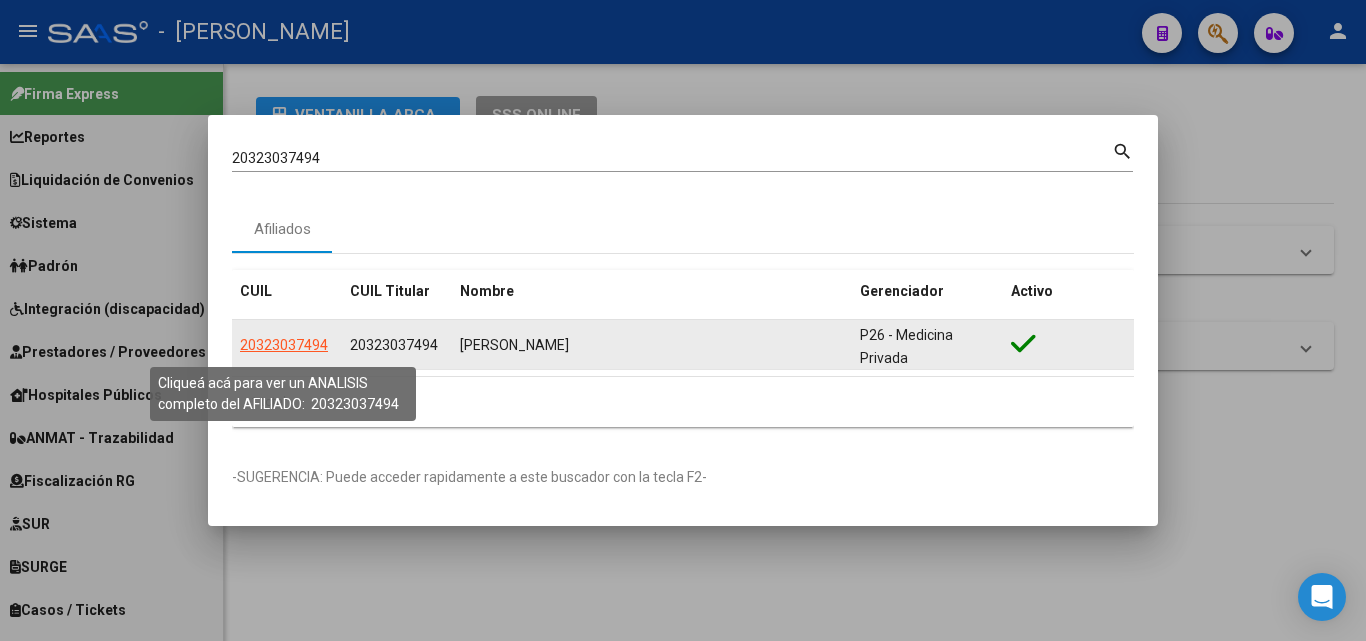 click on "20323037494" 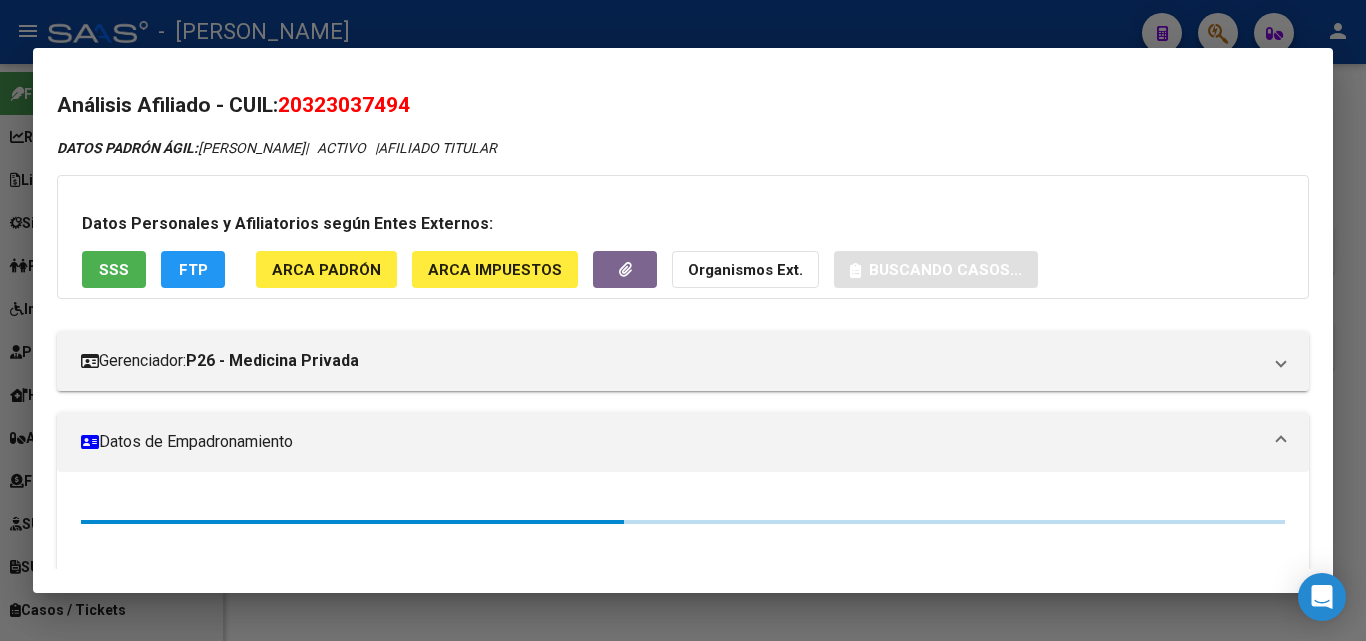 click on "ARCA Padrón" 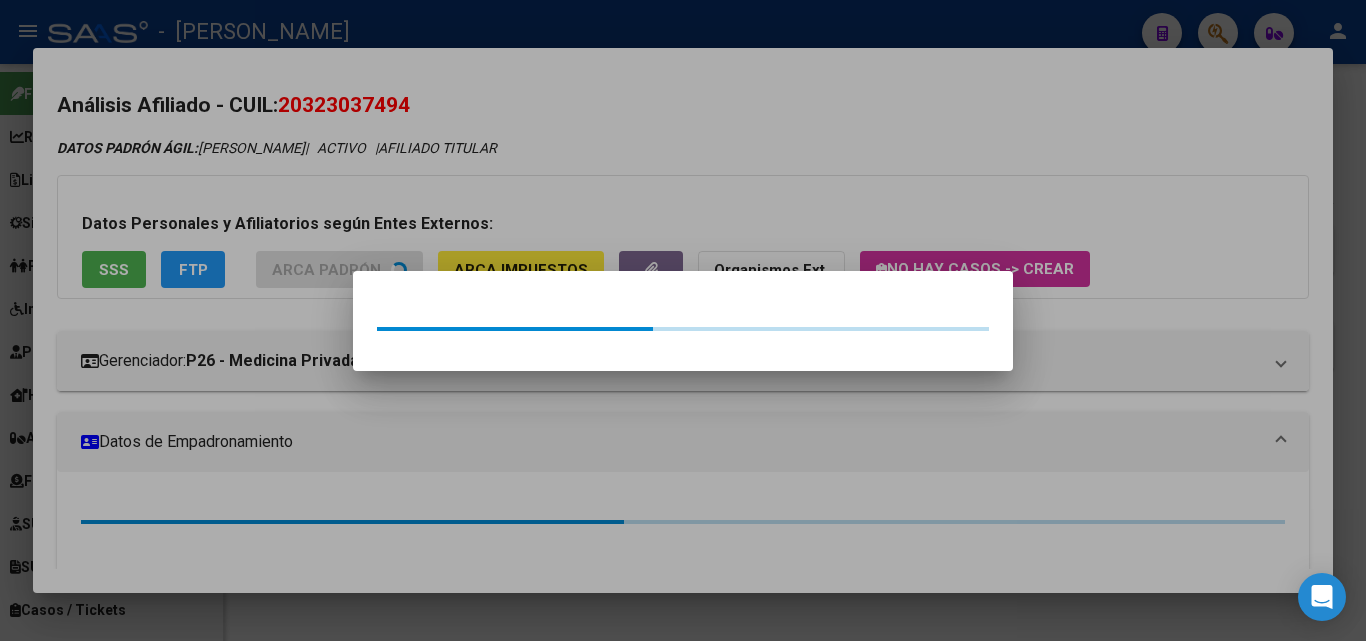 click at bounding box center (683, 320) 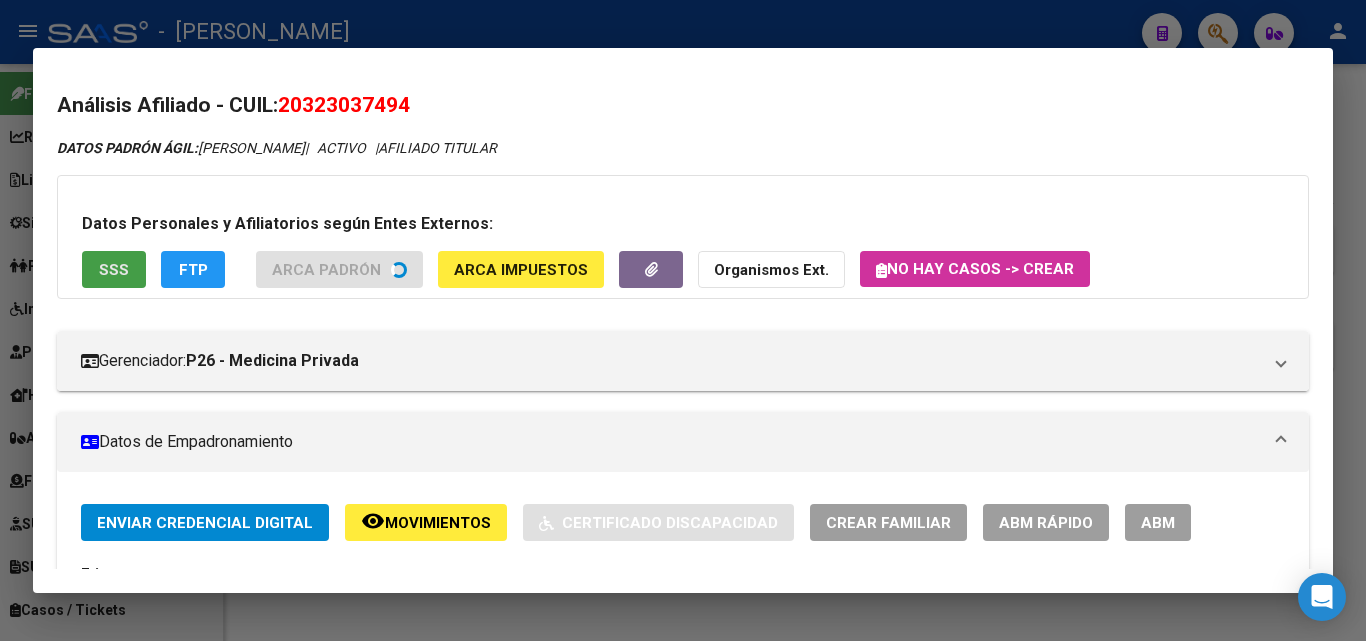 click on "SSS" at bounding box center (114, 269) 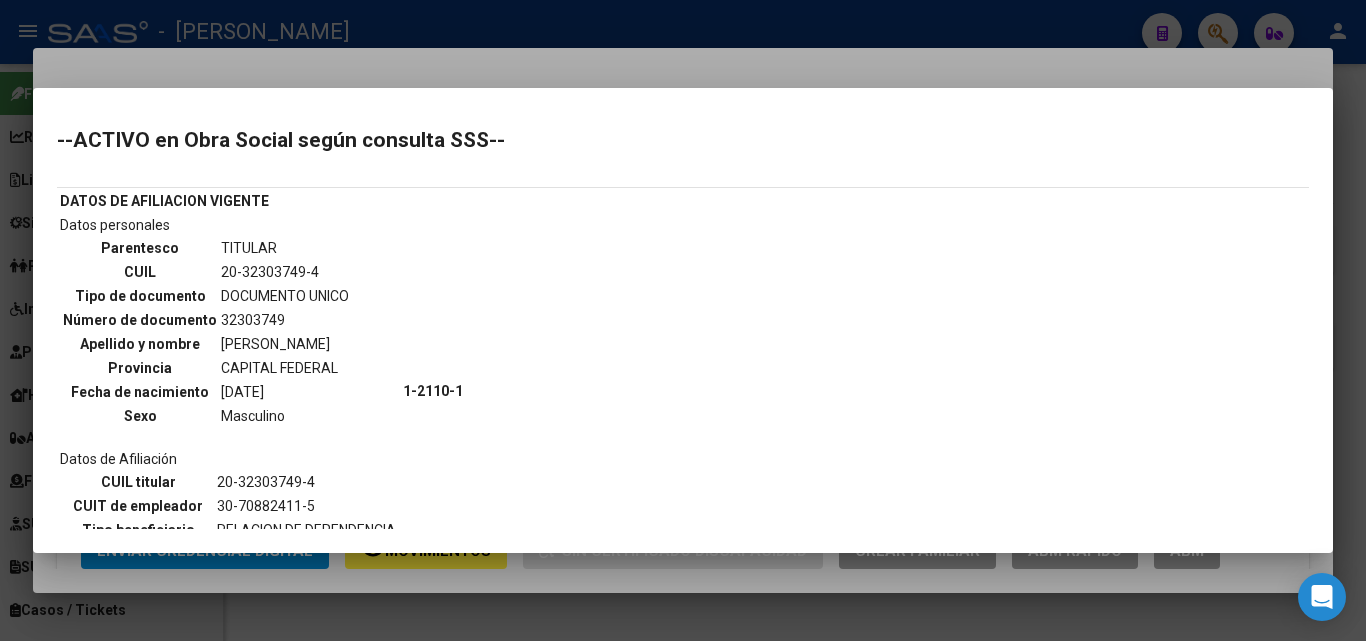 click at bounding box center (683, 320) 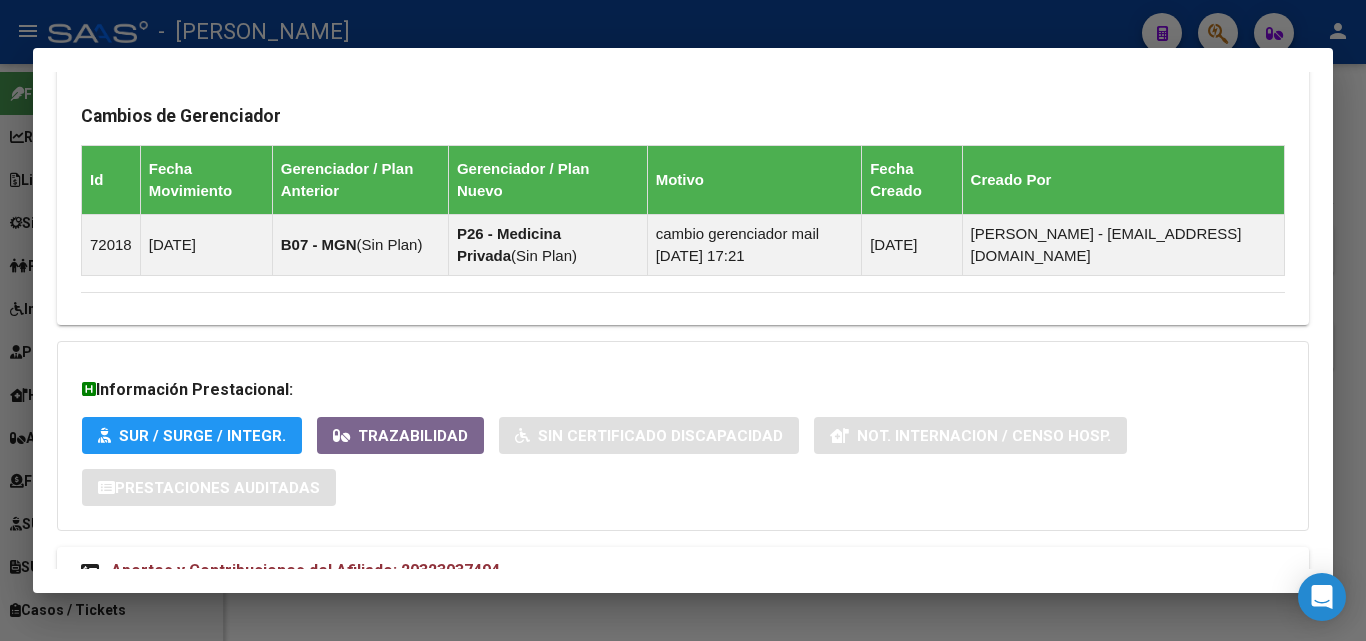 scroll, scrollTop: 1282, scrollLeft: 0, axis: vertical 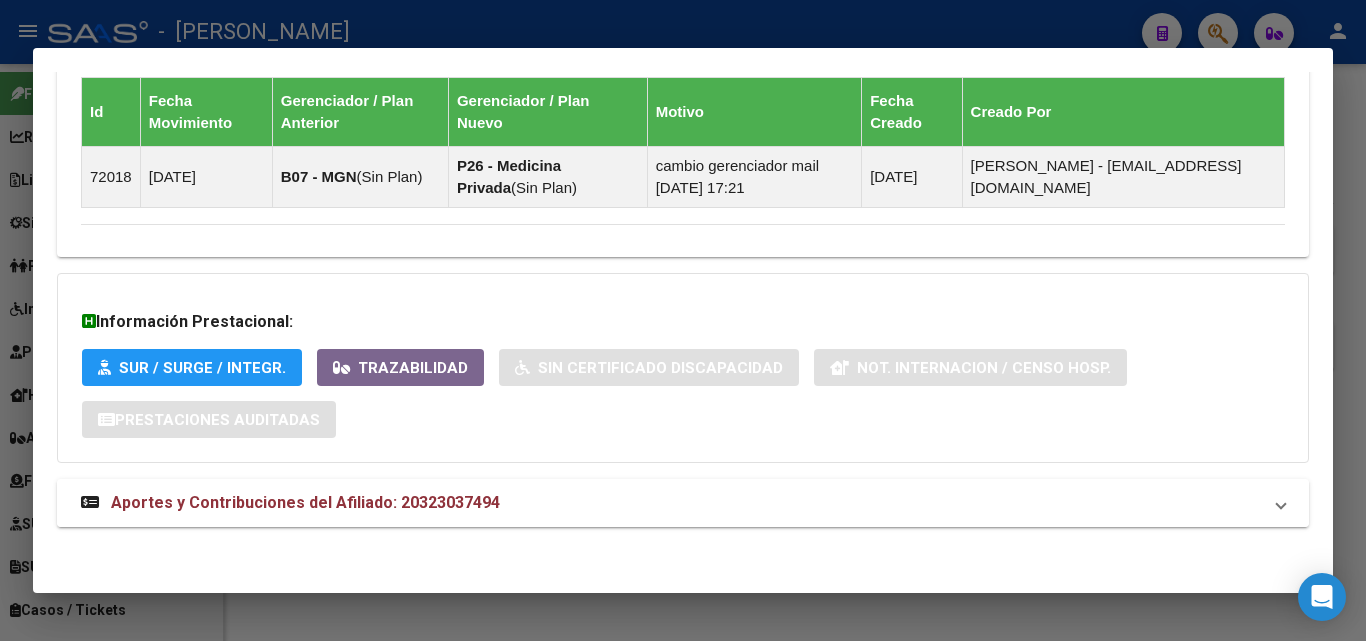 click on "Aportes y Contribuciones del Afiliado: 20323037494" at bounding box center (683, 503) 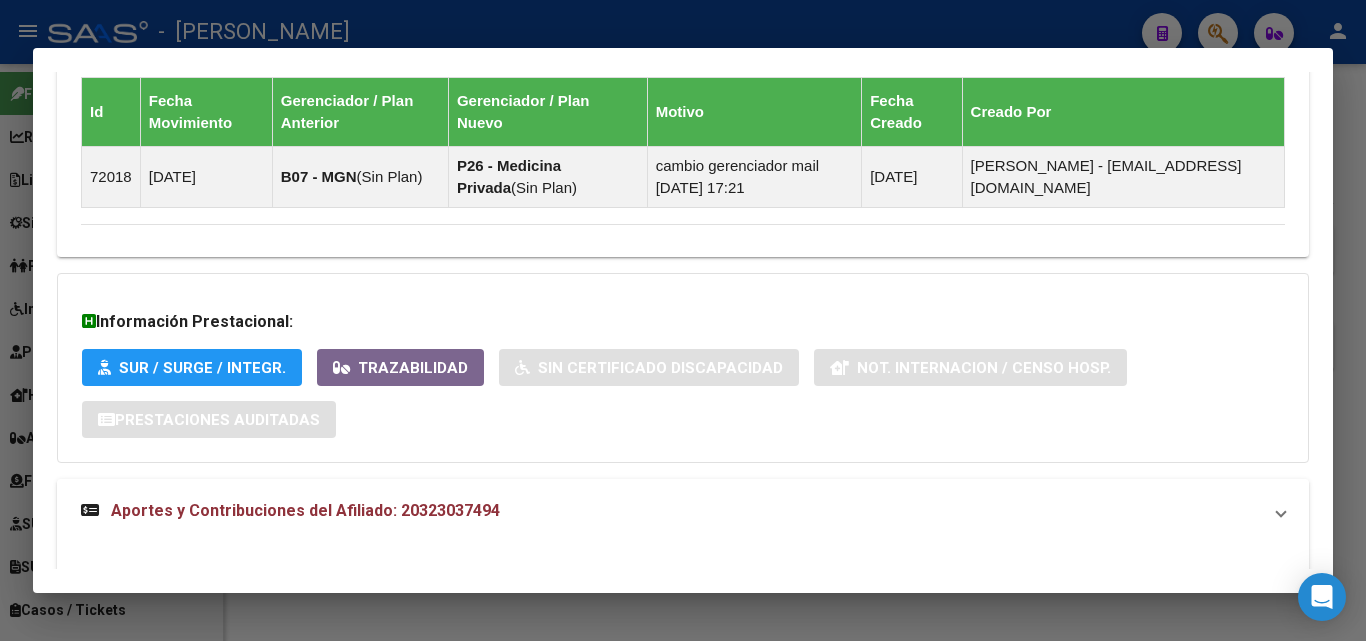 scroll, scrollTop: 1304, scrollLeft: 0, axis: vertical 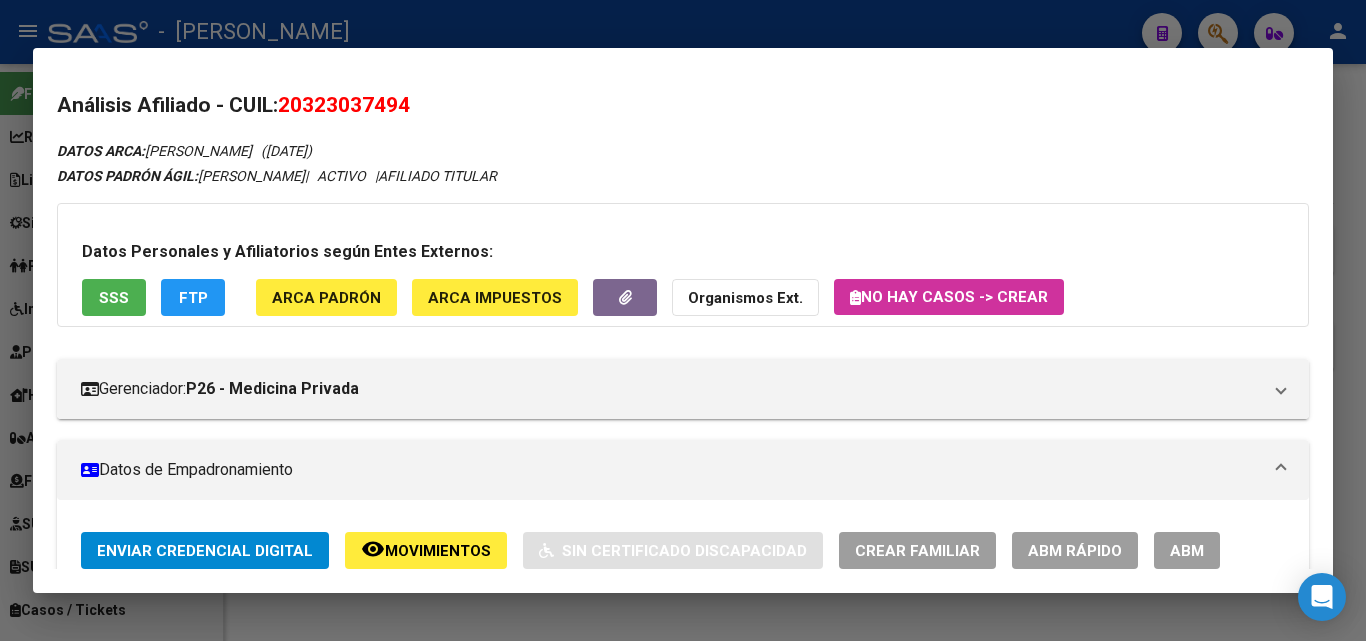 click on "SSS" at bounding box center [114, 297] 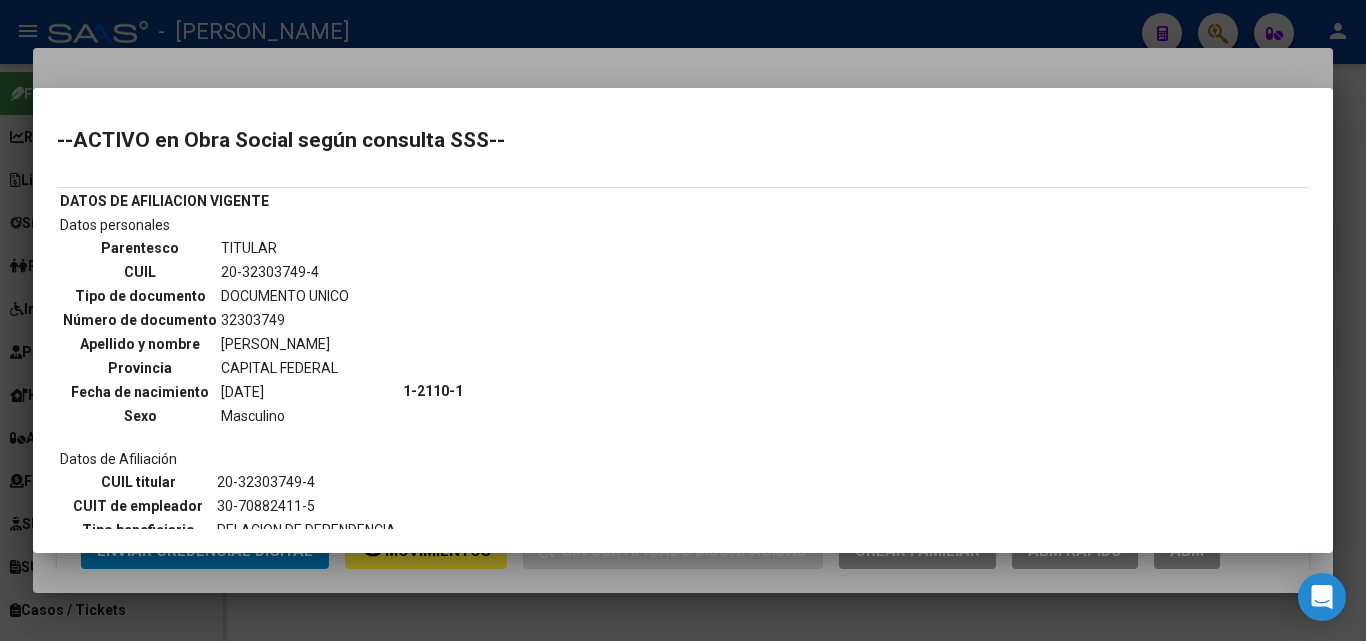 click at bounding box center (683, 320) 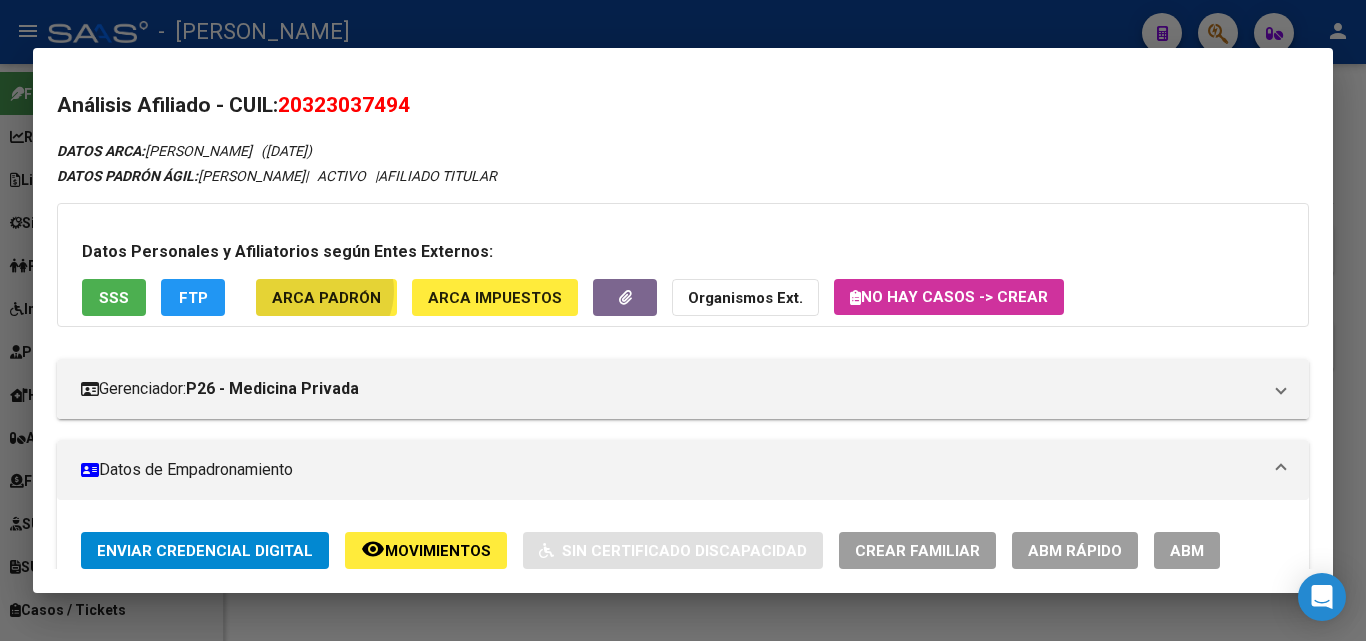 click on "ARCA Padrón" 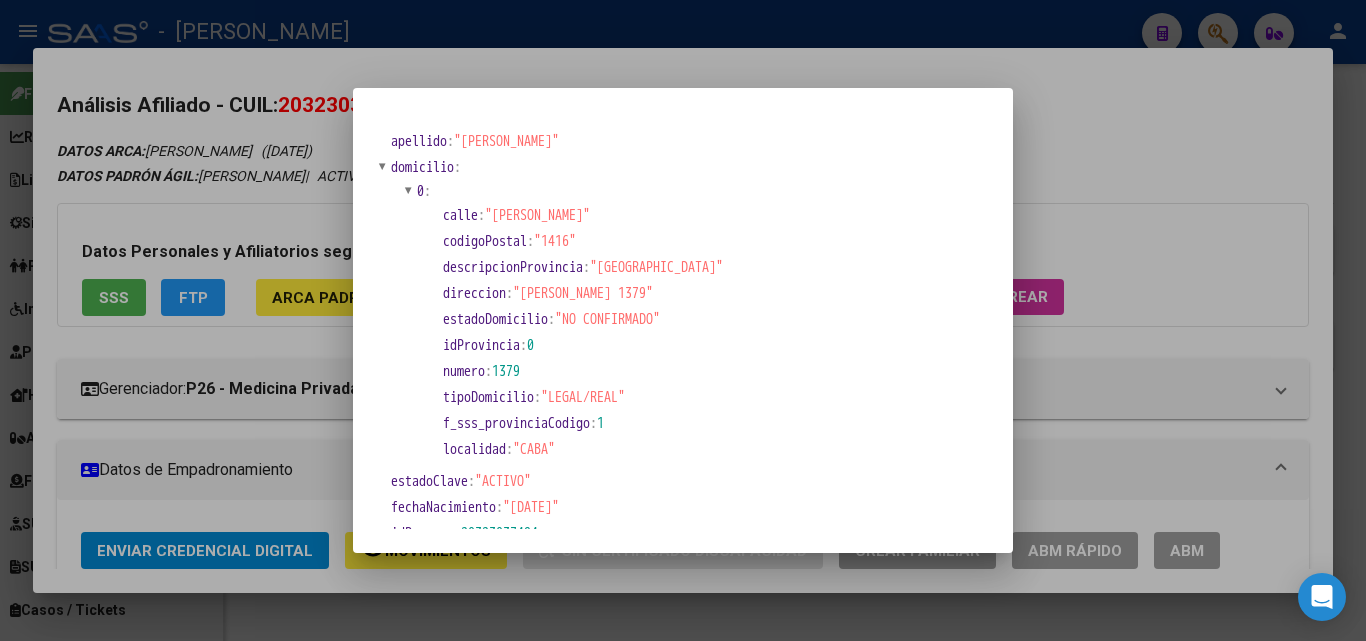 click at bounding box center (683, 320) 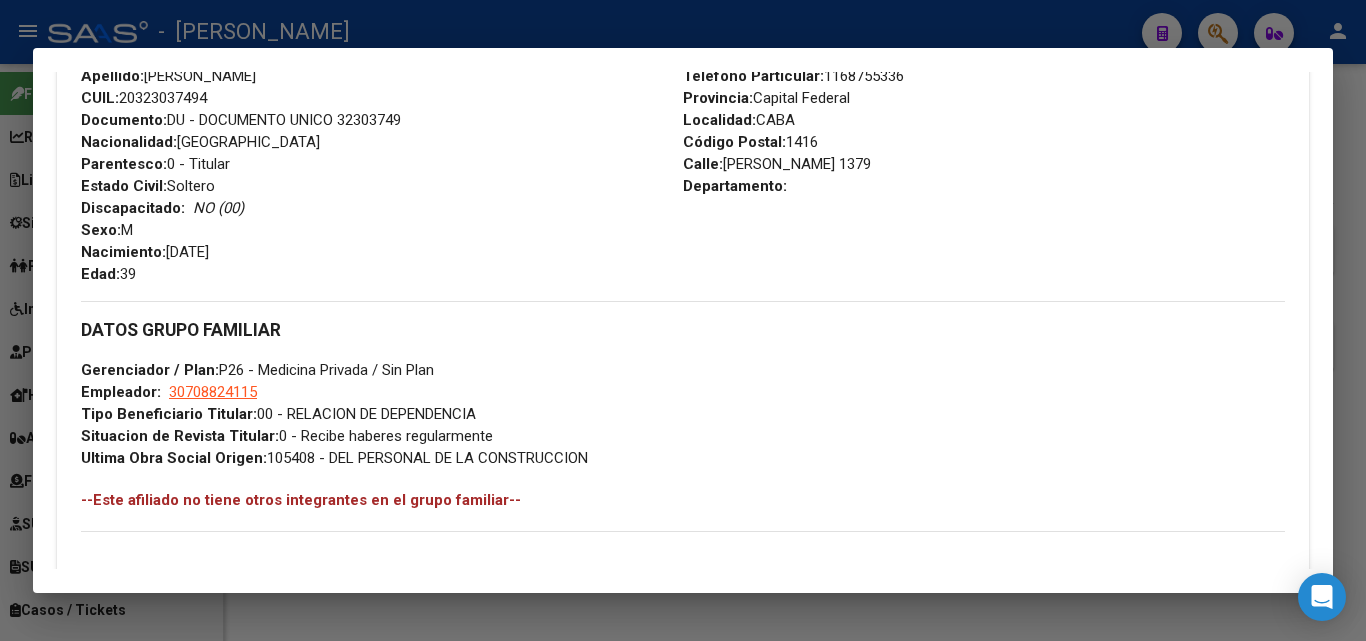 scroll, scrollTop: 700, scrollLeft: 0, axis: vertical 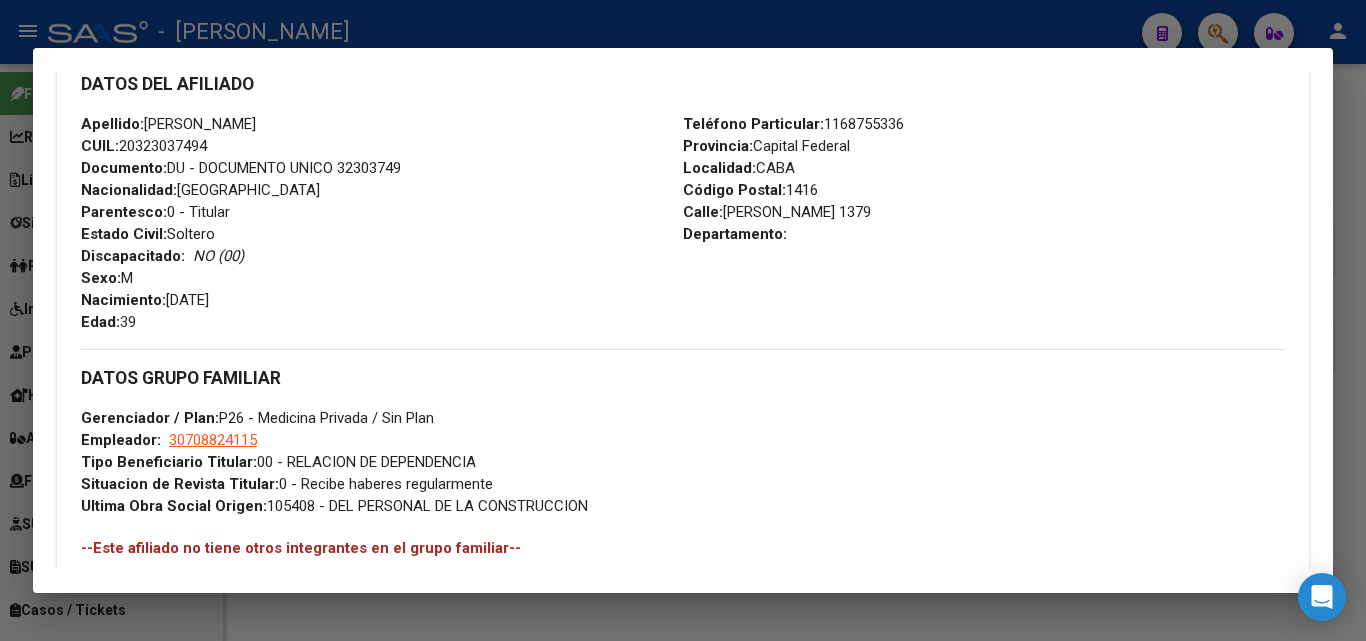 click on "Documento:  DU - DOCUMENTO UNICO 32303749" at bounding box center (241, 168) 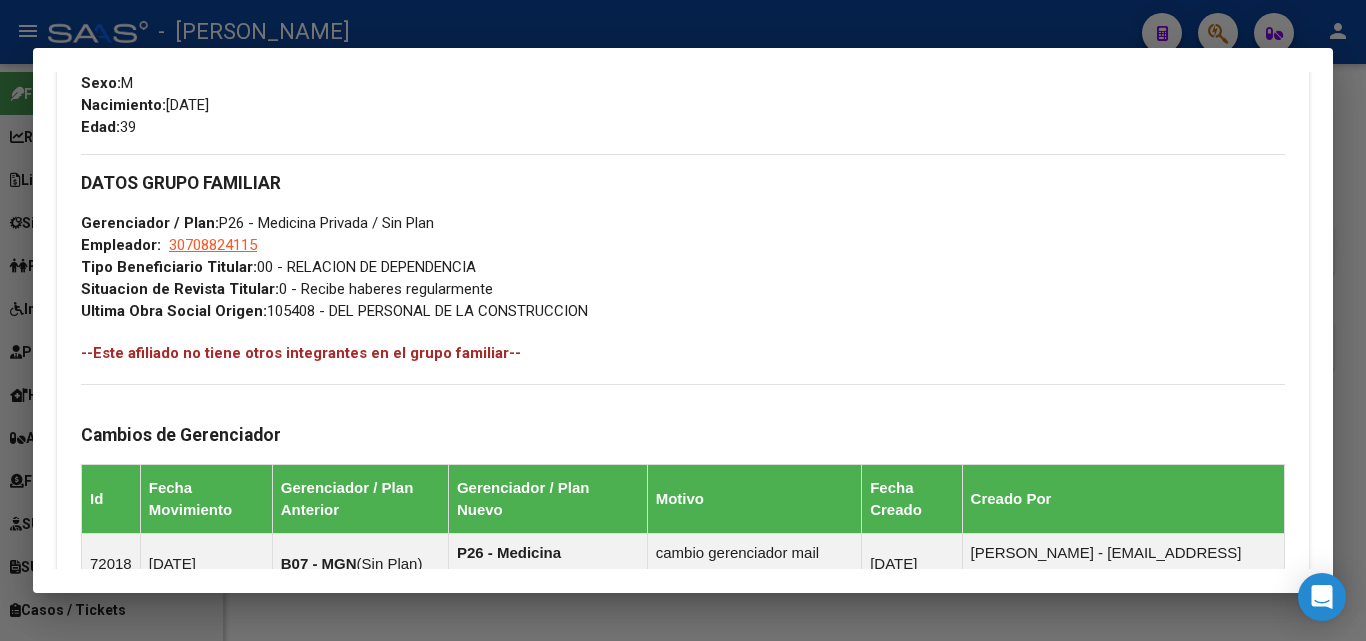 scroll, scrollTop: 1000, scrollLeft: 0, axis: vertical 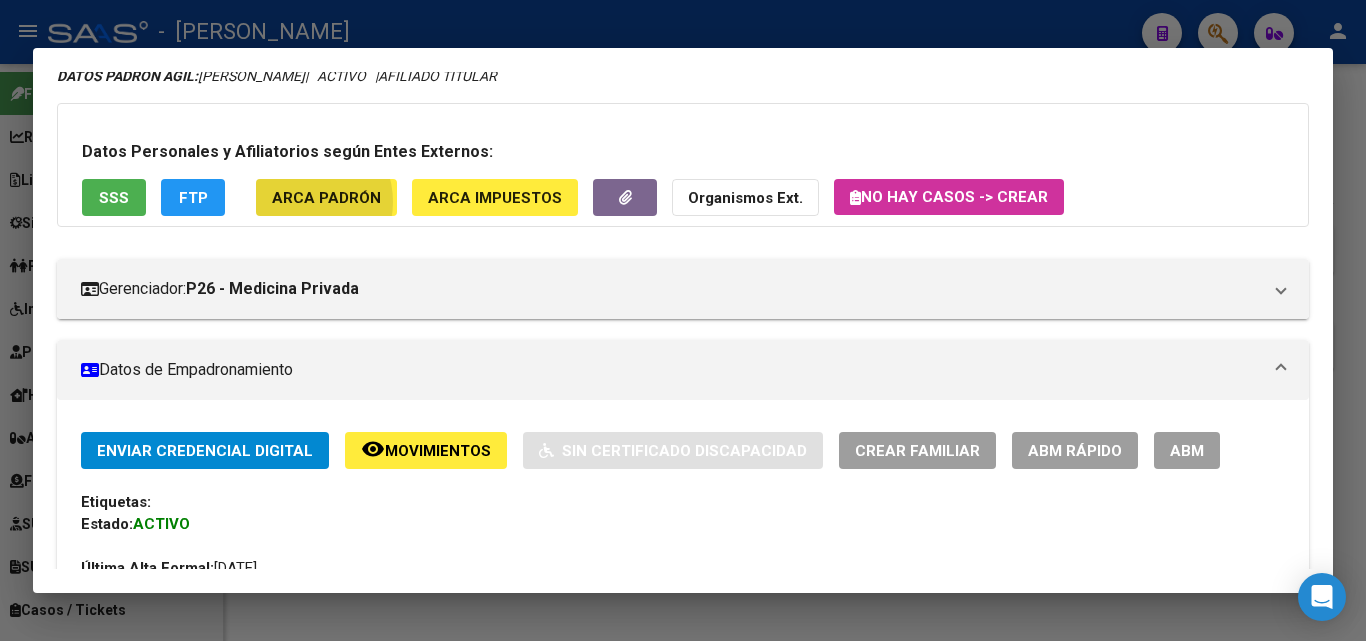 click on "ARCA Padrón" 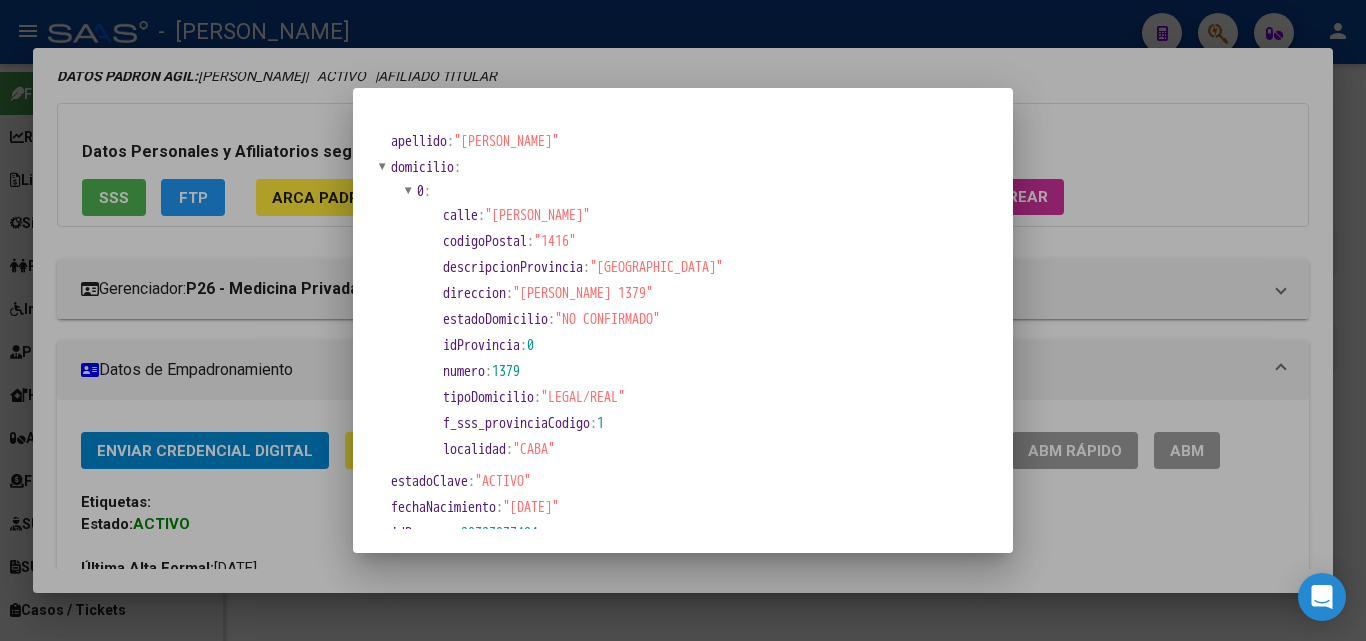 drag, startPoint x: 502, startPoint y: 213, endPoint x: 638, endPoint y: 214, distance: 136.00368 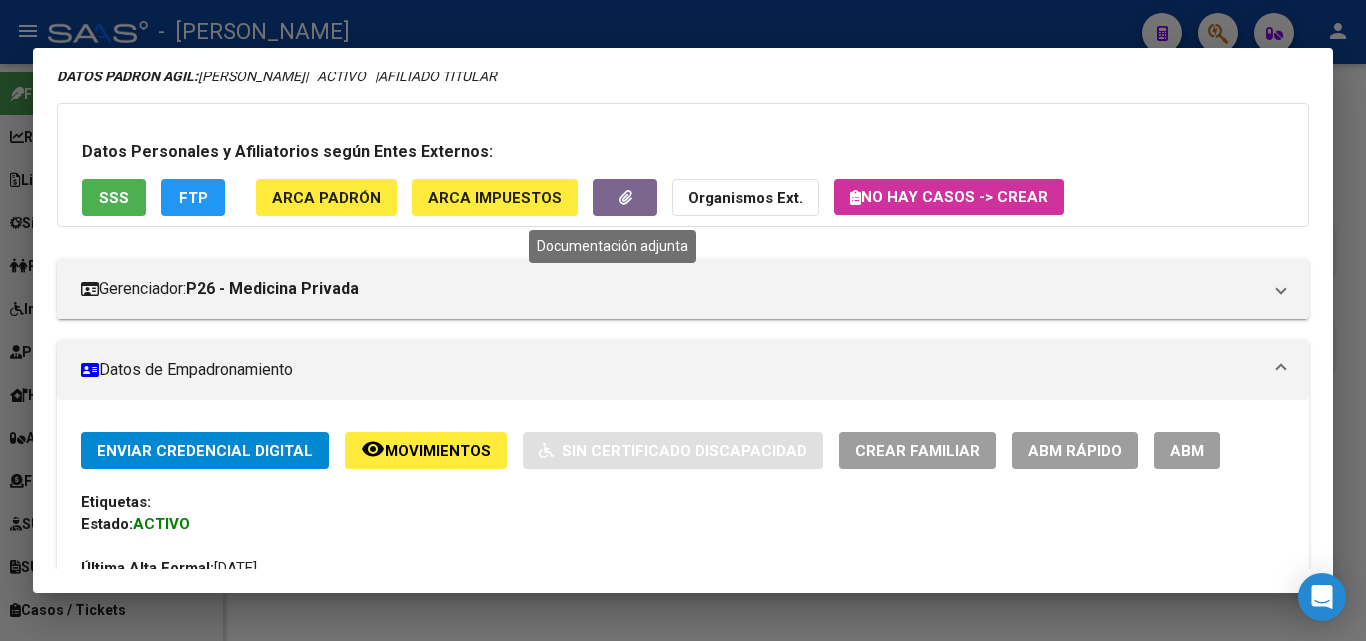 scroll, scrollTop: 400, scrollLeft: 0, axis: vertical 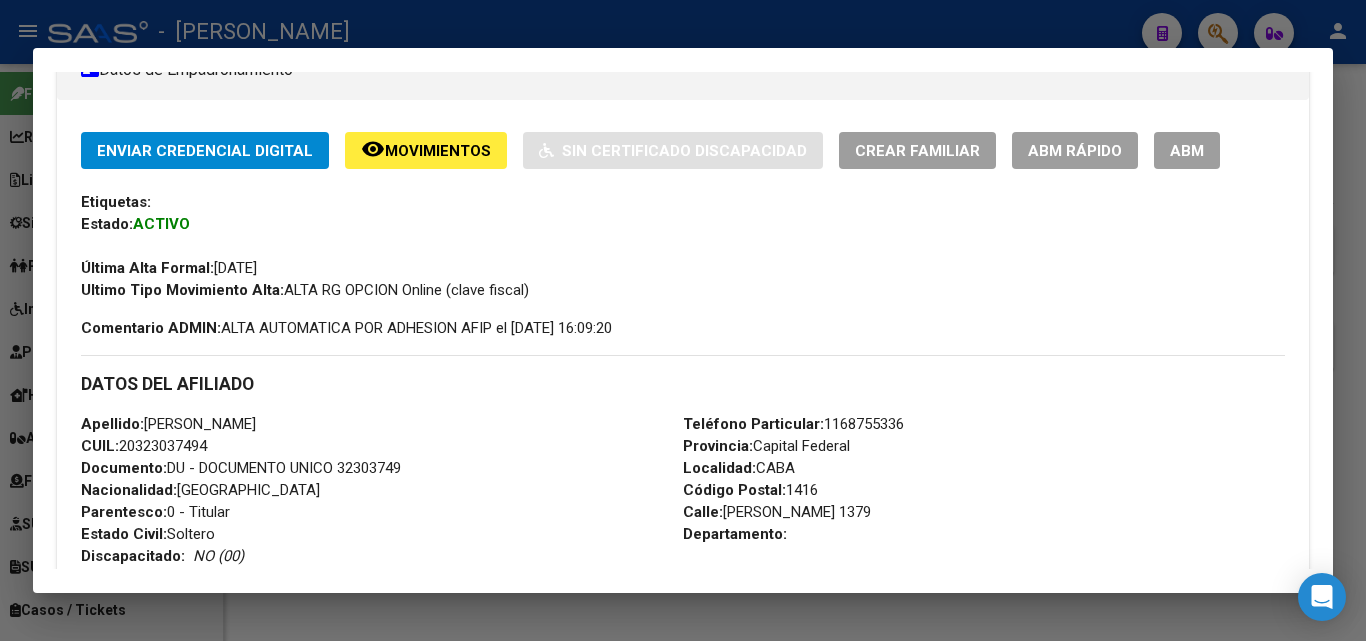 click on "Teléfono Particular:  [PHONE_NUMBER]" at bounding box center (793, 424) 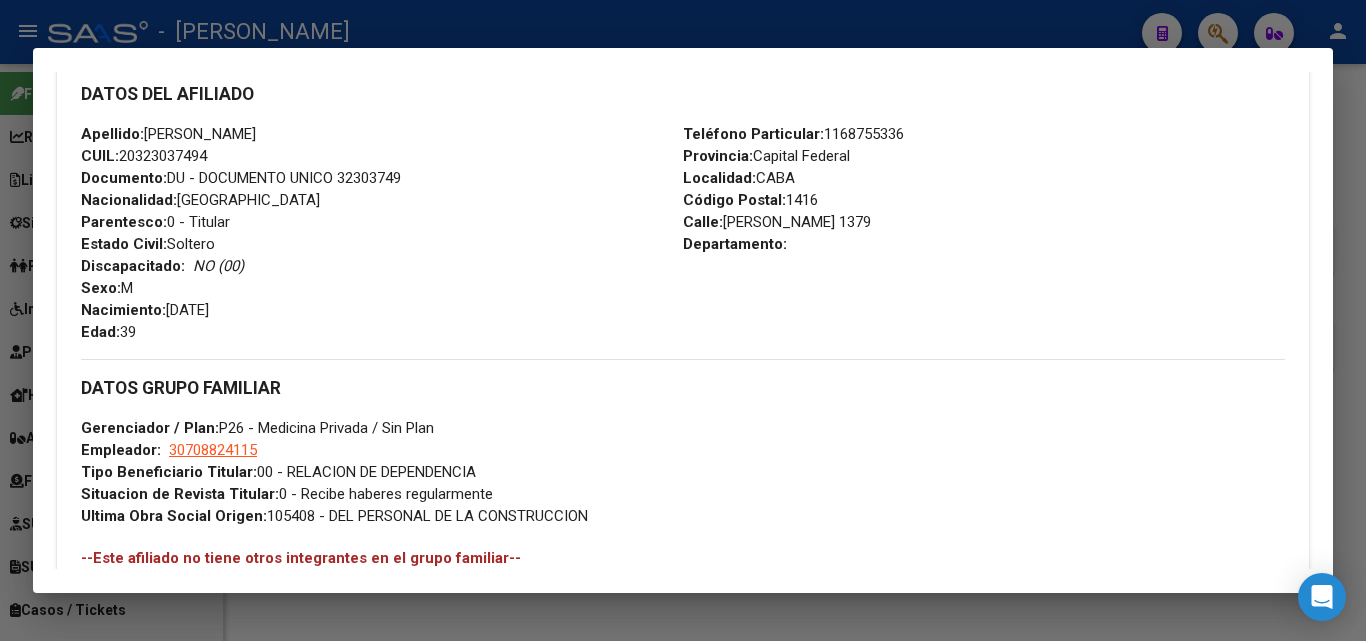 scroll, scrollTop: 700, scrollLeft: 0, axis: vertical 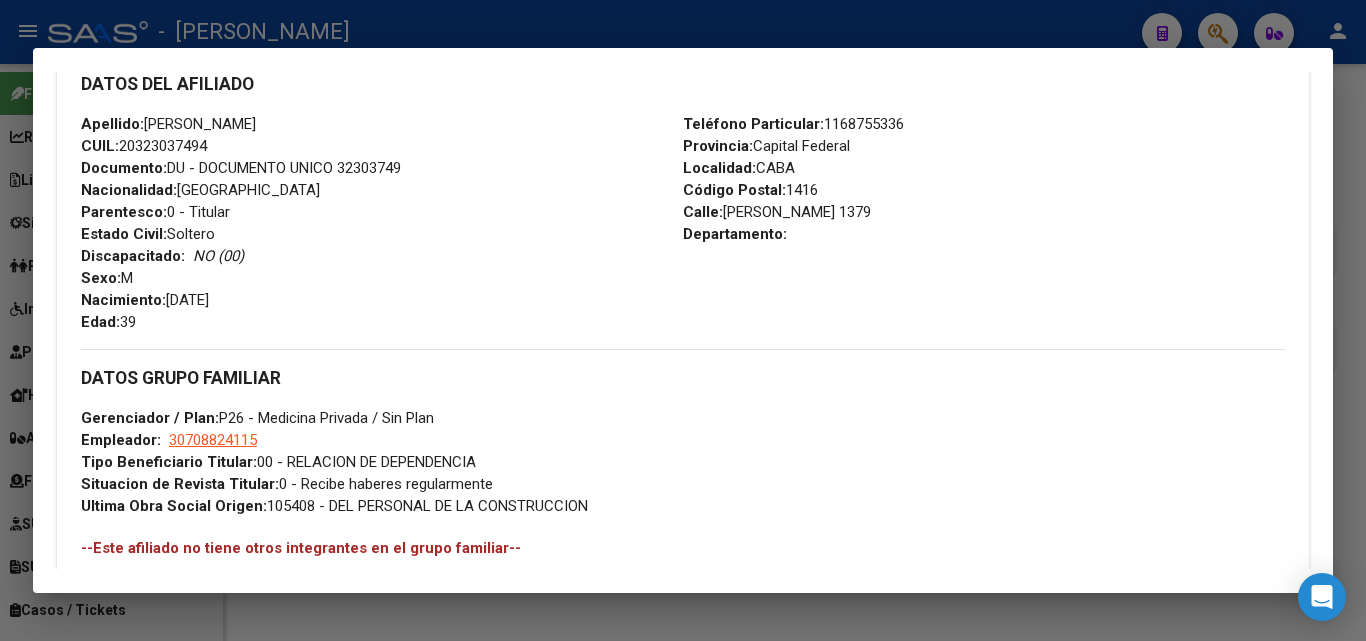 click on "Gerenciador / Plan:  P26 - Medicina Privada / Sin Plan" at bounding box center [257, 418] 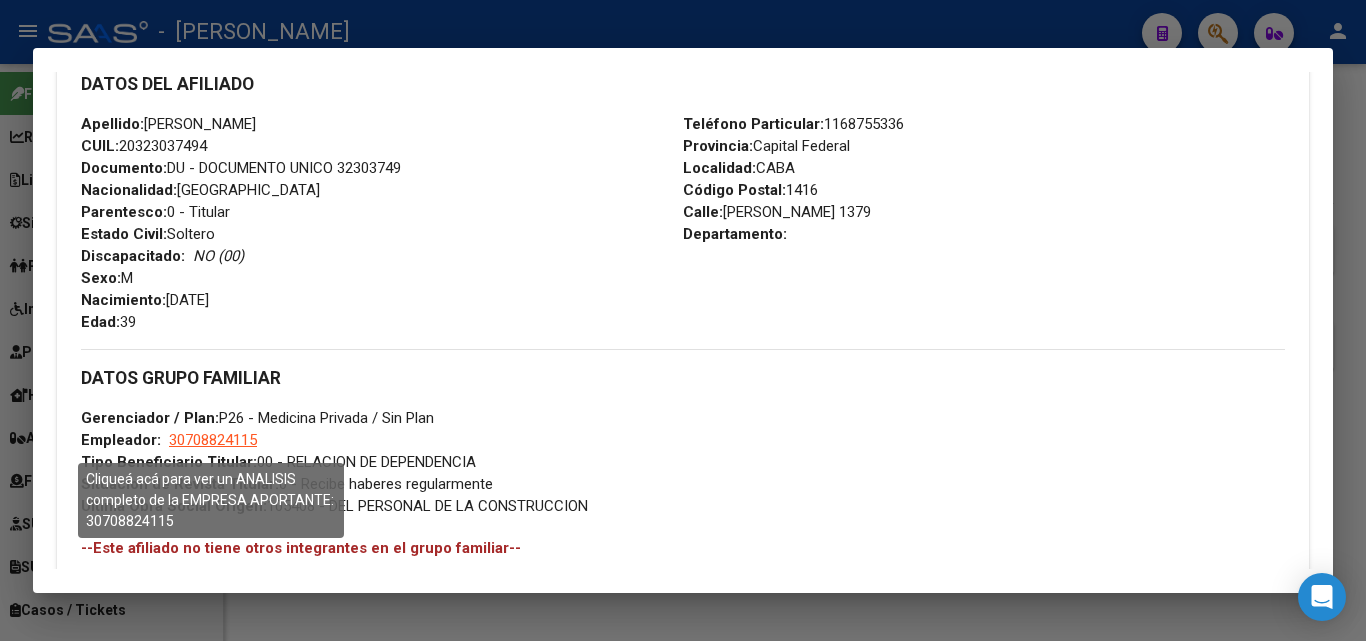 click on "30708824115" at bounding box center [213, 440] 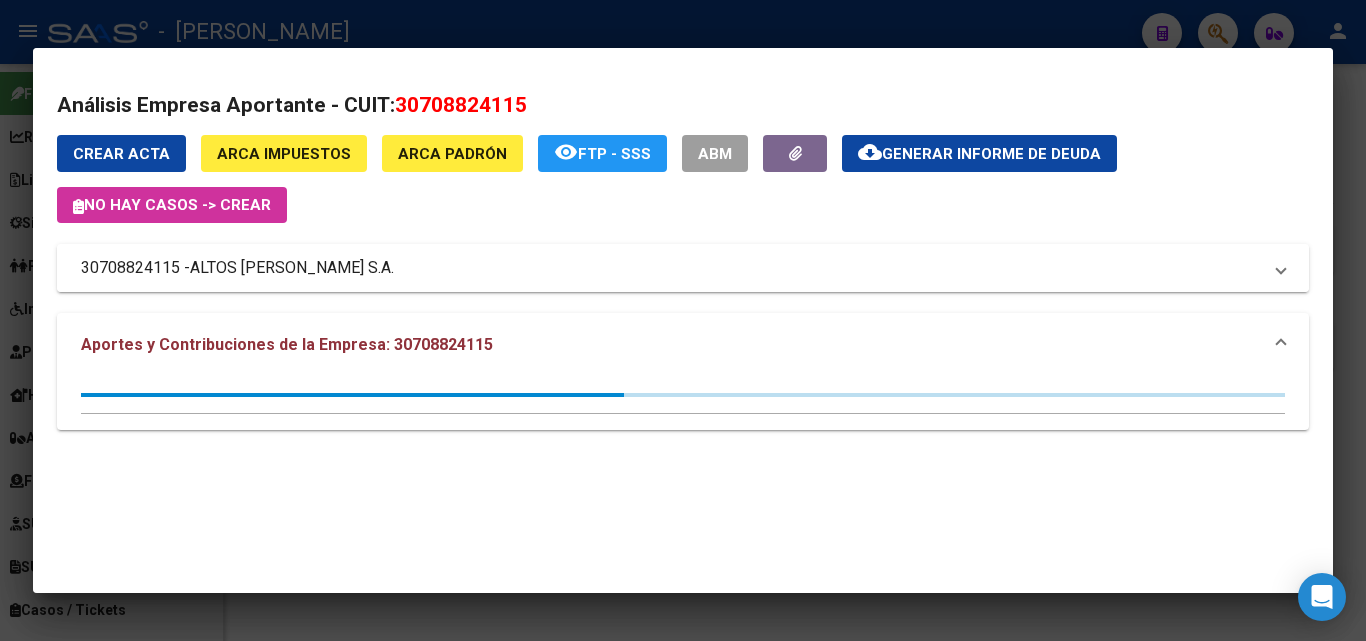 click on "ALTOS [PERSON_NAME] S.A." at bounding box center (292, 268) 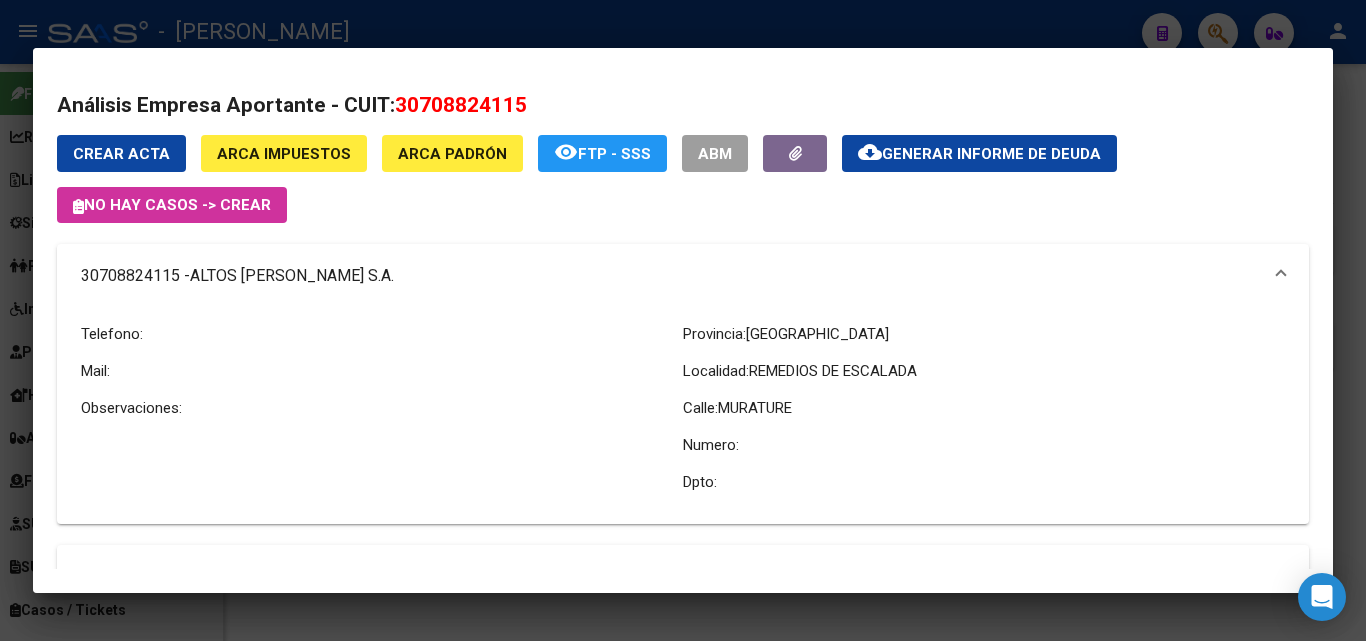 click at bounding box center [683, 320] 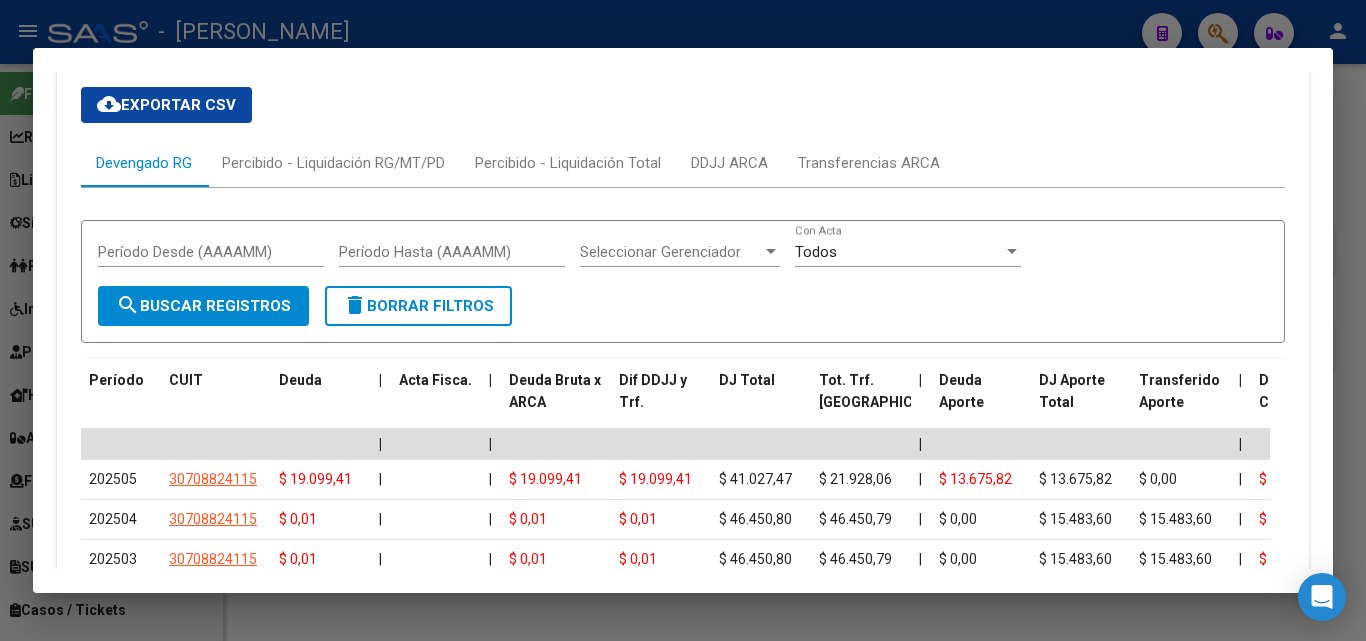 scroll, scrollTop: 1900, scrollLeft: 0, axis: vertical 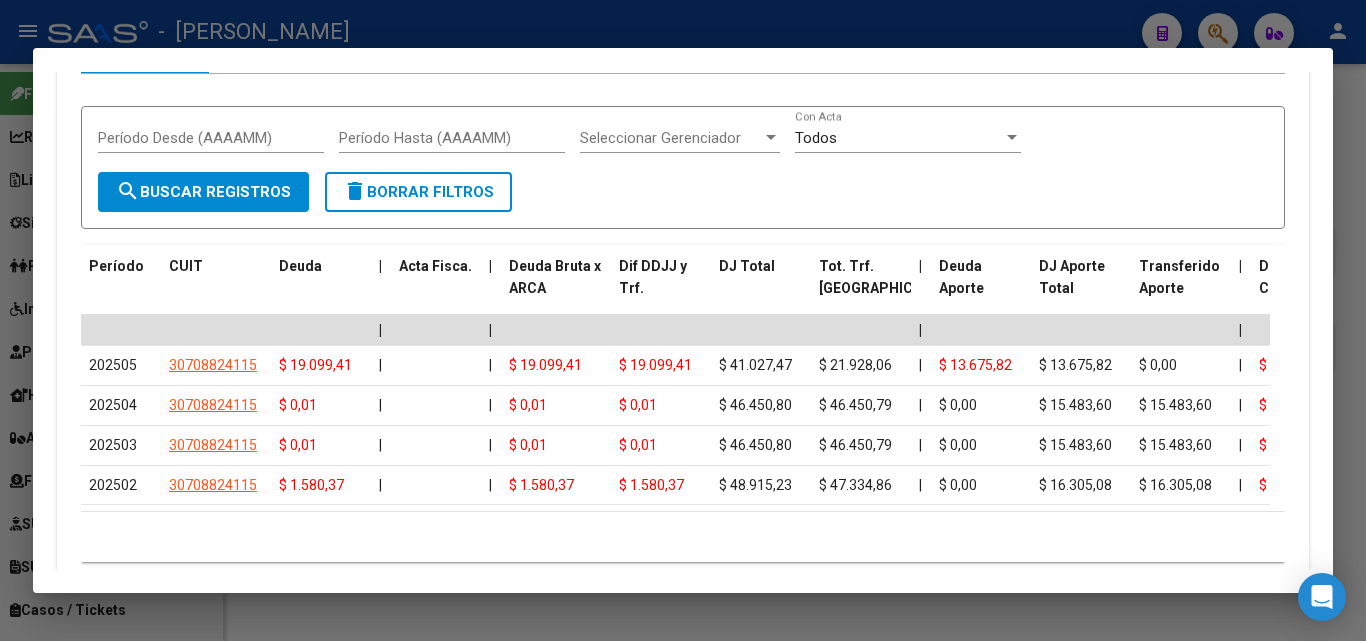 click at bounding box center [683, 320] 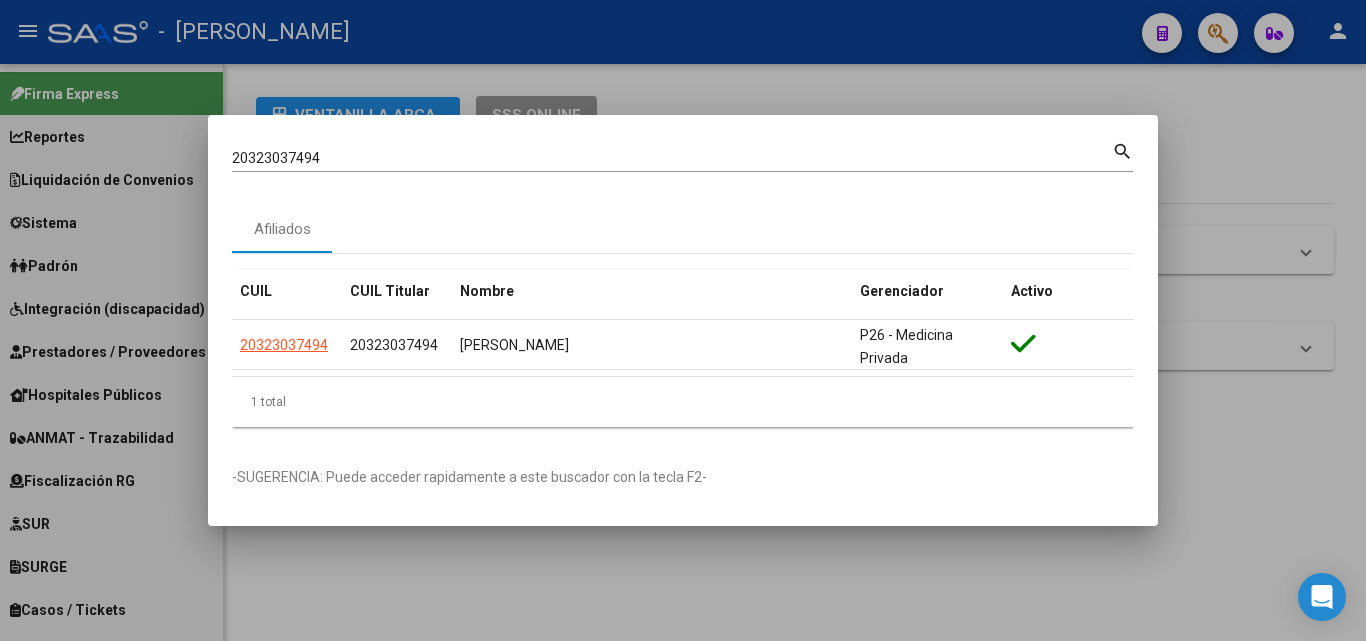 click on "20323037494" at bounding box center [672, 158] 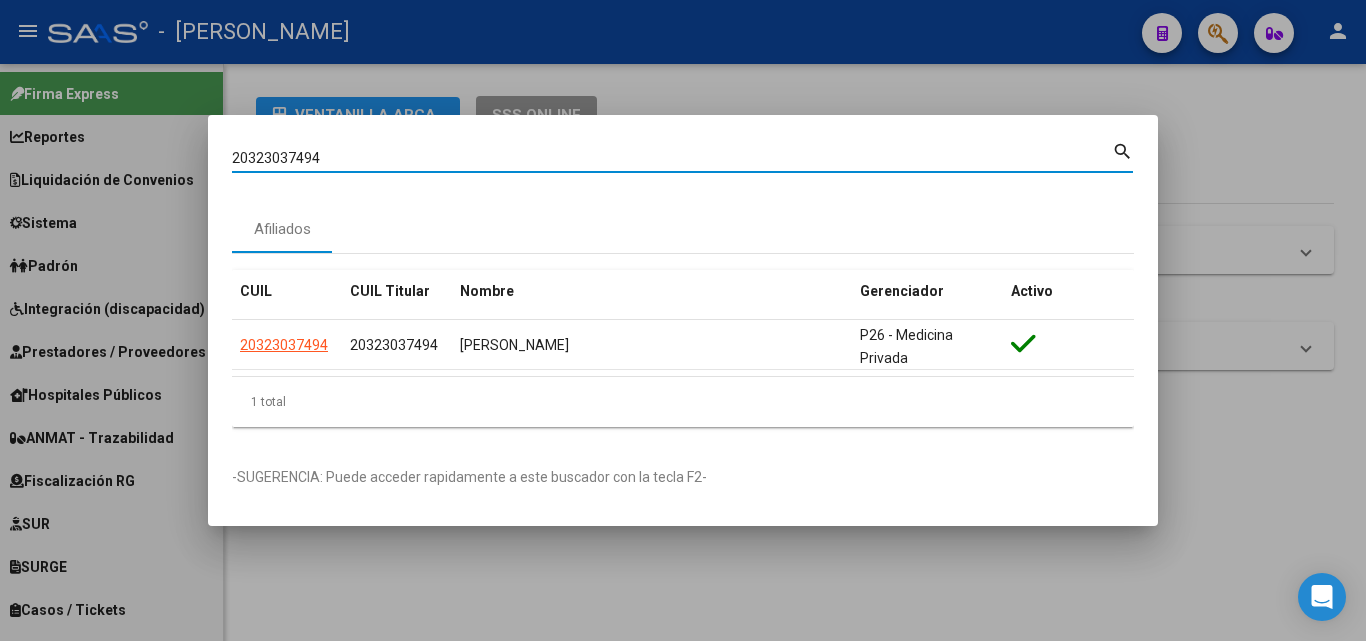 click on "20323037494" at bounding box center [672, 158] 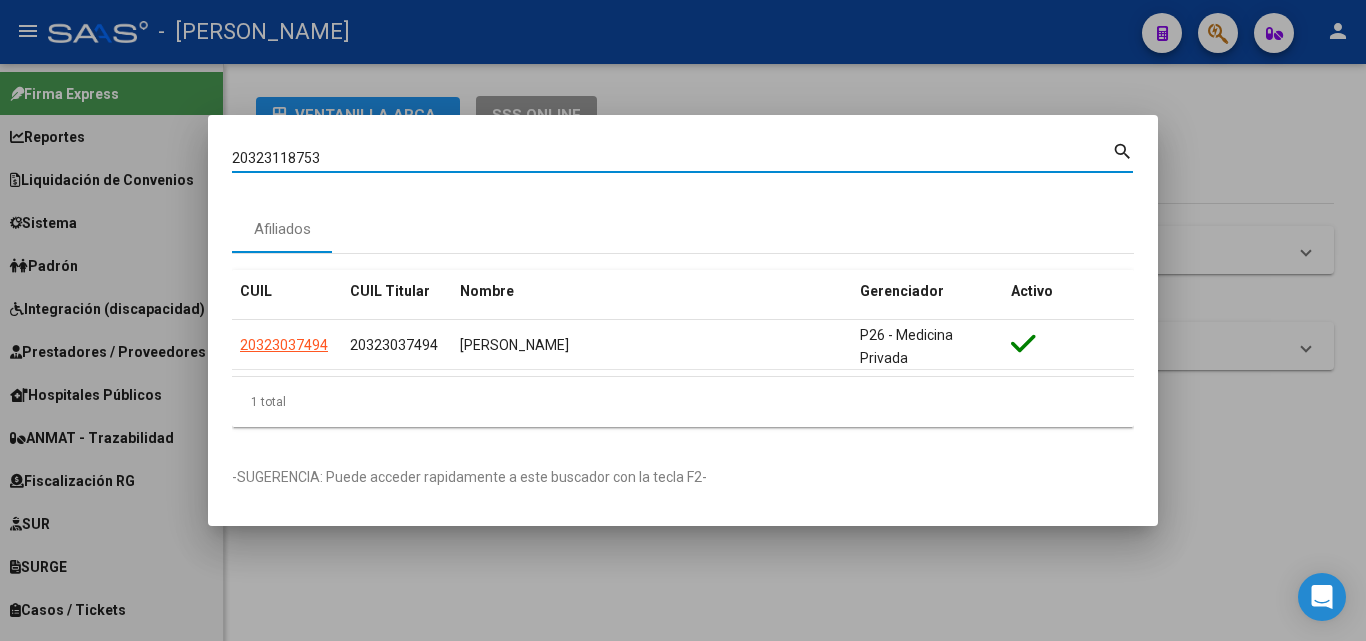 type on "20323118753" 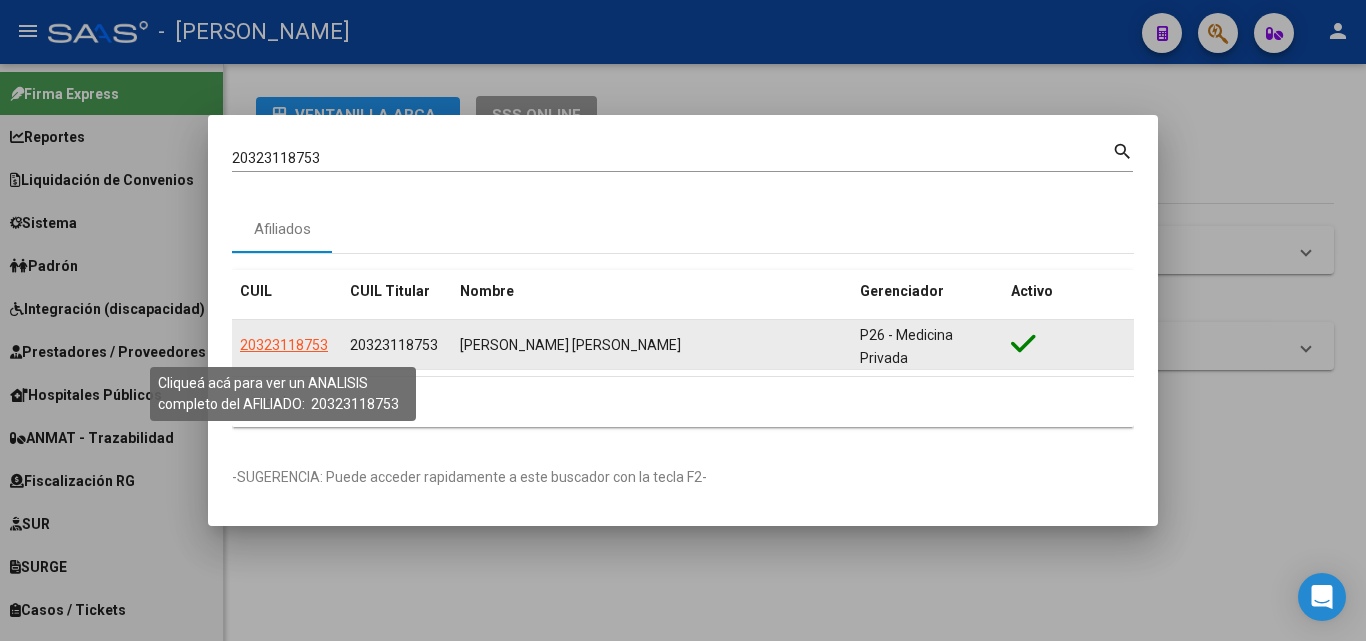 click on "20323118753" 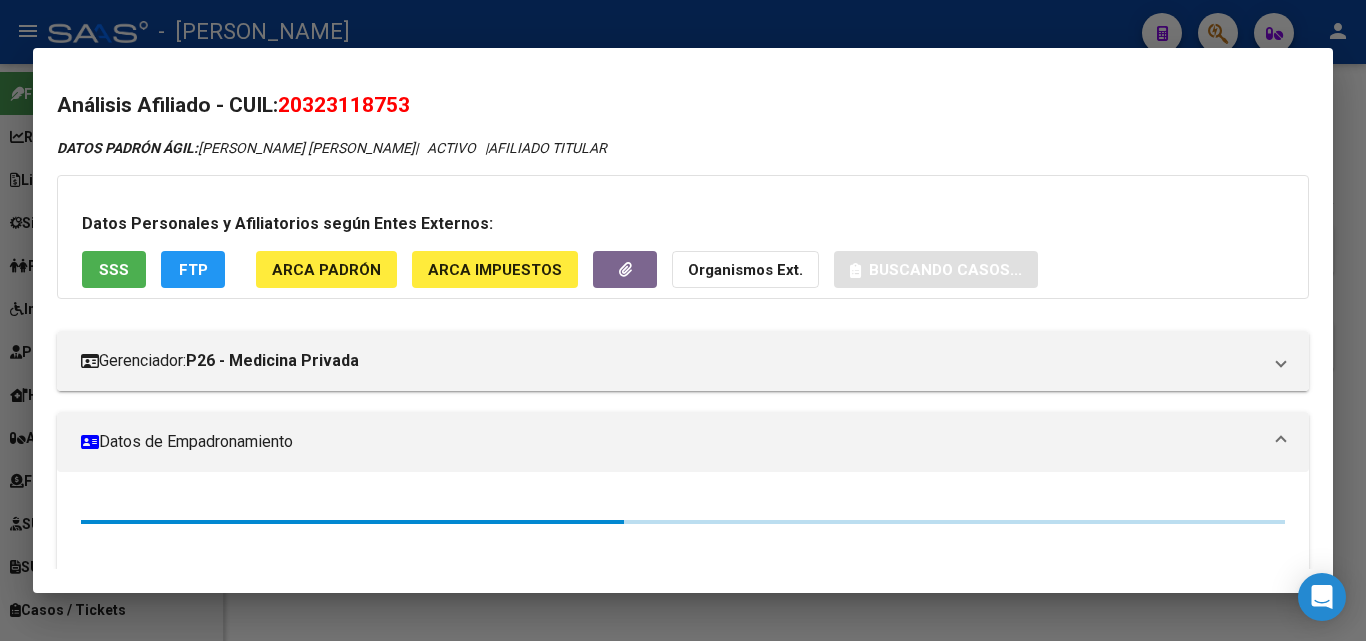 click on "Datos Personales y Afiliatorios según Entes Externos: SSS FTP ARCA Padrón ARCA Impuestos Organismos Ext.    Buscando casos..." at bounding box center [683, 237] 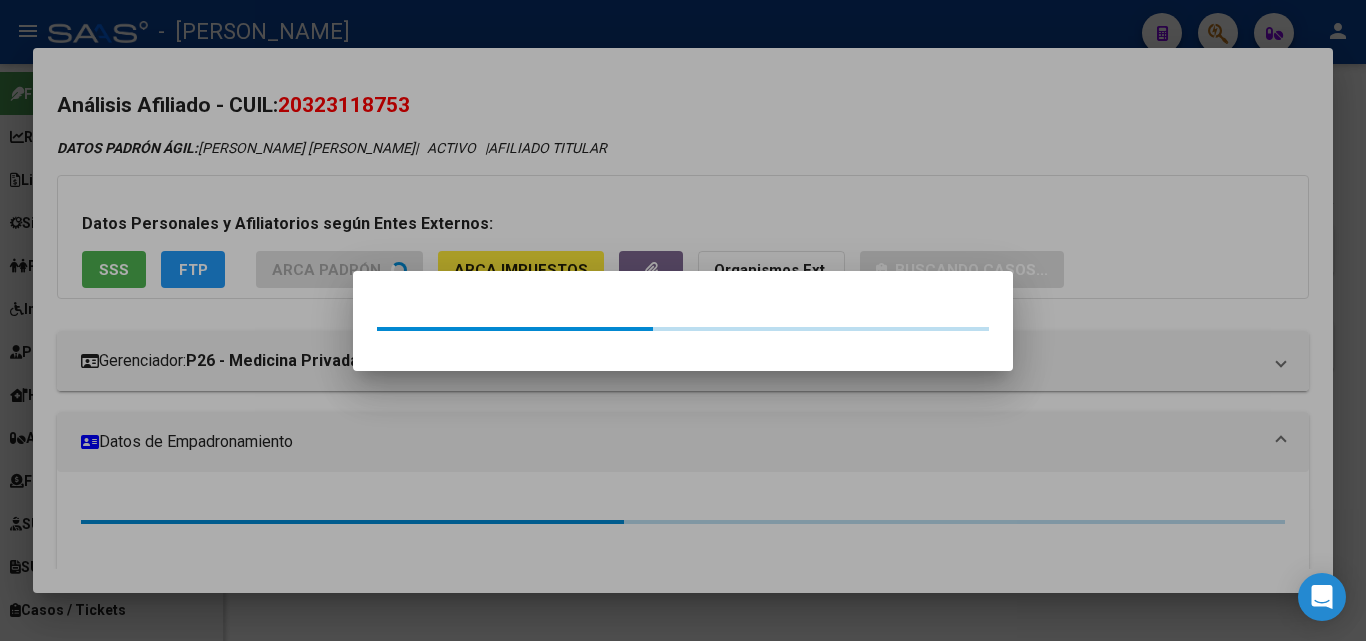 click at bounding box center (683, 320) 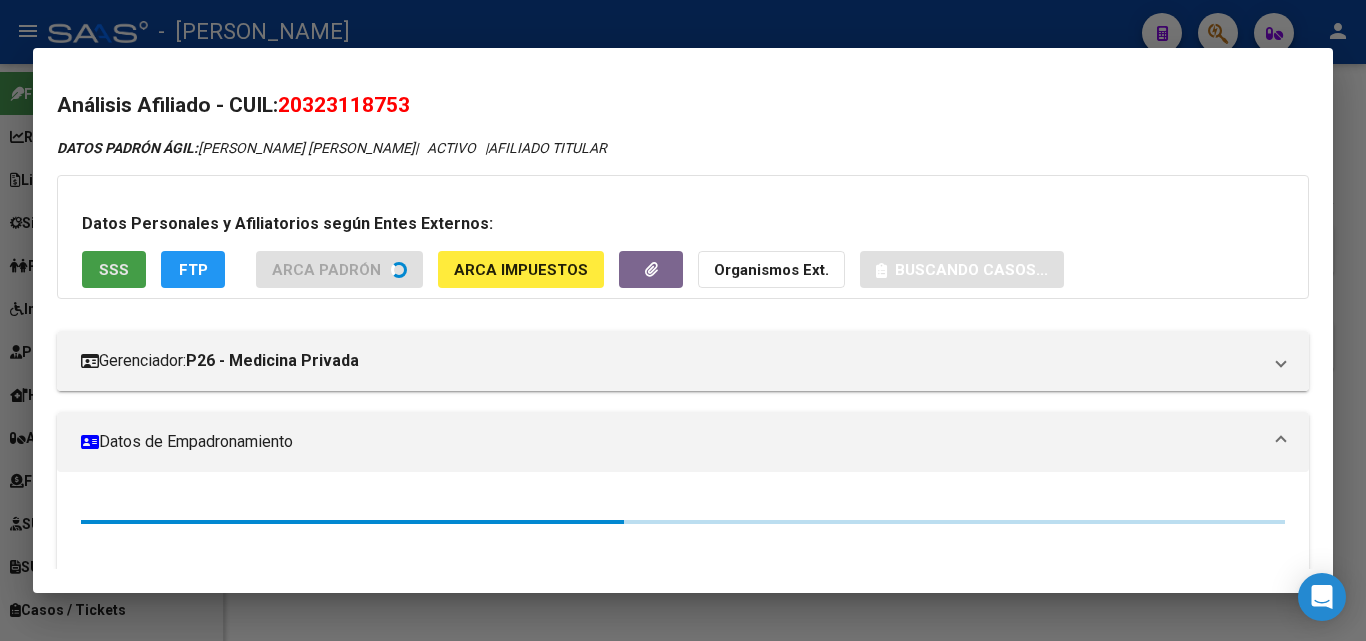 click on "SSS" at bounding box center [114, 270] 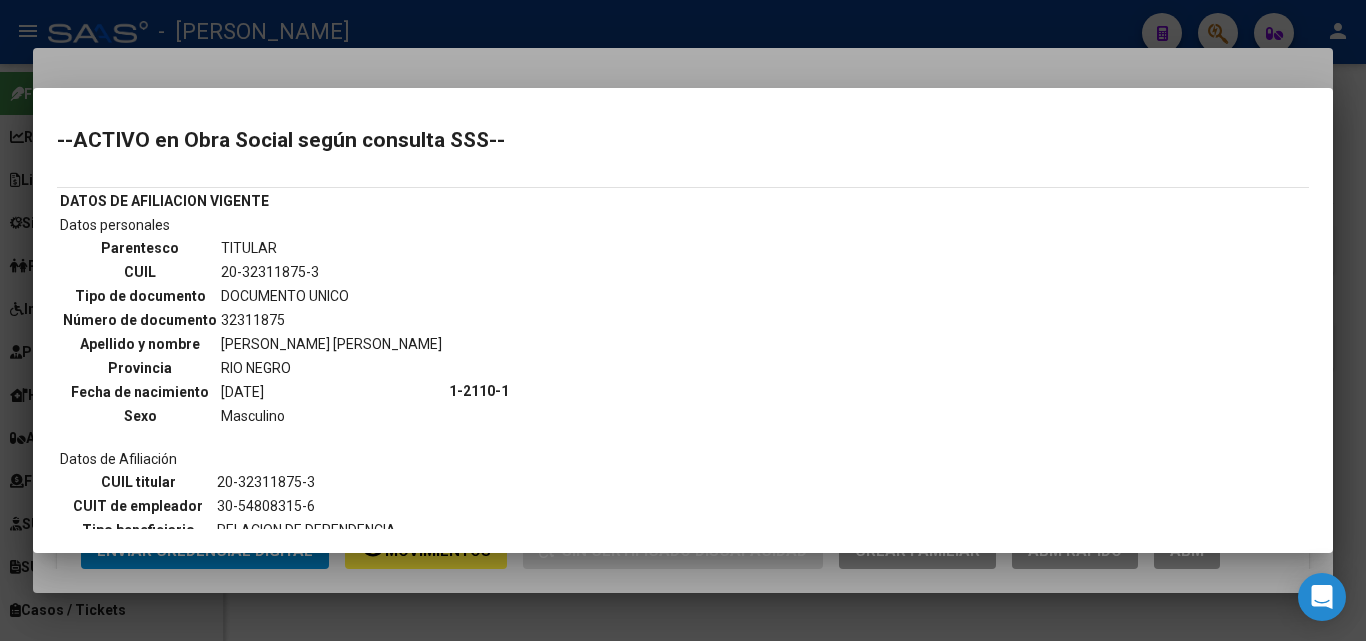 click at bounding box center [683, 320] 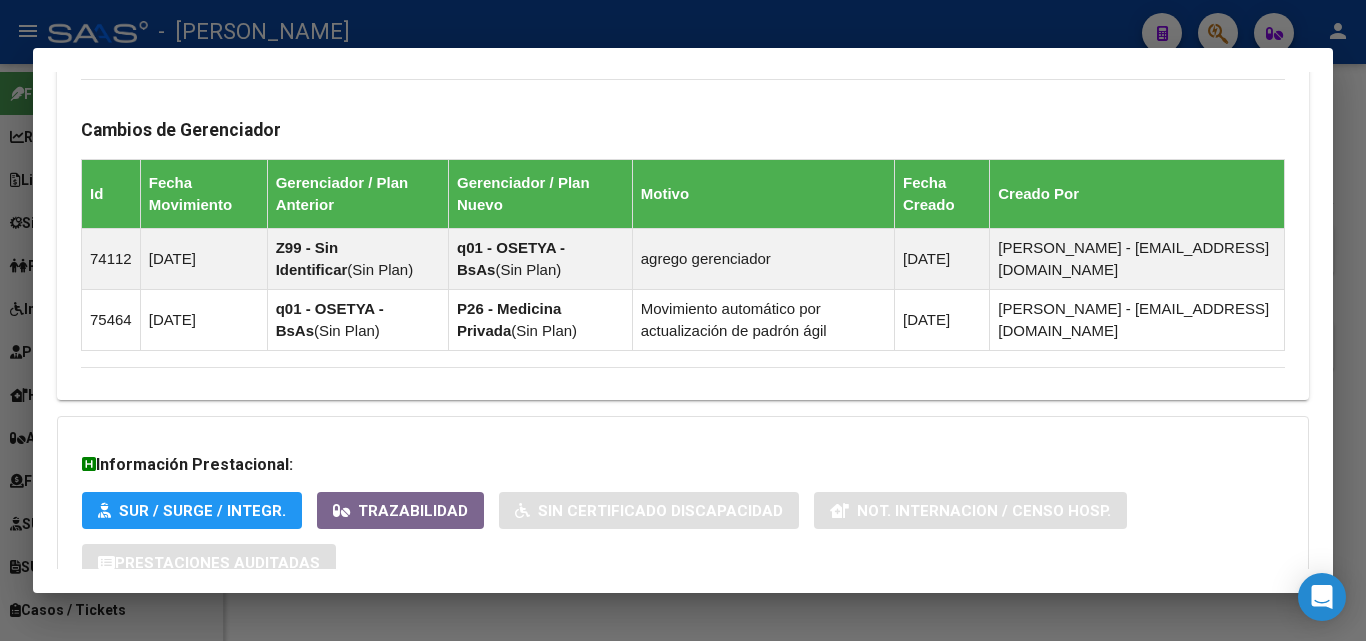 scroll, scrollTop: 1343, scrollLeft: 0, axis: vertical 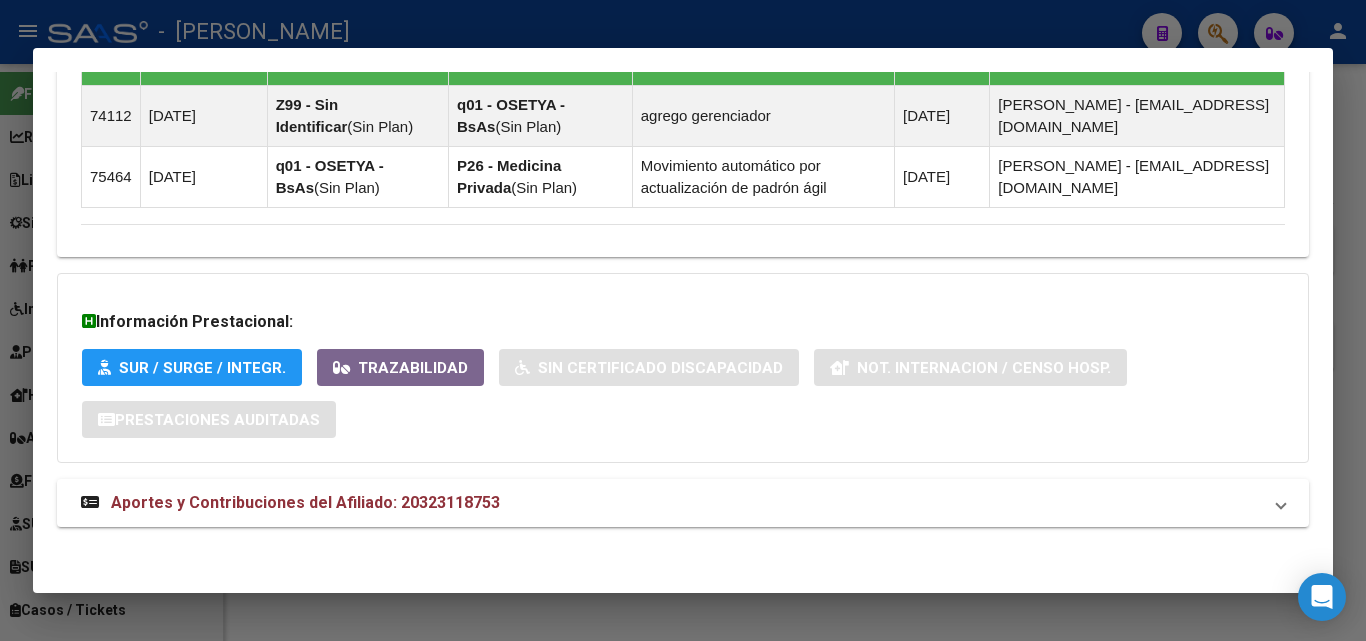 click on "DATOS ARCA:  [PERSON_NAME] [PERSON_NAME]       ([DATE])  DATOS PADRÓN ÁGIL:  [PERSON_NAME] [PERSON_NAME]       |   ACTIVO   |     AFILIADO TITULAR  Datos Personales y Afiliatorios según Entes Externos: SSS FTP ARCA Padrón ARCA Impuestos Organismos Ext.   No hay casos -> Crear
Gerenciador:      P26 - Medicina Privada Atención telefónica: Atención emergencias: Otros Datos Útiles:    Datos de Empadronamiento  Enviar Credencial Digital remove_red_eye Movimientos    Sin Certificado Discapacidad Crear Familiar ABM Rápido ABM Etiquetas: Estado: ACTIVO Última Alta Formal:  [DATE] Ultimo Tipo Movimiento Alta:  ALTA RG OPCION Online (clave fiscal) Comentario ADMIN:  ALTA AUTOMATICA POR ADHESION AFIP el [DATE] 10:17:58 DATOS DEL AFILIADO Apellido:   [PERSON_NAME] [PERSON_NAME]:  20323118753 Documento:  DU - DOCUMENTO UNICO 32311875  Nacionalidad:  [DEMOGRAPHIC_DATA] Parentesco:  0 - Titular Estado Civil:  [DEMOGRAPHIC_DATA] Discapacitado:    NO (00) Sexo:  M Nacimiento:  [DEMOGRAPHIC_DATA] Edad:  125  Provincia:" at bounding box center [683, -329] 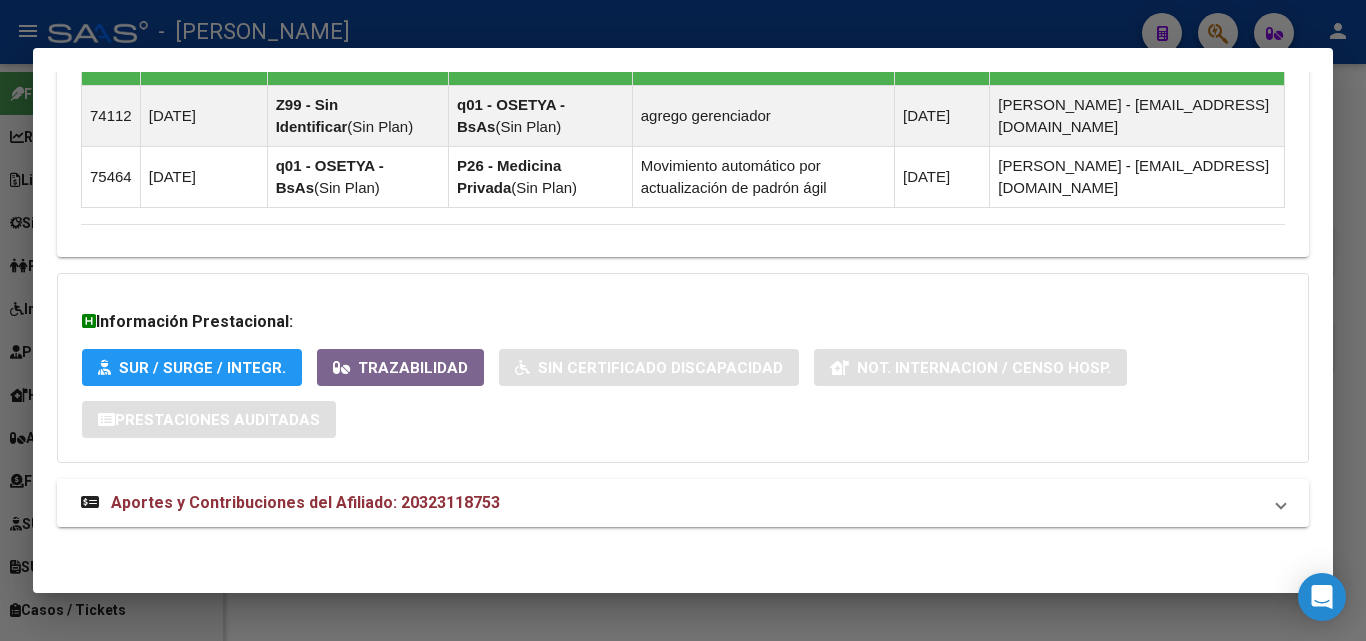 click on "Aportes y Contribuciones del Afiliado: 20323118753" at bounding box center (305, 502) 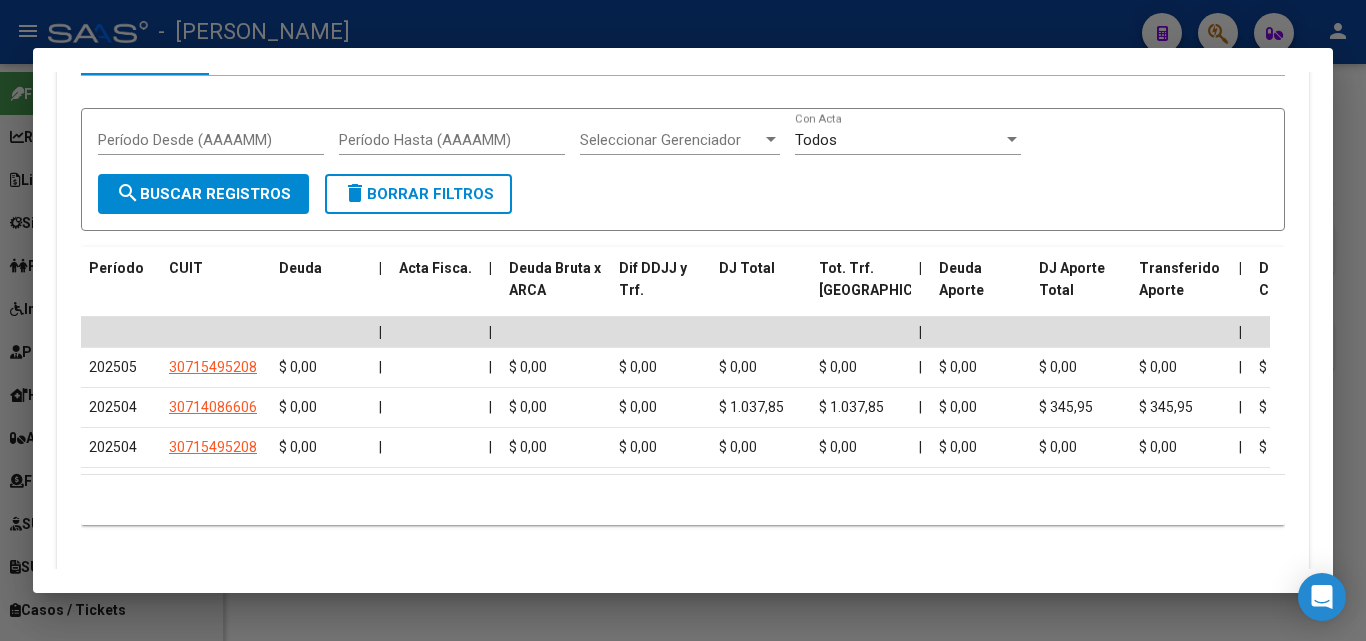 scroll, scrollTop: 2023, scrollLeft: 0, axis: vertical 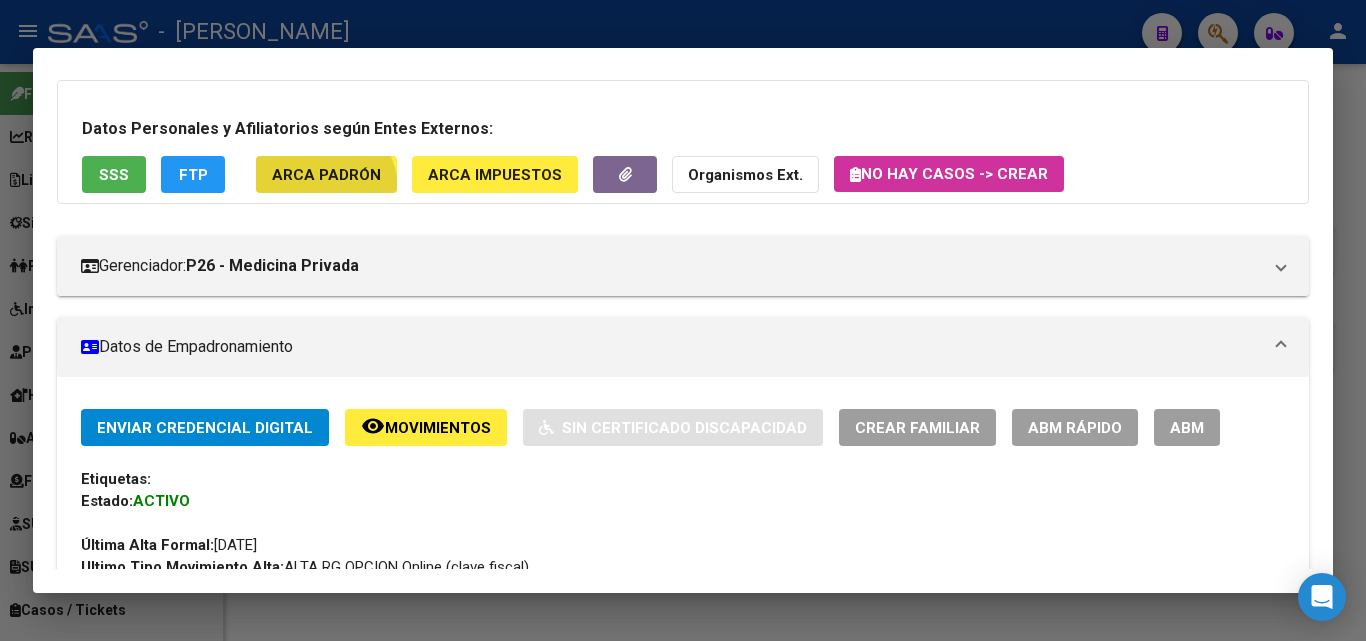 click on "ARCA Padrón" 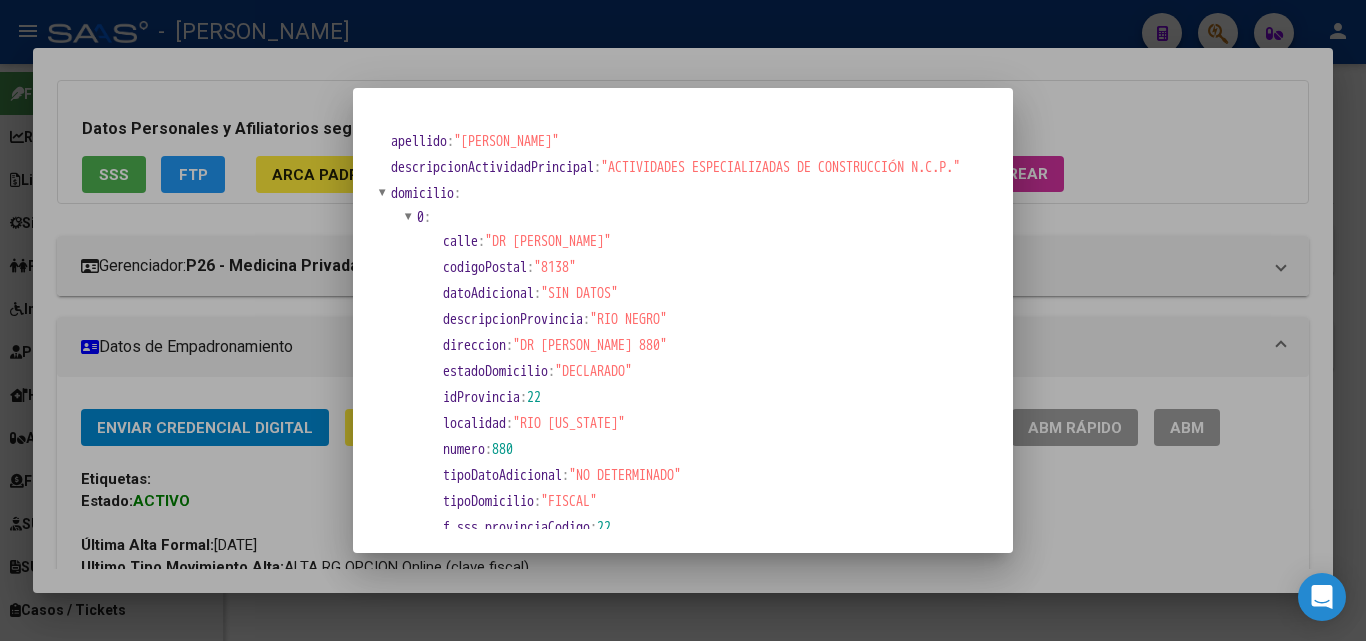 click at bounding box center (683, 320) 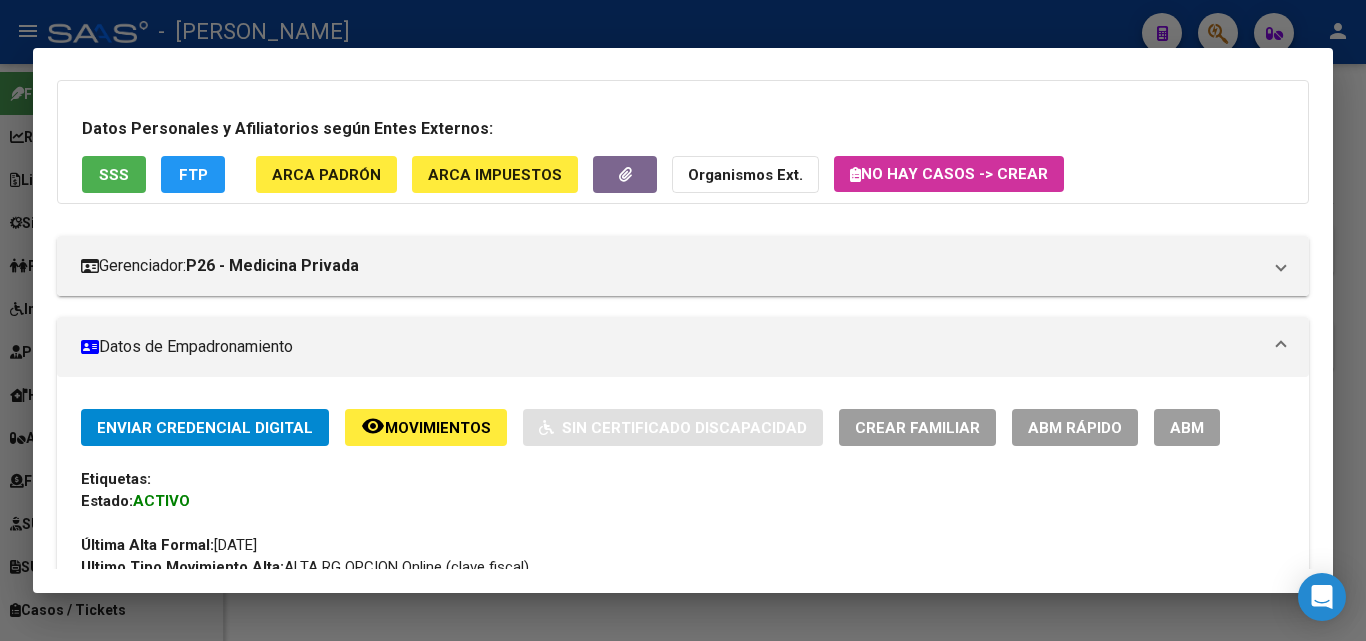 scroll, scrollTop: 323, scrollLeft: 0, axis: vertical 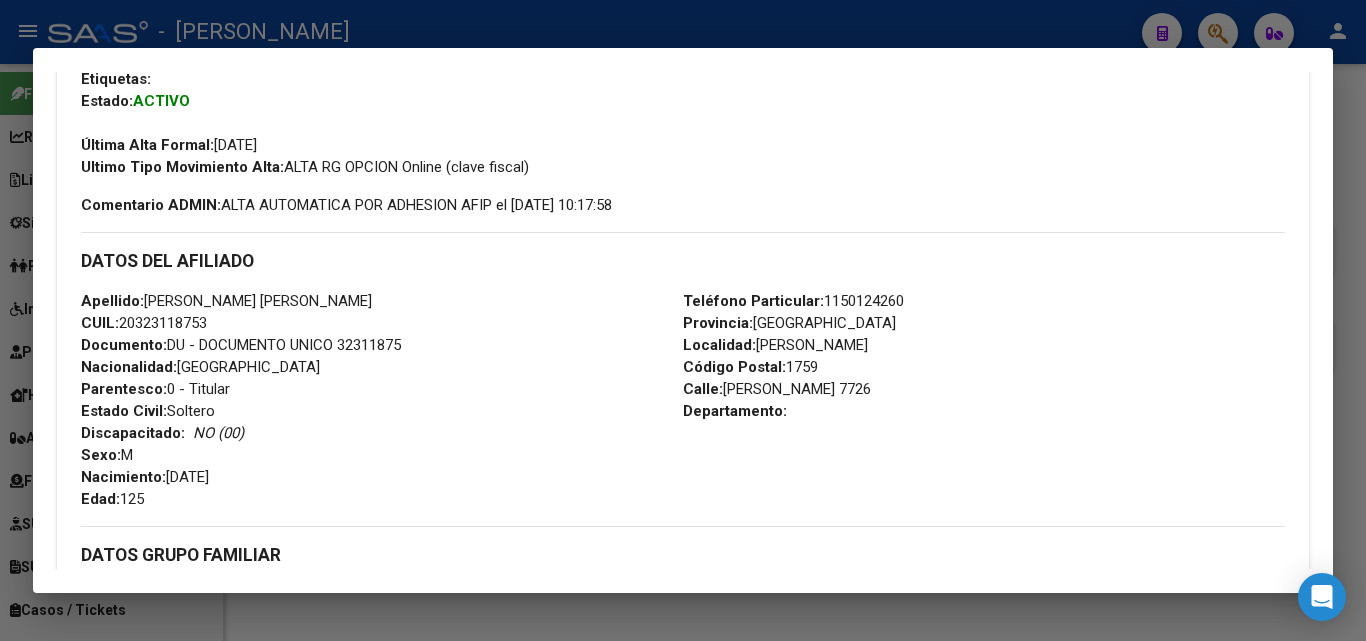 click on "Documento:  DU - DOCUMENTO UNICO 32311875" at bounding box center [241, 345] 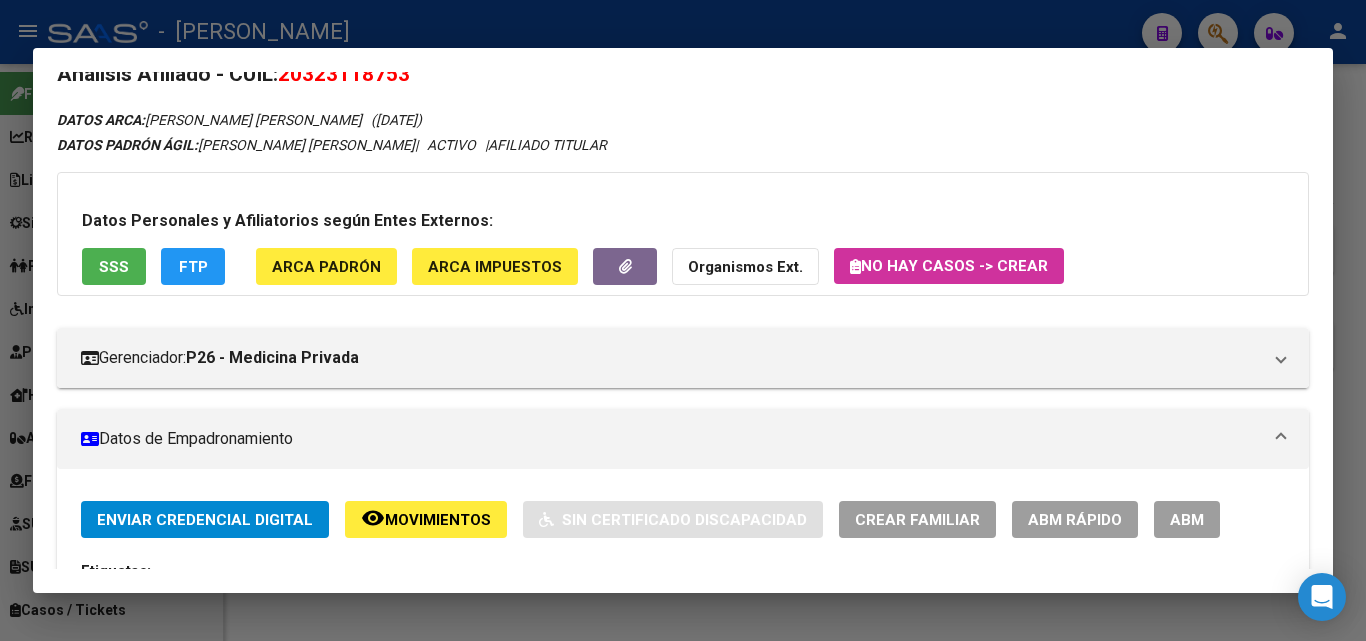 scroll, scrollTop: 0, scrollLeft: 0, axis: both 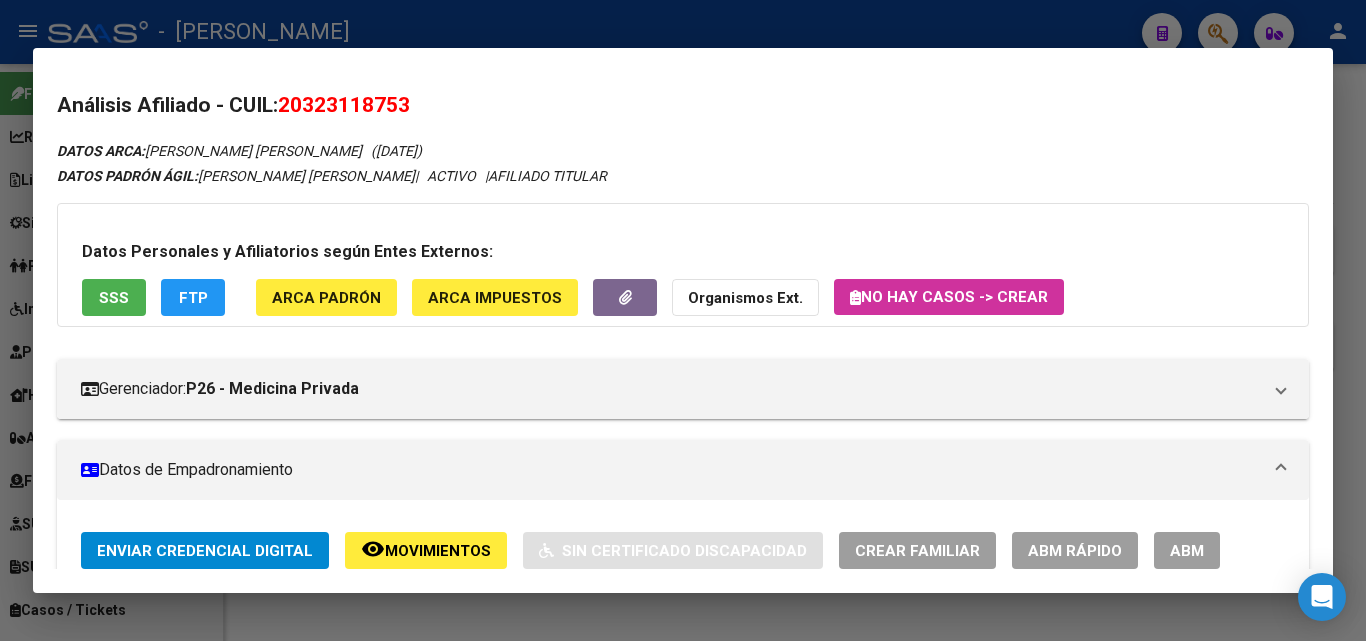 click on "Datos Personales y Afiliatorios según Entes Externos: SSS FTP ARCA Padrón ARCA Impuestos Organismos Ext.   No hay casos -> Crear" at bounding box center (683, 265) 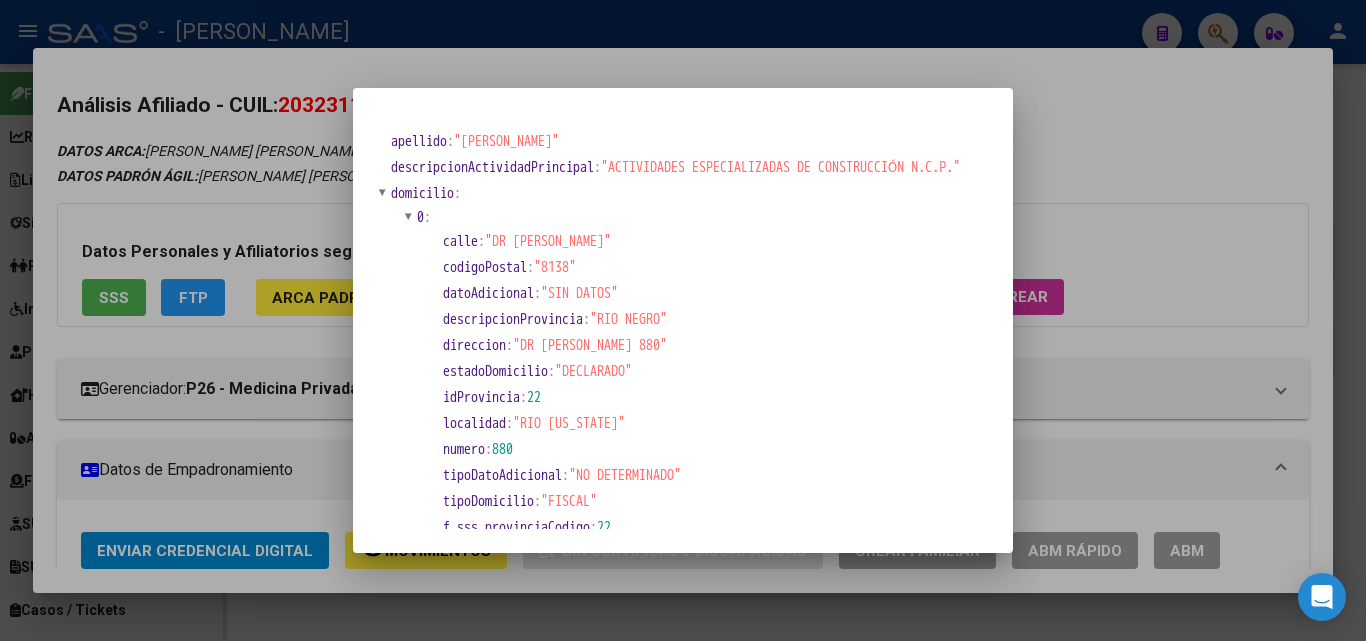 drag, startPoint x: 480, startPoint y: 243, endPoint x: 659, endPoint y: 243, distance: 179 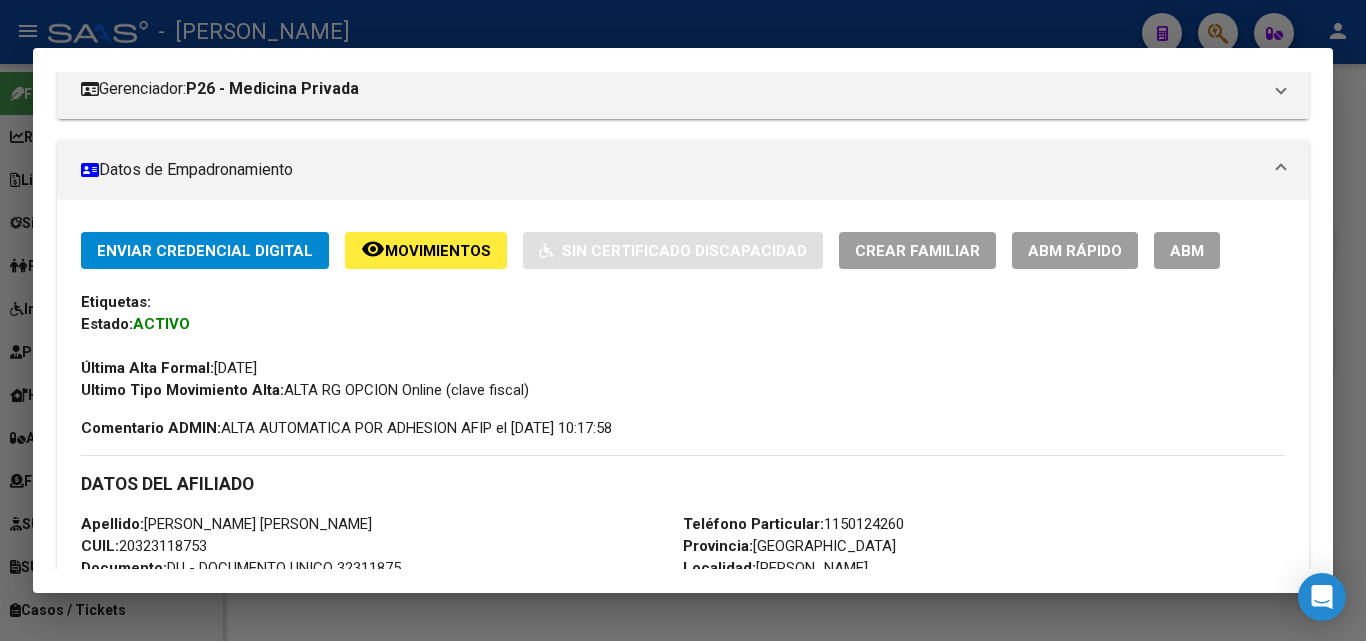 scroll, scrollTop: 500, scrollLeft: 0, axis: vertical 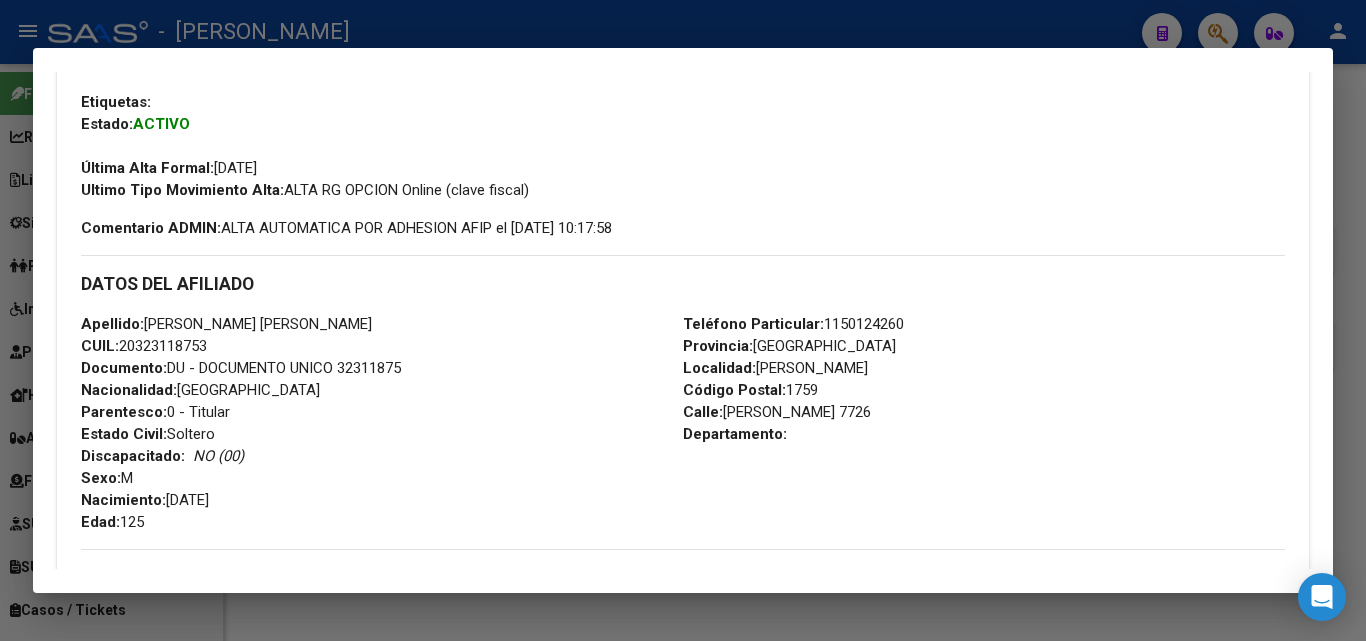 click on "Teléfono Particular:  [PHONE_NUMBER]" at bounding box center (793, 324) 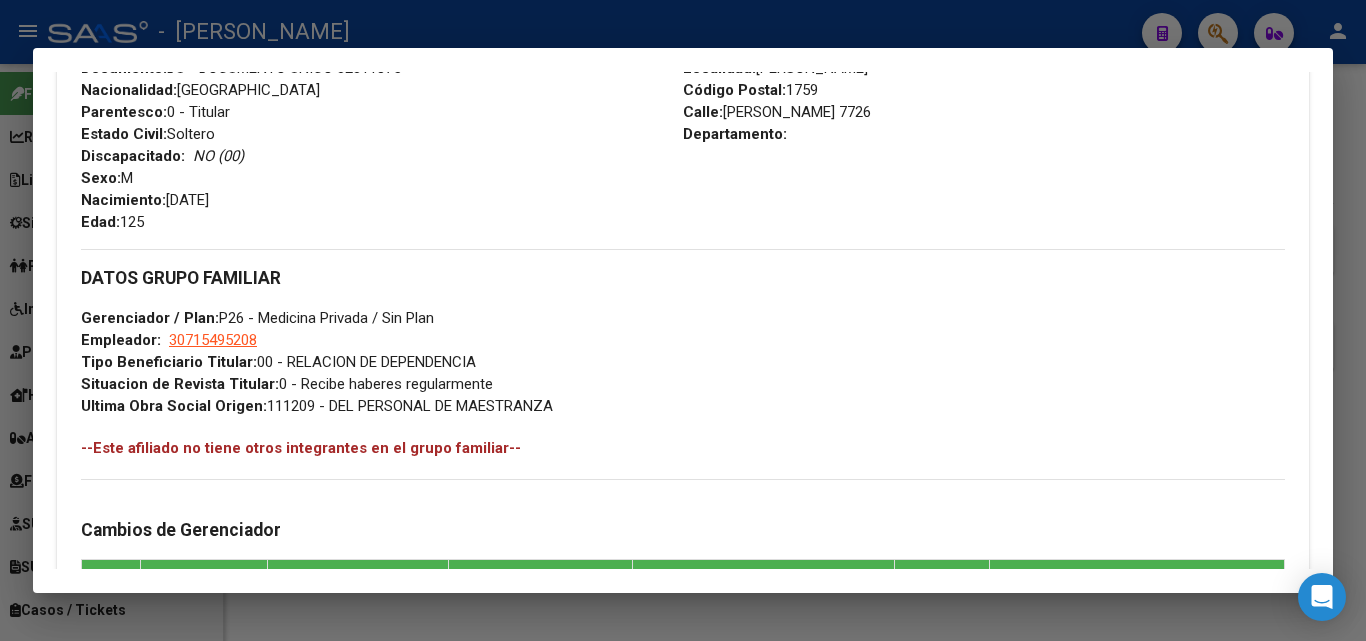 click on "Gerenciador / Plan:  P26 - Medicina Privada / Sin Plan" at bounding box center [257, 318] 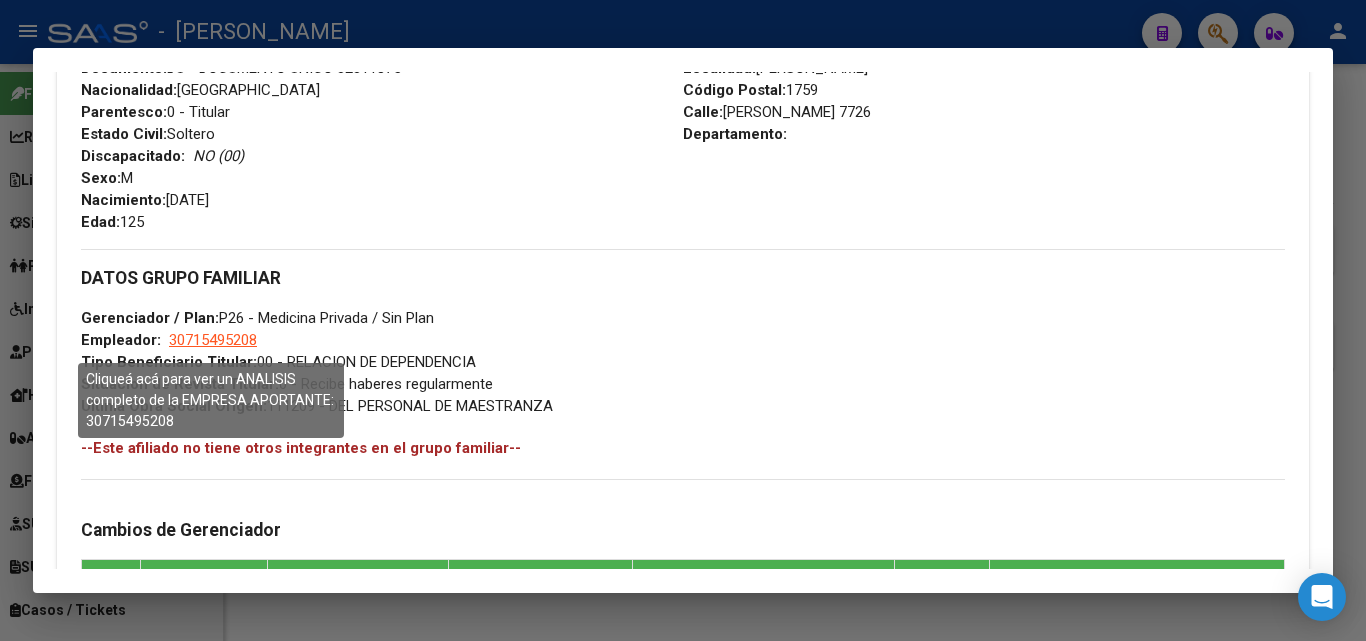 click on "30715495208" at bounding box center [213, 340] 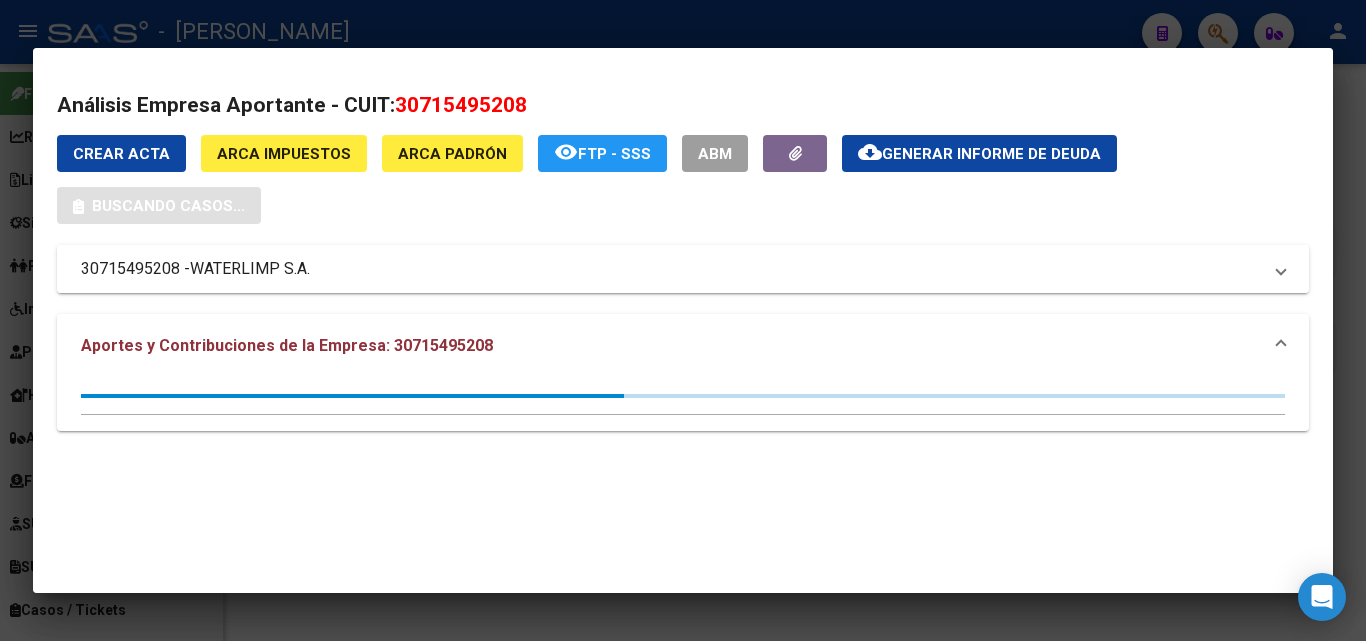click on "WATERLIMP S.A." at bounding box center [250, 269] 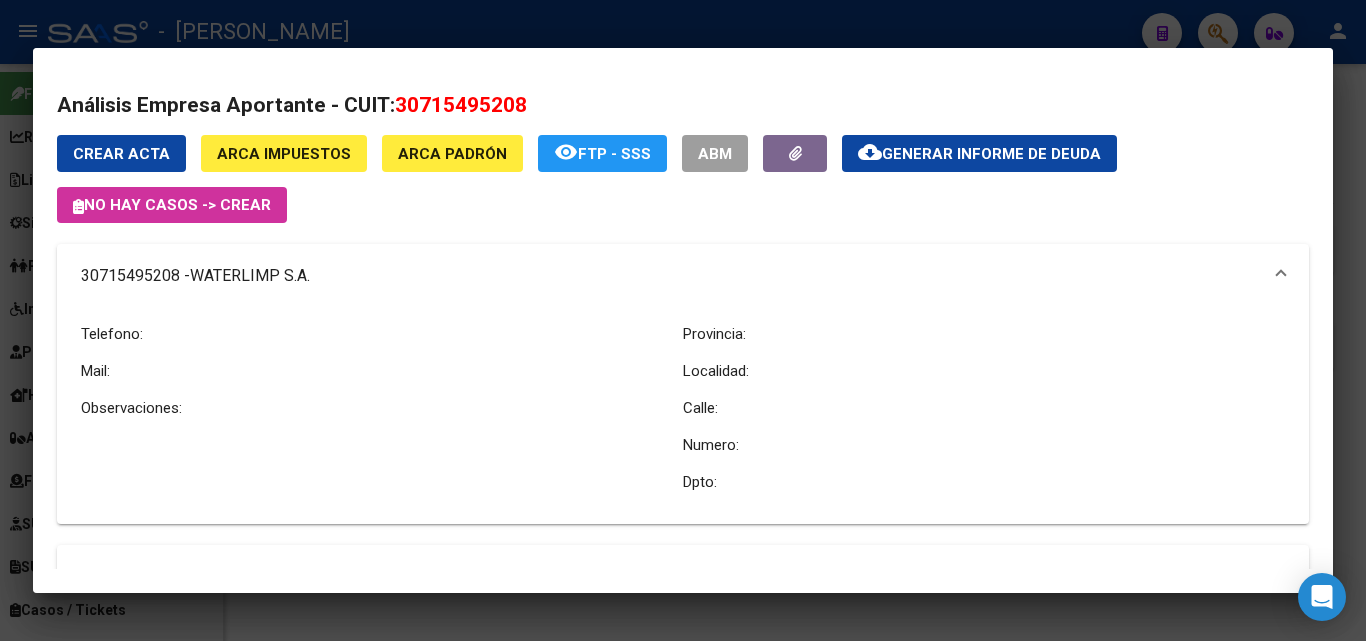 click at bounding box center [683, 320] 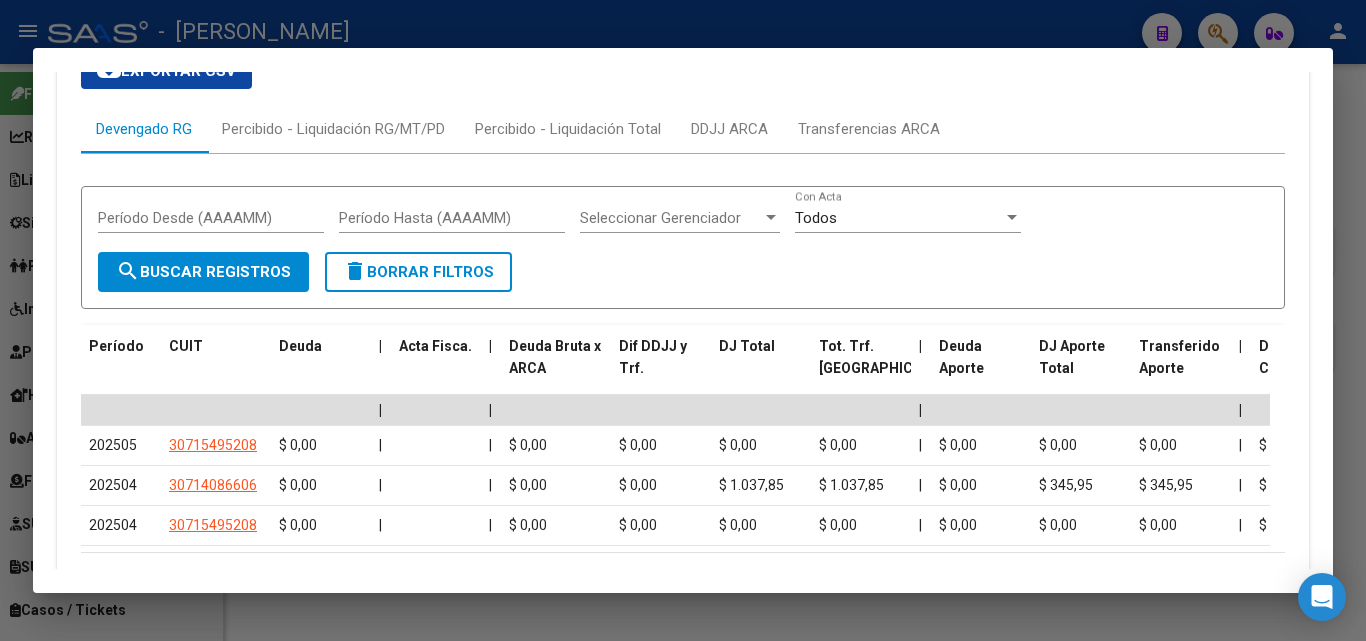 scroll, scrollTop: 2000, scrollLeft: 0, axis: vertical 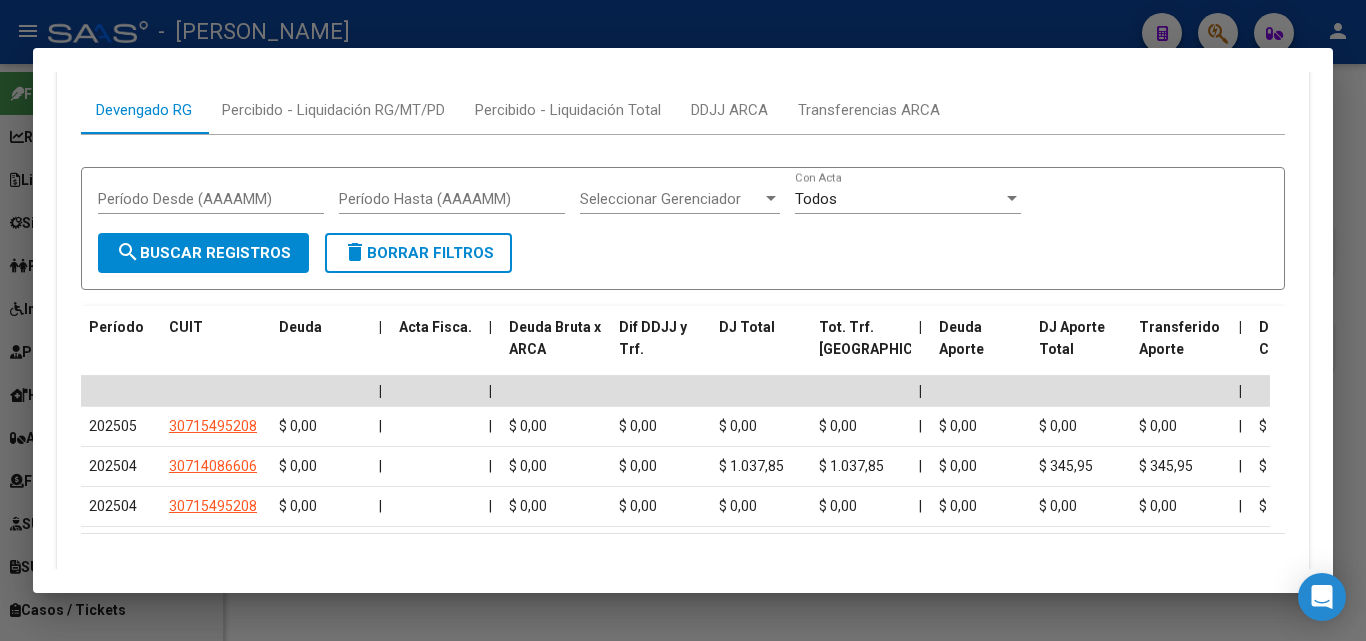 click at bounding box center [683, 320] 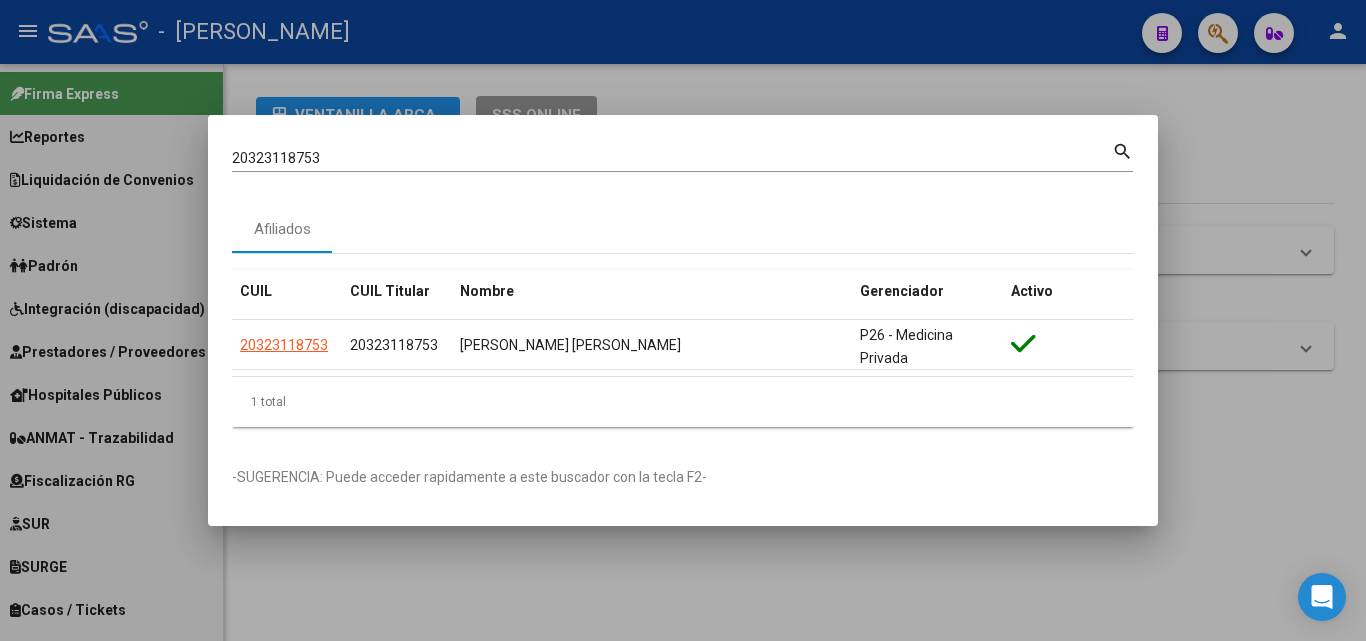 click on "20323118753" at bounding box center (672, 158) 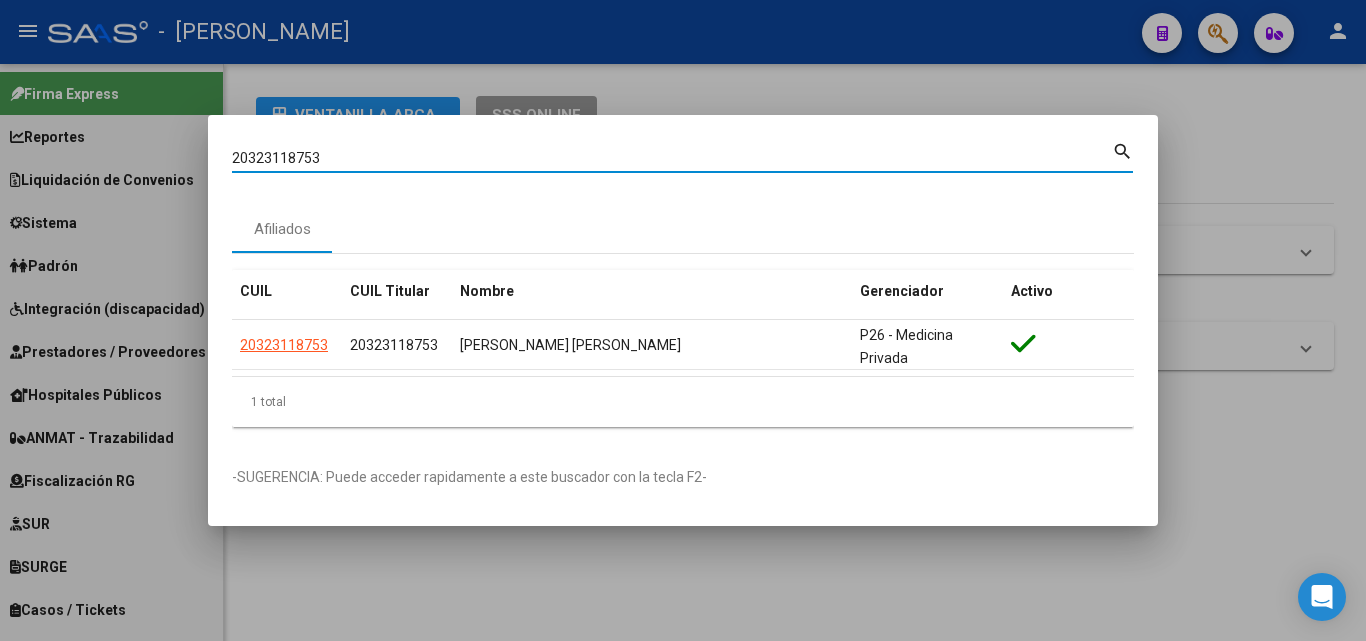 click on "20323118753" at bounding box center [672, 158] 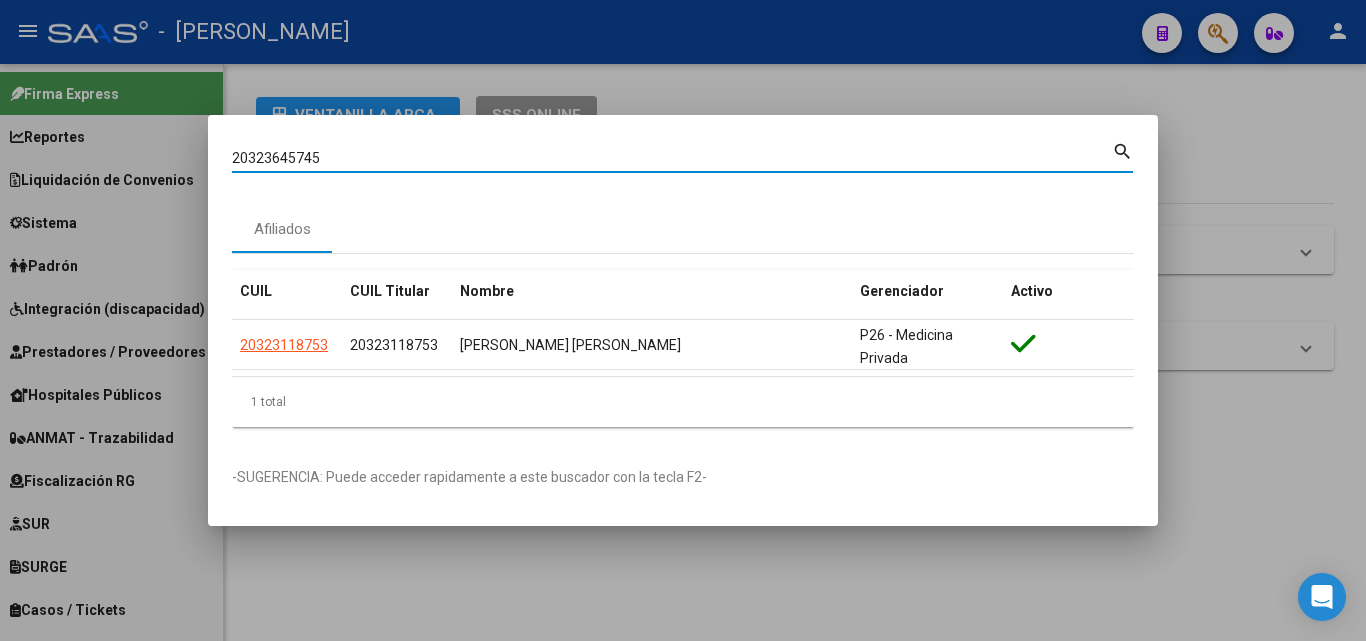 type on "20323645745" 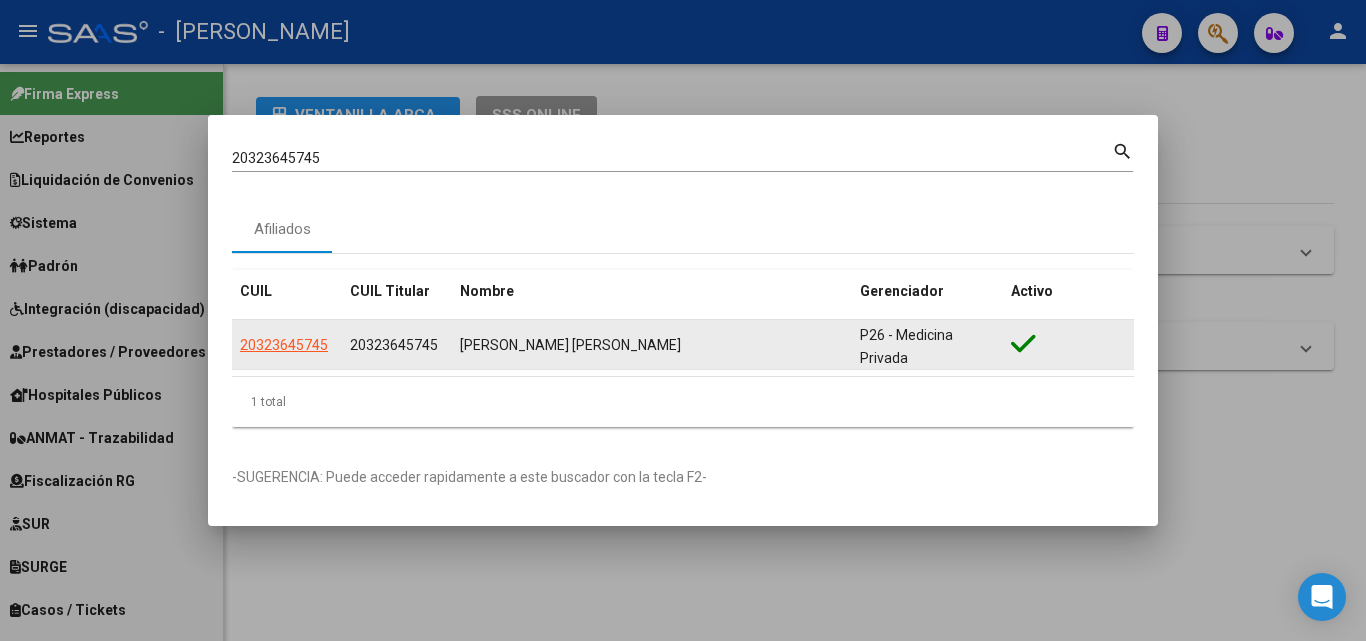 click on "20323645745" 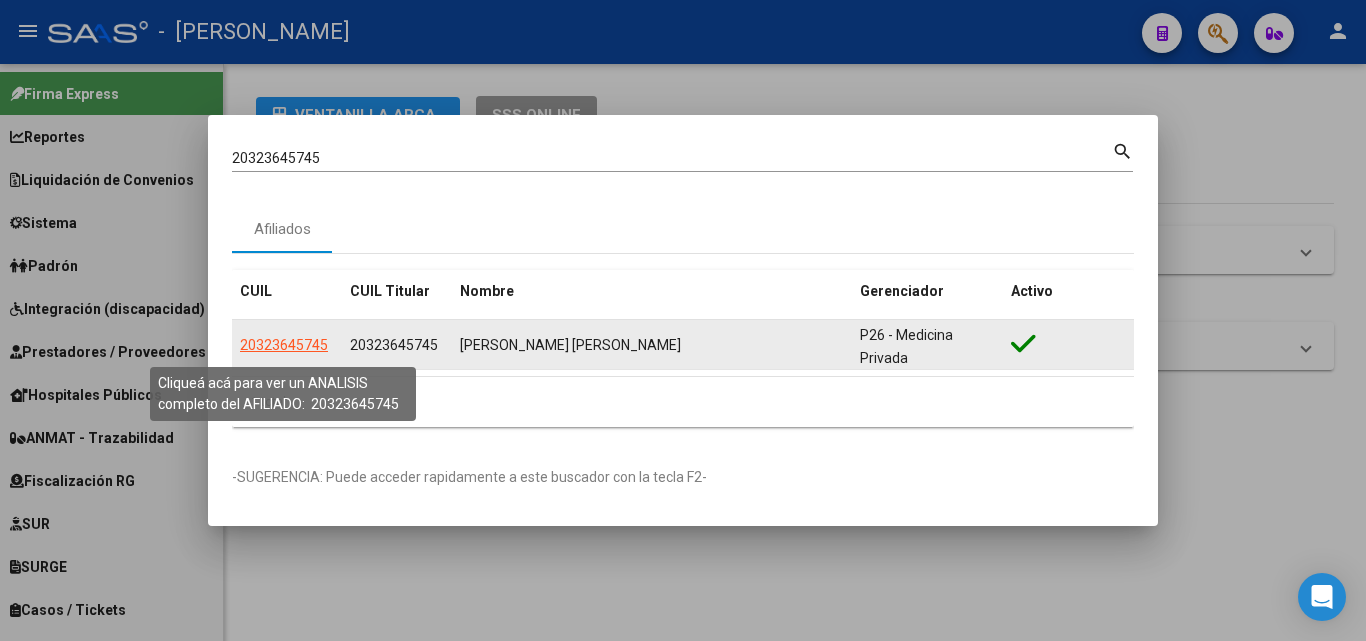 click on "20323645745" 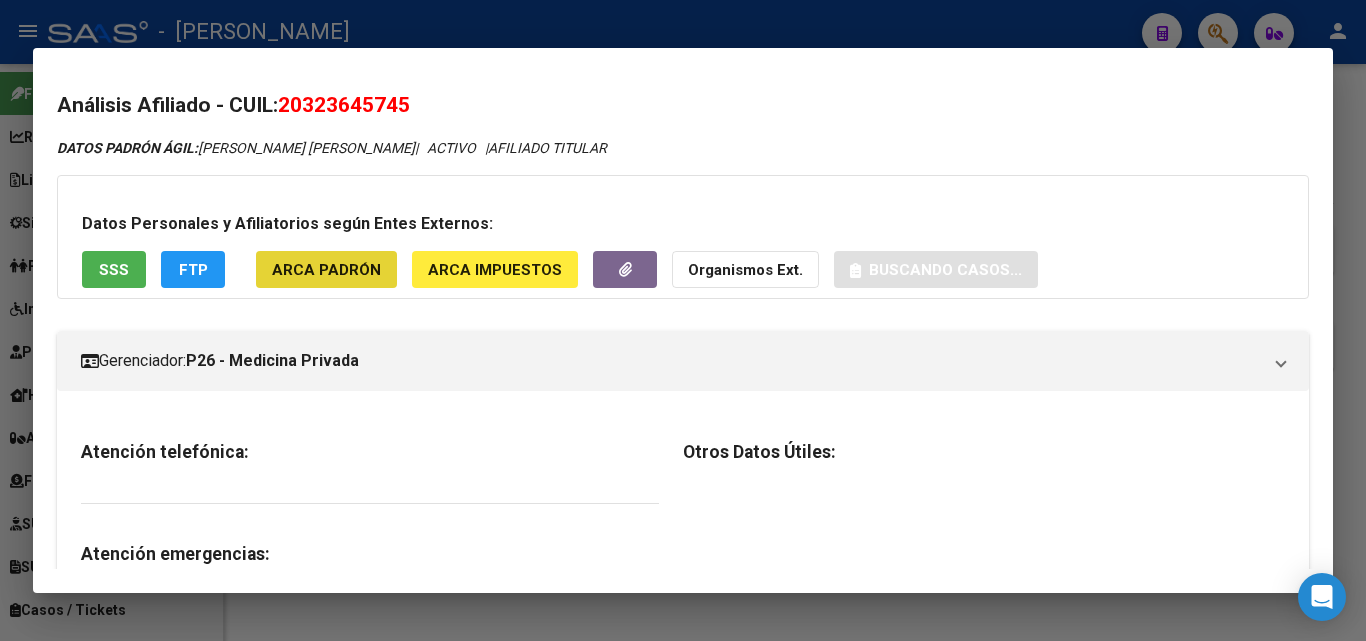 click on "ARCA Padrón" 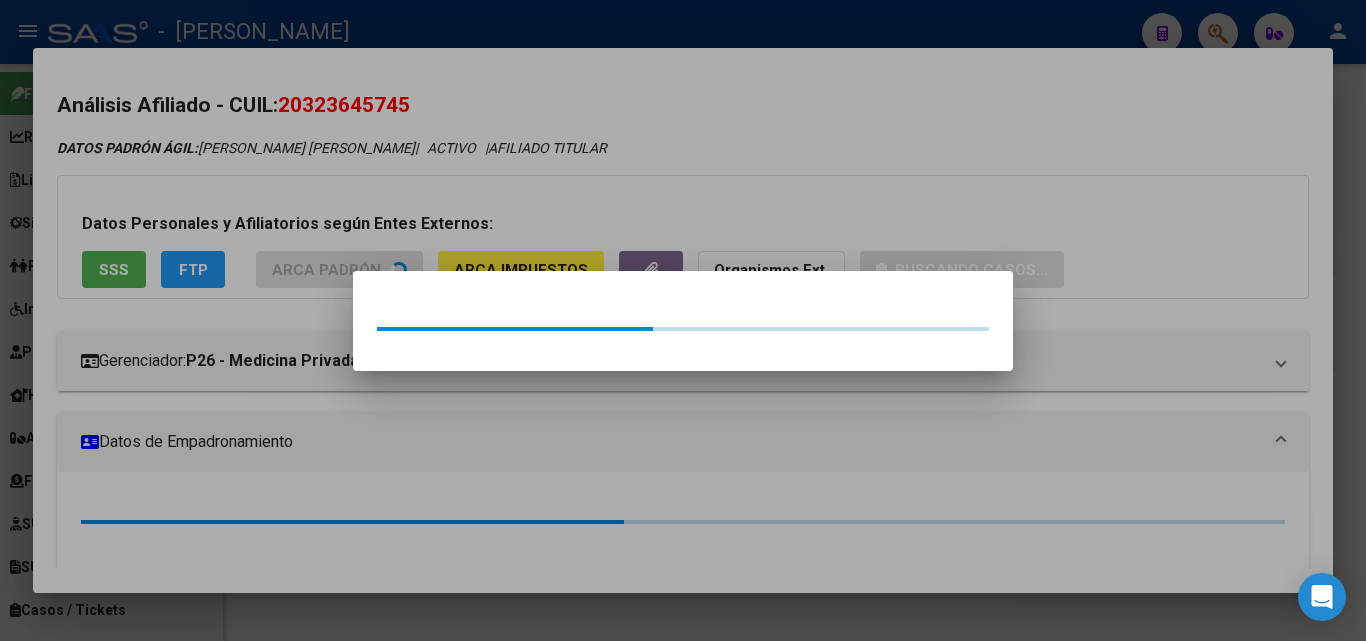 click at bounding box center (683, 320) 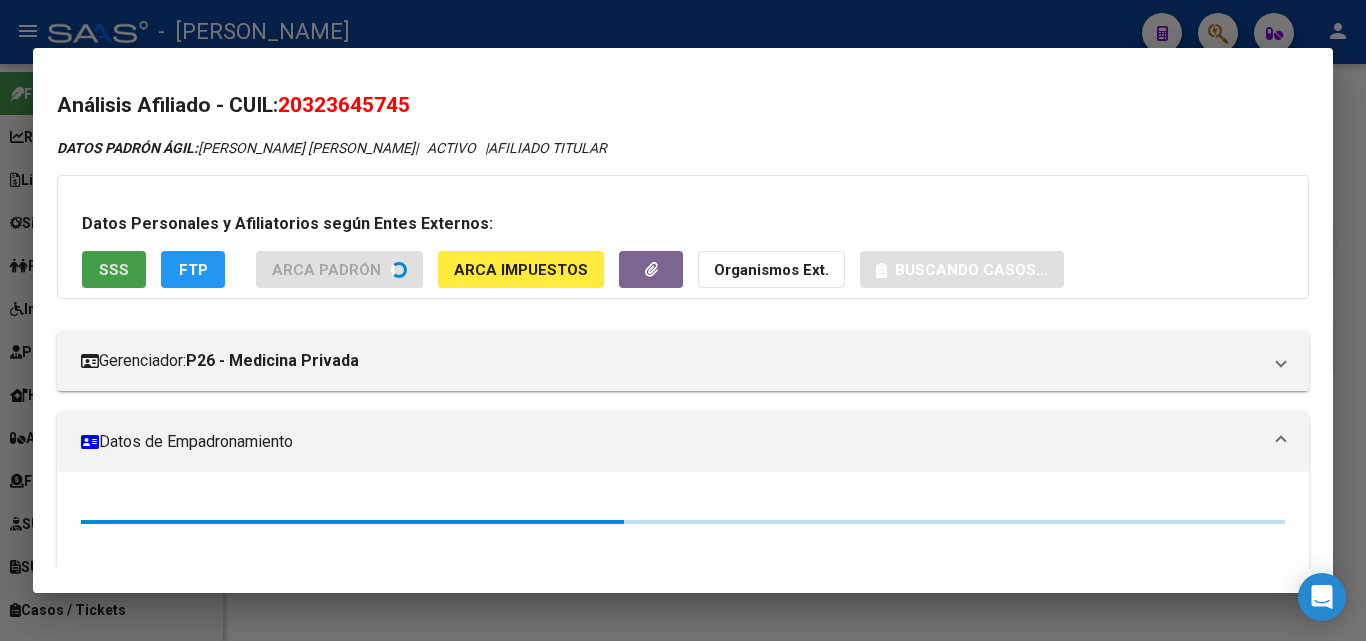 click on "SSS" at bounding box center [114, 270] 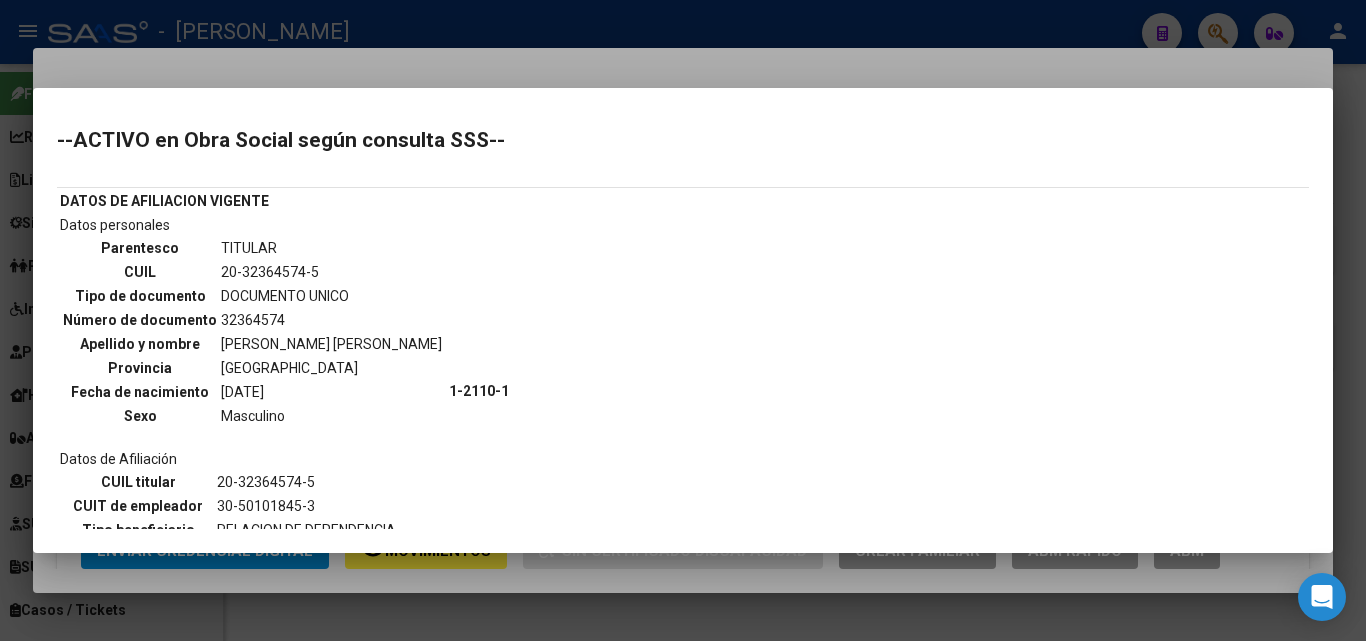 click at bounding box center [683, 320] 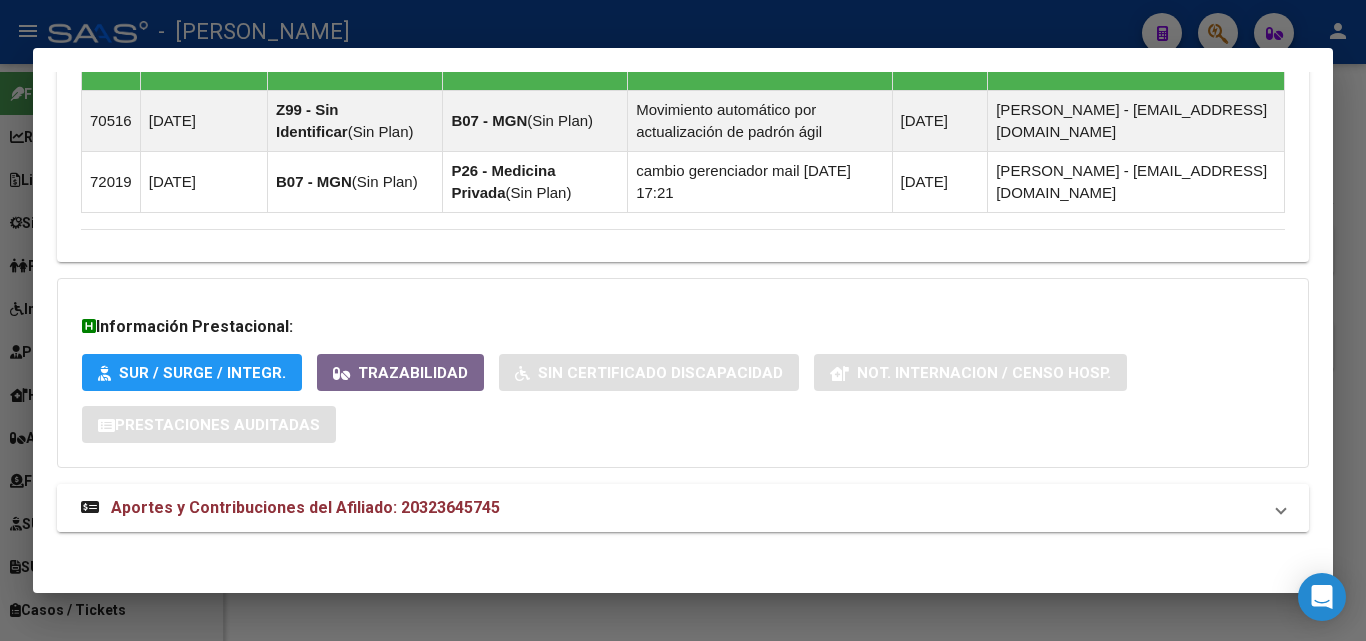 scroll, scrollTop: 1508, scrollLeft: 0, axis: vertical 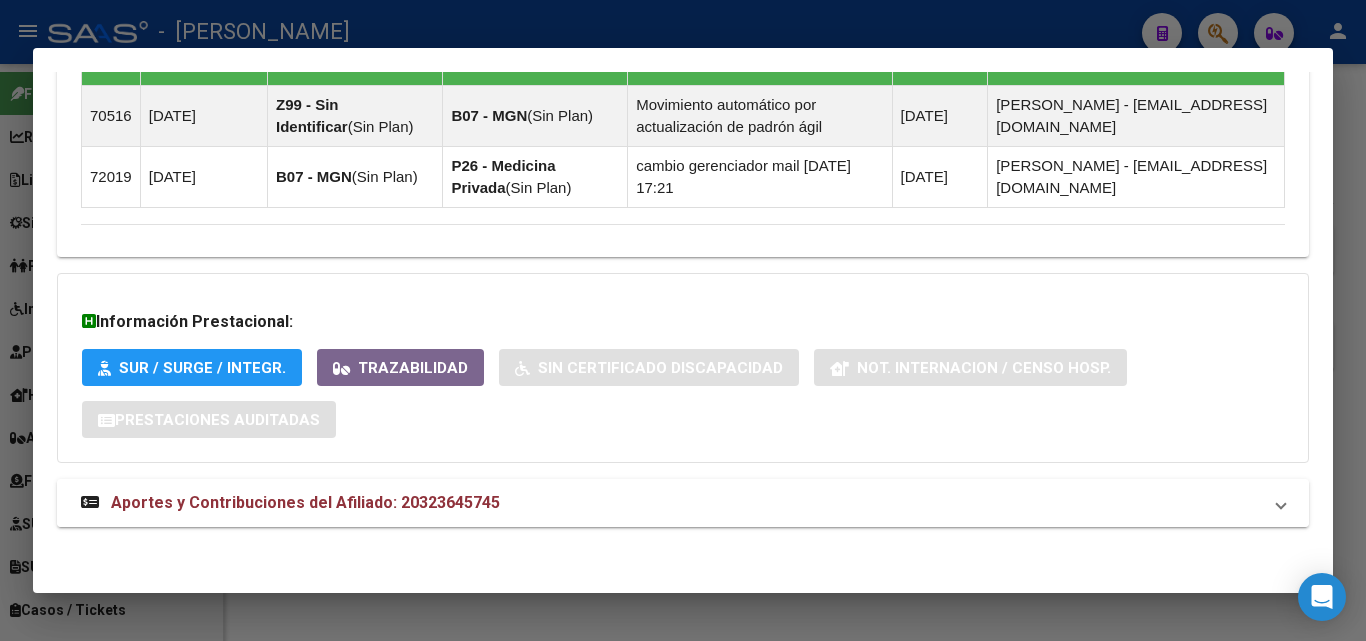 click on "Aportes y Contribuciones del Afiliado: 20323645745" at bounding box center [671, 503] 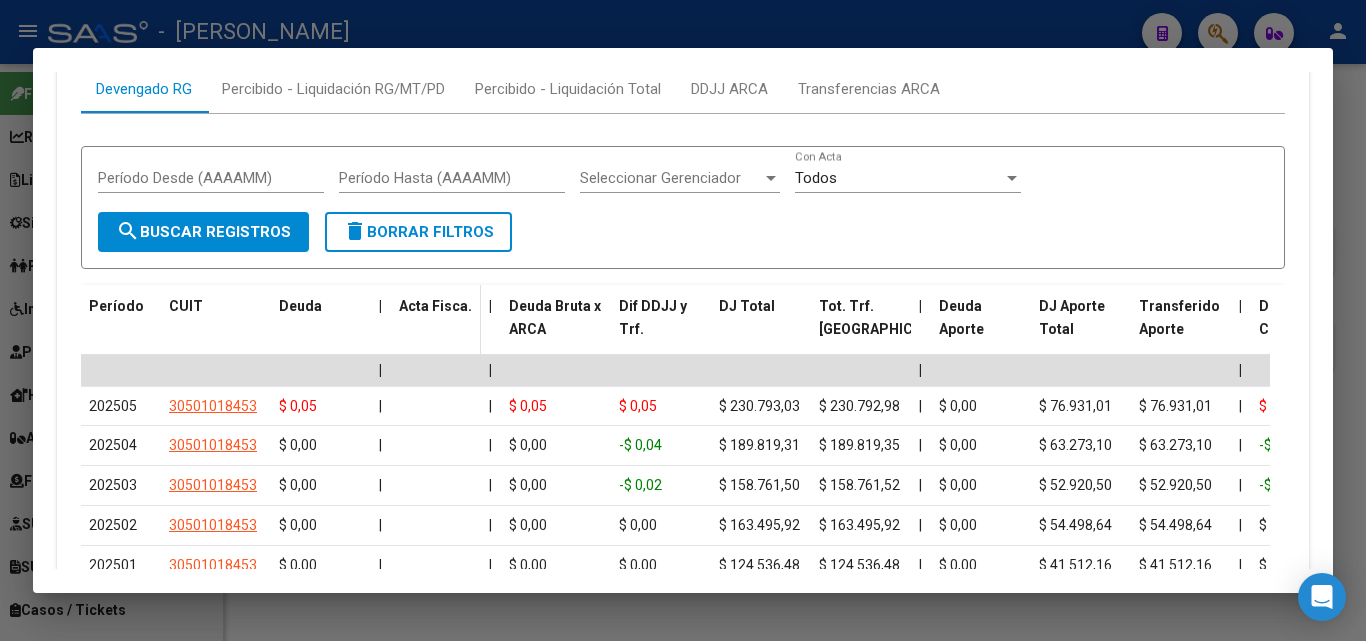 scroll, scrollTop: 2186, scrollLeft: 0, axis: vertical 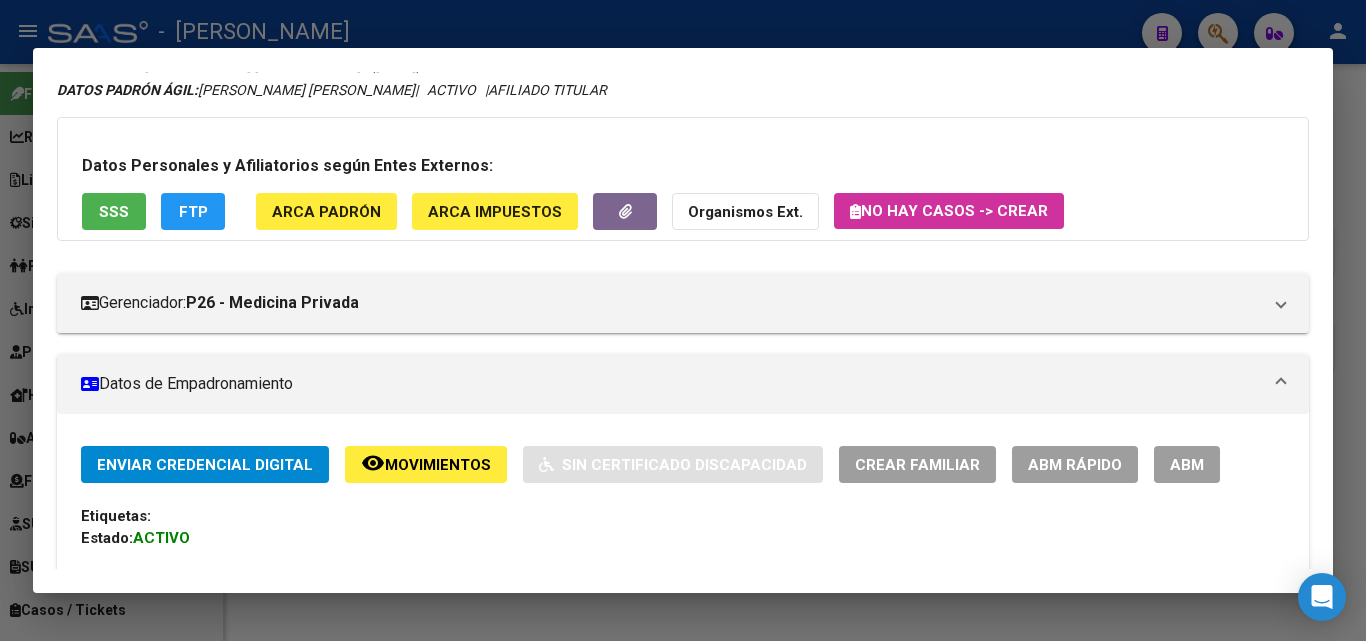 click on "Datos Personales y Afiliatorios según Entes Externos: SSS FTP ARCA Padrón ARCA Impuestos Organismos Ext.   No hay casos -> Crear" at bounding box center (683, 179) 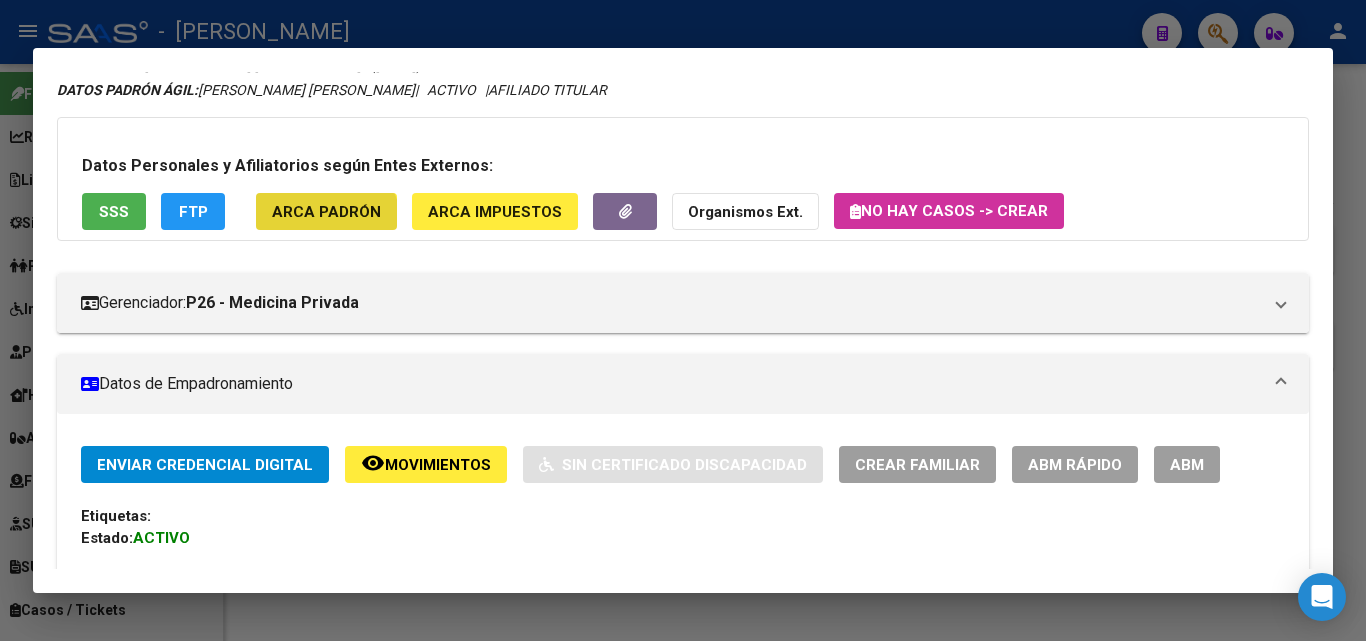 click on "ARCA Padrón" 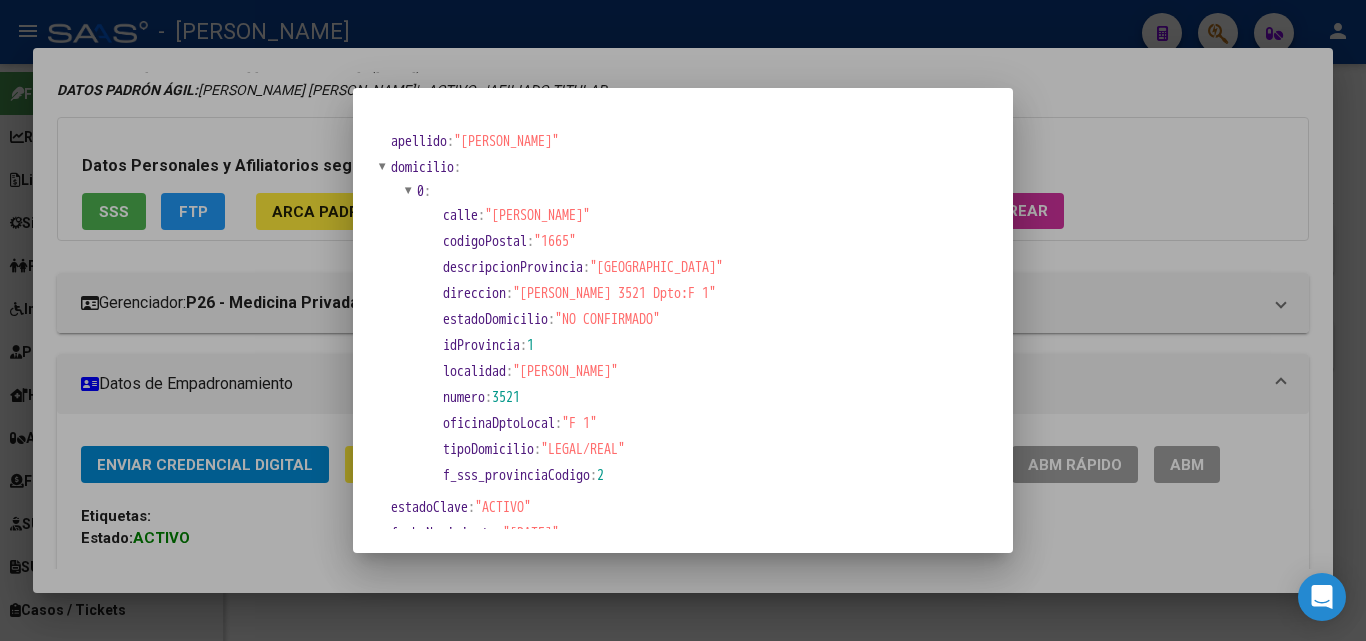 click at bounding box center (683, 320) 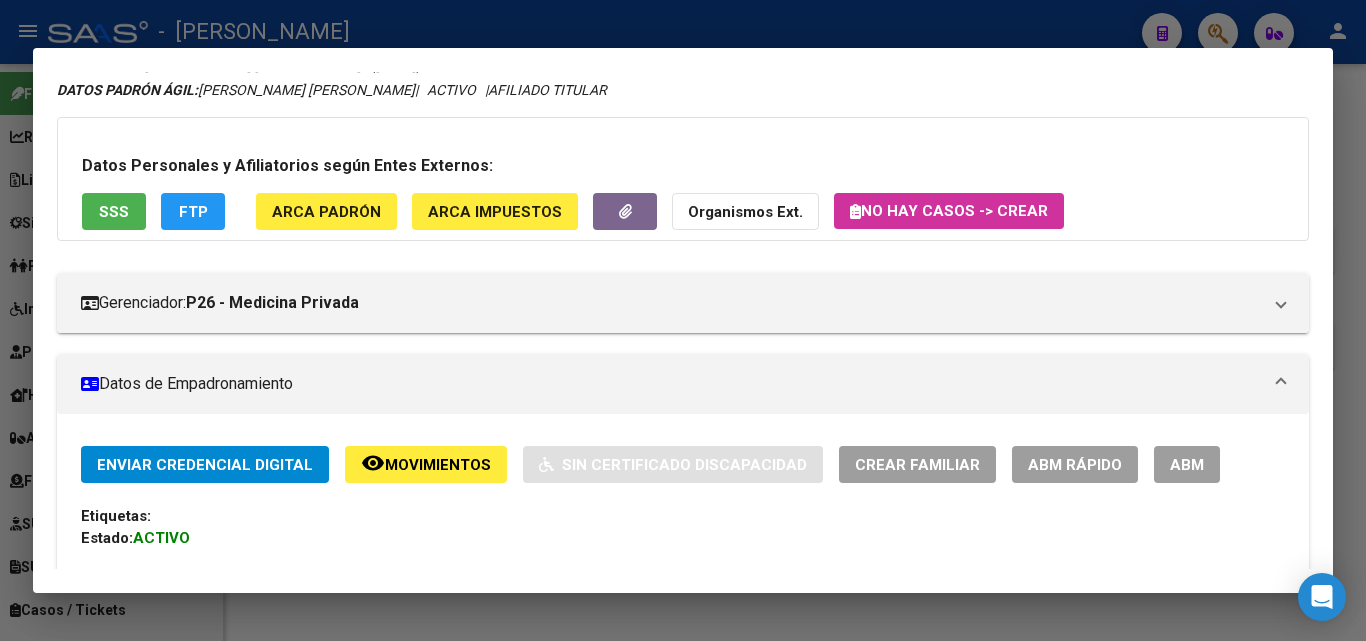 scroll, scrollTop: 386, scrollLeft: 0, axis: vertical 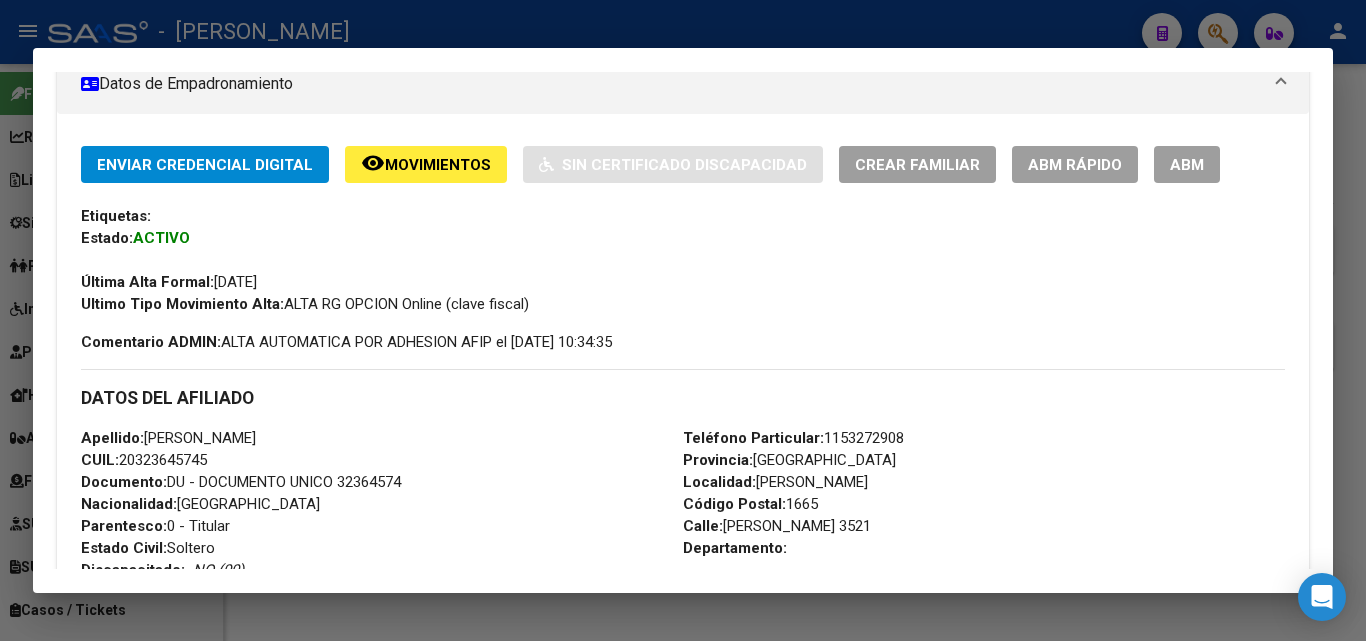click on "Documento:  DU - DOCUMENTO UNICO 32364574" at bounding box center (241, 482) 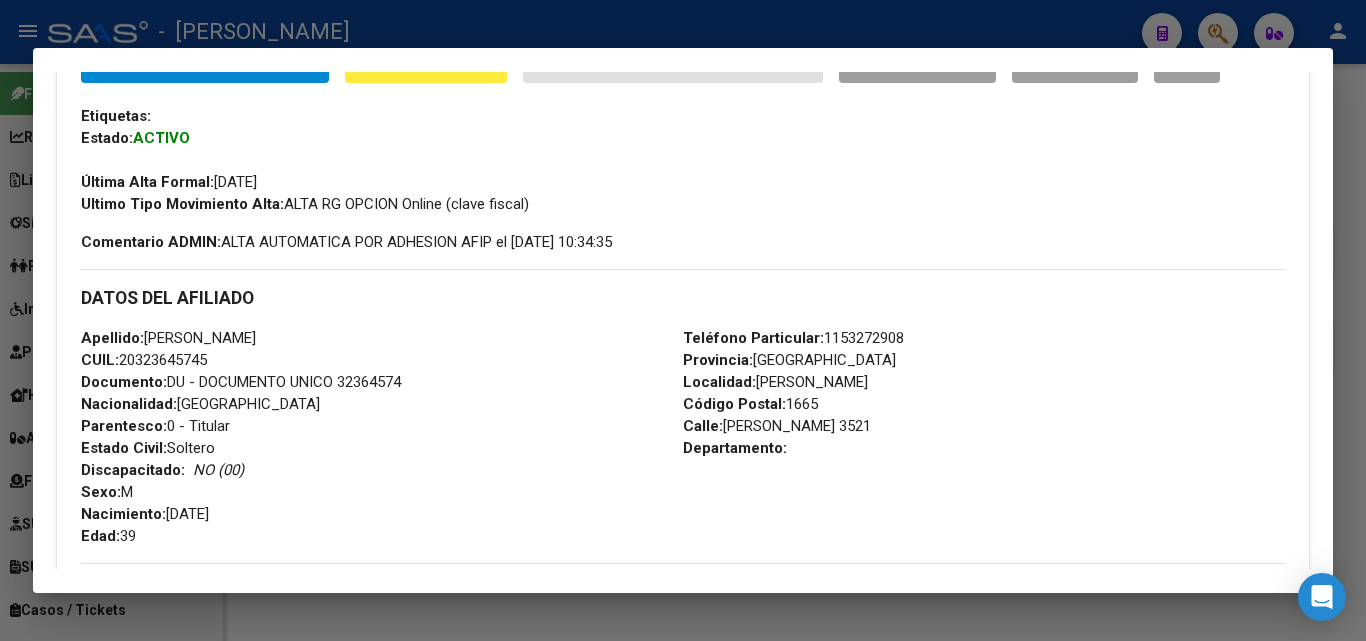 scroll, scrollTop: 586, scrollLeft: 0, axis: vertical 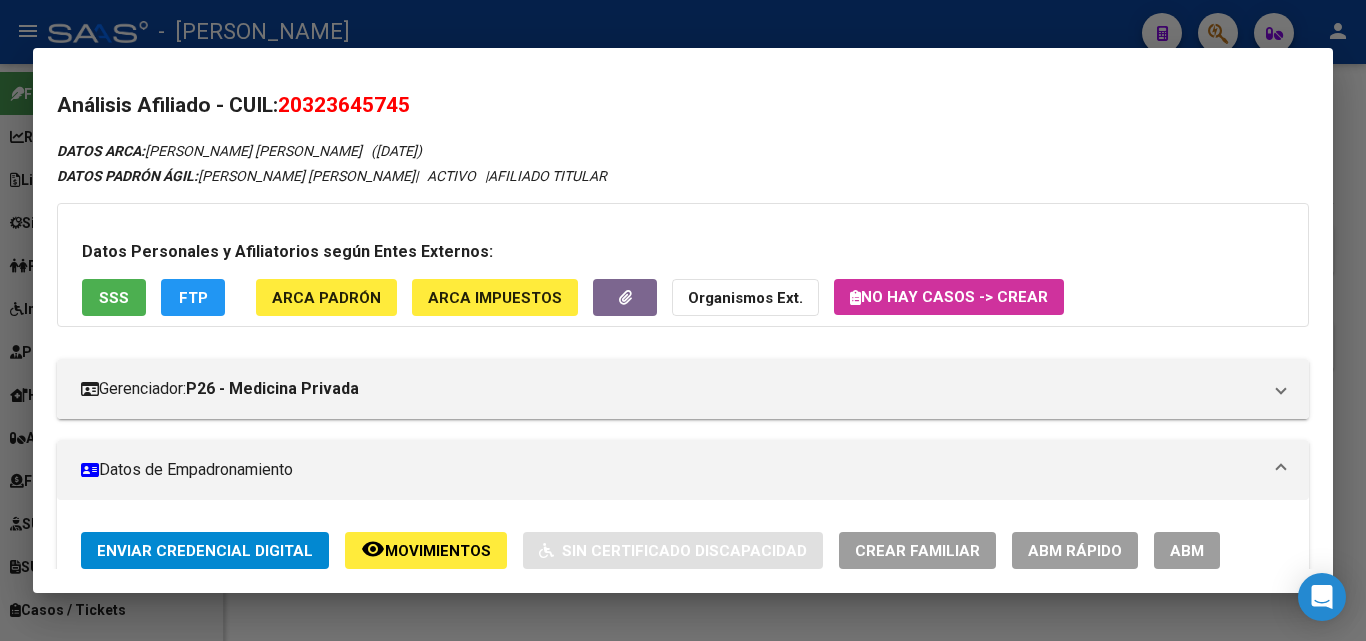 click on "Datos Personales y Afiliatorios según Entes Externos: SSS FTP ARCA Padrón ARCA Impuestos Organismos Ext.   No hay casos -> Crear" at bounding box center [683, 265] 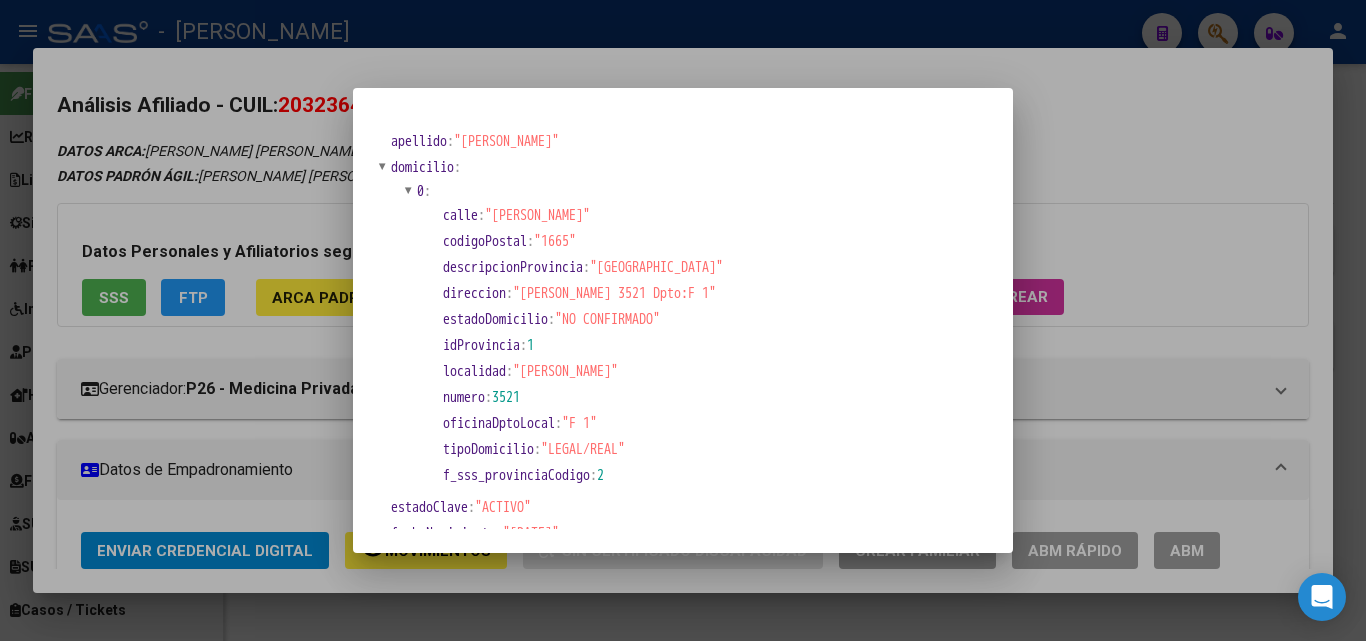 drag, startPoint x: 505, startPoint y: 211, endPoint x: 621, endPoint y: 221, distance: 116.43024 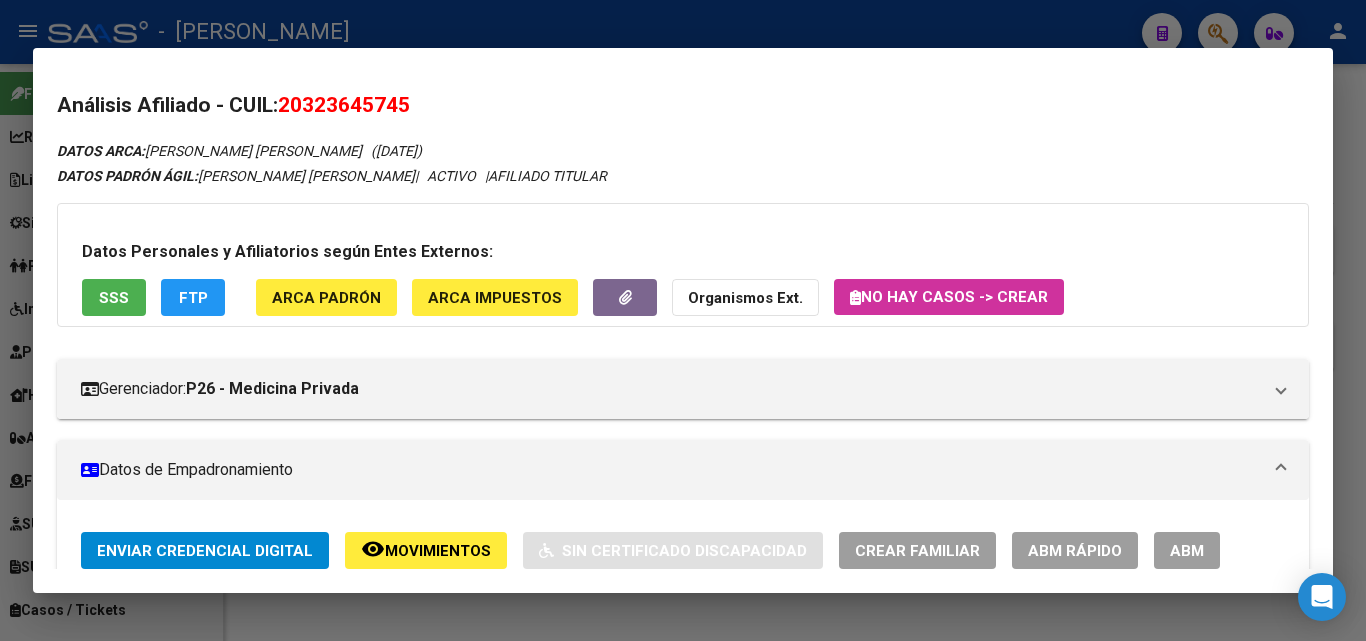 scroll, scrollTop: 400, scrollLeft: 0, axis: vertical 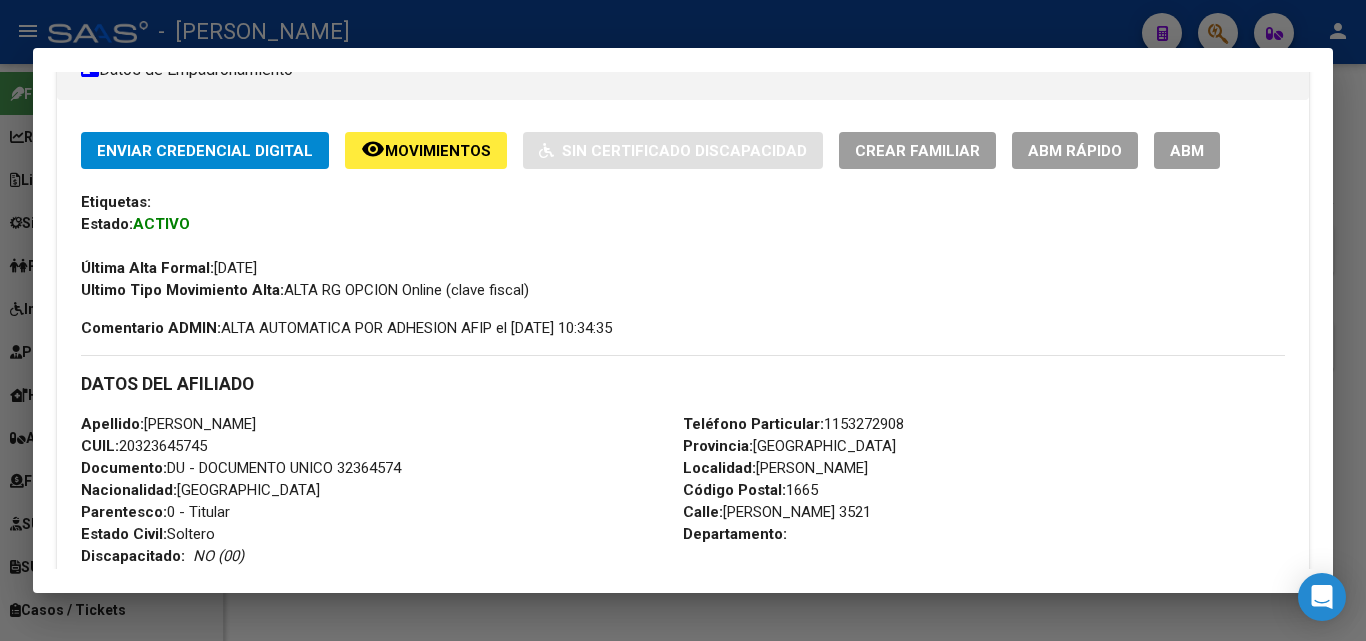 click on "Teléfono Particular:  [PHONE_NUMBER]" at bounding box center [793, 424] 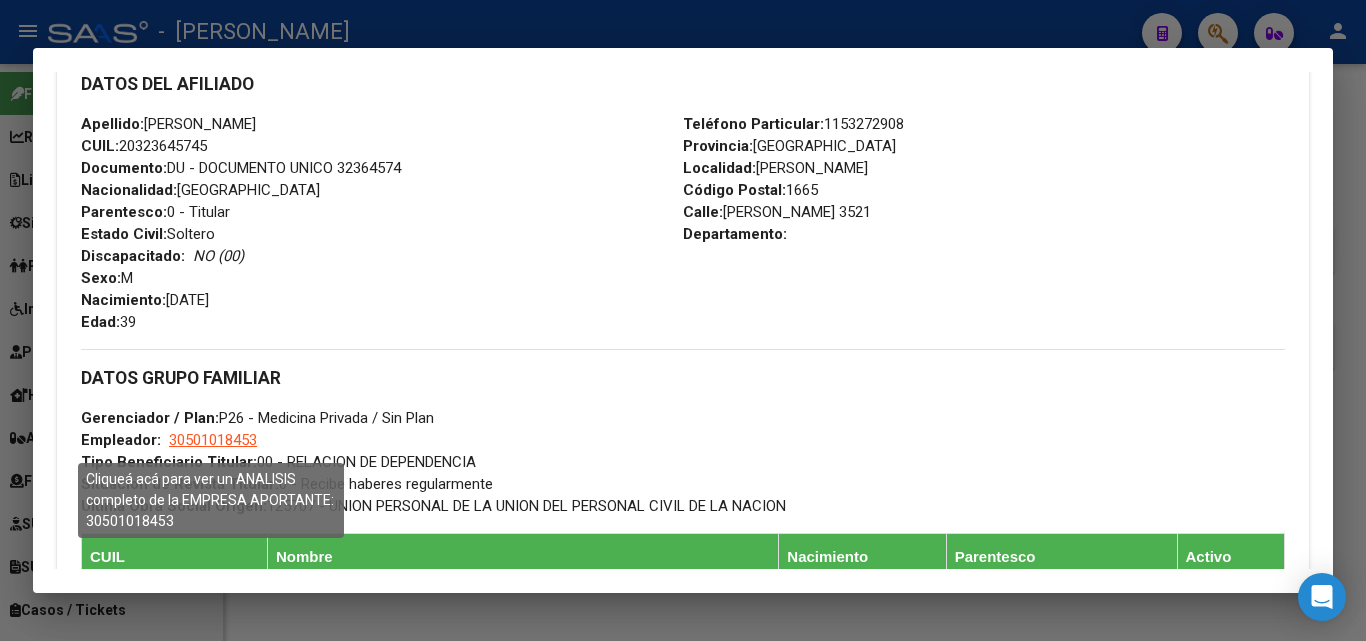 click on "30501018453" at bounding box center (213, 440) 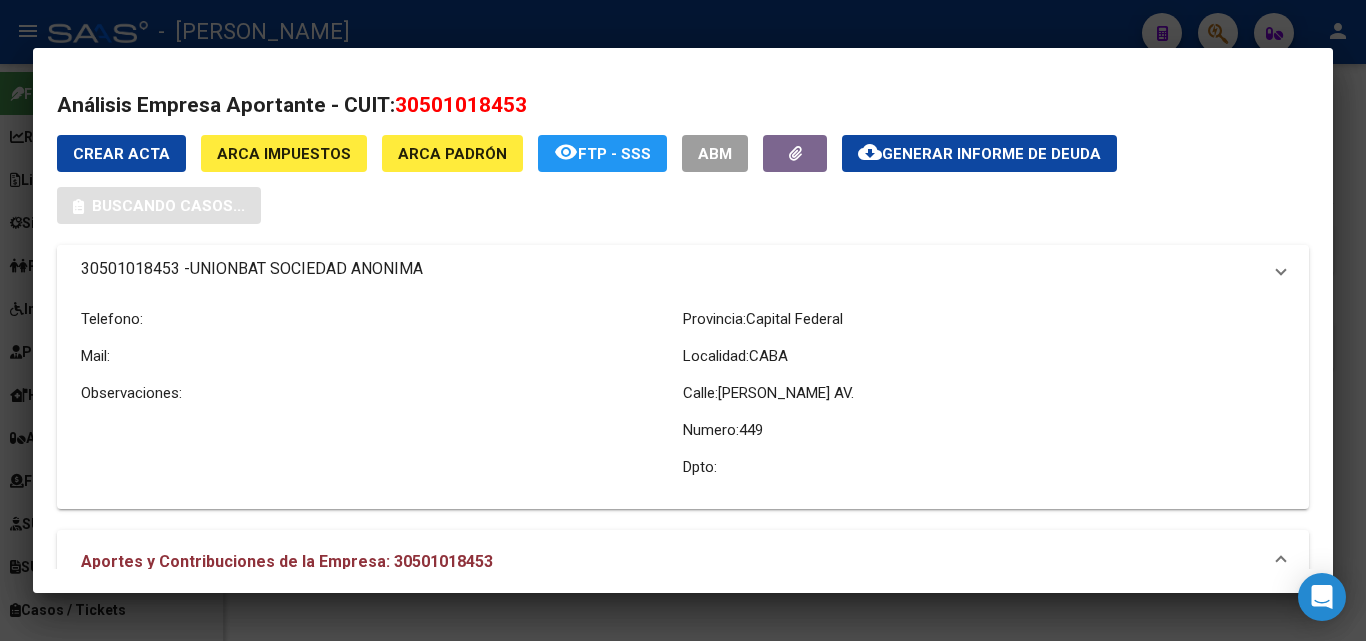 drag, startPoint x: 270, startPoint y: 220, endPoint x: 255, endPoint y: 224, distance: 15.524175 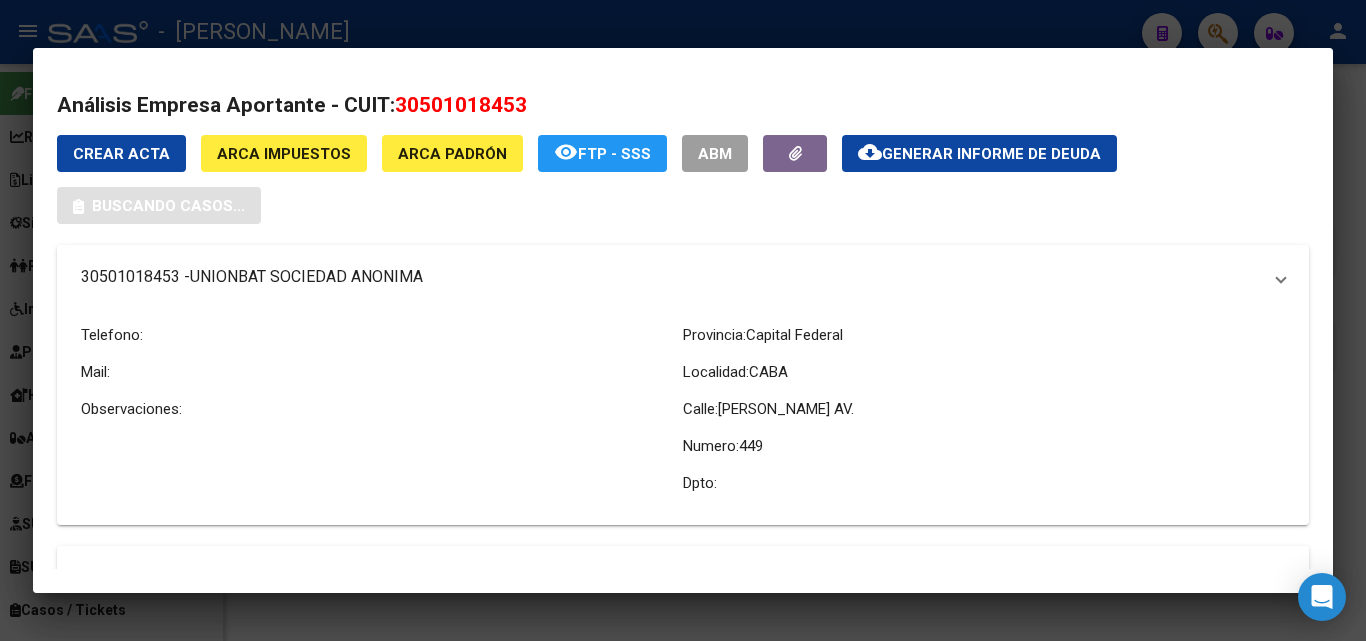 click on "Crear Acta ARCA Impuestos ARCA Padrón remove_red_eye  FTP - SSS  ABM  cloud_download  Generar informe de deuda    Buscando casos...  30501018453 -   UNIONBAT SOCIEDAD ANONIMA Telefono:  Mail:  Observaciones:  Provincia:  Capital Federal Localidad:  CABA [STREET_ADDRESS][PERSON_NAME] AV. Numero:  449 Dpto:" at bounding box center [683, 331] 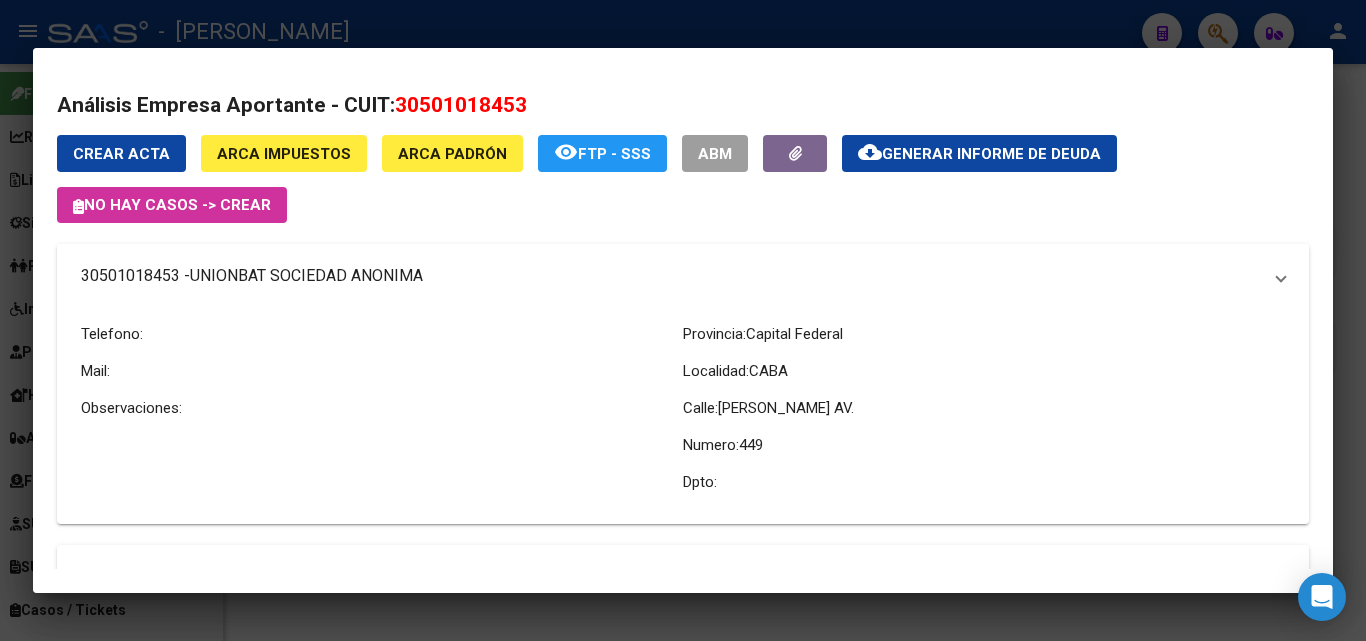 click on "UNIONBAT SOCIEDAD ANONIMA" at bounding box center [306, 276] 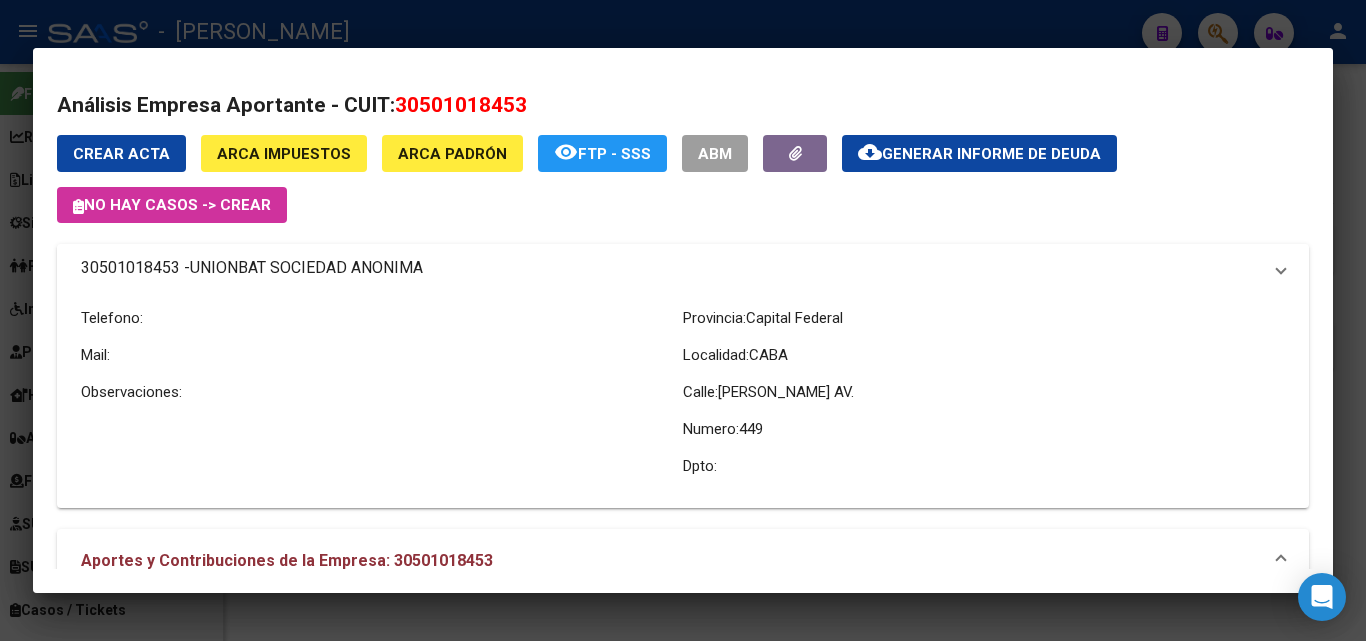 click on "UNIONBAT SOCIEDAD ANONIMA" at bounding box center (306, 268) 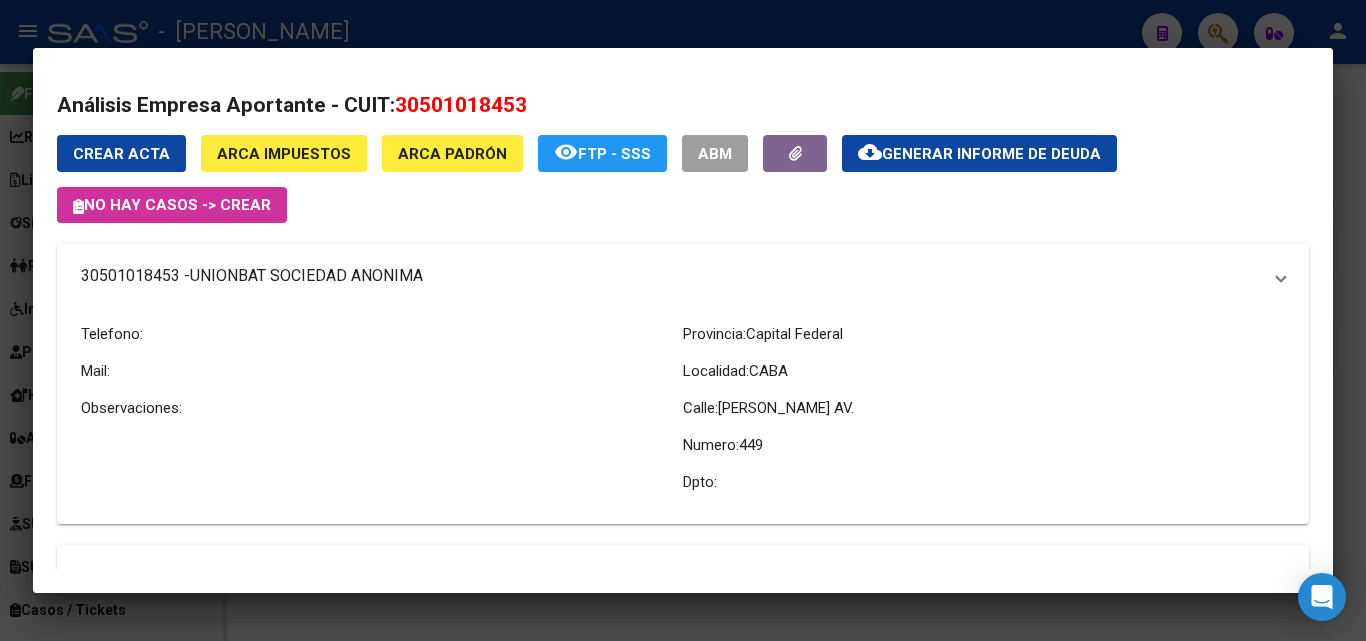 click on "UNIONBAT SOCIEDAD ANONIMA" at bounding box center (306, 276) 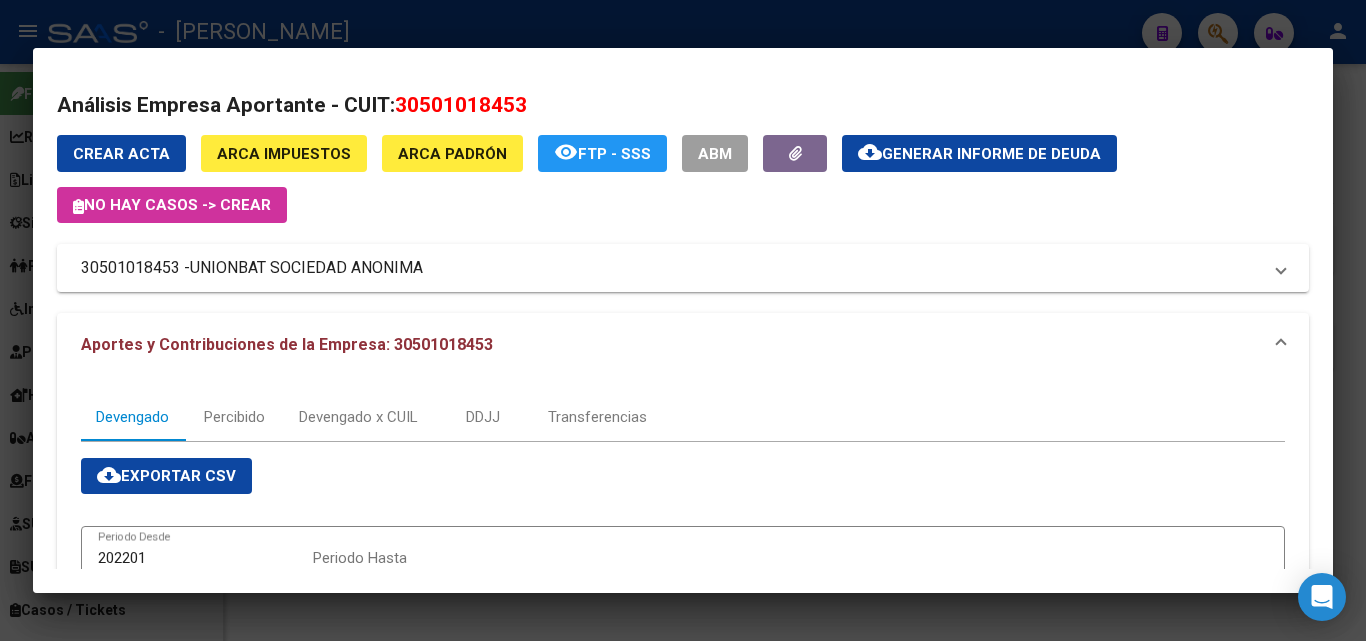 click at bounding box center (683, 320) 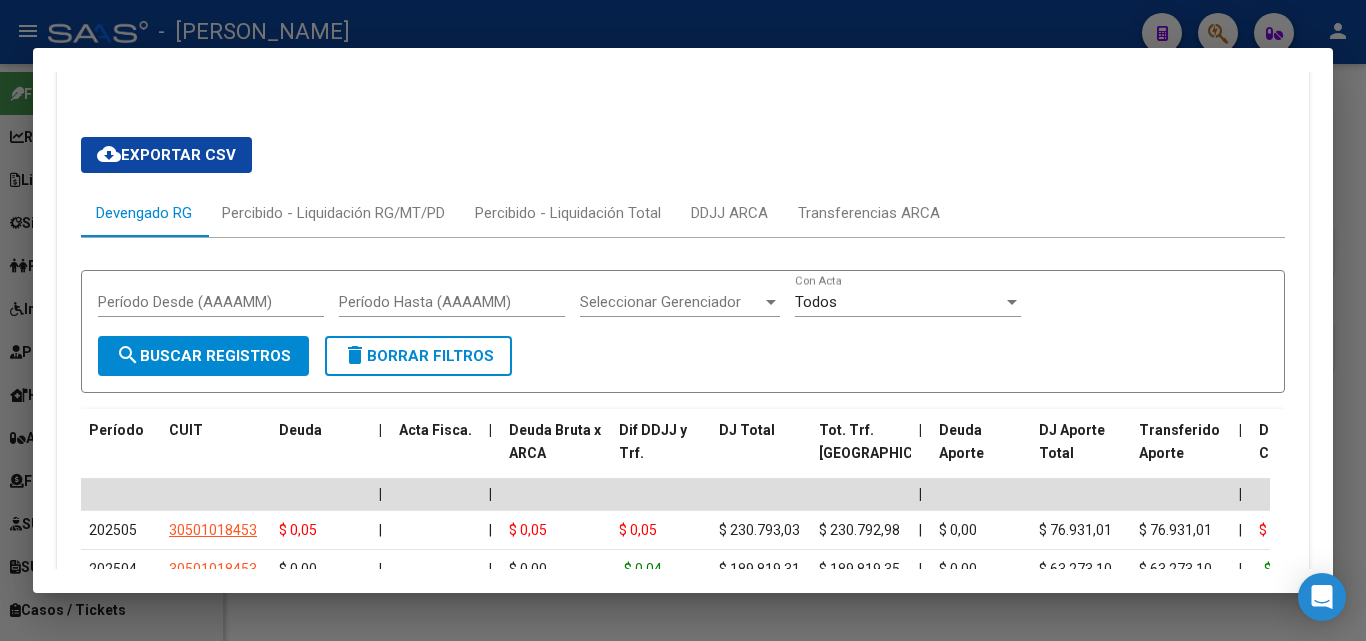 scroll, scrollTop: 1900, scrollLeft: 0, axis: vertical 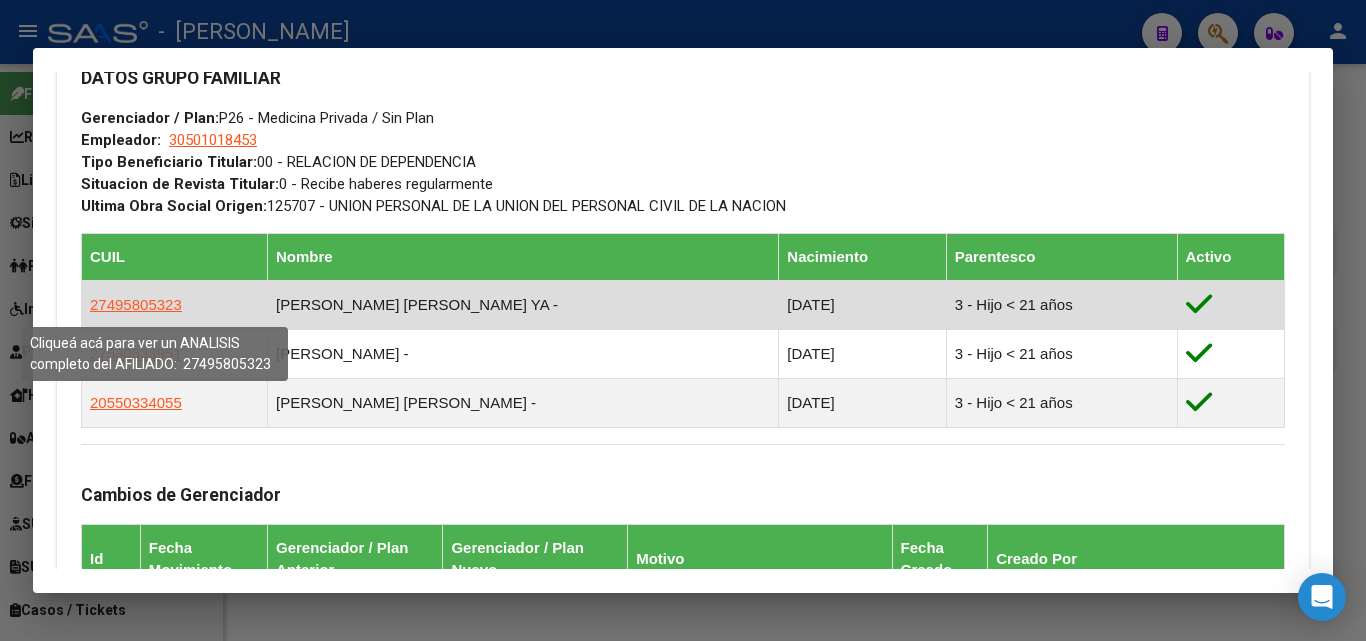 click on "27495805323" at bounding box center (136, 304) 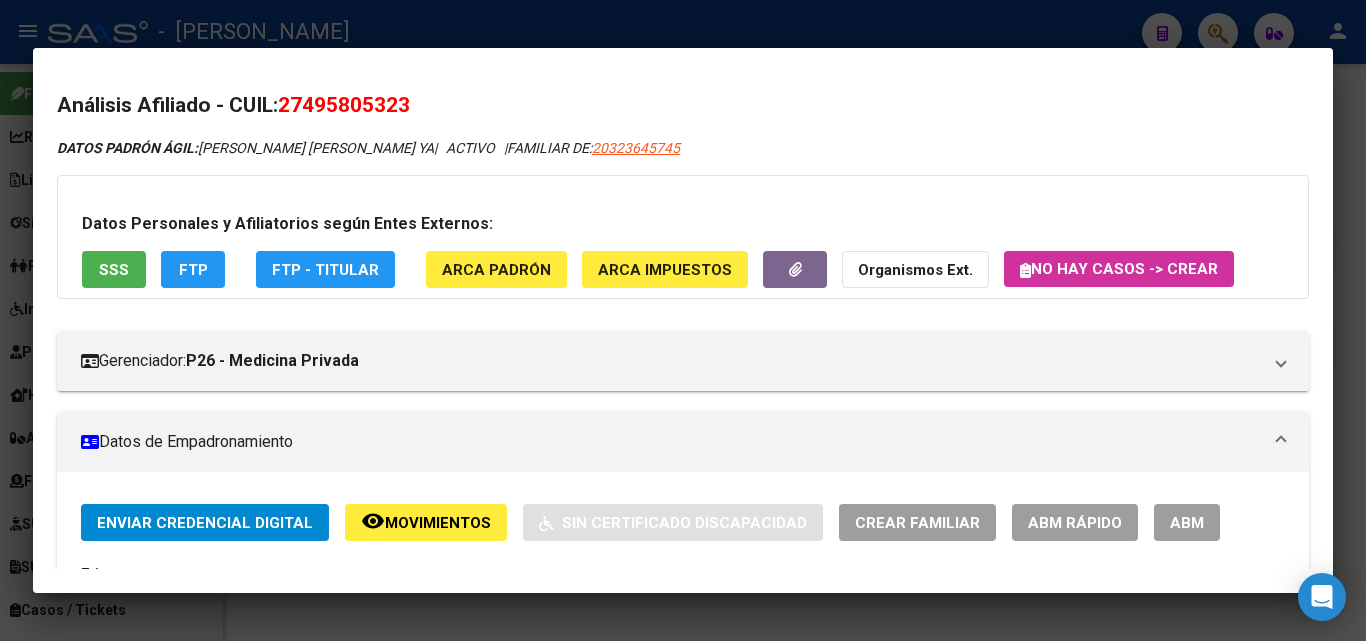 click on "ARCA Padrón" 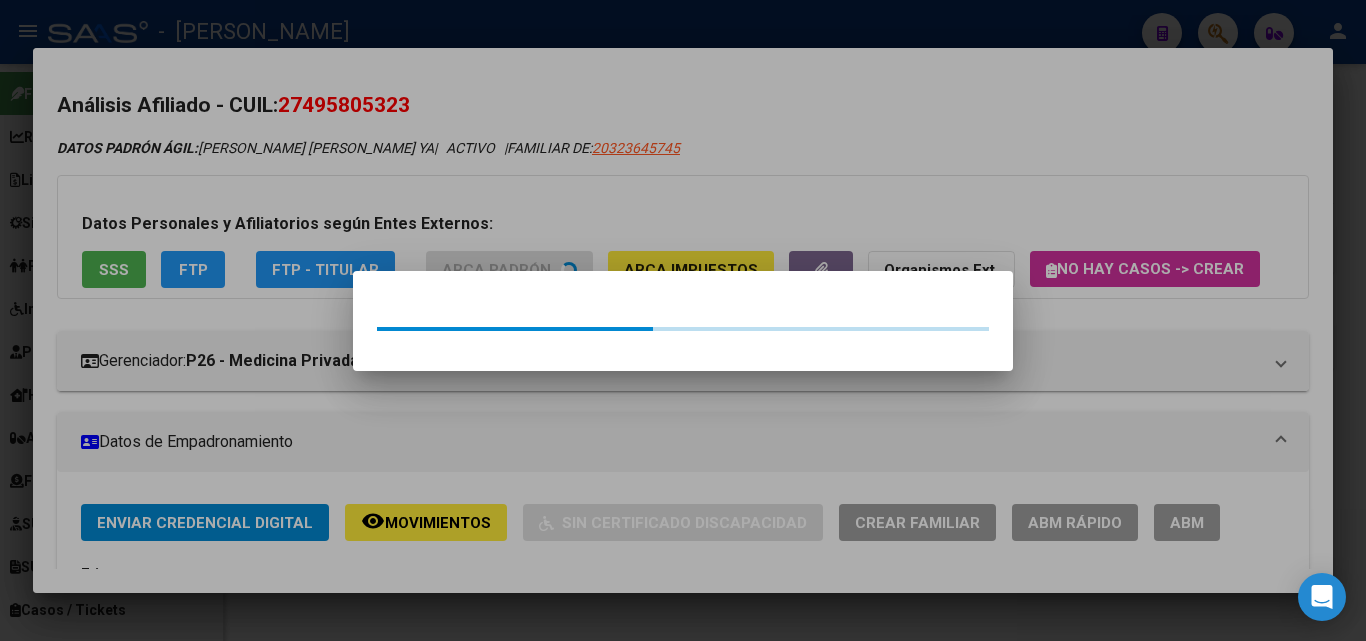 click at bounding box center (683, 320) 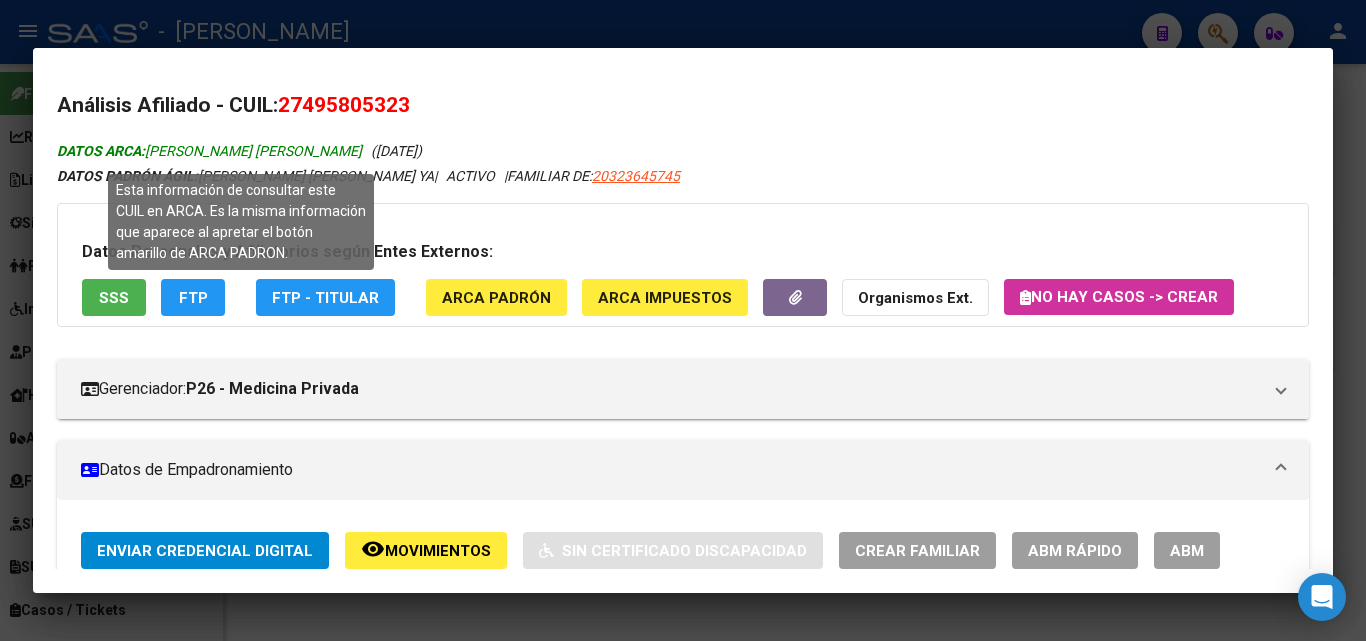 drag, startPoint x: 257, startPoint y: 151, endPoint x: 417, endPoint y: 146, distance: 160.07811 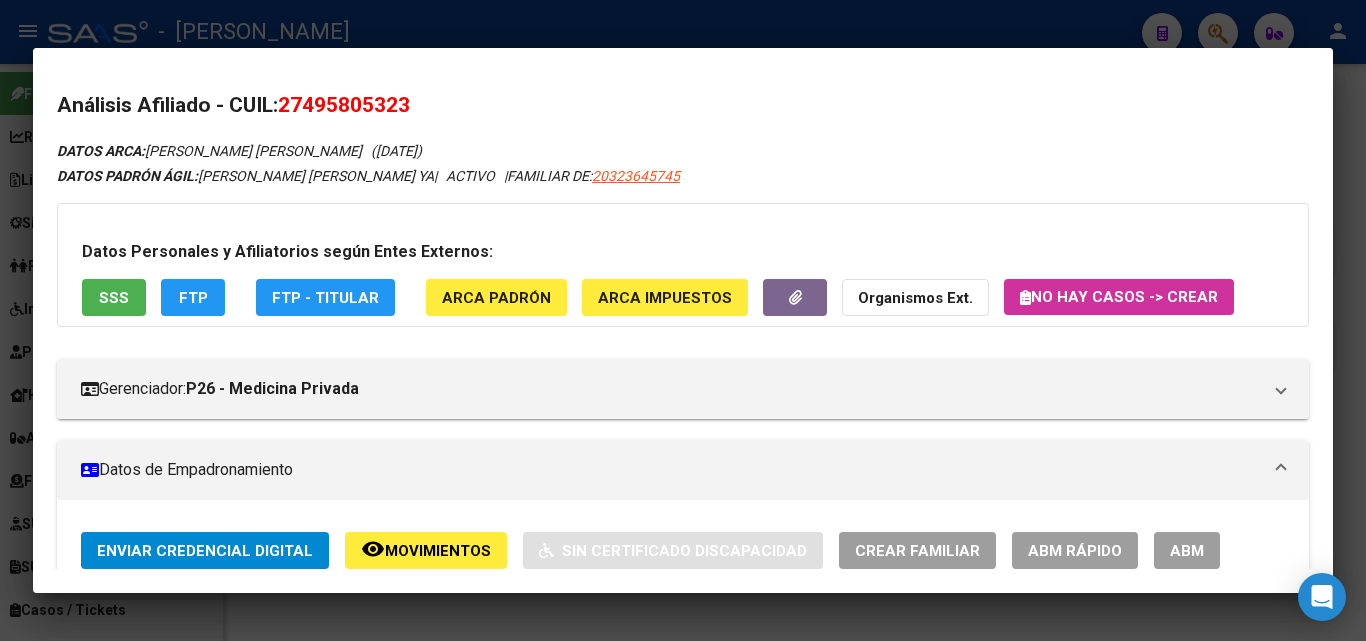 drag, startPoint x: 309, startPoint y: 105, endPoint x: 400, endPoint y: 101, distance: 91.08787 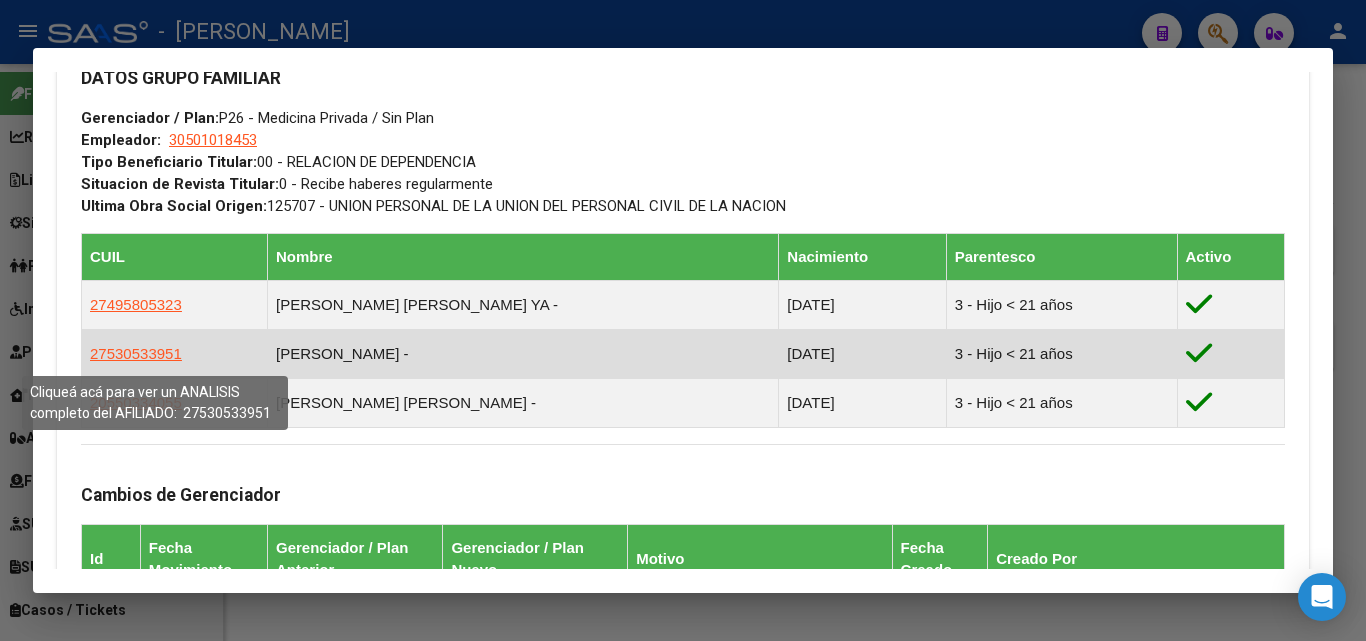 click on "27530533951" at bounding box center [136, 353] 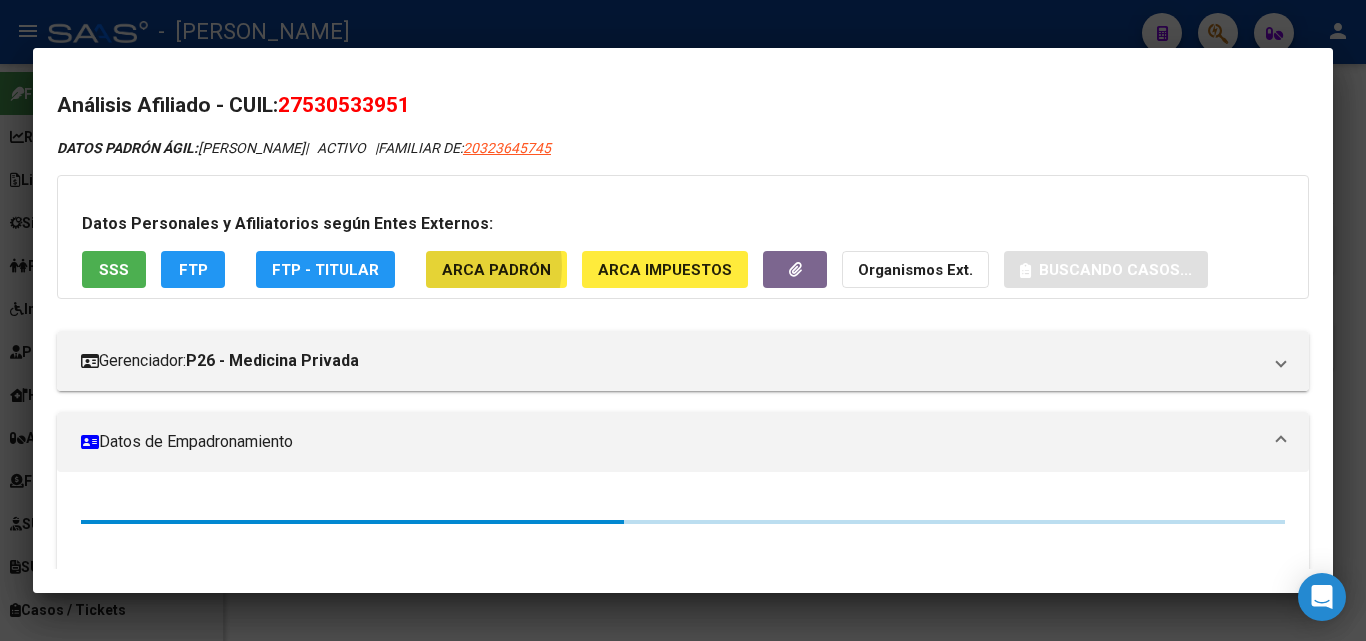 click on "ARCA Padrón" 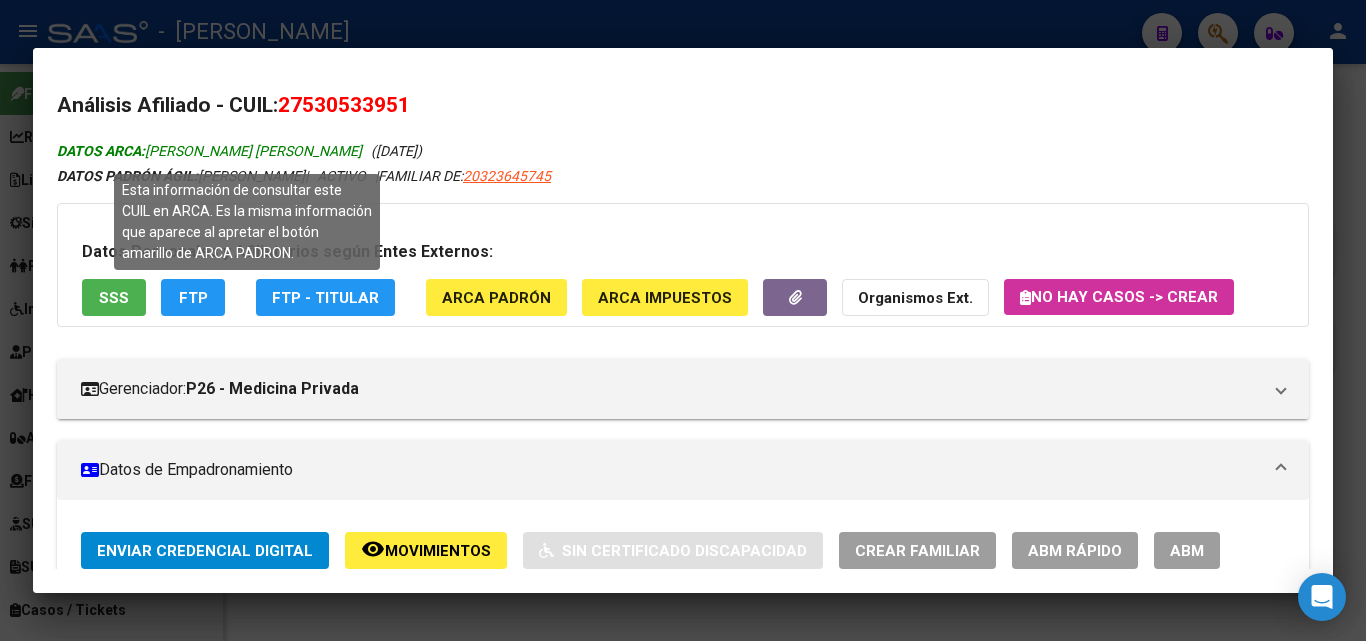 drag, startPoint x: 260, startPoint y: 149, endPoint x: 433, endPoint y: 150, distance: 173.00288 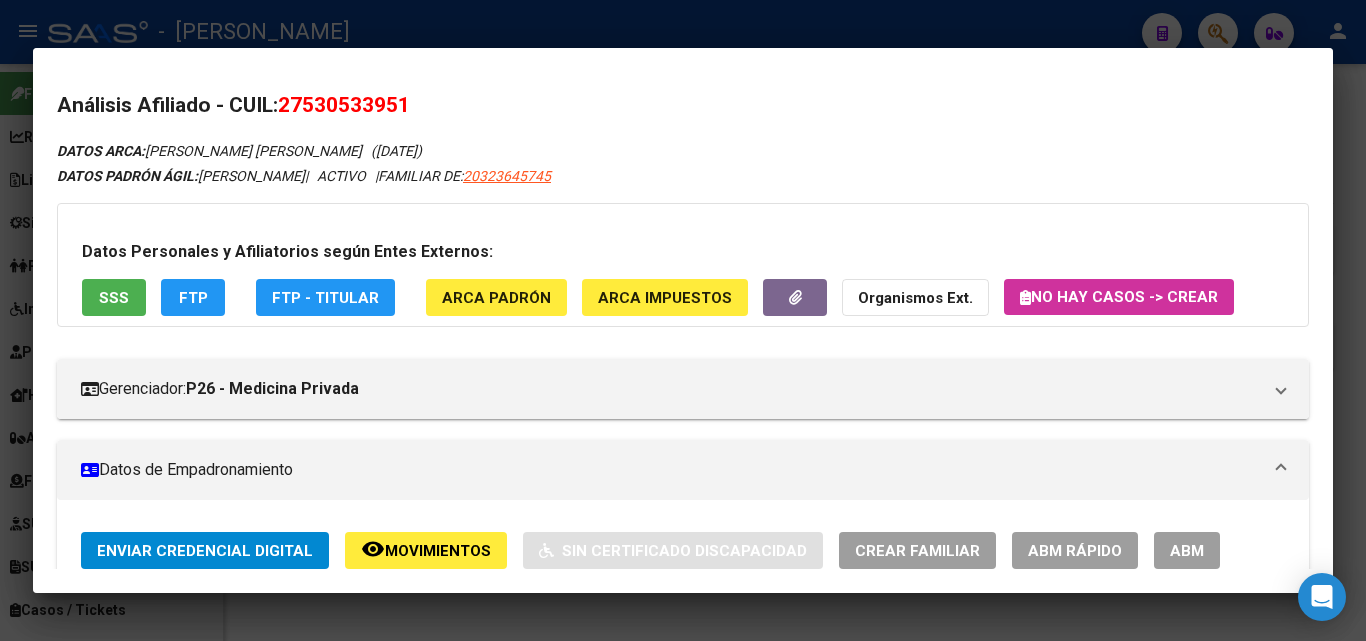 drag, startPoint x: 312, startPoint y: 101, endPoint x: 406, endPoint y: 110, distance: 94.42987 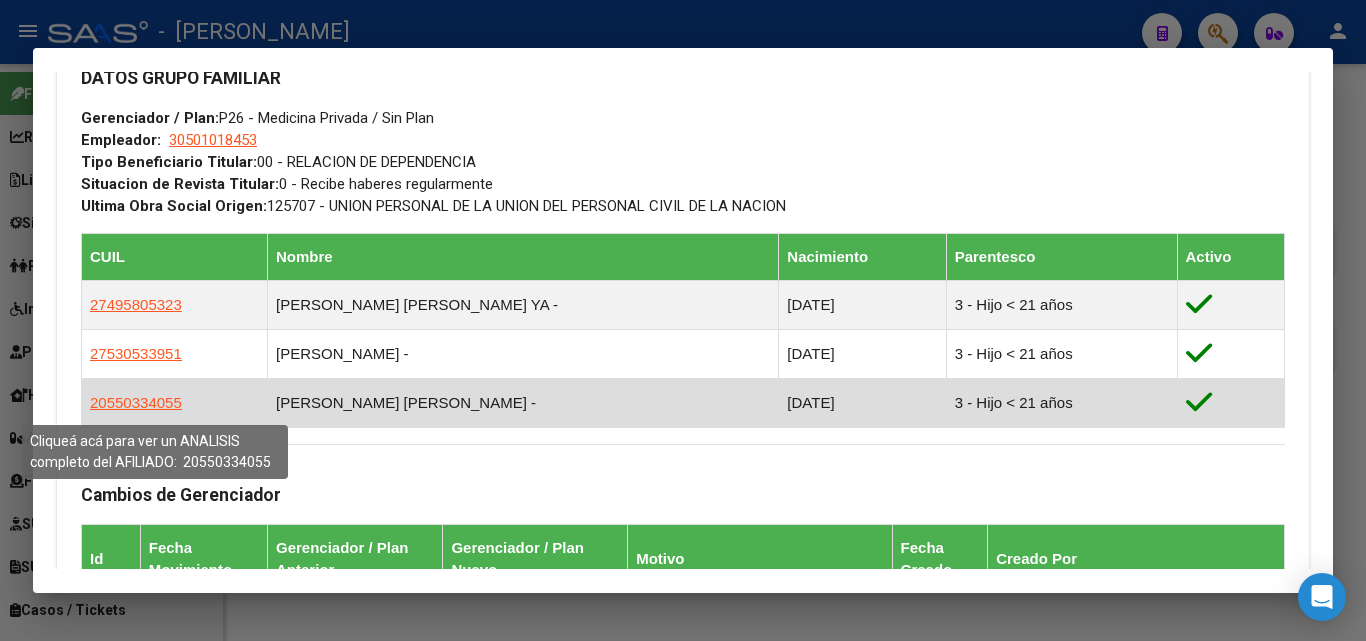click on "20550334055" at bounding box center (136, 402) 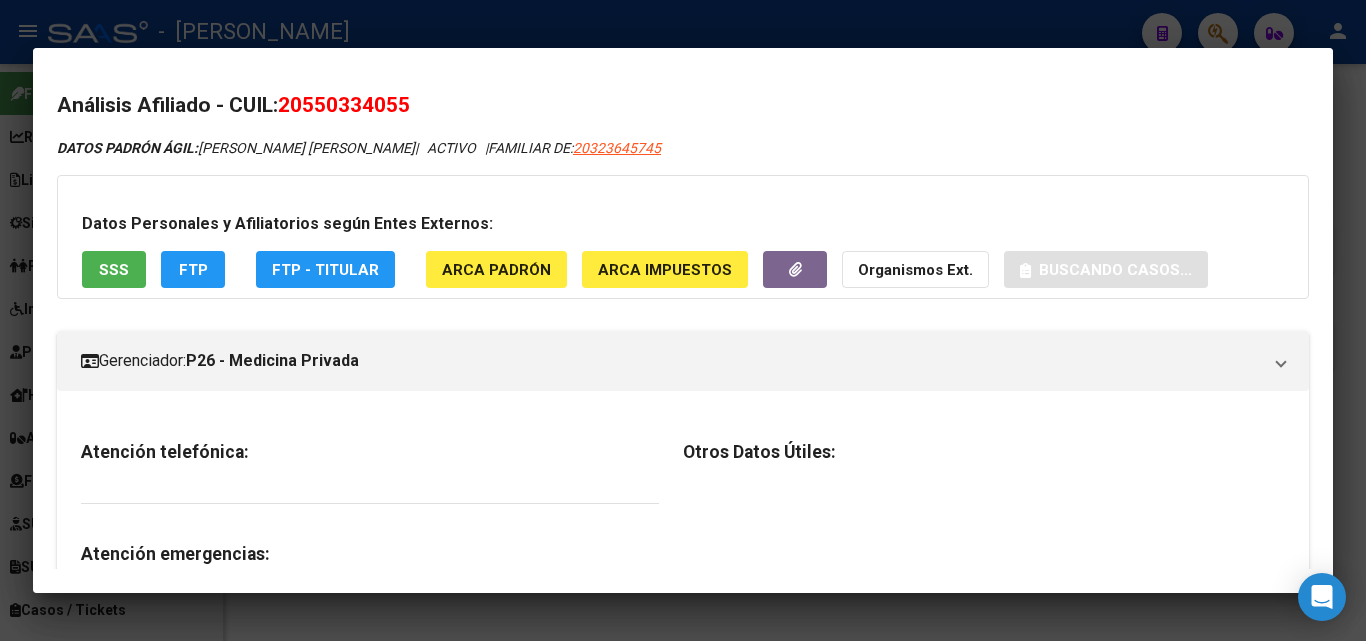 click on "ARCA Padrón" 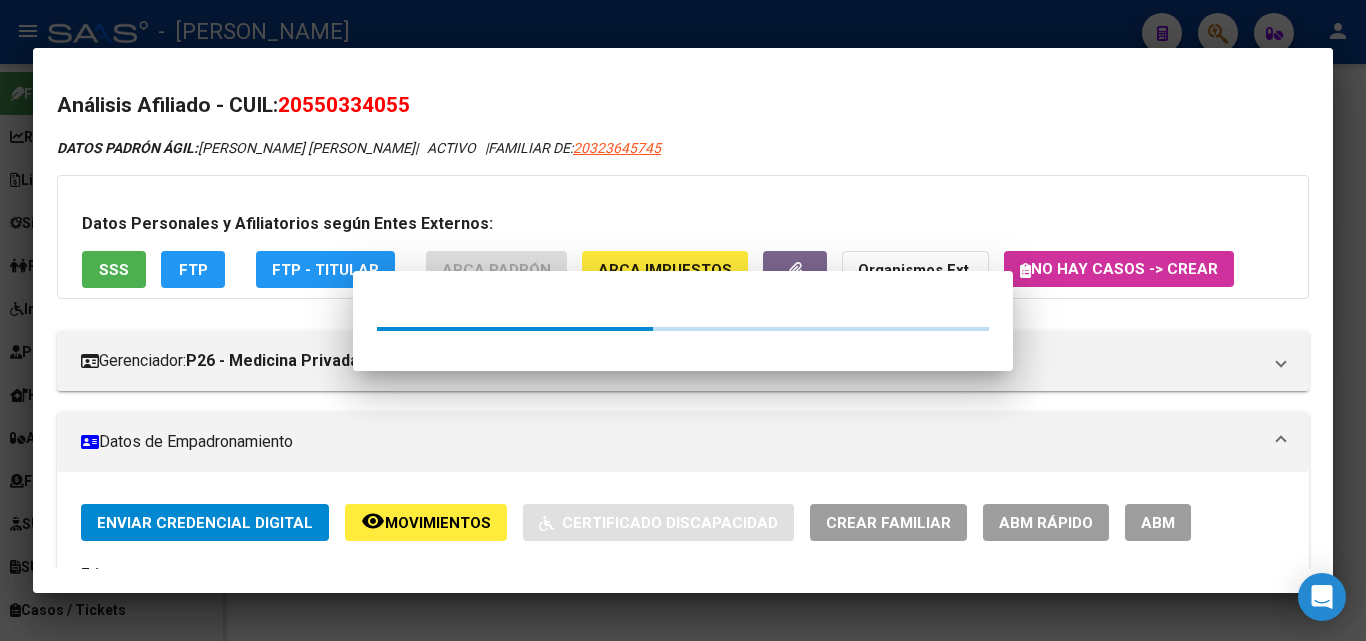 click at bounding box center (683, 320) 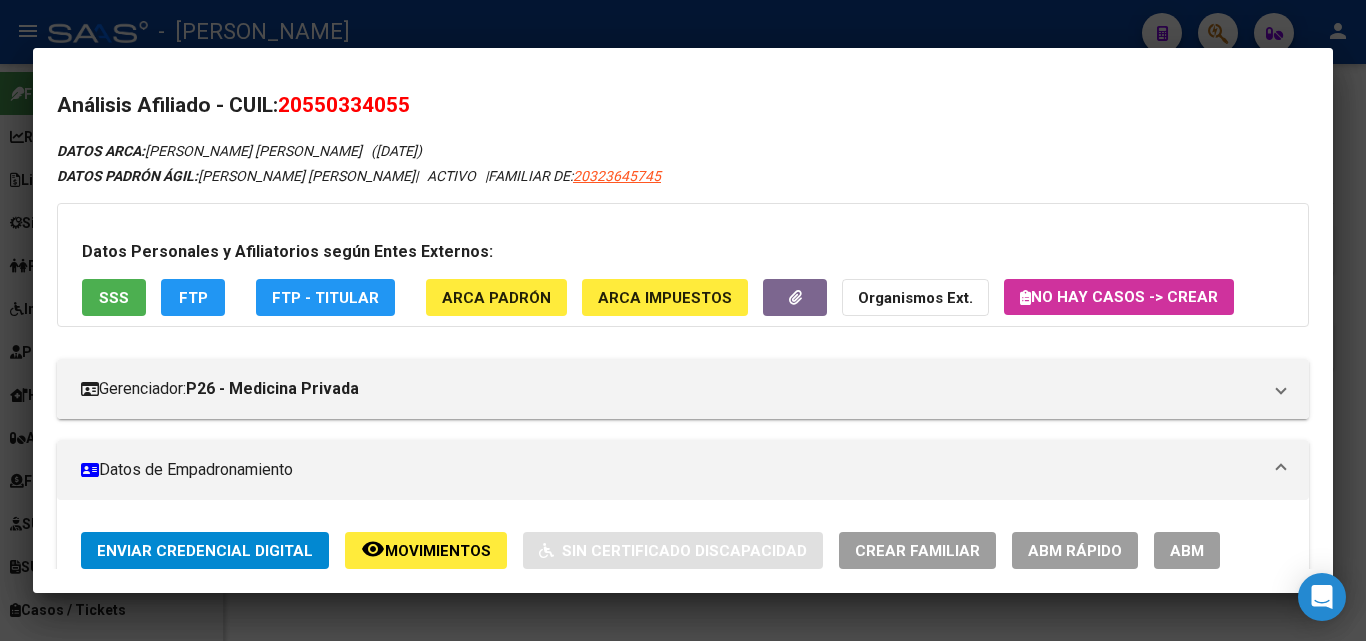 drag, startPoint x: 315, startPoint y: 108, endPoint x: 403, endPoint y: 101, distance: 88.27797 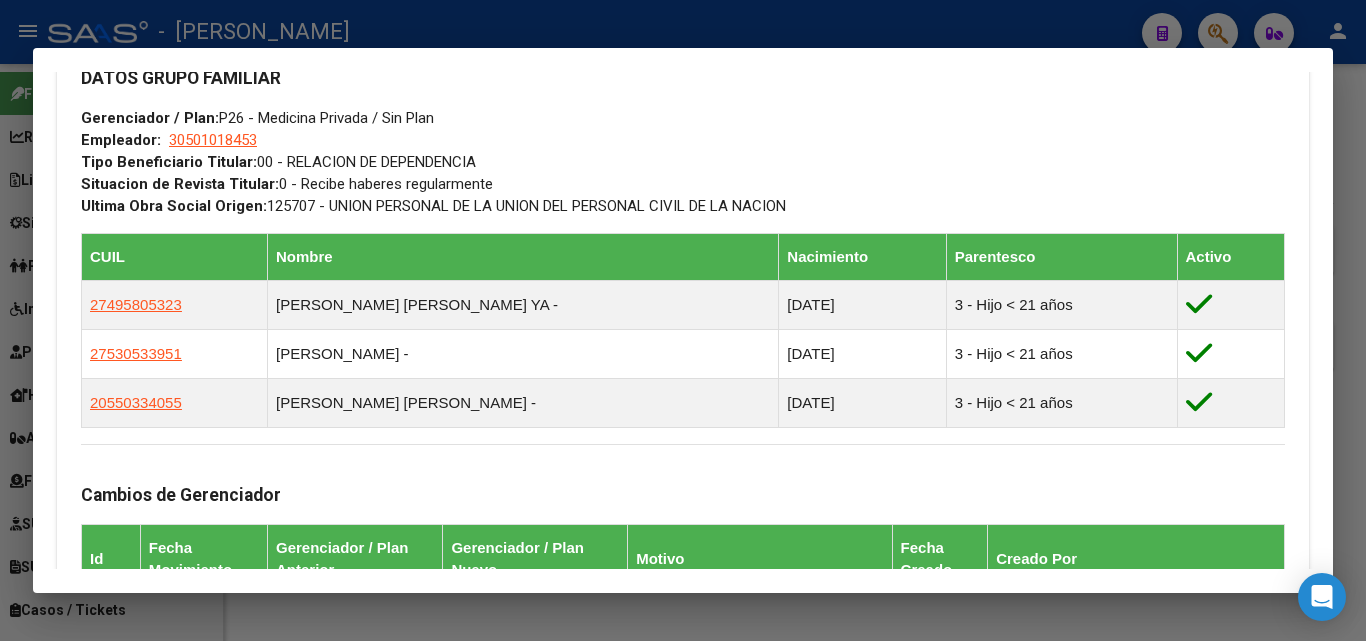 click at bounding box center (683, 320) 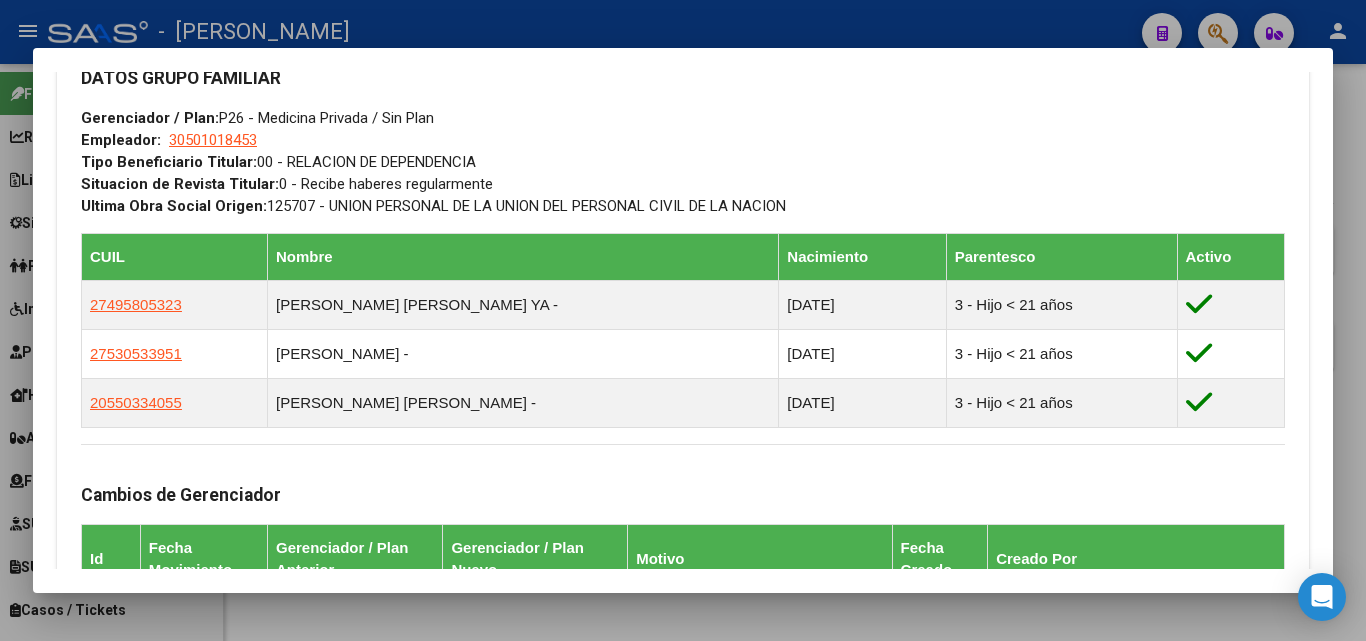 click on "20323645745" at bounding box center [672, 158] 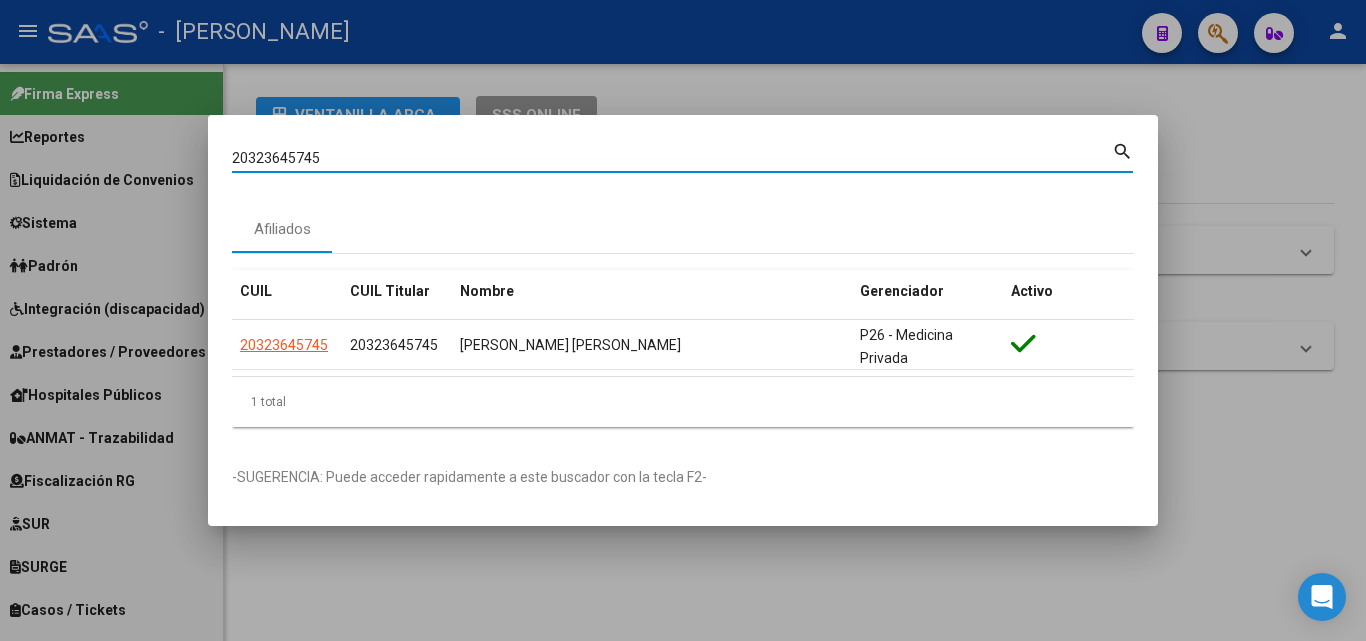 click on "20323645745" at bounding box center [672, 158] 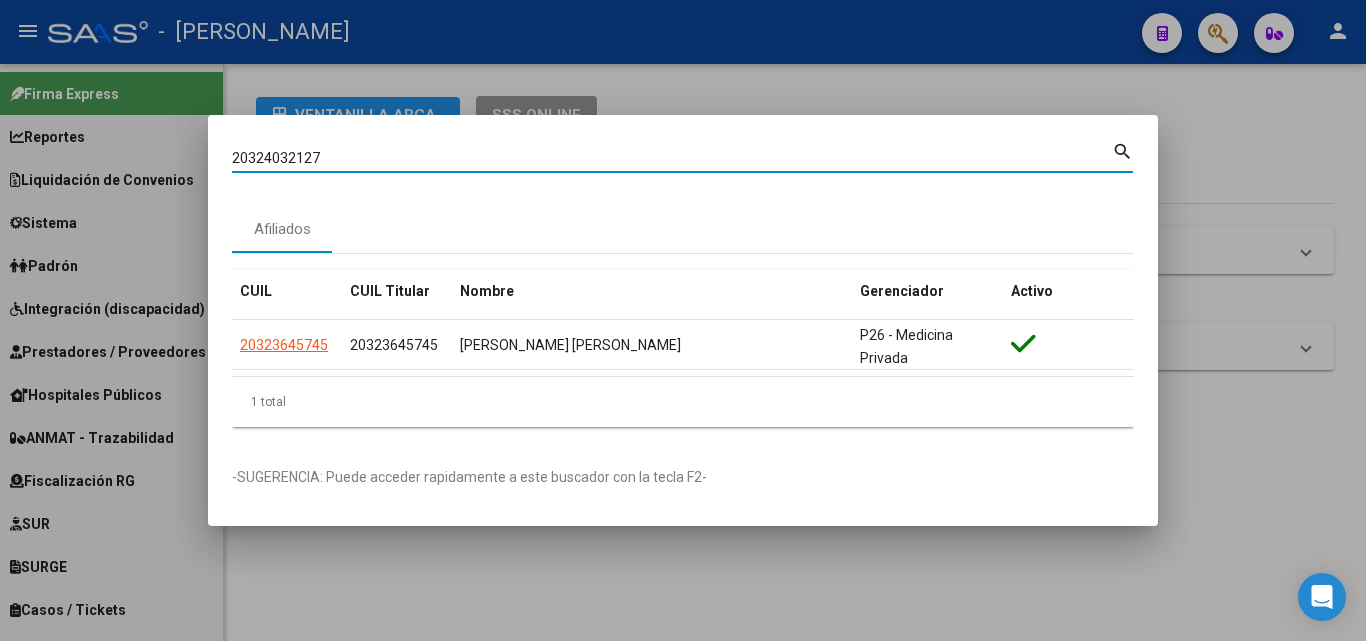 type on "20324032127" 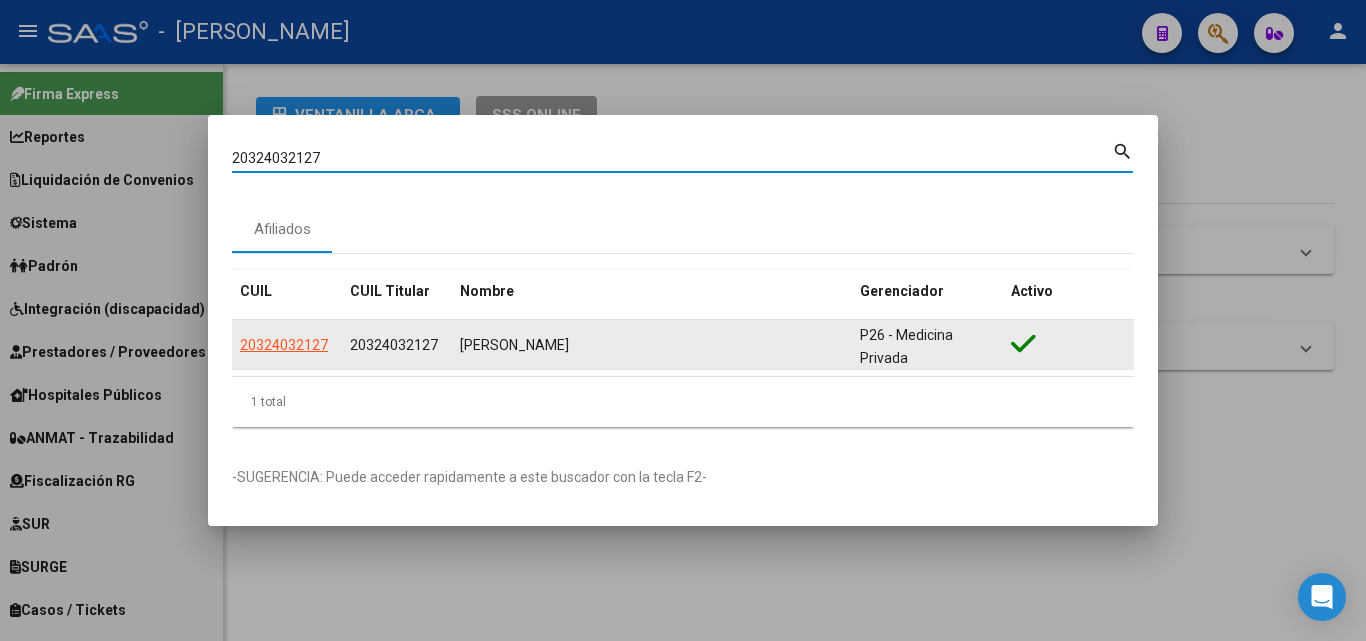 drag, startPoint x: 320, startPoint y: 361, endPoint x: 311, endPoint y: 335, distance: 27.513634 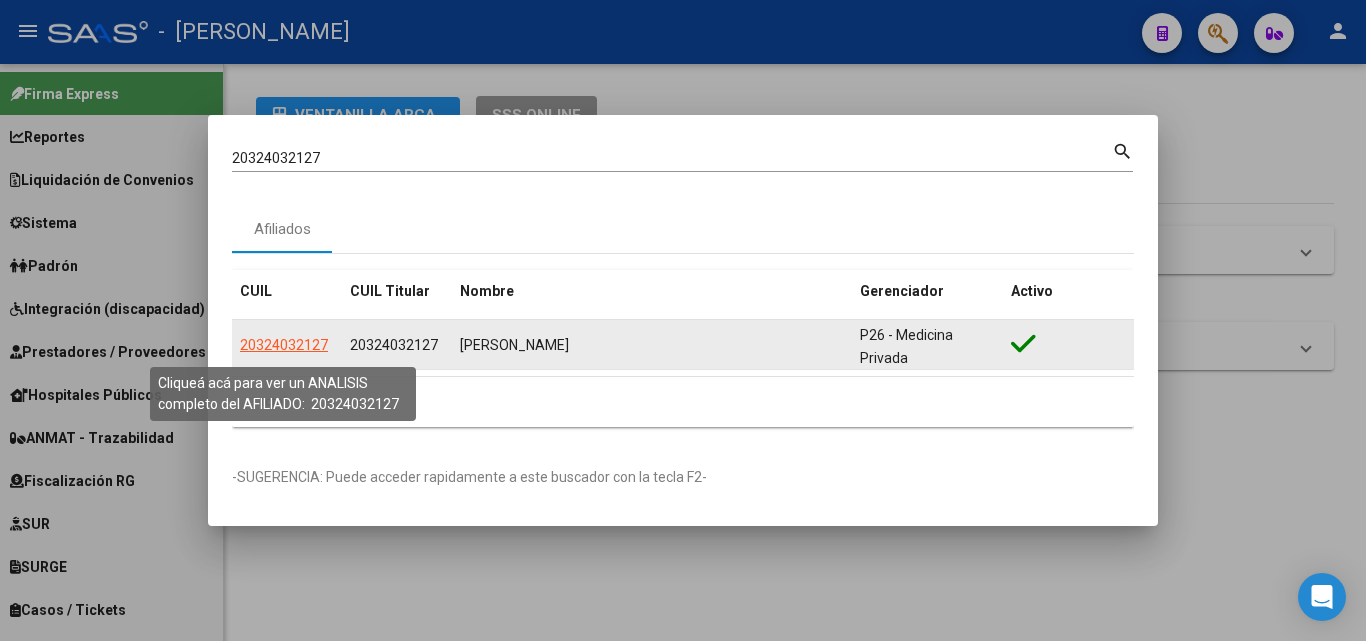 click on "20324032127" 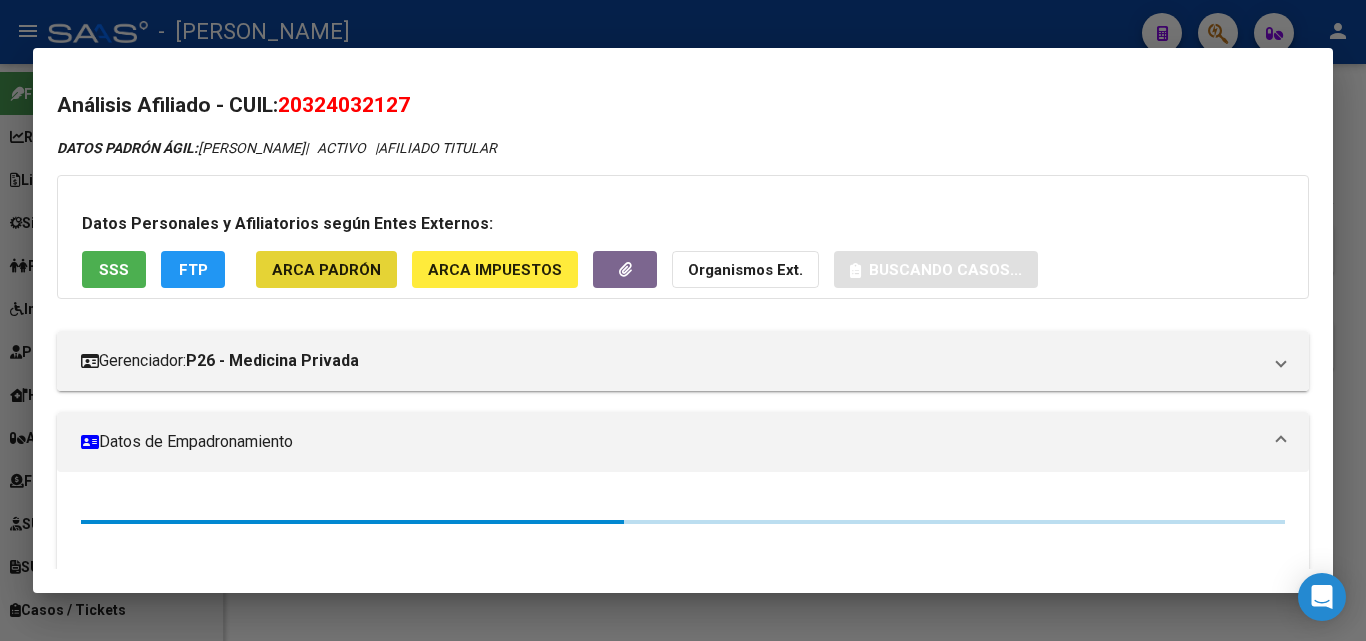 click on "ARCA Padrón" 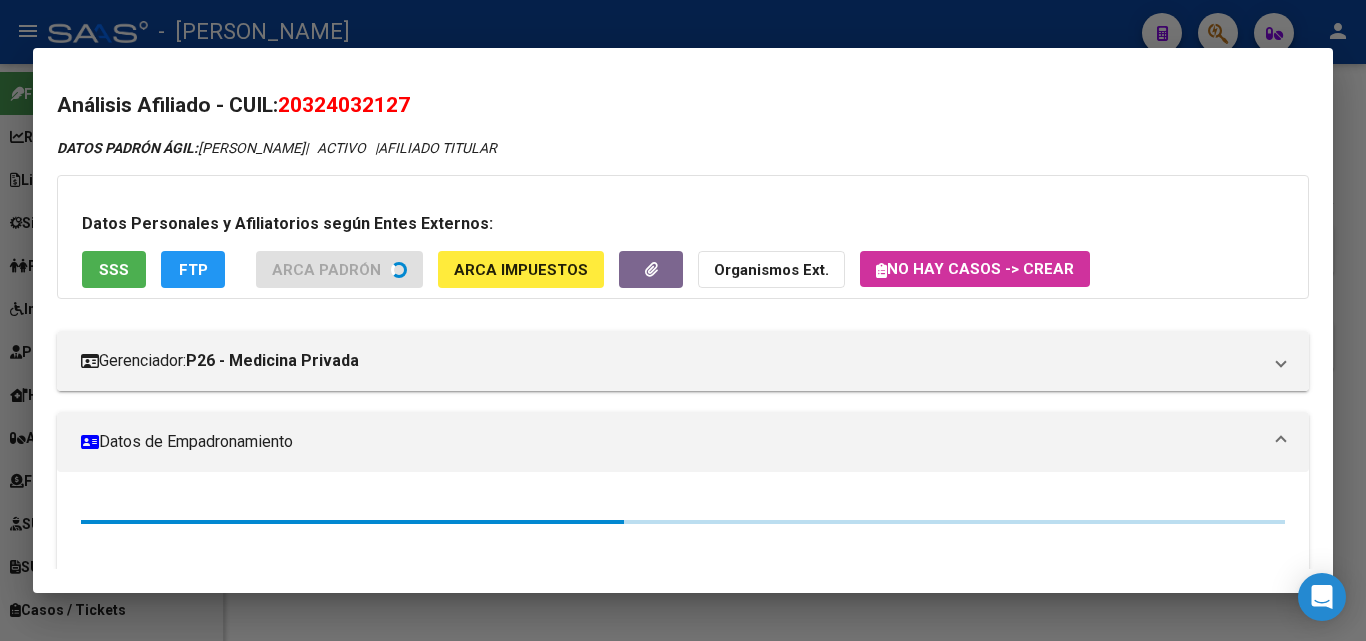 click on "Datos Personales y Afiliatorios según Entes Externos: SSS FTP ARCA Padrón ARCA Impuestos Organismos Ext.   No hay casos -> Crear" at bounding box center (683, 237) 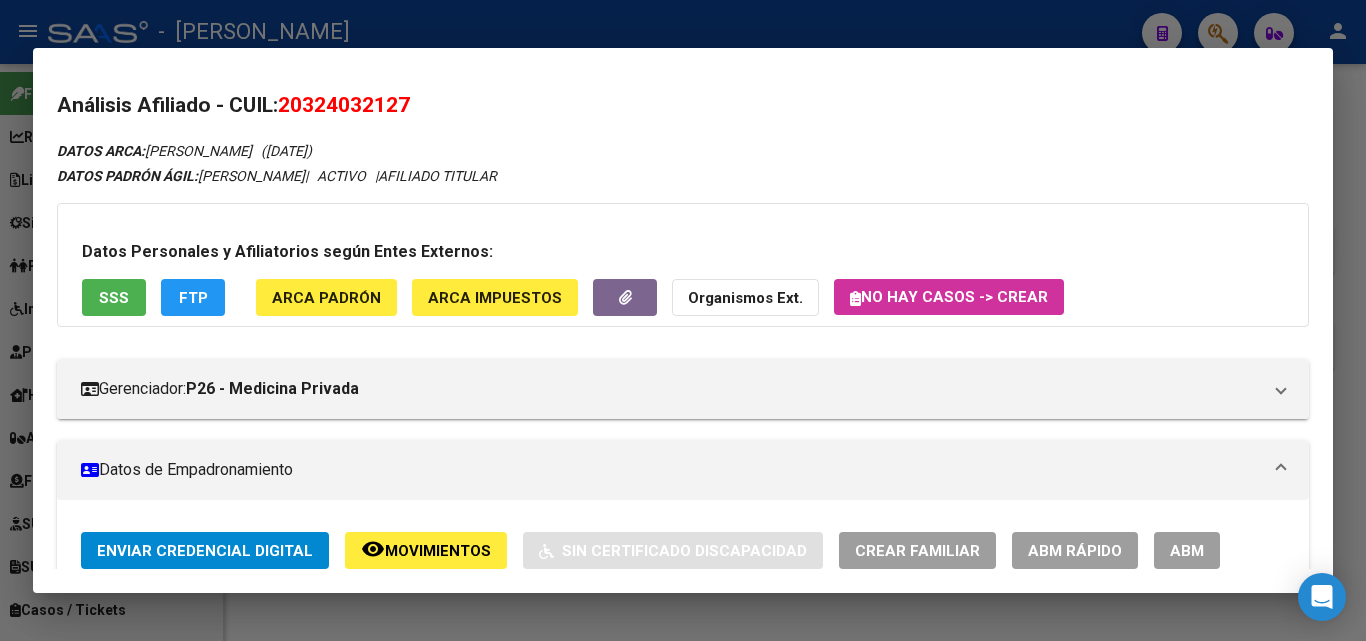 click on "Datos Personales y Afiliatorios según Entes Externos: SSS FTP ARCA Padrón ARCA Impuestos Organismos Ext.   No hay casos -> Crear" at bounding box center (683, 265) 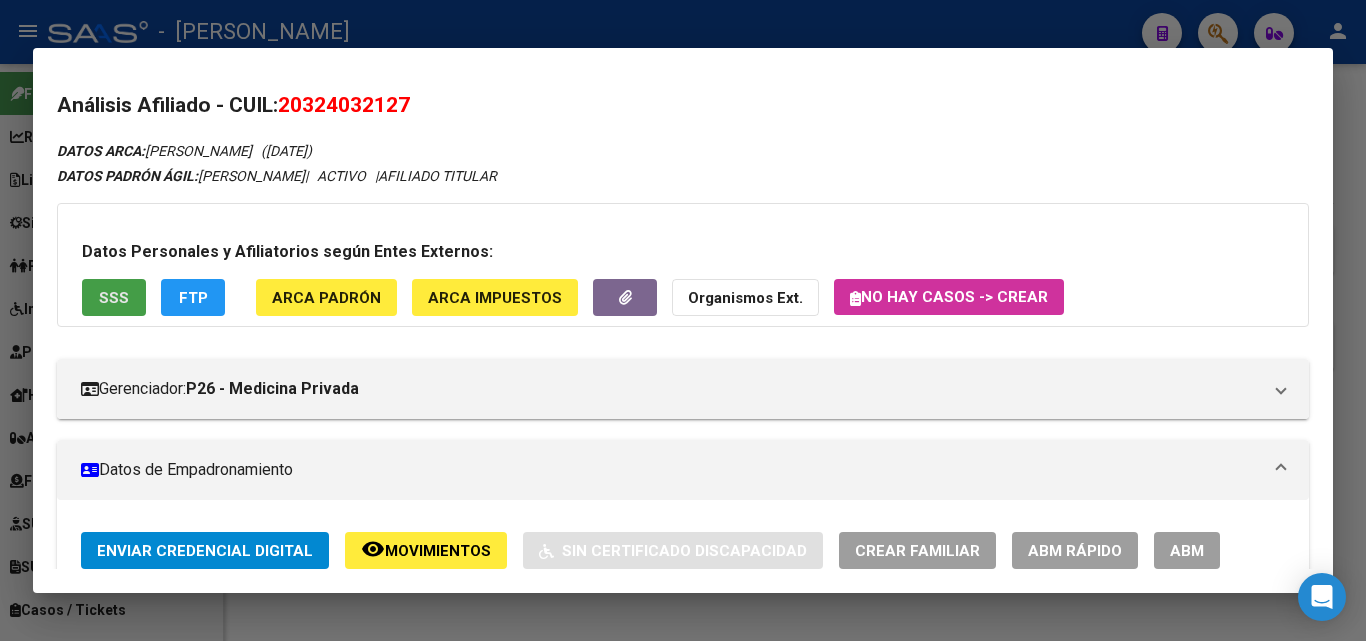 click on "SSS" at bounding box center (114, 297) 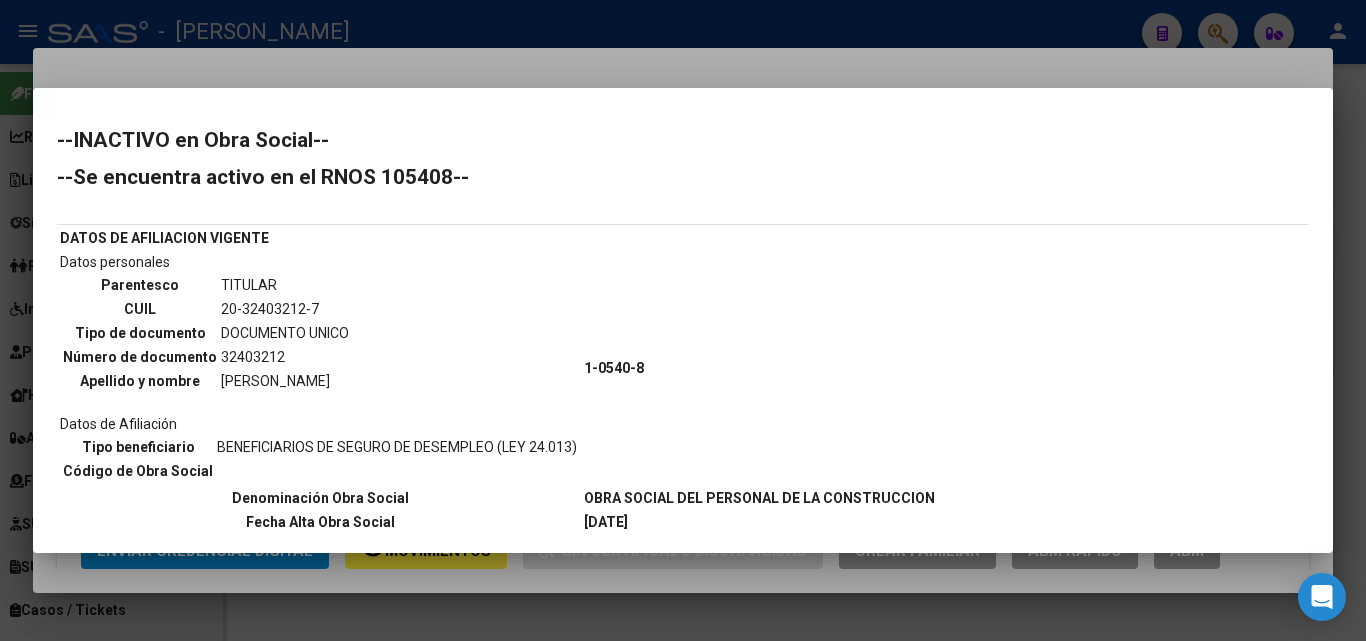 click at bounding box center [683, 320] 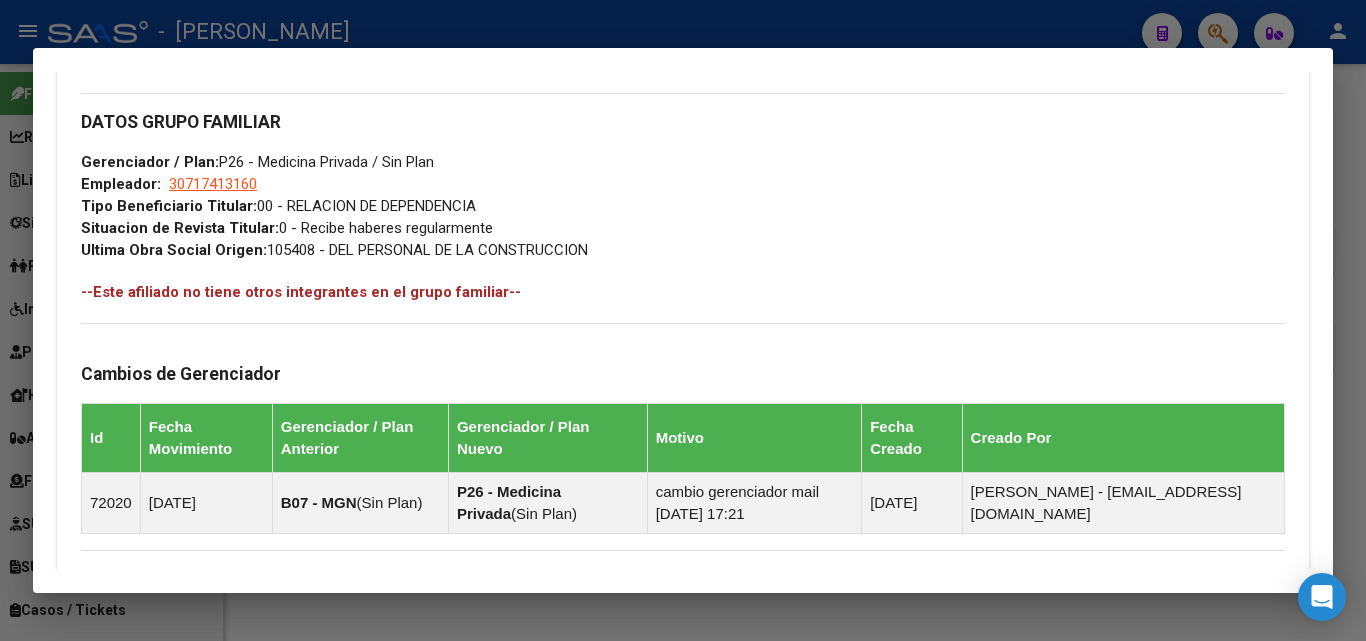 scroll, scrollTop: 1282, scrollLeft: 0, axis: vertical 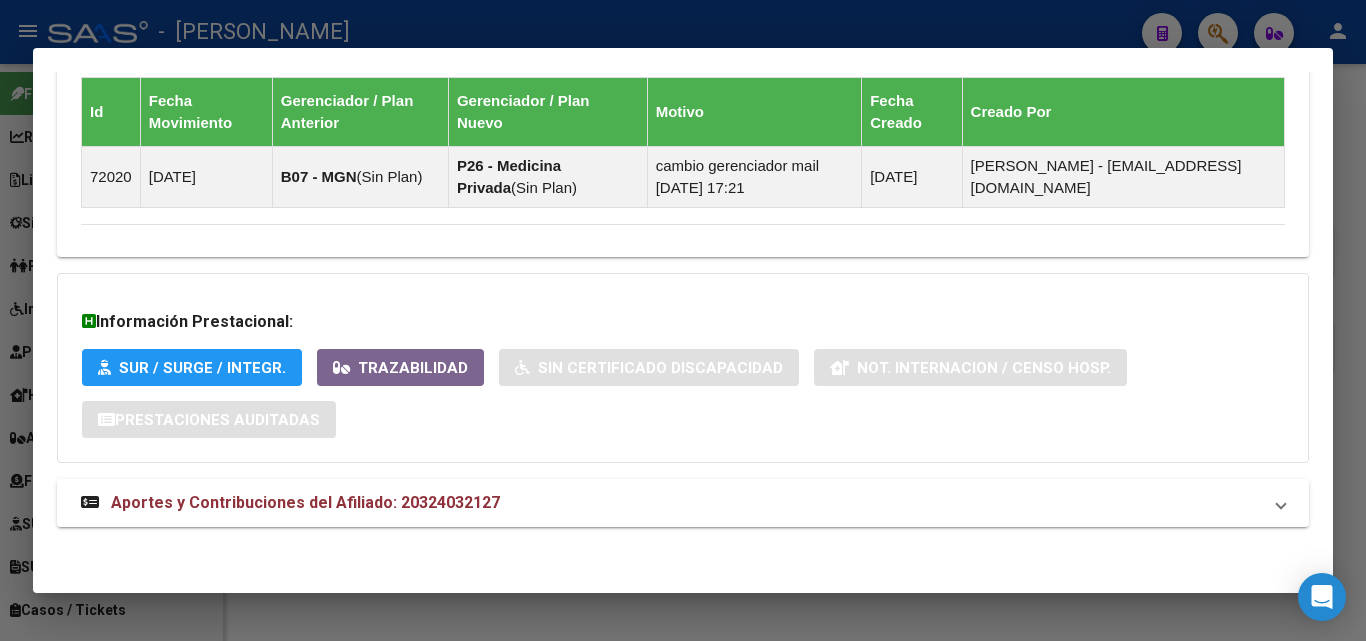 click on "Aportes y Contribuciones del Afiliado: 20324032127" at bounding box center [671, 503] 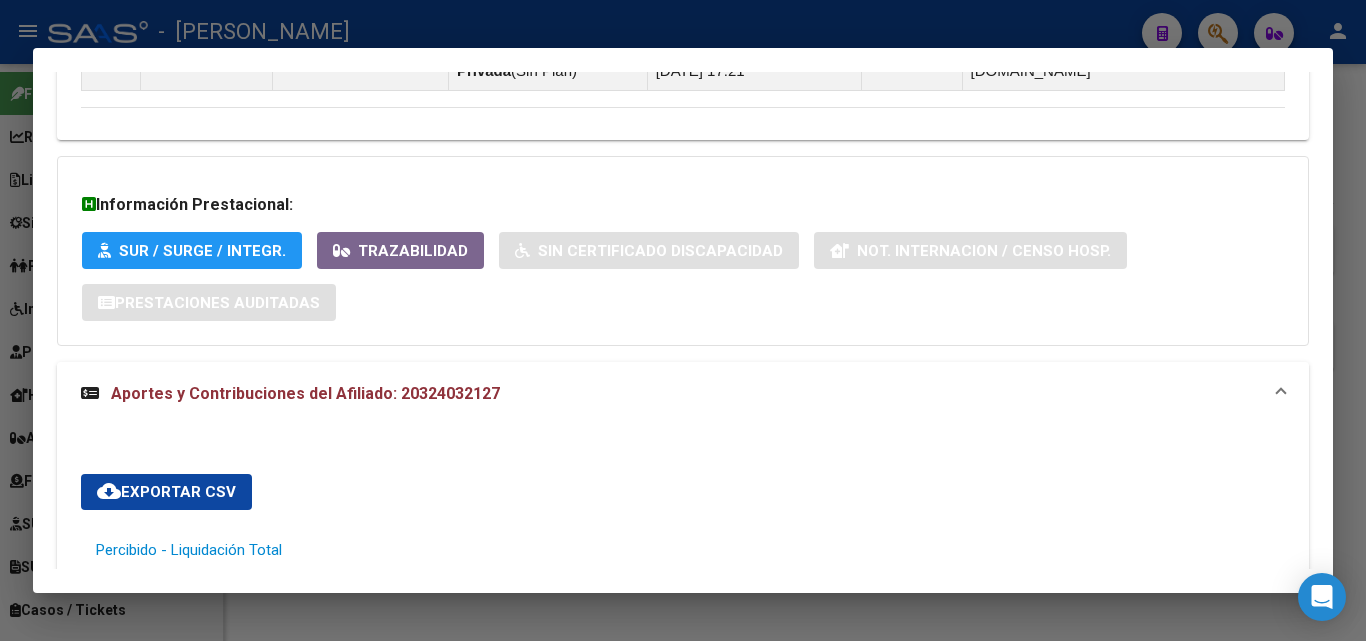 scroll, scrollTop: 1627, scrollLeft: 0, axis: vertical 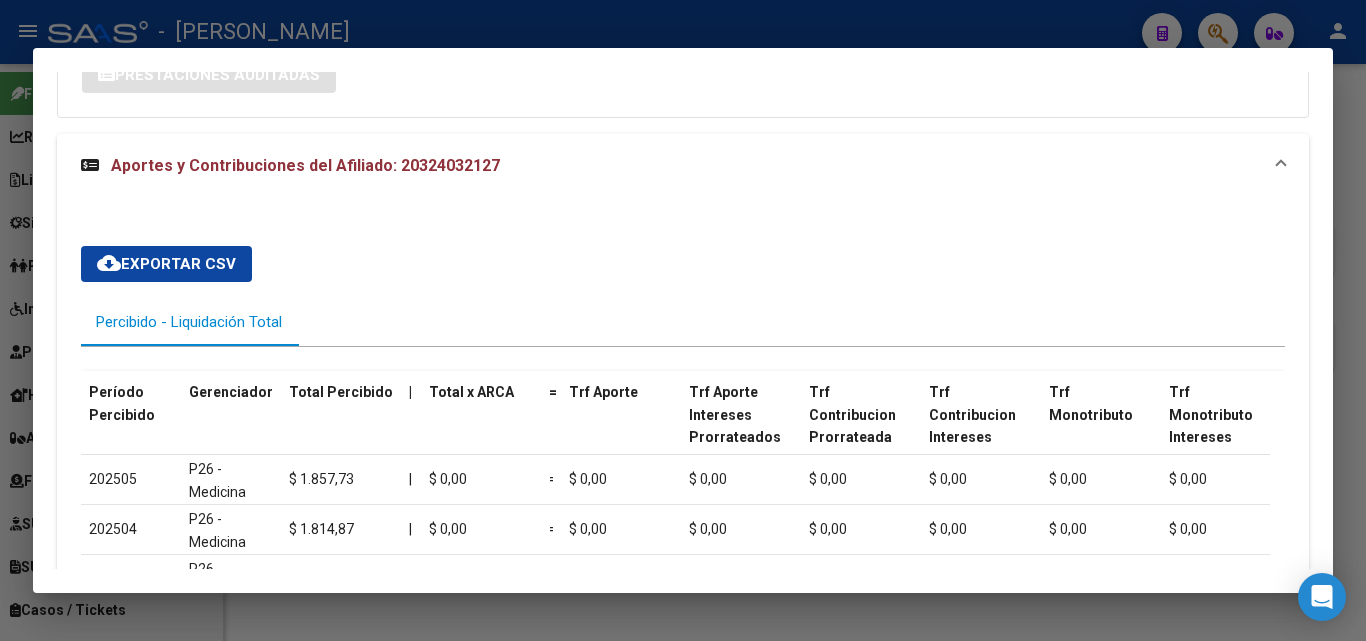 click at bounding box center (683, 320) 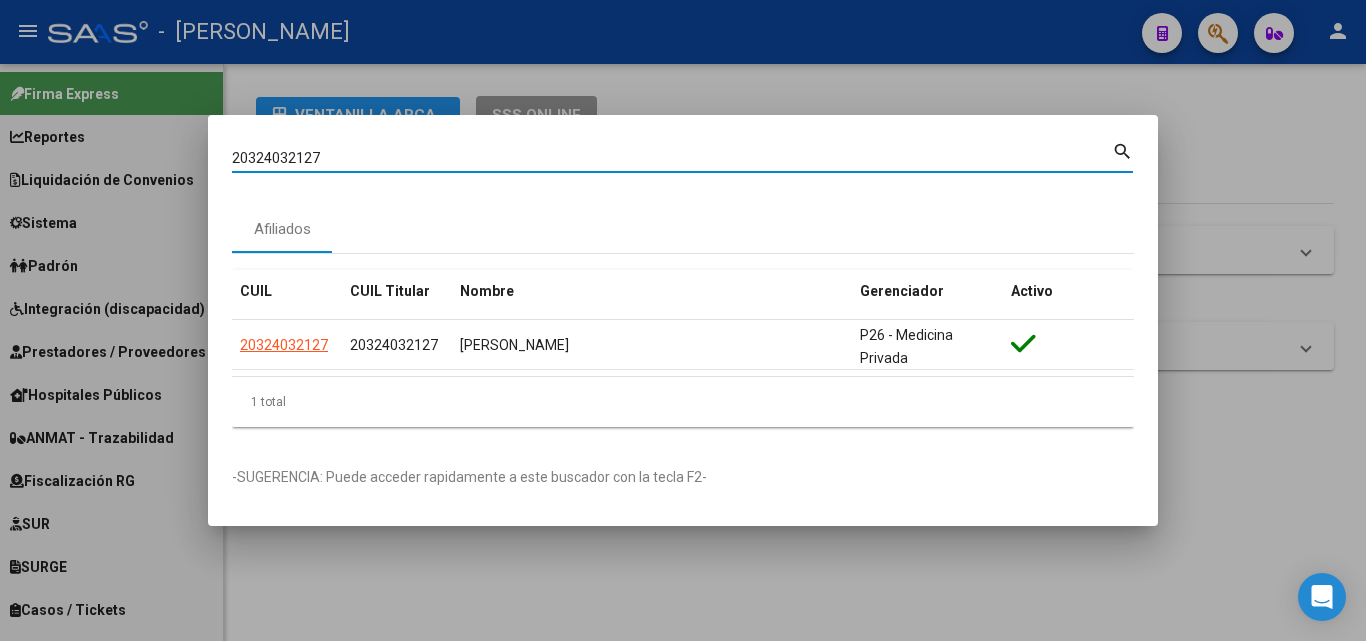 click on "20324032127" at bounding box center [672, 158] 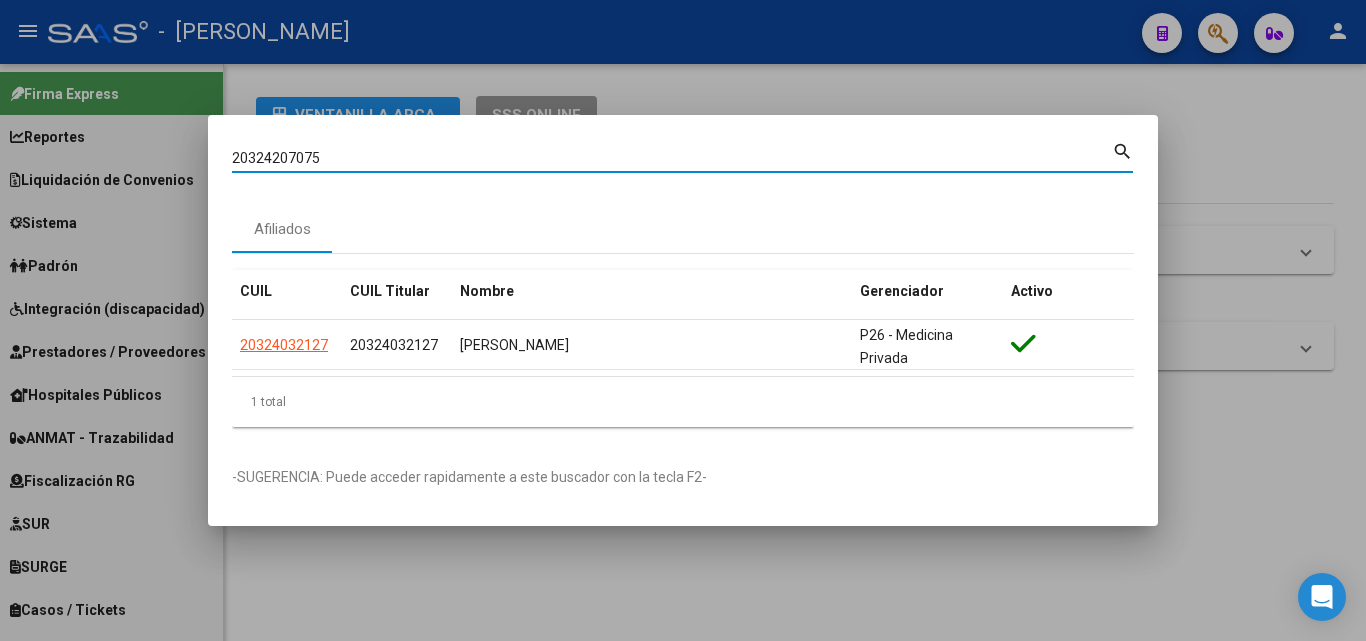 type on "20324207075" 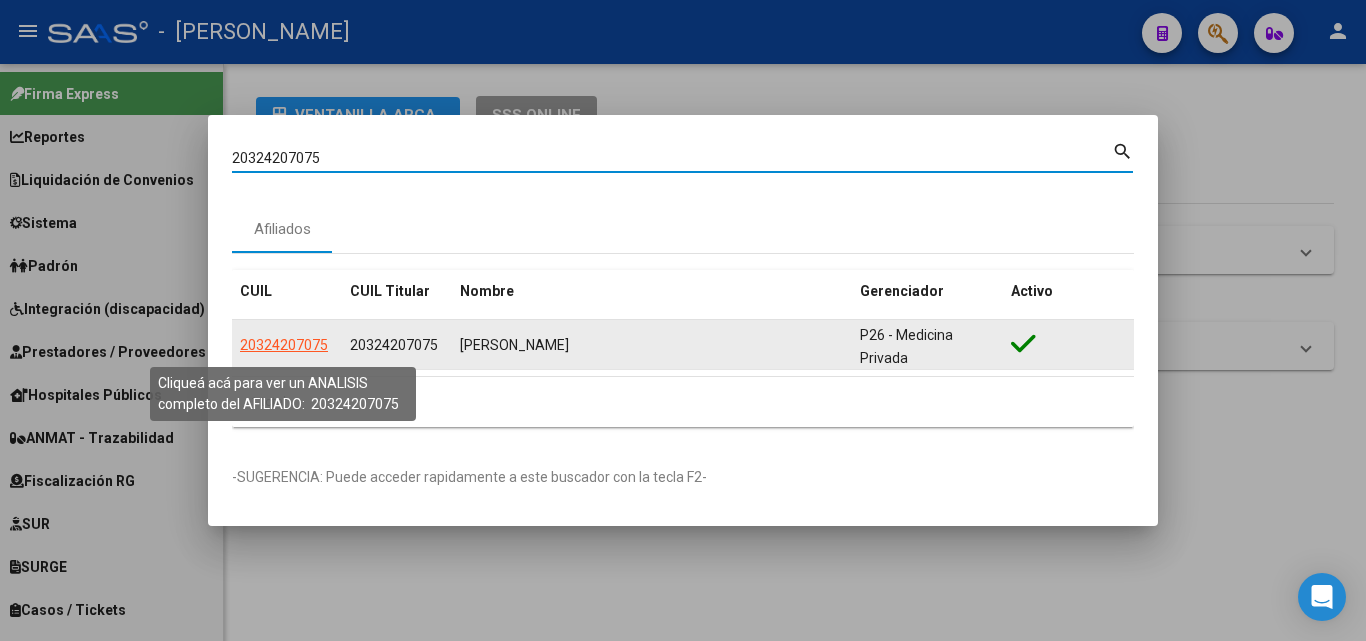 click on "20324207075" 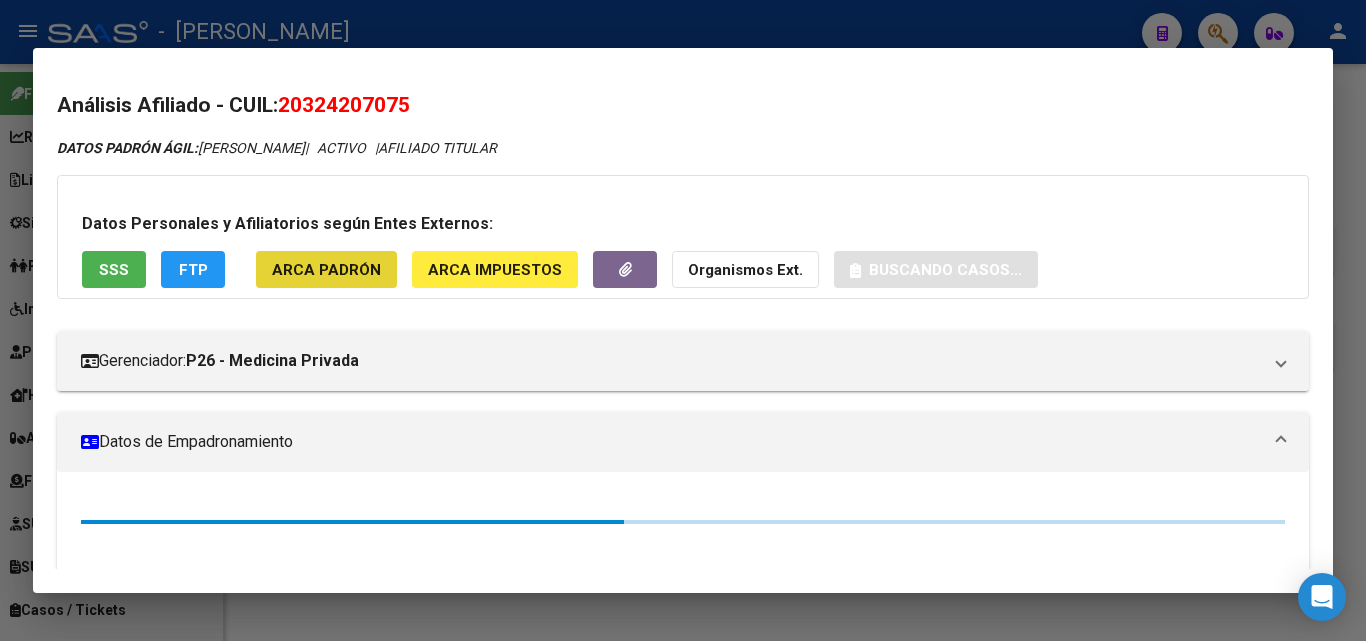 click on "ARCA Padrón" 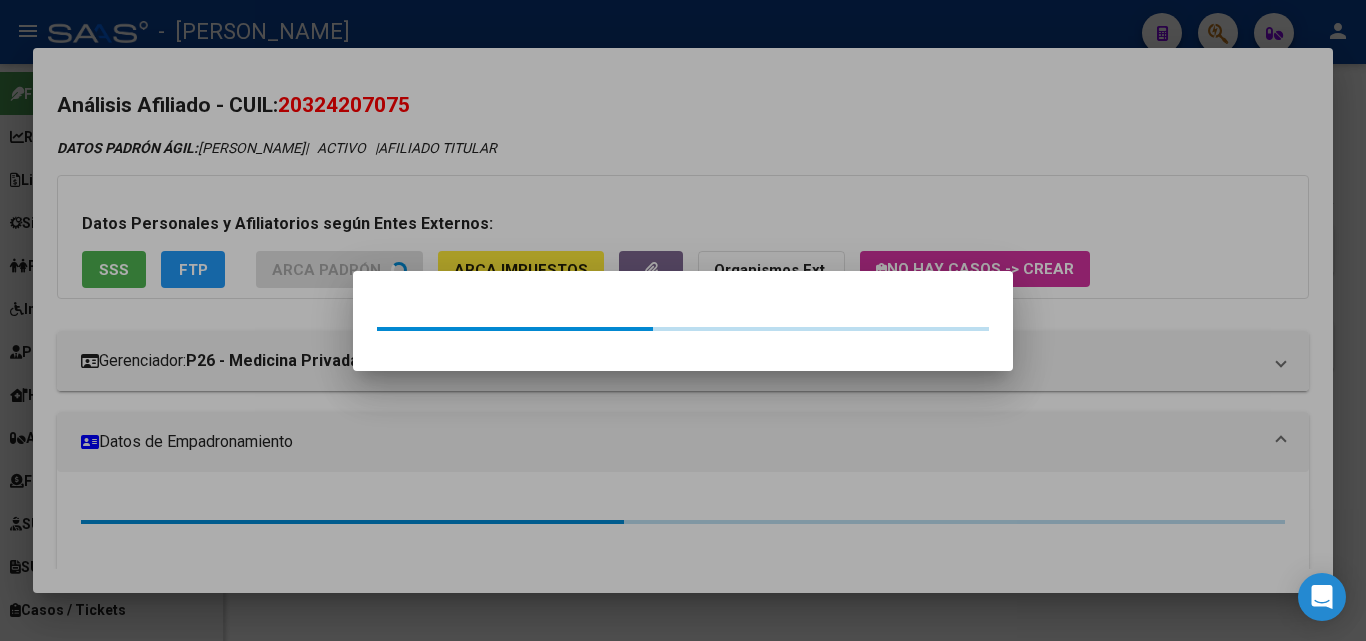 click at bounding box center [683, 320] 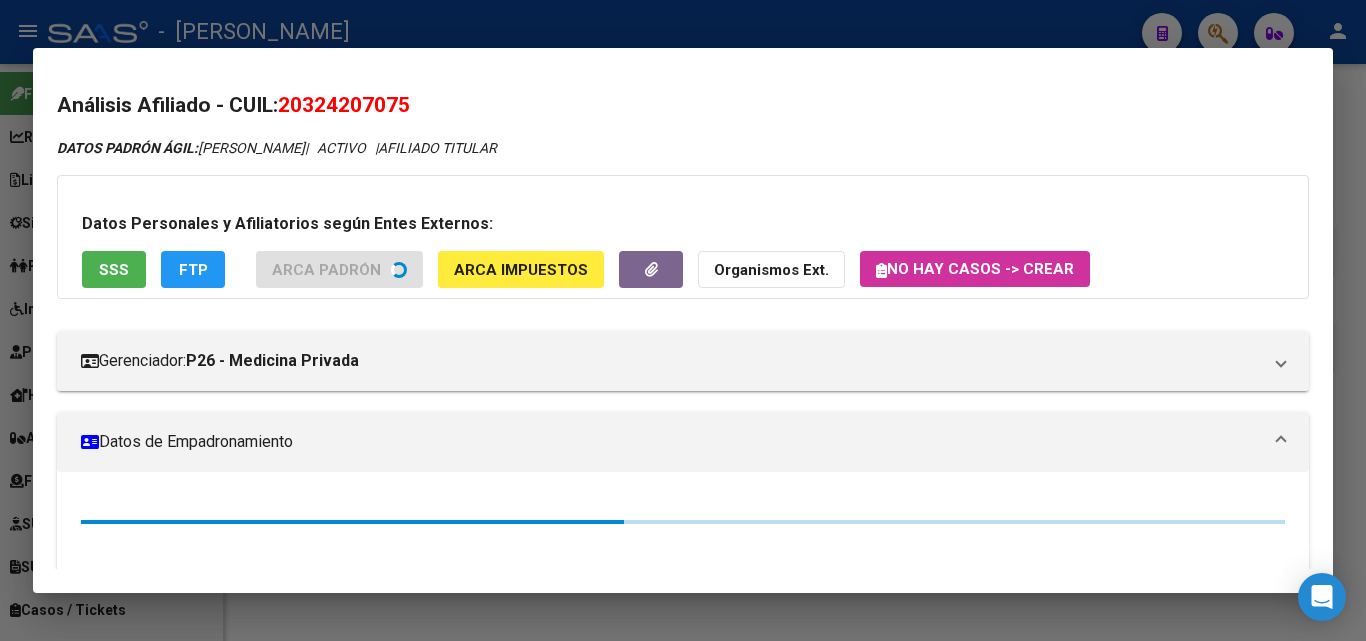 click on "SSS" at bounding box center [114, 270] 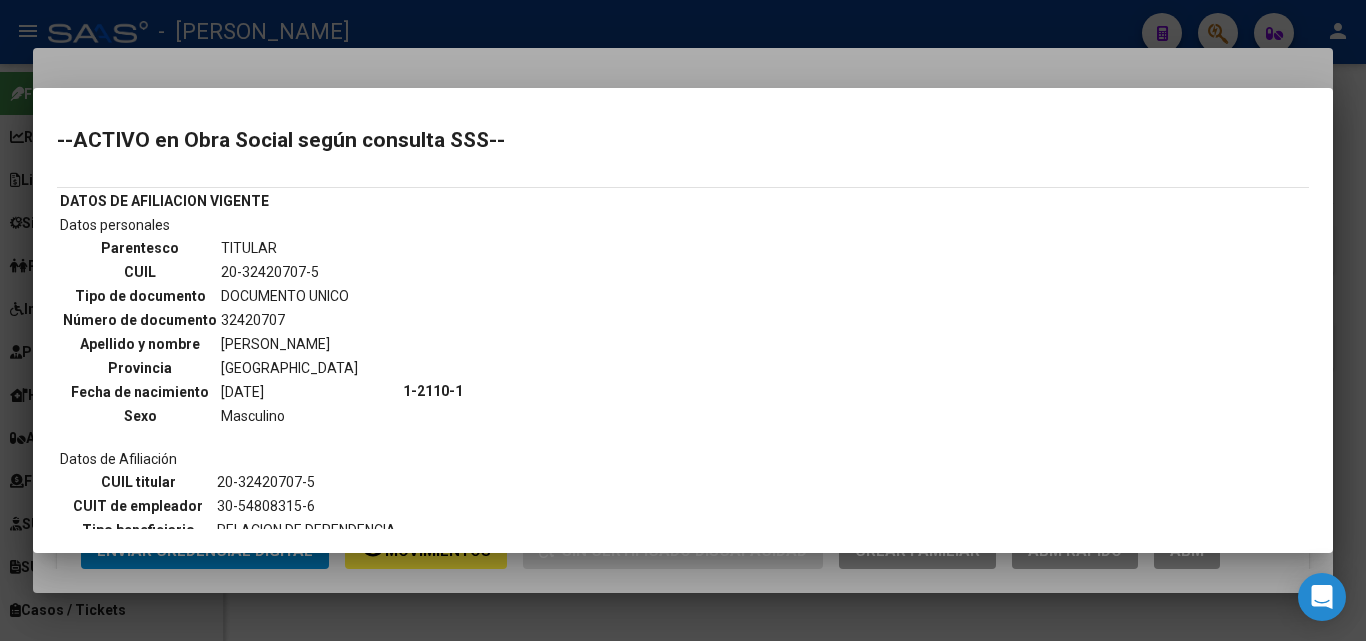 click at bounding box center (683, 320) 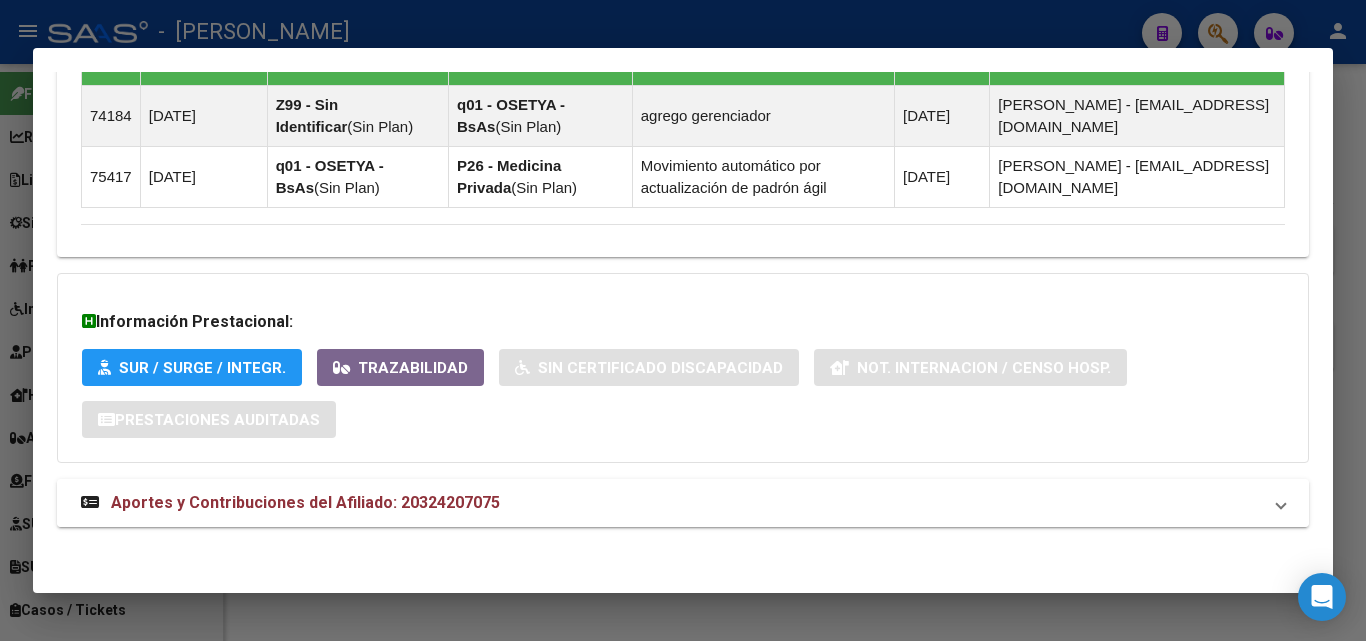 click on "Aportes y Contribuciones del Afiliado: 20324207075" at bounding box center (683, 503) 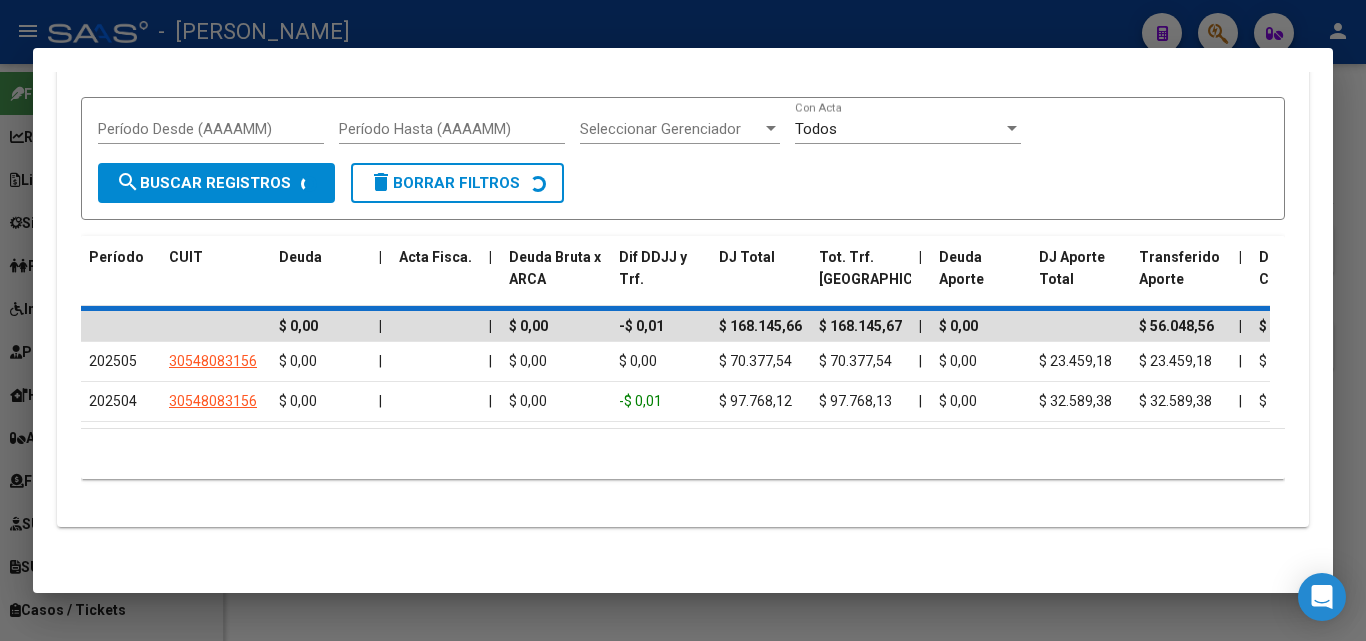 scroll, scrollTop: 1955, scrollLeft: 0, axis: vertical 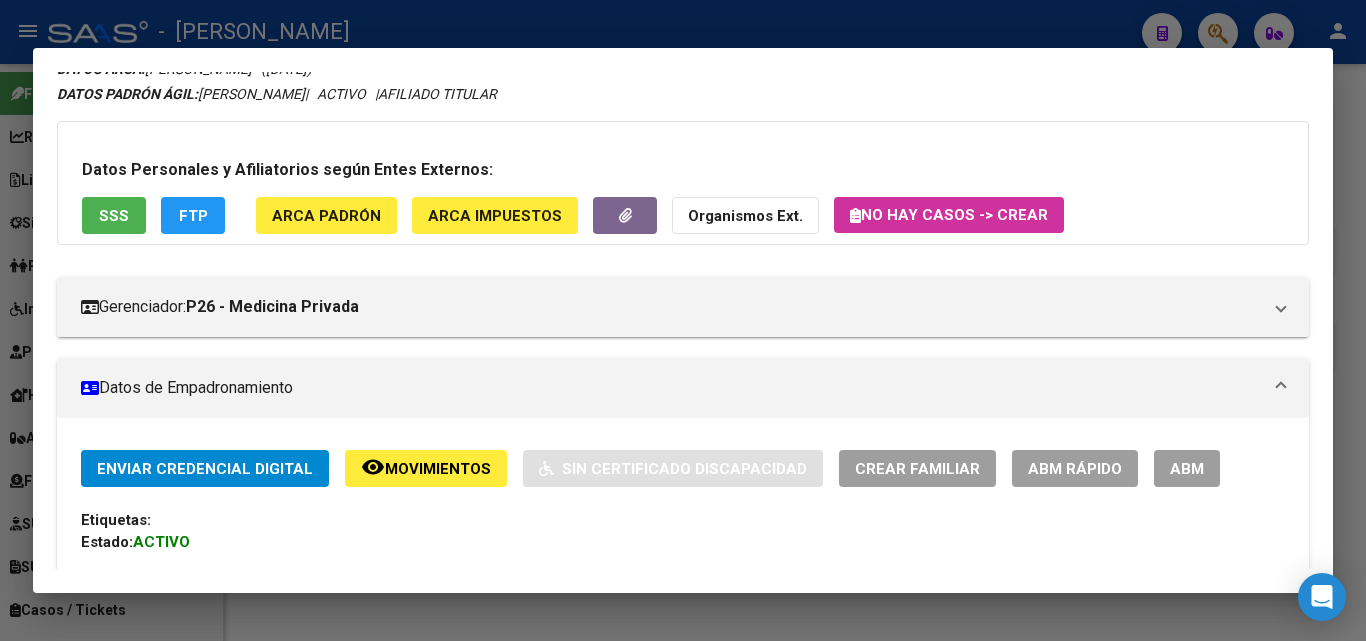 click on "ARCA Padrón" 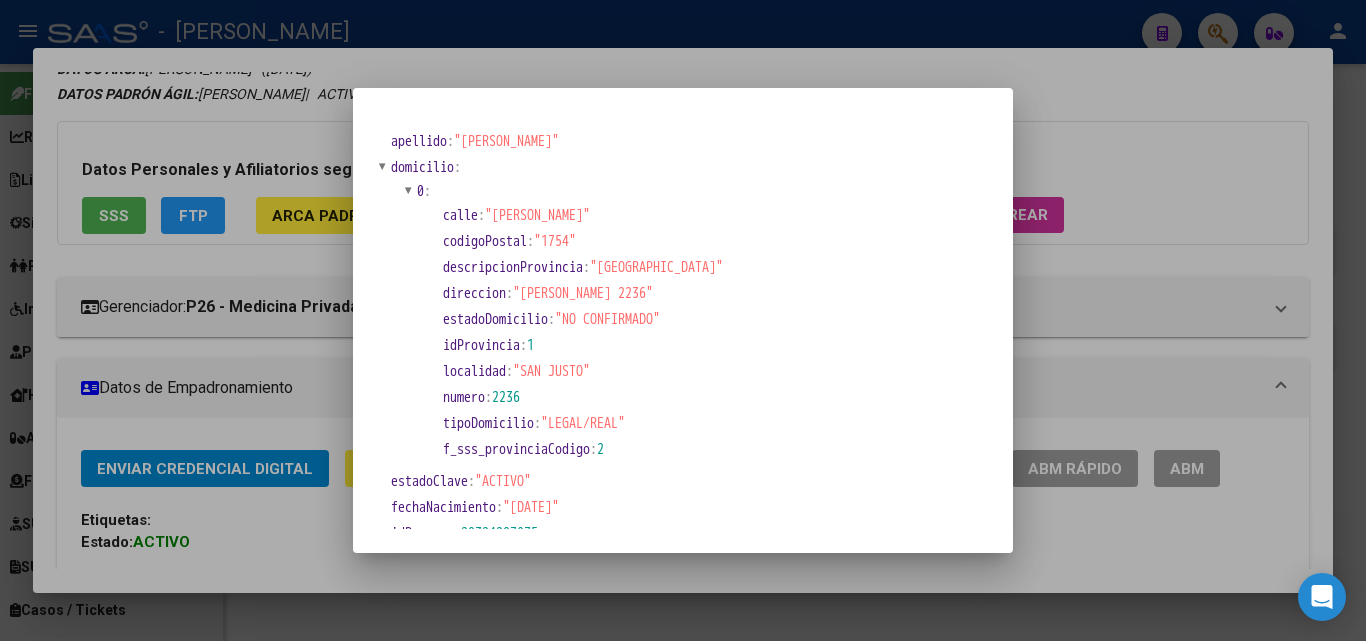 click at bounding box center (683, 320) 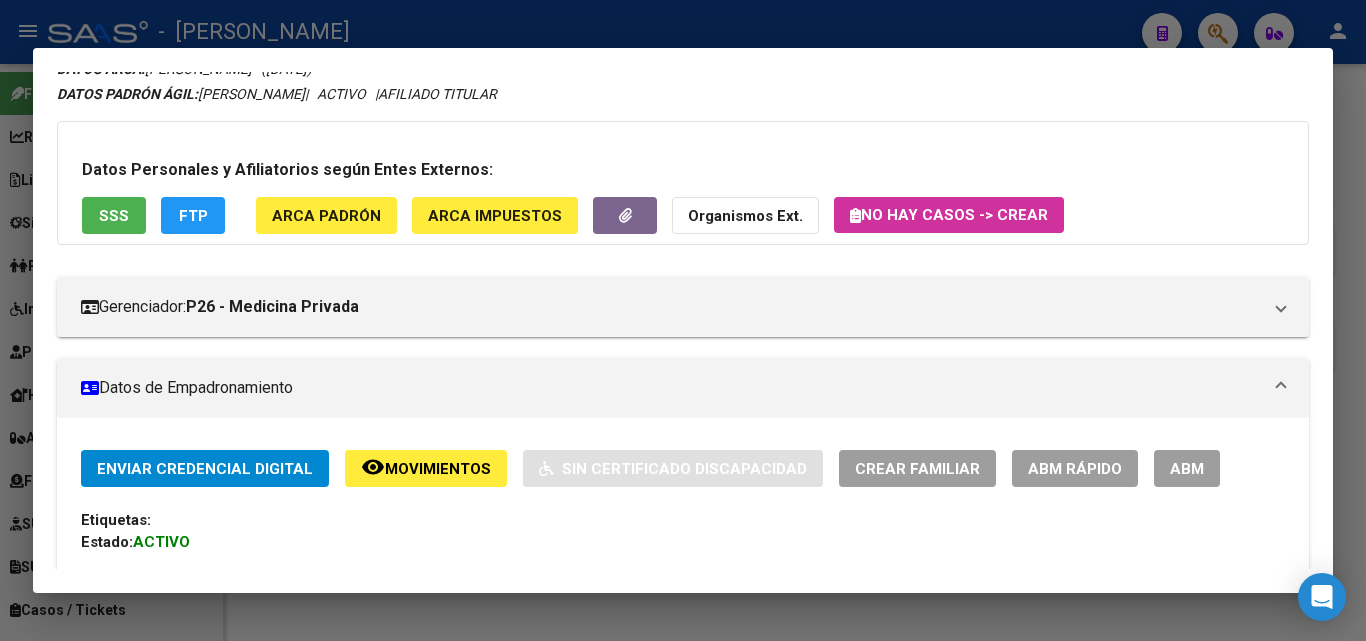 scroll, scrollTop: 482, scrollLeft: 0, axis: vertical 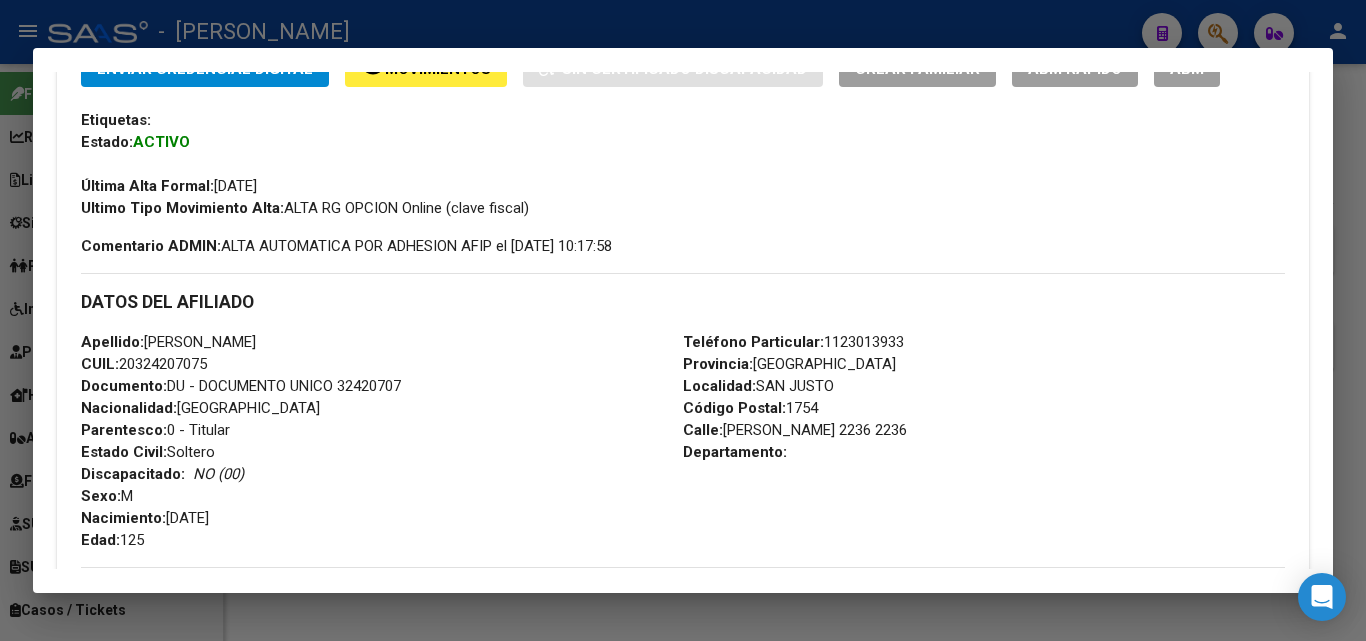 click on "Documento:  DU - DOCUMENTO UNICO 32420707" at bounding box center [241, 386] 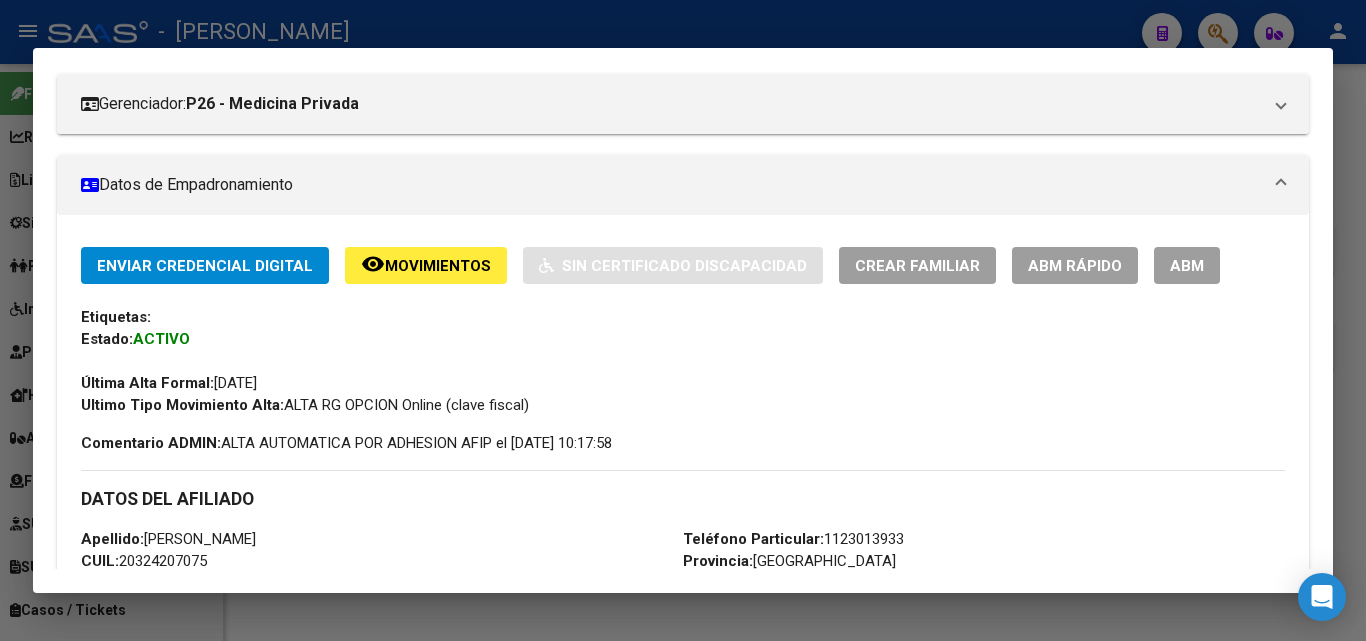 scroll, scrollTop: 400, scrollLeft: 0, axis: vertical 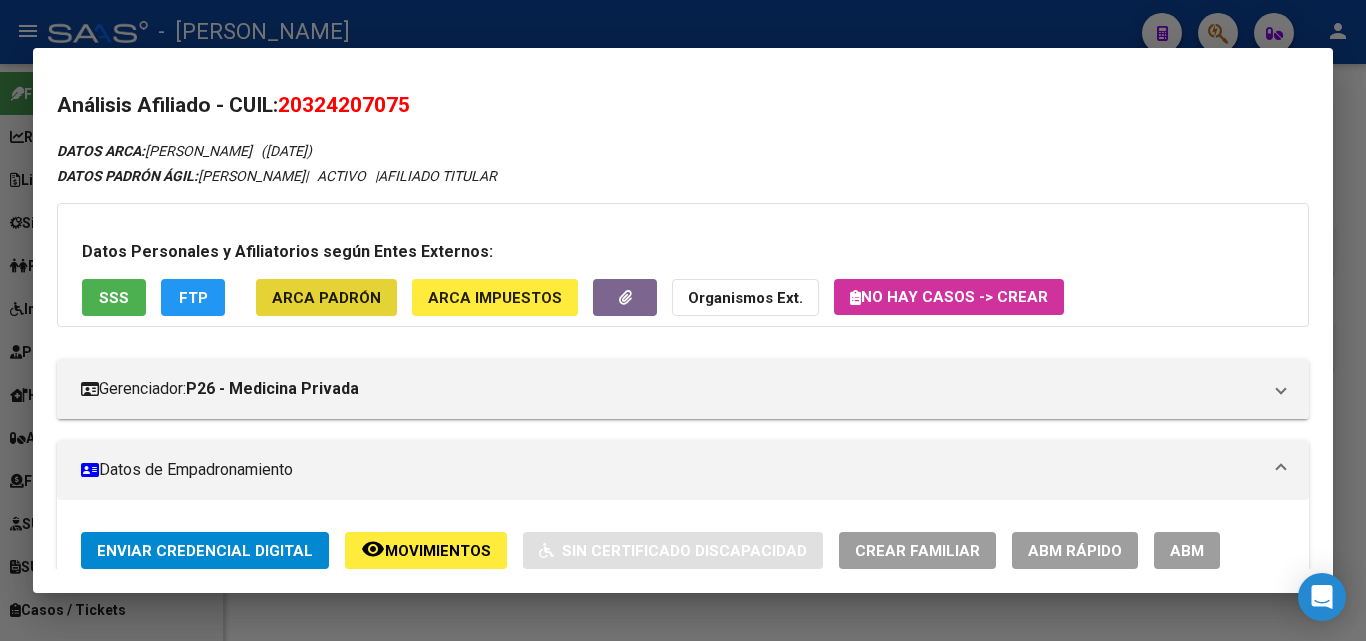 click on "ARCA Padrón" 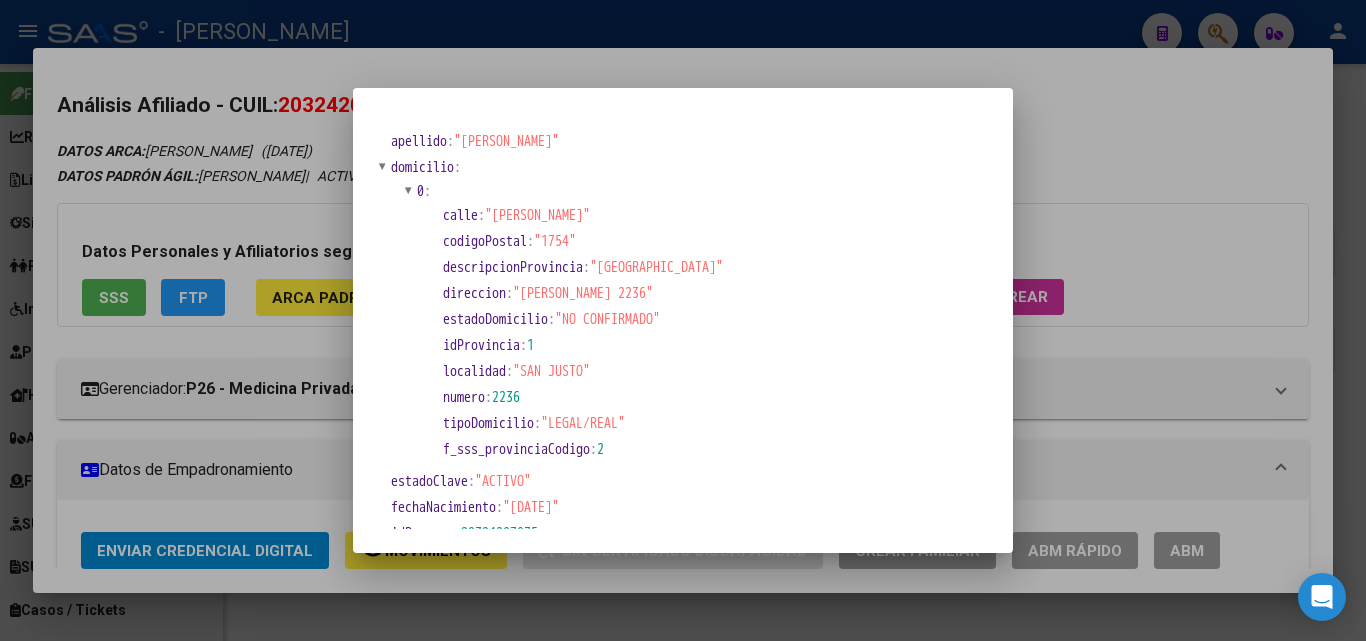 click at bounding box center [683, 320] 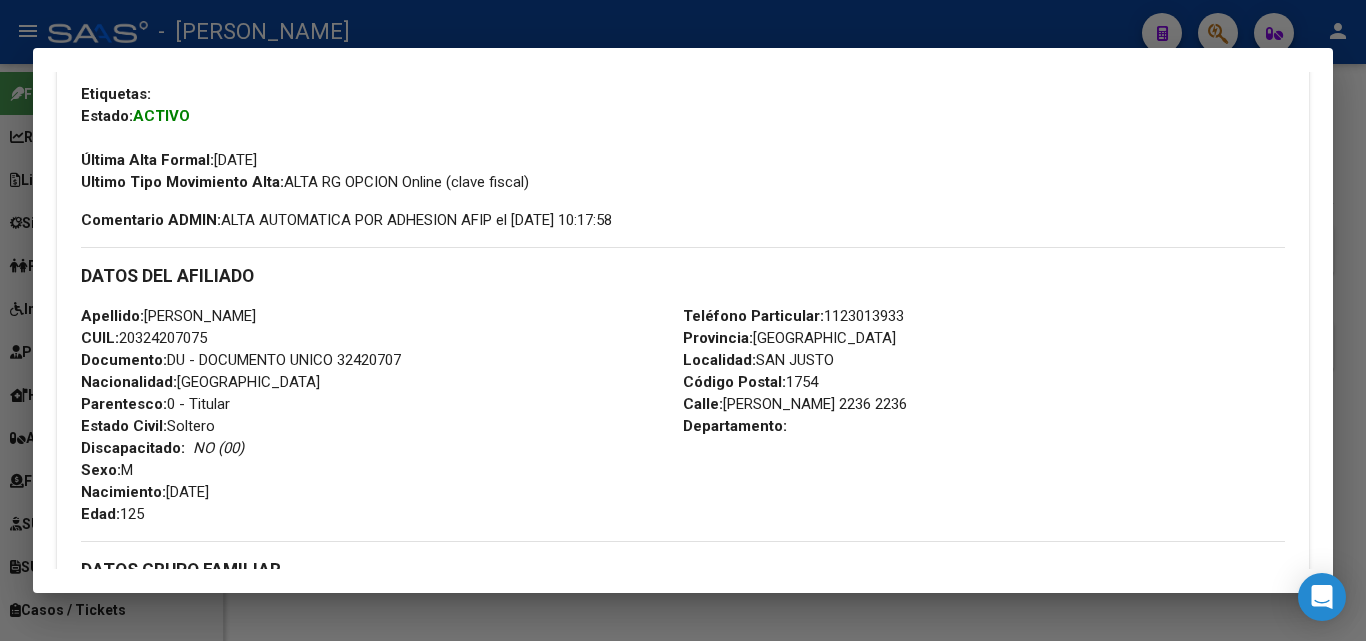 scroll, scrollTop: 600, scrollLeft: 0, axis: vertical 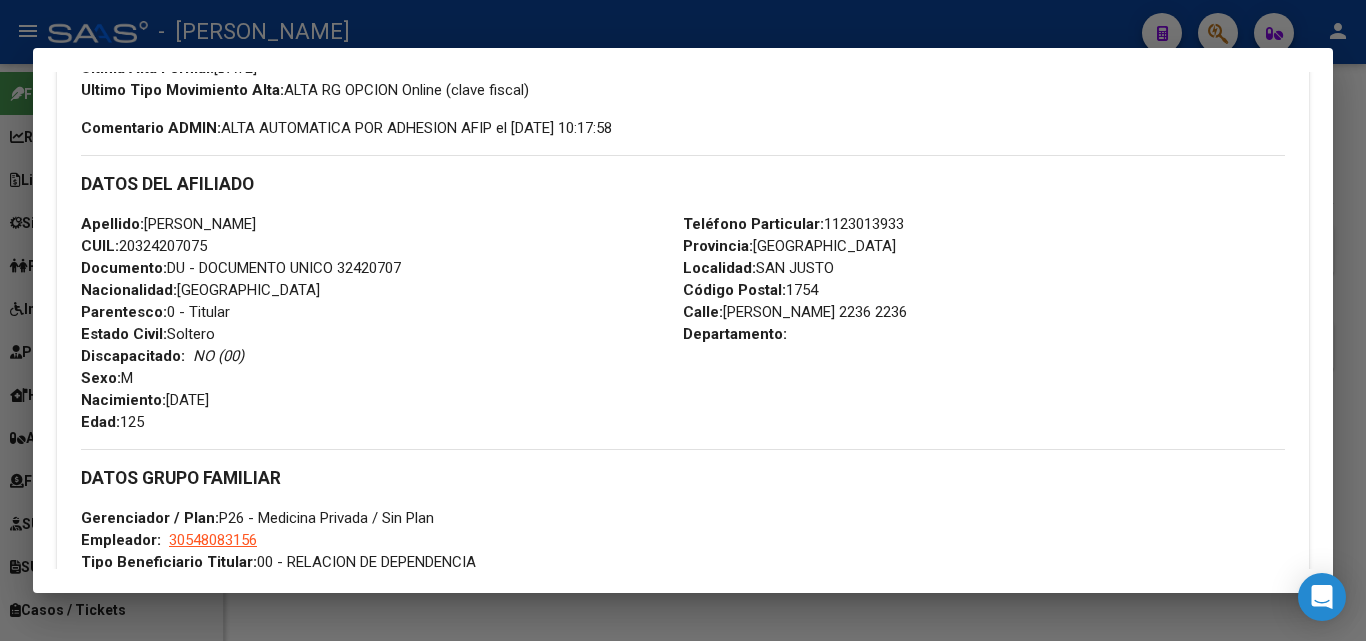 click on "Teléfono Particular:  [PHONE_NUMBER]" at bounding box center [793, 224] 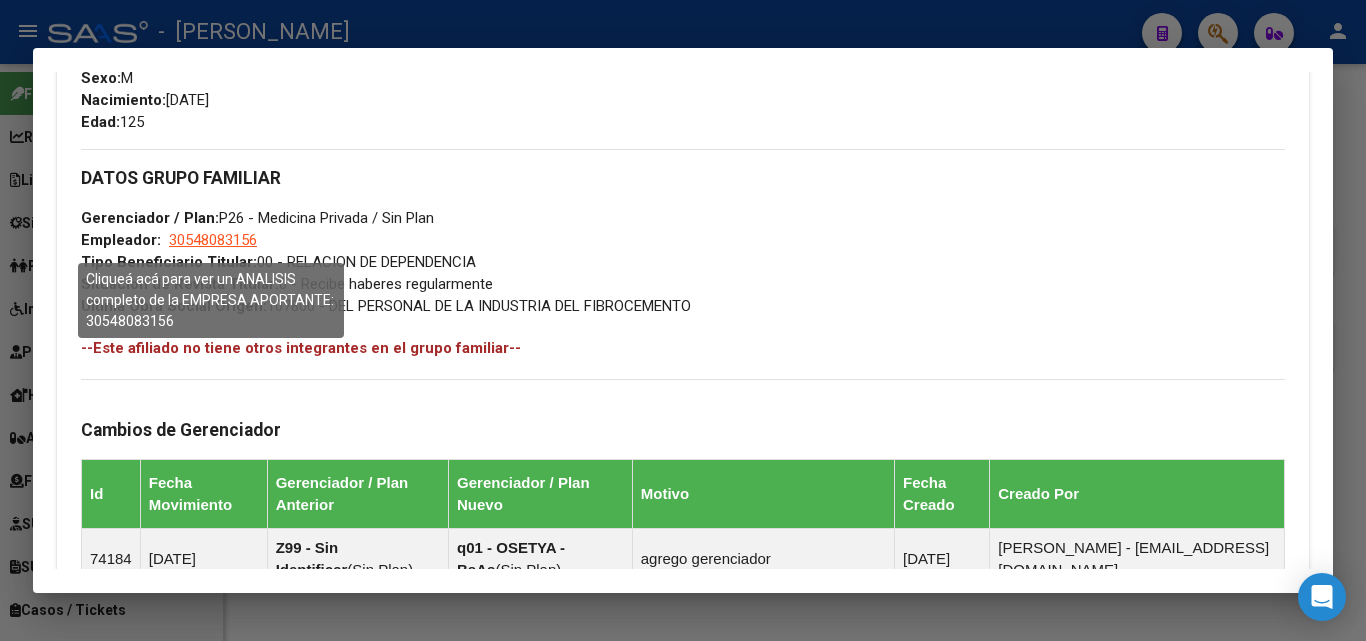 click on "30548083156" at bounding box center (213, 240) 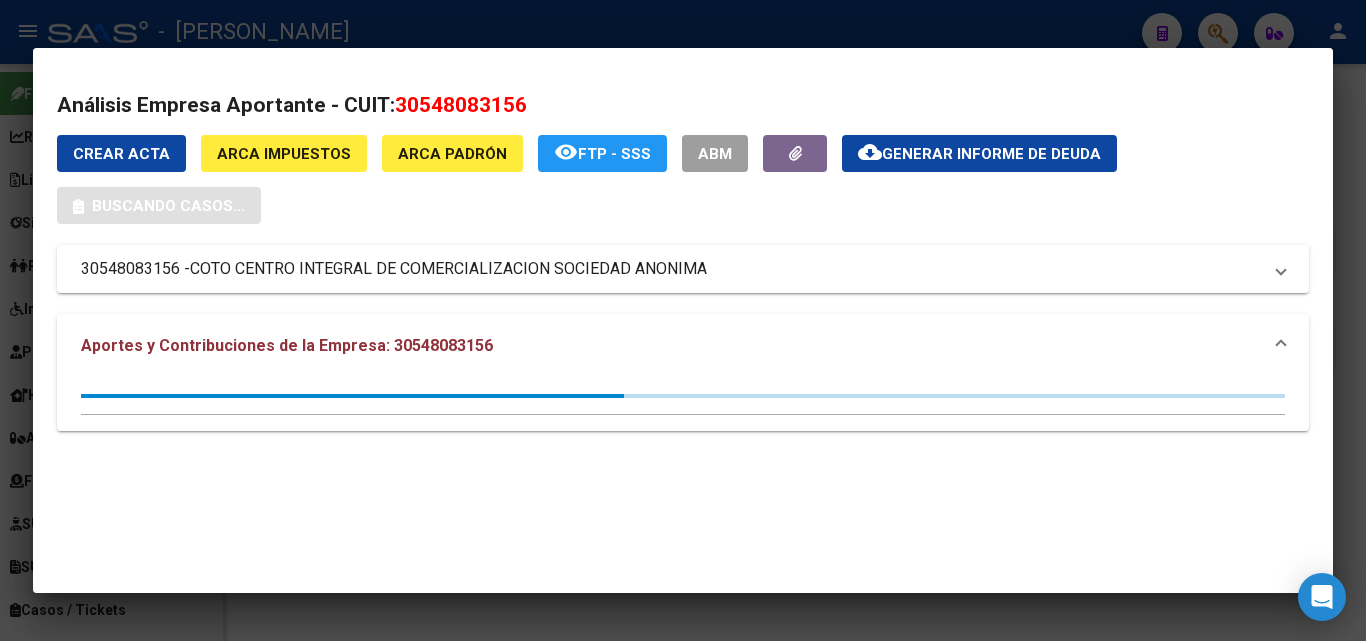 click at bounding box center [683, 320] 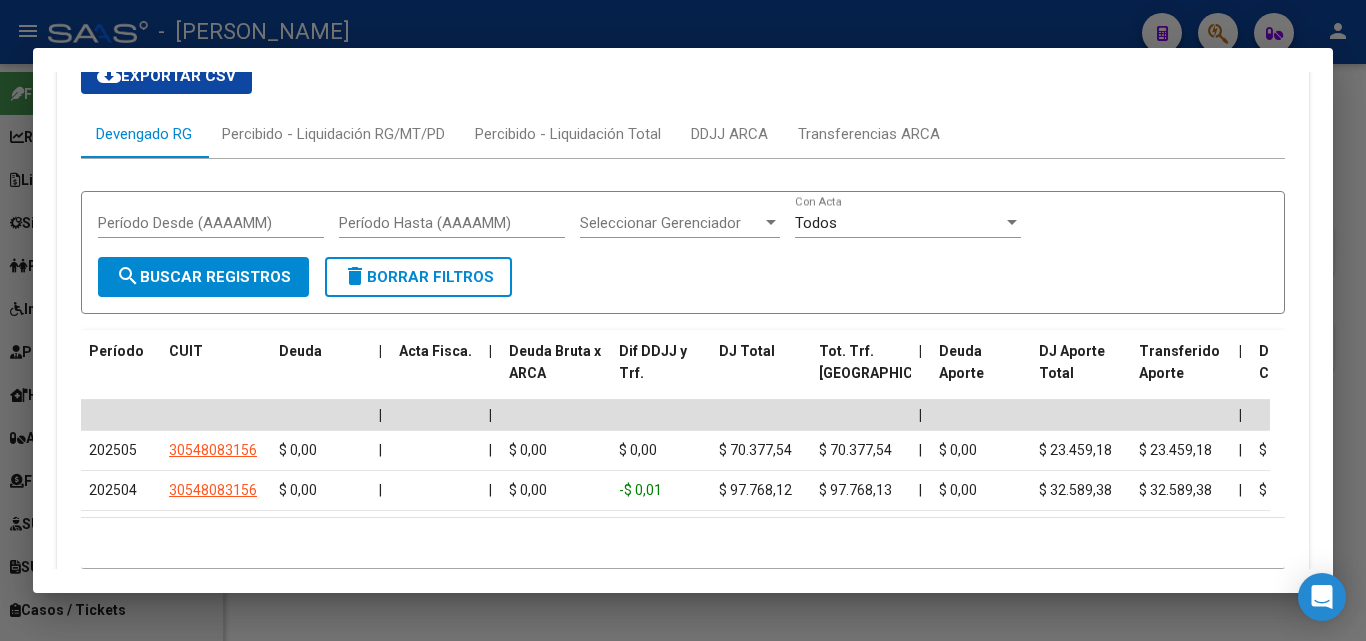 scroll, scrollTop: 1982, scrollLeft: 0, axis: vertical 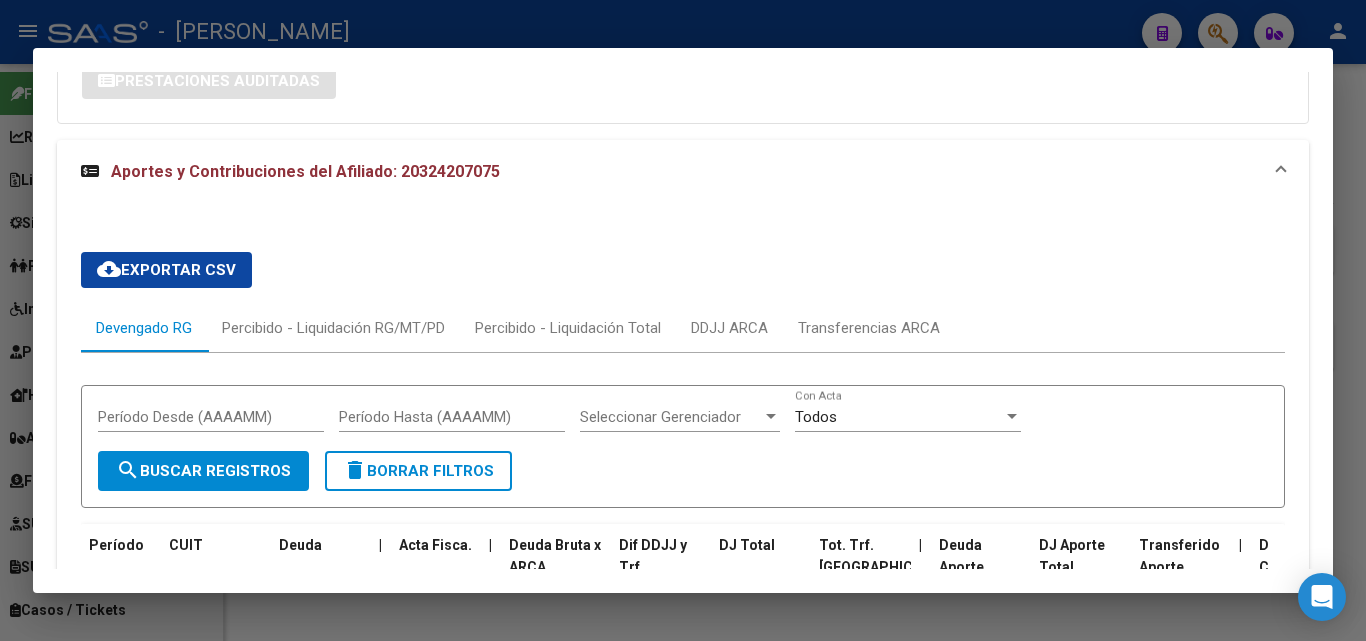 click at bounding box center [683, 320] 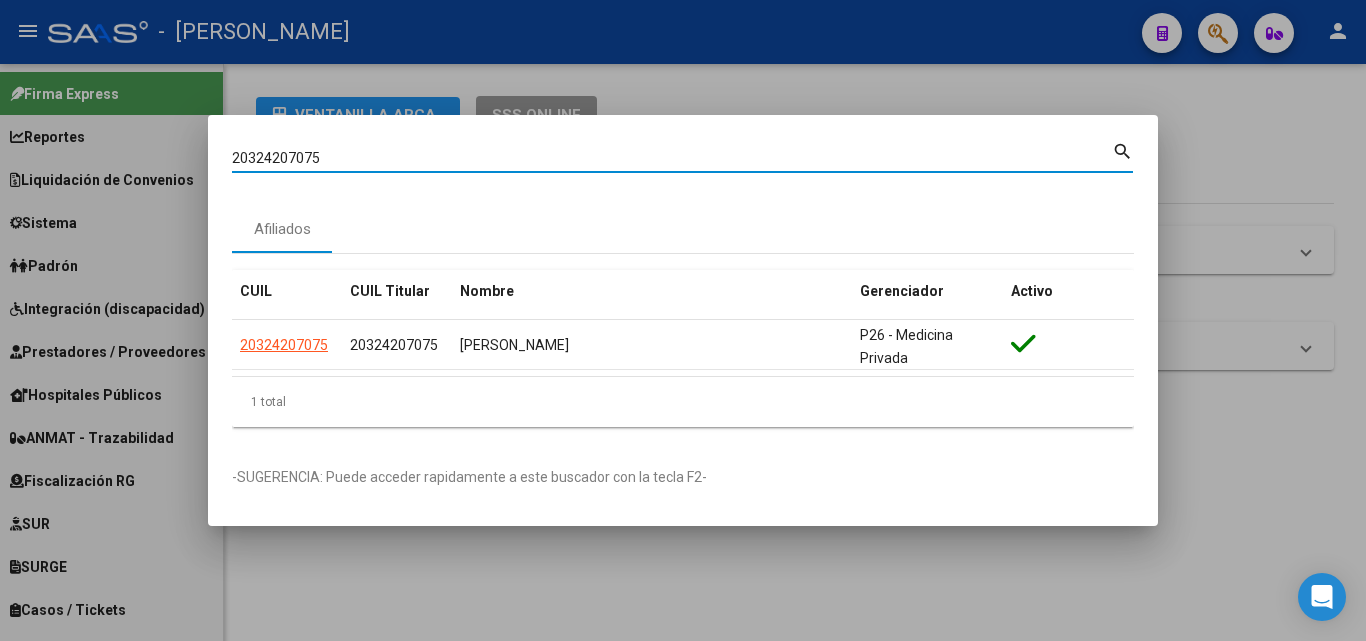 click on "20324207075" at bounding box center [672, 158] 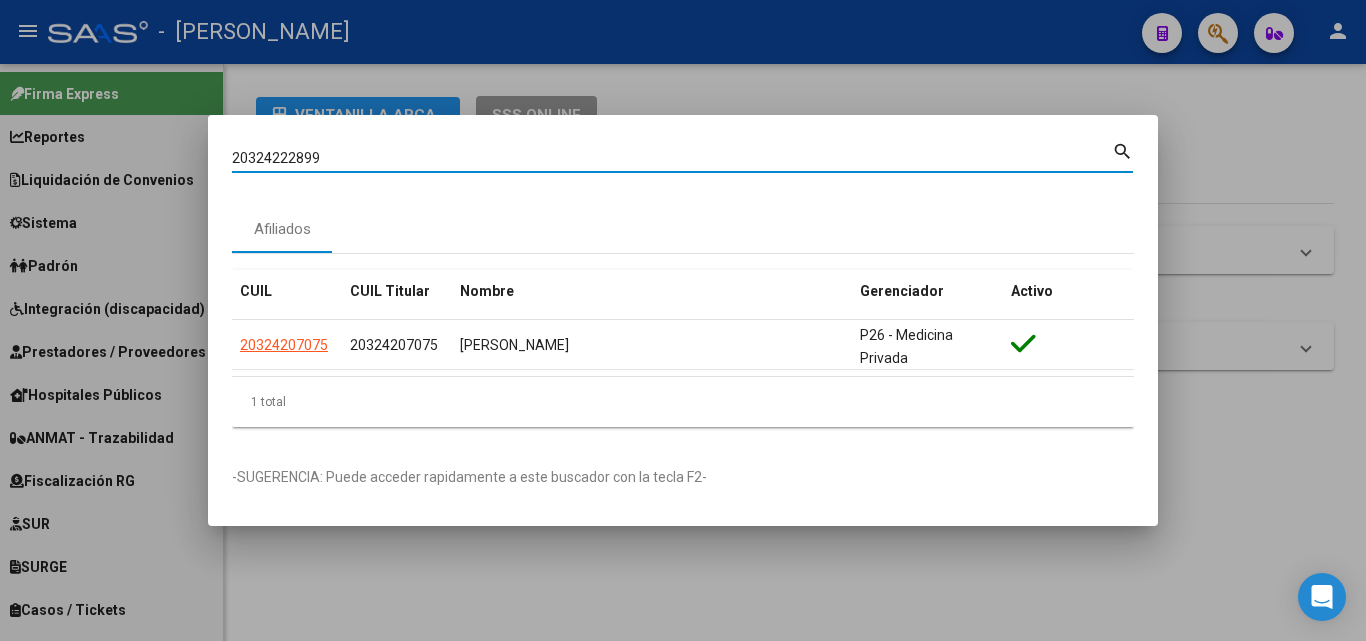 type on "20324222899" 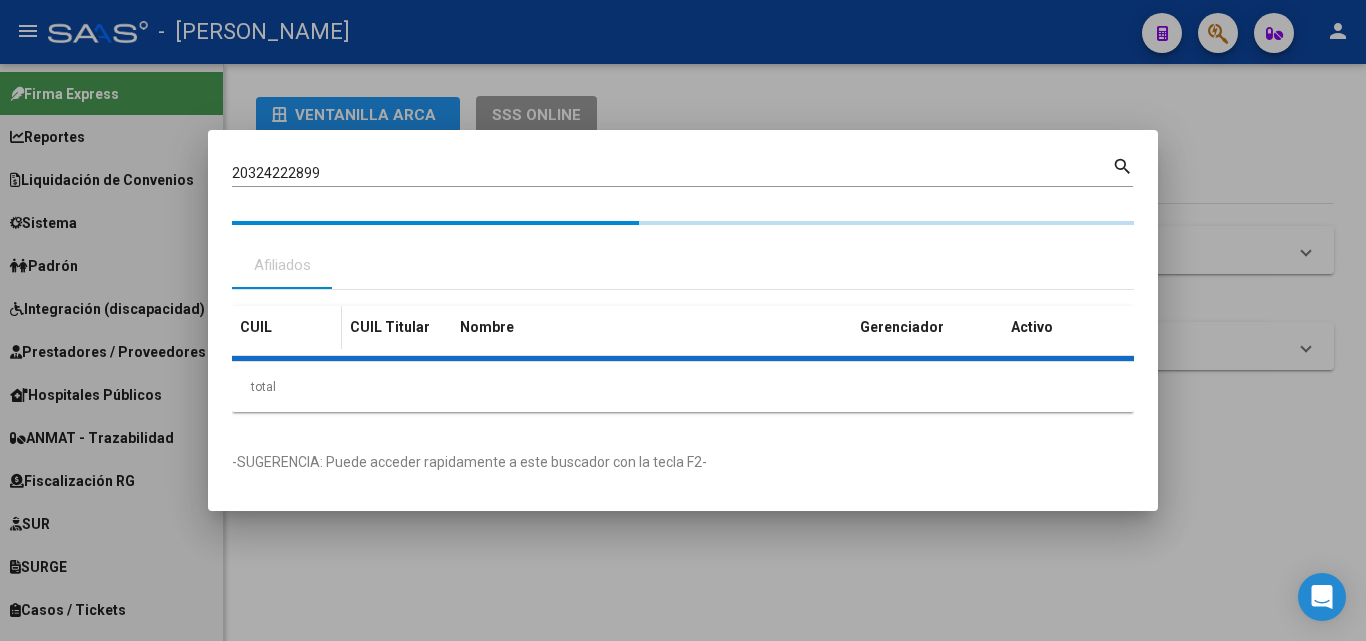 click on "CUIL" at bounding box center [287, 327] 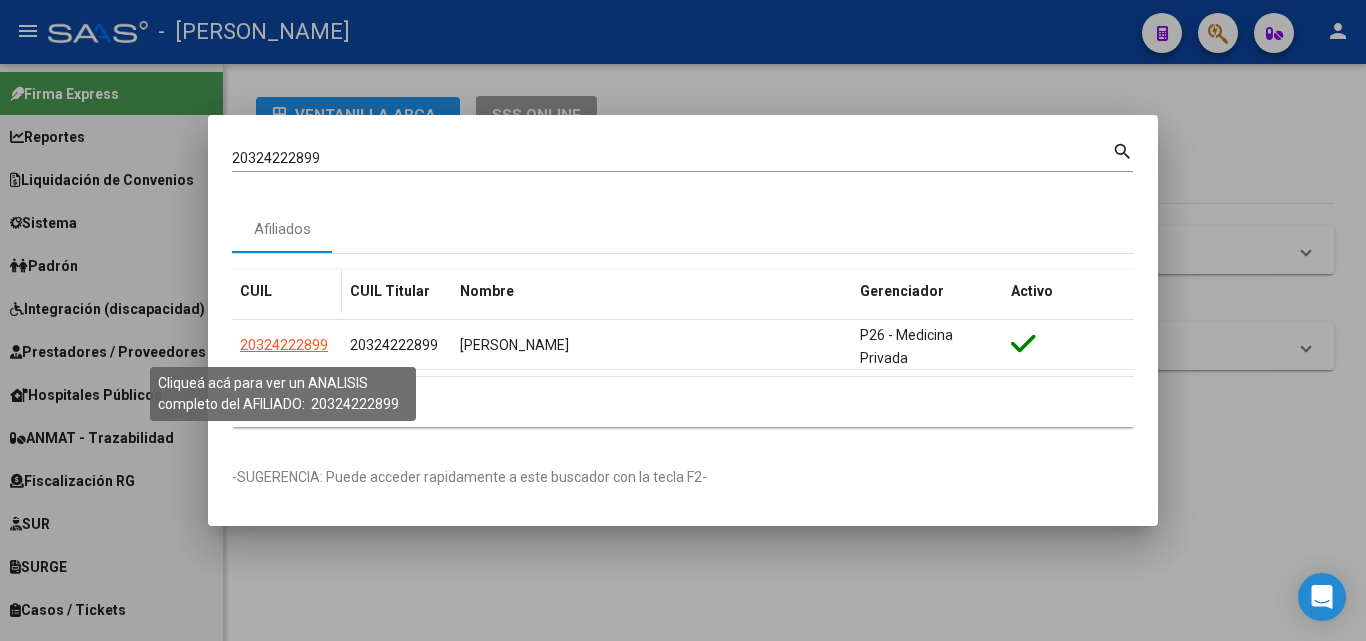 click on "20324222899" 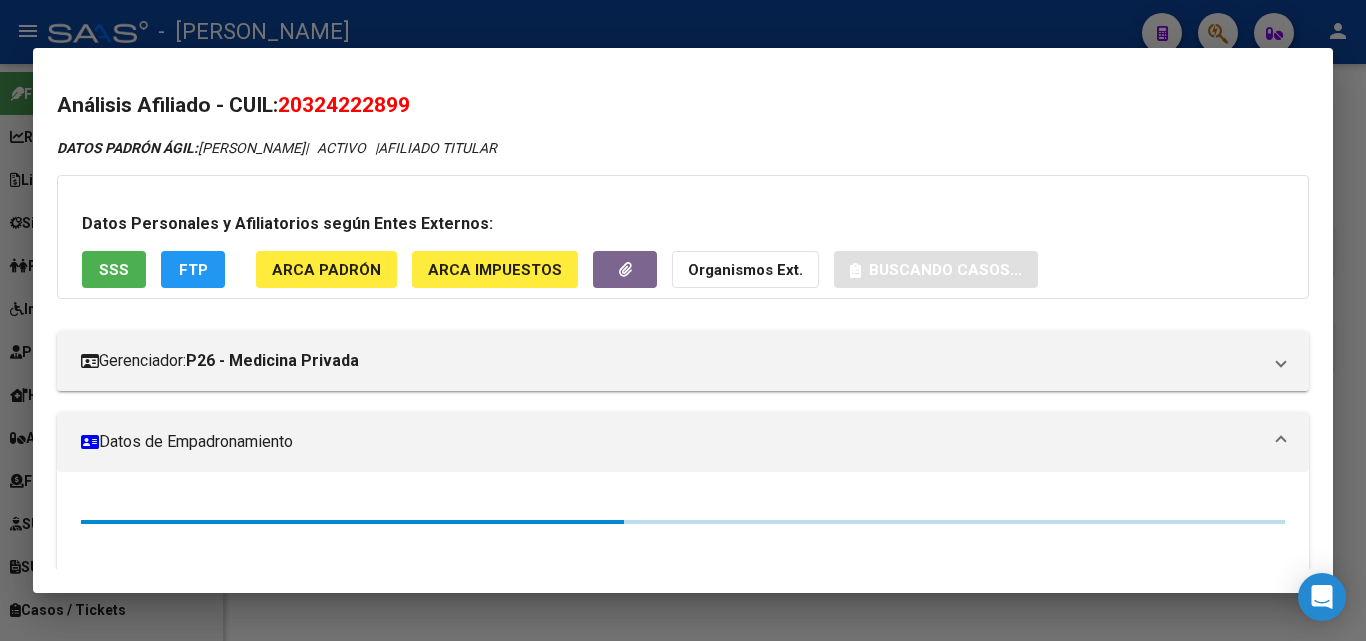click on "ARCA Padrón" 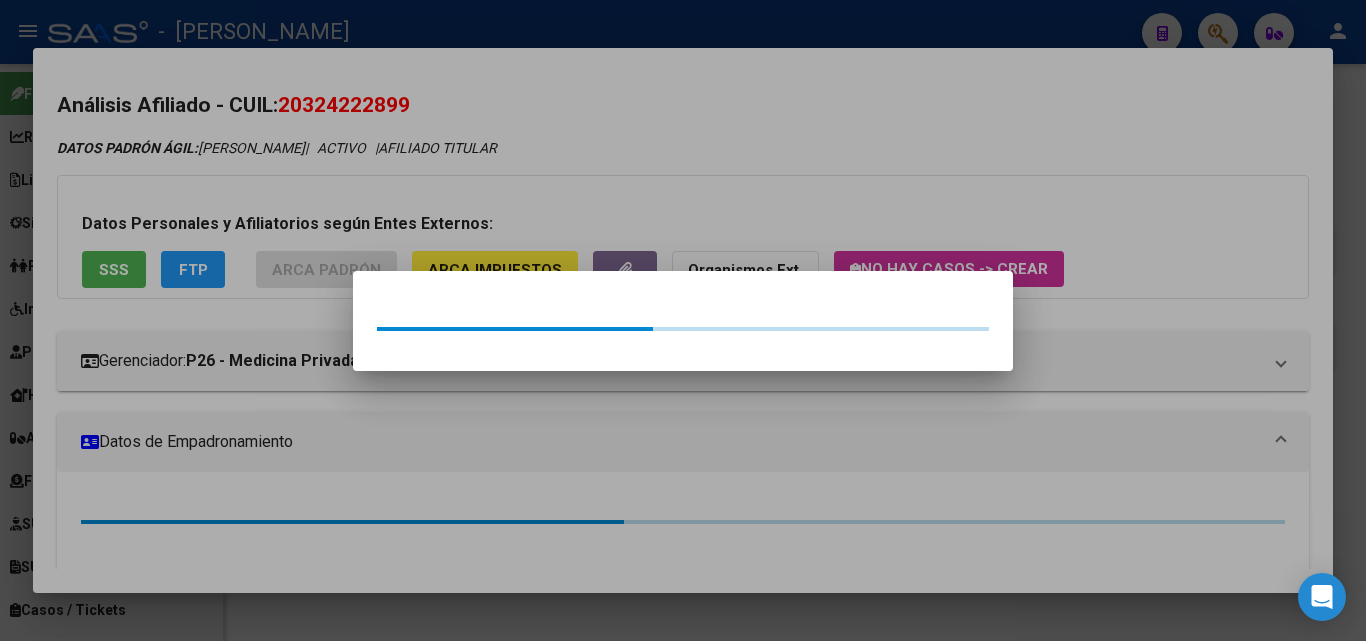 click at bounding box center [683, 320] 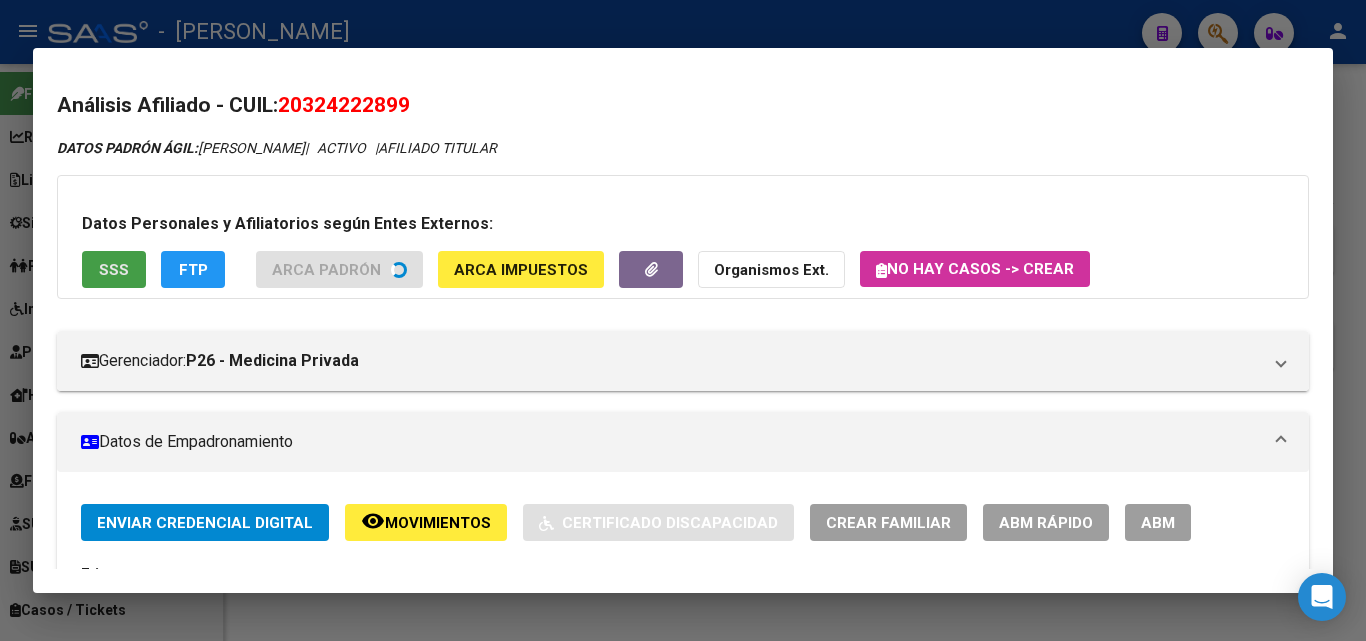 click on "SSS" at bounding box center [114, 269] 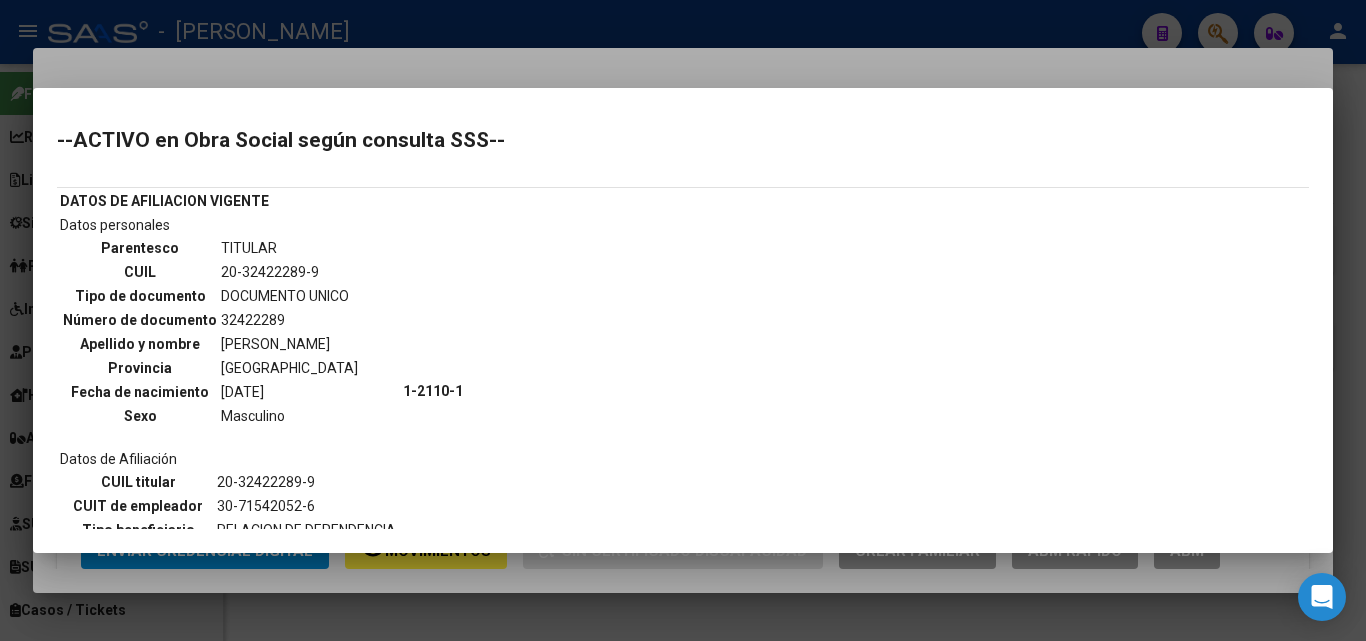 click at bounding box center [683, 320] 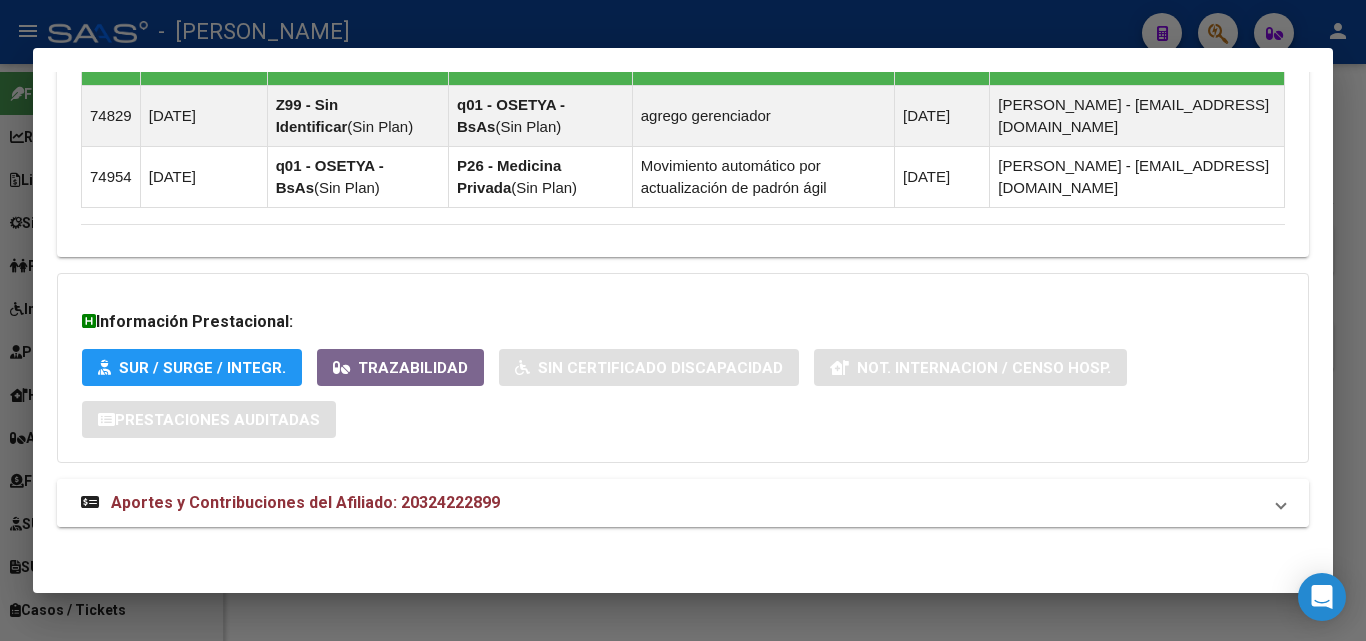 click on "Aportes y Contribuciones del Afiliado: 20324222899" at bounding box center (683, 503) 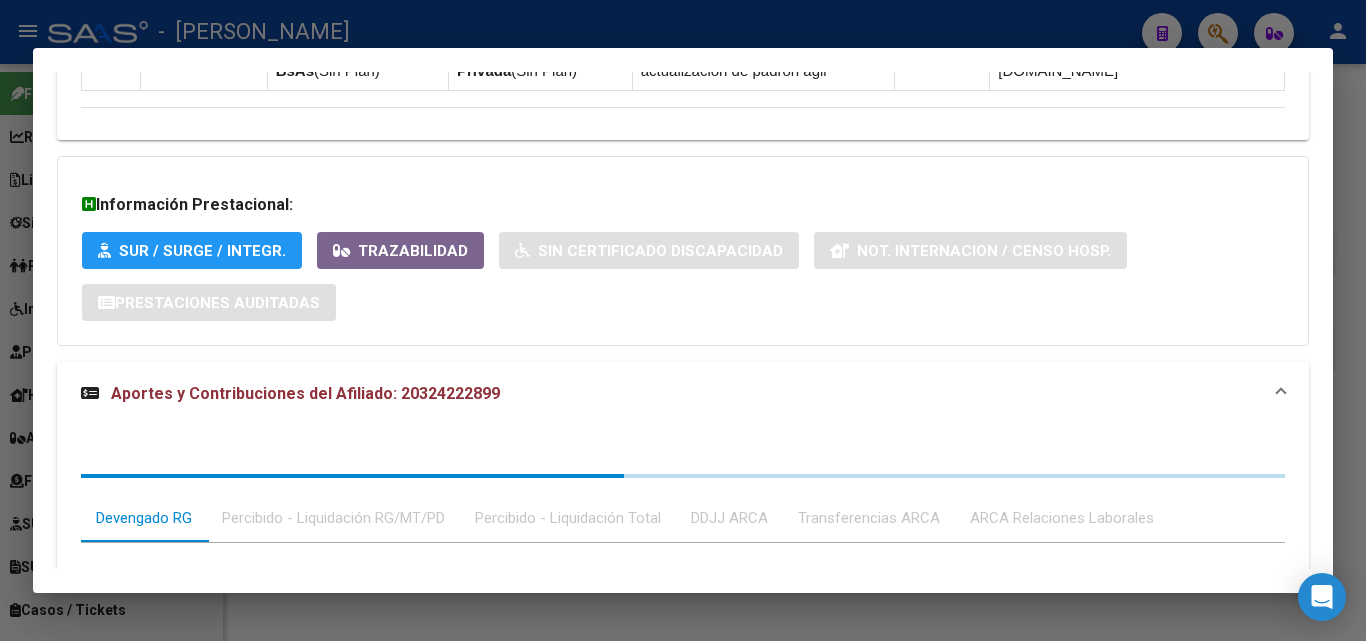 scroll, scrollTop: 1860, scrollLeft: 0, axis: vertical 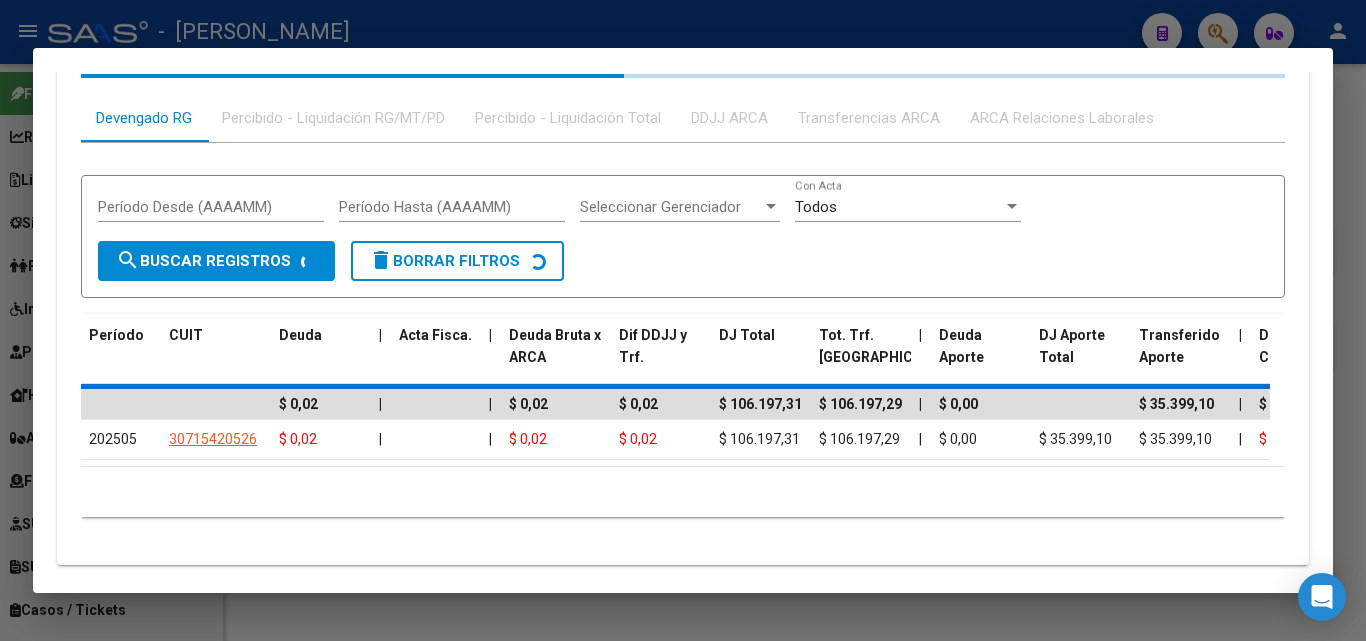 click on "ARCA Relaciones Laborales" at bounding box center (1062, 118) 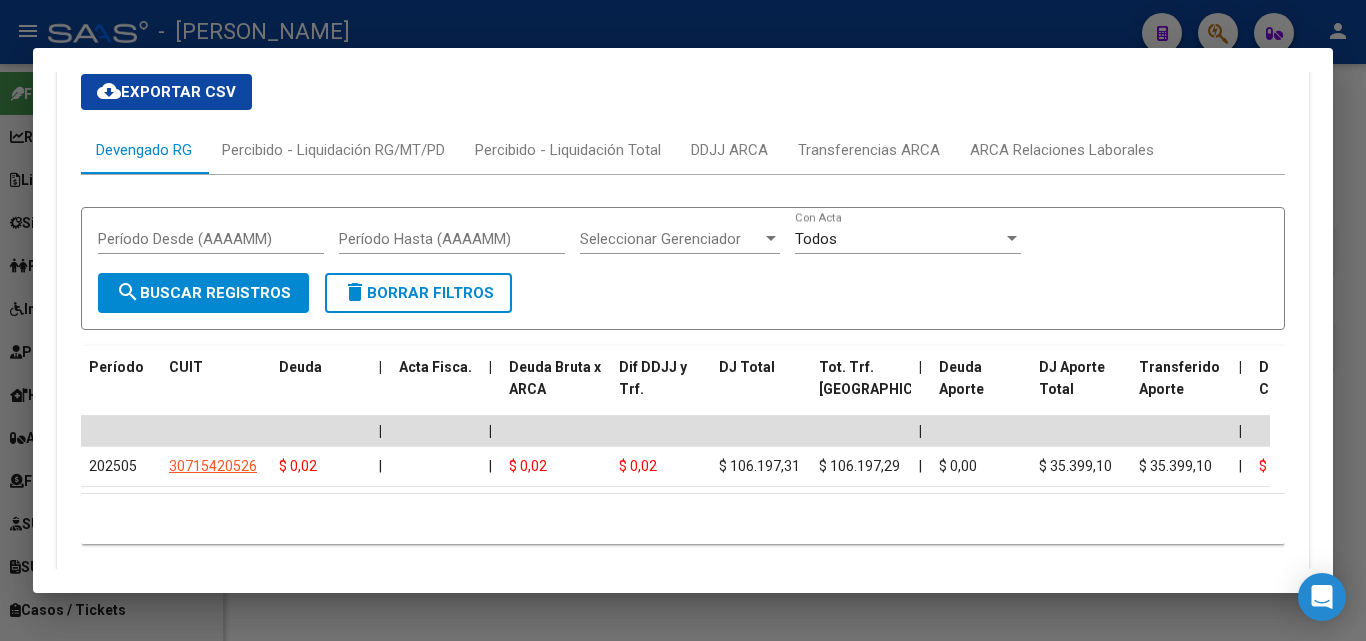 scroll, scrollTop: 1844, scrollLeft: 0, axis: vertical 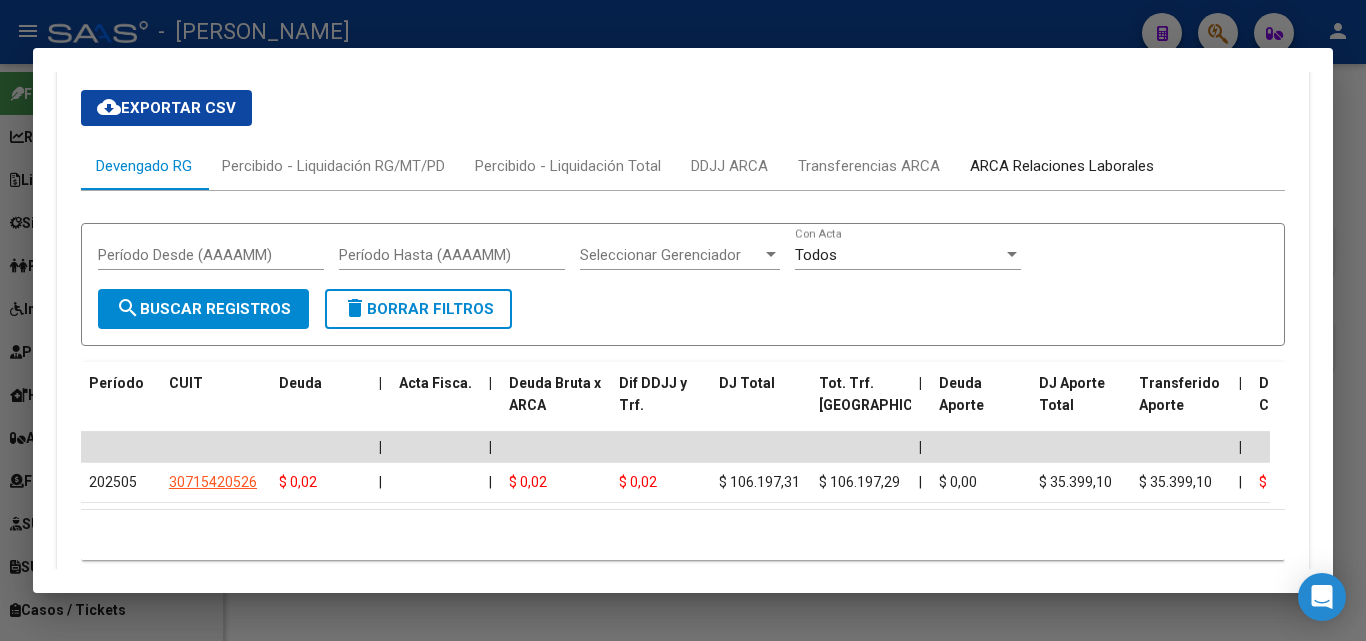 click on "ARCA Relaciones Laborales" at bounding box center (1062, 166) 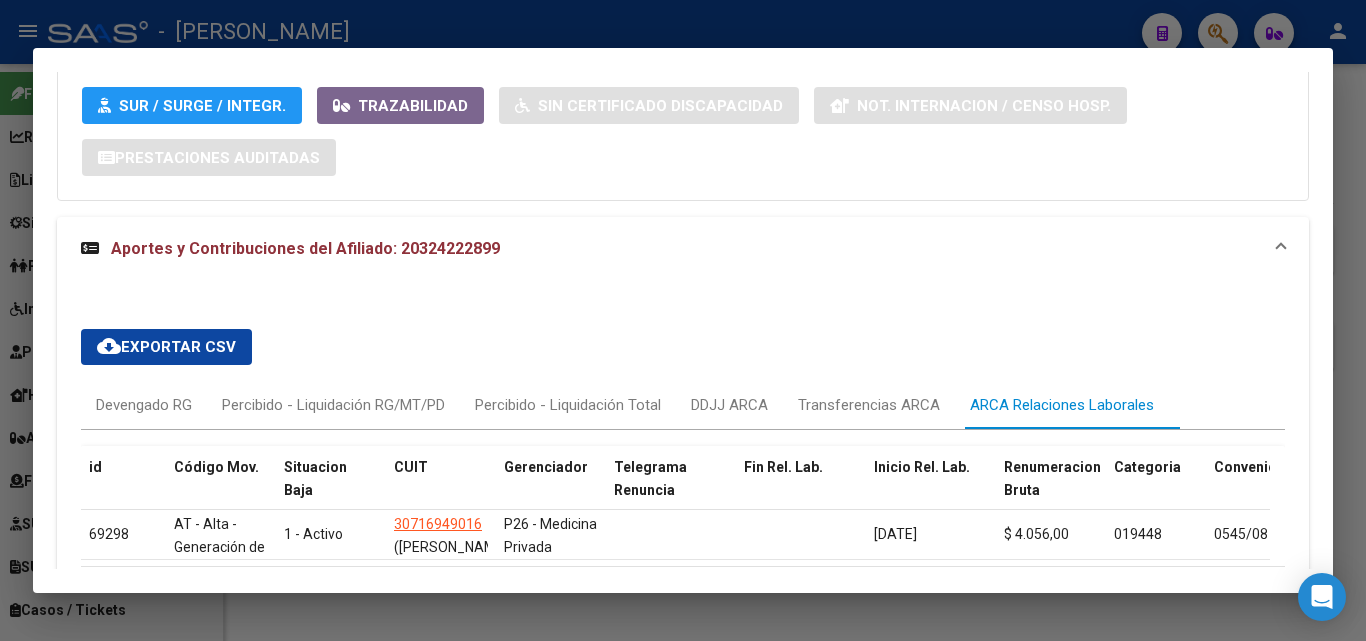 scroll, scrollTop: 1758, scrollLeft: 0, axis: vertical 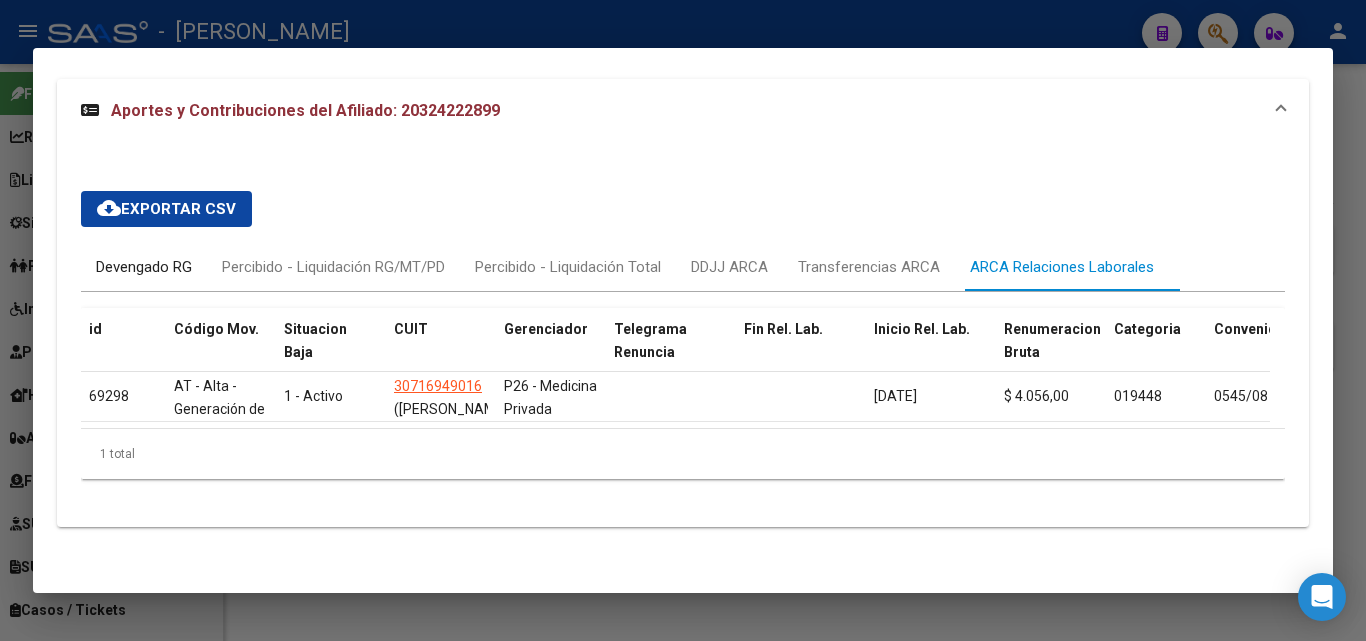 click on "Devengado RG" at bounding box center (144, 267) 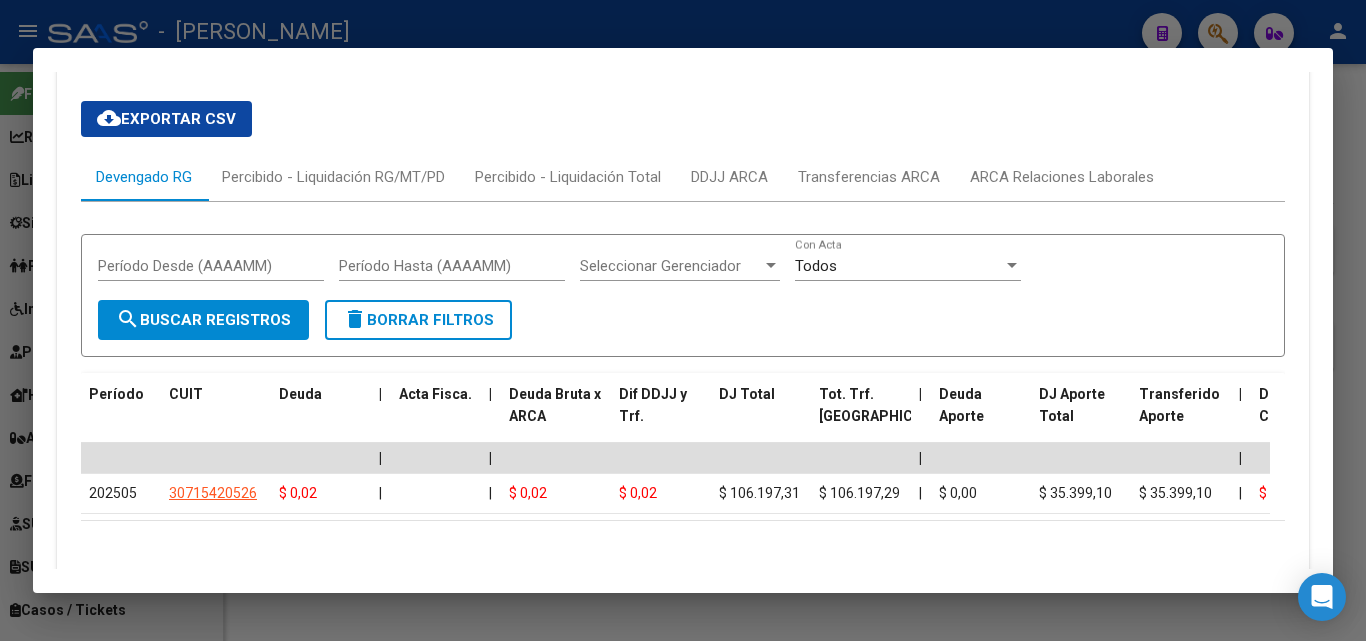 scroll, scrollTop: 1858, scrollLeft: 0, axis: vertical 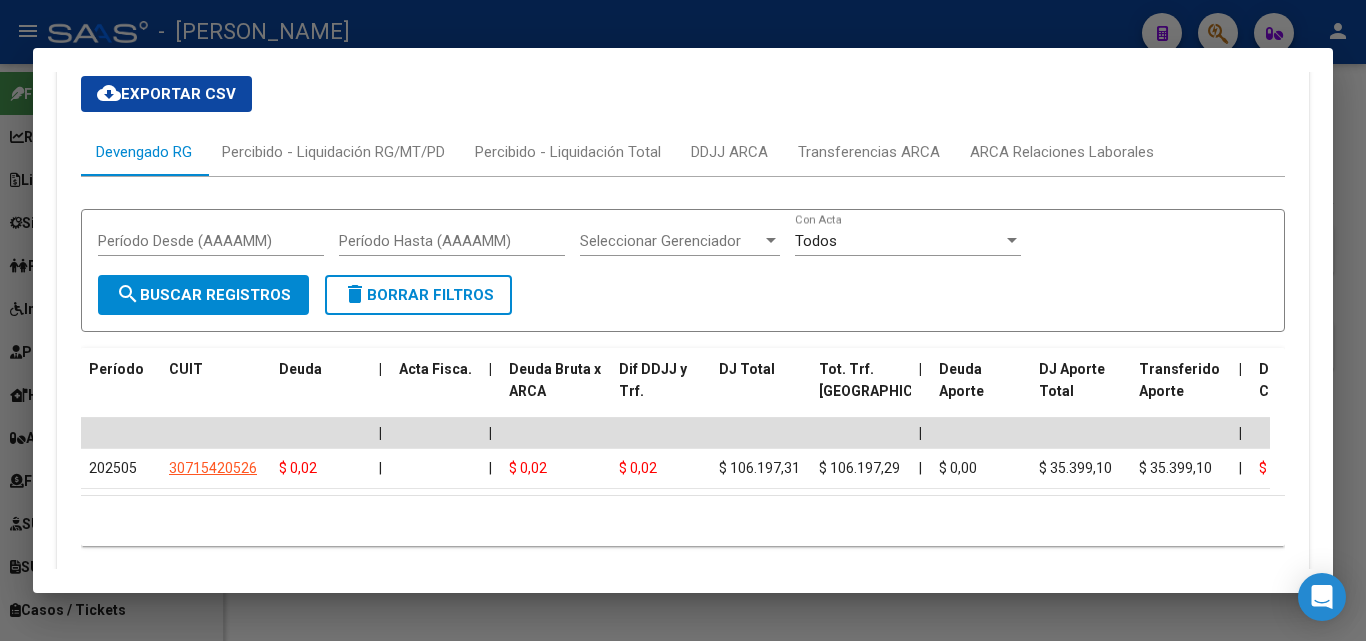 click at bounding box center (683, 320) 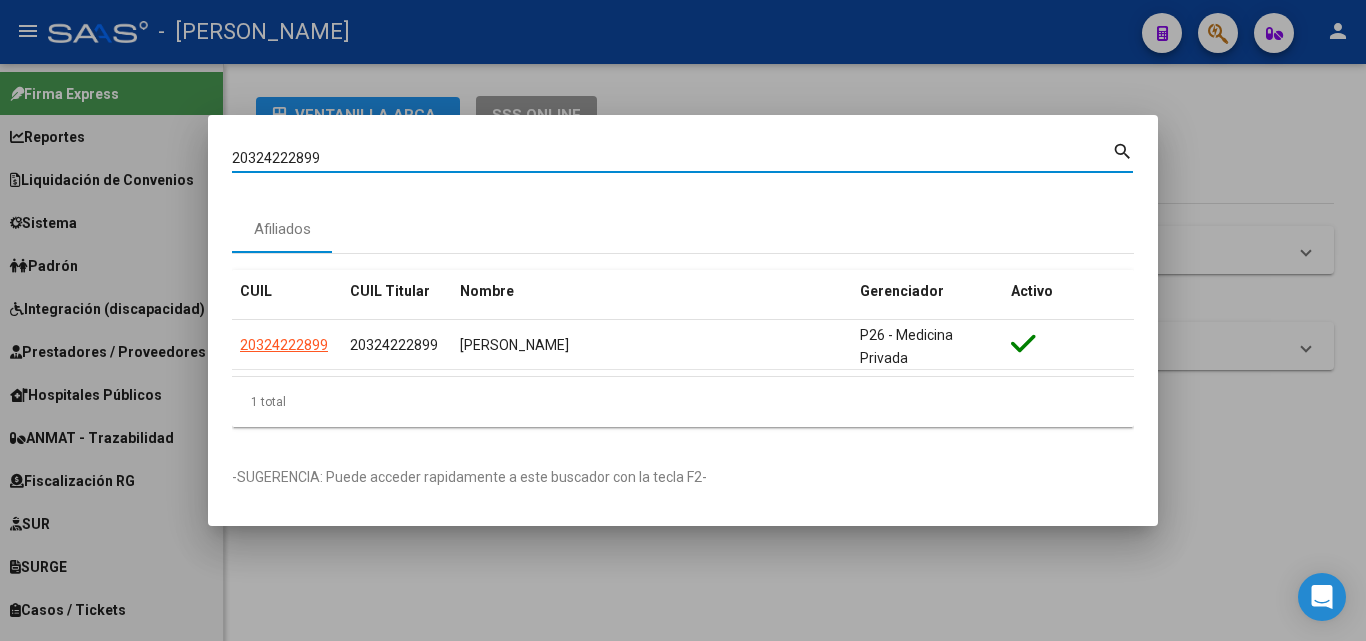 click on "20324222899" at bounding box center (672, 158) 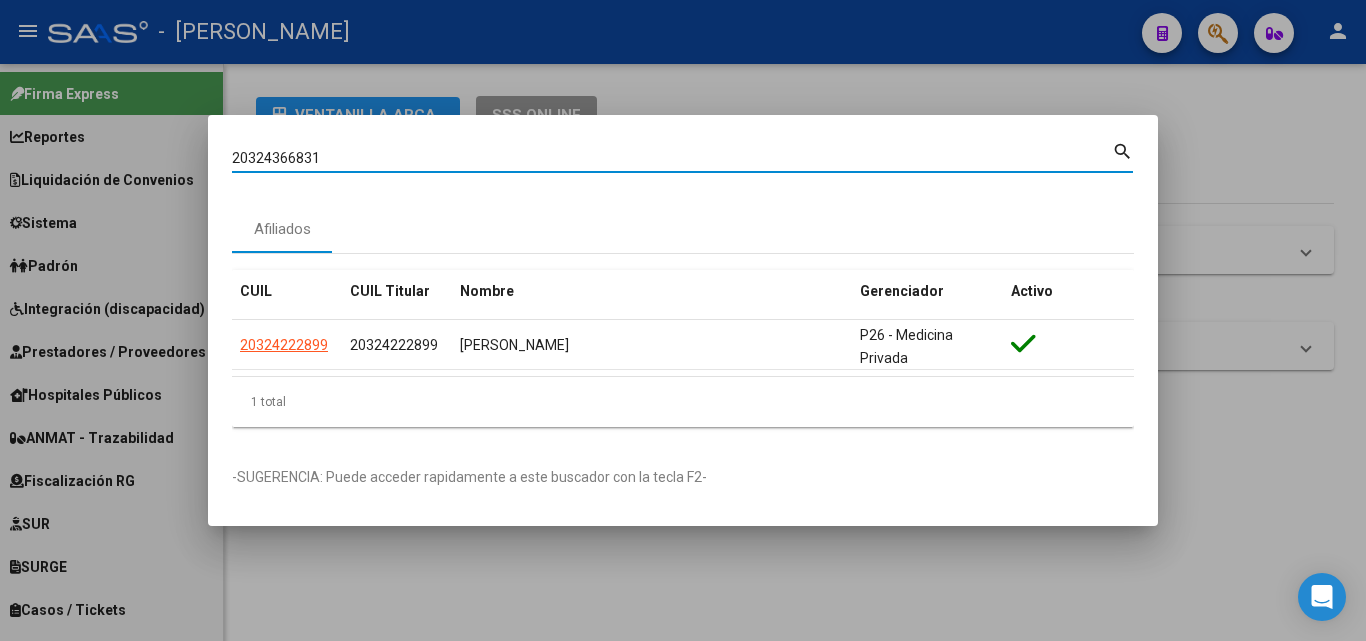type on "20324366831" 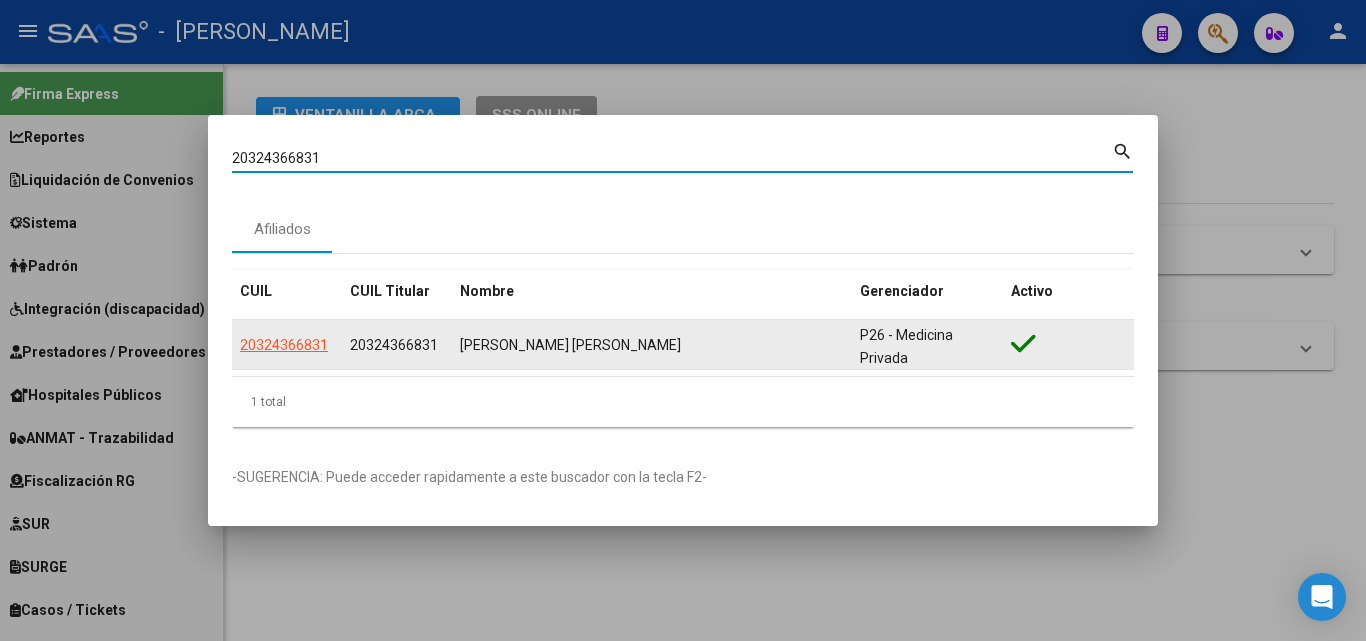 click on "20324366831" 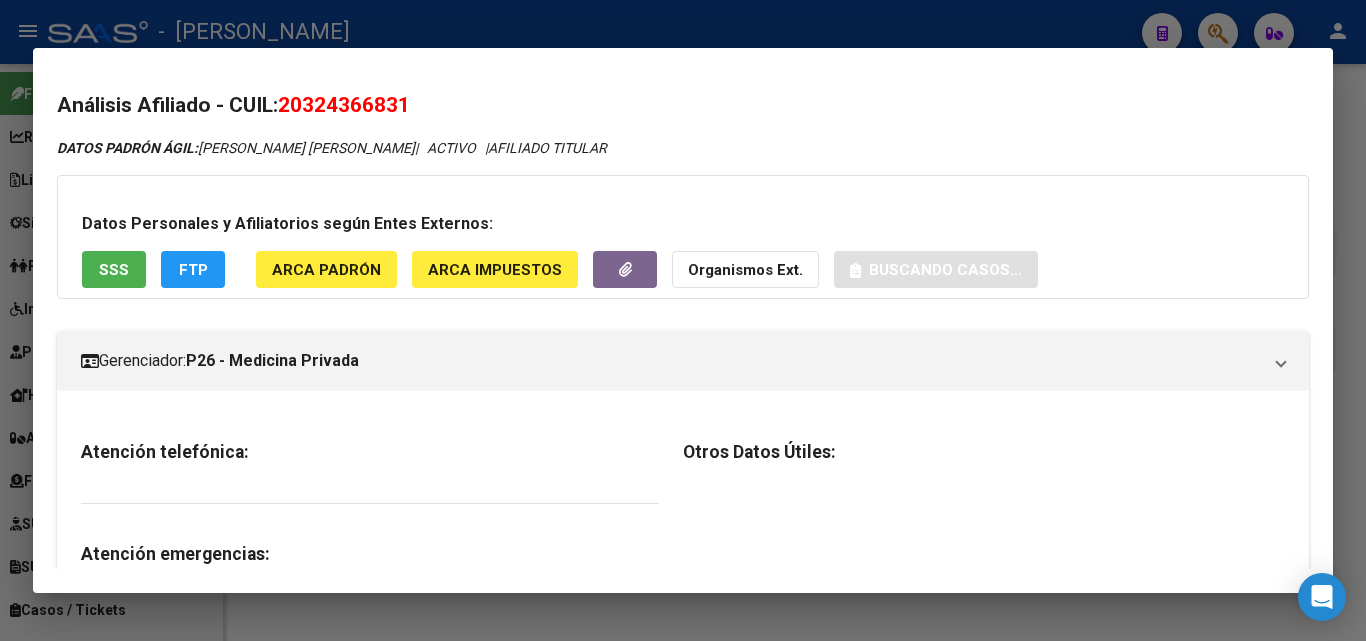 click on "ARCA Padrón" 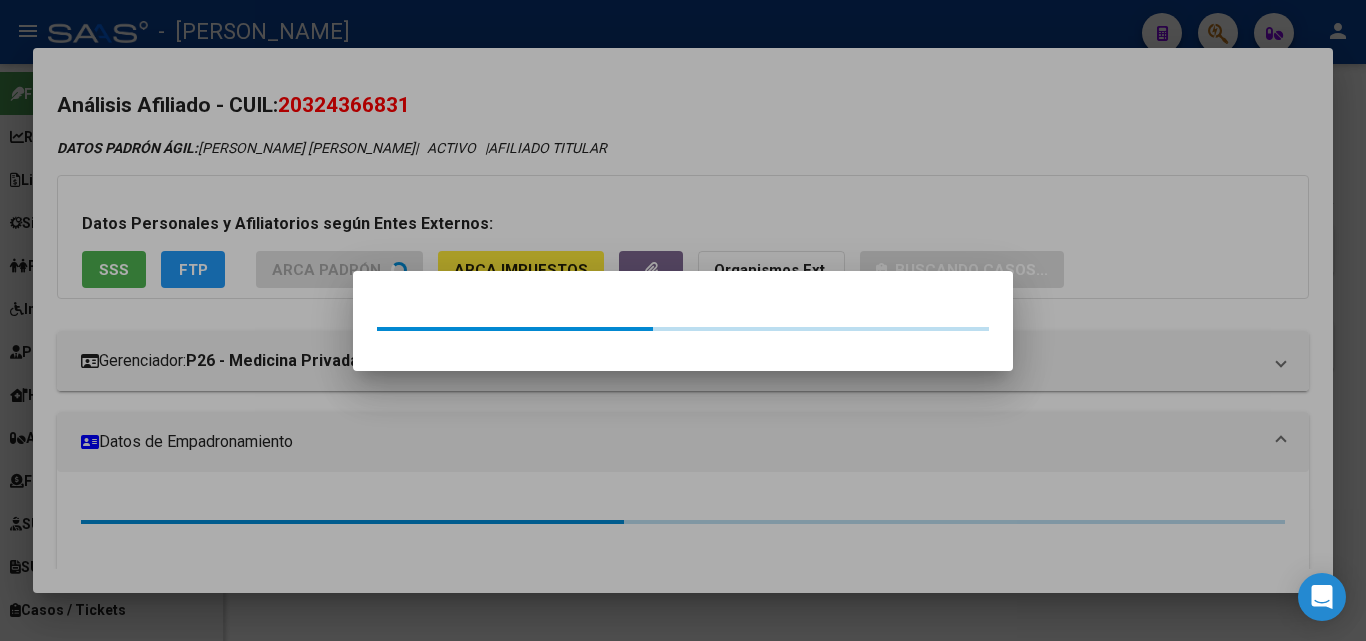 drag, startPoint x: 304, startPoint y: 229, endPoint x: 200, endPoint y: 251, distance: 106.30146 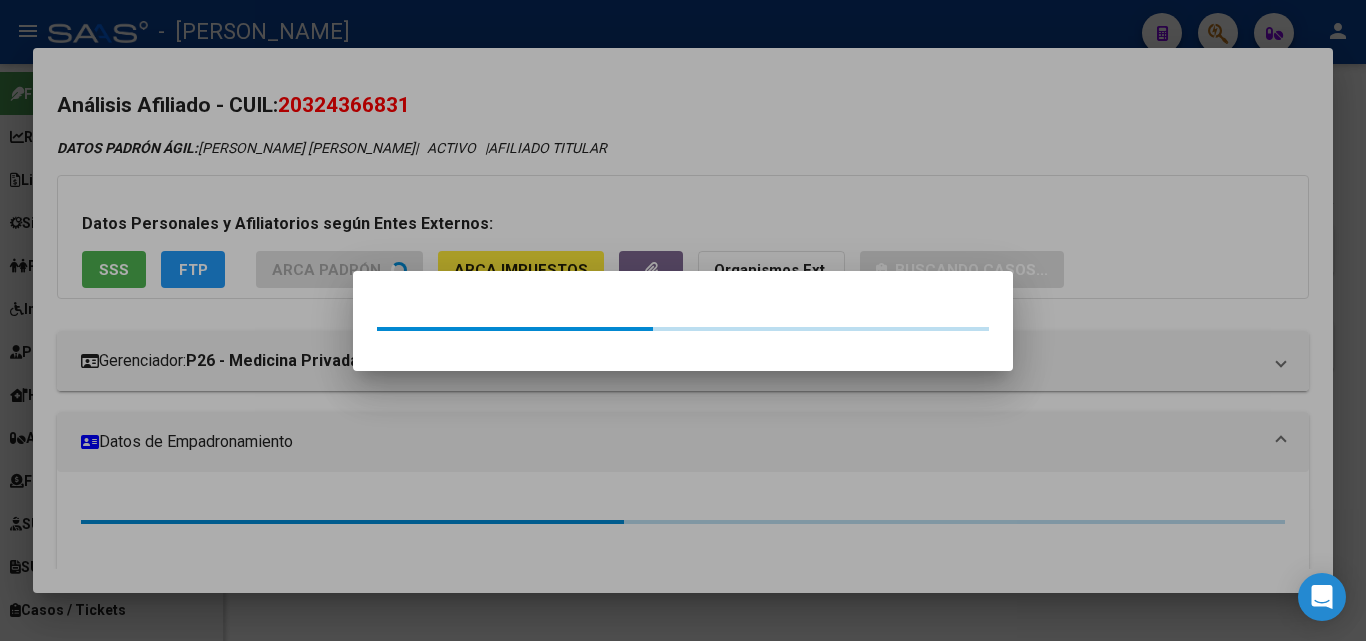 click at bounding box center (683, 320) 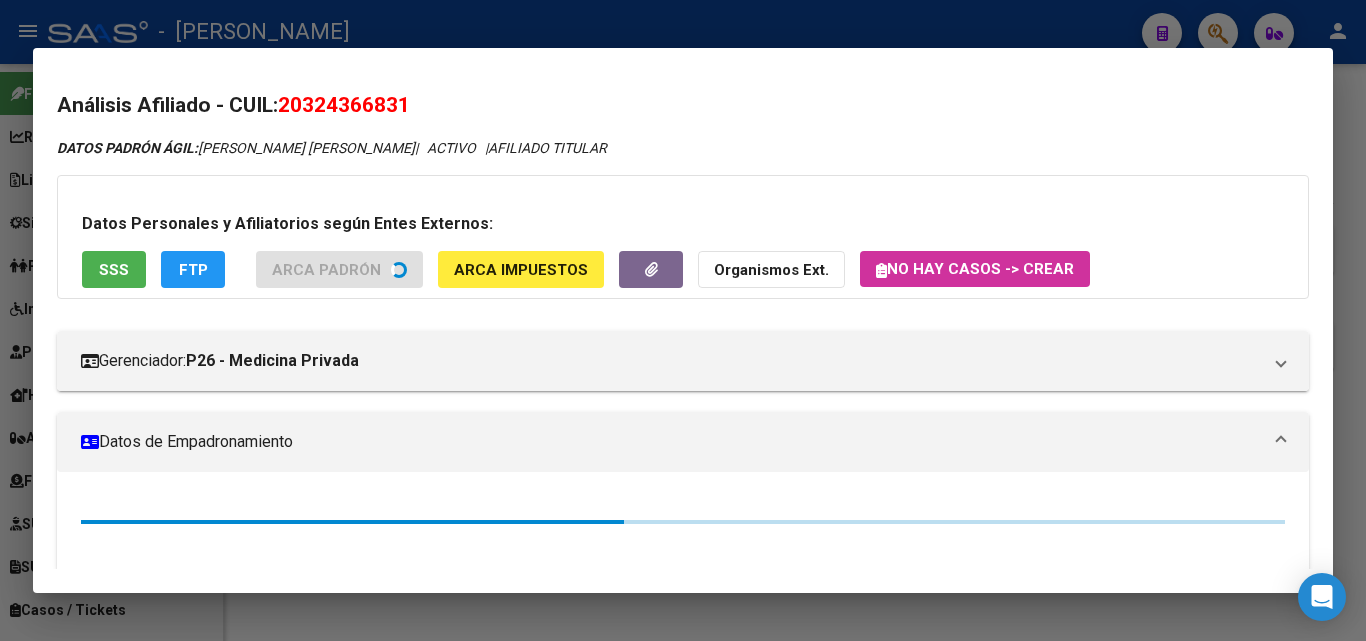 drag, startPoint x: 80, startPoint y: 285, endPoint x: 92, endPoint y: 280, distance: 13 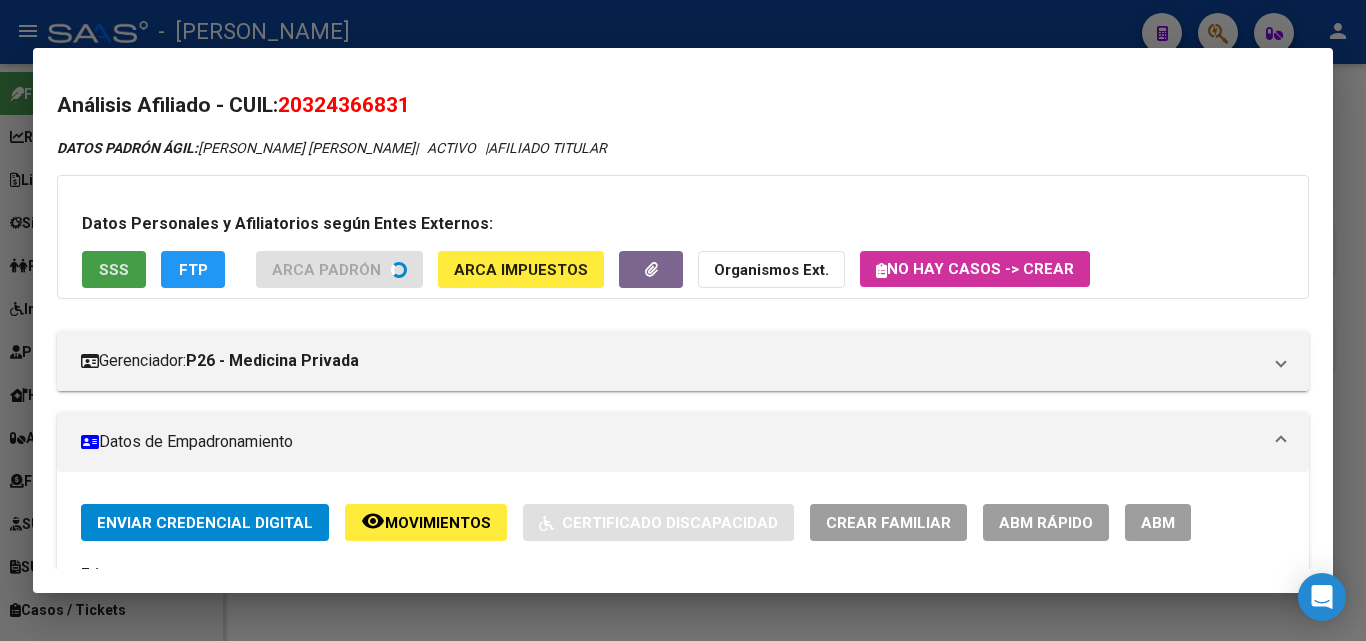 click on "SSS" at bounding box center (114, 269) 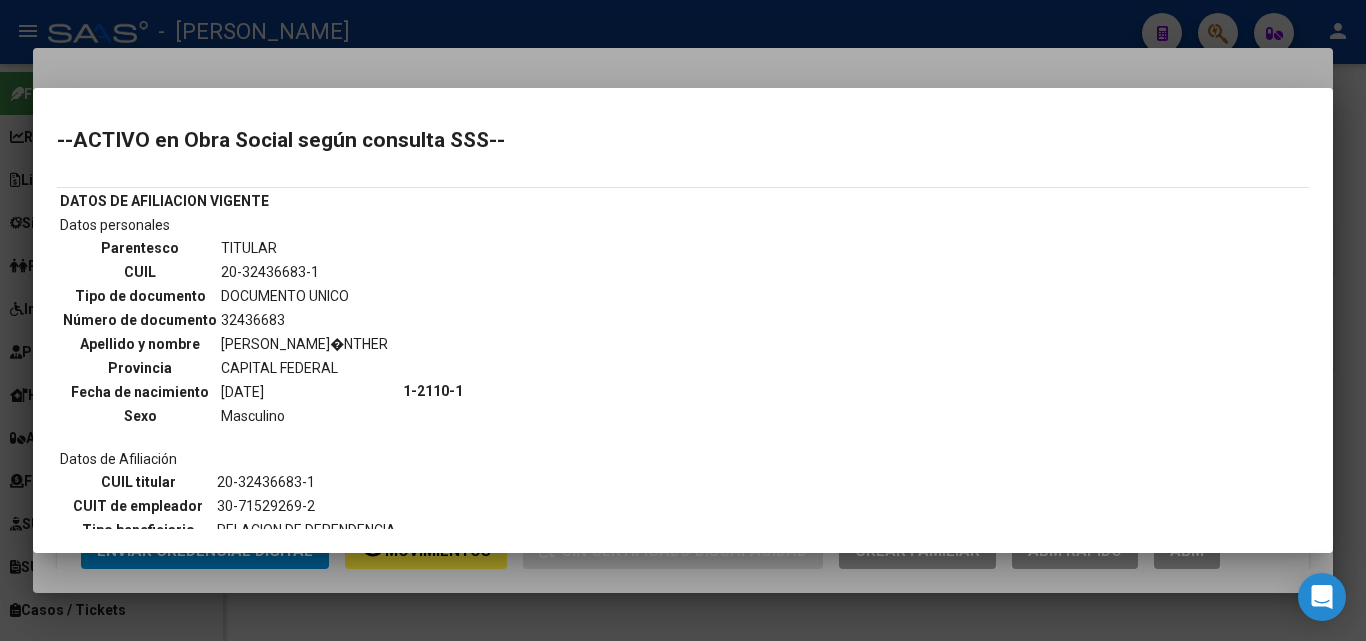 click at bounding box center (683, 320) 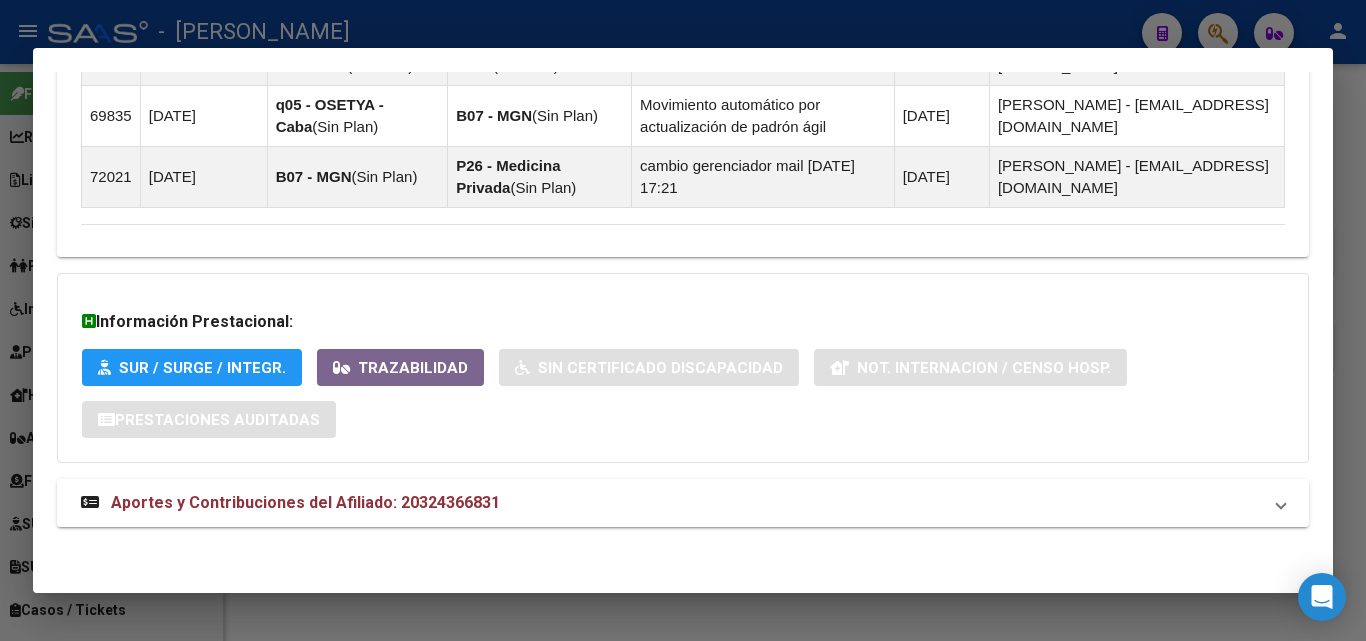 click on "Aportes y Contribuciones del Afiliado: 20324366831" at bounding box center [305, 502] 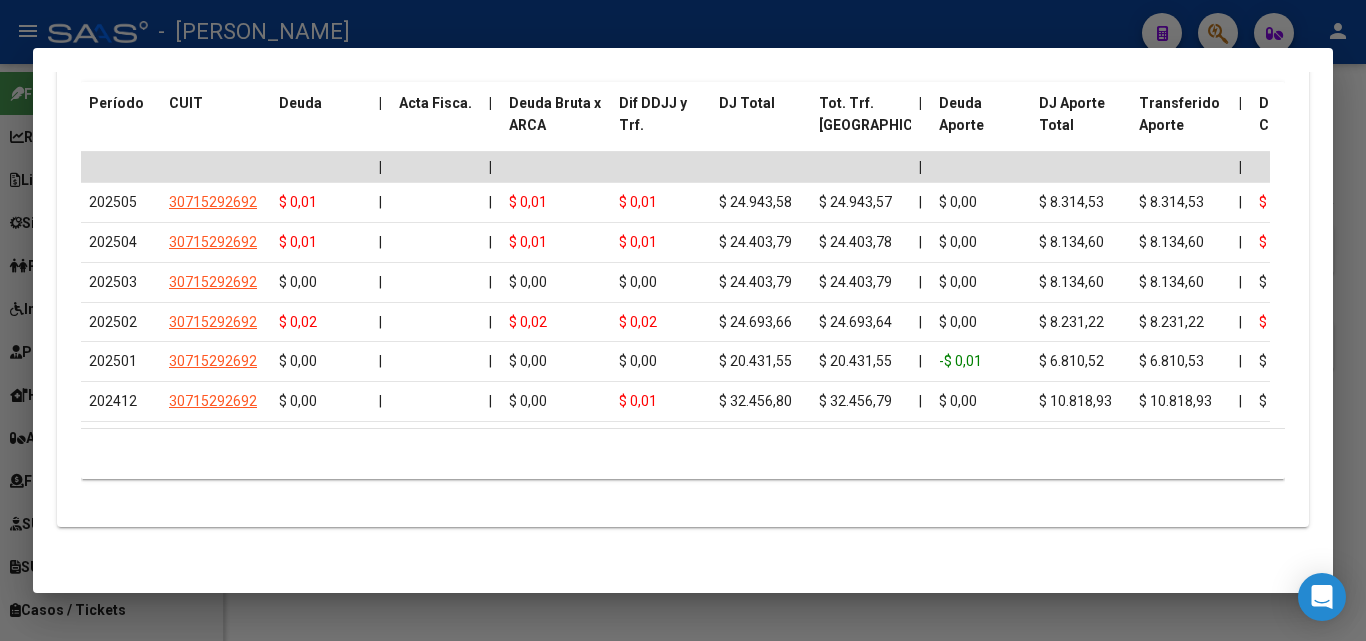 scroll, scrollTop: 1806, scrollLeft: 0, axis: vertical 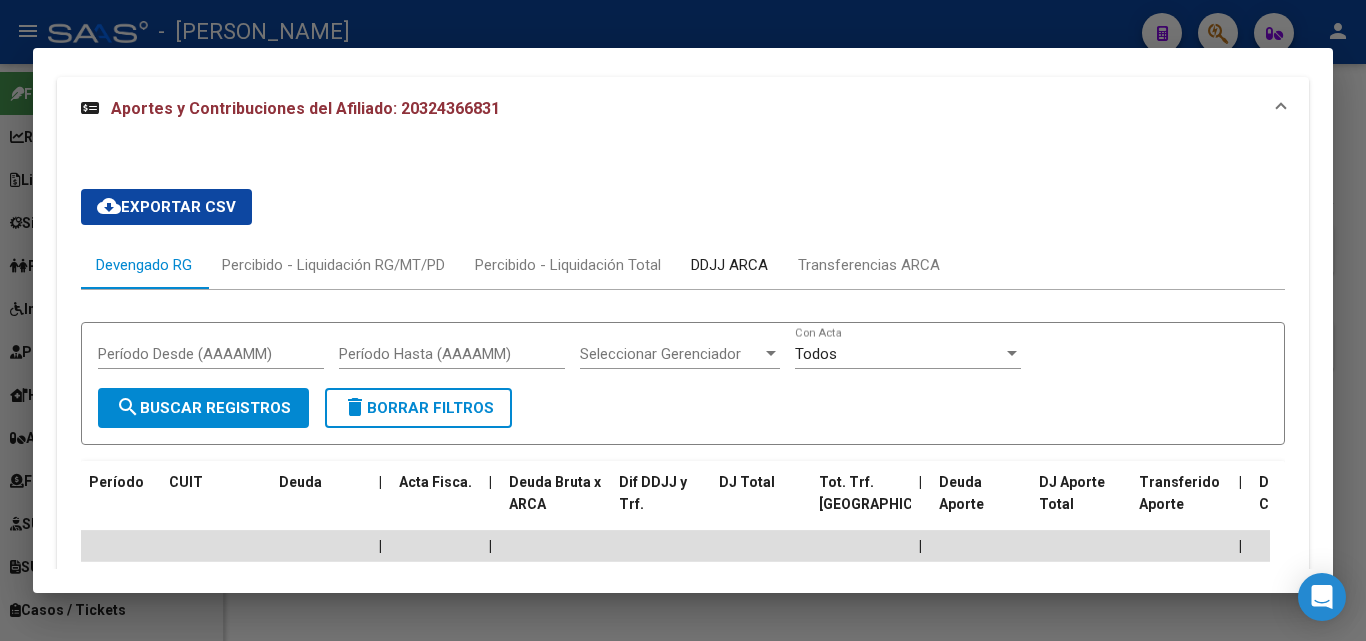 click on "DDJJ ARCA" at bounding box center (729, 265) 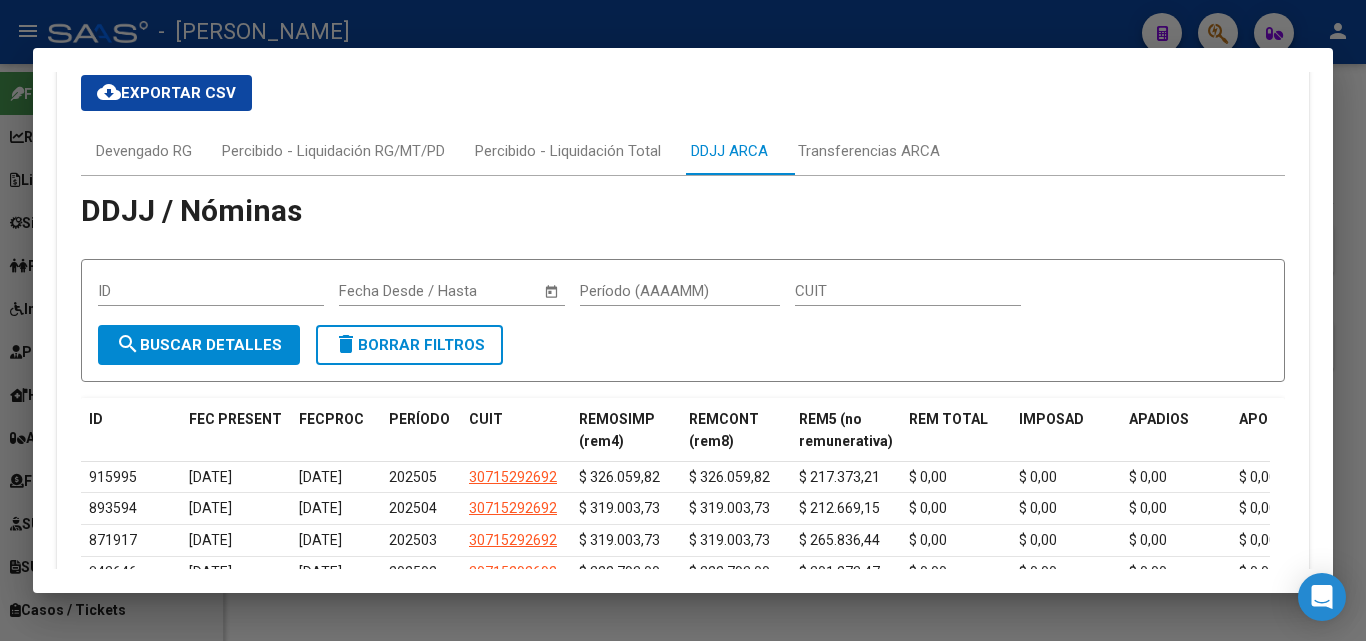 scroll, scrollTop: 1906, scrollLeft: 0, axis: vertical 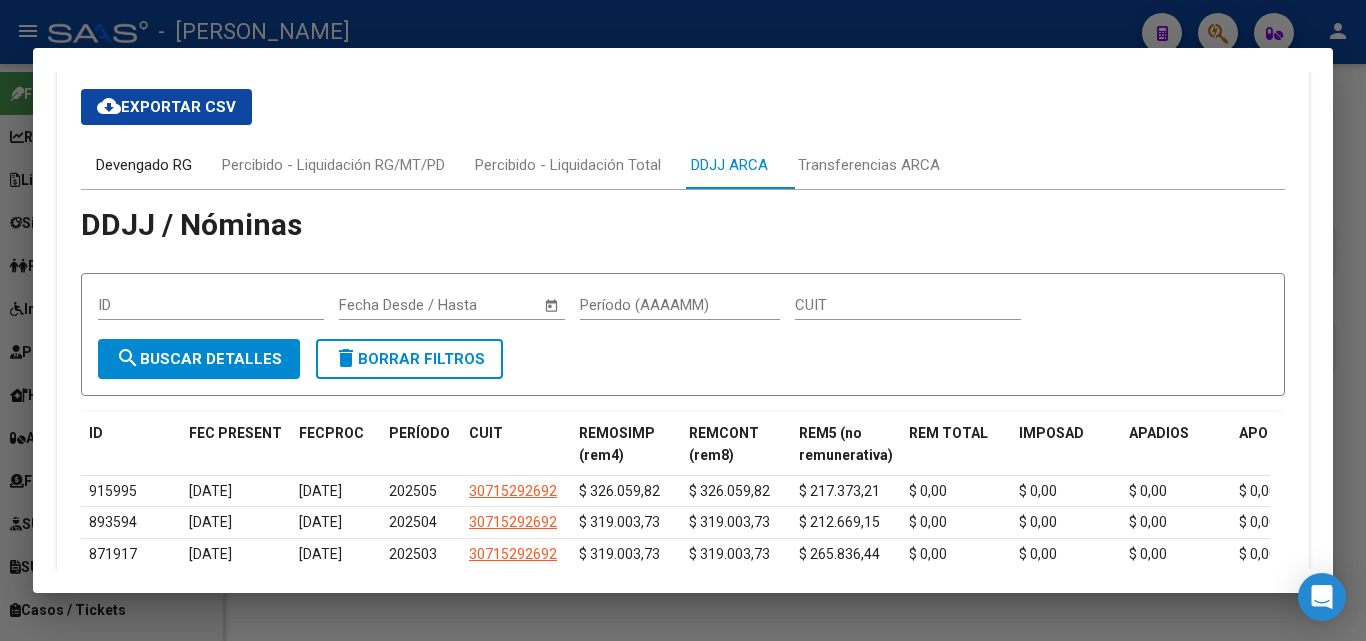 click on "Devengado RG" at bounding box center (144, 165) 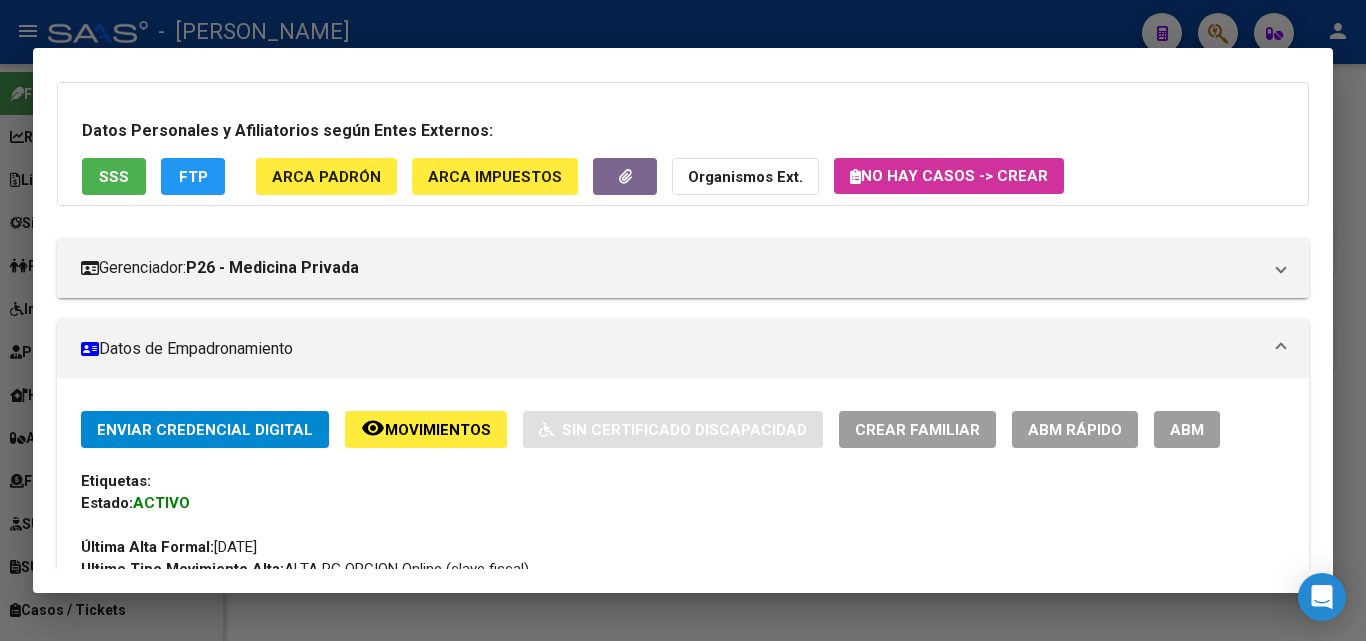 scroll, scrollTop: 0, scrollLeft: 0, axis: both 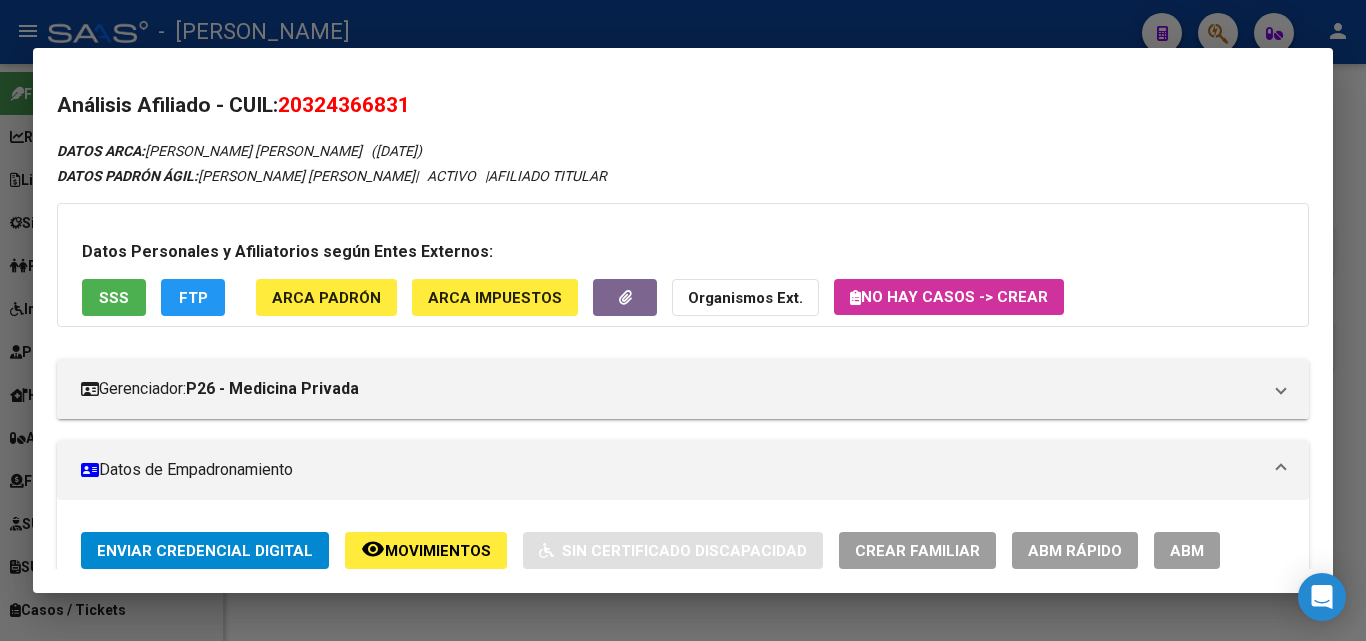 click on "ARCA Padrón" 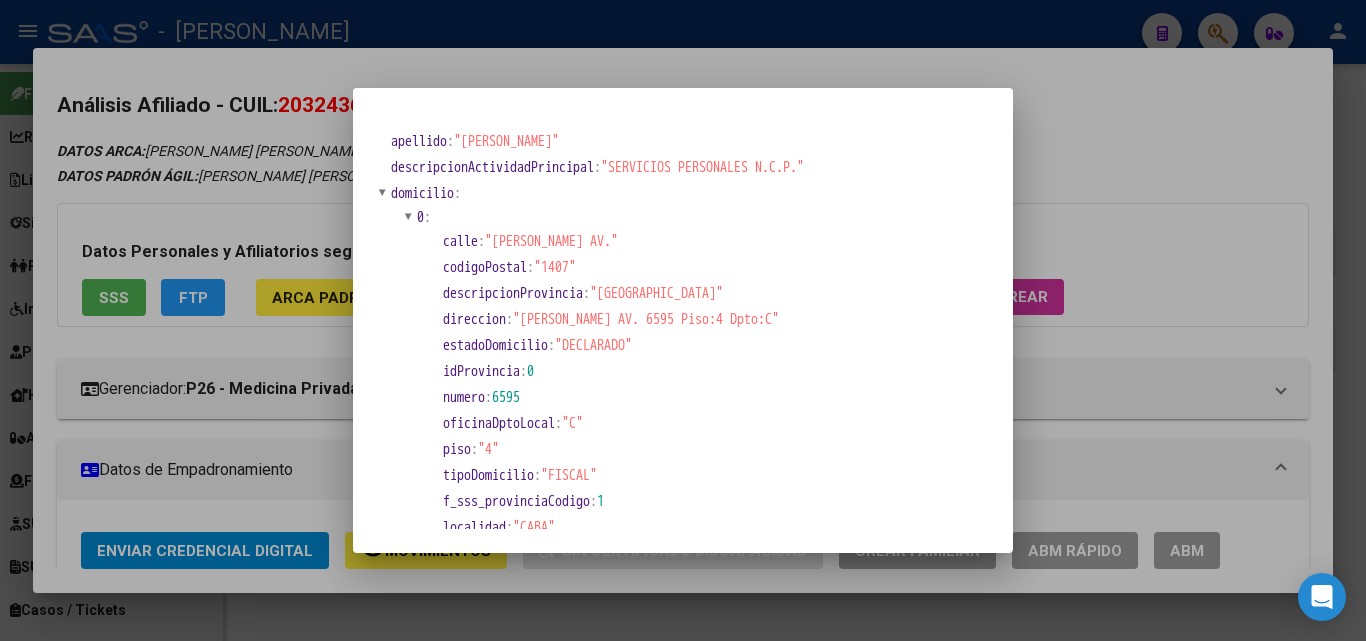 click at bounding box center (683, 320) 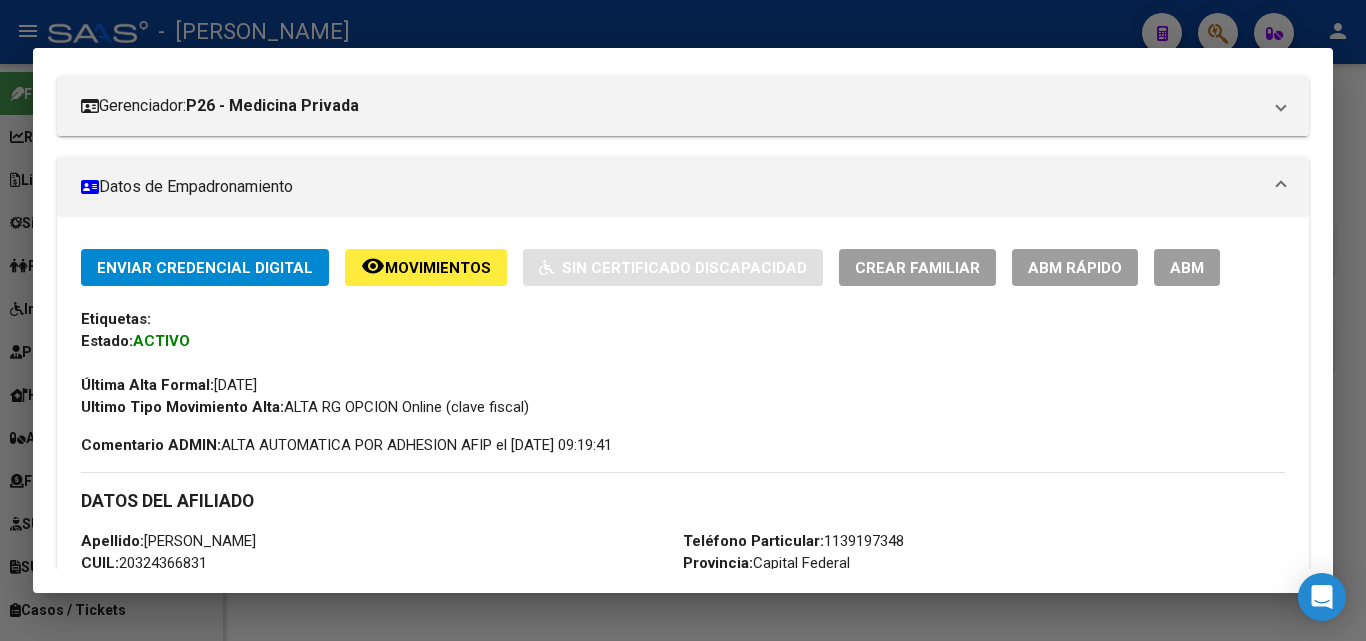 scroll, scrollTop: 400, scrollLeft: 0, axis: vertical 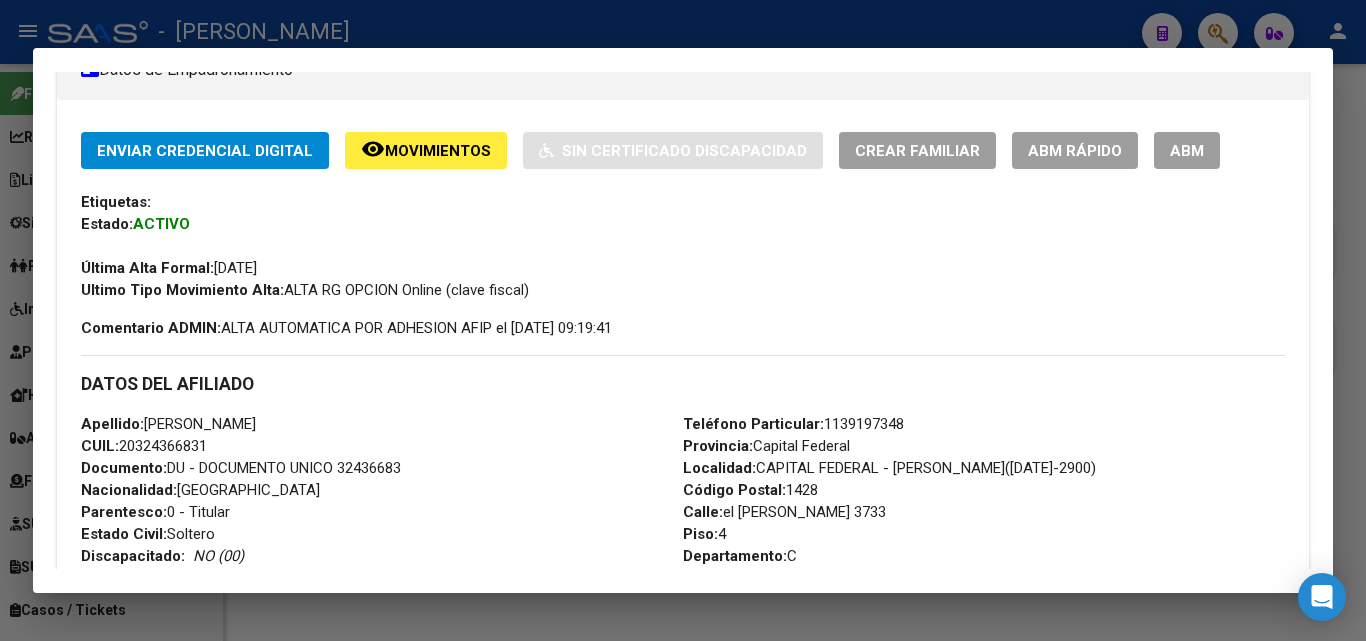 click on "Documento:  DU - DOCUMENTO UNICO 32436683" at bounding box center (241, 468) 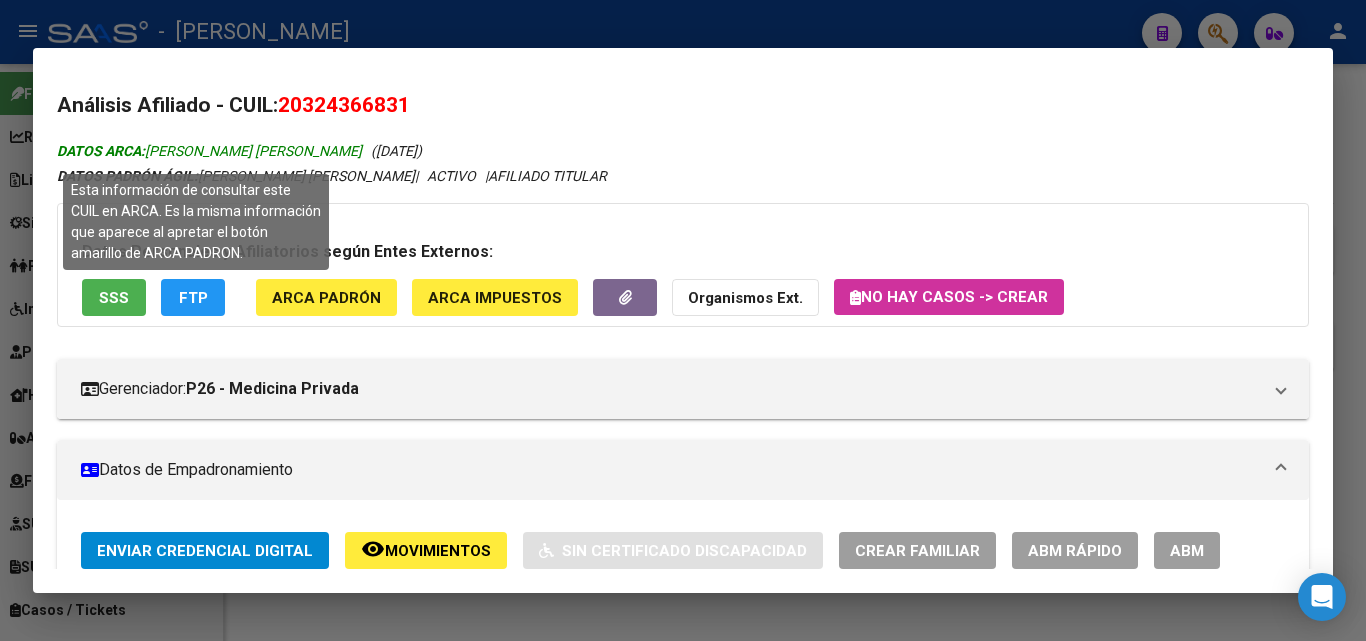 drag, startPoint x: 207, startPoint y: 151, endPoint x: 332, endPoint y: 157, distance: 125.14392 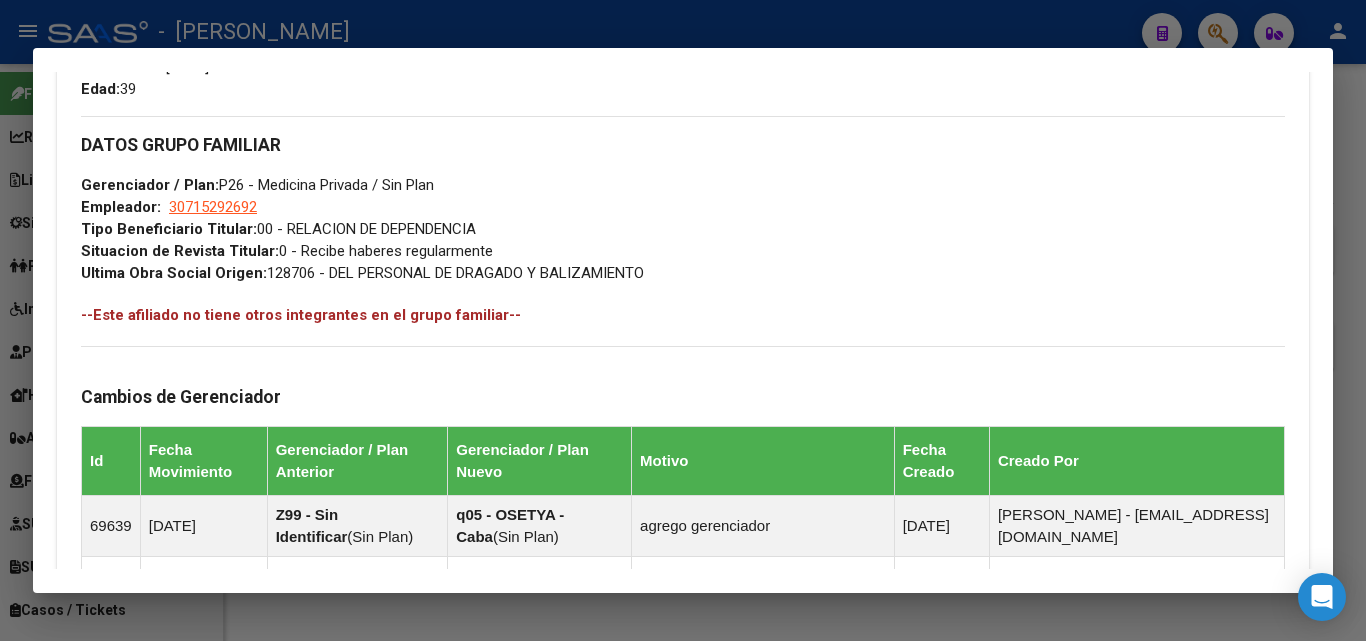 scroll, scrollTop: 1000, scrollLeft: 0, axis: vertical 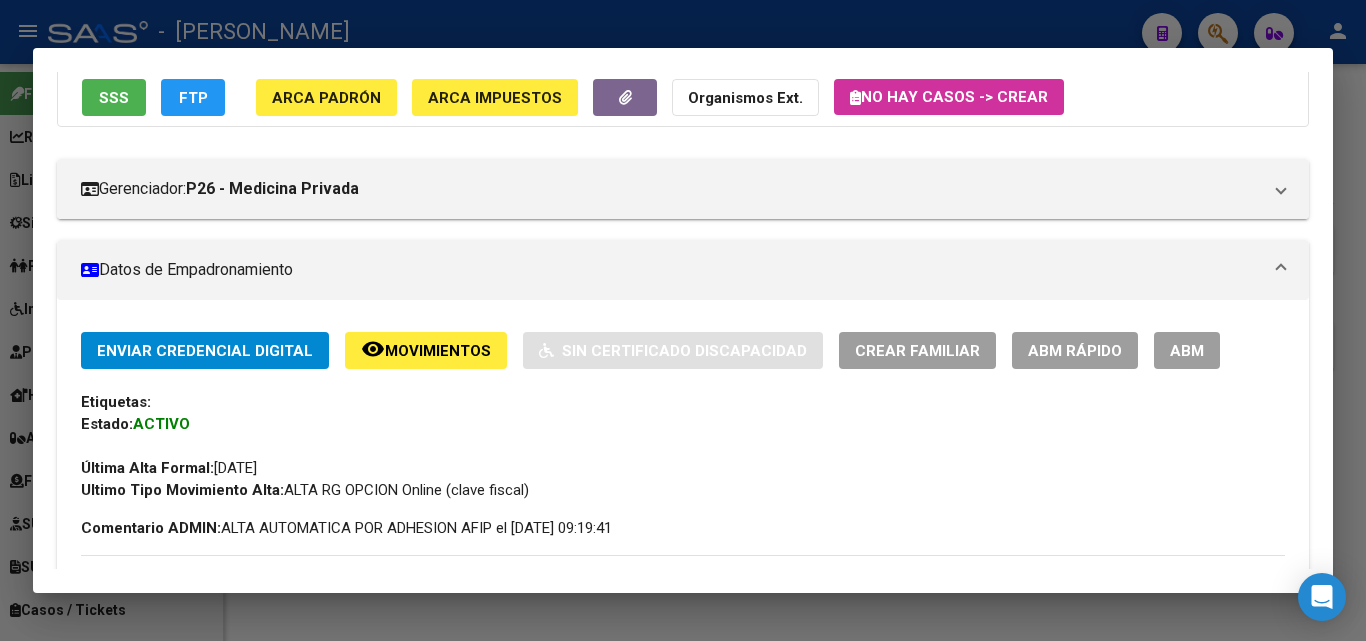 click on "Datos Personales y Afiliatorios según Entes Externos: SSS FTP ARCA Padrón ARCA Impuestos Organismos Ext.   No hay casos -> Crear" at bounding box center (683, 65) 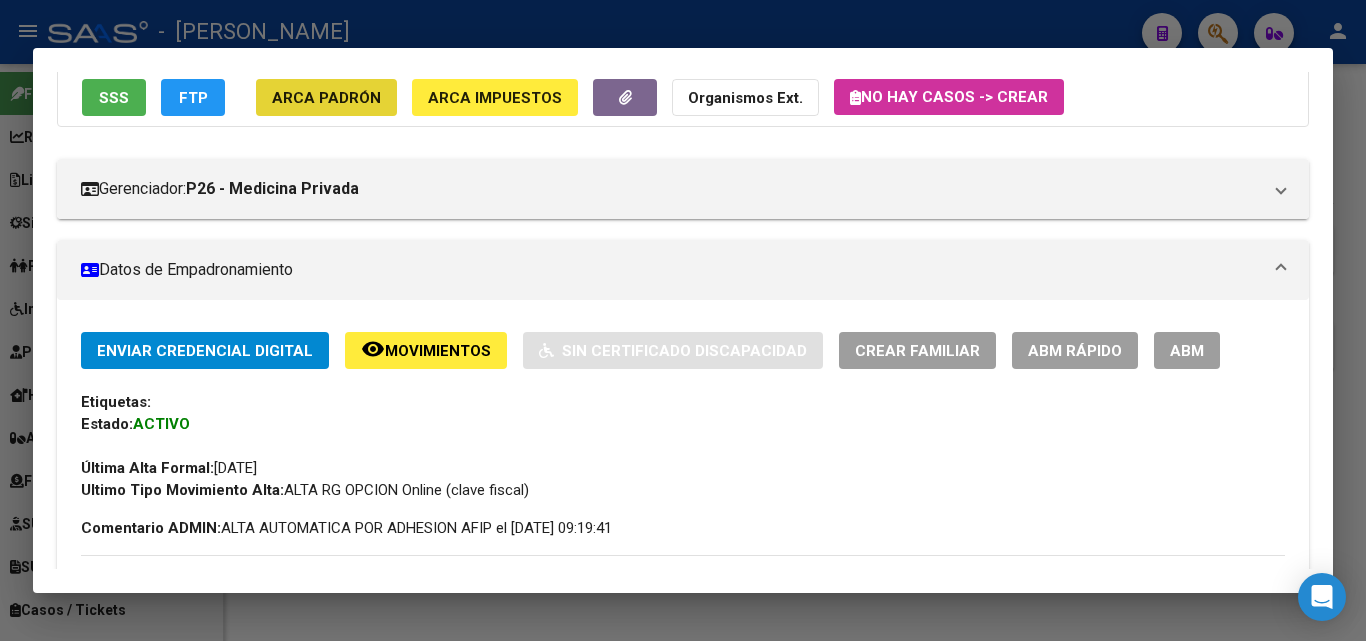 click on "ARCA Padrón" 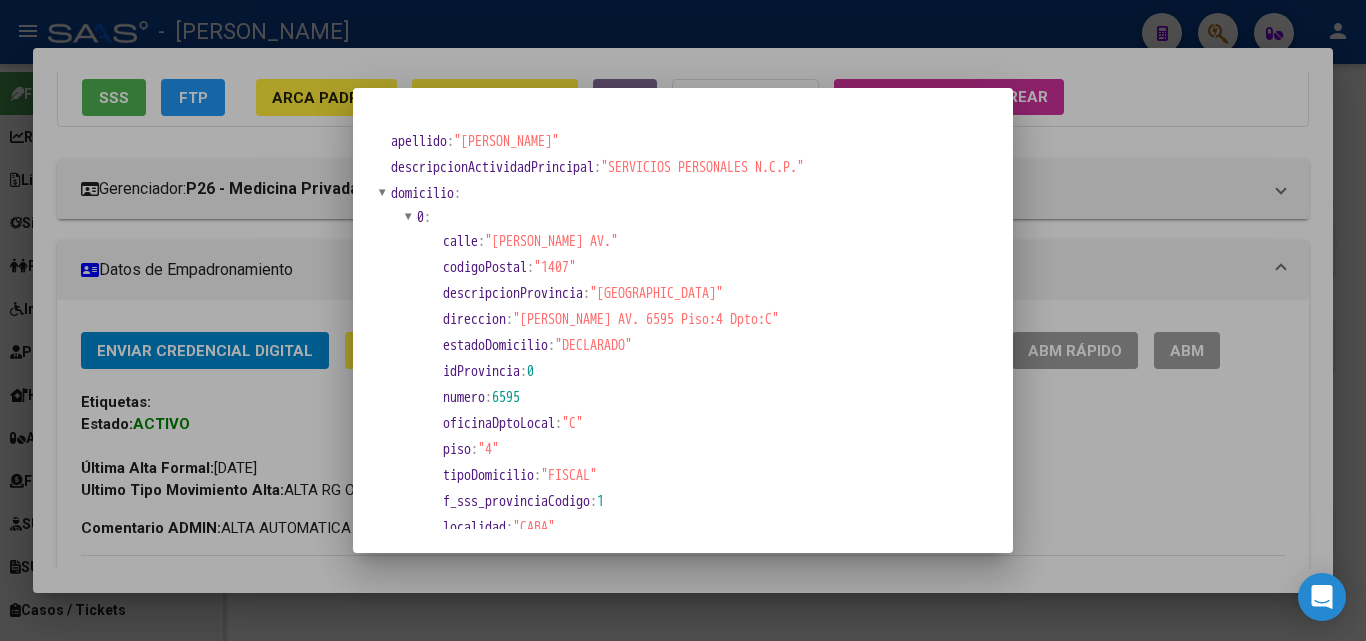 click at bounding box center [683, 320] 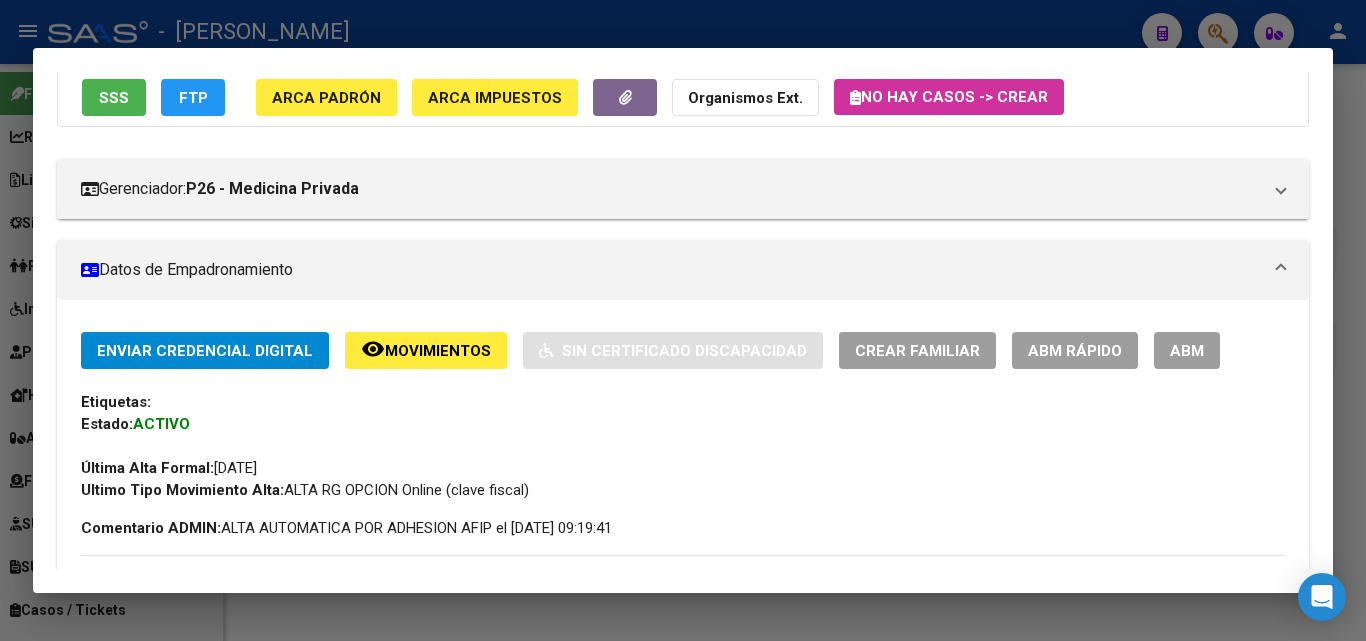 scroll, scrollTop: 600, scrollLeft: 0, axis: vertical 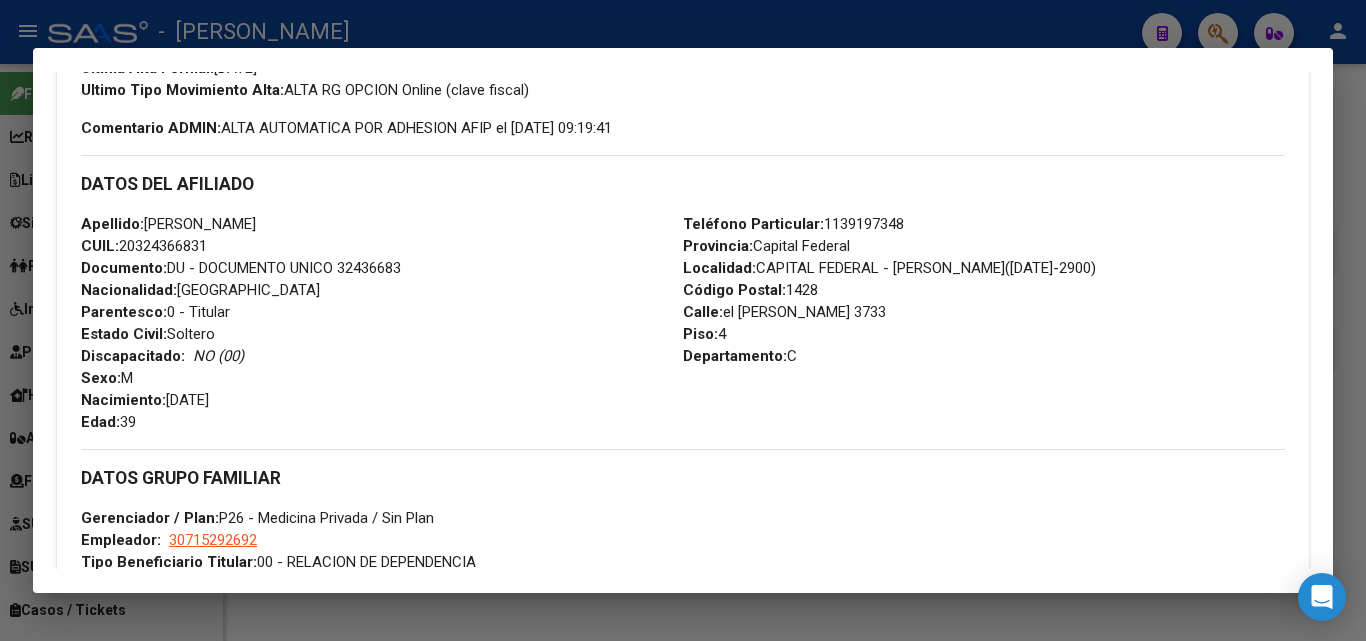 click on "Teléfono Particular:  [PHONE_NUMBER]" at bounding box center [793, 224] 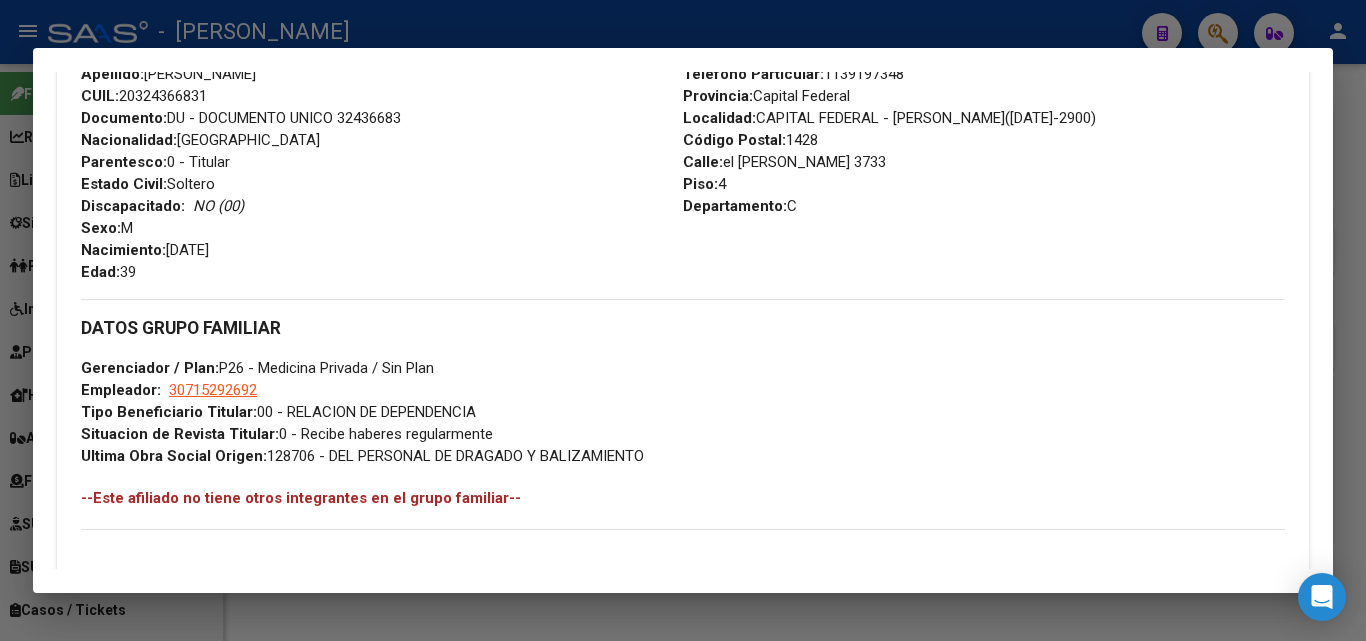 scroll, scrollTop: 800, scrollLeft: 0, axis: vertical 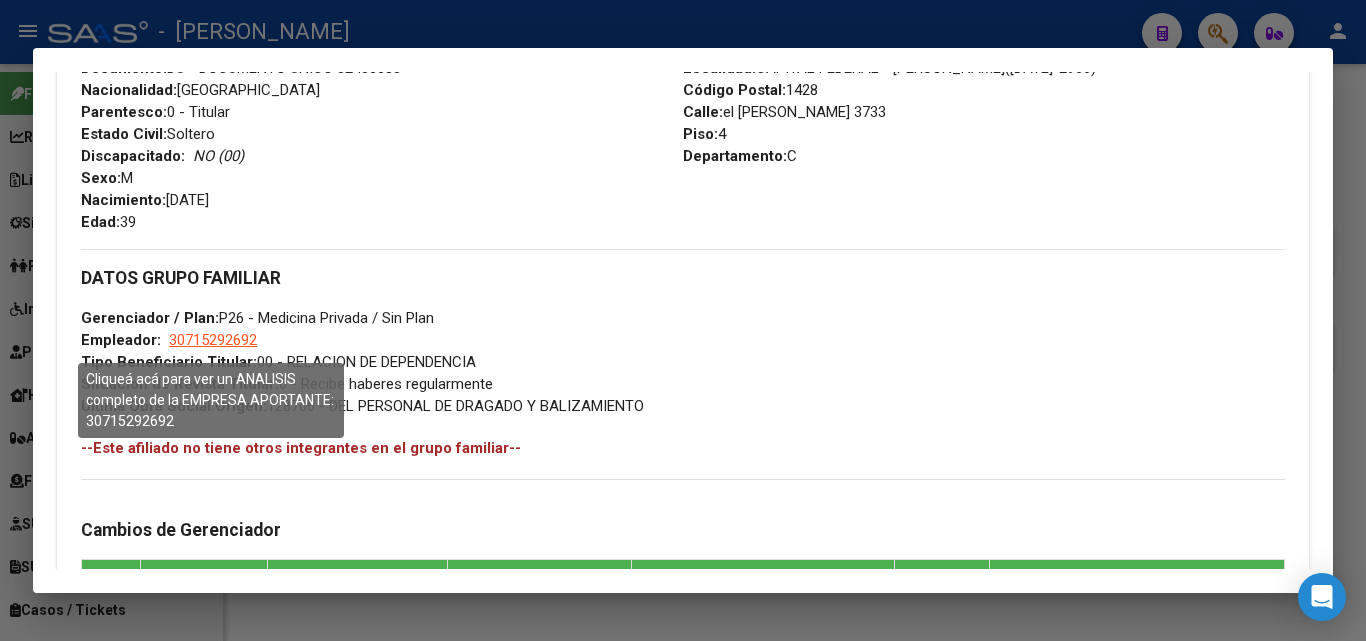 click on "30715292692" at bounding box center [213, 340] 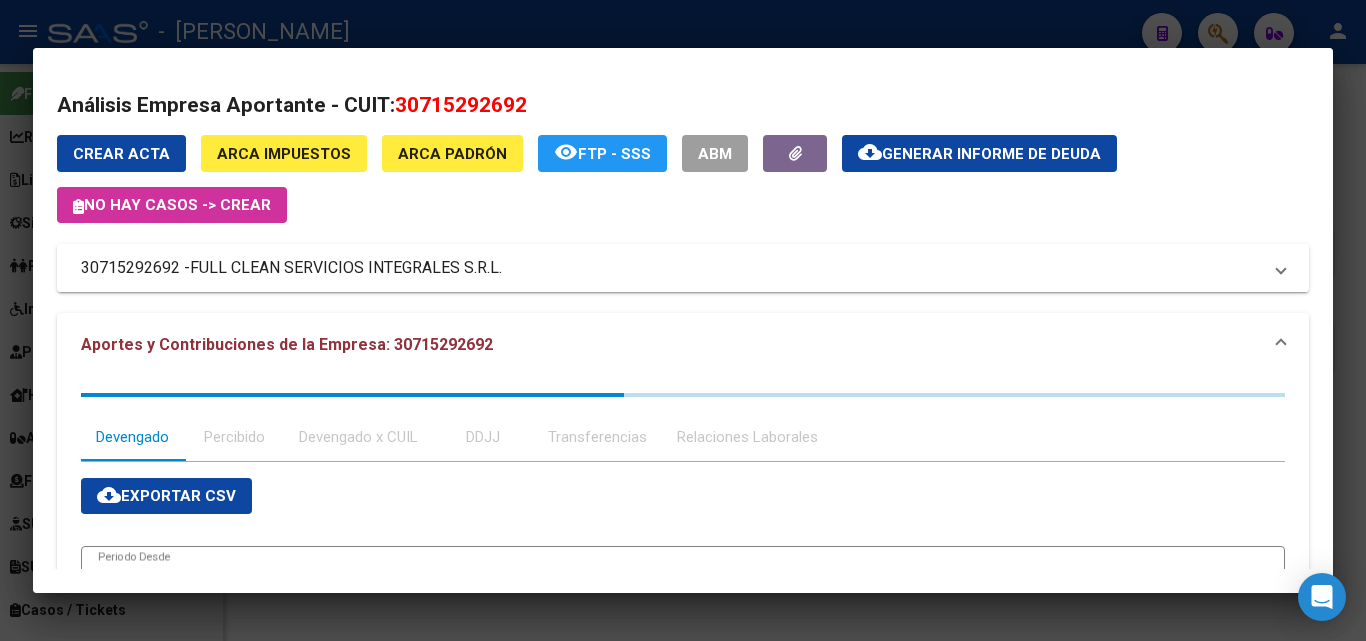 click on "FULL CLEAN SERVICIOS INTEGRALES S.R.L." at bounding box center [346, 268] 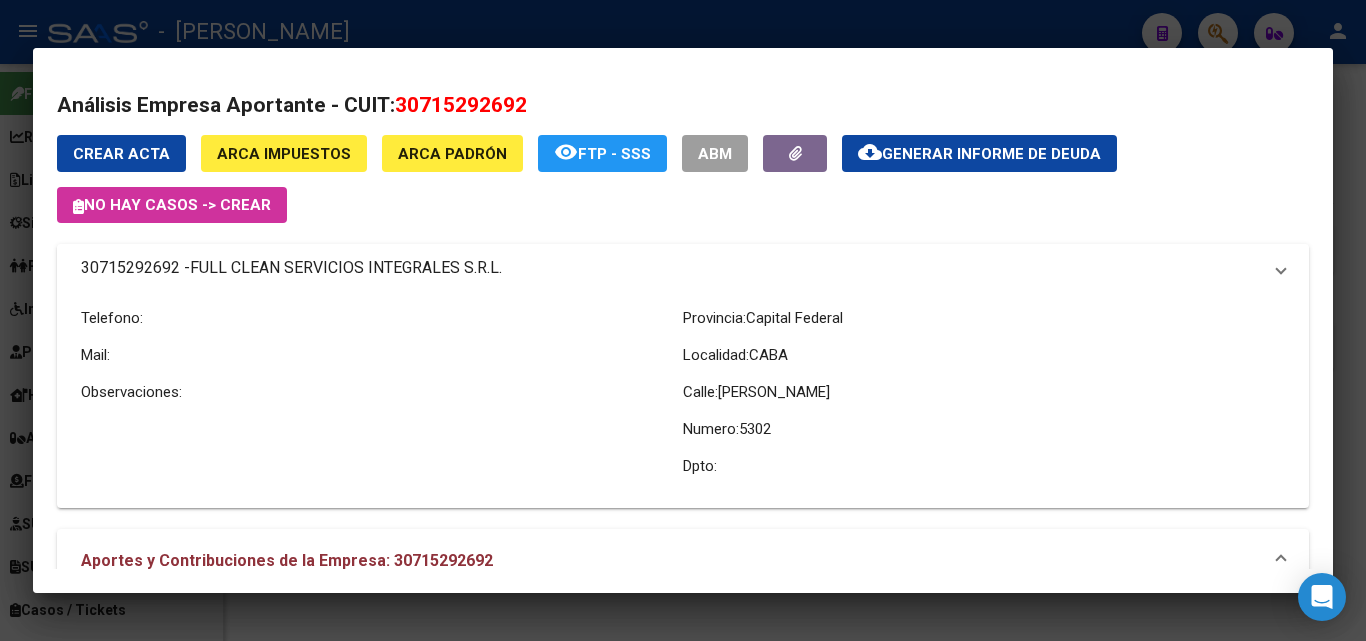 click on "FULL CLEAN SERVICIOS INTEGRALES S.R.L." at bounding box center [346, 268] 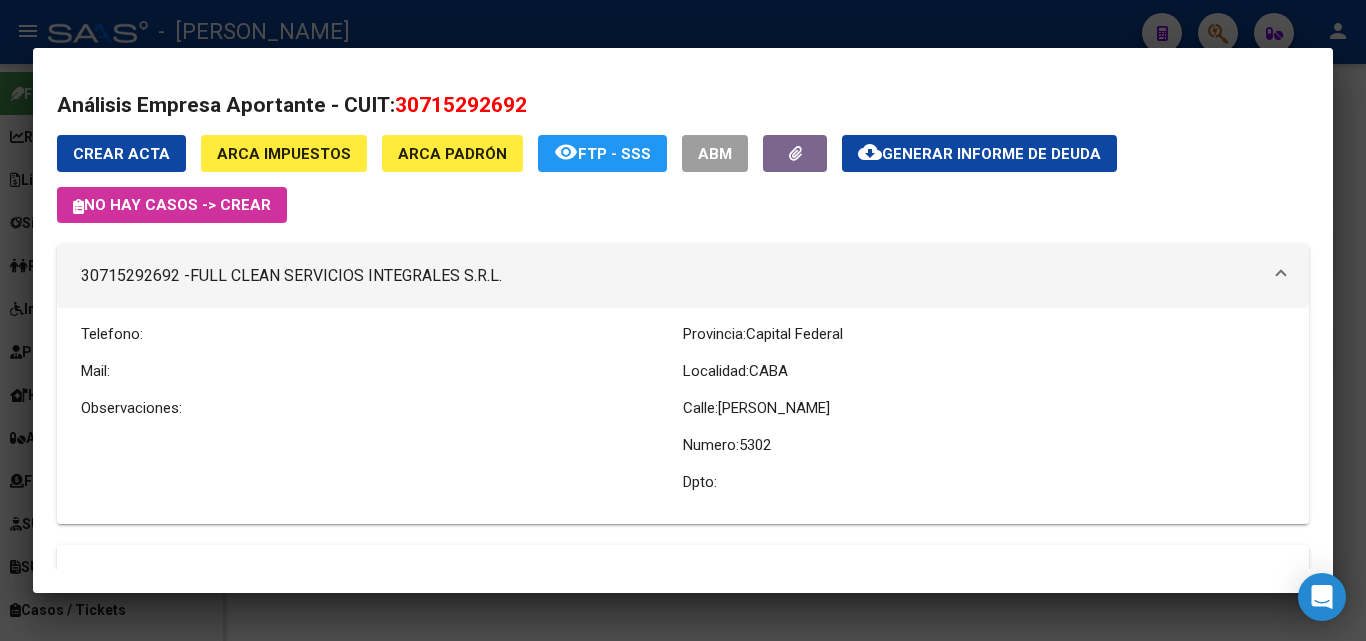 click at bounding box center (683, 320) 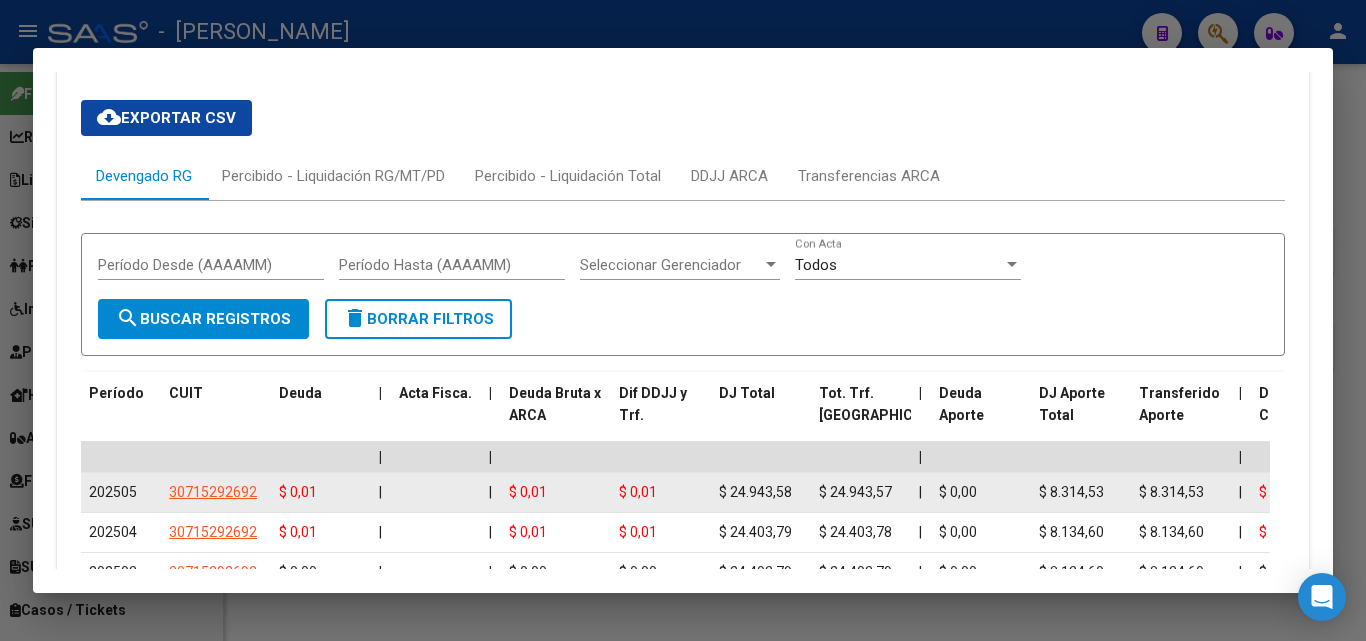 scroll, scrollTop: 2206, scrollLeft: 0, axis: vertical 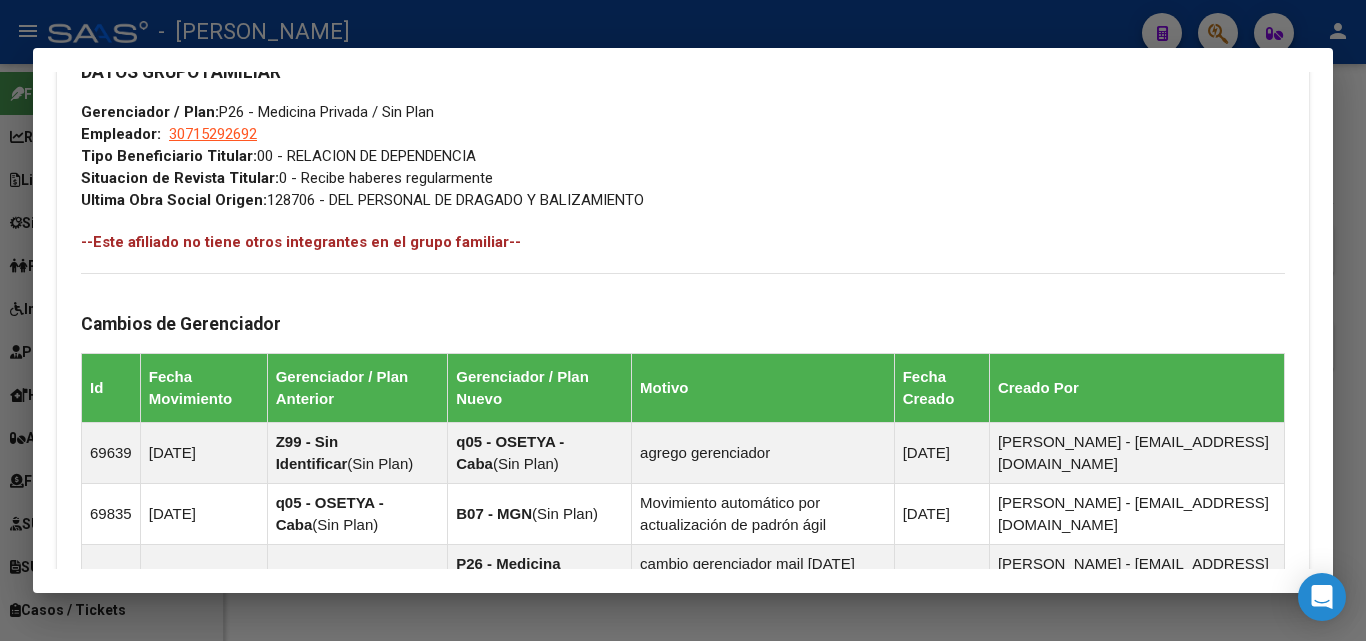 click at bounding box center [683, 320] 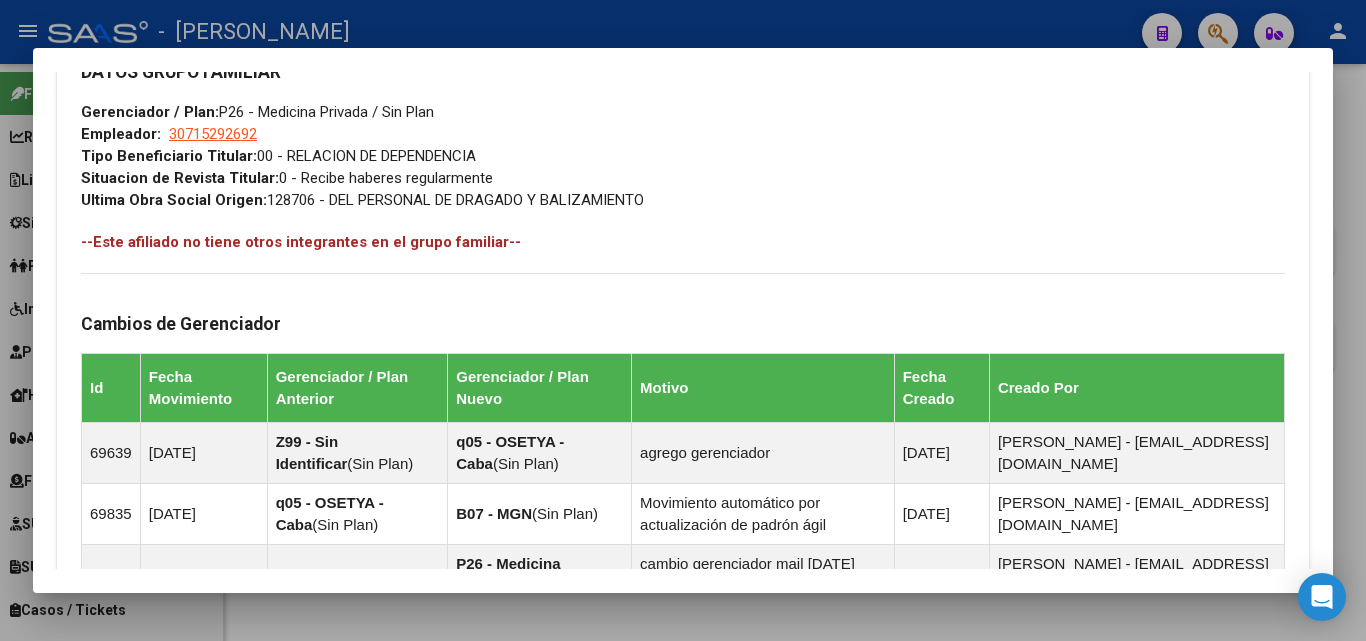 click on "20324366831" at bounding box center [672, 158] 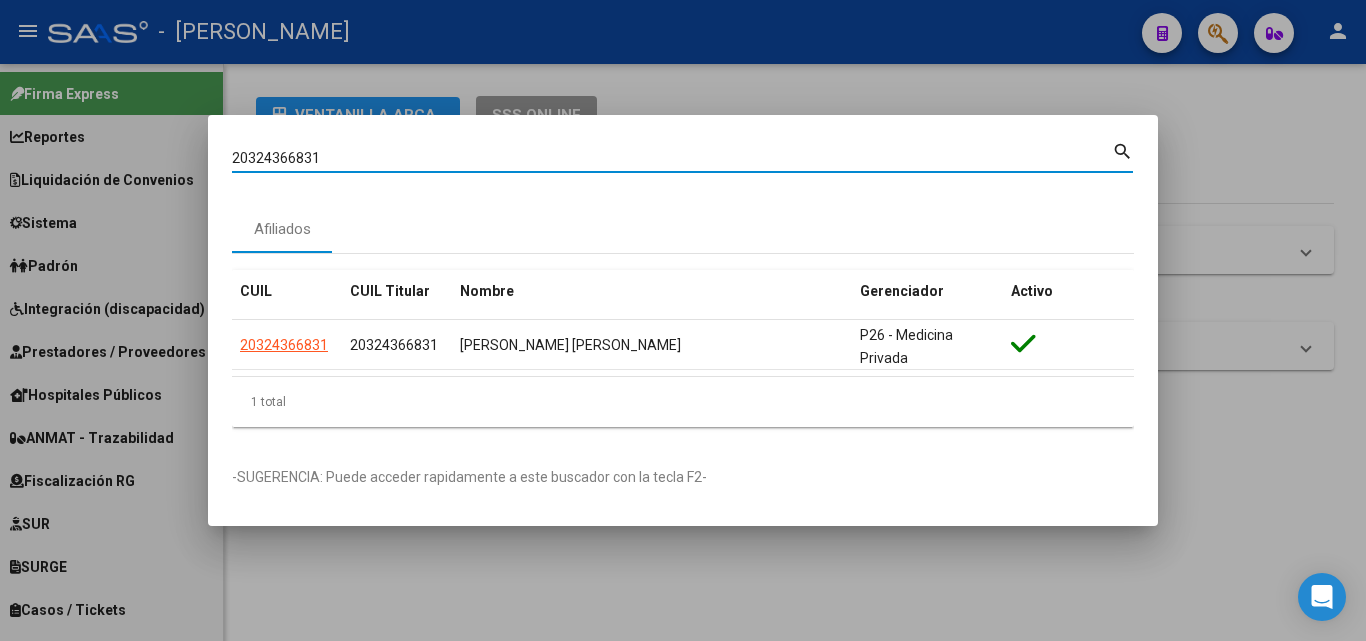 click on "20324366831" at bounding box center [672, 158] 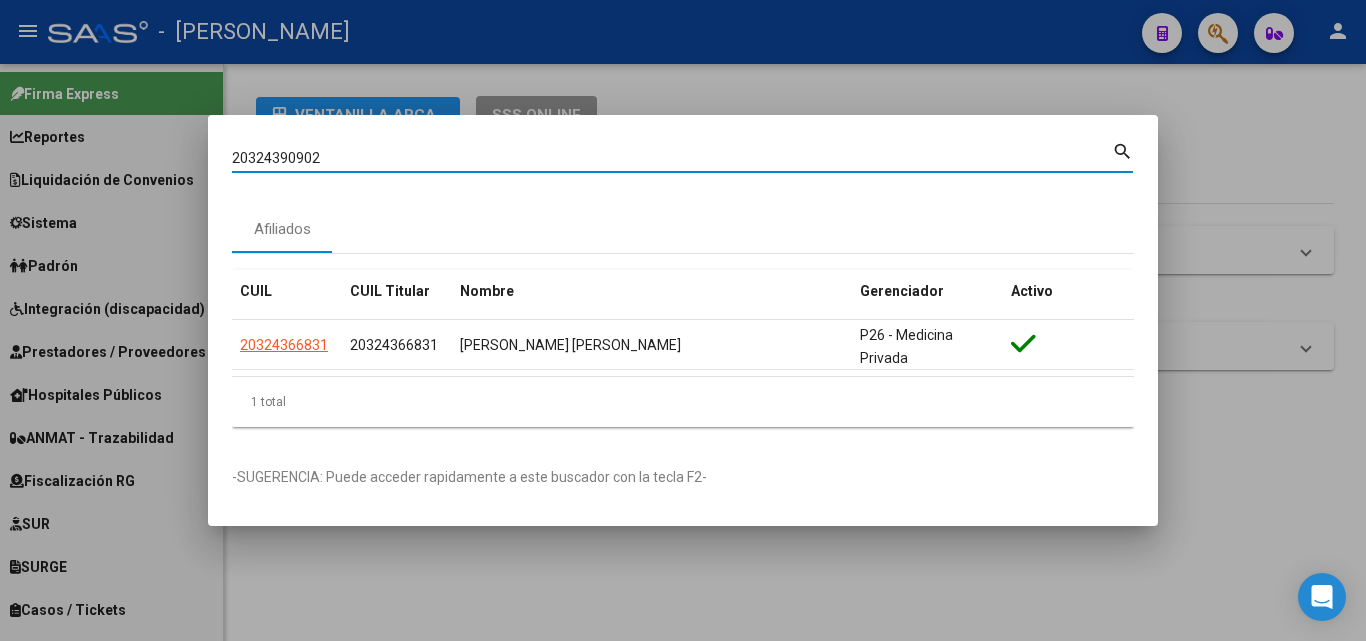 type on "20324390902" 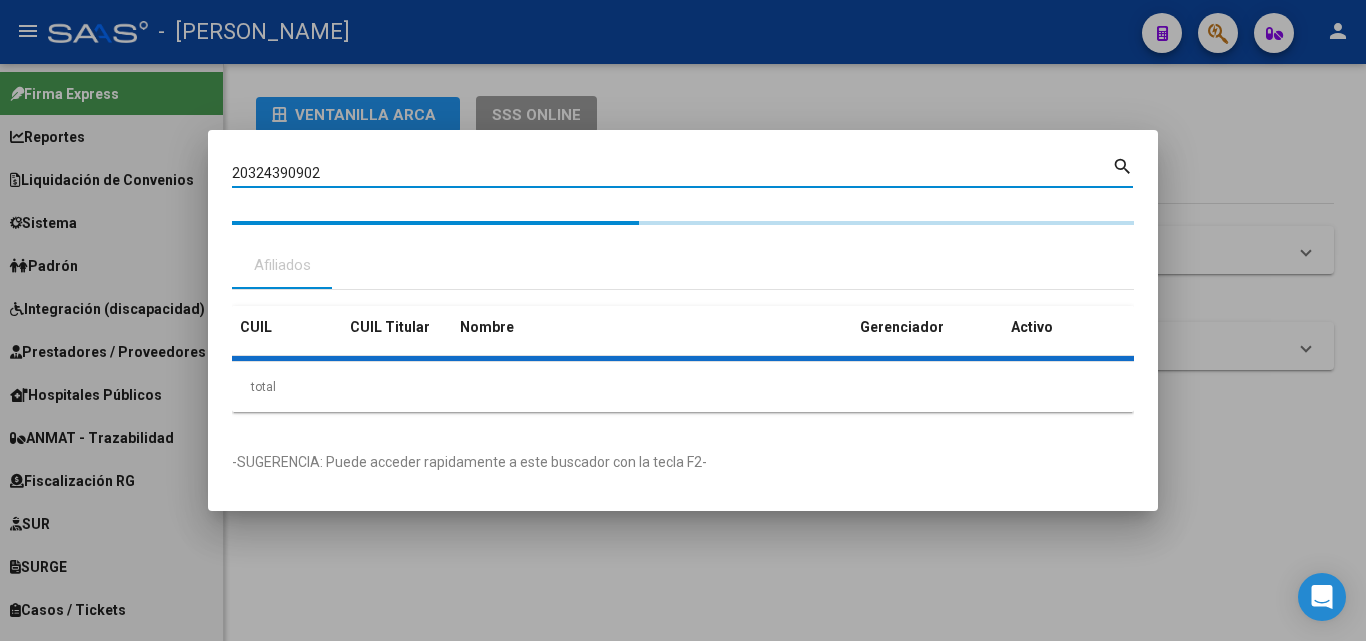 click on "CUIL" at bounding box center (287, 327) 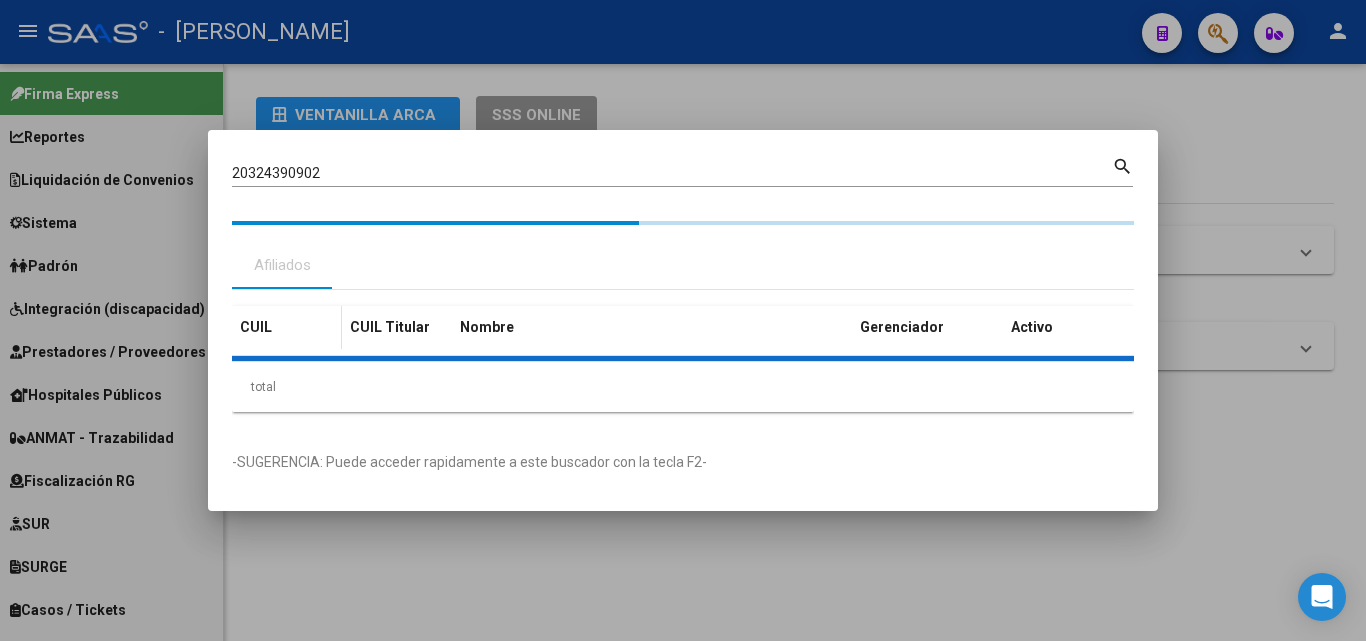 click on "CUIL" at bounding box center [287, 327] 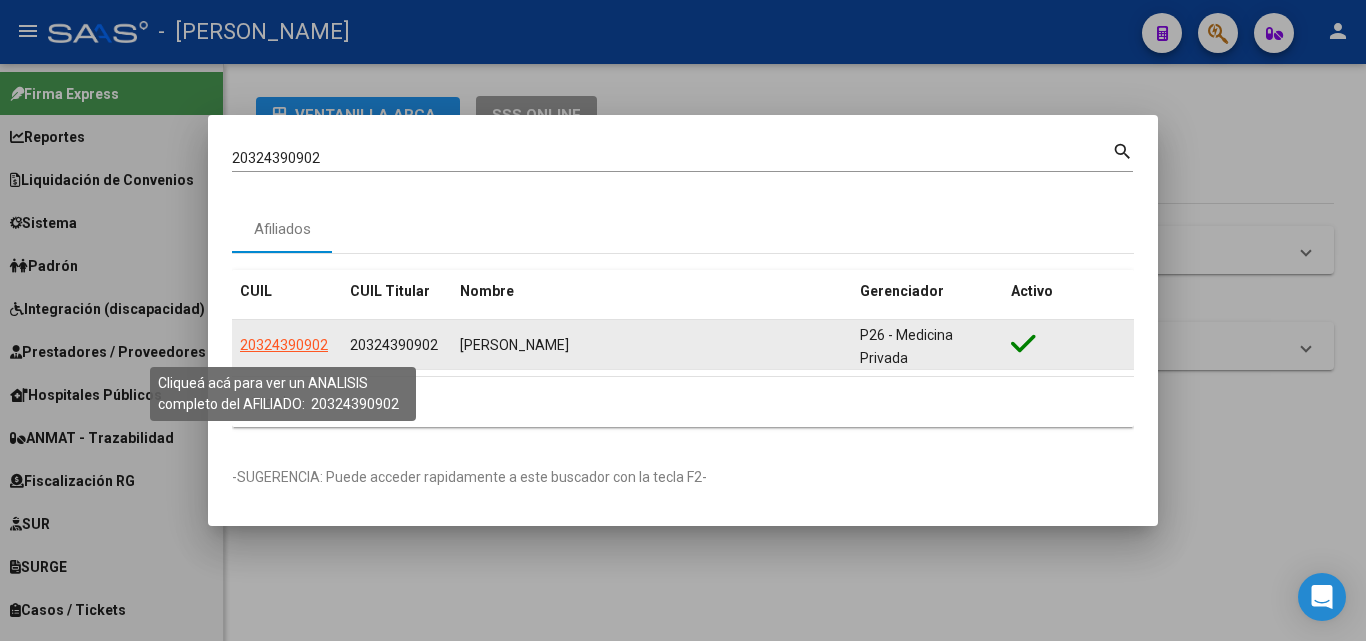 click on "20324390902" 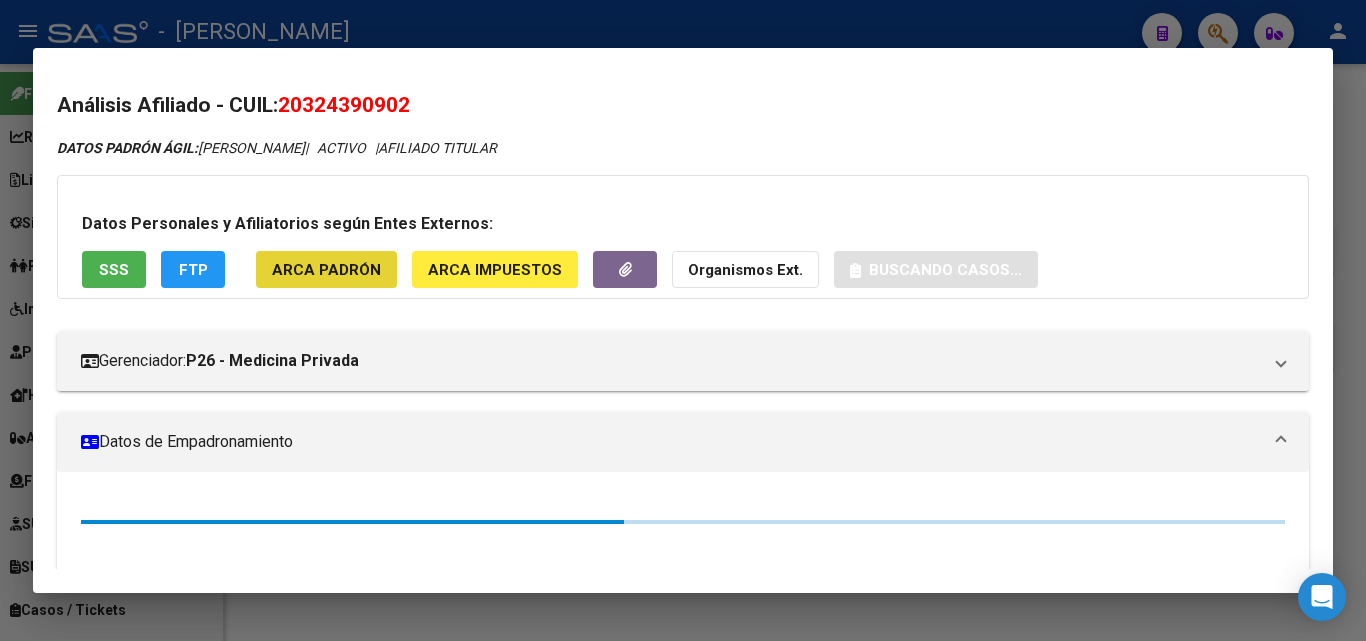 click on "ARCA Padrón" 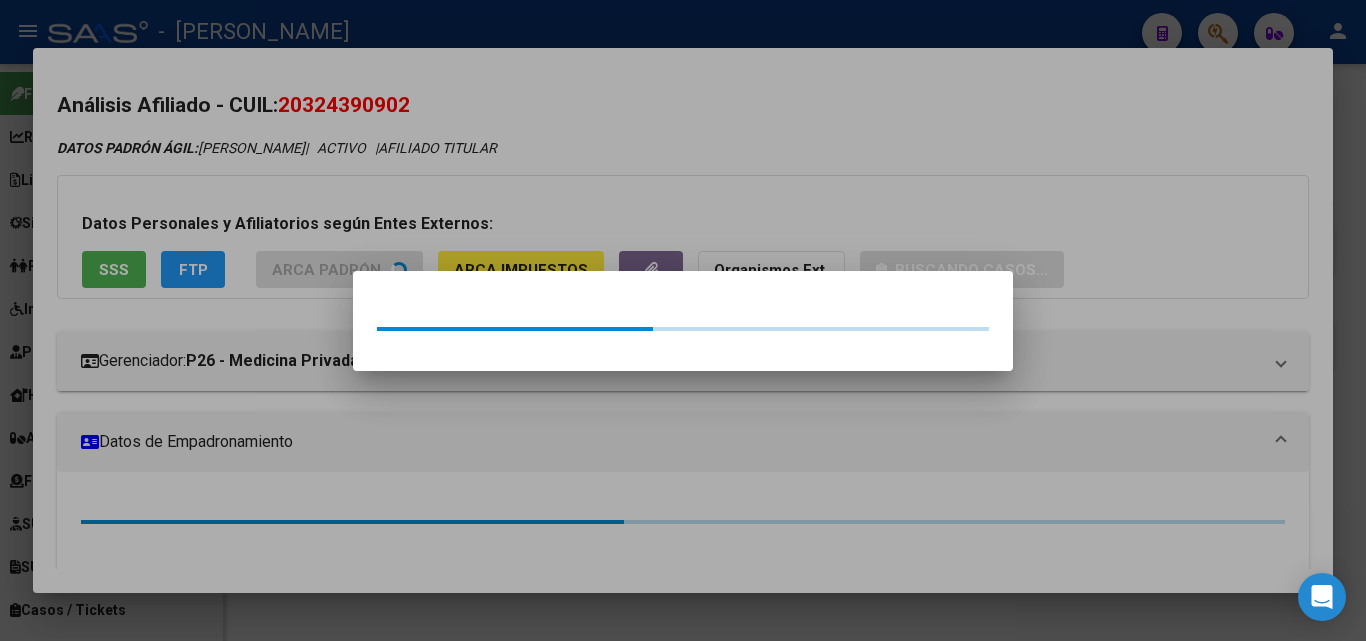 click at bounding box center (683, 320) 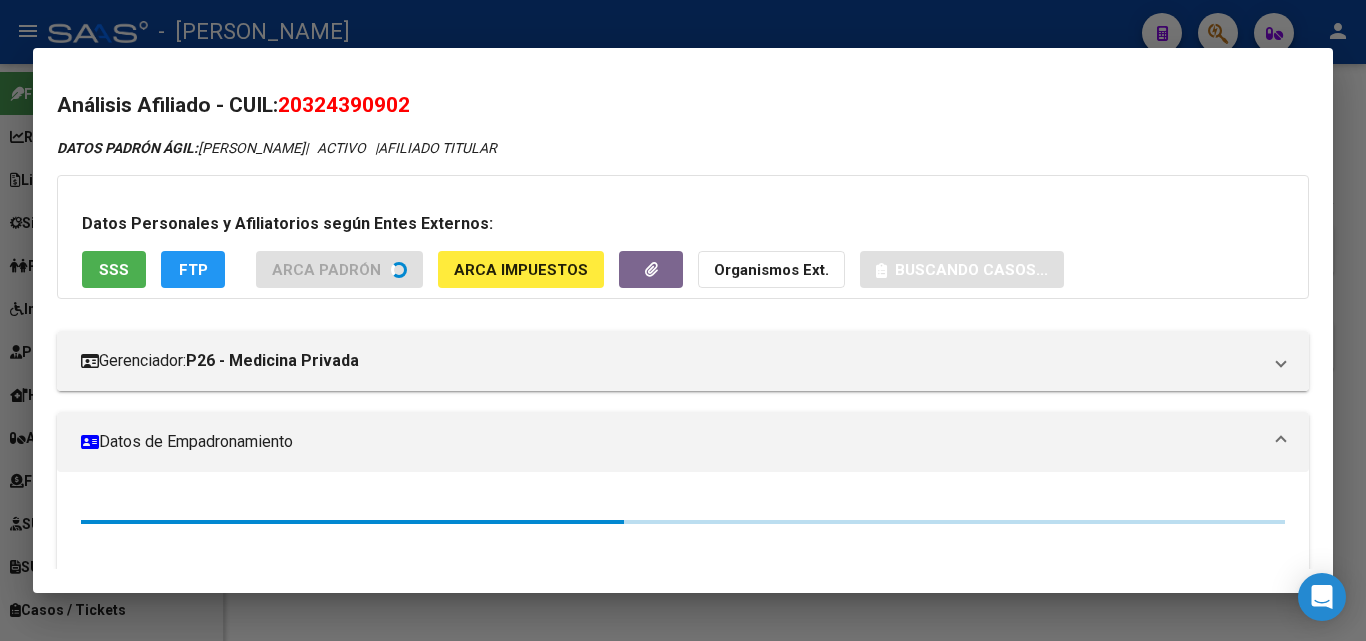 click on "SSS" at bounding box center (114, 269) 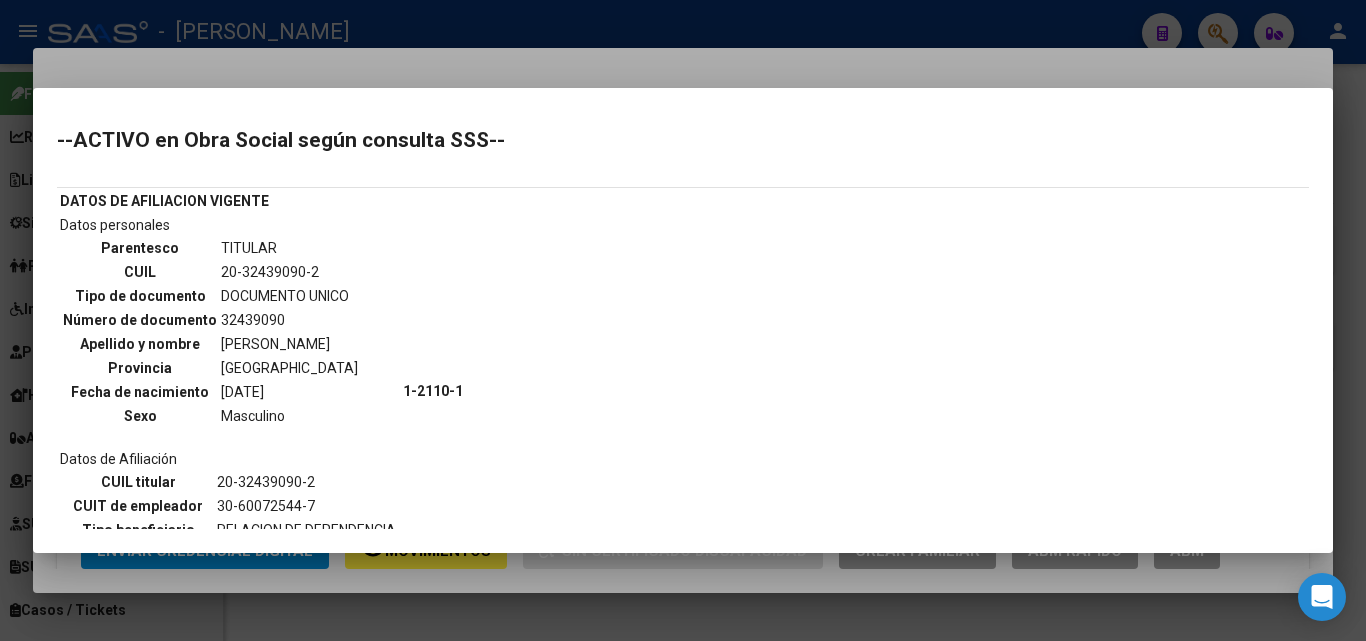 click at bounding box center [683, 320] 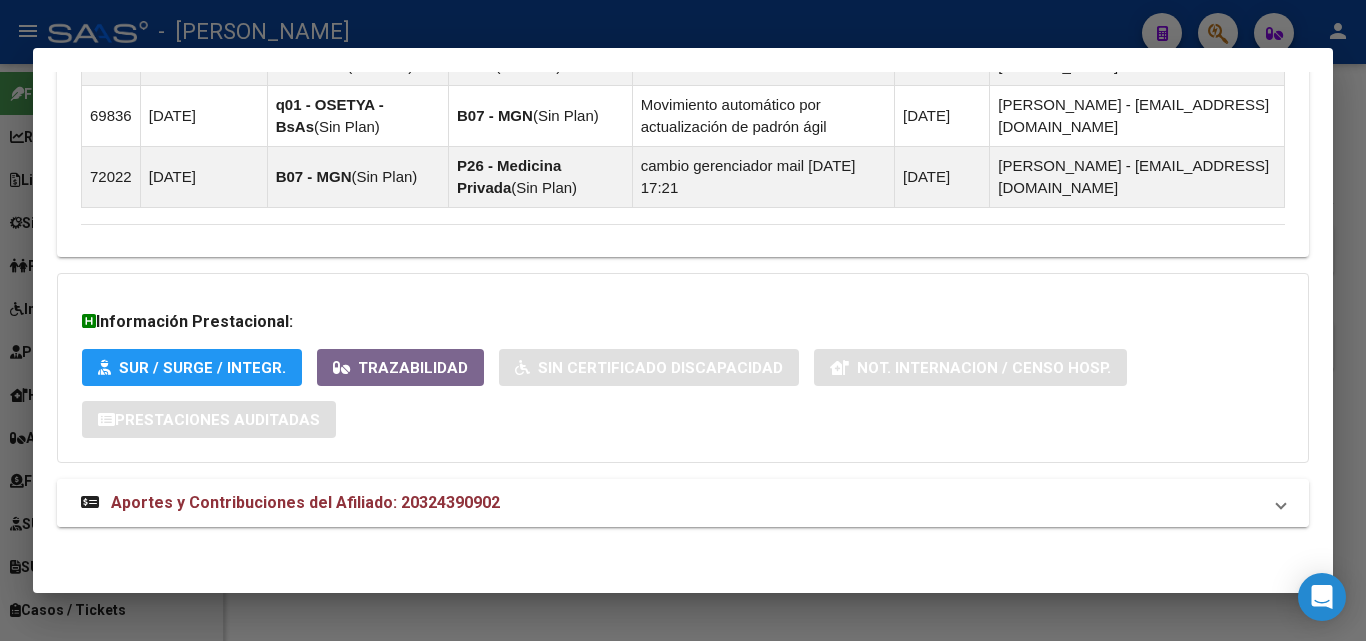 click on "Aportes y Contribuciones del Afiliado: 20324390902" at bounding box center (290, 503) 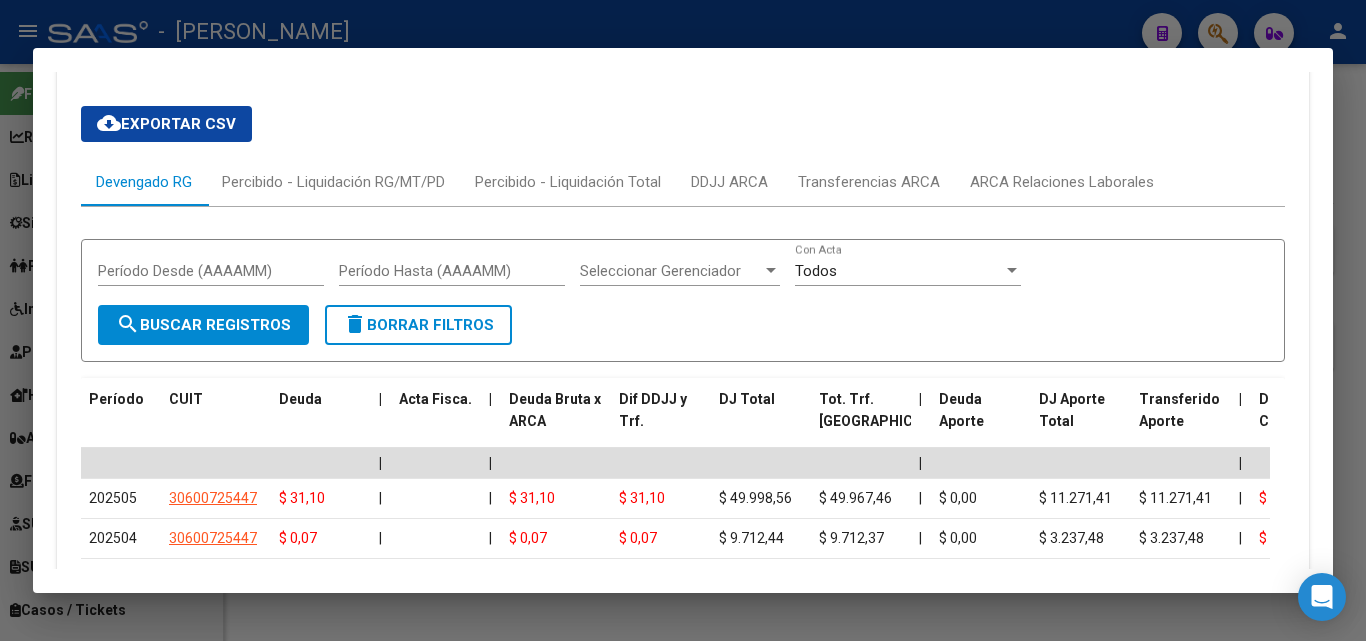 scroll, scrollTop: 1853, scrollLeft: 0, axis: vertical 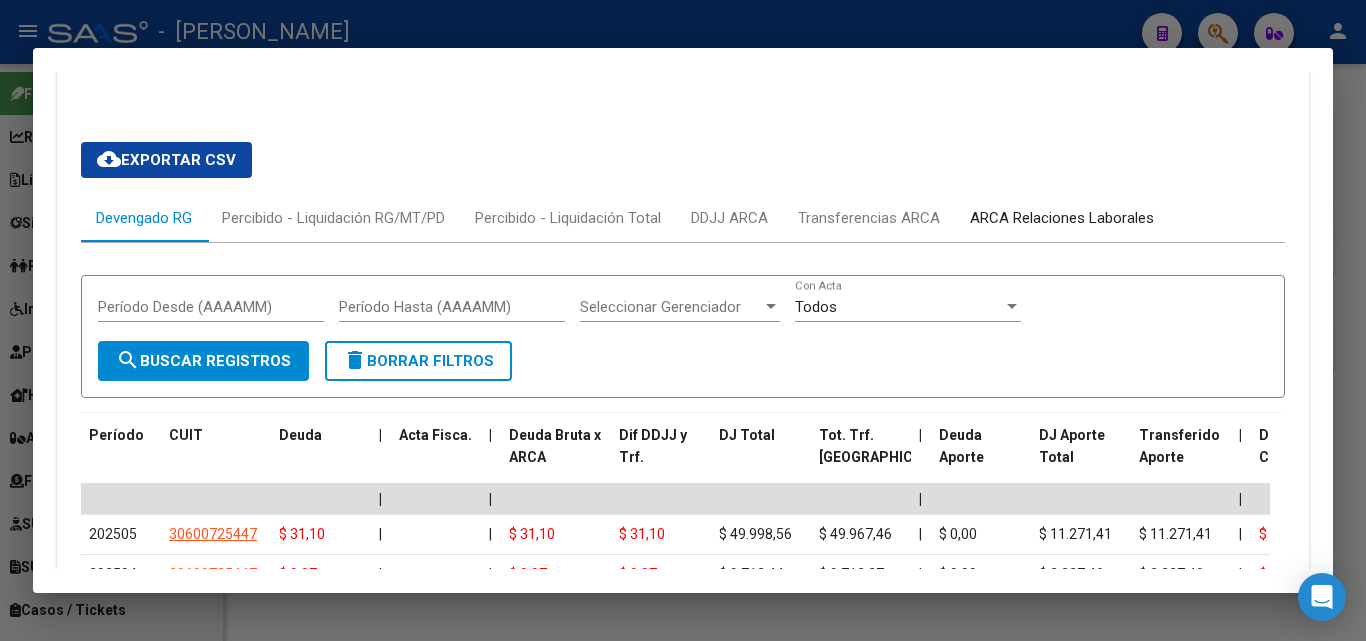 click on "ARCA Relaciones Laborales" at bounding box center [1062, 218] 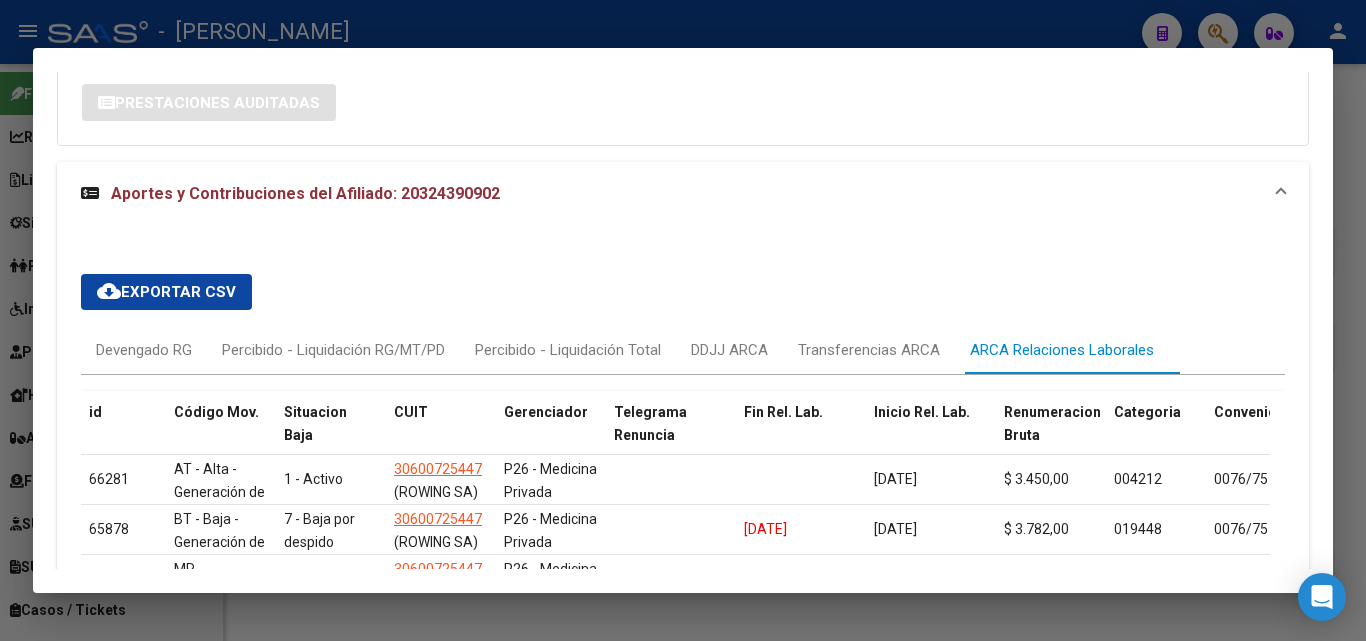 scroll, scrollTop: 1839, scrollLeft: 0, axis: vertical 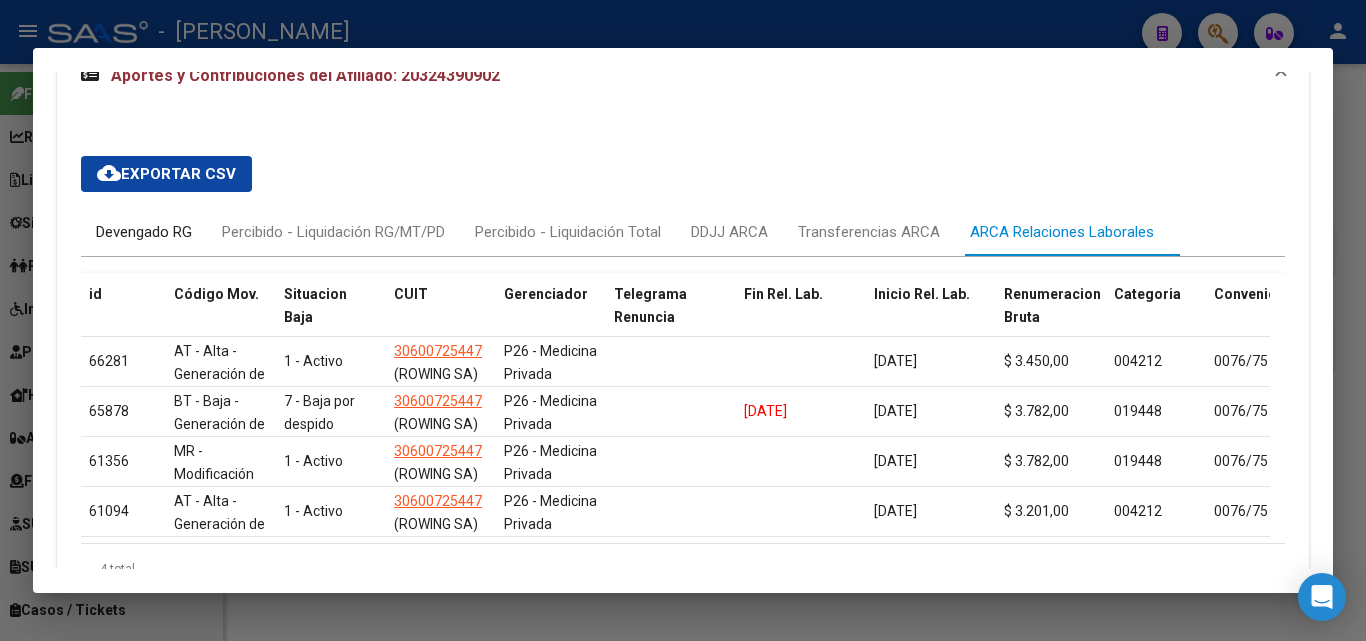 click on "Devengado RG" at bounding box center (144, 232) 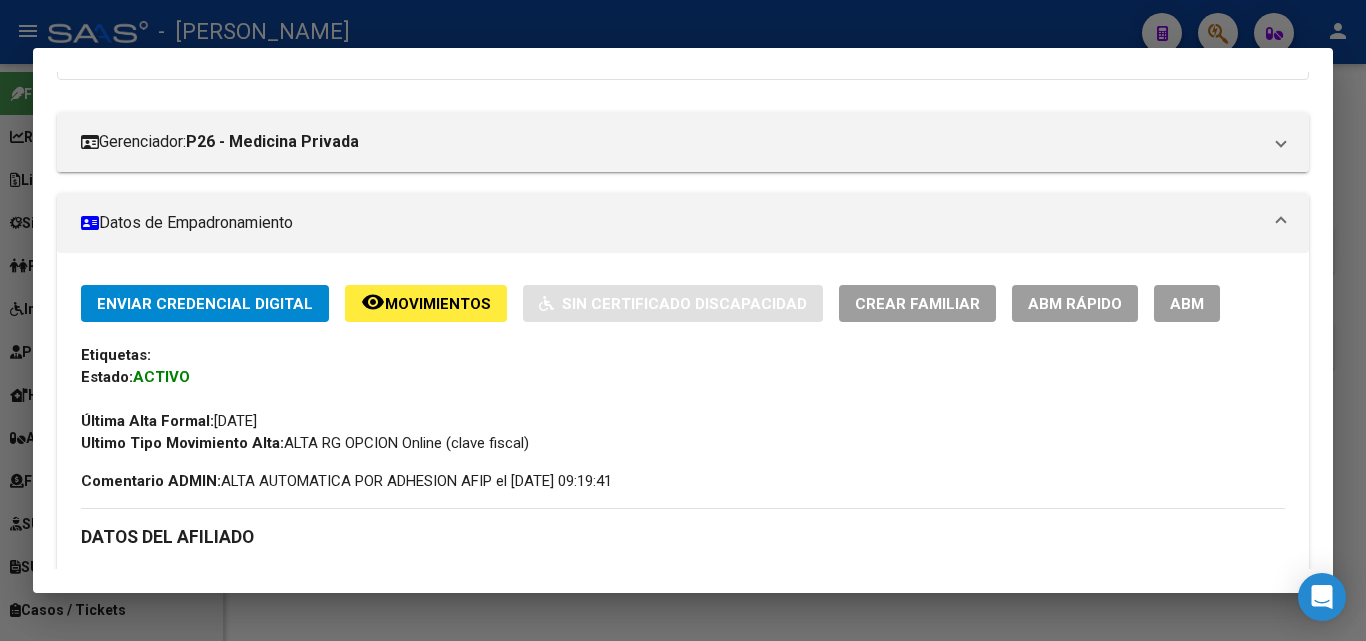 scroll, scrollTop: 47, scrollLeft: 0, axis: vertical 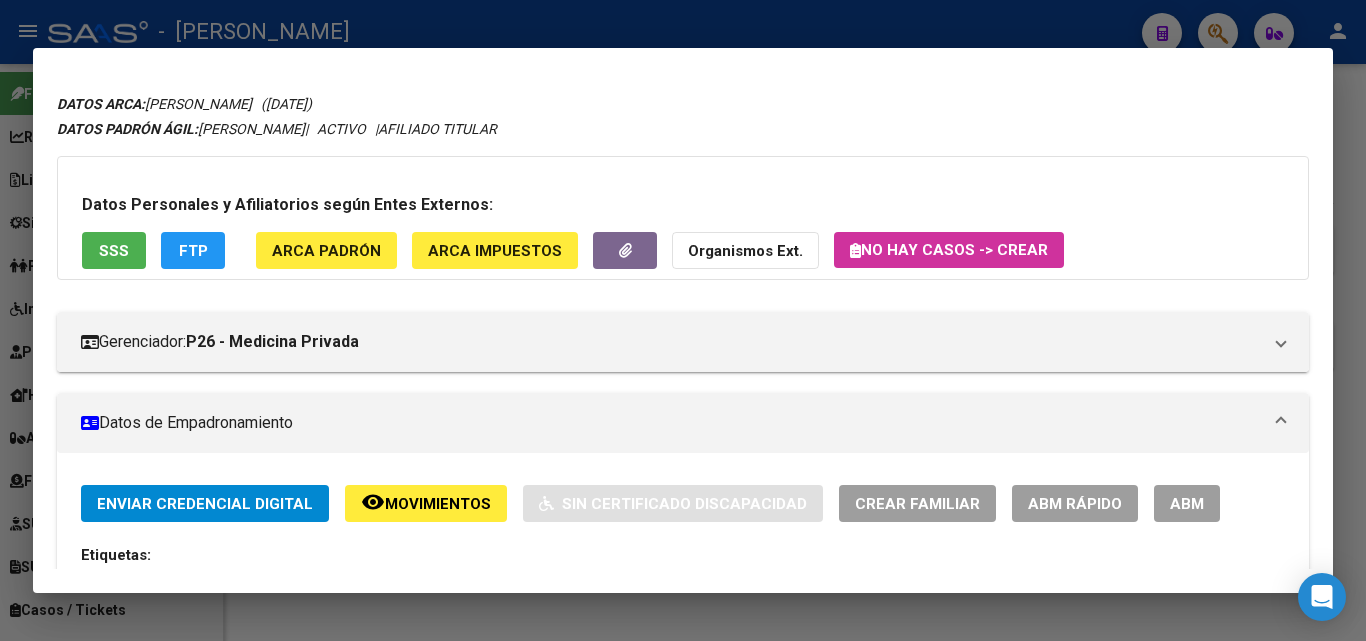 click on "ARCA Padrón" 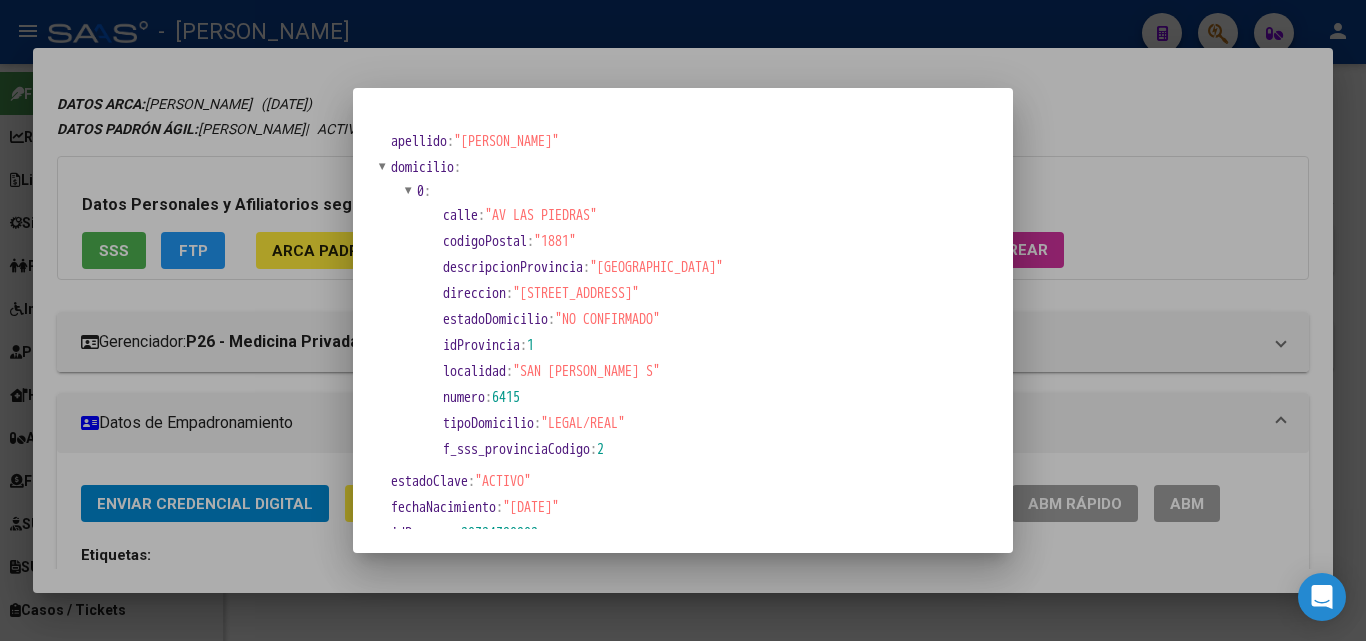 click at bounding box center (683, 320) 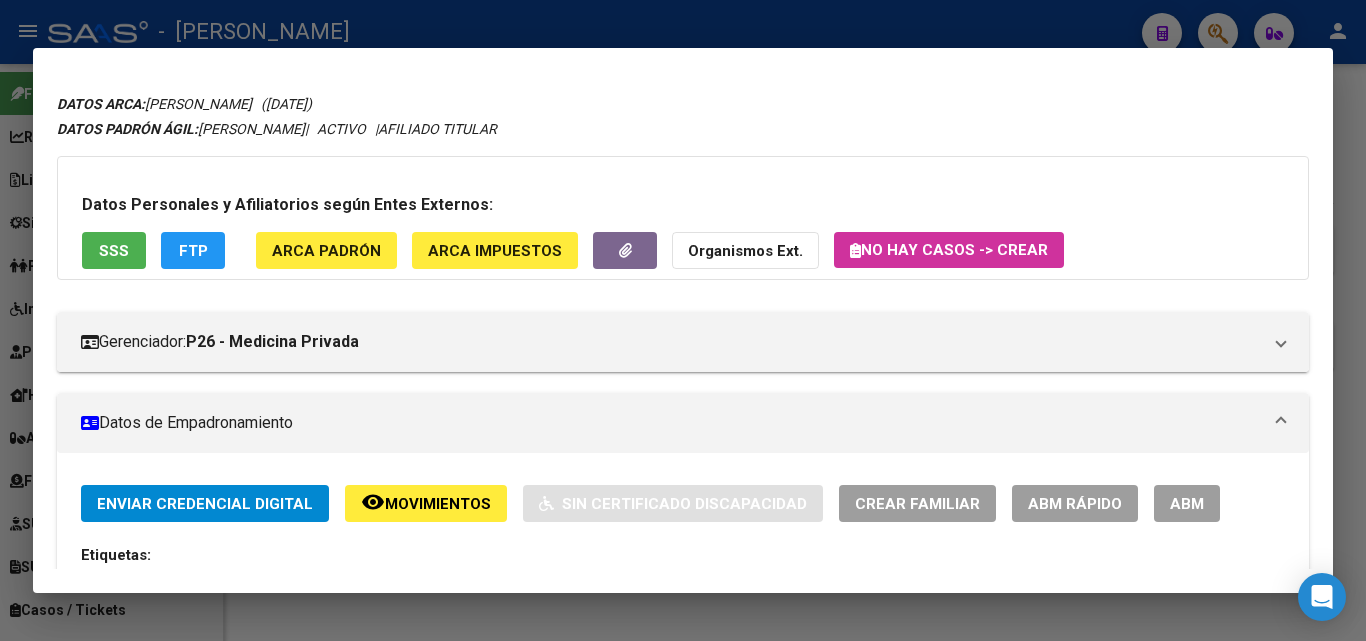 scroll, scrollTop: 447, scrollLeft: 0, axis: vertical 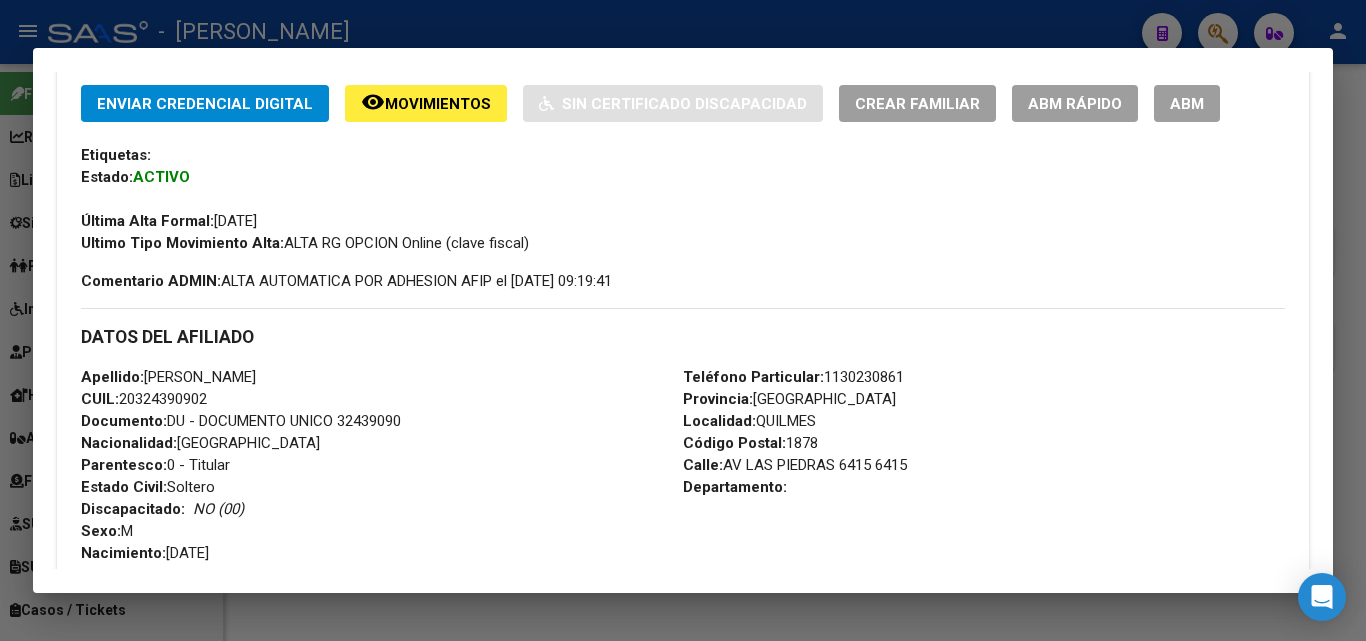 click on "Documento:  DU - DOCUMENTO UNICO 32439090" at bounding box center [241, 421] 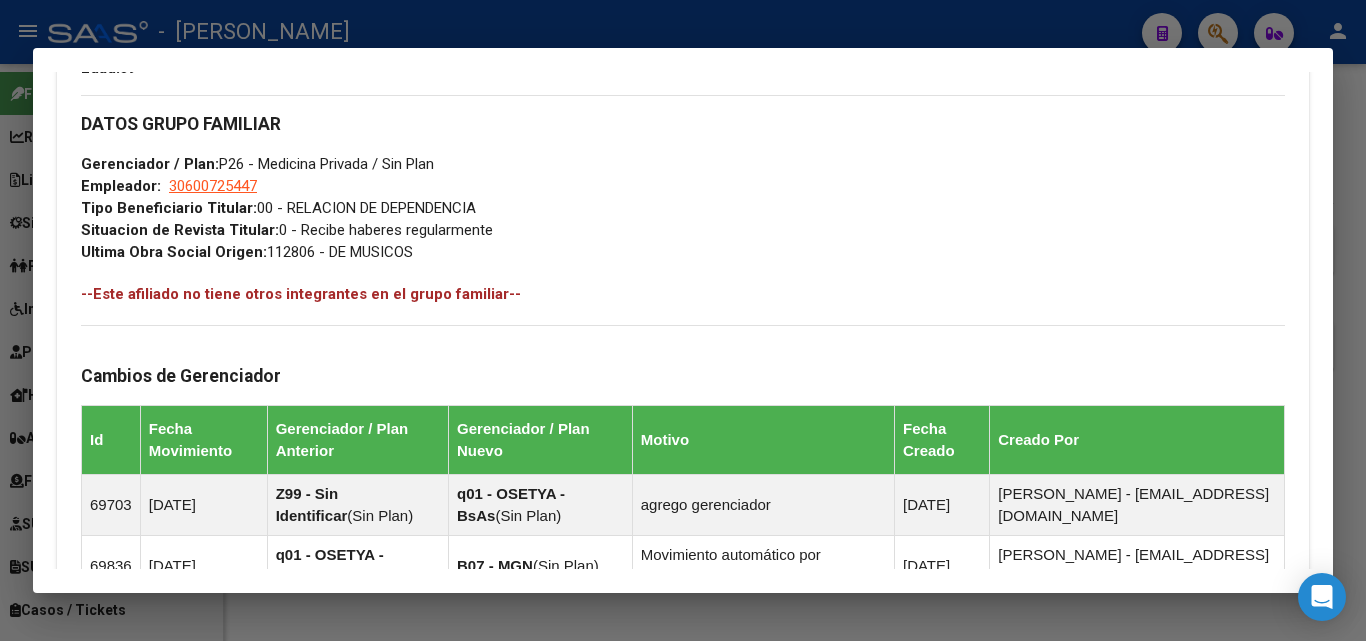 scroll, scrollTop: 1147, scrollLeft: 0, axis: vertical 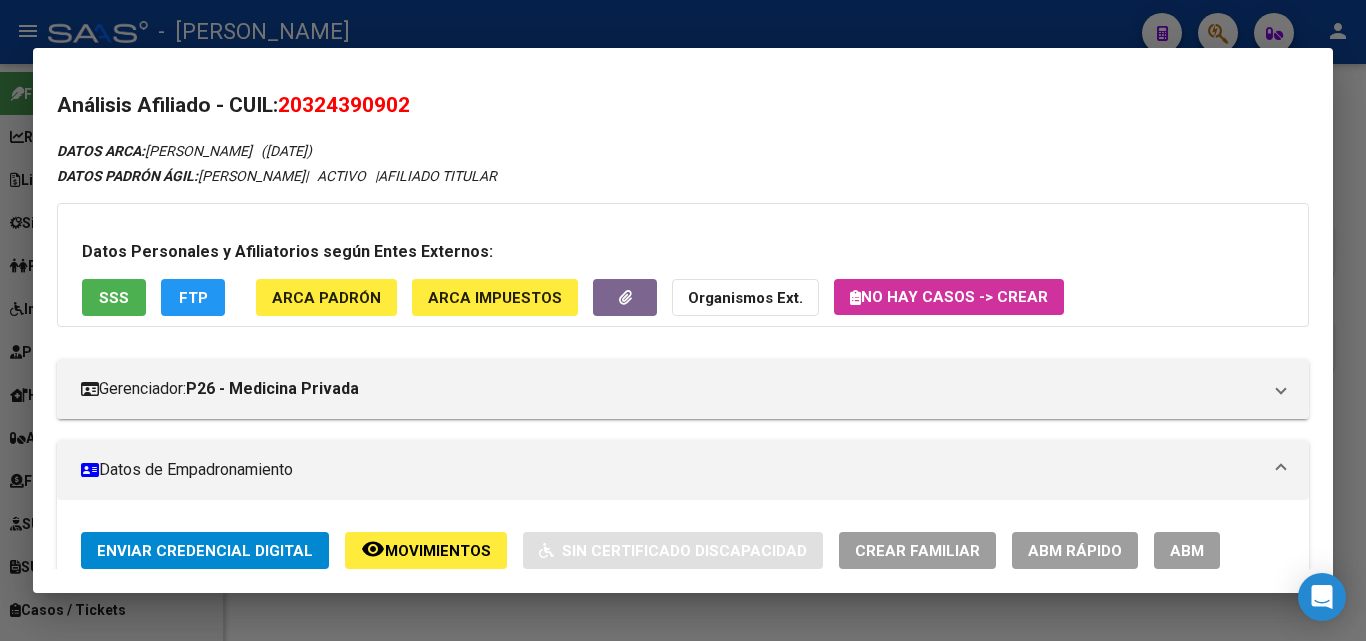 click on "ARCA Padrón" 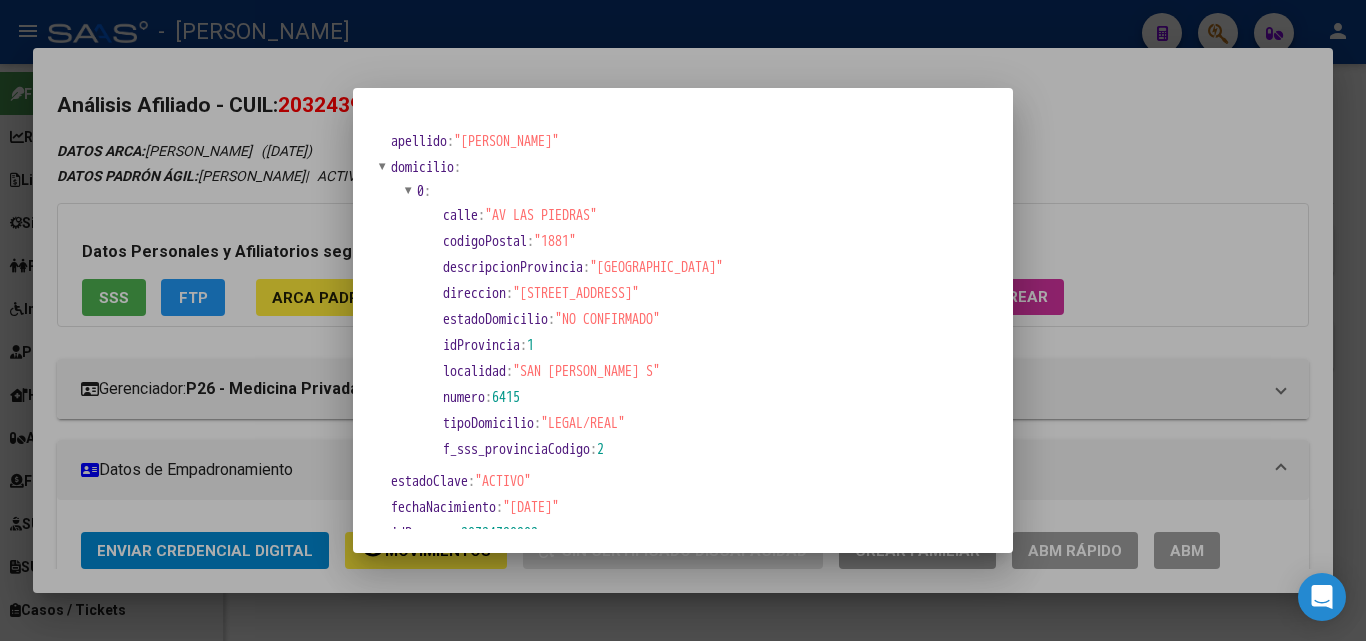 drag, startPoint x: 209, startPoint y: 124, endPoint x: 217, endPoint y: 135, distance: 13.601471 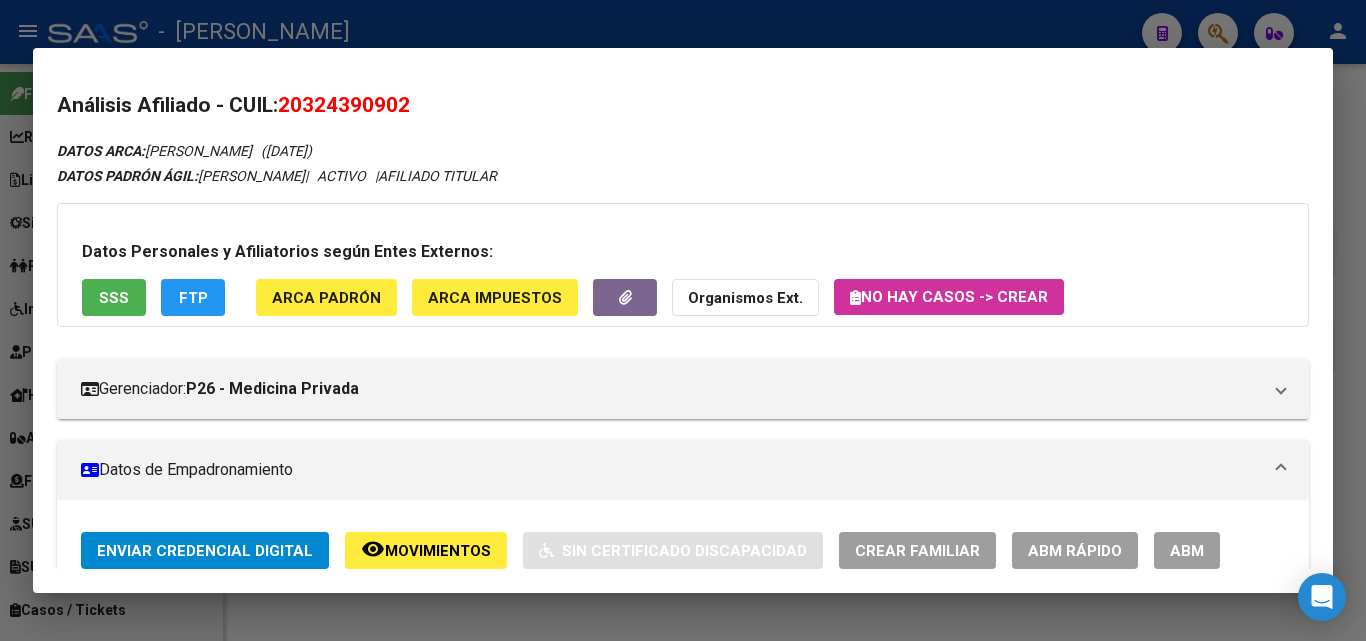 scroll, scrollTop: 500, scrollLeft: 0, axis: vertical 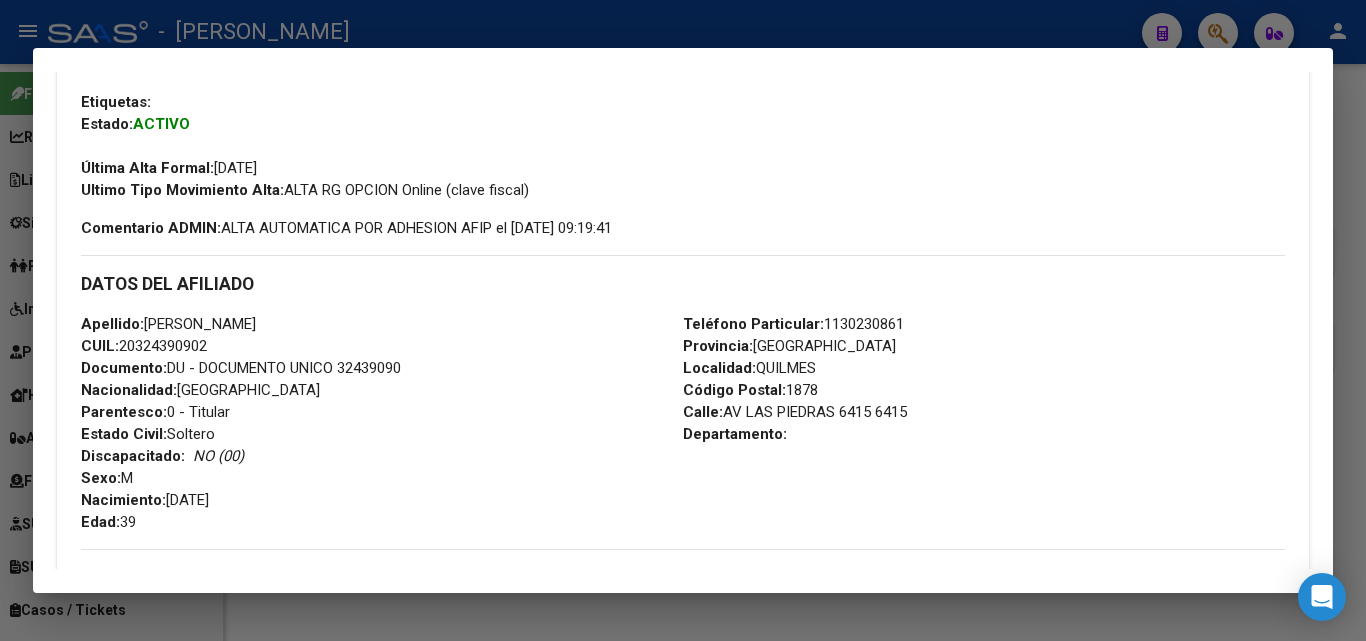 click on "Teléfono Particular:  [PHONE_NUMBER]" at bounding box center [793, 324] 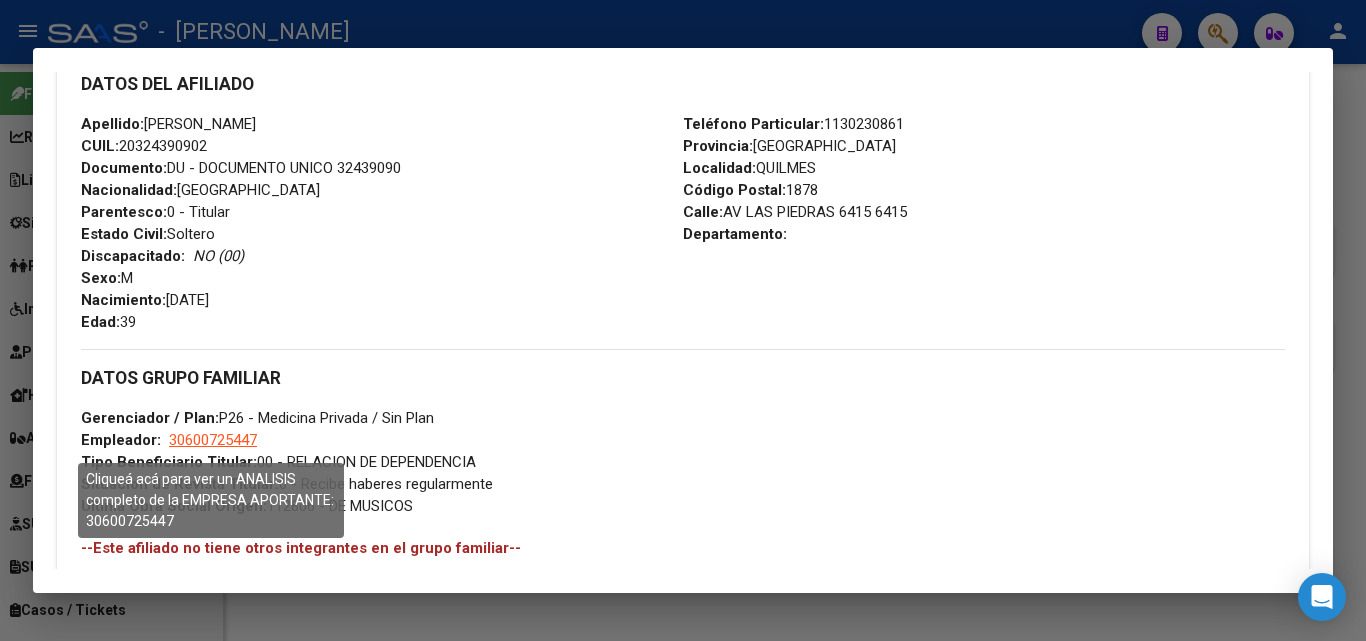 click on "30600725447" at bounding box center (213, 440) 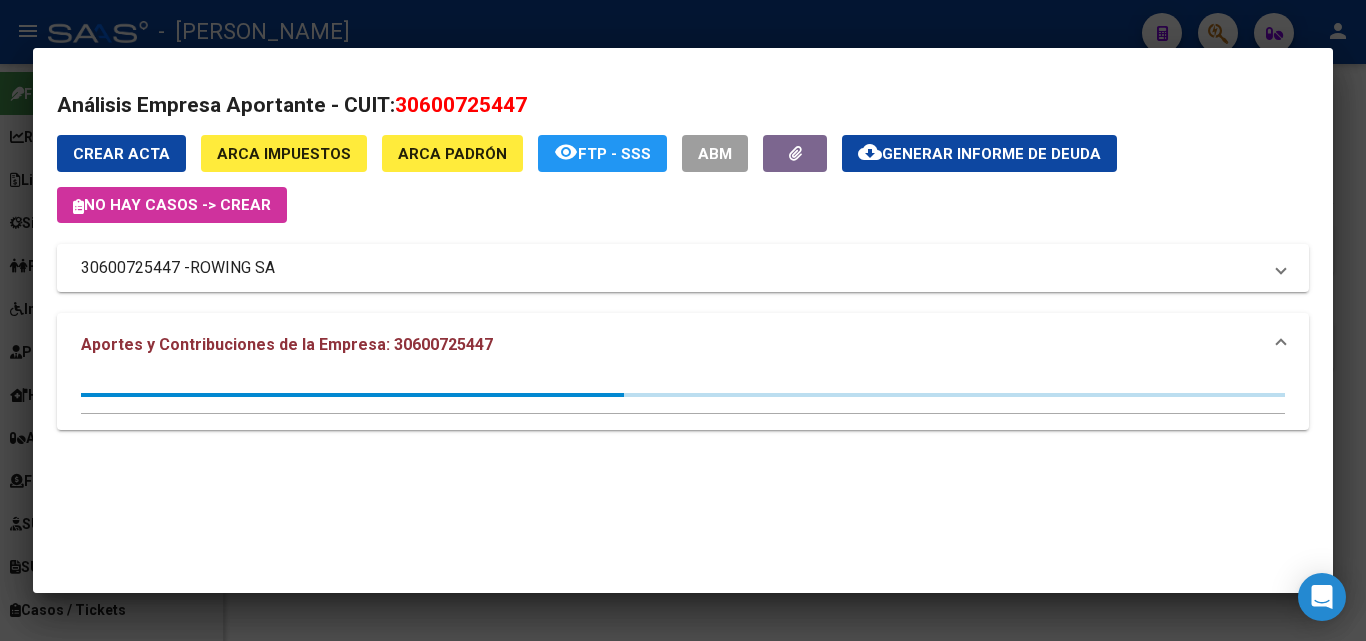 click at bounding box center (683, 320) 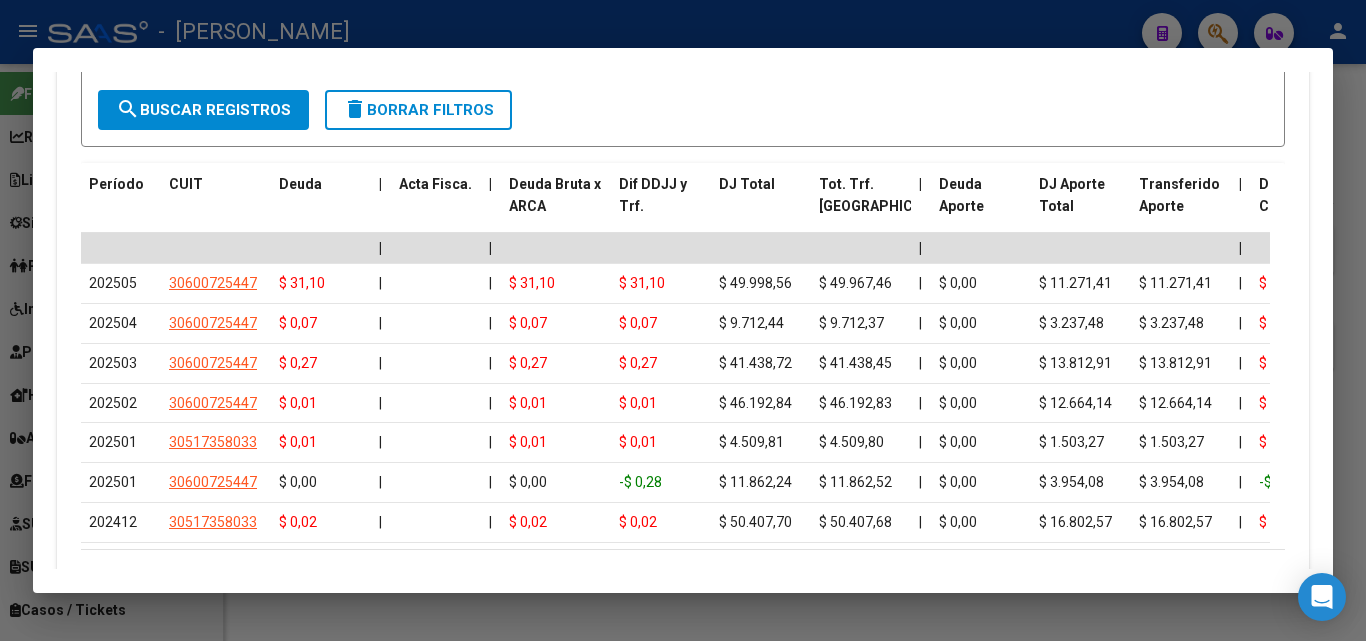 scroll, scrollTop: 1800, scrollLeft: 0, axis: vertical 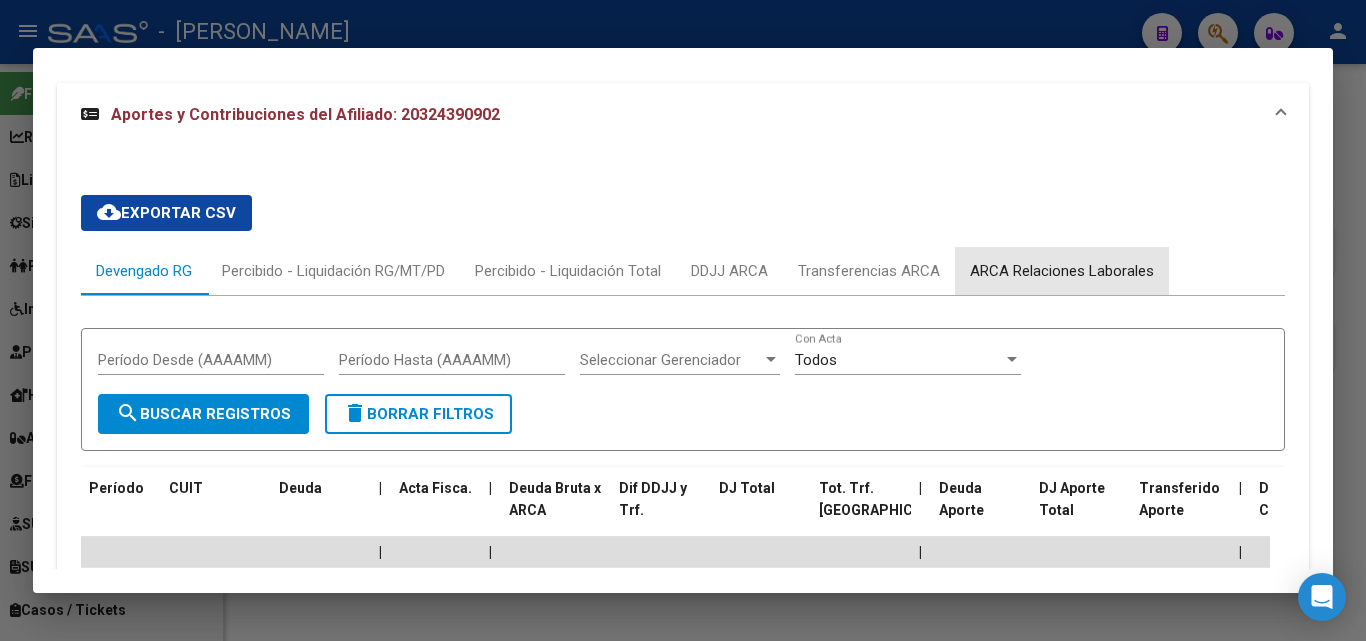 click on "ARCA Relaciones Laborales" at bounding box center [1062, 271] 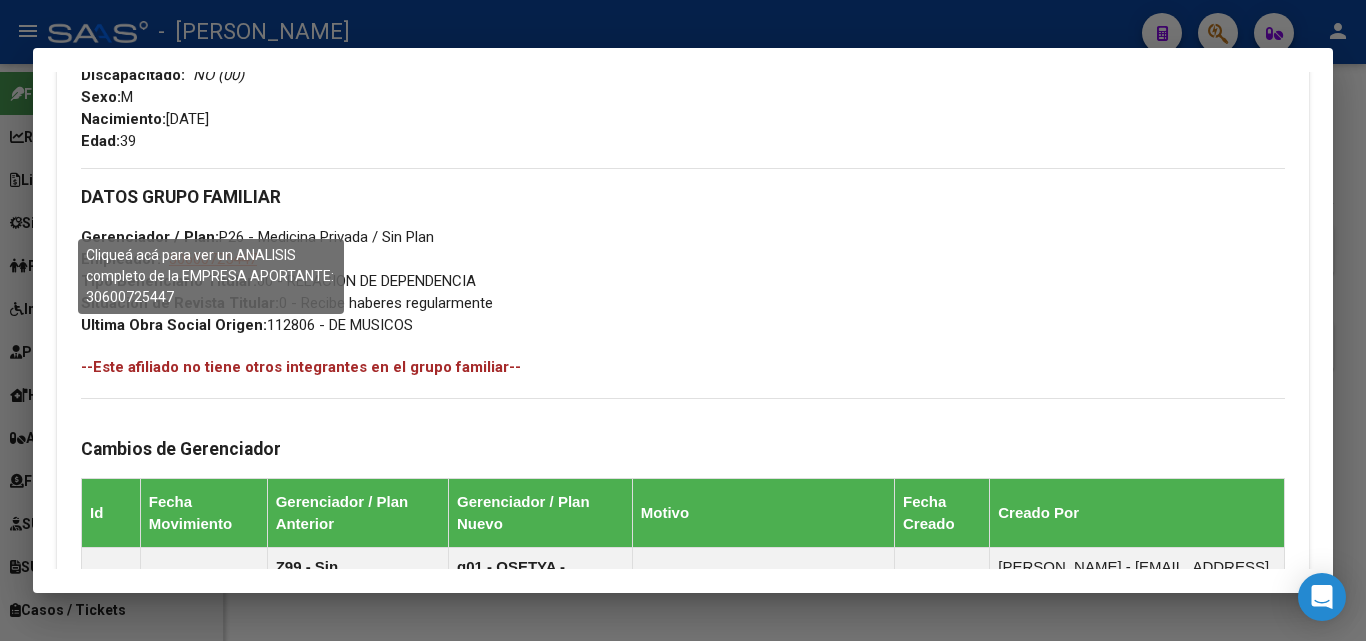 scroll, scrollTop: 1000, scrollLeft: 0, axis: vertical 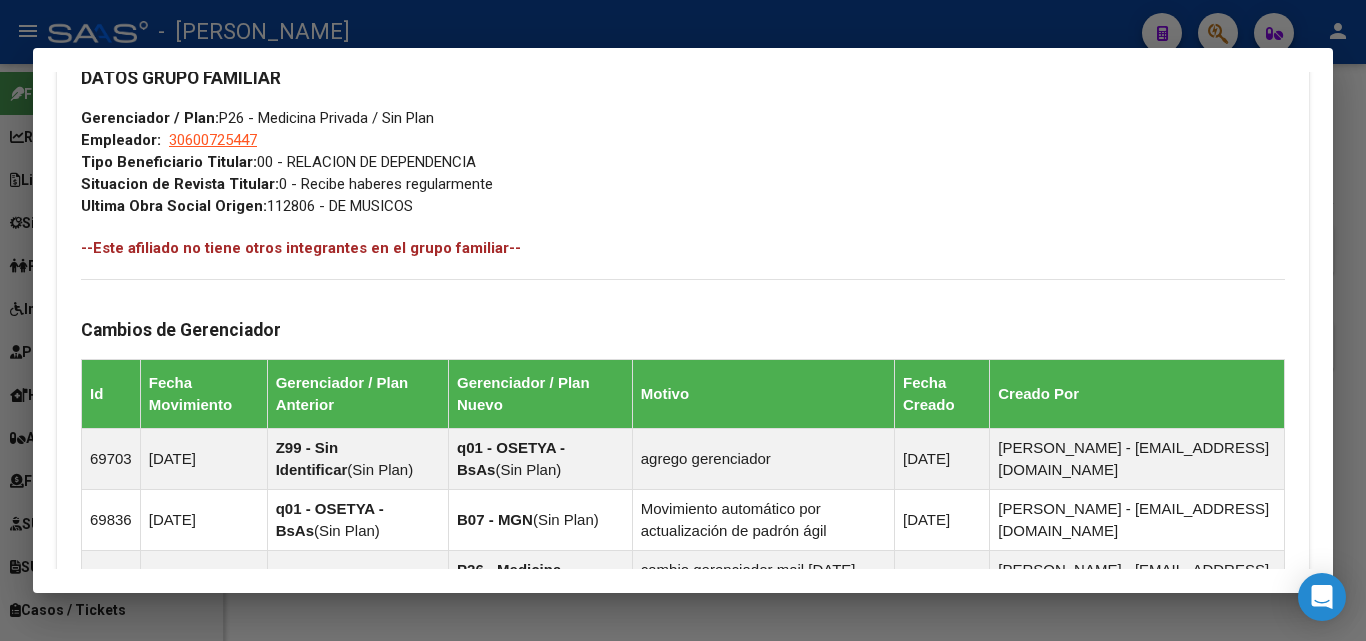 click at bounding box center [683, 320] 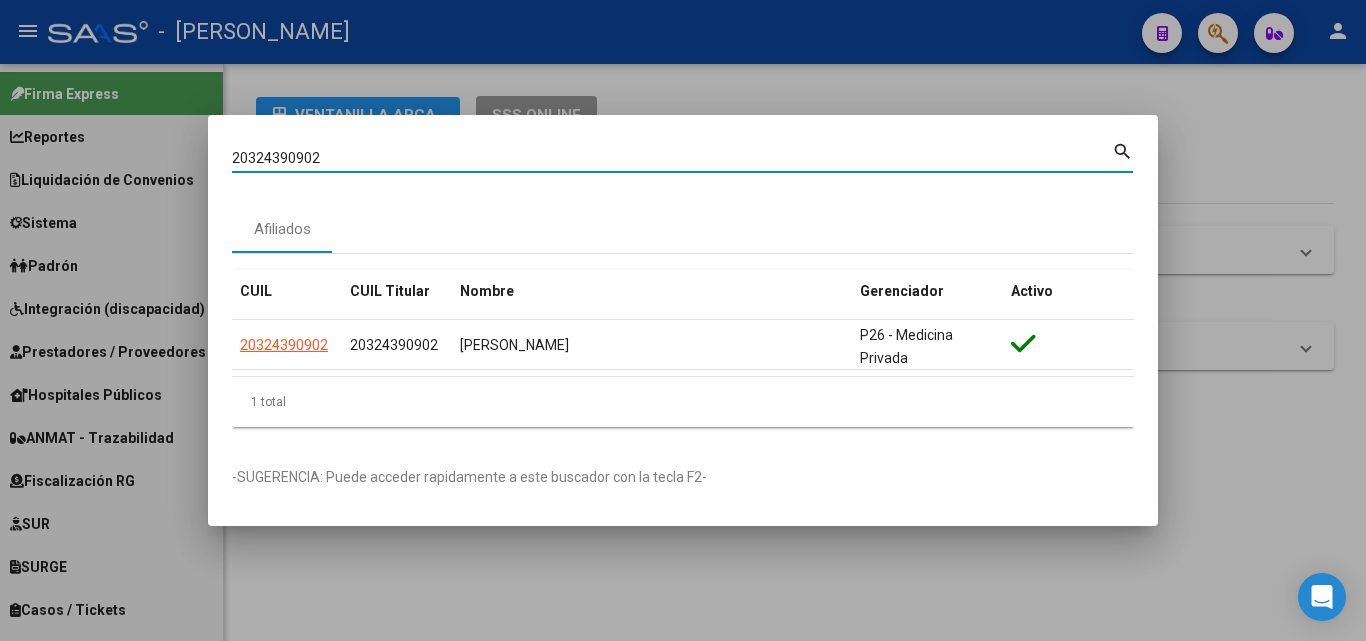 click on "20324390902" at bounding box center (672, 158) 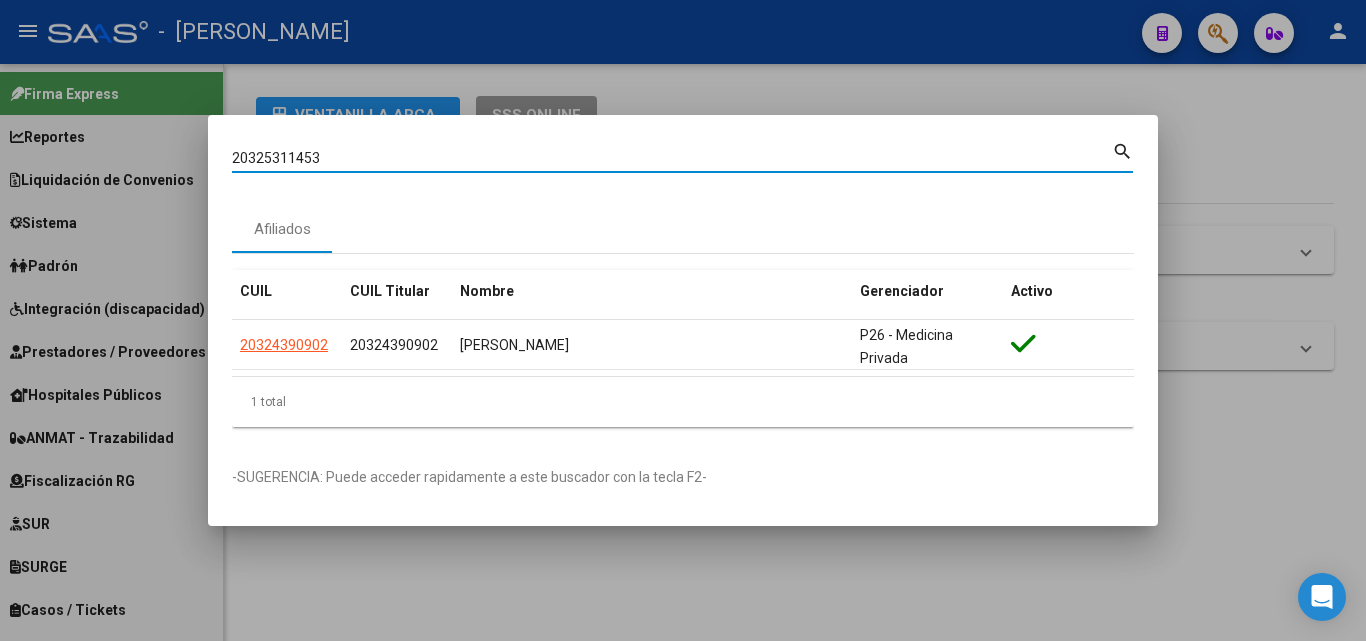 type on "20325311453" 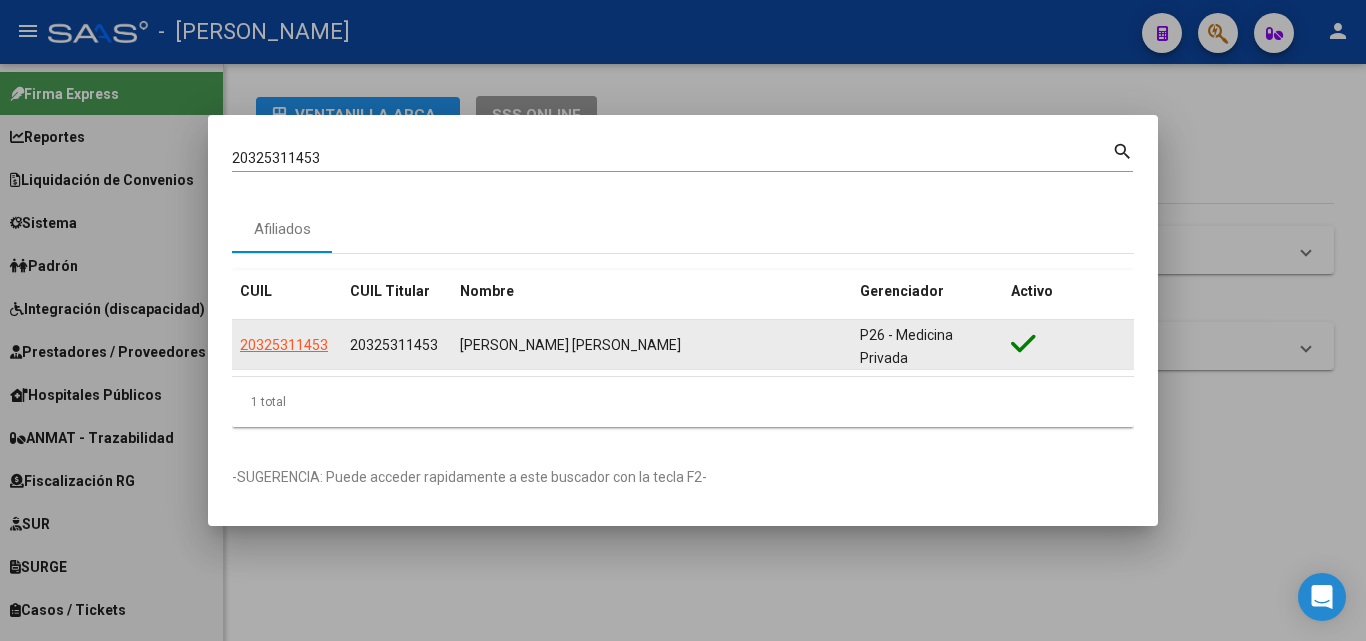 click on "20325311453" 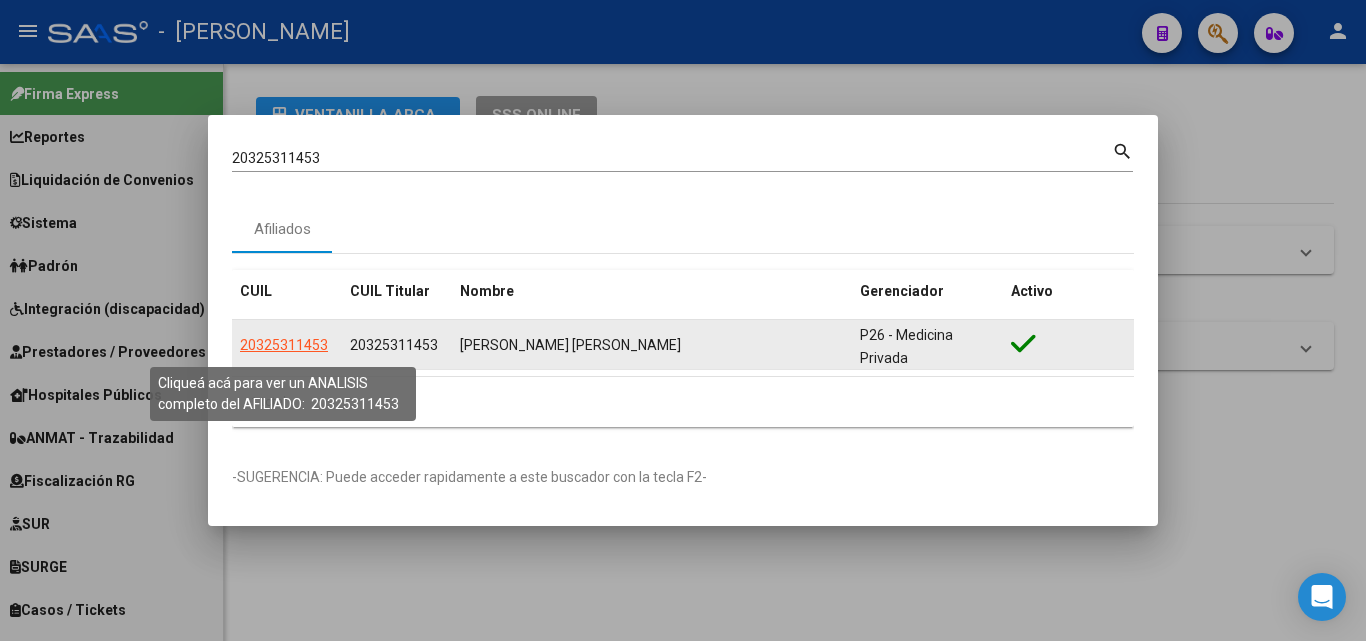 click on "20325311453" 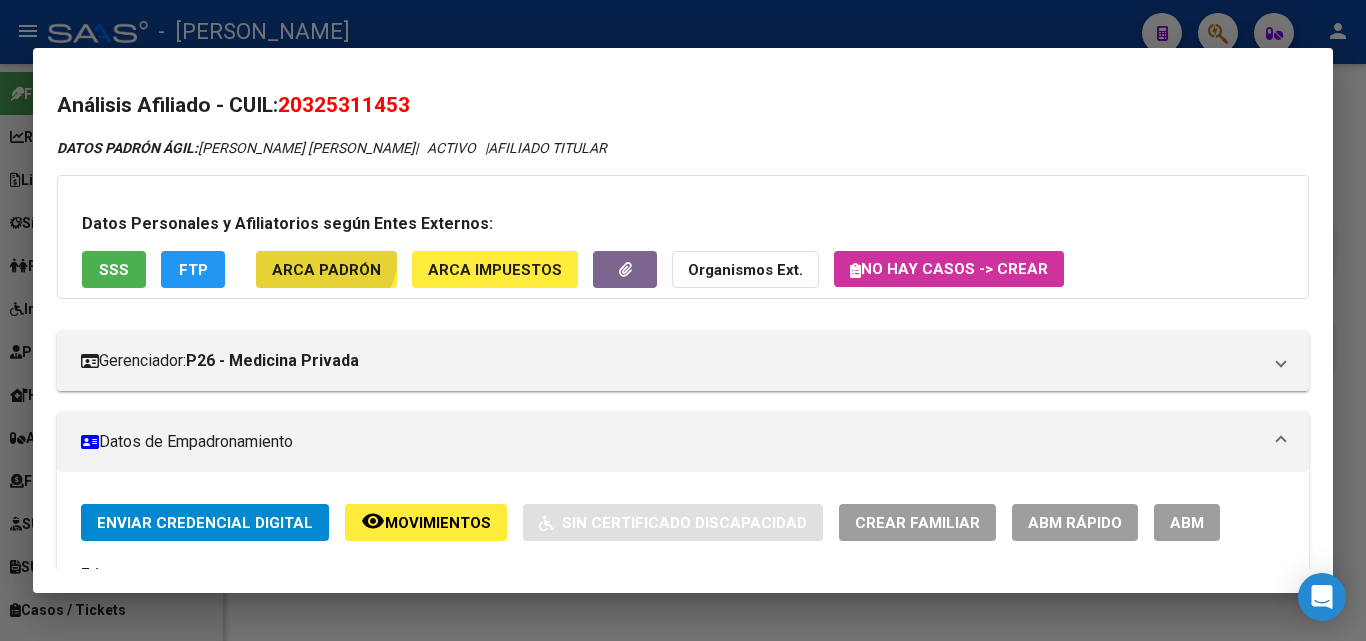 click on "ARCA Padrón" 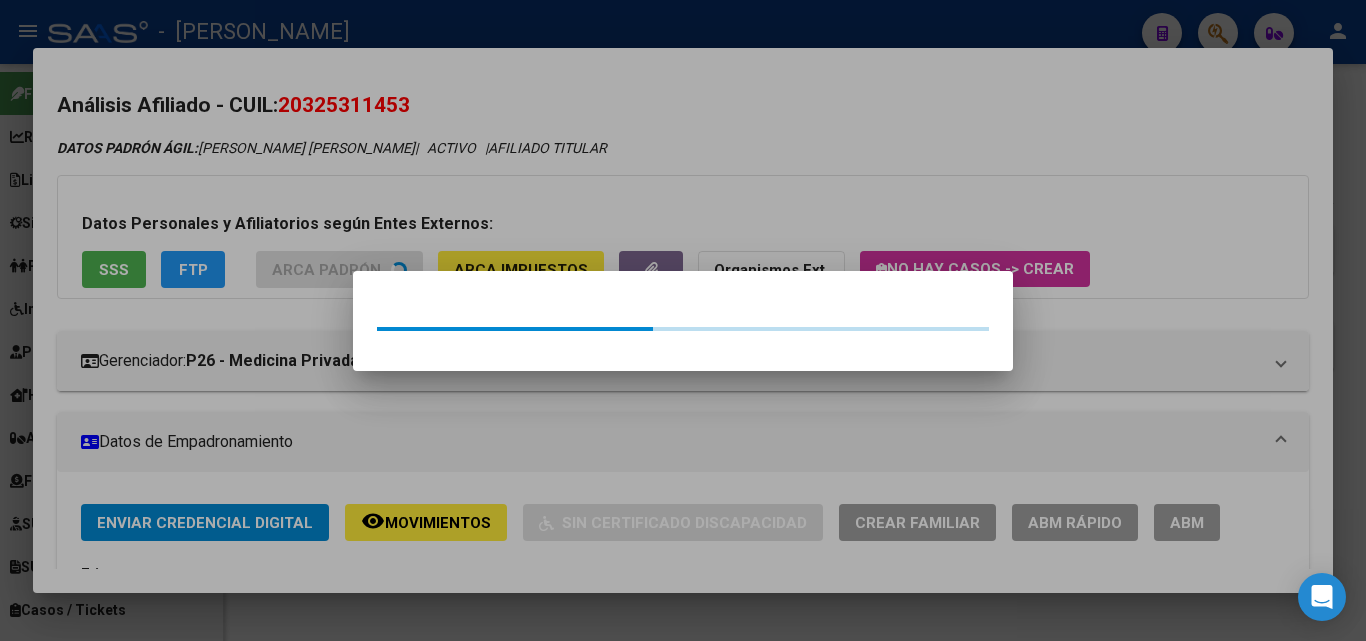 click at bounding box center [683, 320] 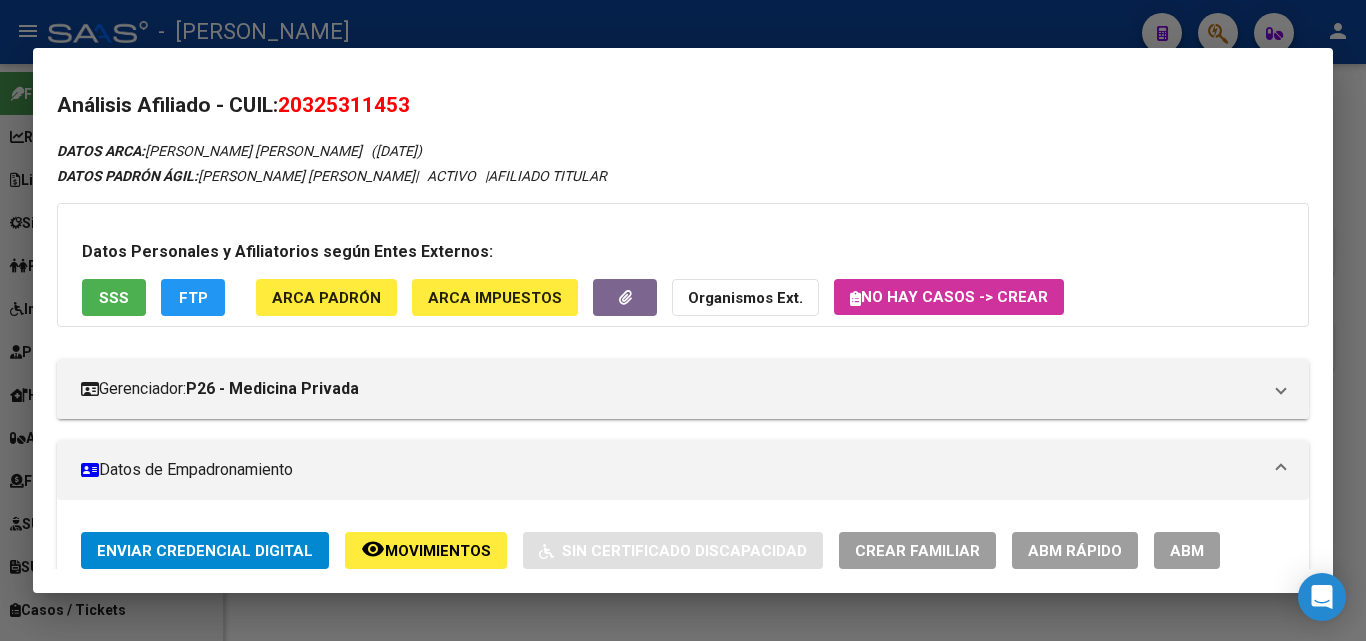 click on "Datos Personales y Afiliatorios según Entes Externos: SSS FTP ARCA Padrón ARCA Impuestos Organismos Ext.   No hay casos -> Crear" at bounding box center [683, 265] 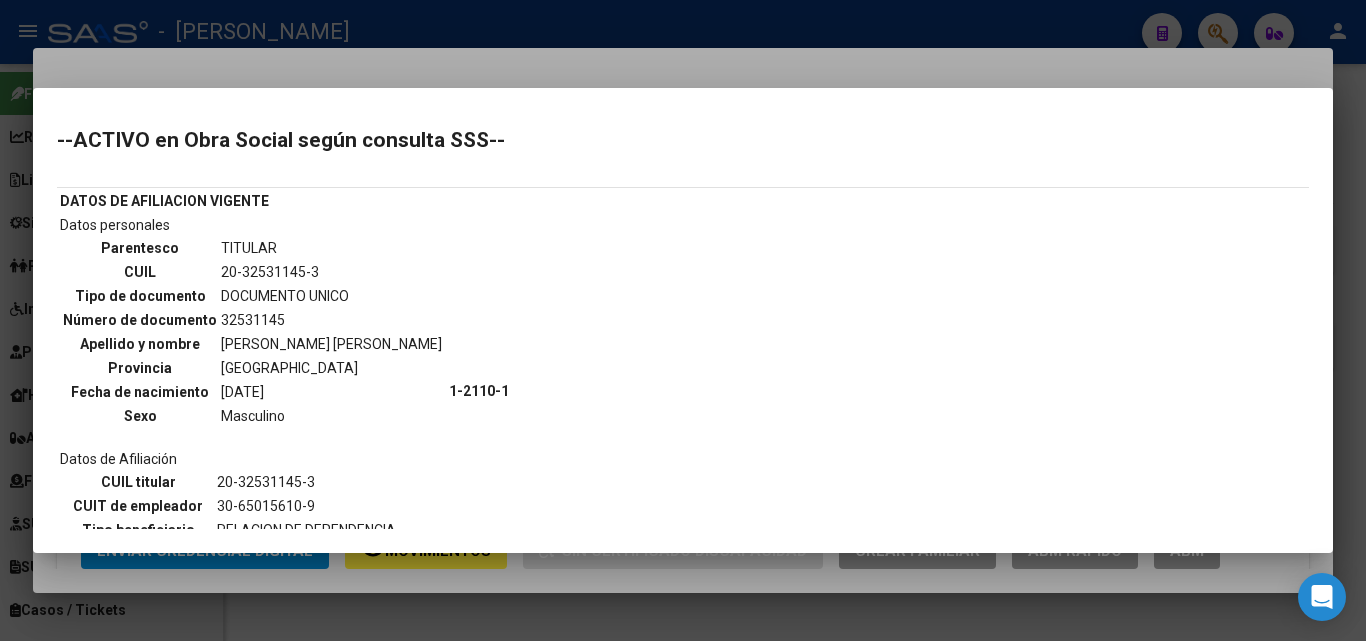 click on "--ACTIVO en Obra Social según consulta SSS--
DATOS DE AFILIACION VIGENTE
Datos personales
Parentesco
TITULAR
CUIL
20-32531145-3
Tipo de documento
DOCUMENTO UNICO
Número de documento
32531145
Apellido y nombre
[PERSON_NAME] [PERSON_NAME]
Provincia
[GEOGRAPHIC_DATA]
Fecha de nacimiento
[DEMOGRAPHIC_DATA]
Sexo
Masculino
Datos de Afiliación
CUIL titular
20-32531145-3
CUIT de empleador
30-65015610-9
Tipo beneficiario
RELACION DE DEPENDENCIA
Código de Obra Social
1-2110-1
Denominación Obra Social
Fecha Alta Obra Social
[DATE]
Tipo Beneficiario Declarado
RELACION DE DEPENDENCIA (DDJJ SIJP)
Ultimo Período Declarado
05-2025
CUIT DDJJ" at bounding box center (683, 320) 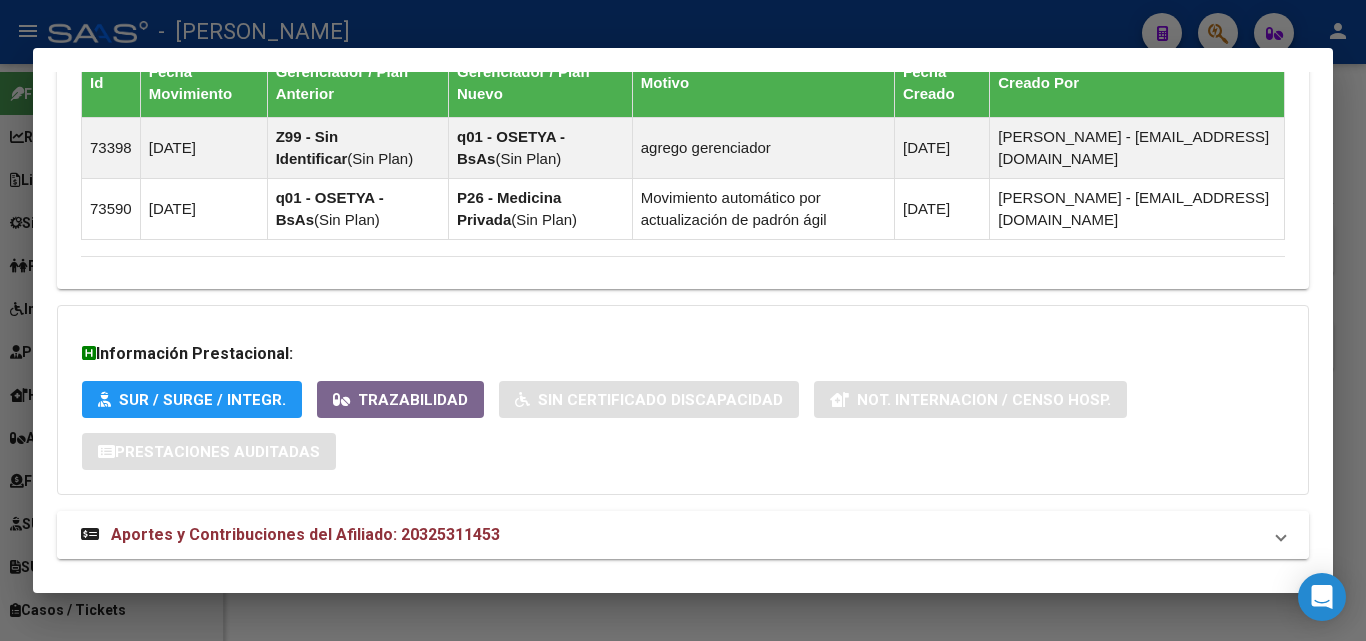 scroll, scrollTop: 1343, scrollLeft: 0, axis: vertical 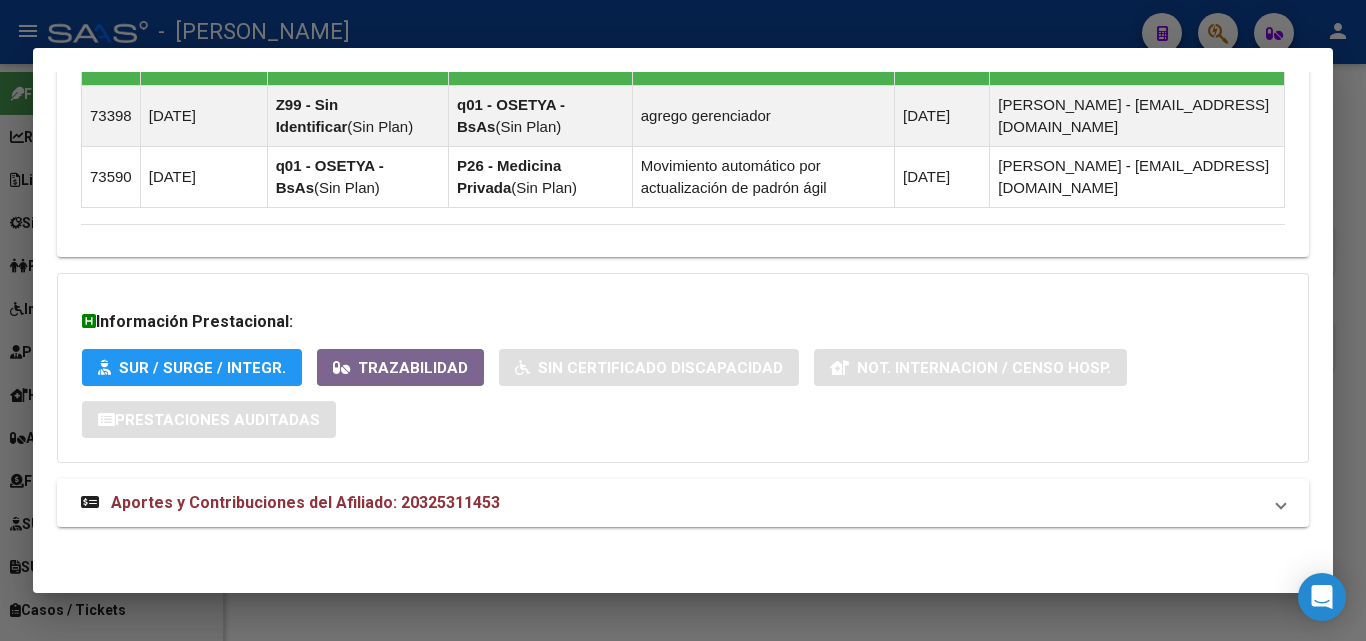 click on "DATOS ARCA:  [PERSON_NAME] [PERSON_NAME]       ([DATE])  DATOS PADRÓN ÁGIL:  [PERSON_NAME] [PERSON_NAME]     |   ACTIVO   |     AFILIADO TITULAR  Datos Personales y Afiliatorios según Entes Externos: SSS FTP ARCA Padrón ARCA Impuestos Organismos Ext.   No hay casos -> Crear
Gerenciador:      P26 - Medicina Privada Atención telefónica: Atención emergencias: Otros Datos Útiles:    Datos de Empadronamiento  Enviar Credencial Digital remove_red_eye Movimientos    Sin Certificado Discapacidad Crear Familiar ABM Rápido ABM Etiquetas: Estado: ACTIVO Última Alta Formal:  [DATE] Ultimo Tipo Movimiento Alta:  ALTA RG OPCION Online (clave fiscal) Comentario ADMIN:  ALTA AUTOMATICA POR ADHESION AFIP el [DATE] 10:26:20 DATOS DEL AFILIADO Apellido:   [PERSON_NAME] [PERSON_NAME]:  20325311453 Documento:  DU - DOCUMENTO UNICO 32531145  Nacionalidad:  [DEMOGRAPHIC_DATA] Parentesco:  0 - Titular Estado Civil:  [DEMOGRAPHIC_DATA] Discapacitado:    NO (00) Sexo:  M Nacimiento:  [DEMOGRAPHIC_DATA] Edad:  125  Id" at bounding box center [683, -329] 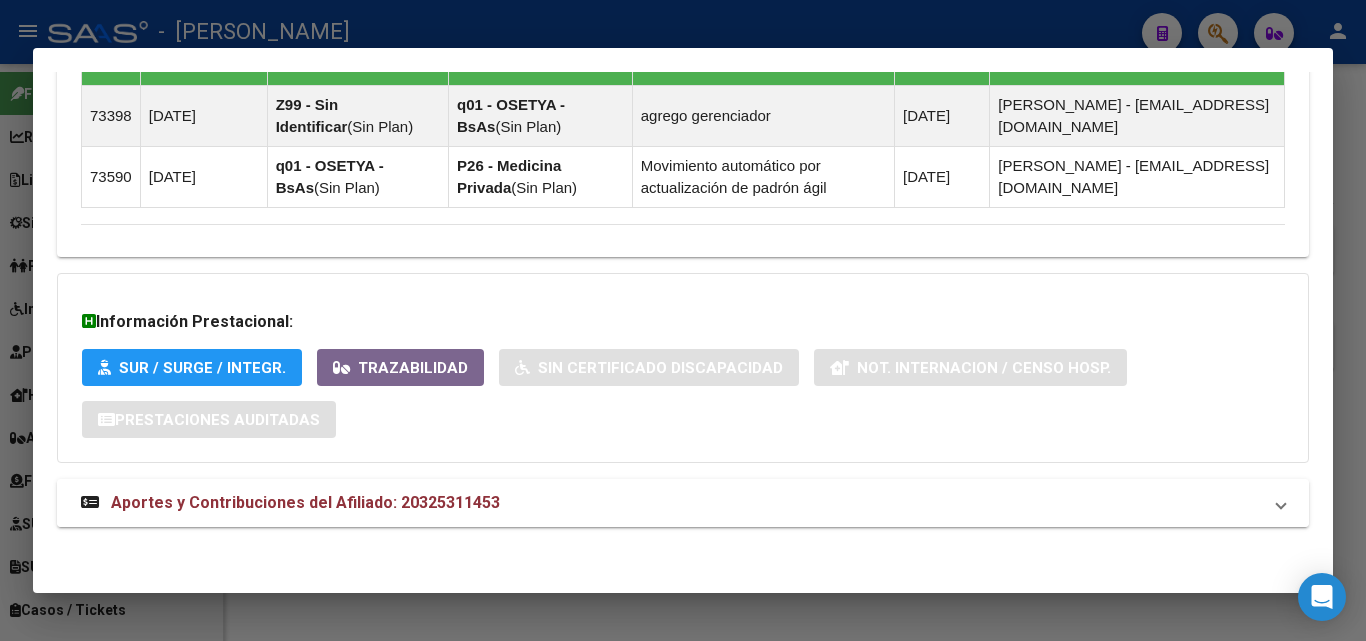 click on "Aportes y Contribuciones del Afiliado: 20325311453" at bounding box center (683, 503) 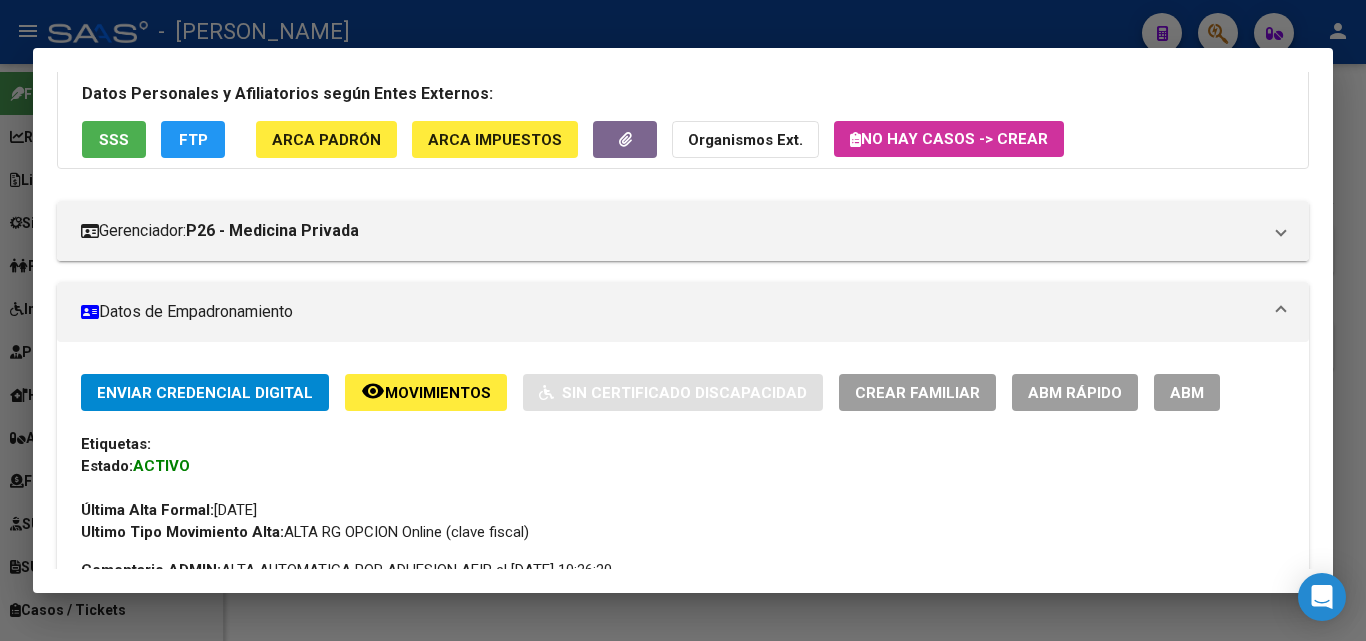 scroll, scrollTop: 0, scrollLeft: 0, axis: both 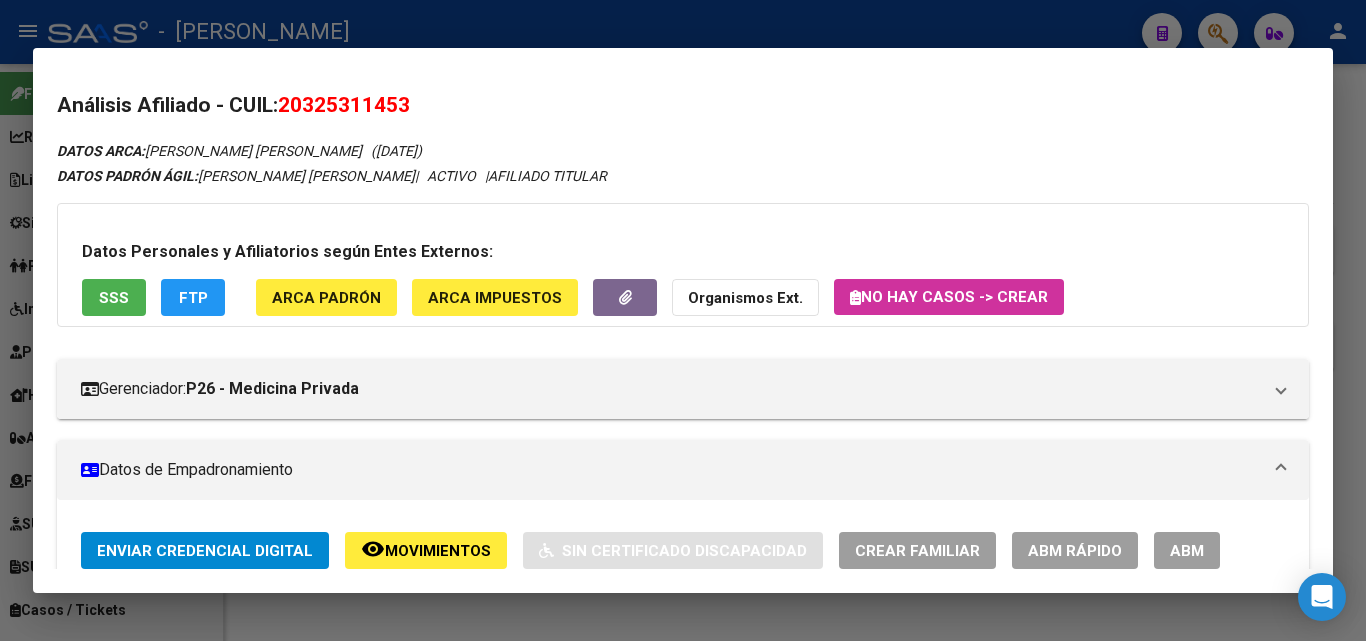 click on "SSS" at bounding box center [114, 298] 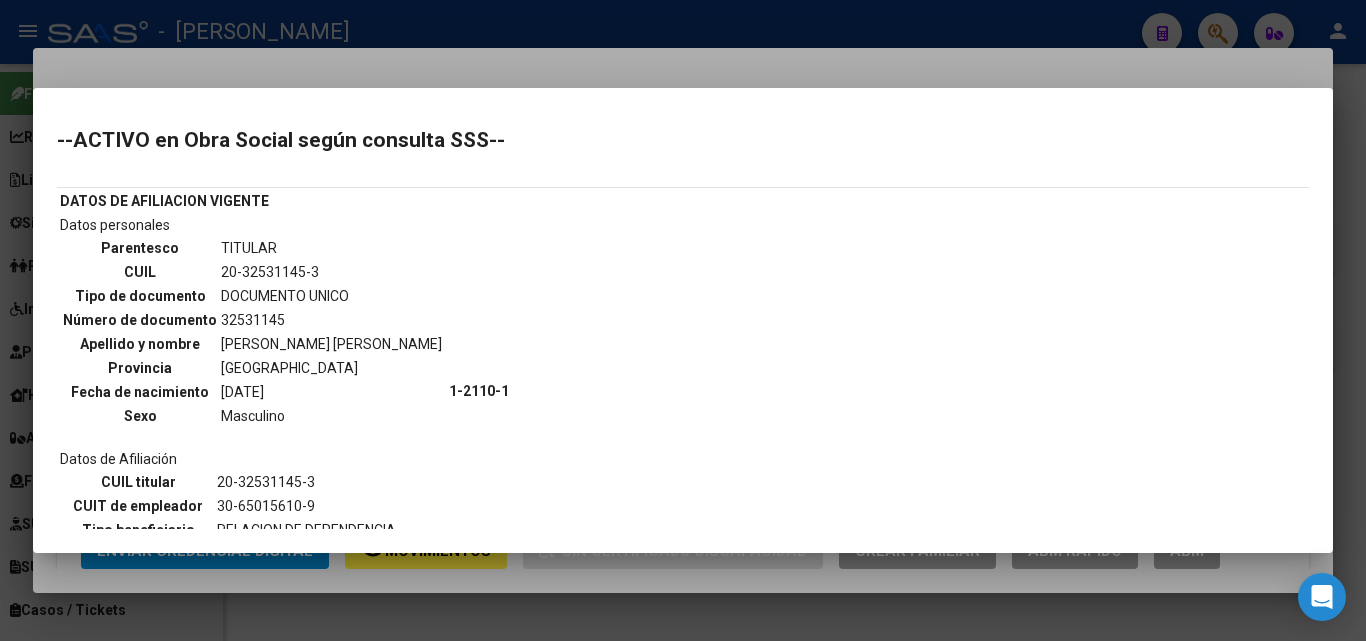 click at bounding box center (683, 320) 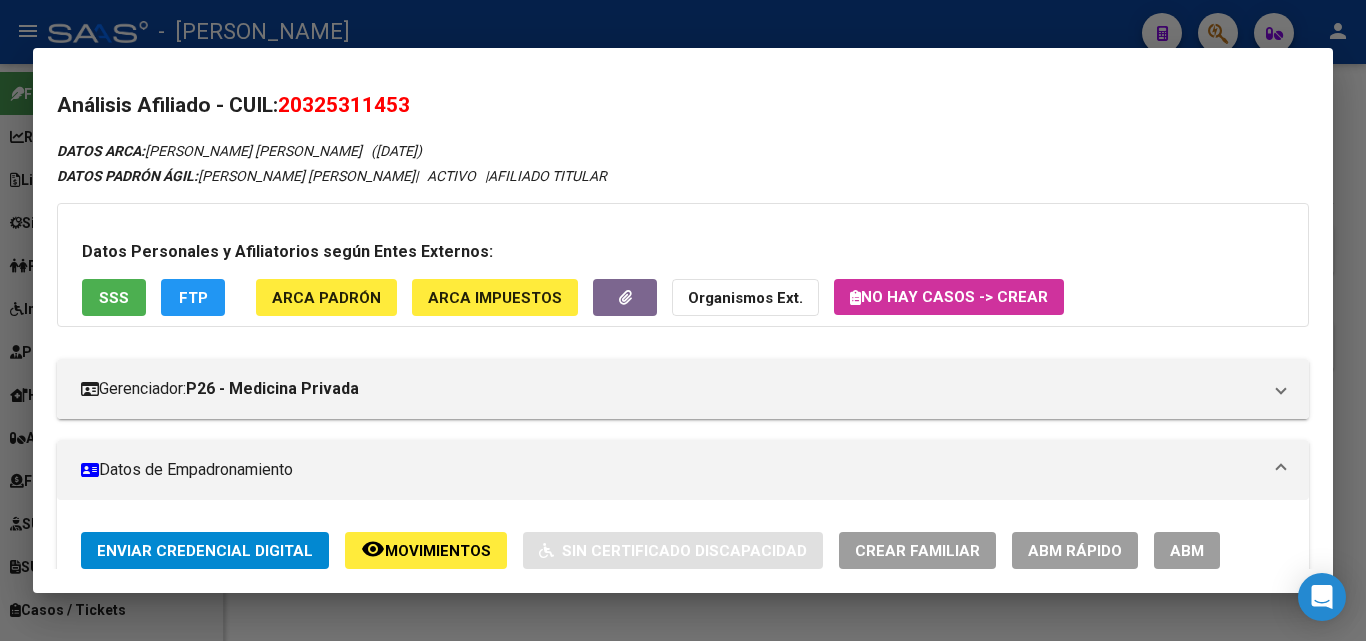 click on "ARCA Padrón" 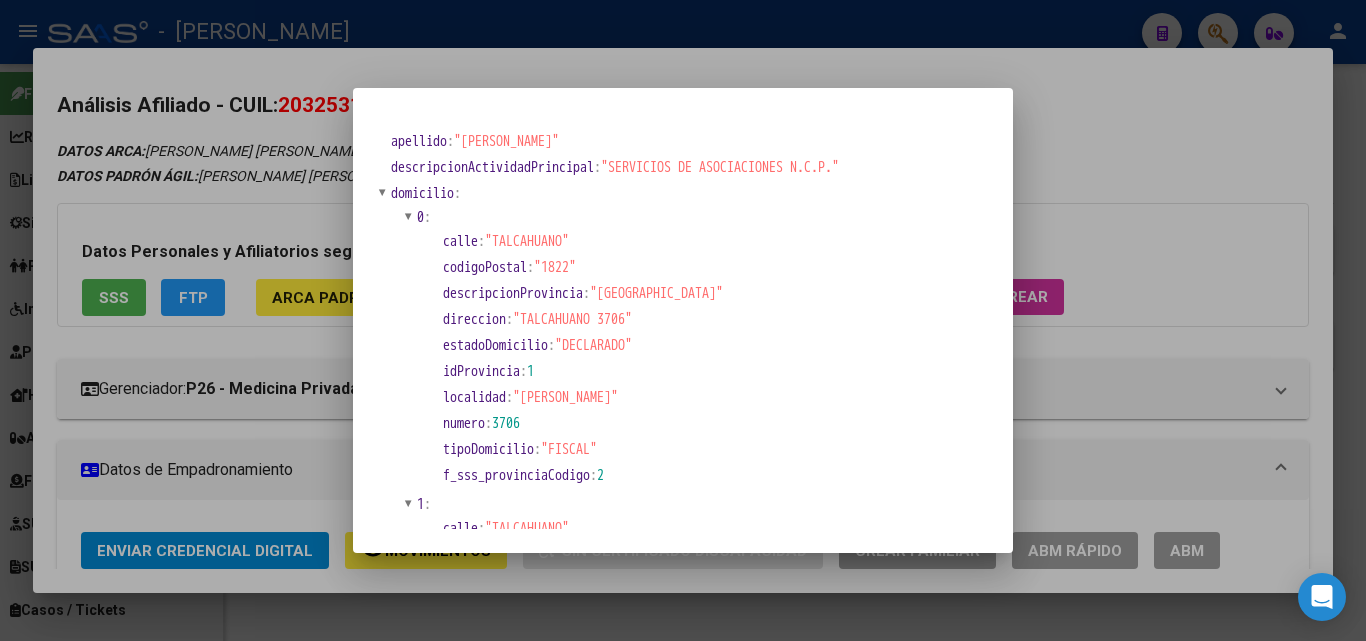 click at bounding box center (683, 320) 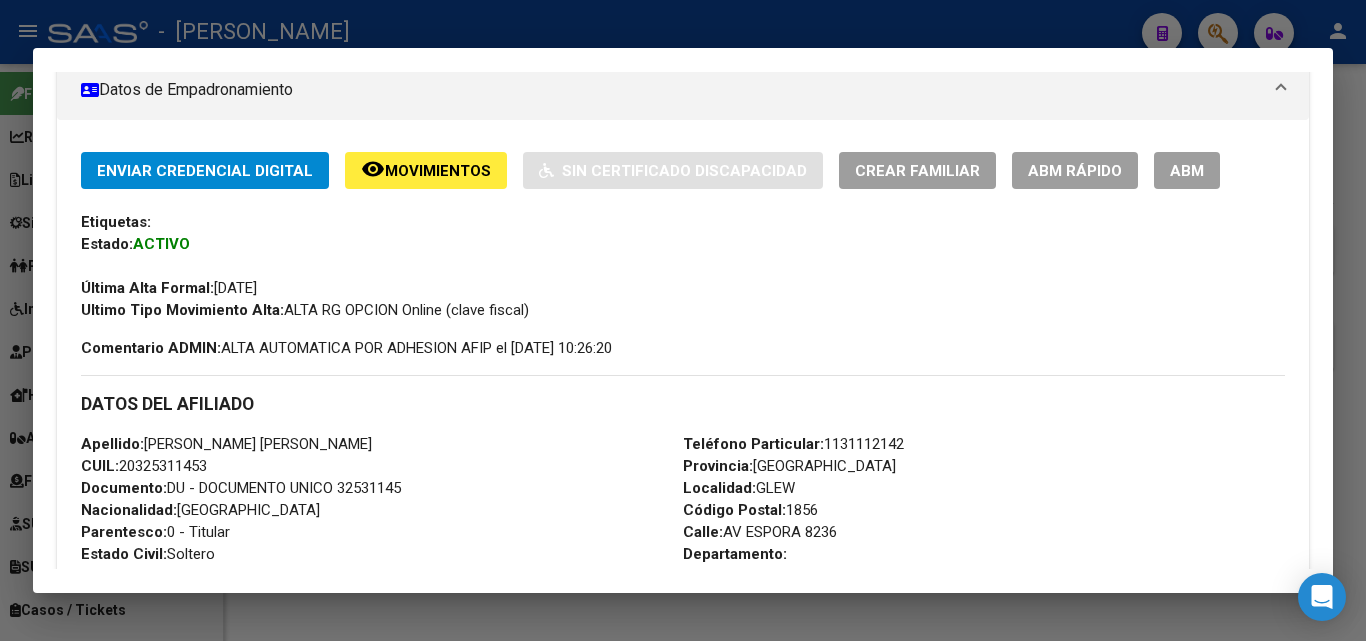 scroll, scrollTop: 400, scrollLeft: 0, axis: vertical 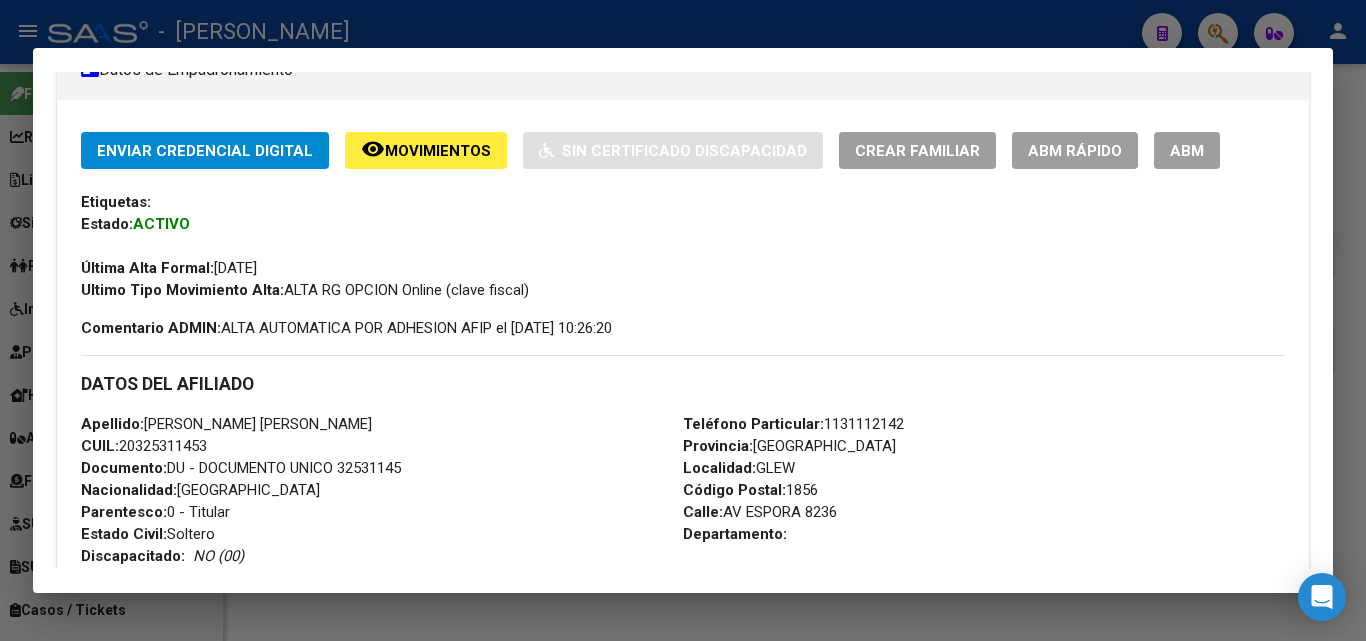 click on "Documento:  DU - DOCUMENTO UNICO 32531145" at bounding box center (241, 468) 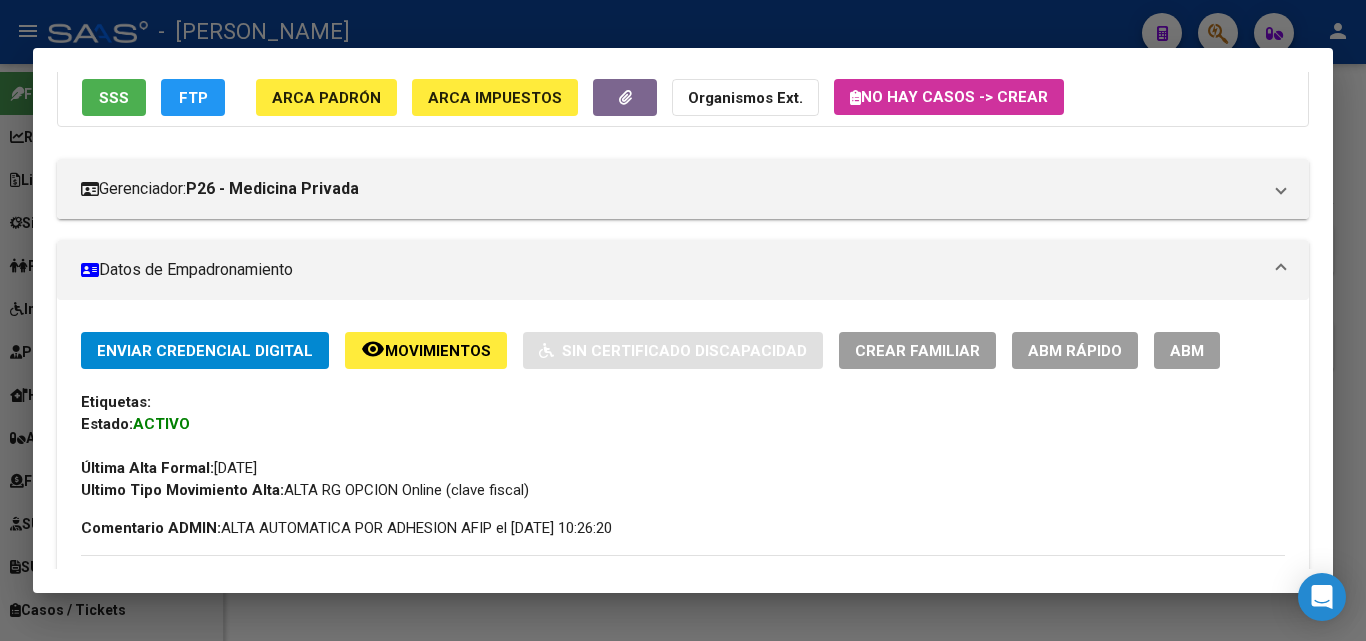 scroll, scrollTop: 0, scrollLeft: 0, axis: both 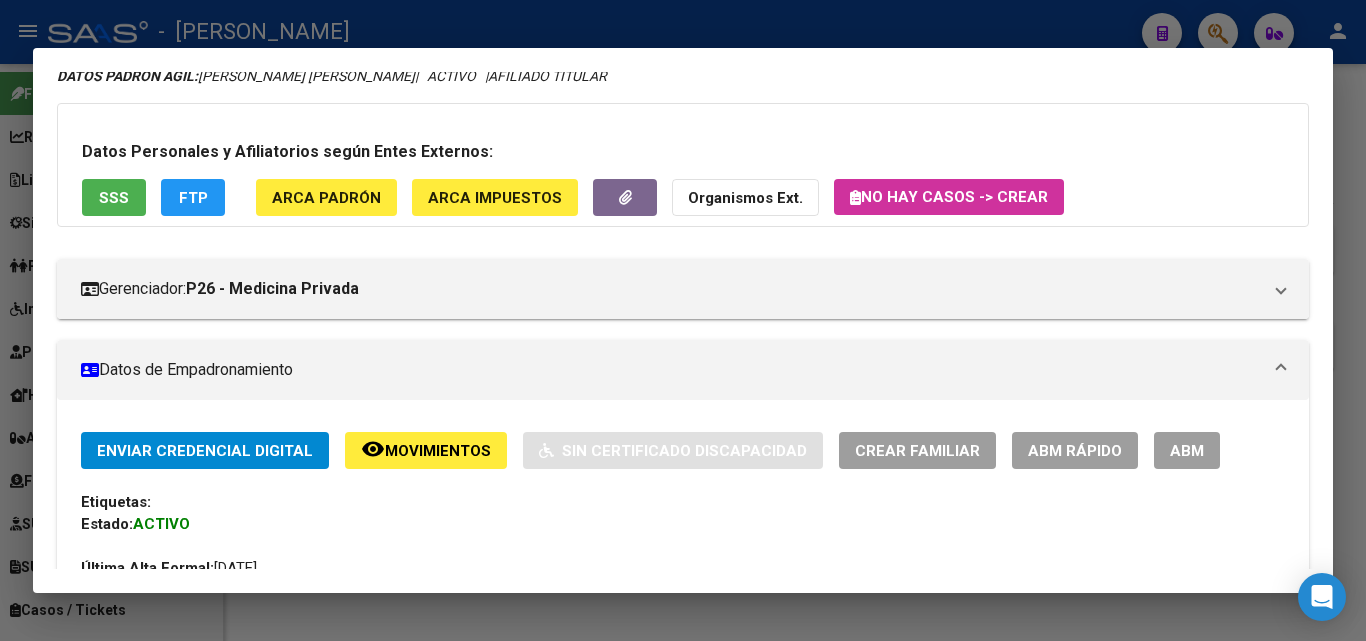 click on "ARCA Padrón" 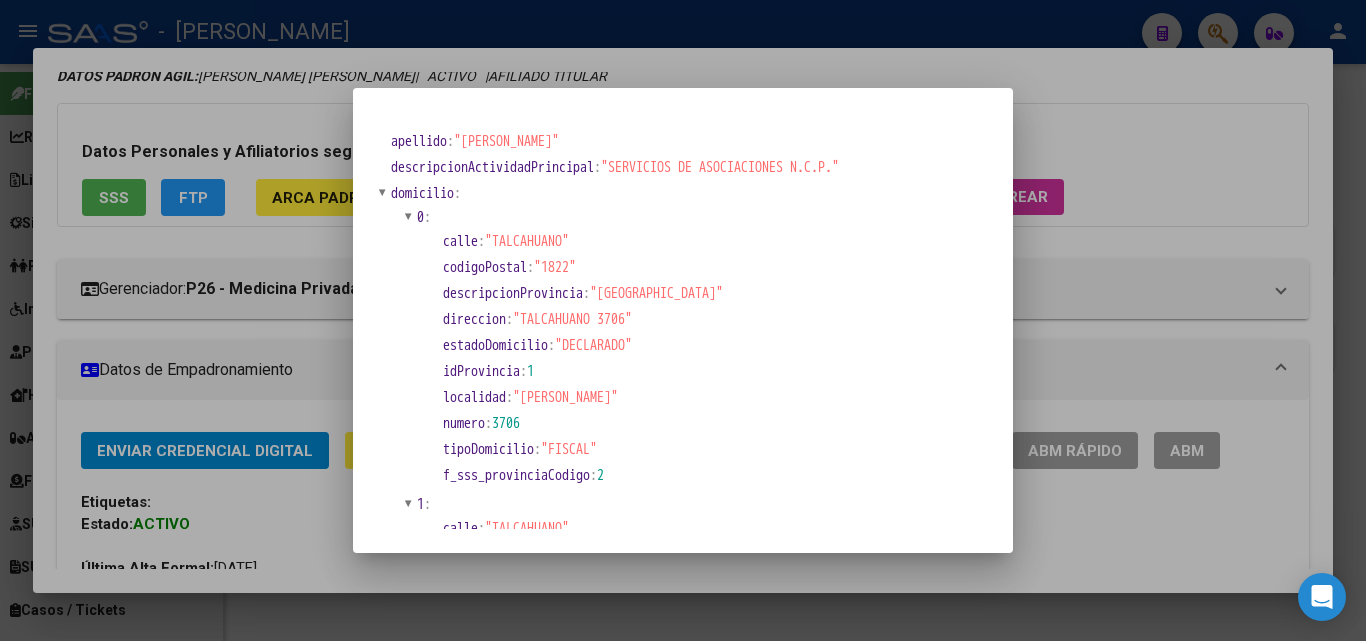 click at bounding box center (683, 320) 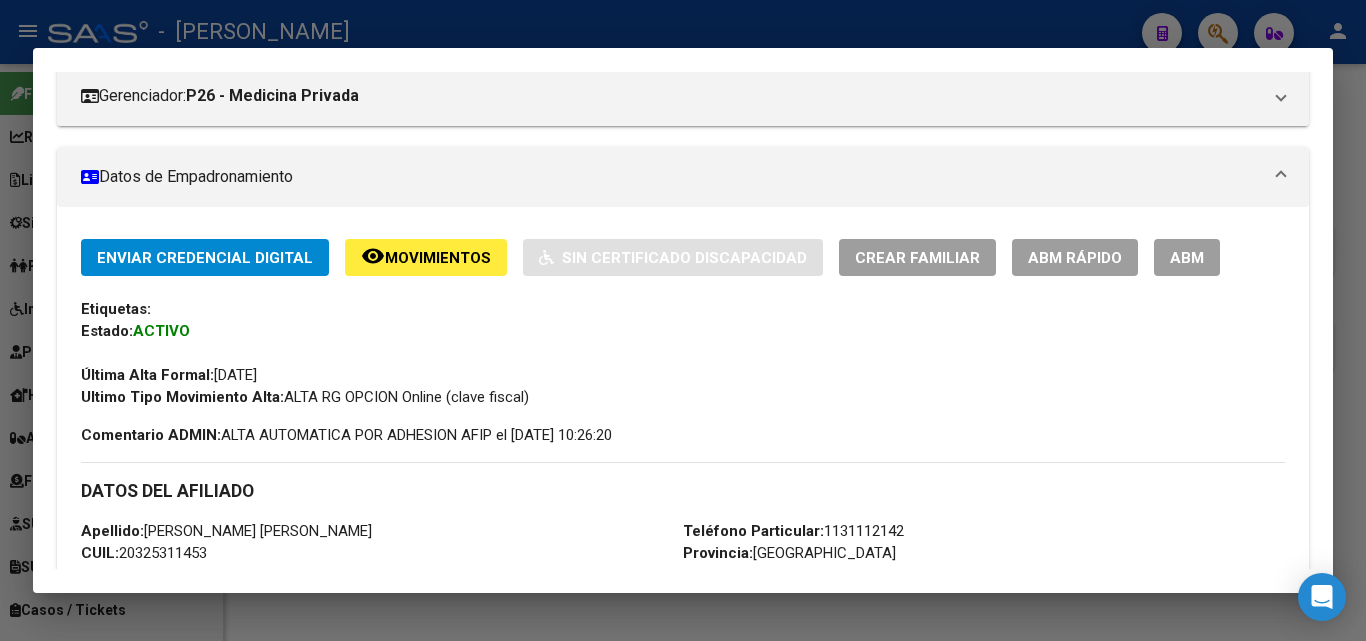 scroll, scrollTop: 300, scrollLeft: 0, axis: vertical 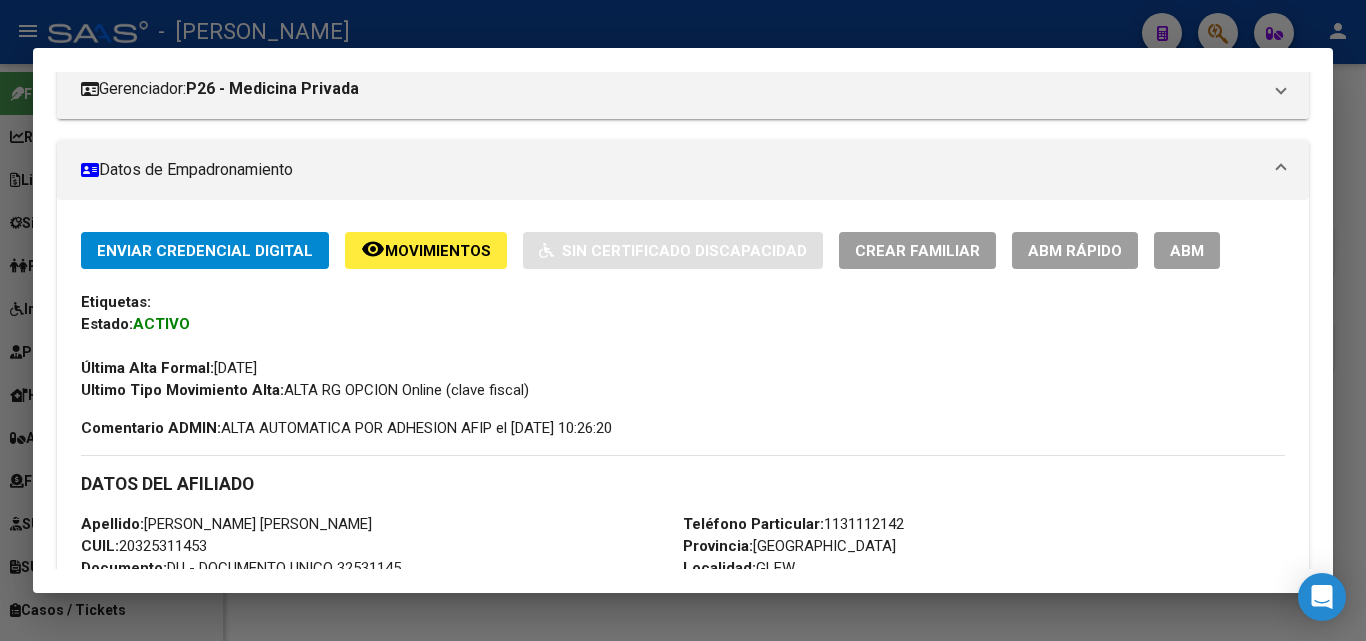 click on "Teléfono Particular:  [PHONE_NUMBER]           Provincia:  [GEOGRAPHIC_DATA] Localidad:  [PERSON_NAME]                                               Código Postal:  1856 Calle:  [STREET_ADDRESS]:" at bounding box center (984, 623) 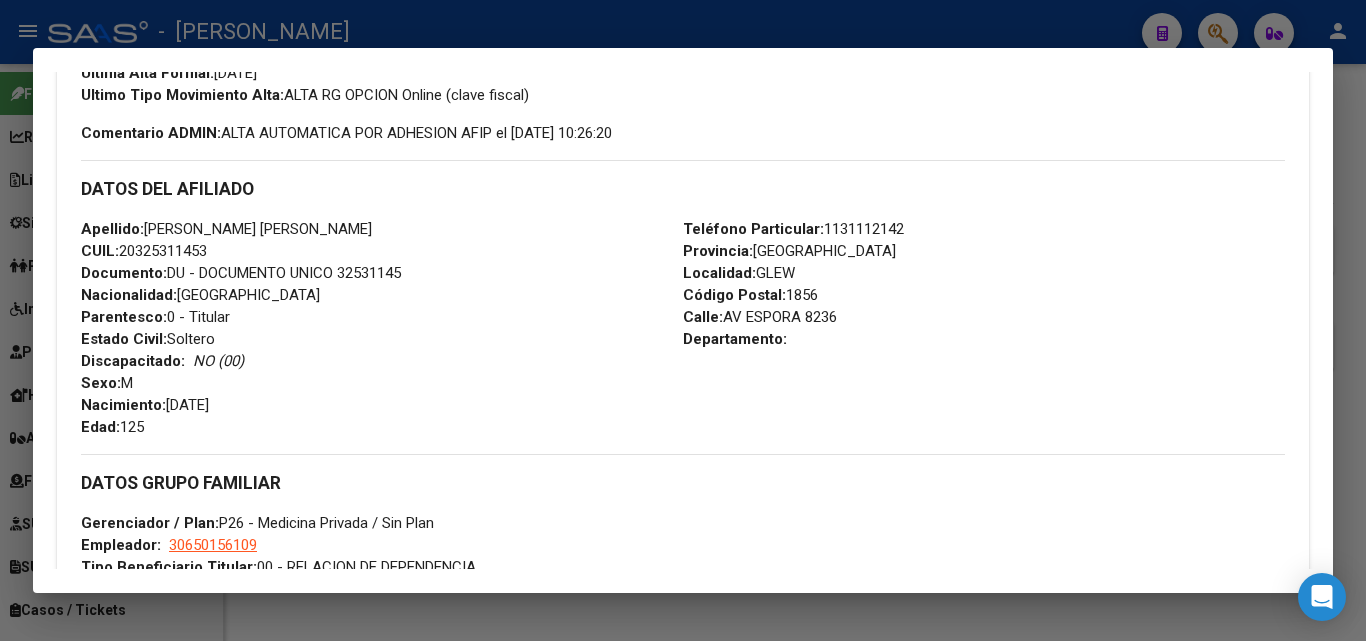 scroll, scrollTop: 600, scrollLeft: 0, axis: vertical 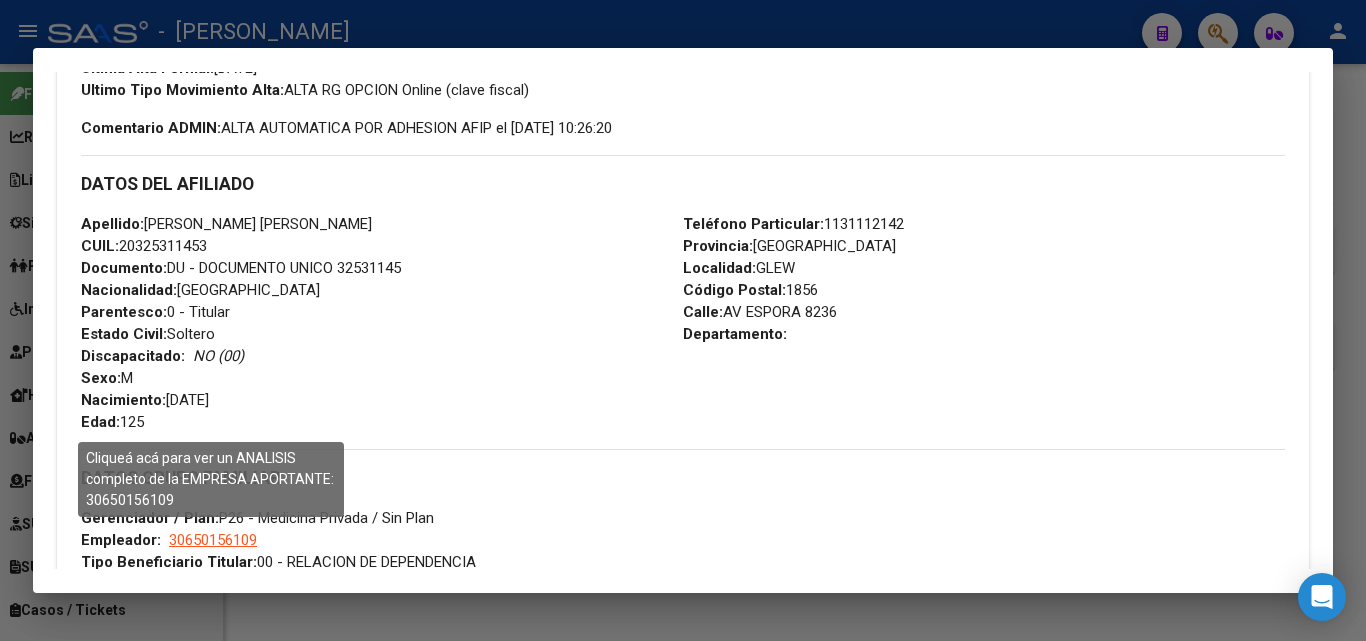 click on "30650156109" at bounding box center [213, 540] 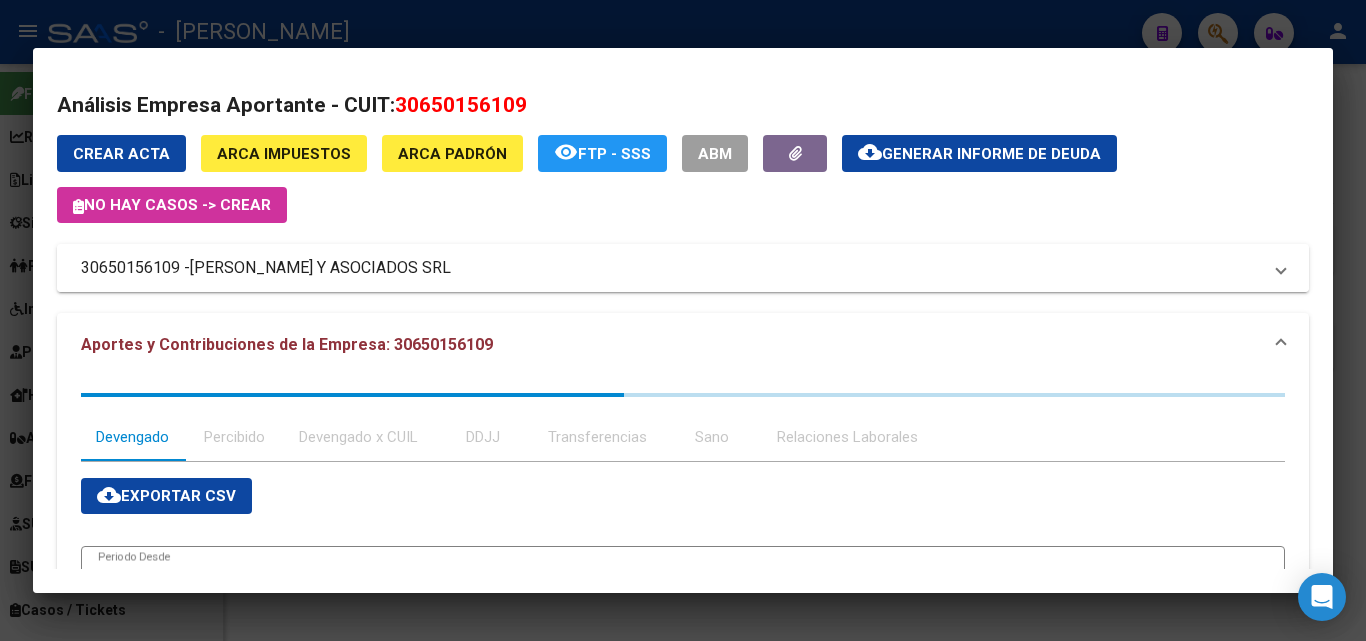 click on "[PERSON_NAME] Y ASOCIADOS SRL" at bounding box center (320, 268) 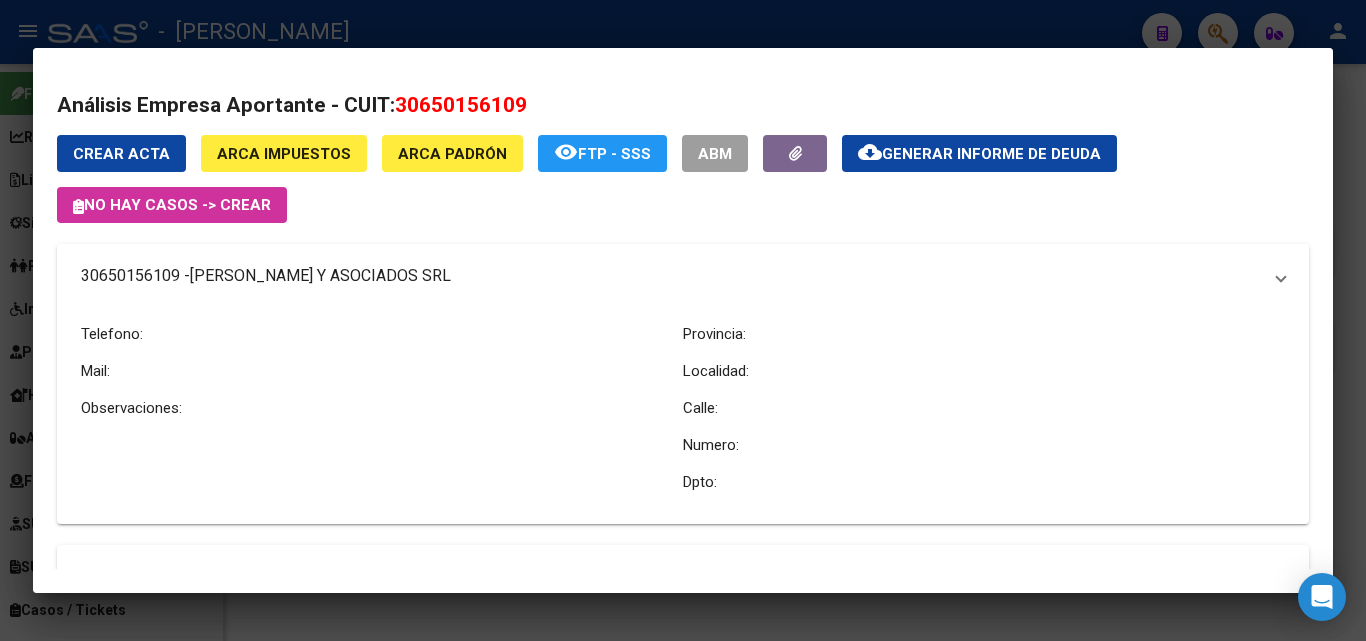 click on "[PERSON_NAME] Y ASOCIADOS SRL" at bounding box center [320, 276] 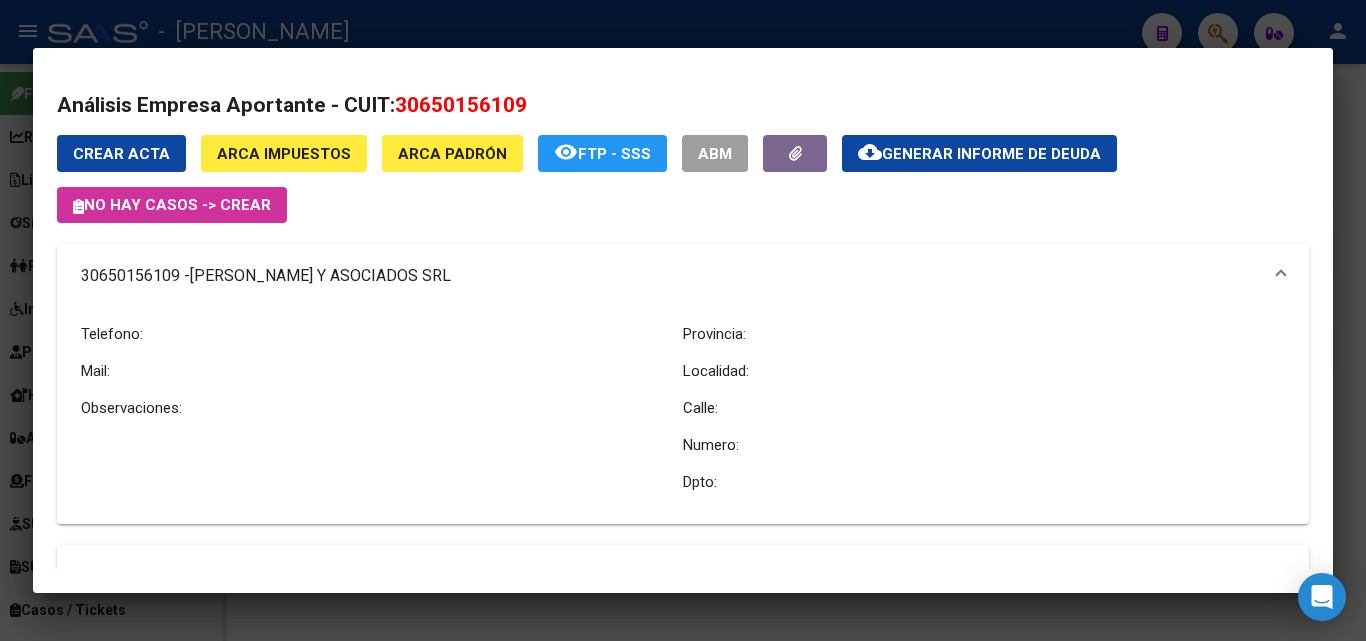 click on "[PERSON_NAME] Y ASOCIADOS SRL" at bounding box center (320, 276) 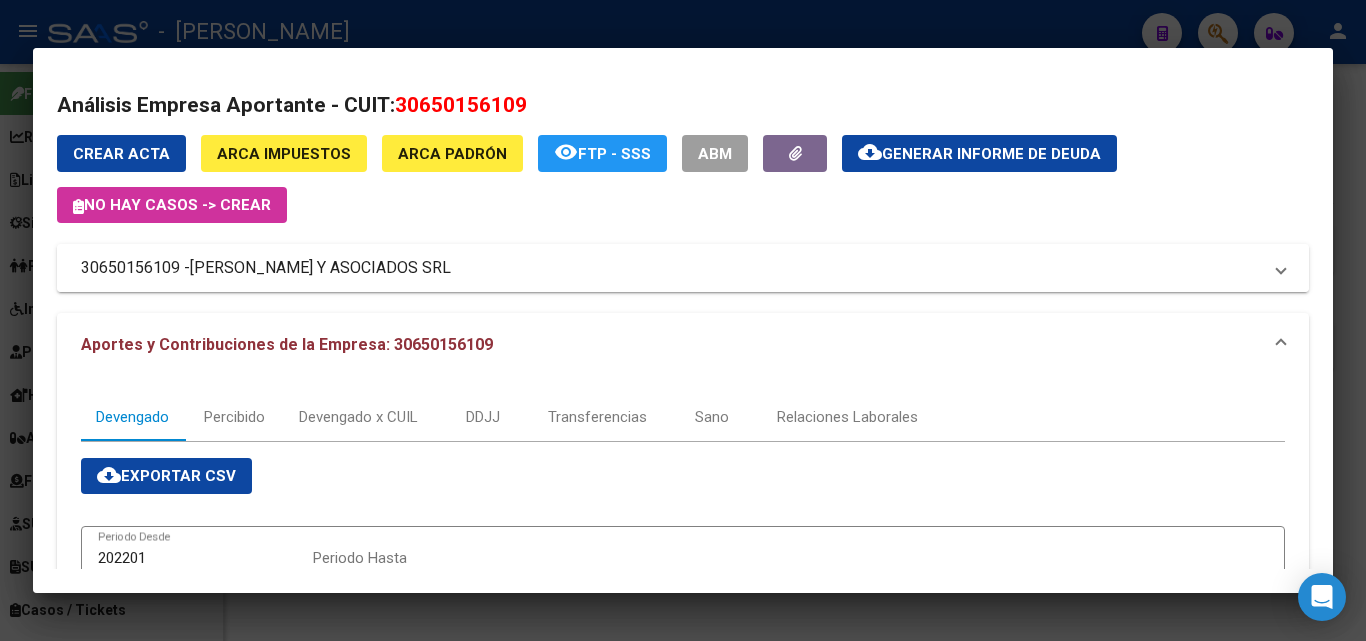 click on "[PERSON_NAME] Y ASOCIADOS SRL" at bounding box center (320, 268) 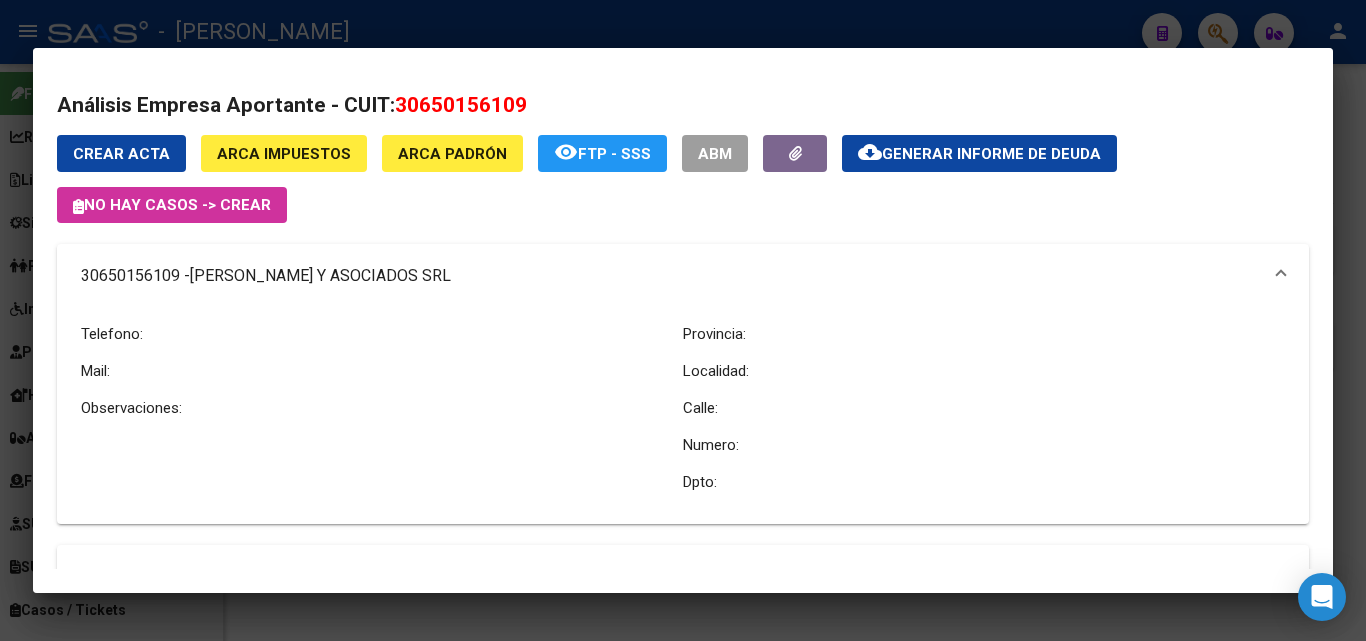 click at bounding box center [683, 320] 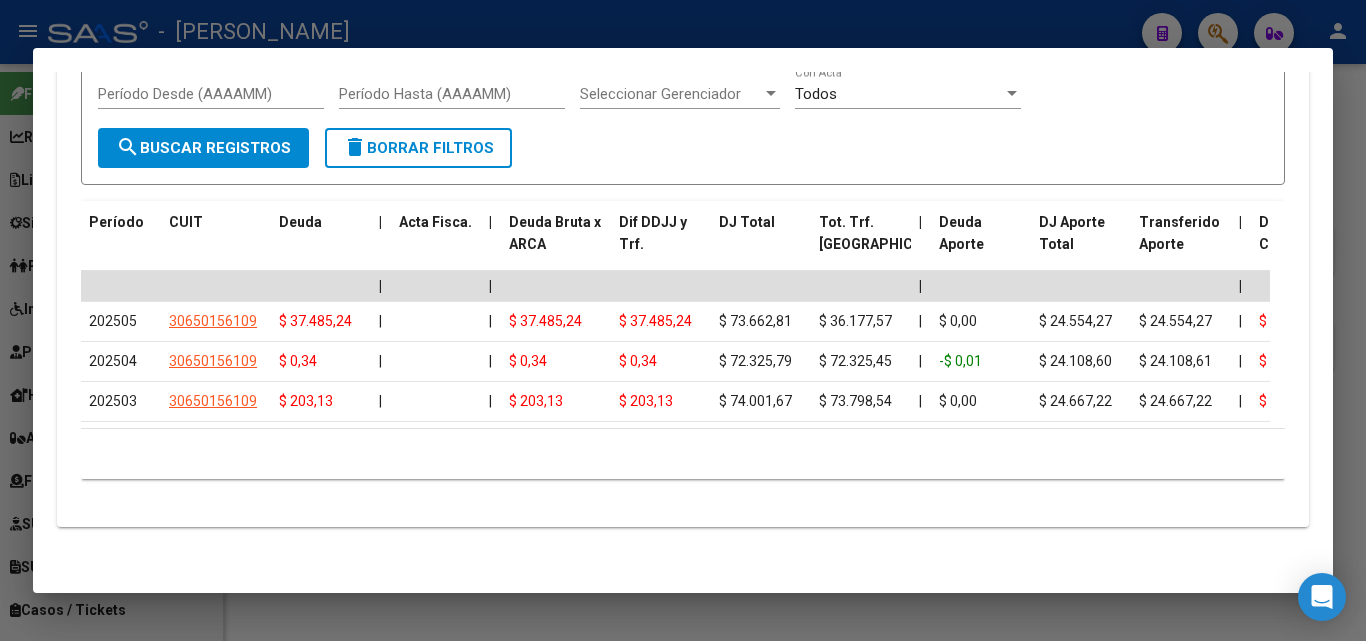 scroll, scrollTop: 2023, scrollLeft: 0, axis: vertical 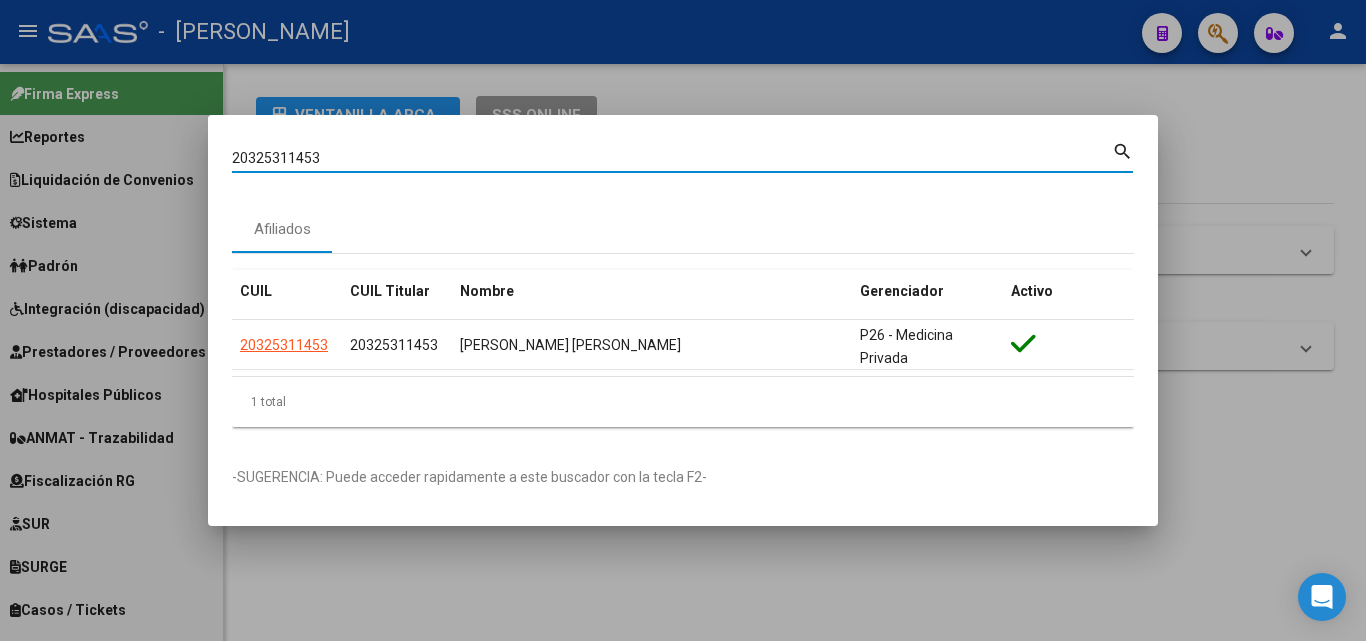 click on "20325311453" at bounding box center [672, 158] 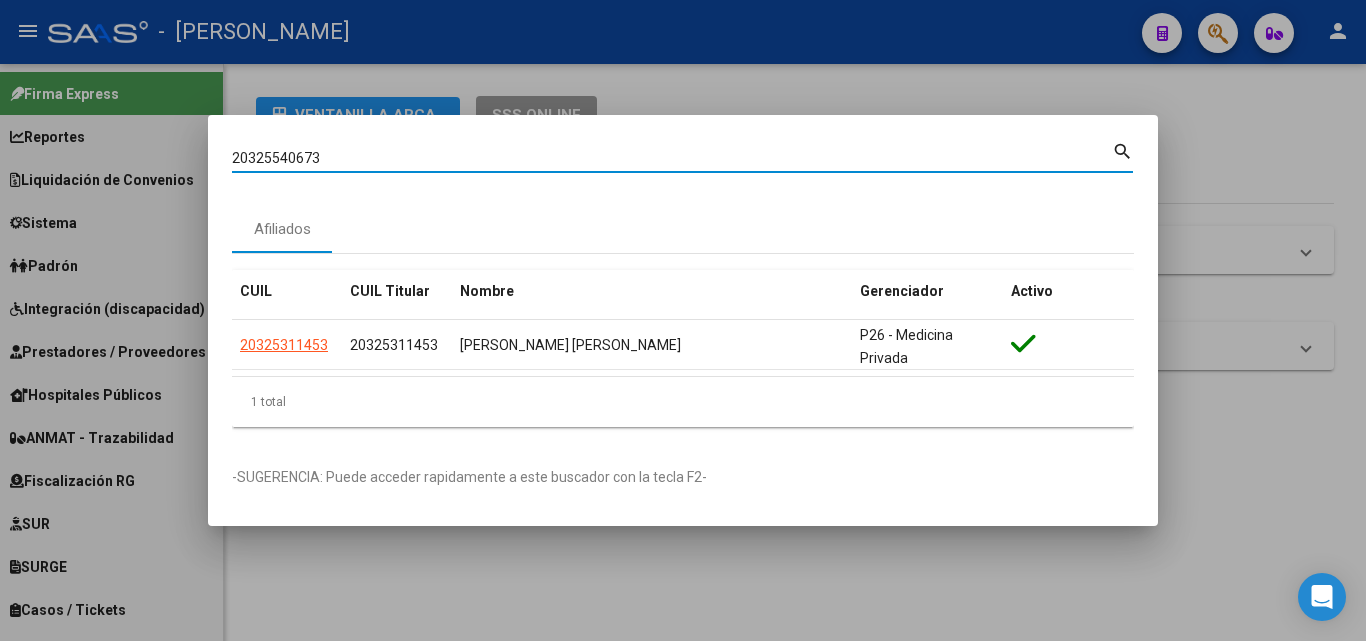type on "20325540673" 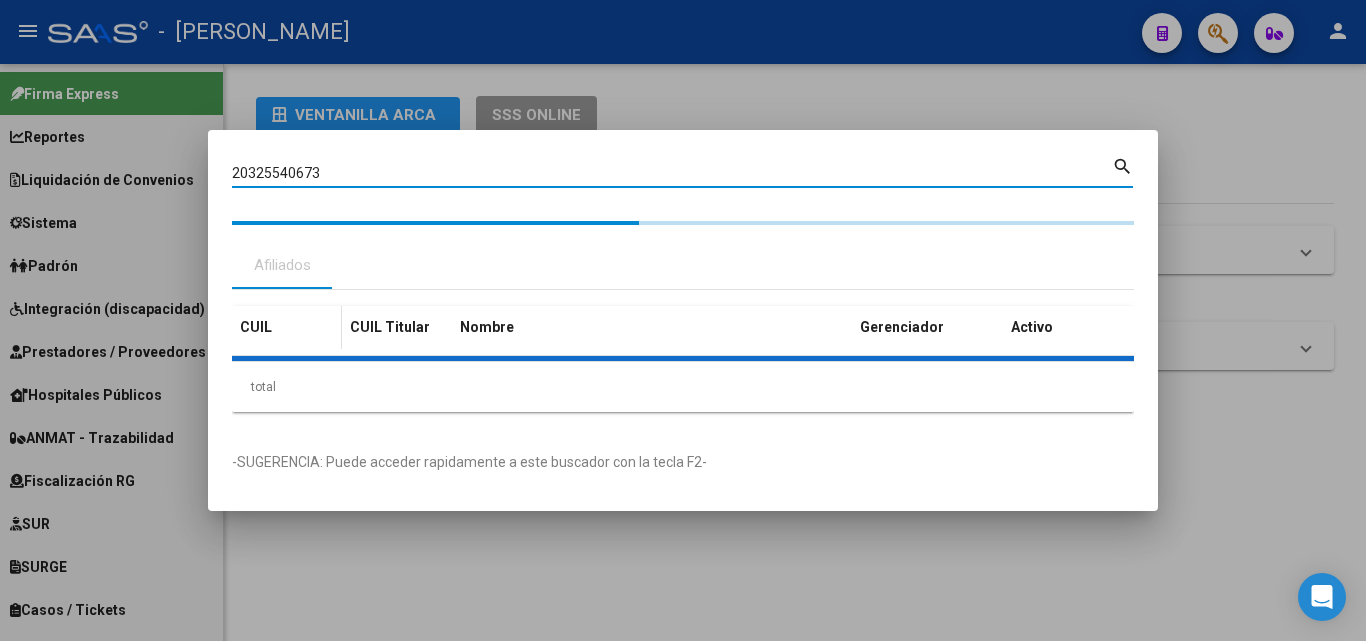 click on "CUIL" at bounding box center [287, 327] 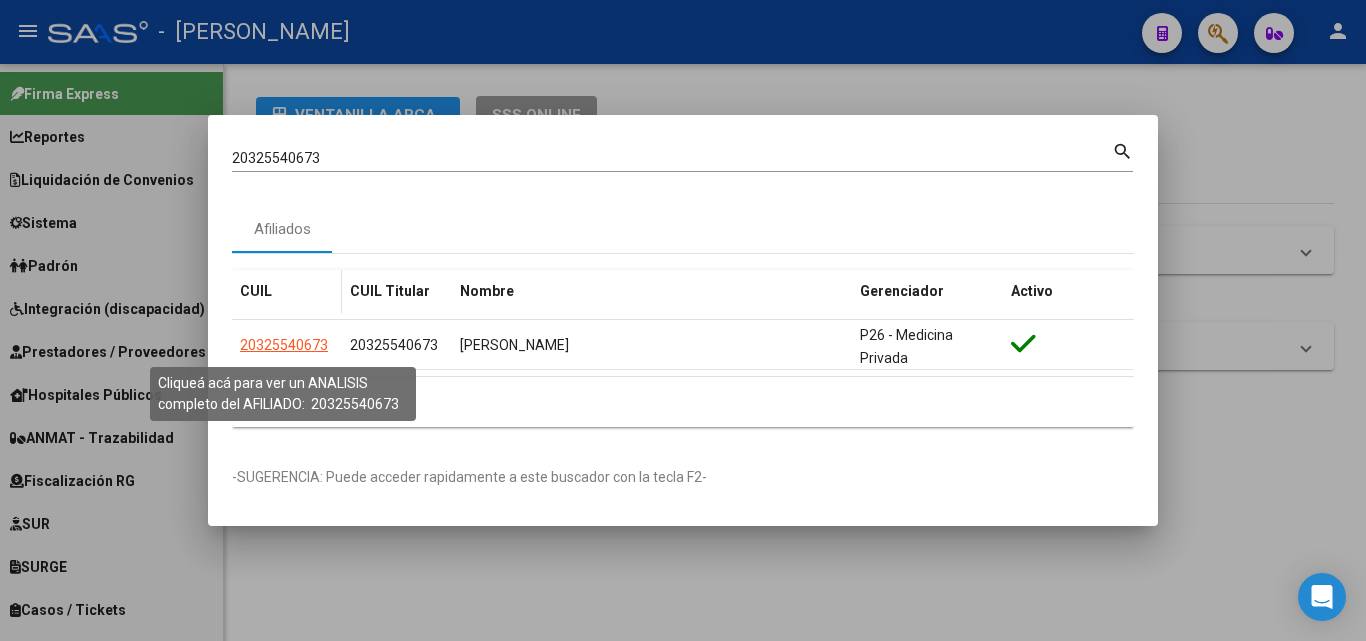 click on "20325540673" 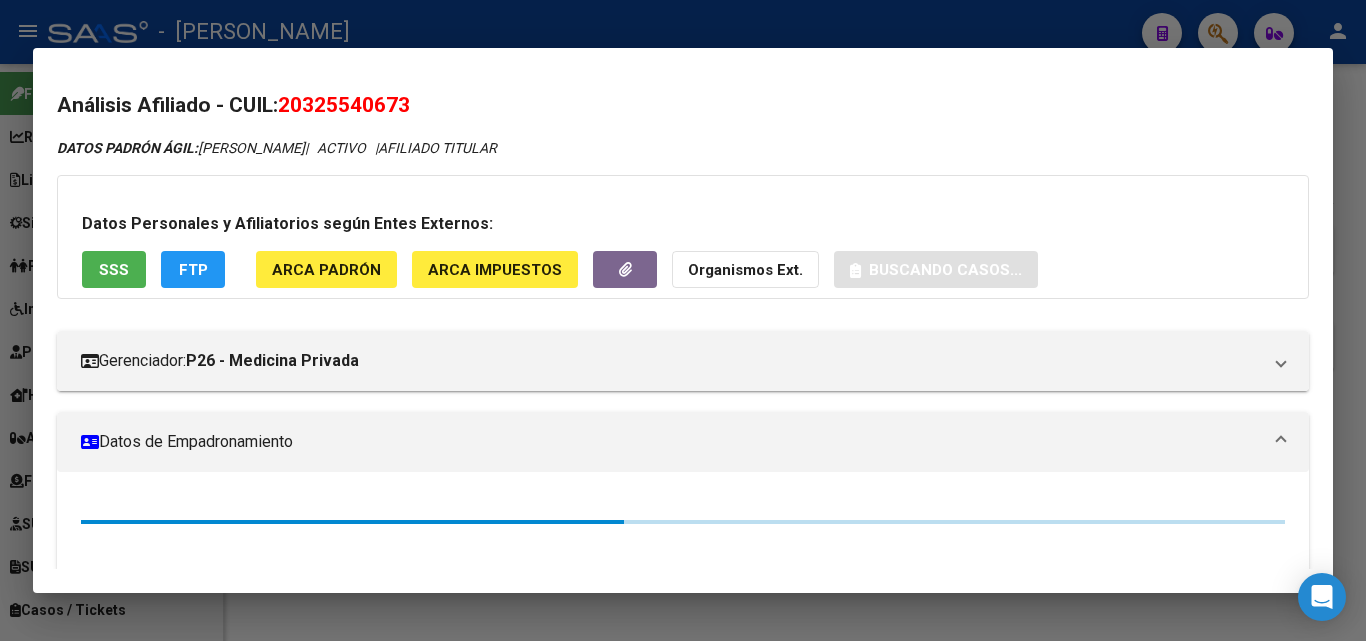 click on "ARCA Padrón" 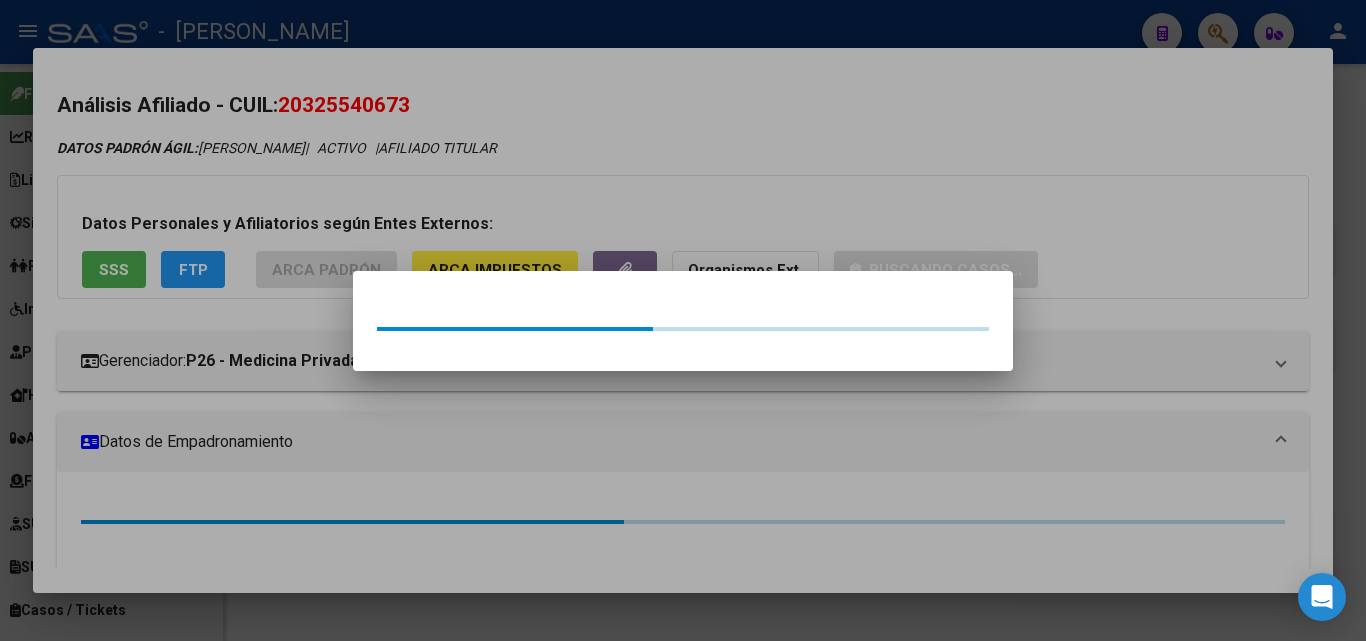 click at bounding box center (683, 320) 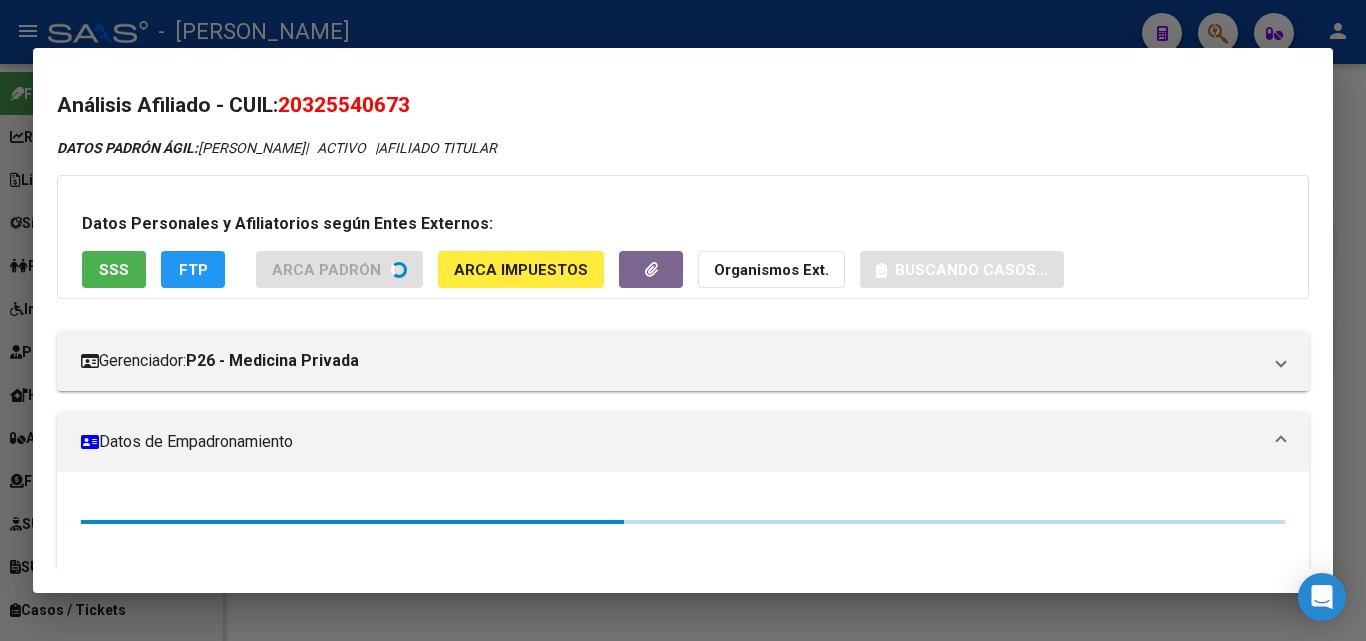 click on "SSS" at bounding box center [114, 269] 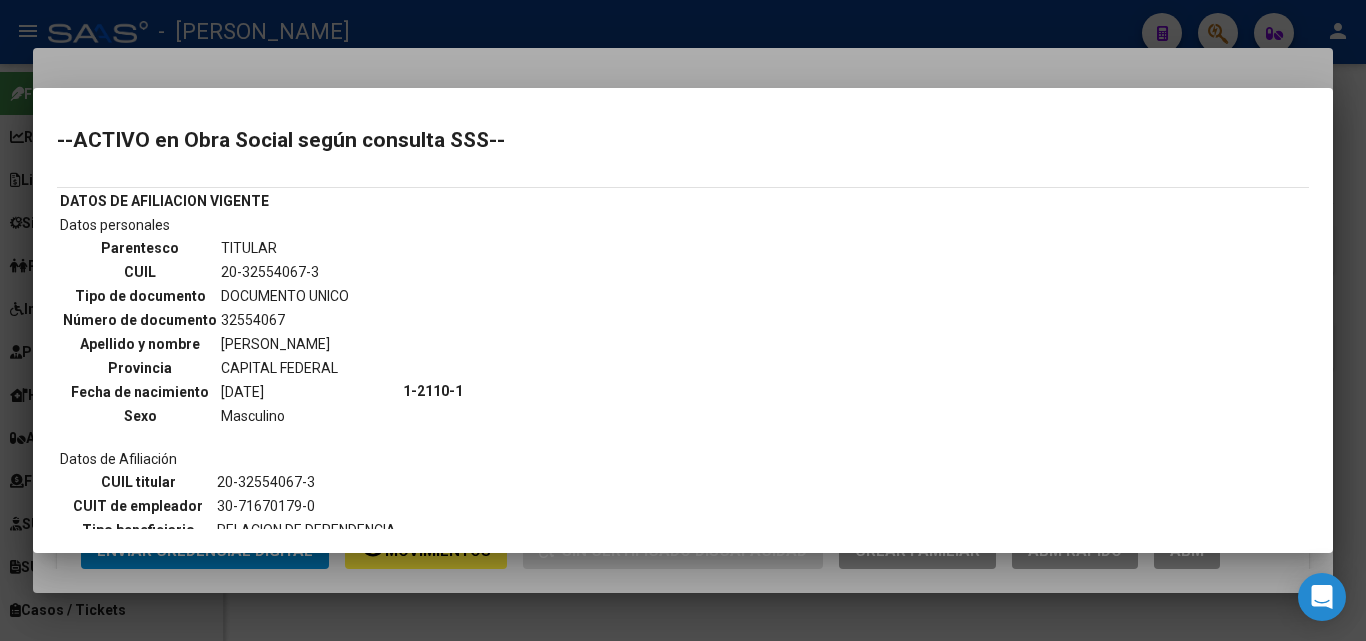 click at bounding box center (683, 320) 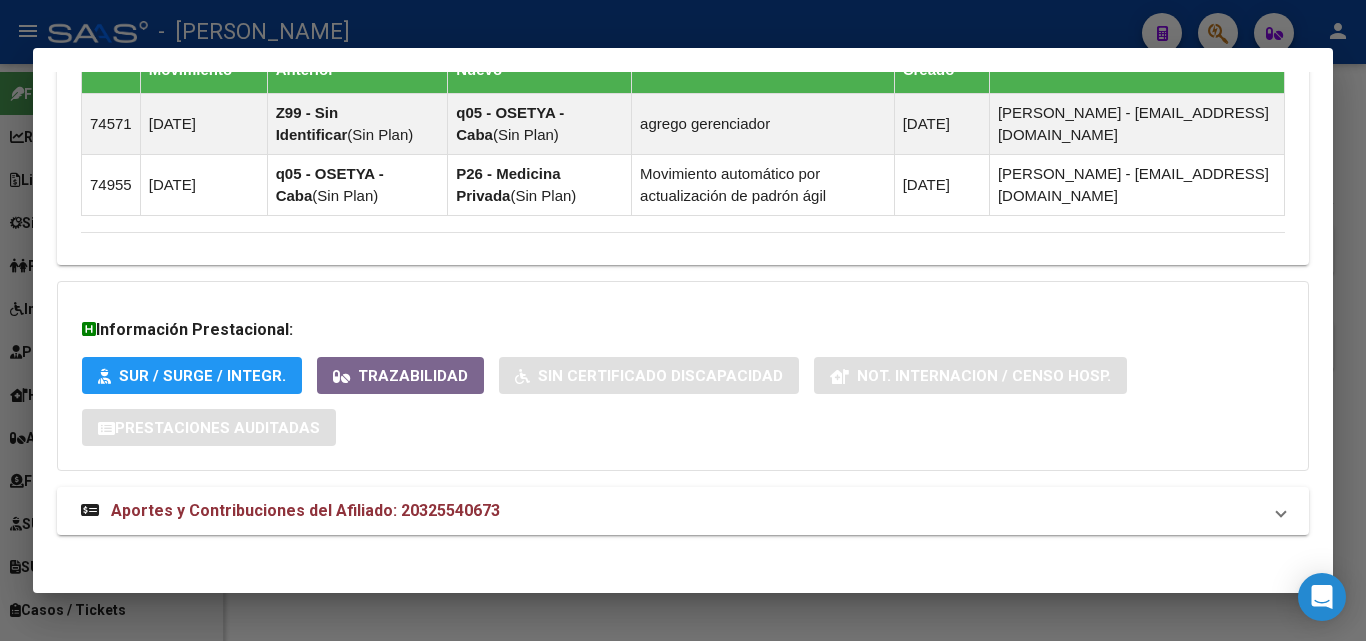 scroll, scrollTop: 1508, scrollLeft: 0, axis: vertical 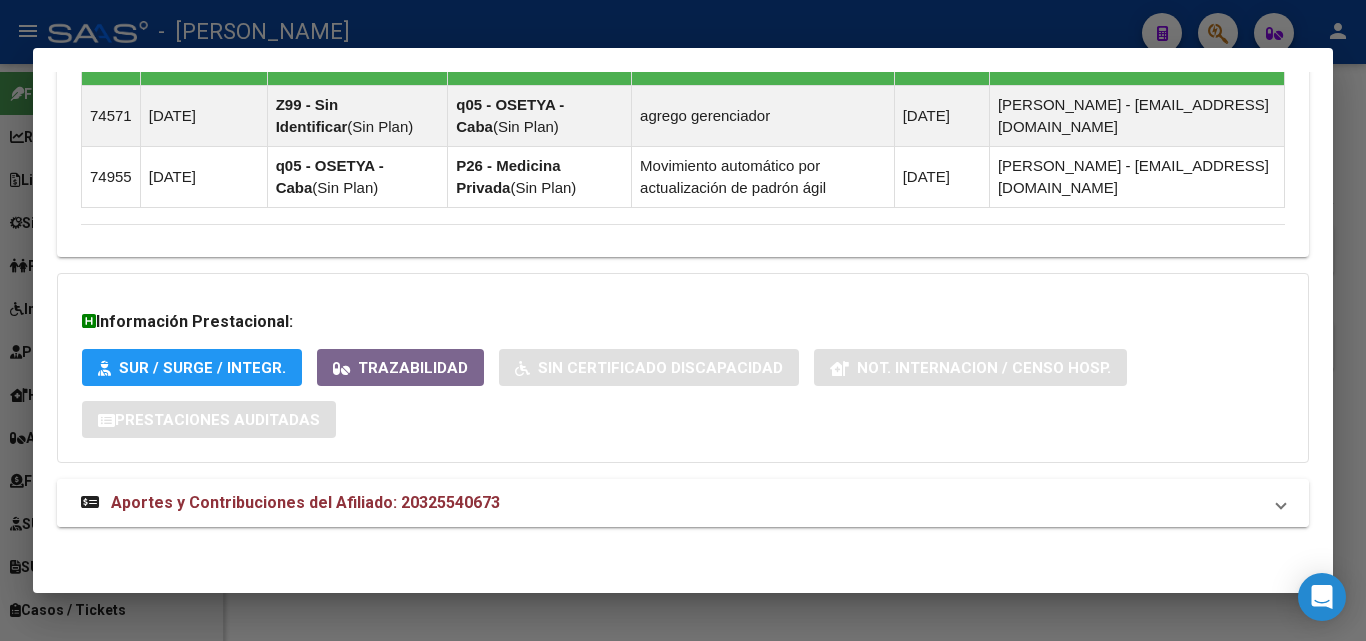 click on "Aportes y Contribuciones del Afiliado: 20325540673" at bounding box center [683, 503] 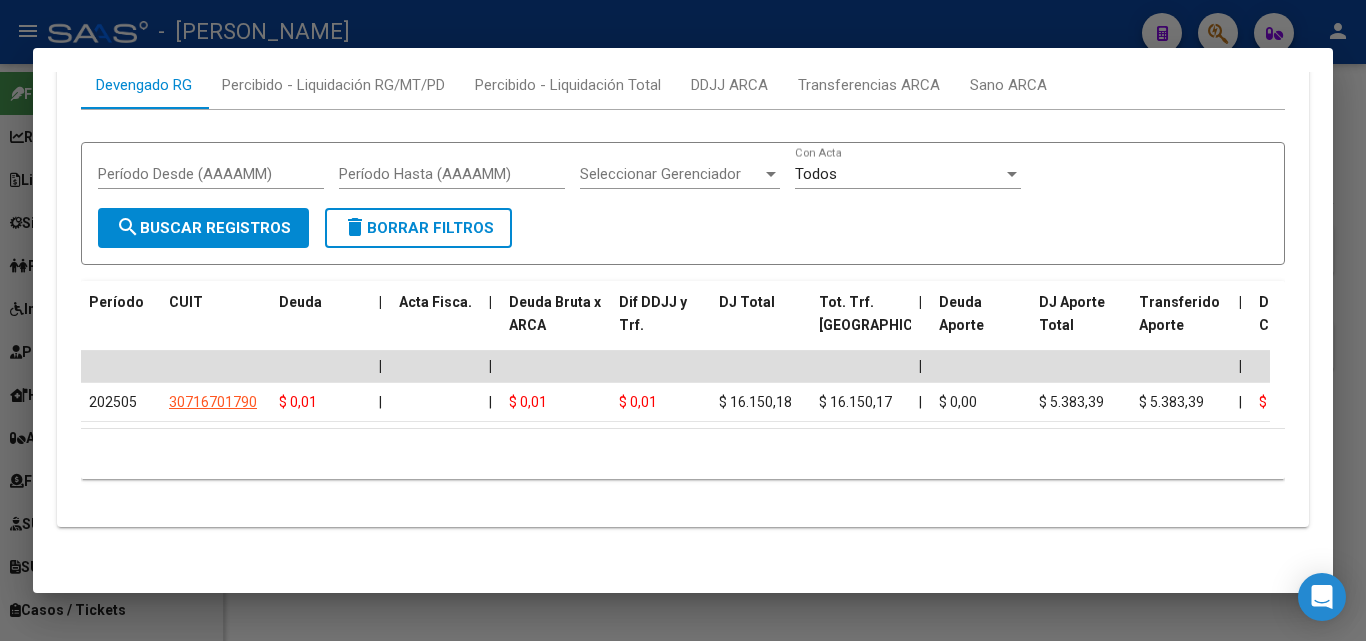 scroll, scrollTop: 2106, scrollLeft: 0, axis: vertical 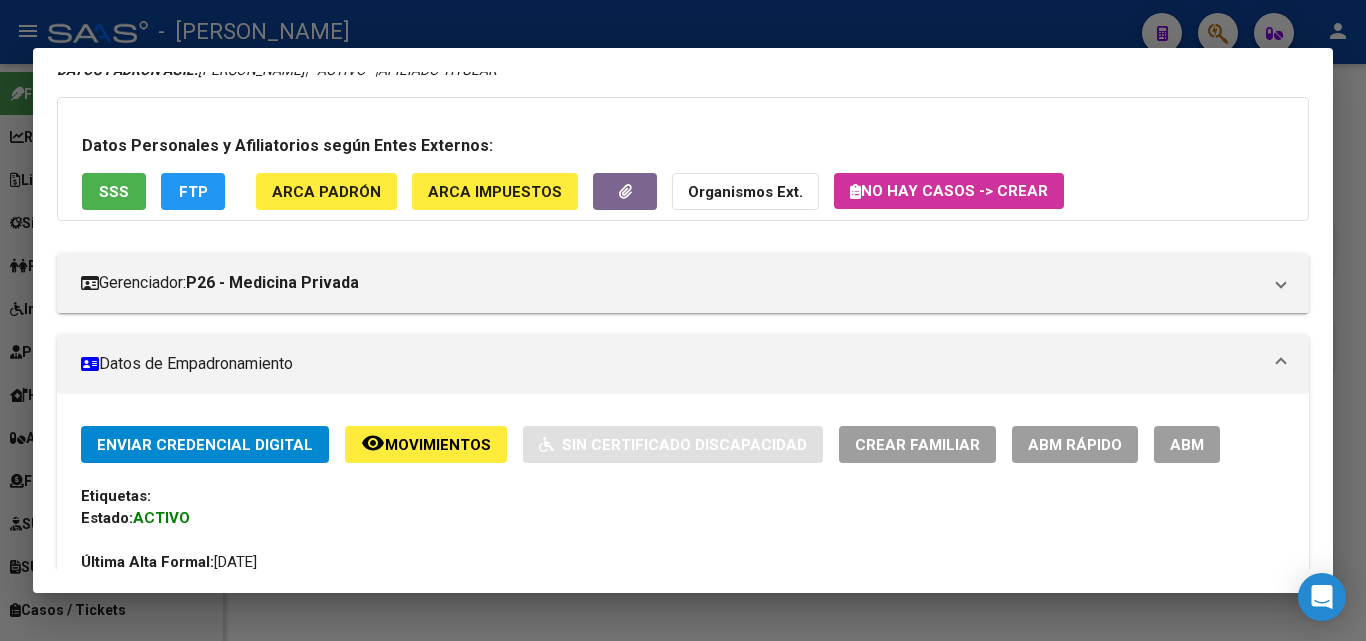 click on "ARCA Padrón" 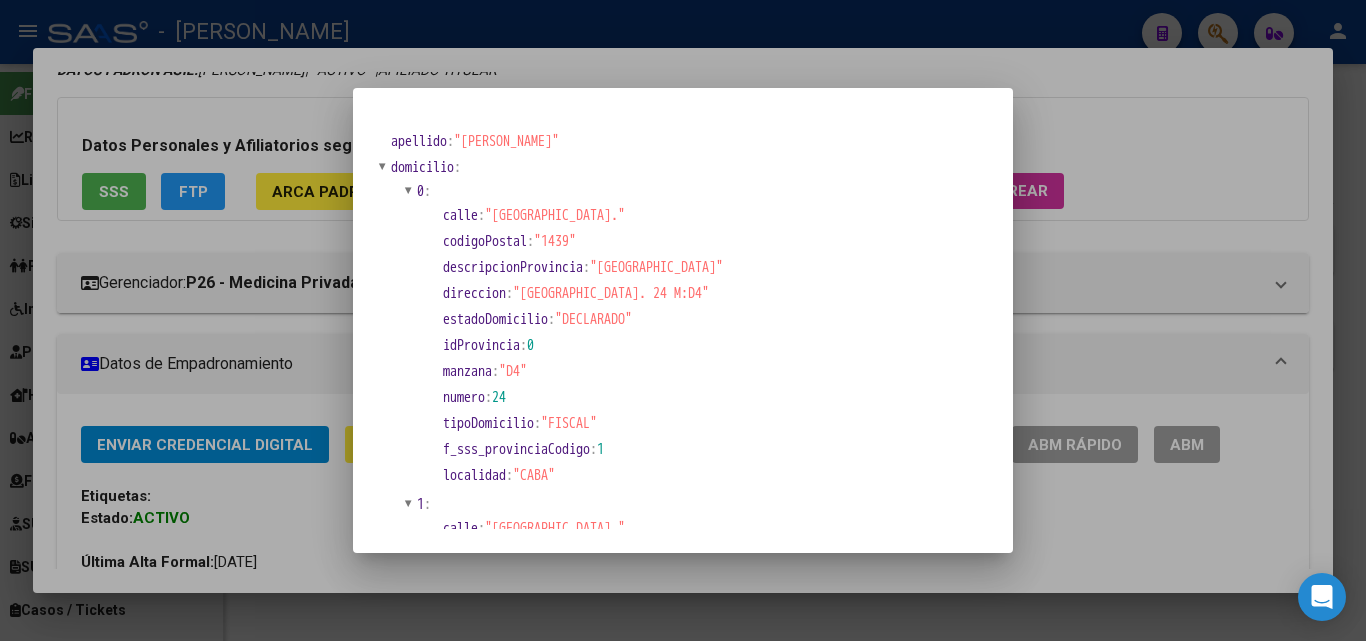 click at bounding box center [683, 320] 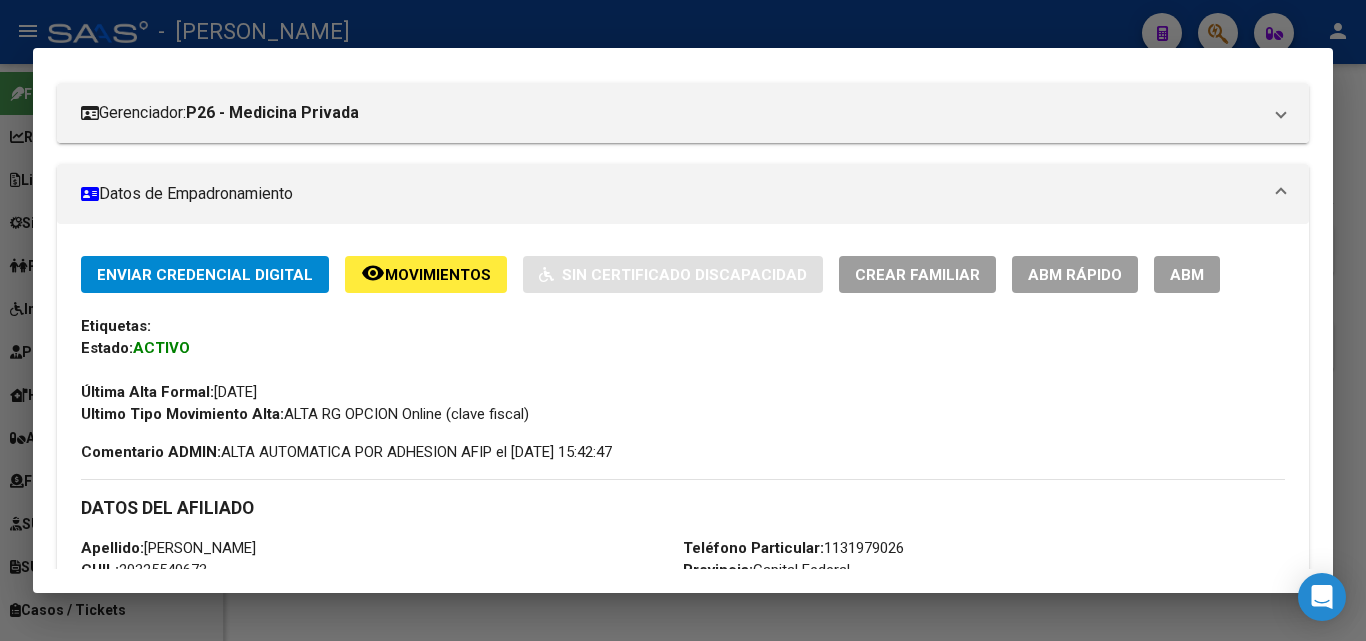 scroll, scrollTop: 506, scrollLeft: 0, axis: vertical 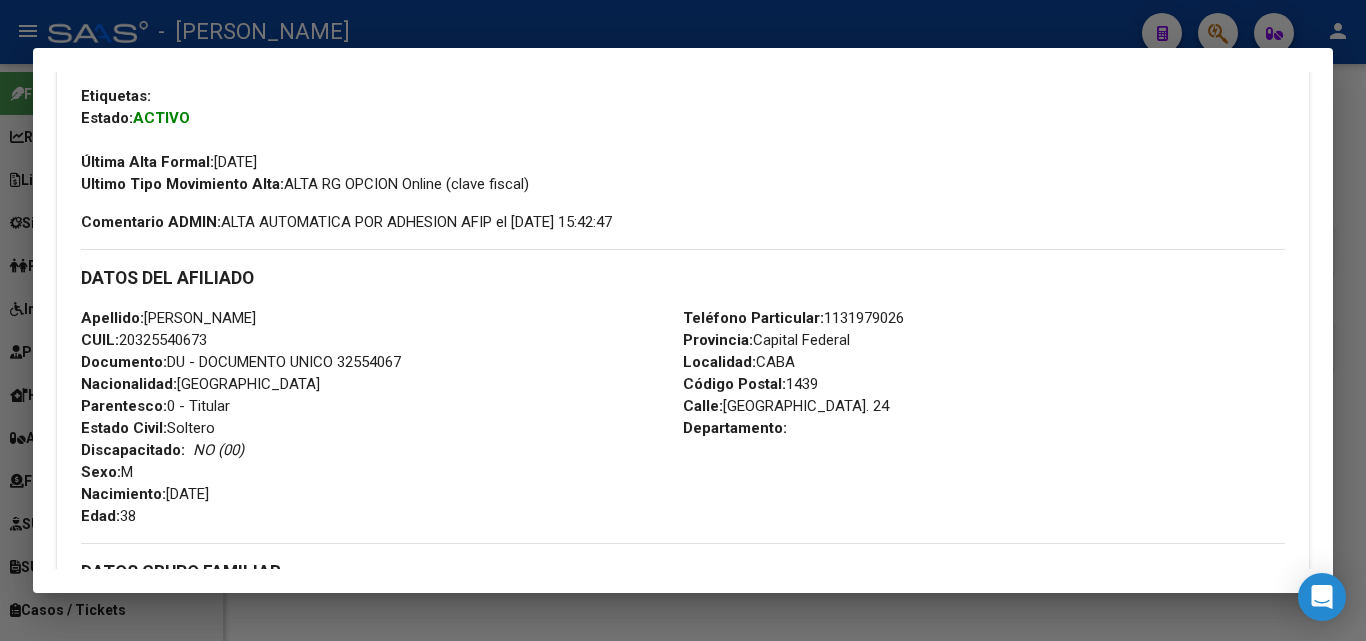 click on "Documento:  DU - DOCUMENTO UNICO 32554067" at bounding box center [241, 362] 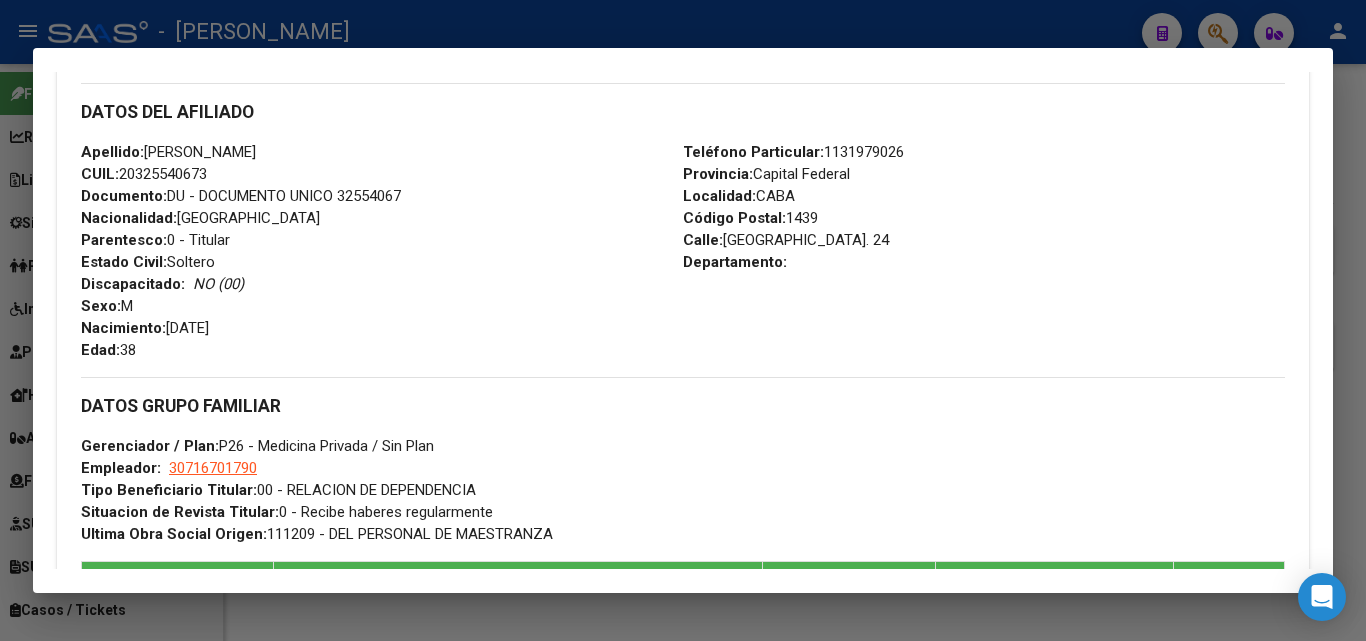 scroll, scrollTop: 706, scrollLeft: 0, axis: vertical 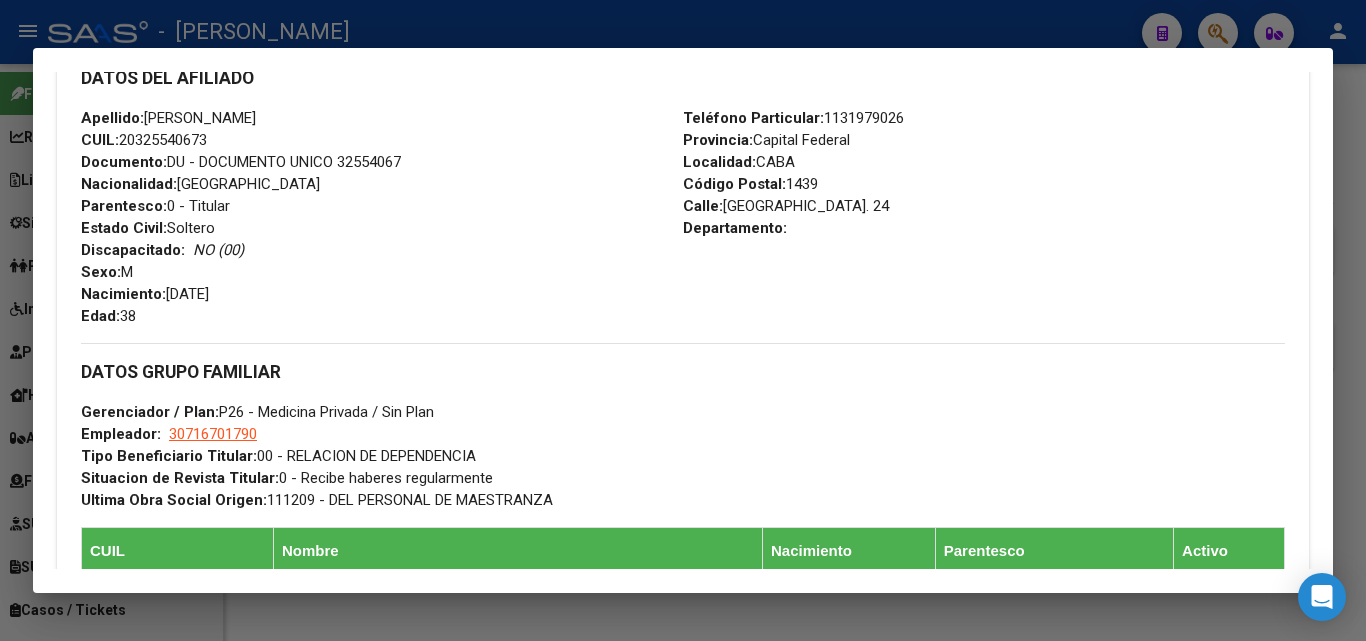 click on "Apellido:  [PERSON_NAME] CUIL:  20325540673 Documento:  DU - DOCUMENTO UNICO 32554067  Nacionalidad:  [DEMOGRAPHIC_DATA] Parentesco:  0 - Titular Estado Civil:  [DEMOGRAPHIC_DATA] Discapacitado:    NO (00) Sexo:  M Nacimiento:  [DEMOGRAPHIC_DATA] Edad:  38" at bounding box center (382, 217) 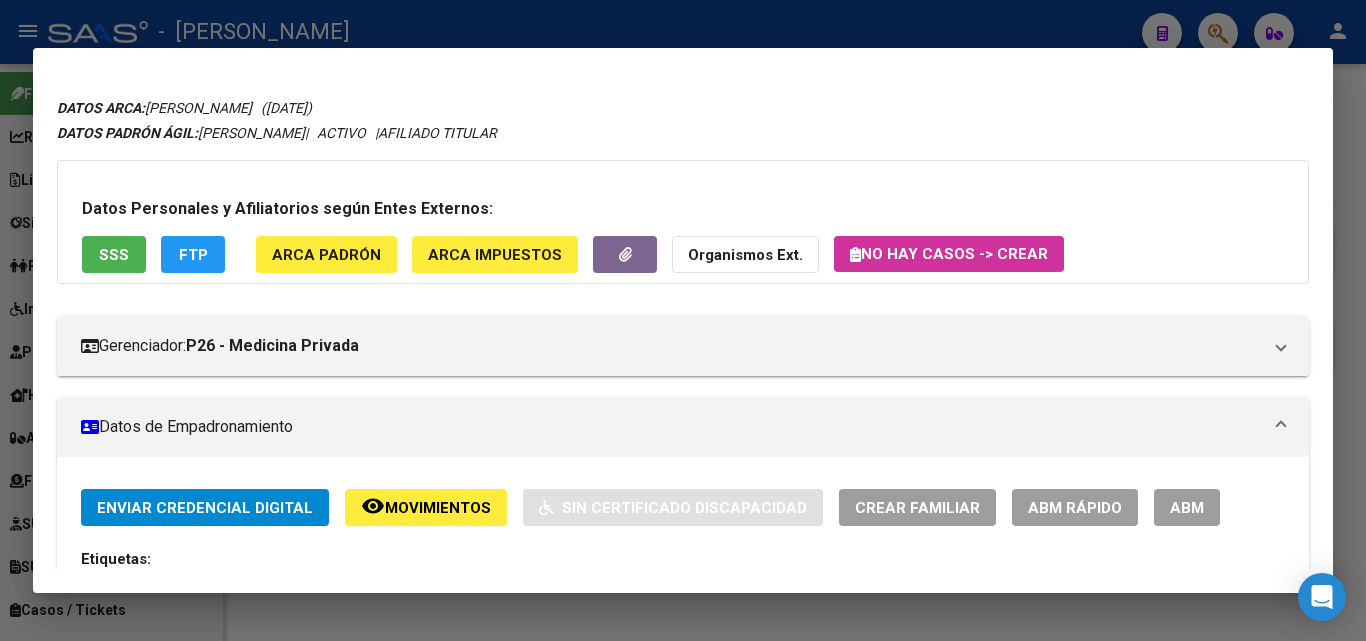 scroll, scrollTop: 0, scrollLeft: 0, axis: both 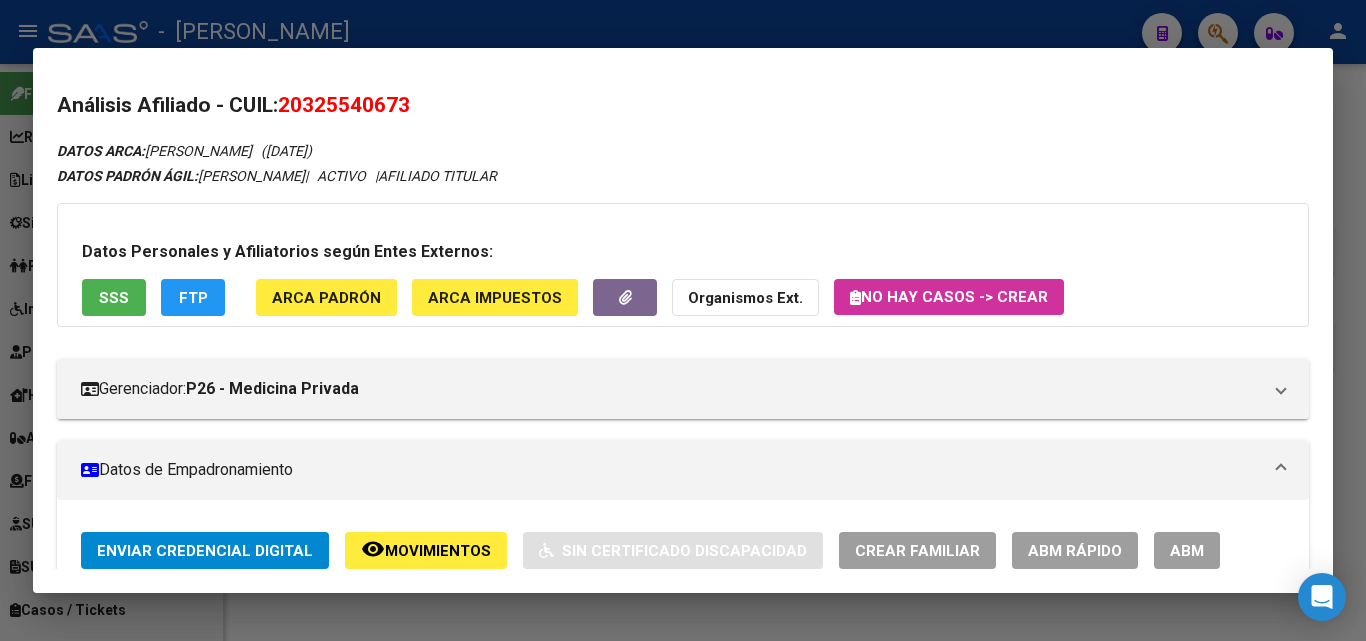 click on "ARCA Padrón" 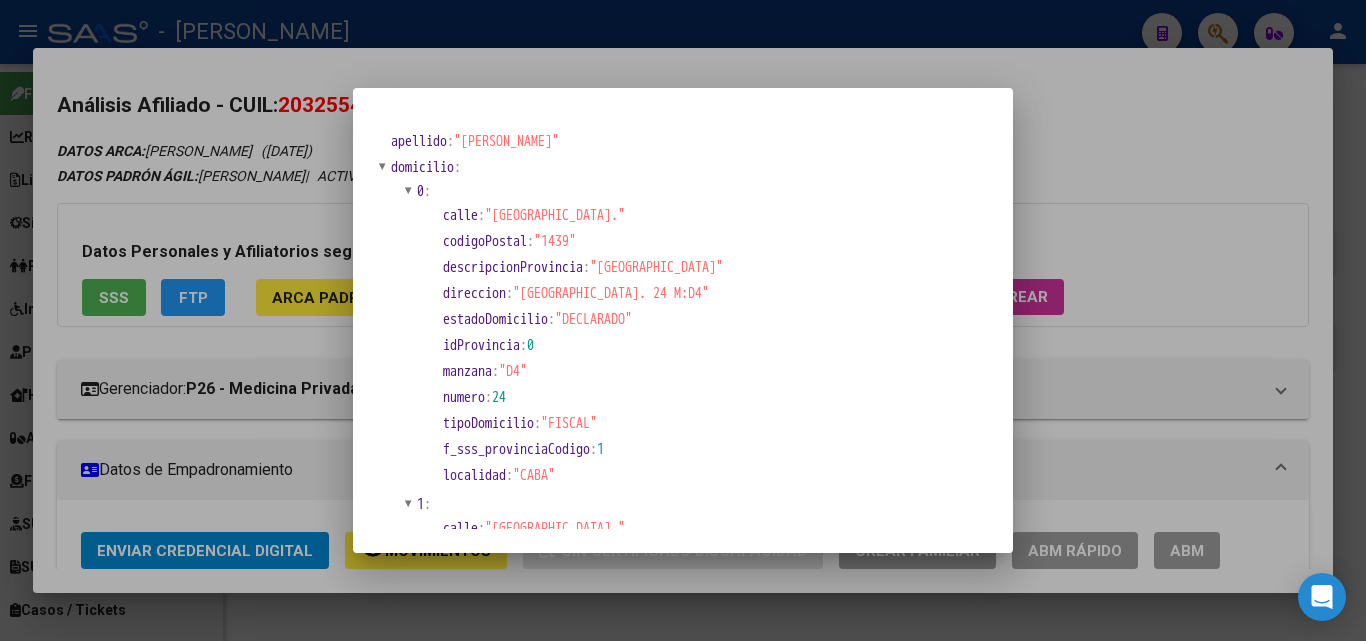 drag, startPoint x: 505, startPoint y: 209, endPoint x: 632, endPoint y: 209, distance: 127 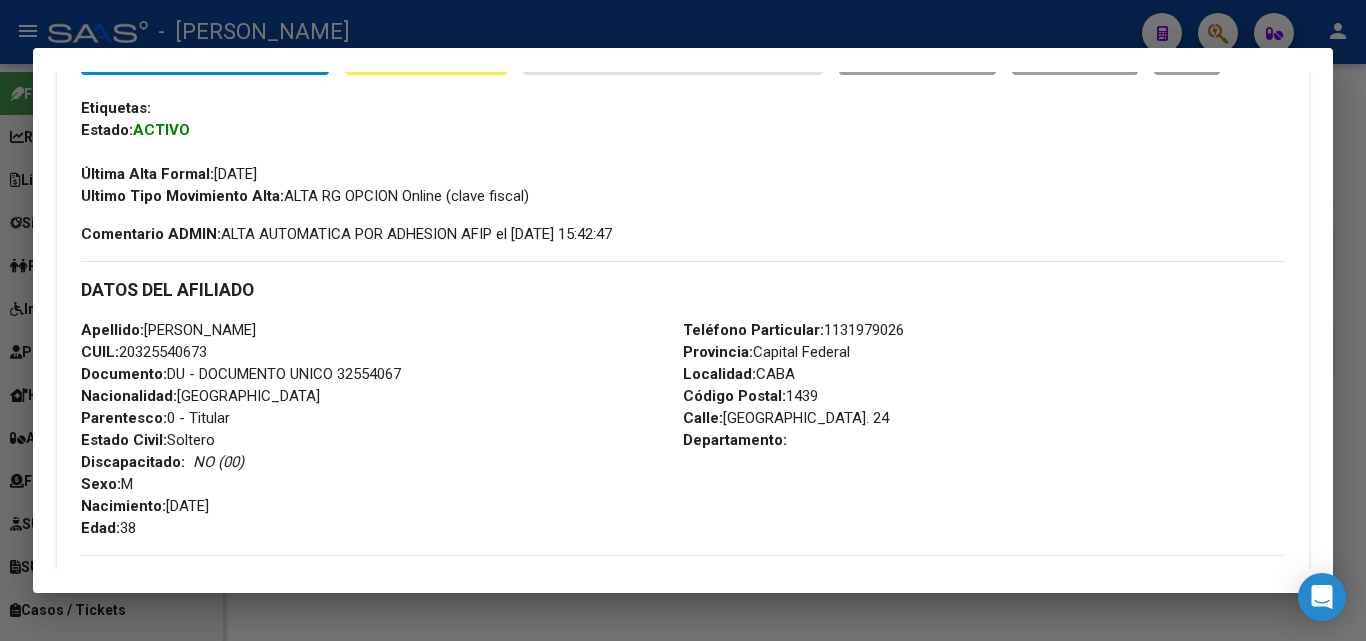 scroll, scrollTop: 500, scrollLeft: 0, axis: vertical 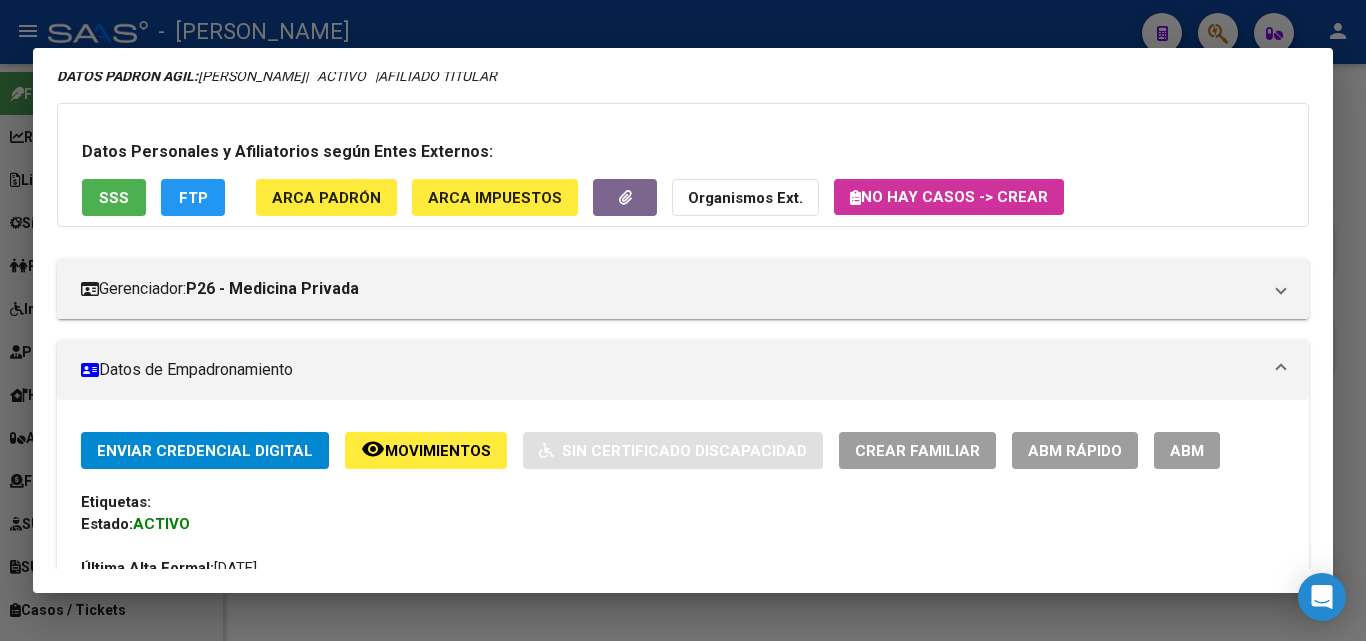 drag, startPoint x: 315, startPoint y: 261, endPoint x: 326, endPoint y: 237, distance: 26.400757 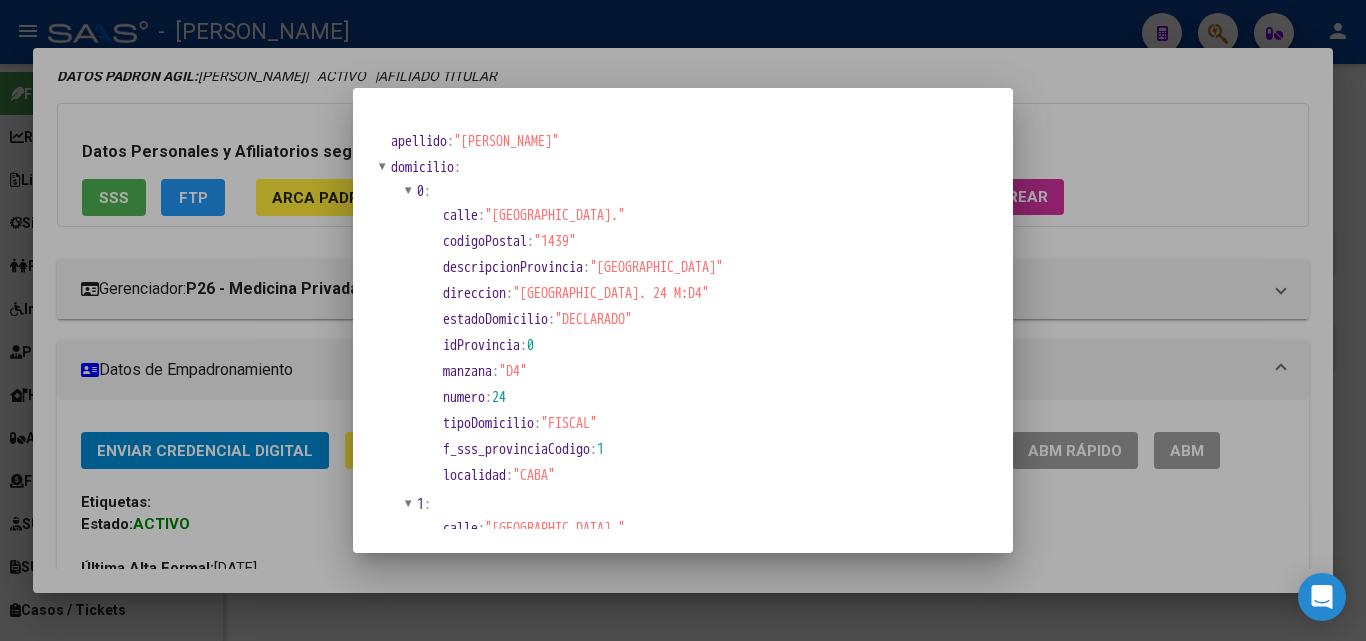click at bounding box center (683, 320) 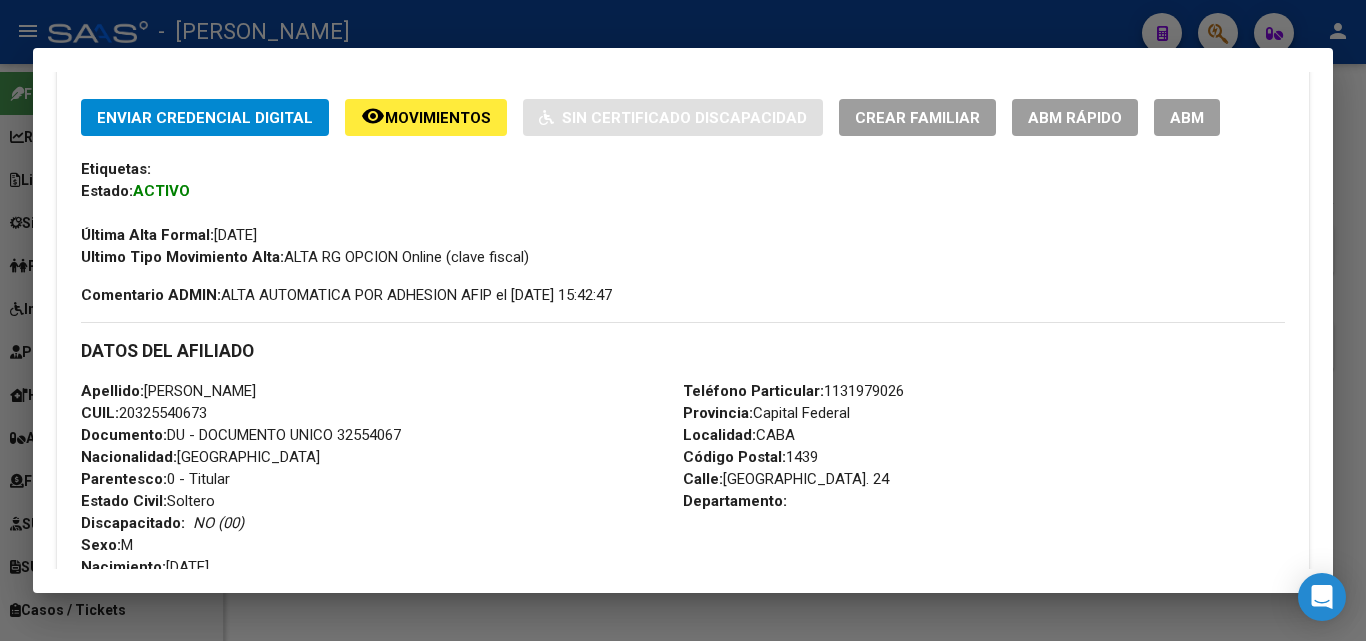 scroll, scrollTop: 500, scrollLeft: 0, axis: vertical 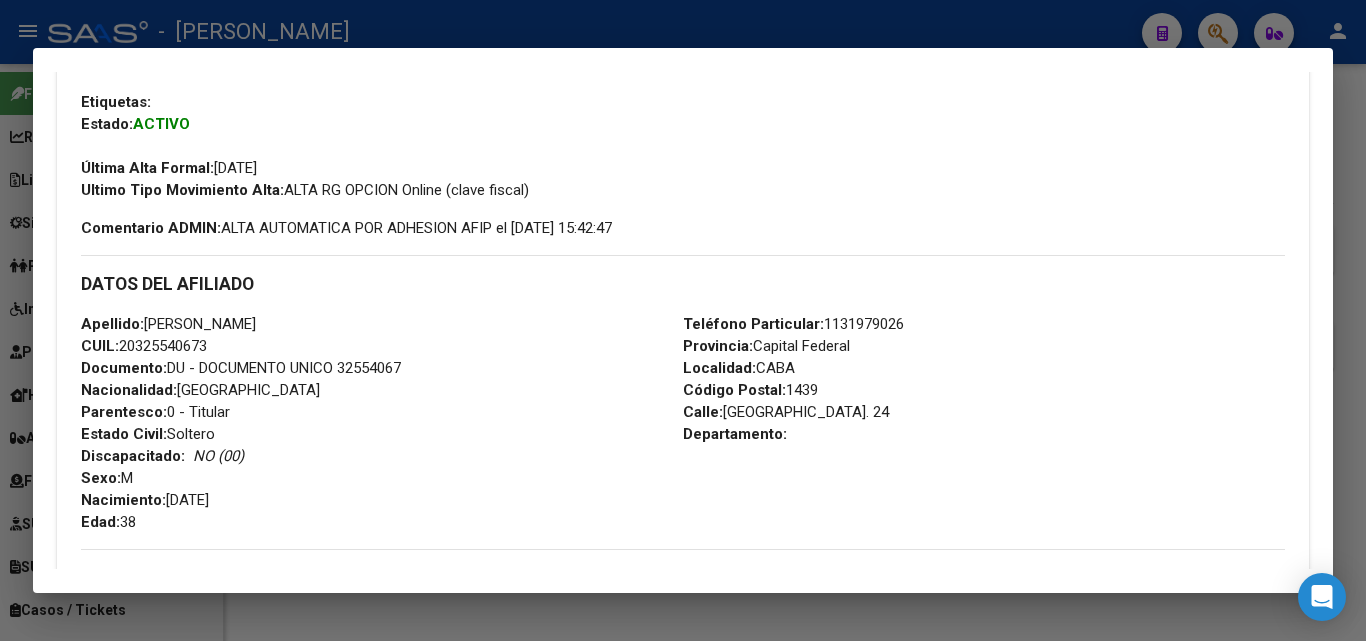click on "Teléfono Particular:  [PHONE_NUMBER]" at bounding box center (793, 324) 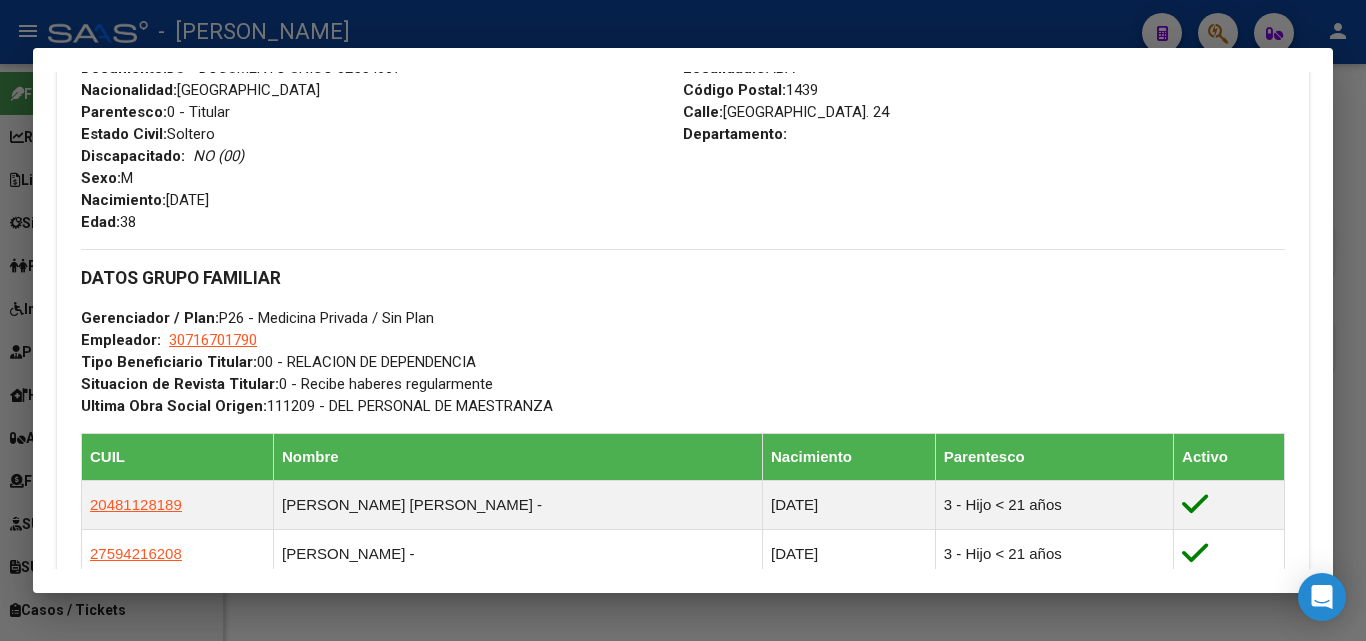 click on "Tipo Beneficiario Titular:   00 - RELACION DE DEPENDENCIA" at bounding box center [278, 362] 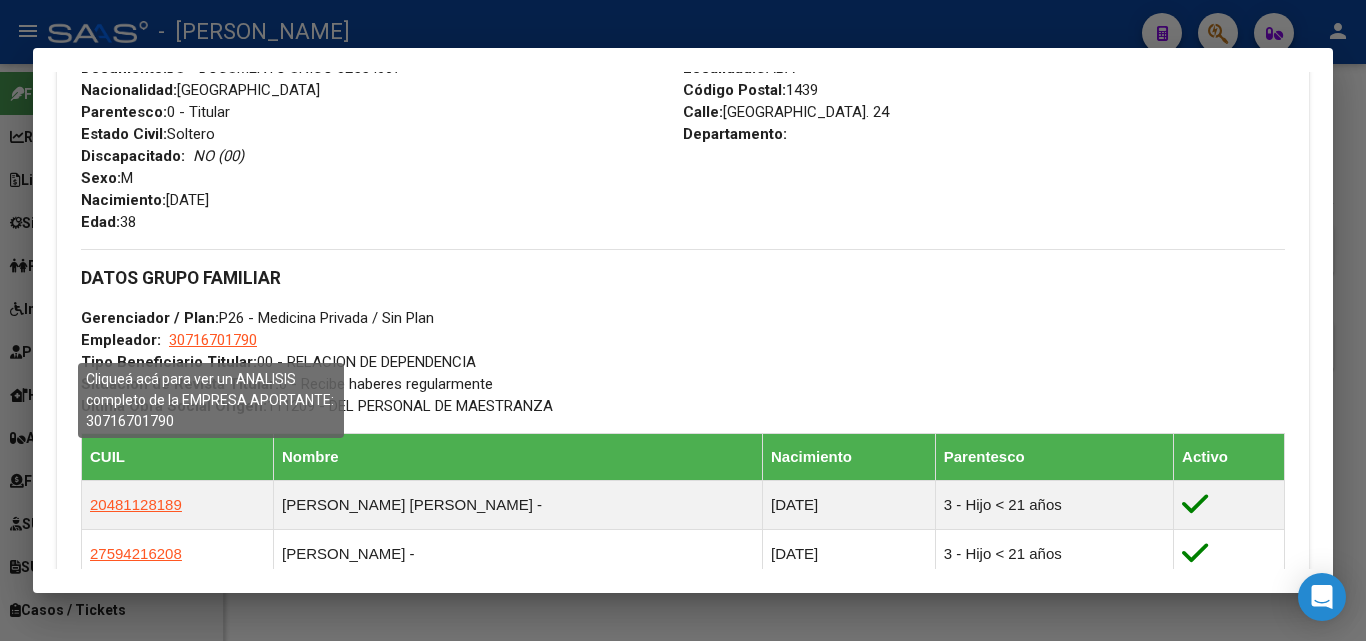 click on "30716701790" at bounding box center (213, 340) 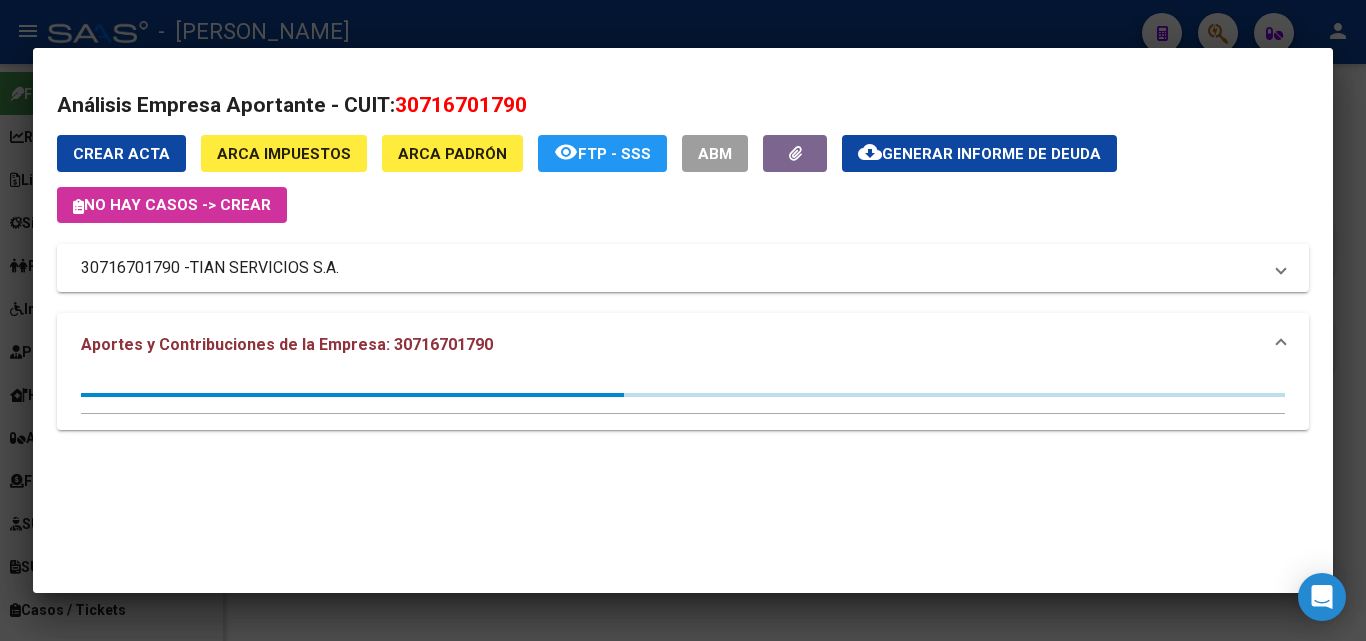 click at bounding box center (683, 320) 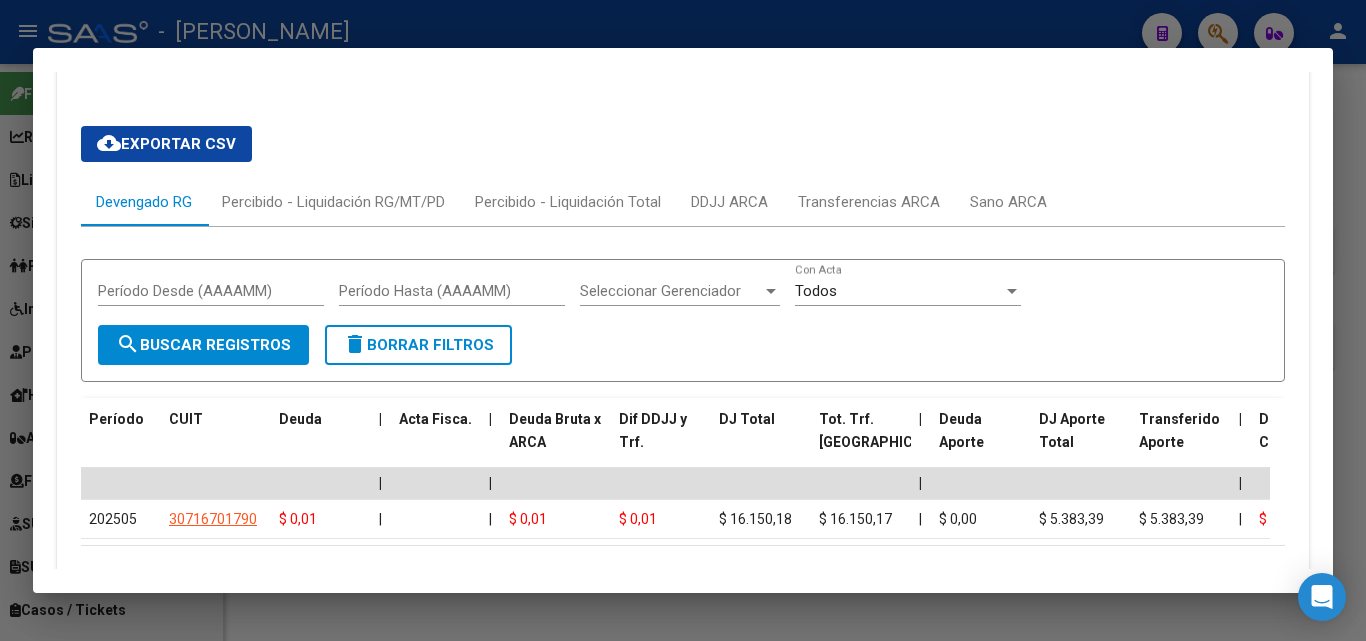scroll, scrollTop: 2000, scrollLeft: 0, axis: vertical 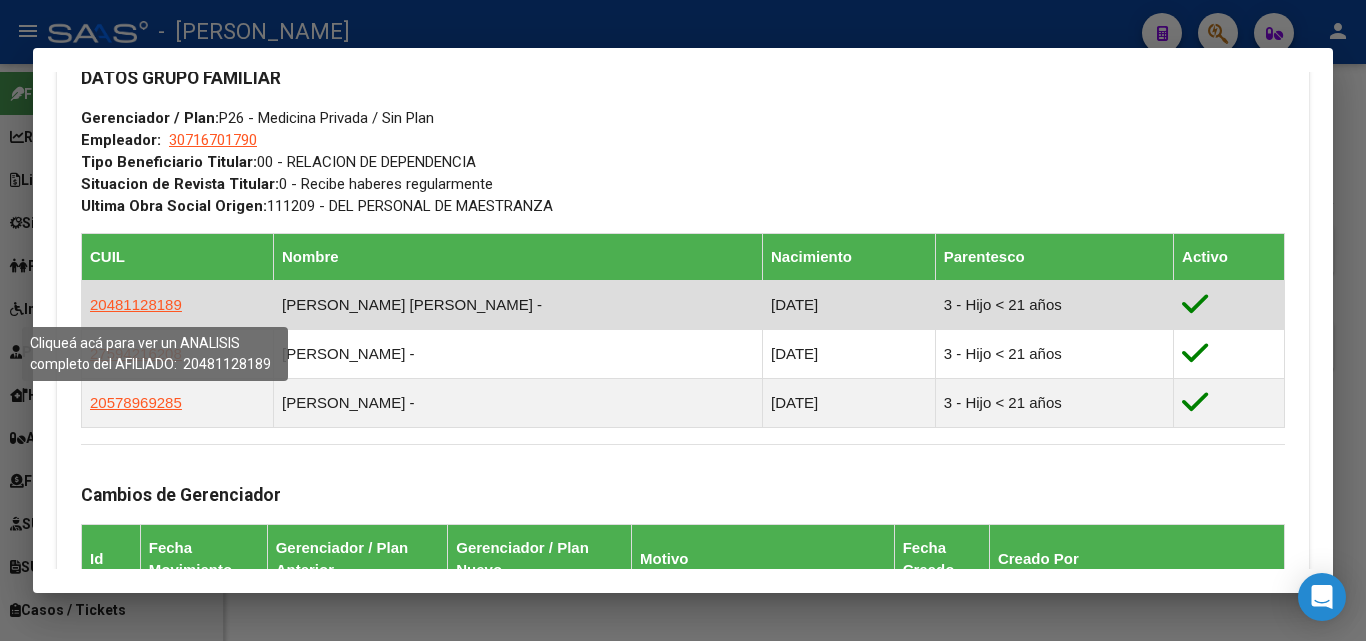 click on "20481128189" at bounding box center (136, 304) 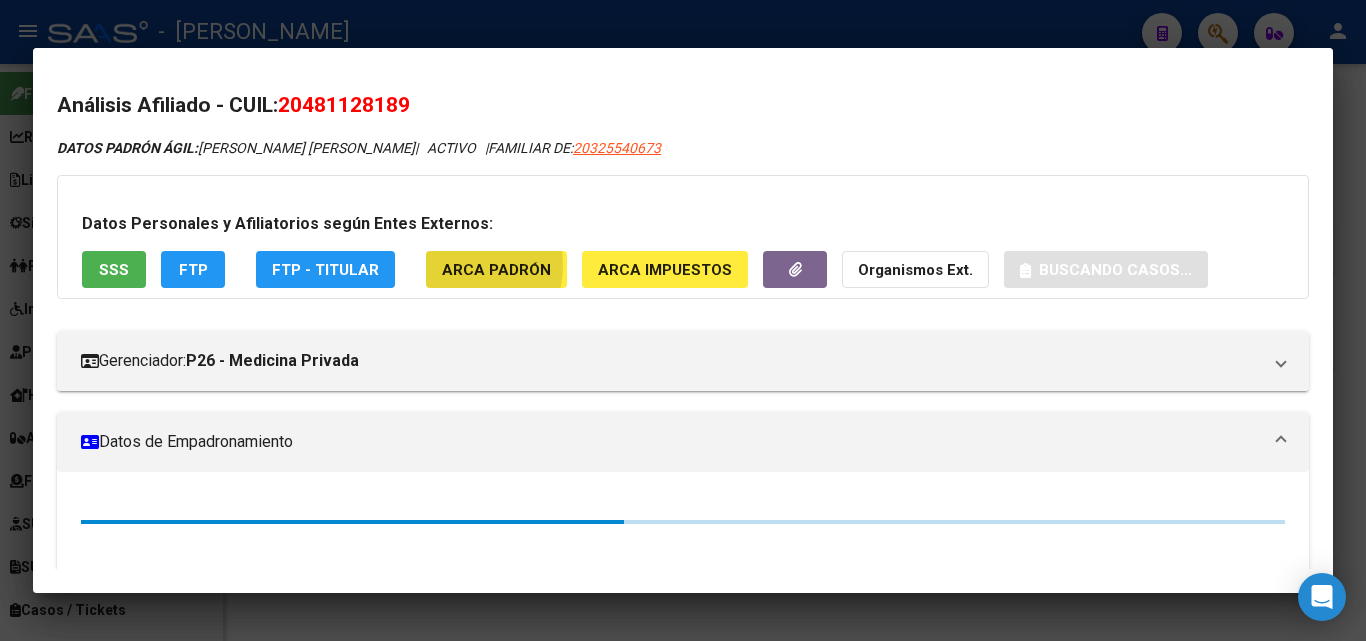 click on "ARCA Padrón" 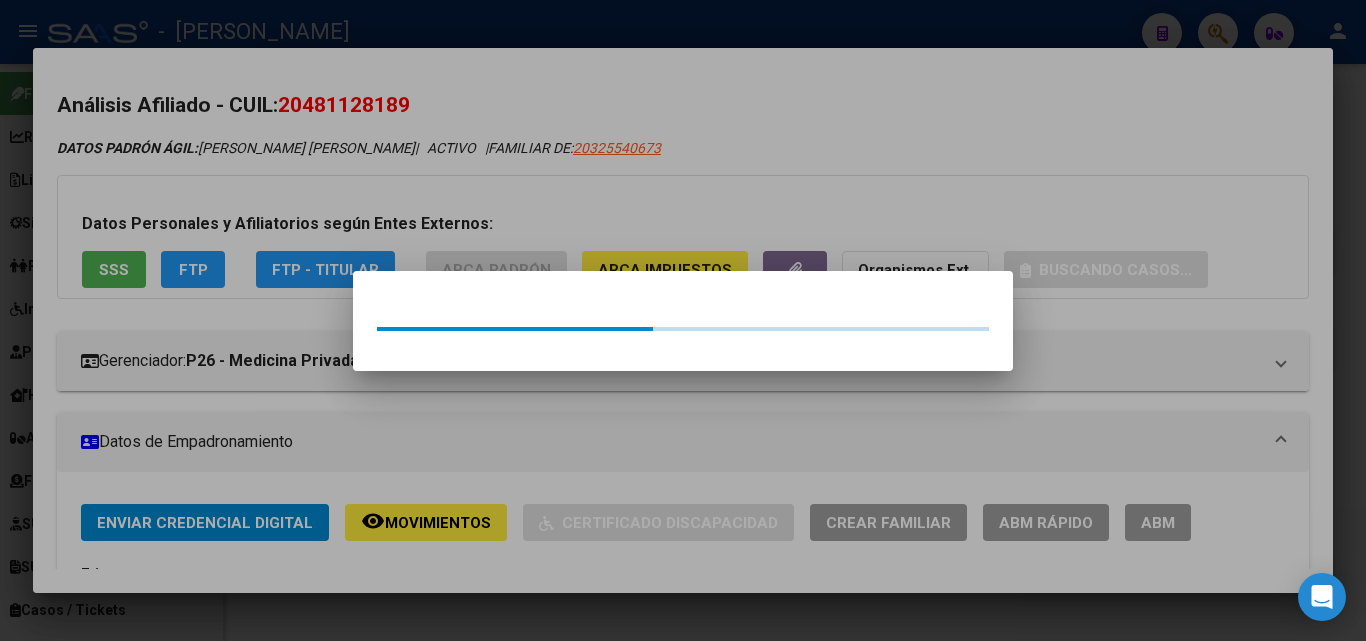 drag, startPoint x: 452, startPoint y: 265, endPoint x: 265, endPoint y: 7, distance: 318.64243 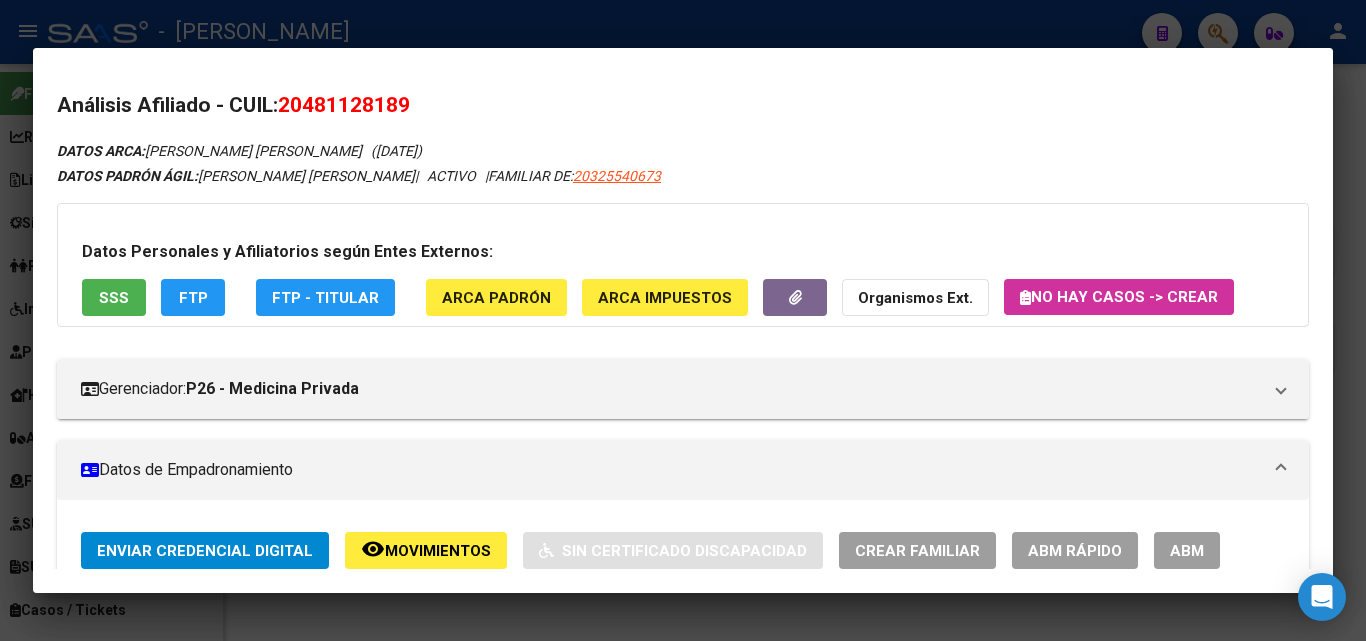 drag, startPoint x: 310, startPoint y: 99, endPoint x: 403, endPoint y: 95, distance: 93.08598 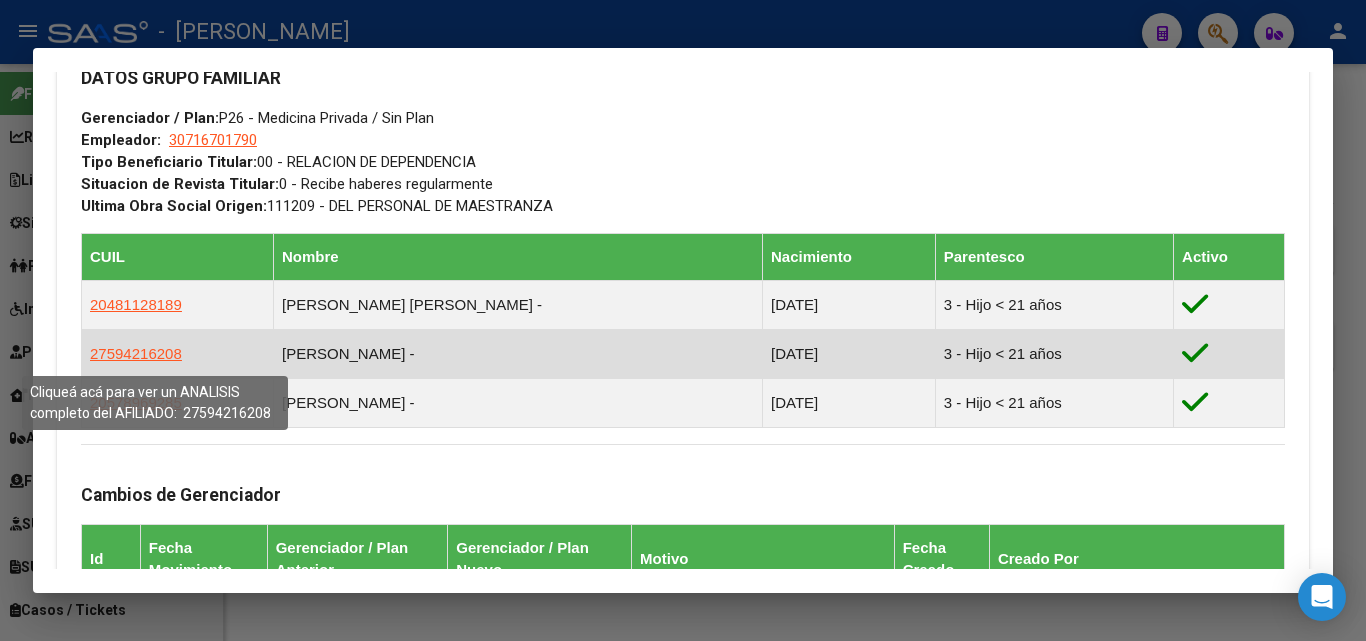 click on "27594216208" at bounding box center [136, 353] 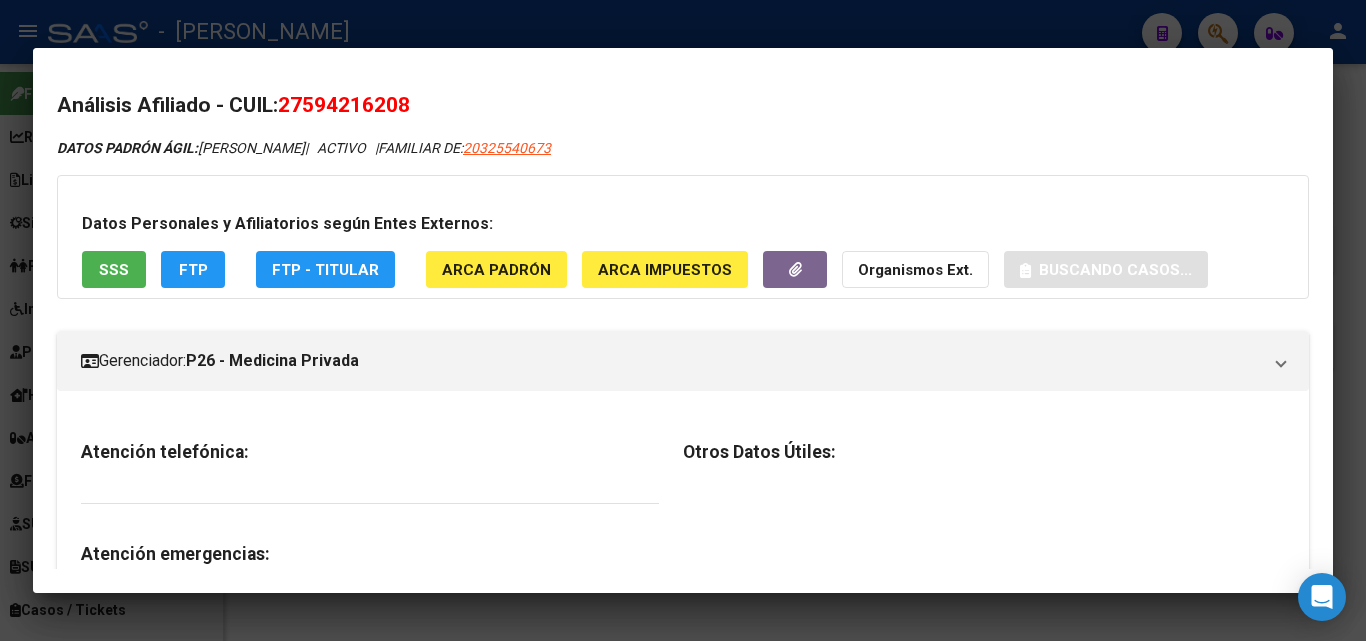 click on "ARCA Padrón" 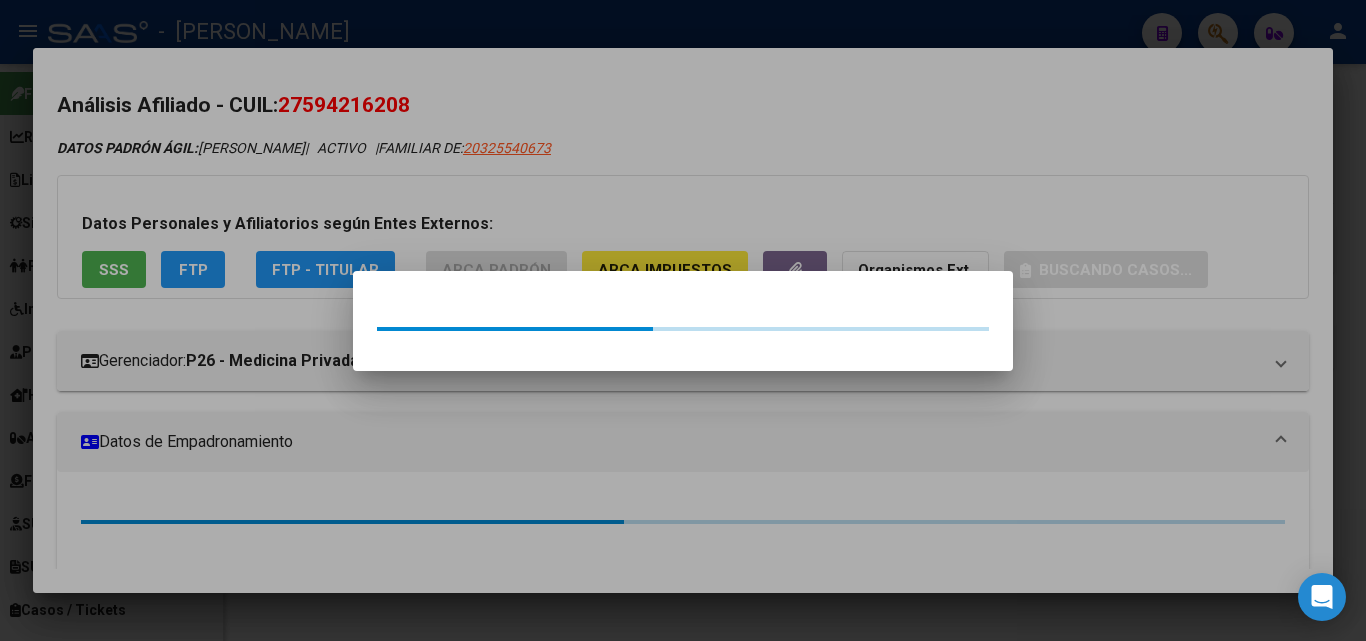 click at bounding box center [683, 320] 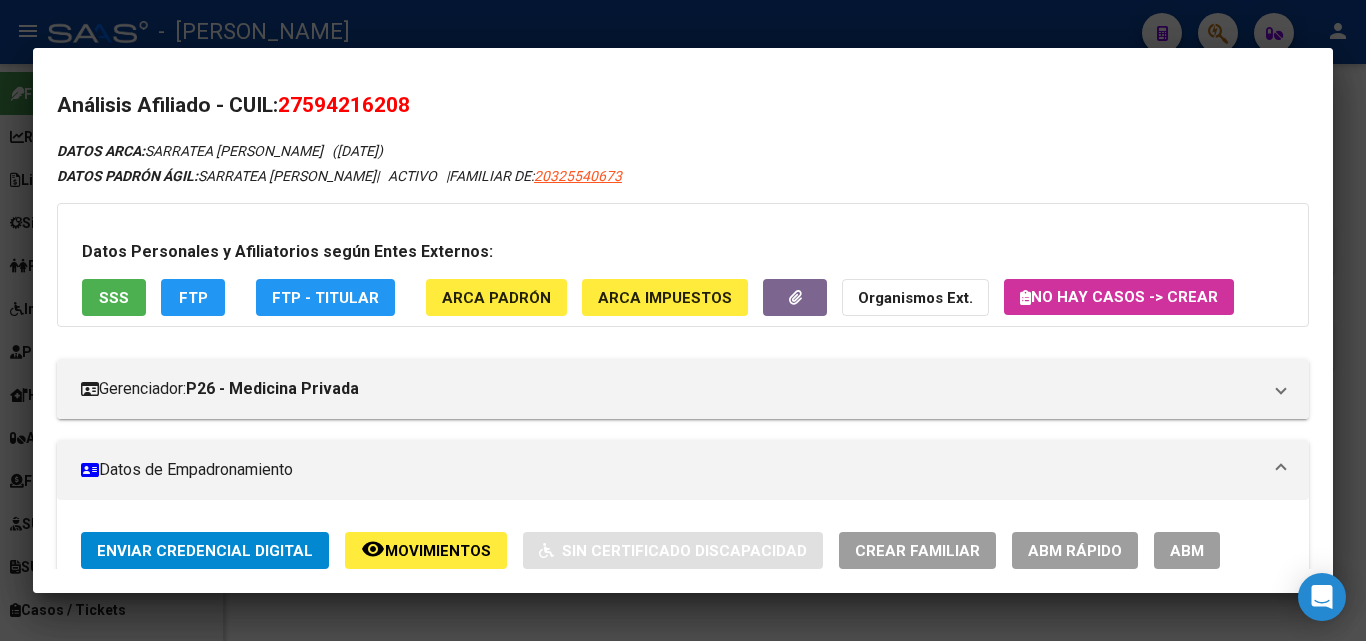 scroll, scrollTop: 0, scrollLeft: 0, axis: both 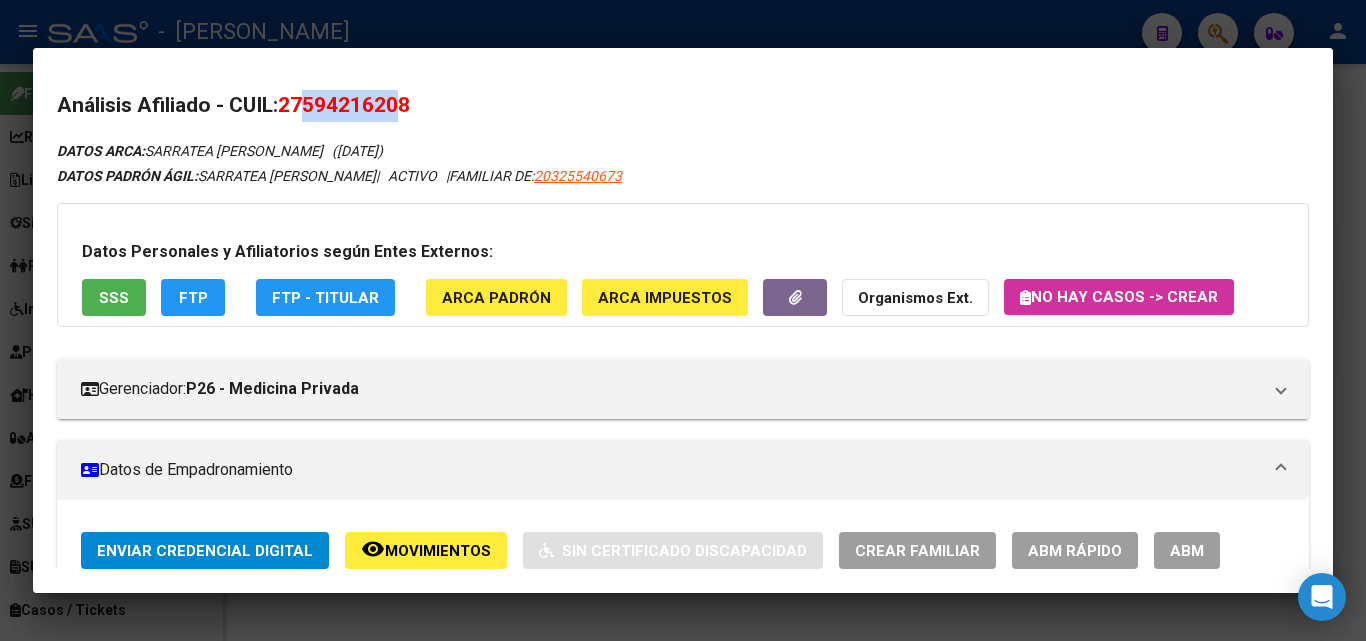 drag, startPoint x: 311, startPoint y: 95, endPoint x: 407, endPoint y: 96, distance: 96.00521 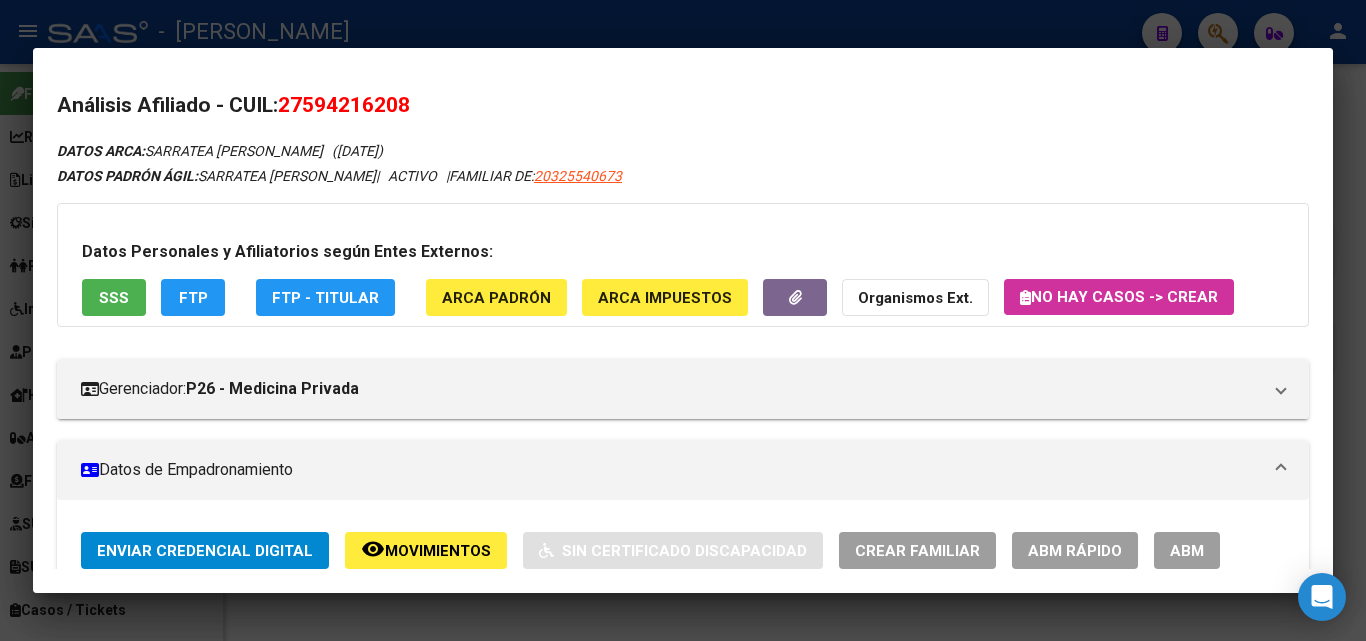 click at bounding box center (683, 320) 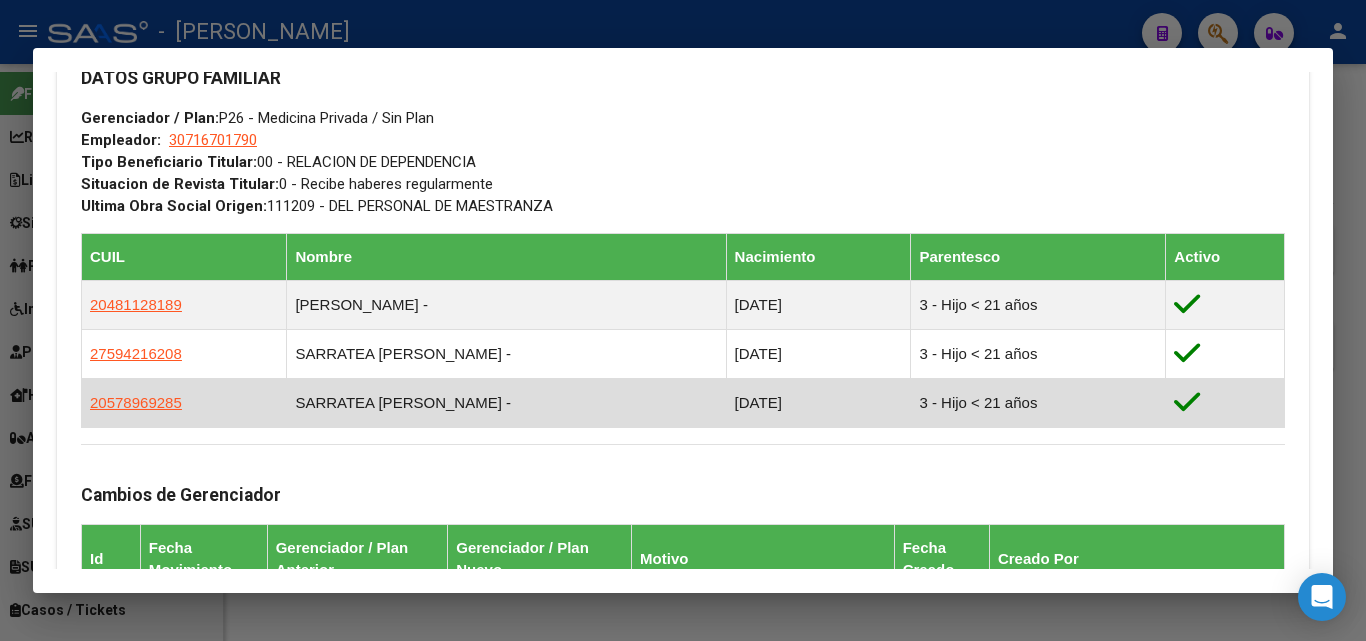 click on "20578969285" at bounding box center [136, 403] 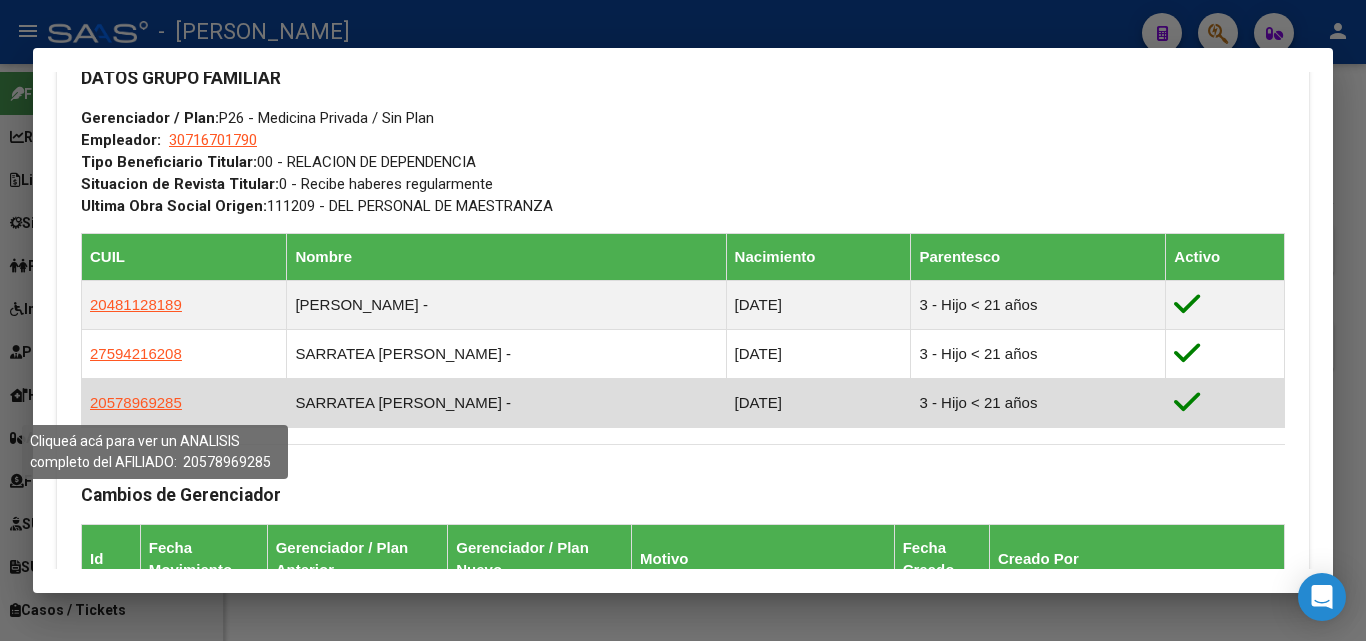 click on "20578969285" at bounding box center [136, 402] 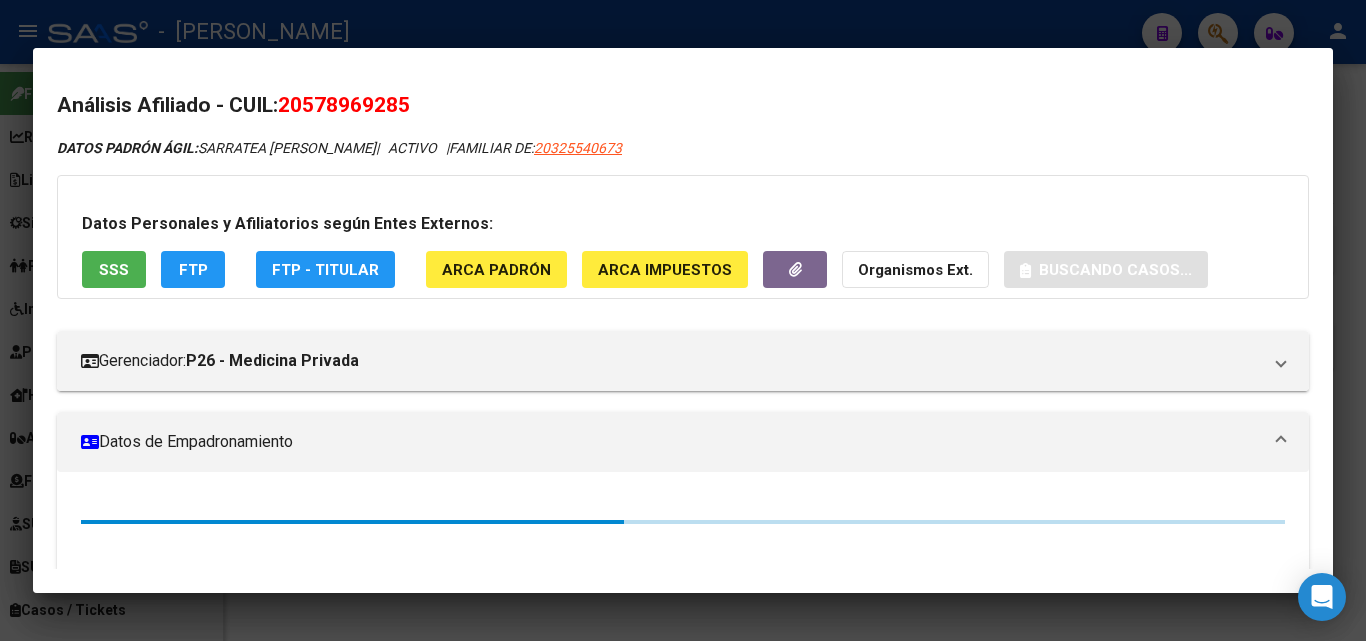 click on "ARCA Padrón" 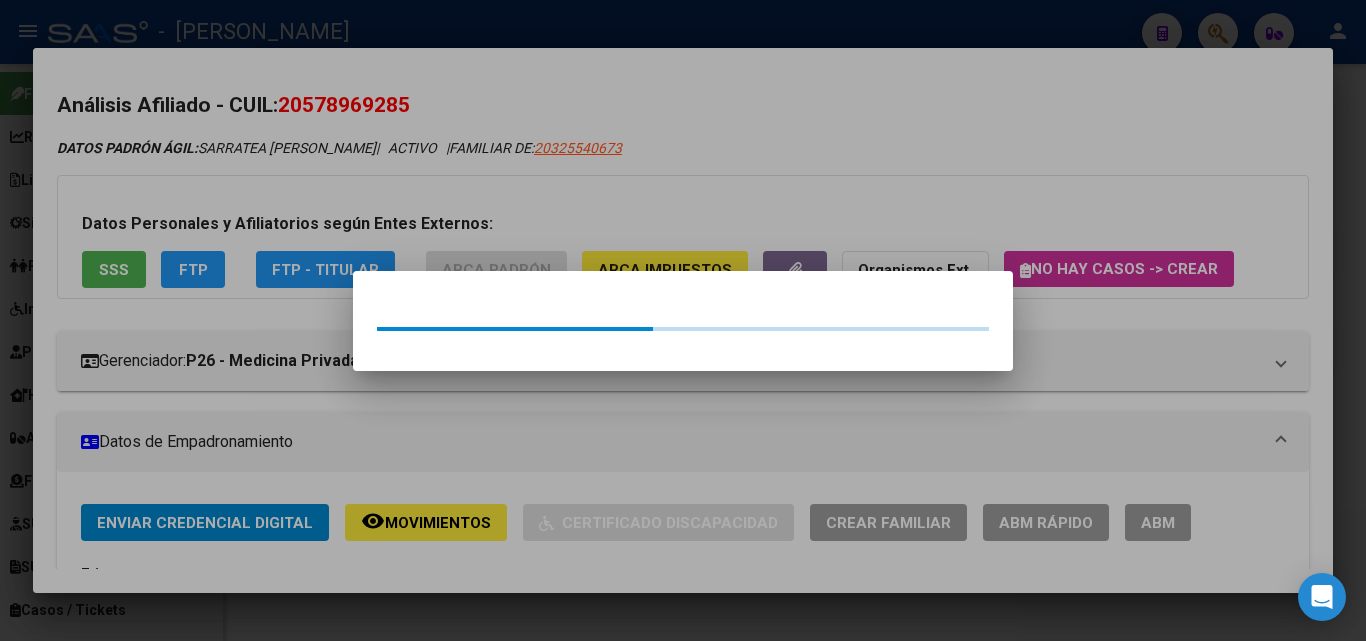 click at bounding box center [683, 320] 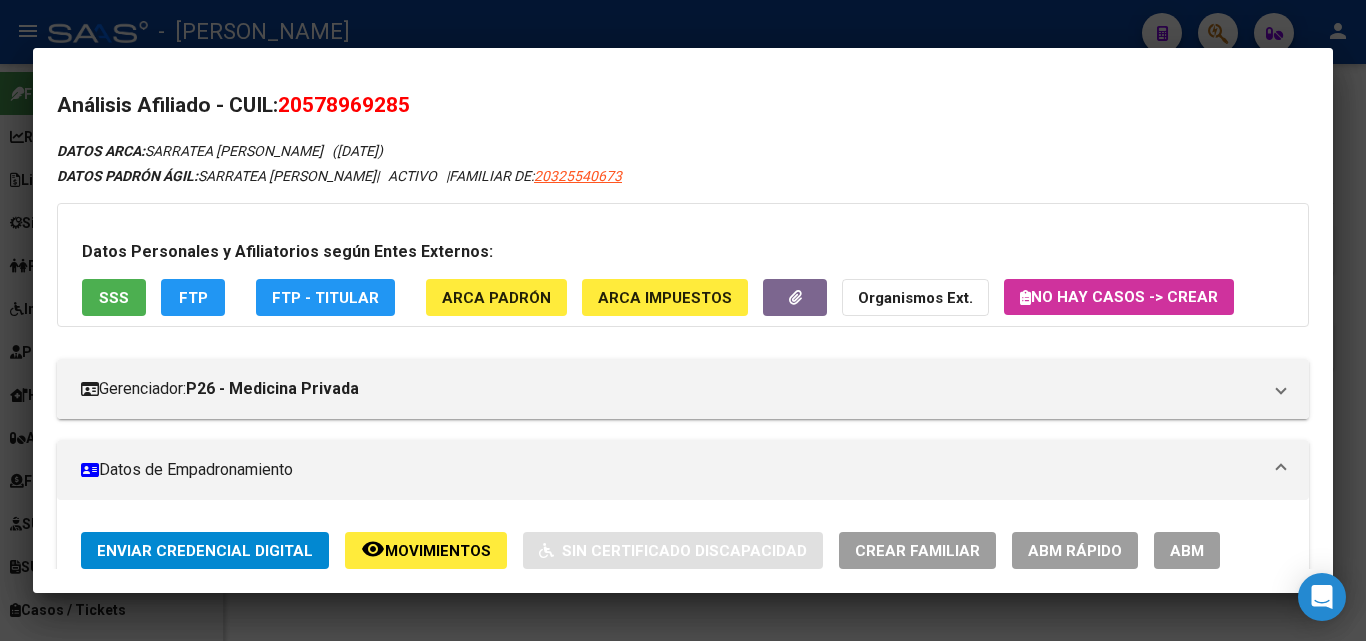 drag, startPoint x: 312, startPoint y: 108, endPoint x: 403, endPoint y: 105, distance: 91.04944 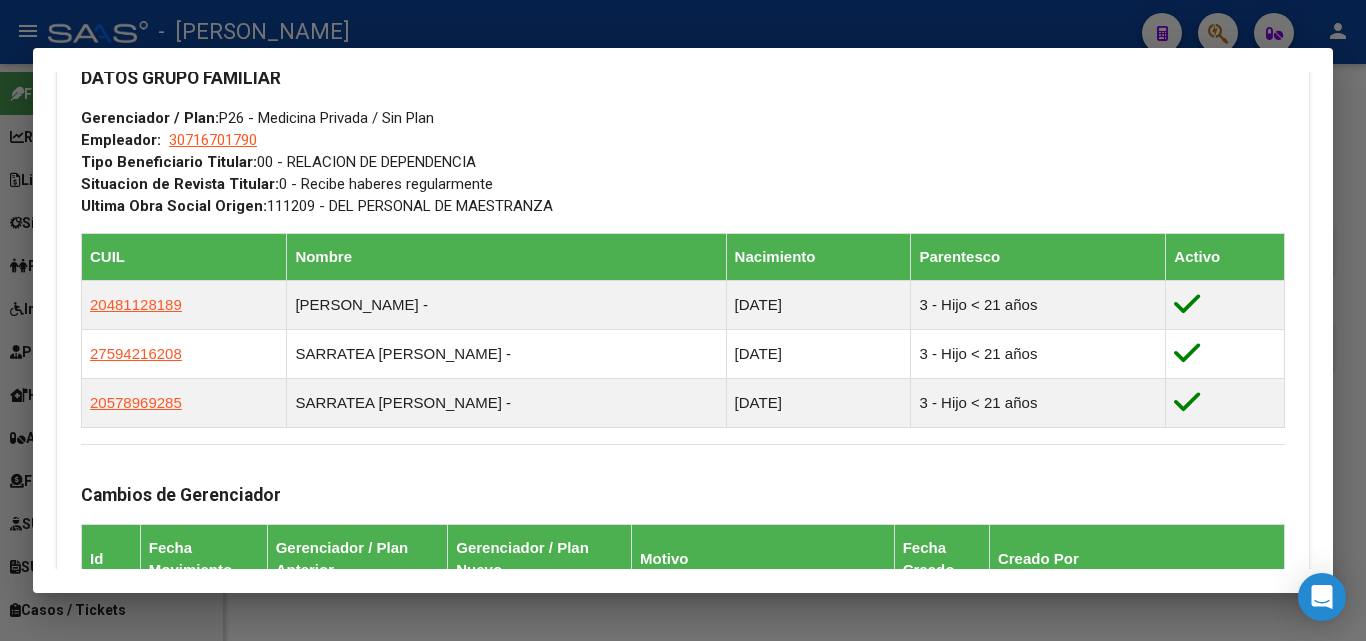 click at bounding box center [683, 320] 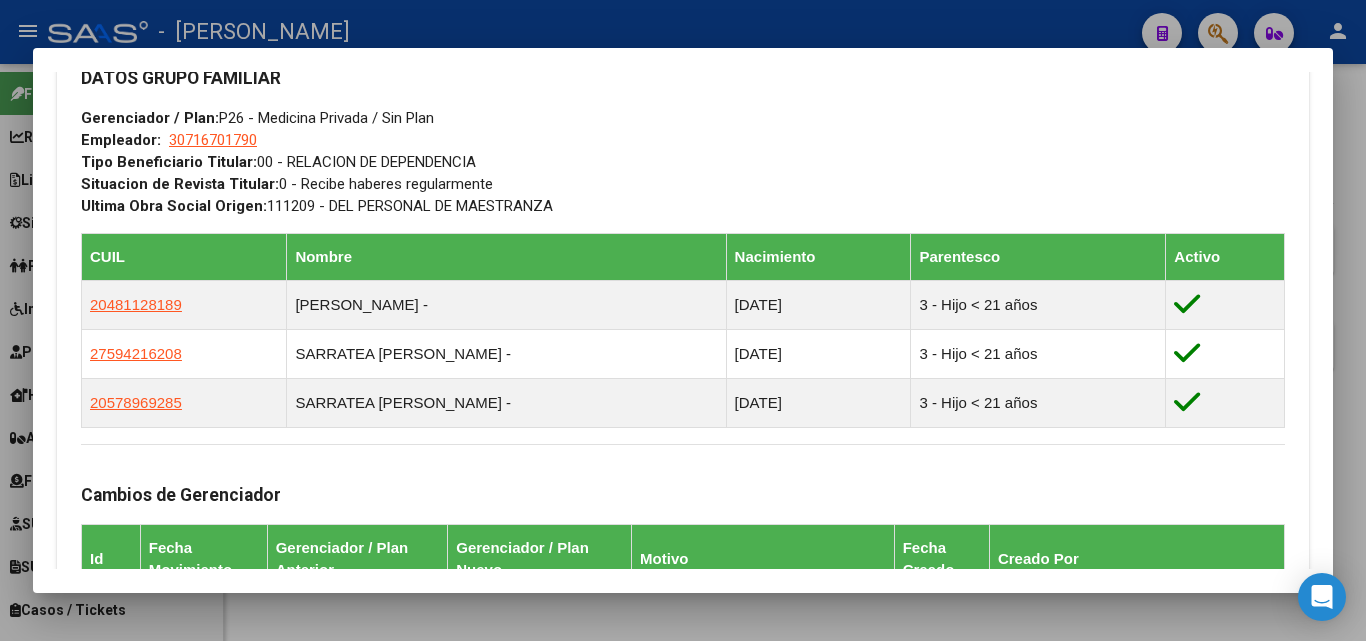 click on "20325540673" at bounding box center [672, 158] 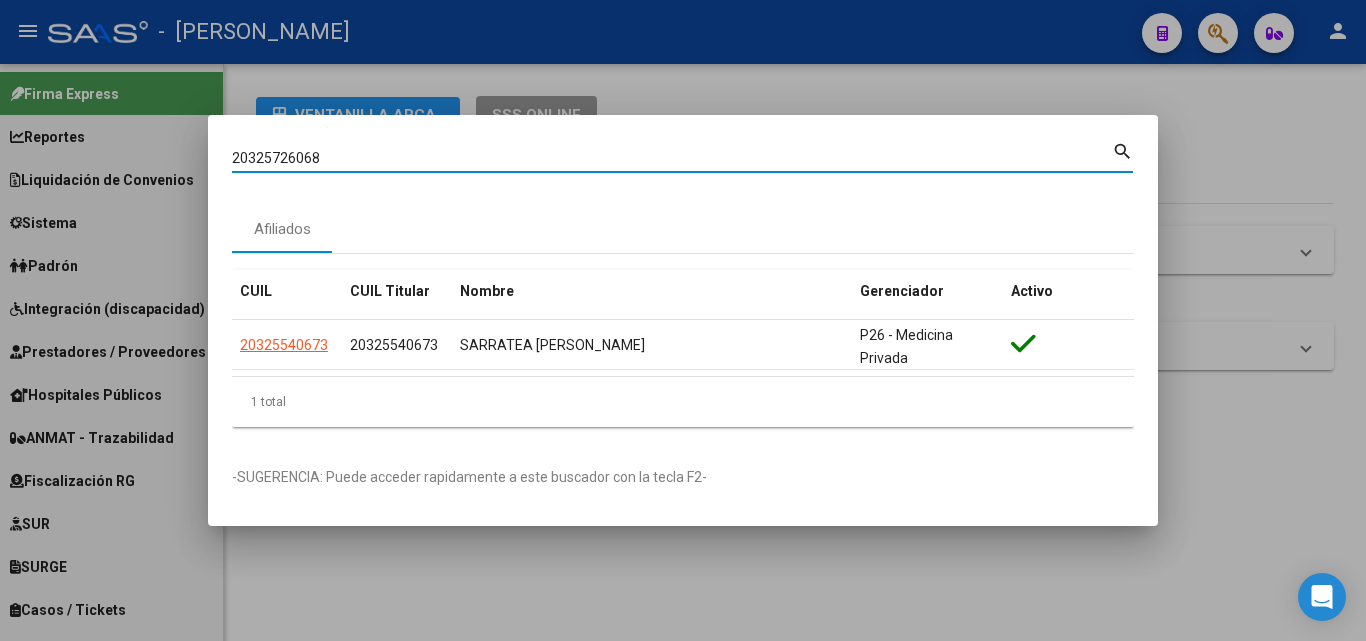 type on "20325726068" 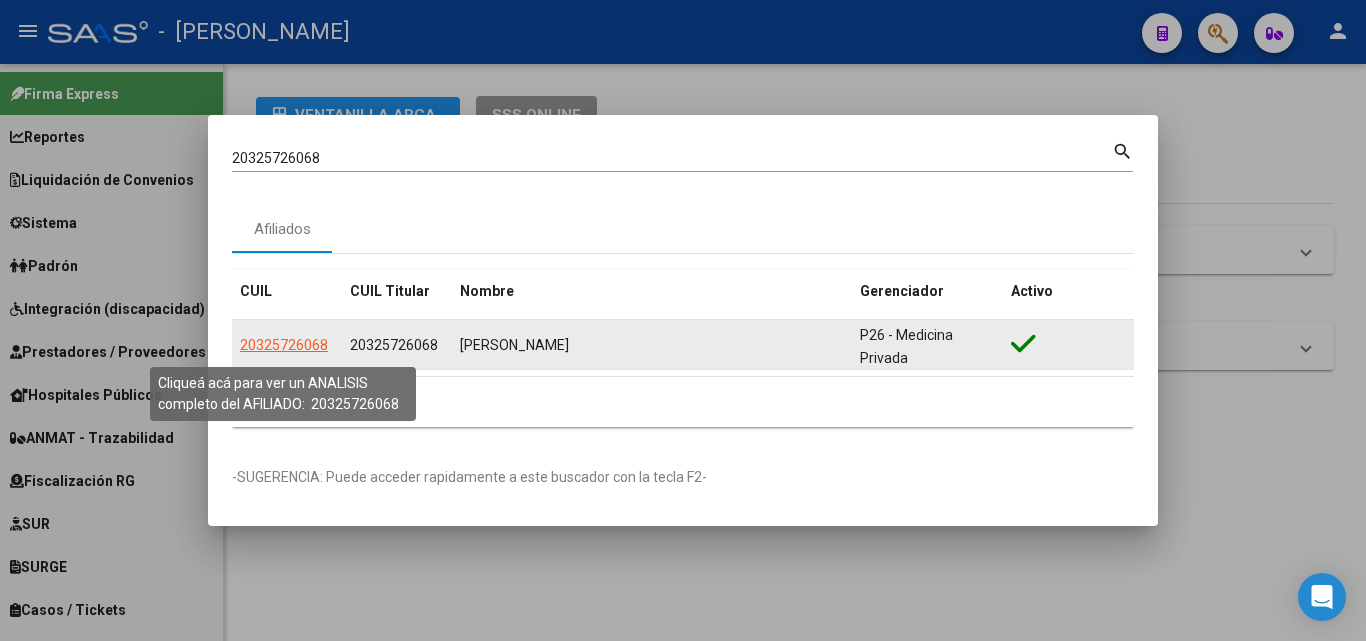 click on "20325726068" 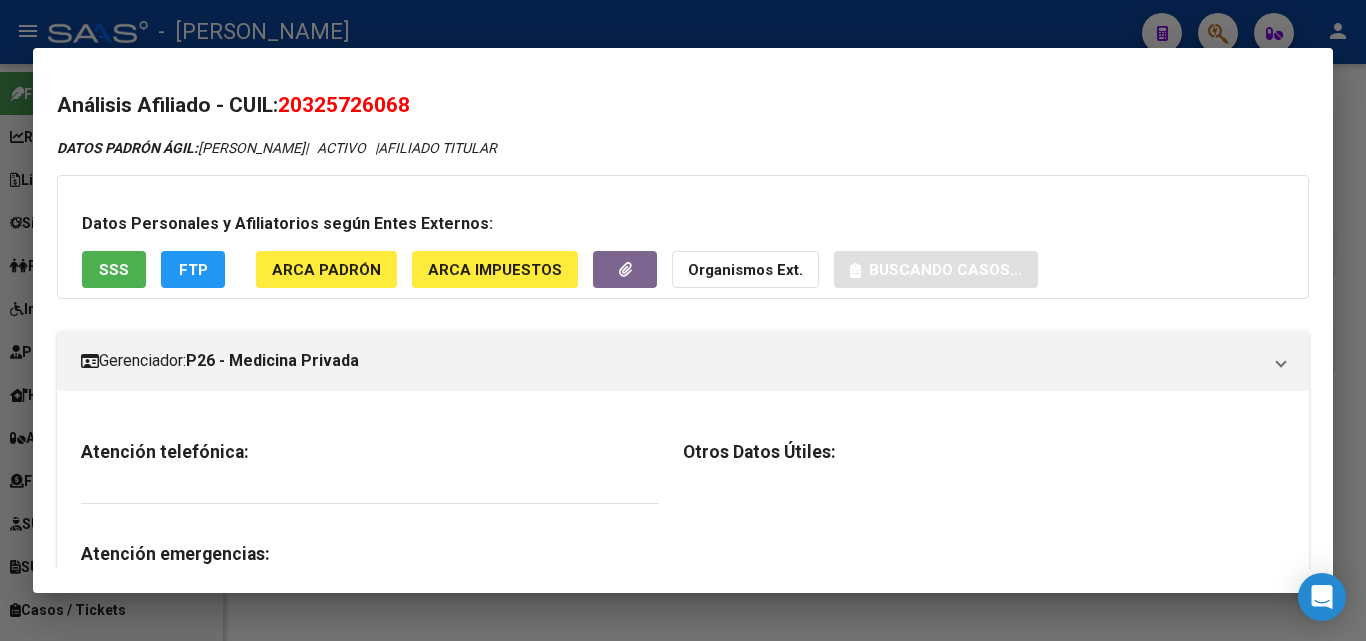 click on "ARCA Padrón" 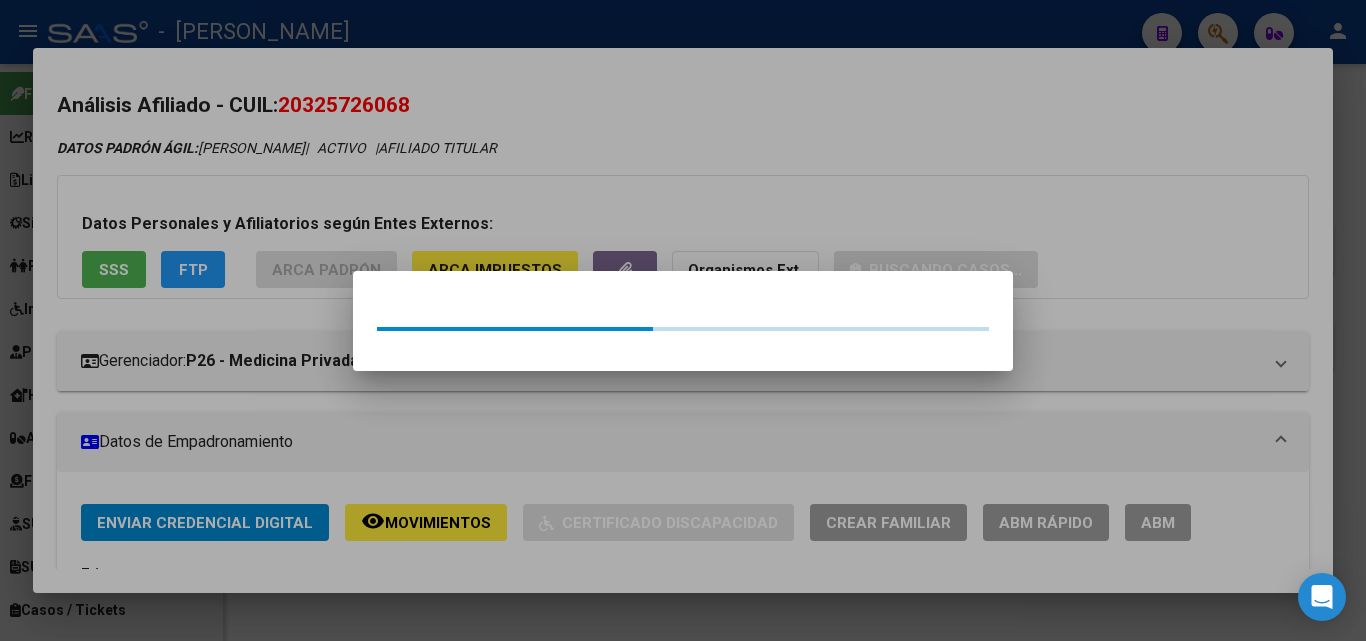 click at bounding box center (683, 320) 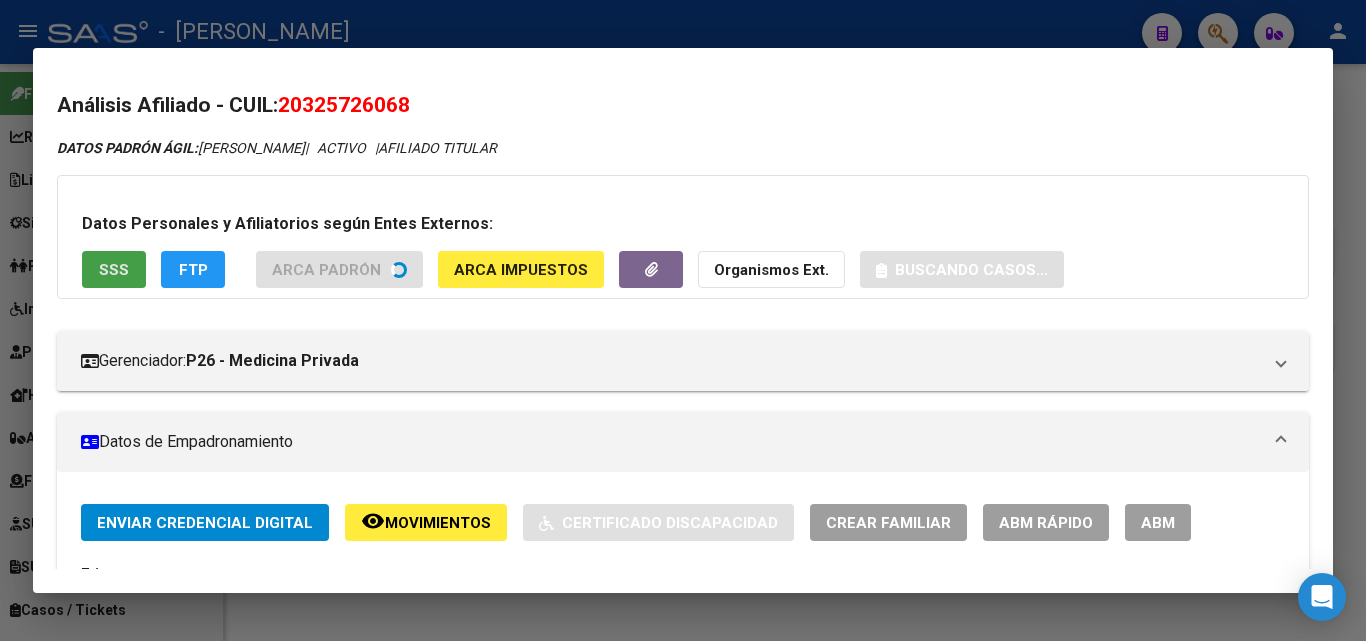 click on "SSS" at bounding box center [114, 269] 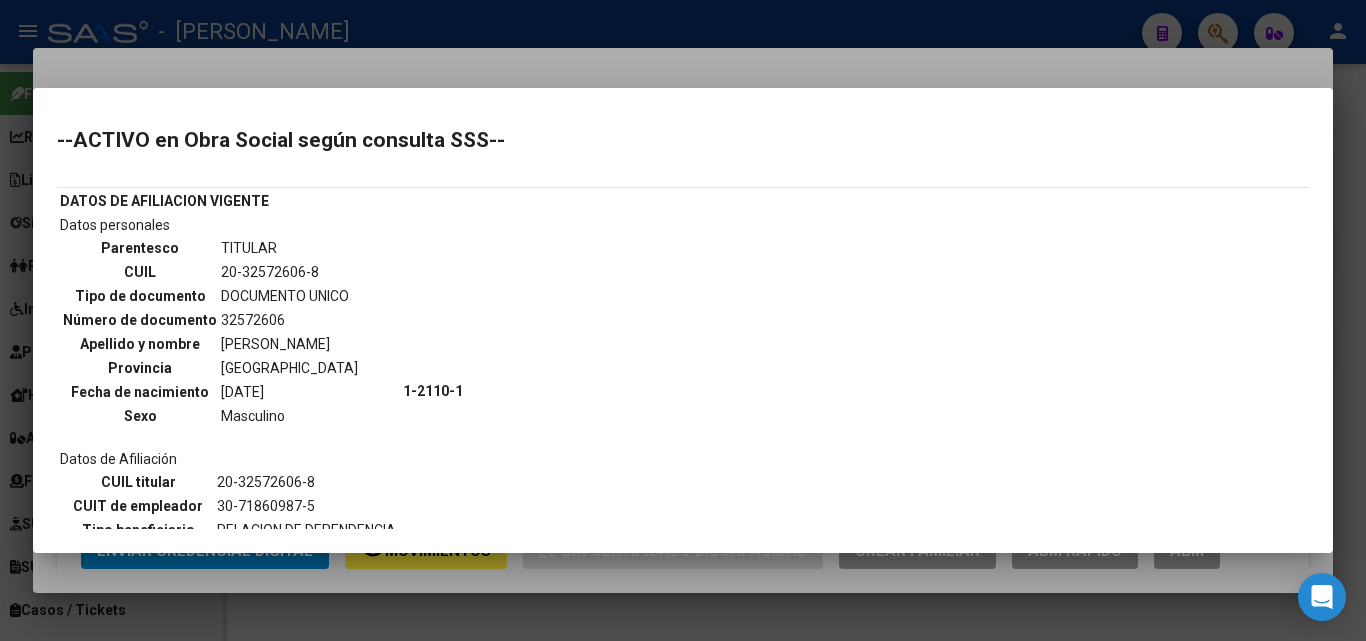 click on "--ACTIVO en Obra Social según consulta SSS--
DATOS DE AFILIACION VIGENTE
Datos personales
Parentesco
TITULAR
CUIL
20-32572606-8
Tipo de documento
DOCUMENTO UNICO
Número de documento
32572606
Apellido y nombre
PERALTA SERGIO HERNAN
Provincia
BUENOS AIRES
Fecha de nacimiento
12-07-1986
Sexo
Masculino
Datos de Afiliación
CUIL titular
20-32572606-8
CUIT de empleador
30-71860987-5
Tipo beneficiario
RELACION DE DEPENDENCIA
Código de Obra Social
1-2110-1
Denominación Obra Social
Fecha Alta Obra Social
01-12-2024
Tipo Beneficiario Declarado
RELACION DE DEPENDENCIA (DDJJ SIJP)
Ultimo Período Declarado
04-2025
CUIT DDJJ" at bounding box center (683, 320) 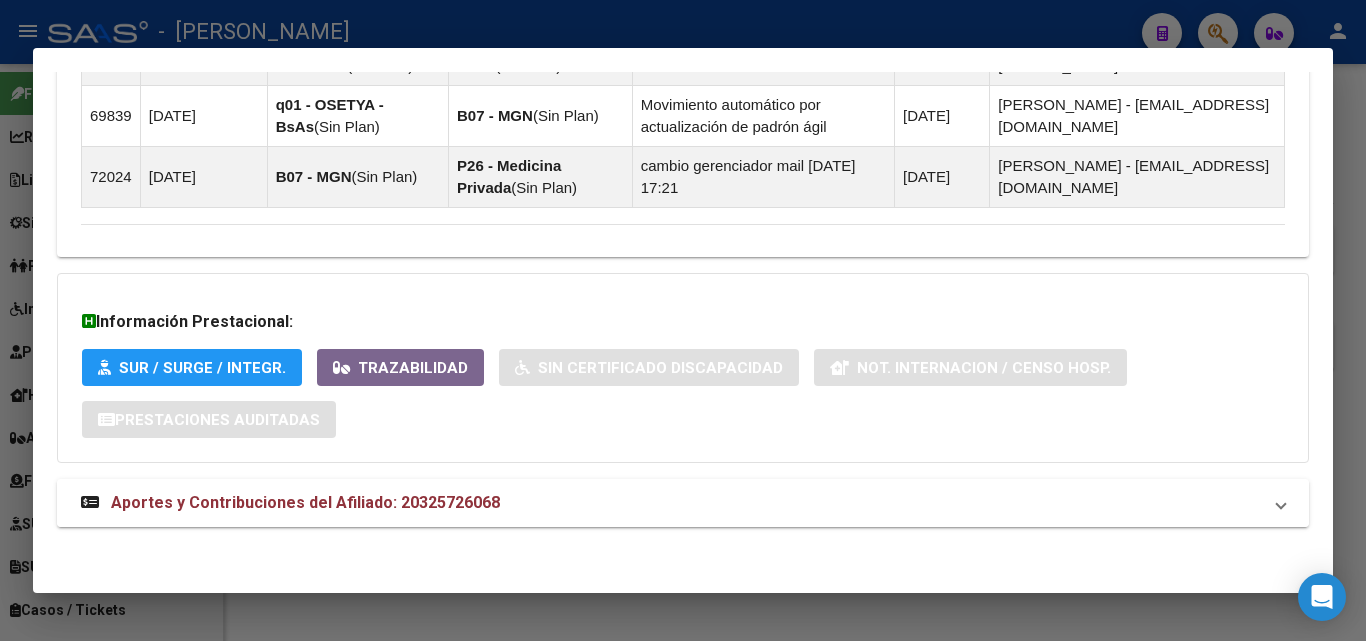 click on "Aportes y Contribuciones del Afiliado: 20325726068" at bounding box center [305, 502] 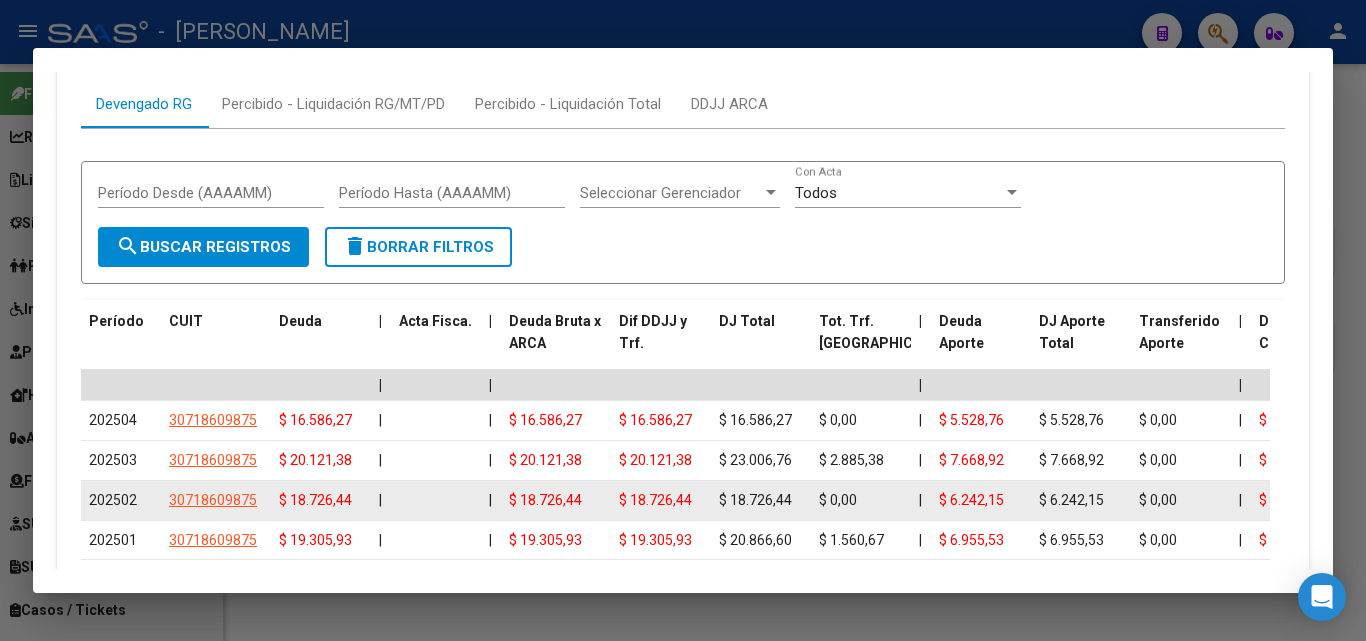 scroll, scrollTop: 1921, scrollLeft: 0, axis: vertical 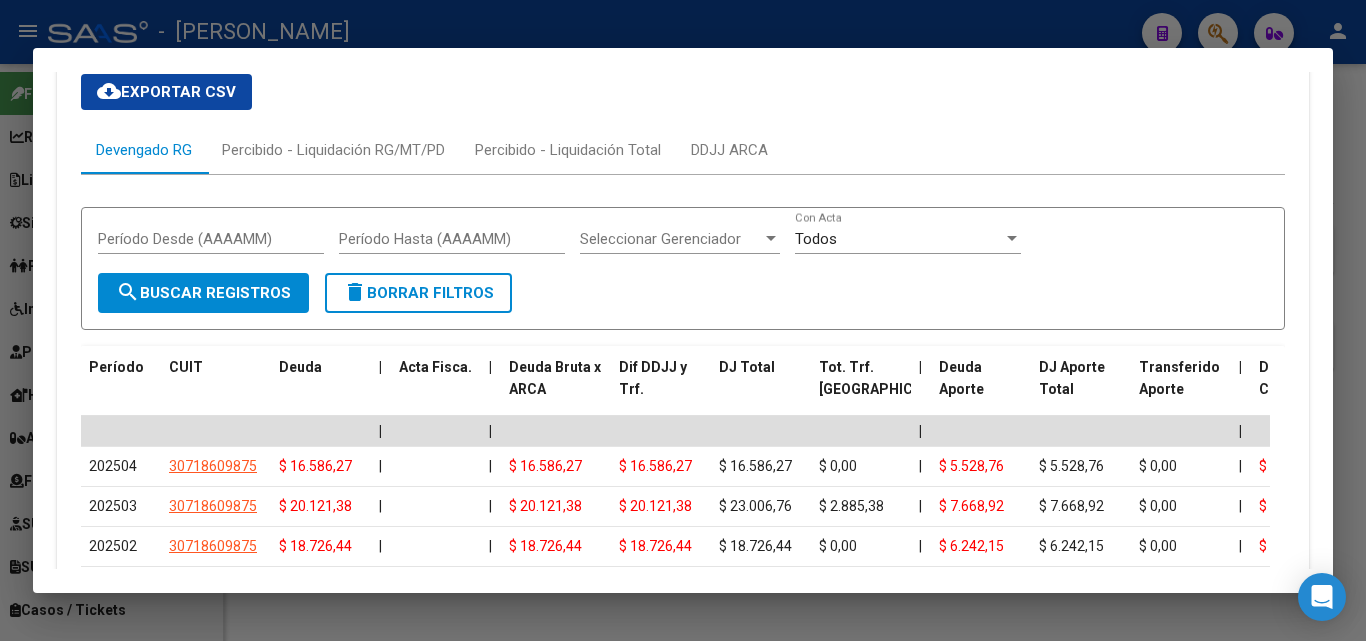 click at bounding box center [683, 320] 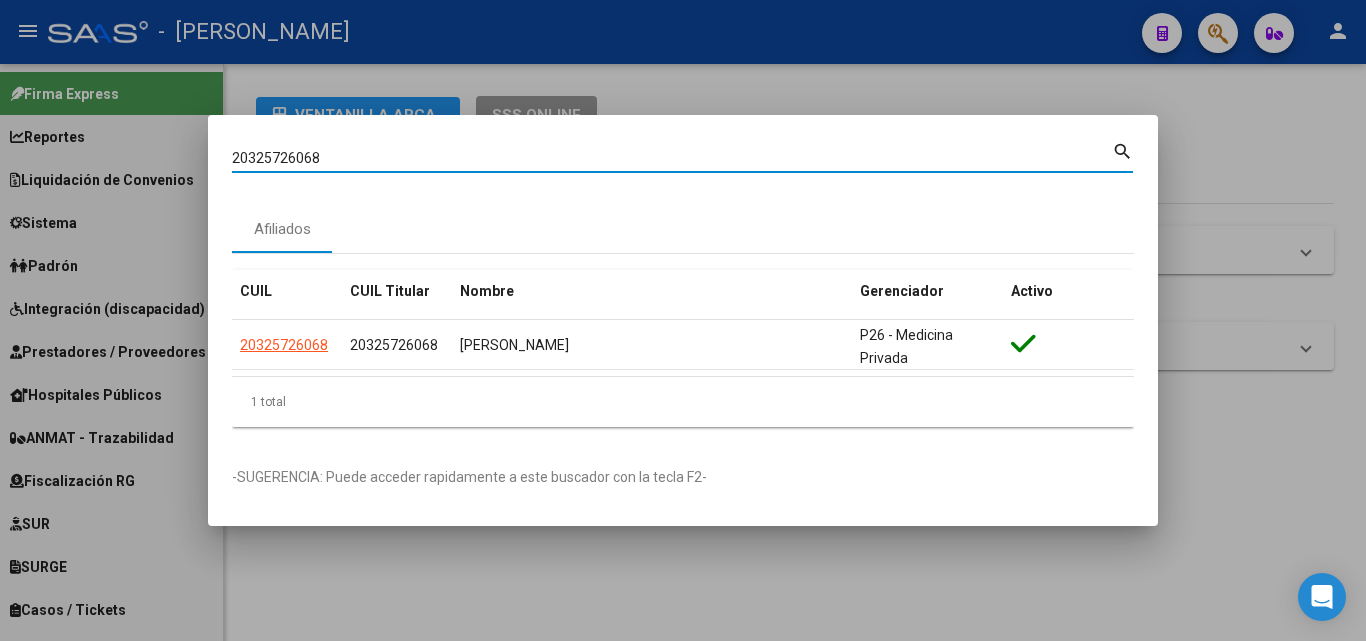 click on "20325726068" at bounding box center (672, 158) 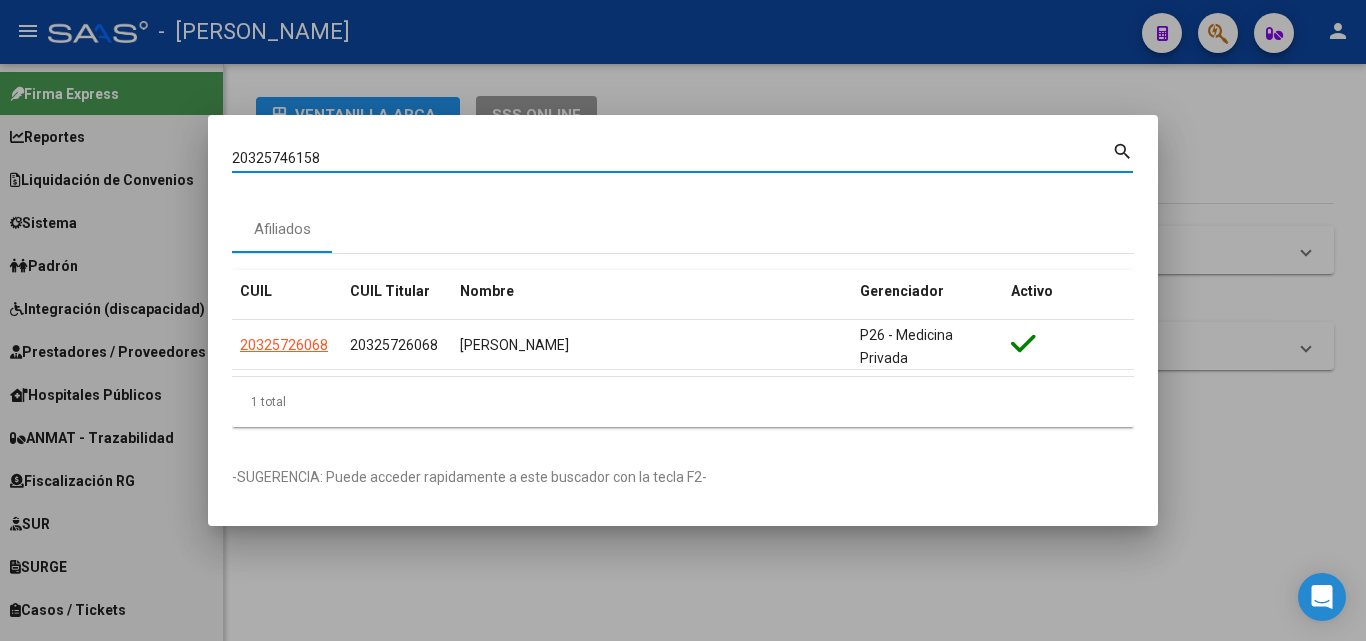 type on "20325746158" 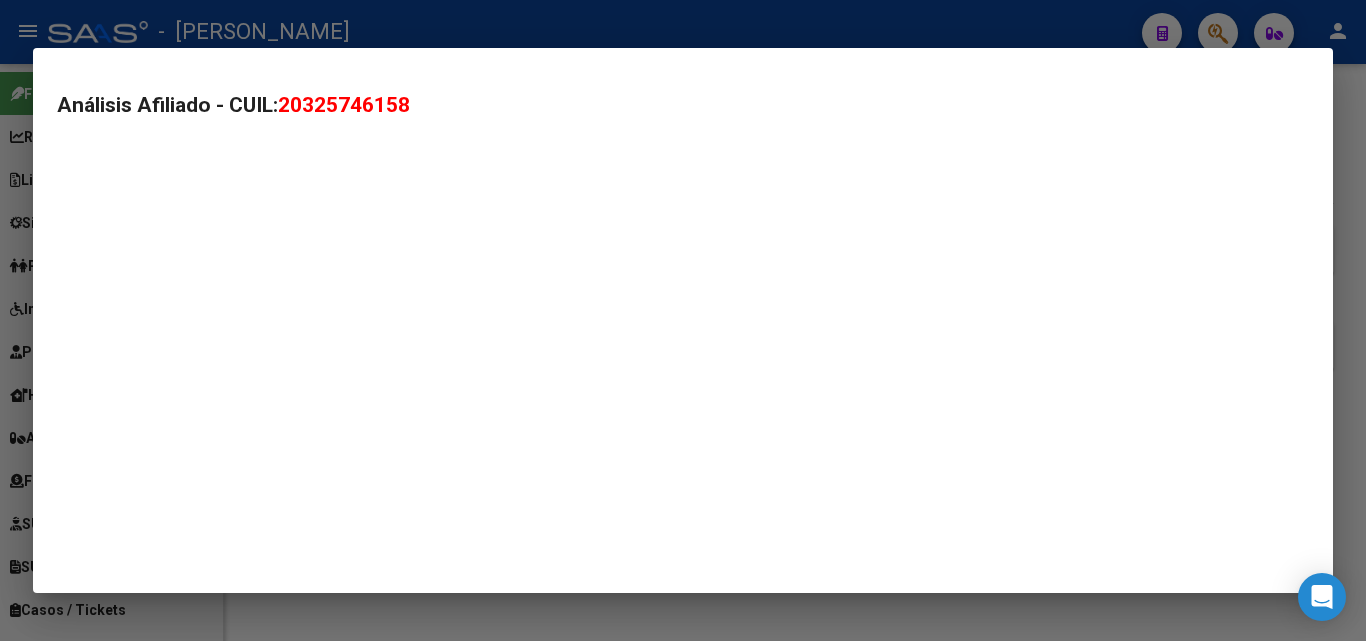 click on "Análisis Afiliado - CUIL:  20325746158" at bounding box center (683, 320) 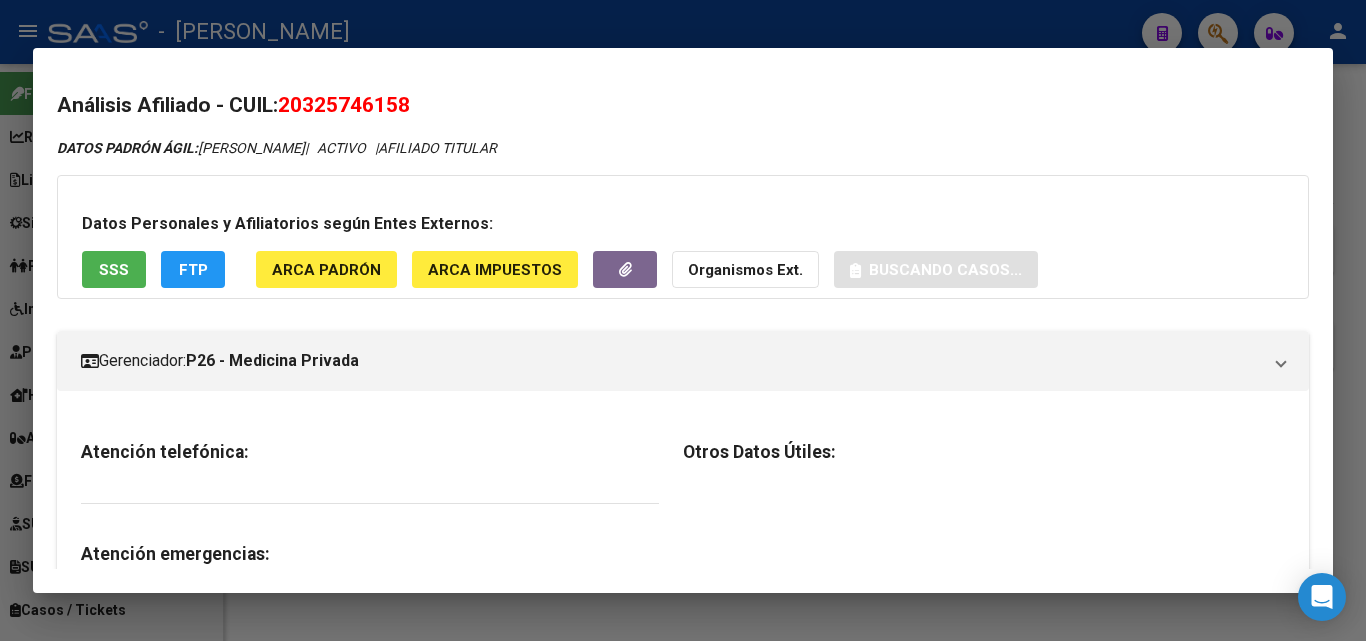 click on "ARCA Padrón" 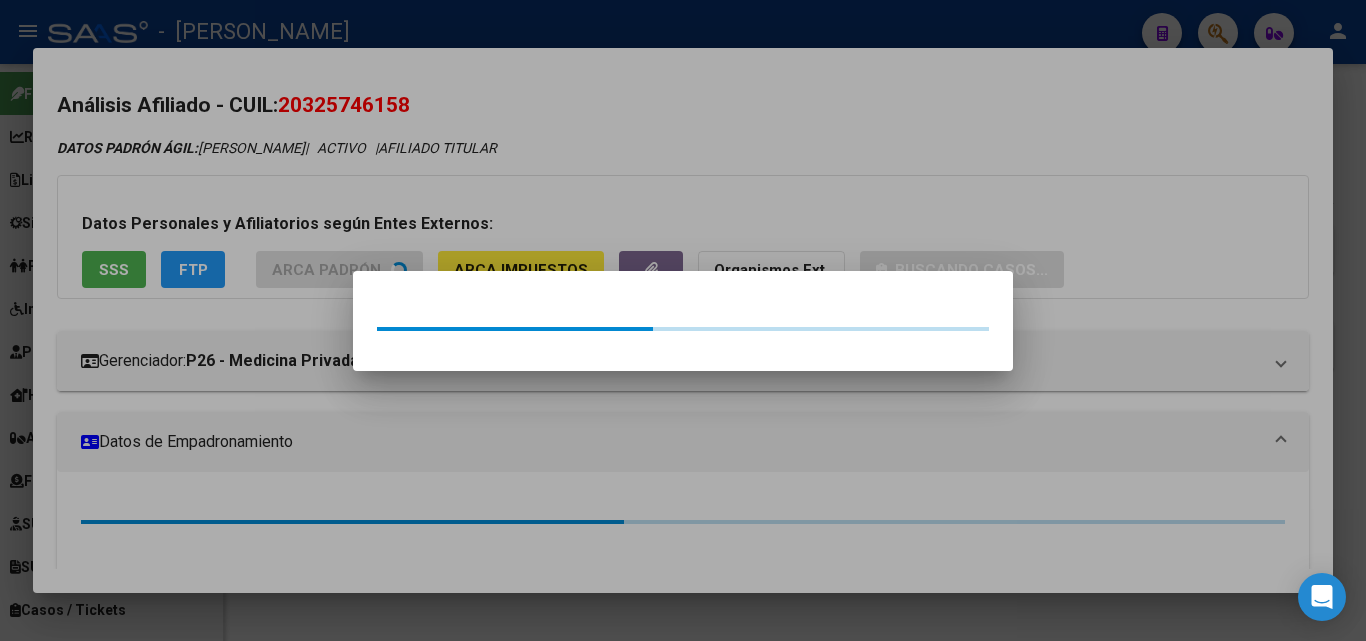 click at bounding box center [683, 320] 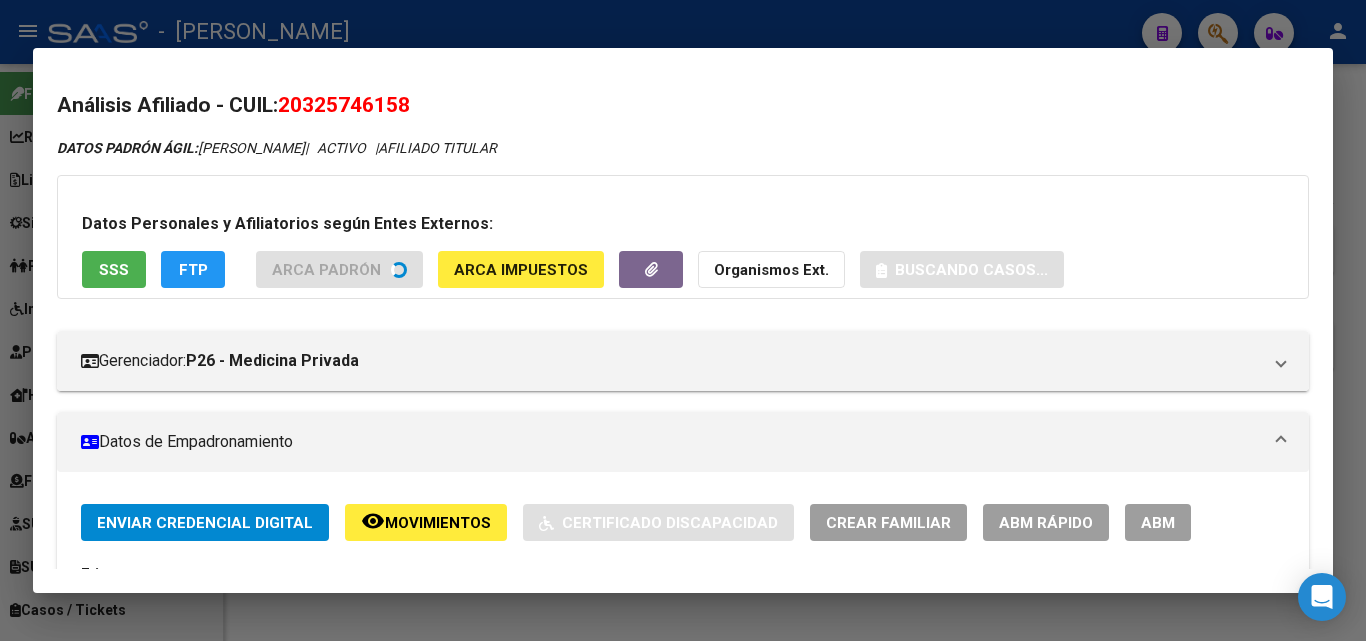 click on "SSS" at bounding box center [114, 269] 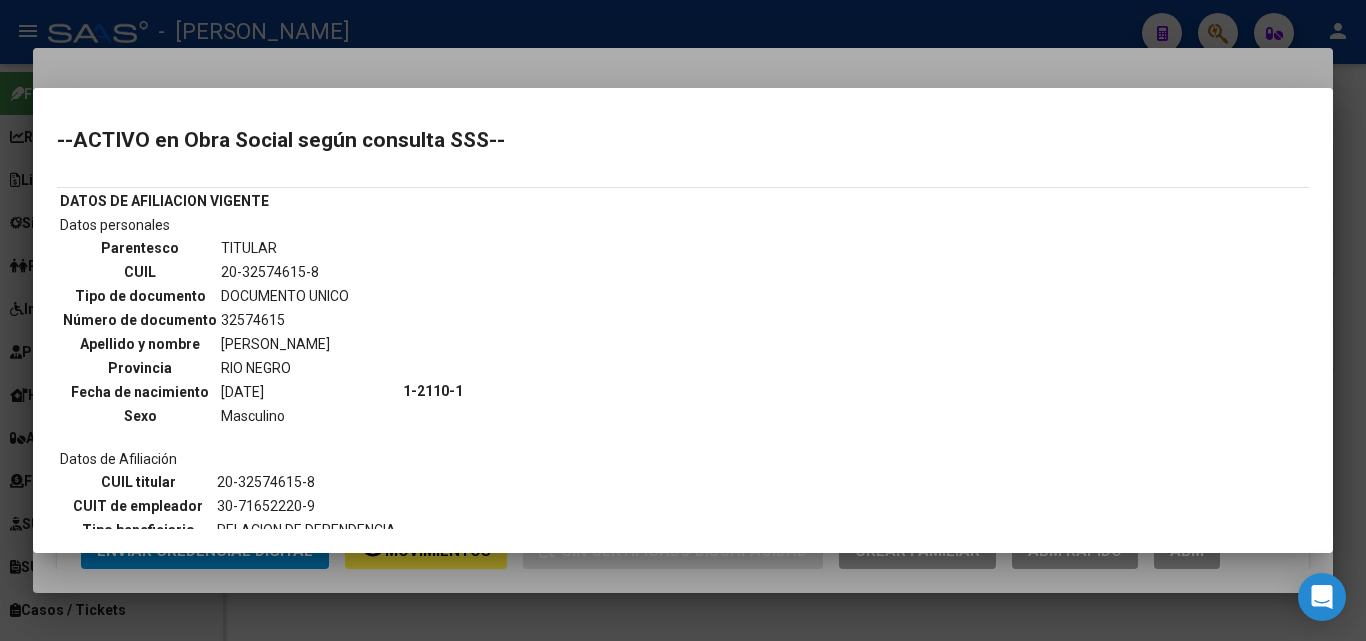 click at bounding box center (683, 320) 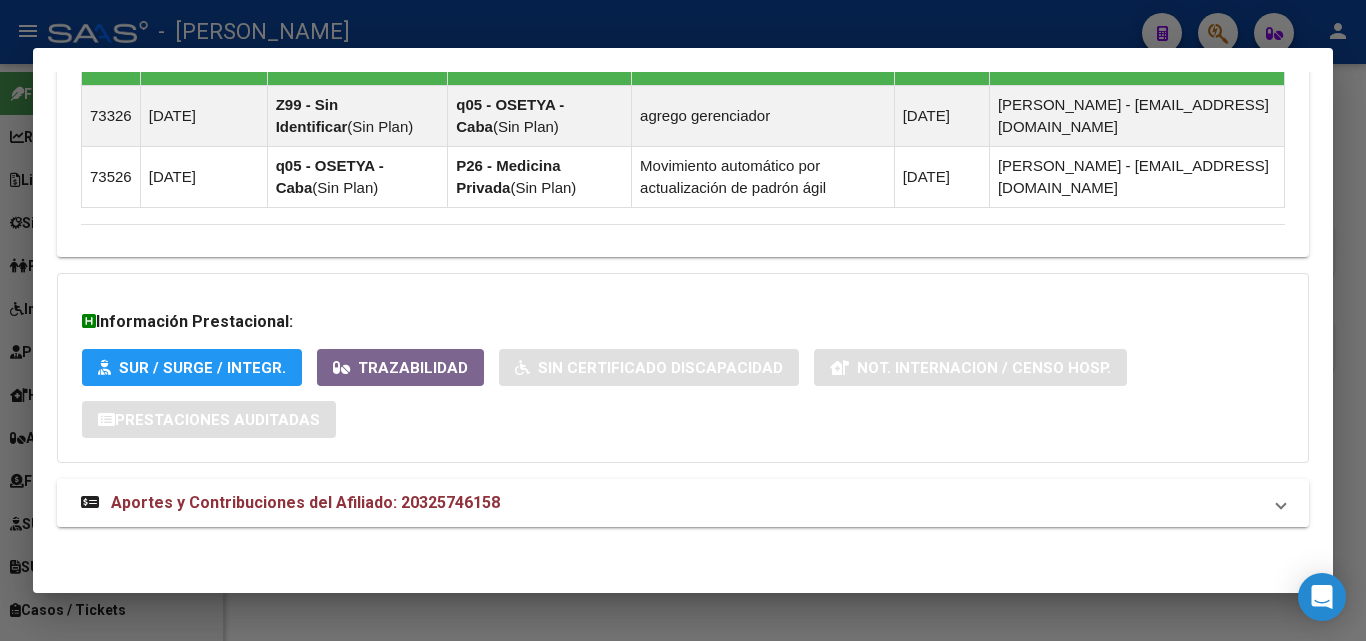 click on "Aportes y Contribuciones del Afiliado: 20325746158" at bounding box center [305, 502] 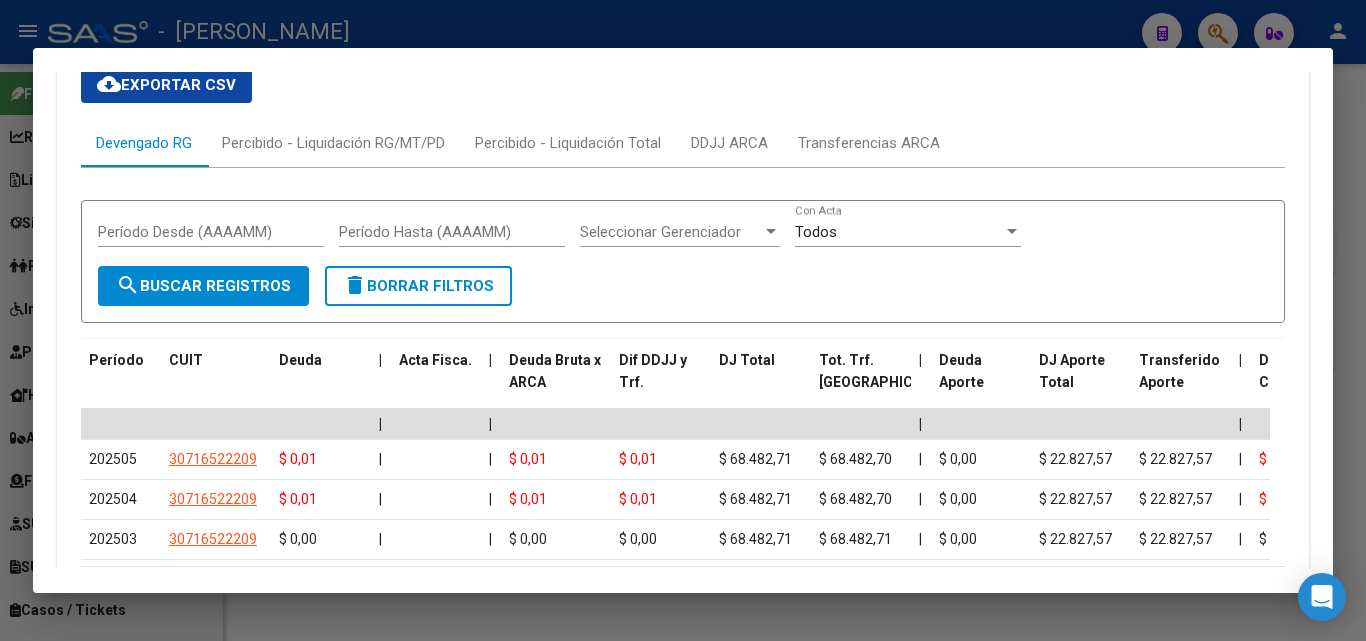 scroll, scrollTop: 1960, scrollLeft: 0, axis: vertical 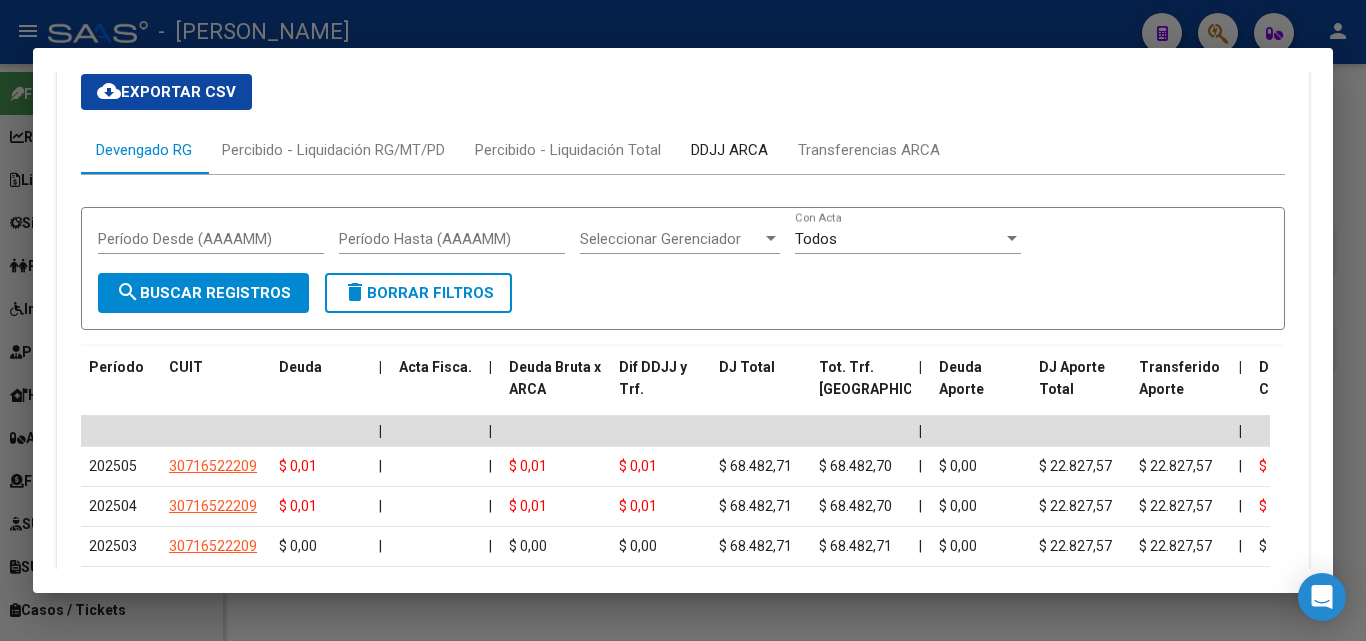 click on "DDJJ ARCA" at bounding box center (729, 150) 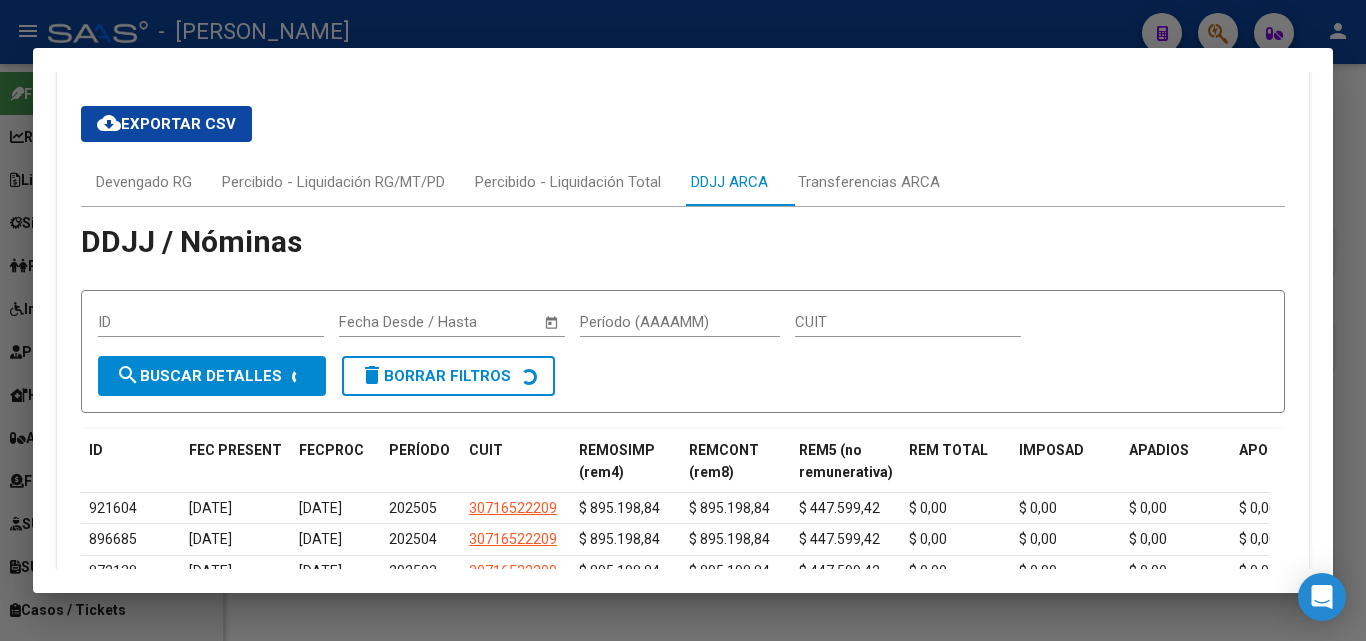 scroll, scrollTop: 1860, scrollLeft: 0, axis: vertical 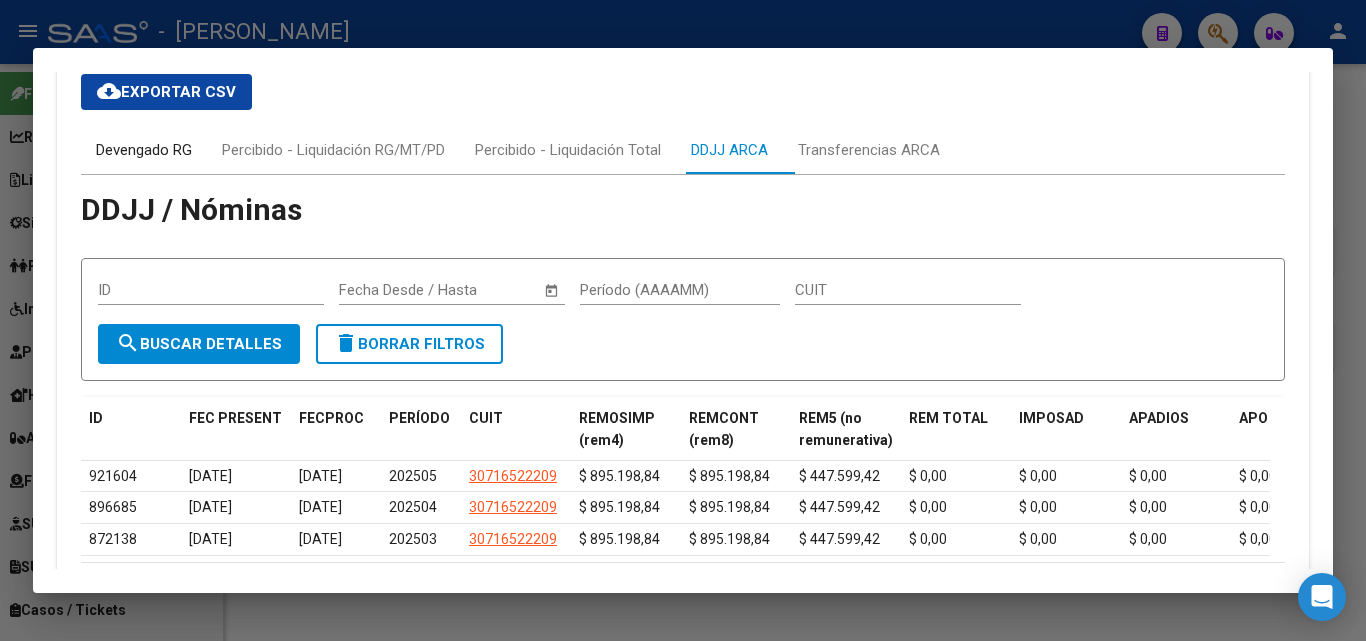 click on "Devengado RG" at bounding box center [144, 150] 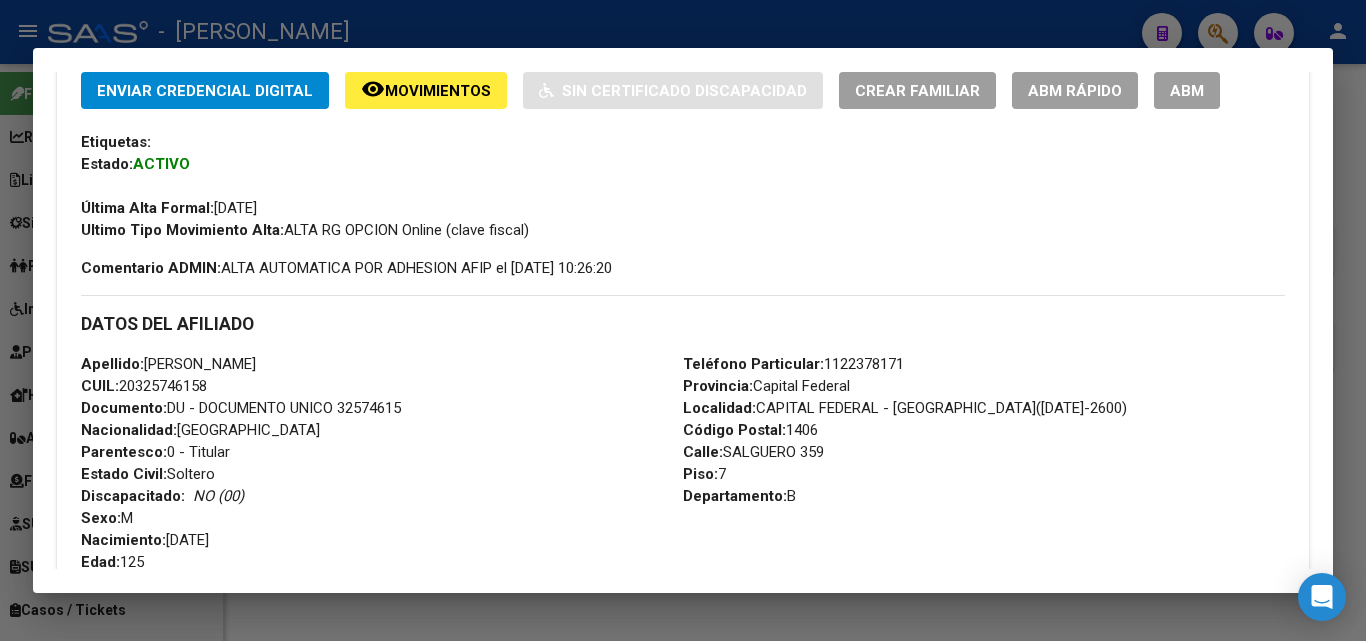 scroll, scrollTop: 60, scrollLeft: 0, axis: vertical 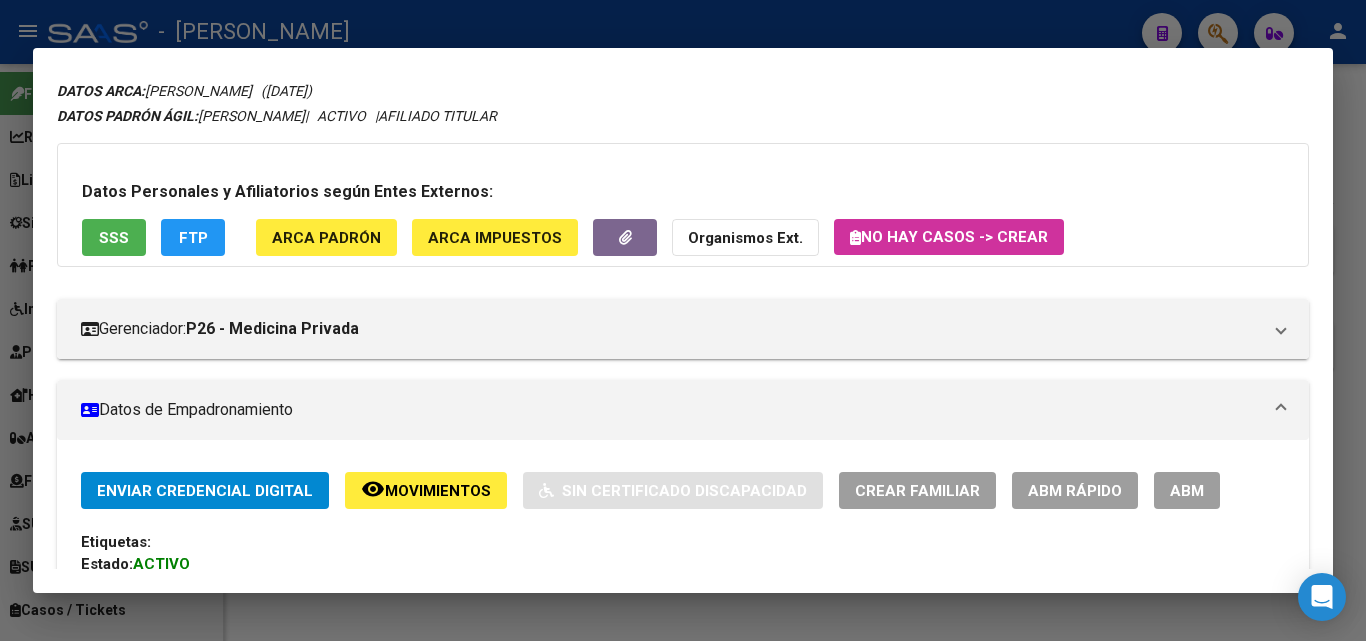 click on "ARCA Padrón" 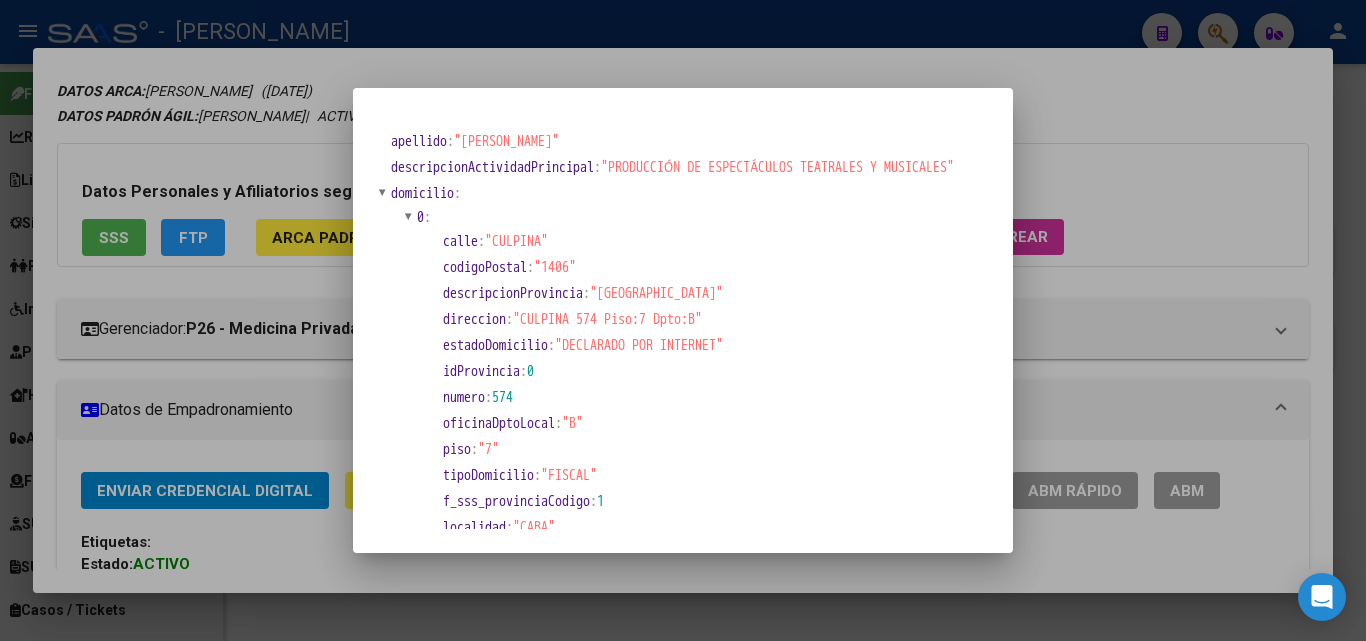 click at bounding box center [683, 320] 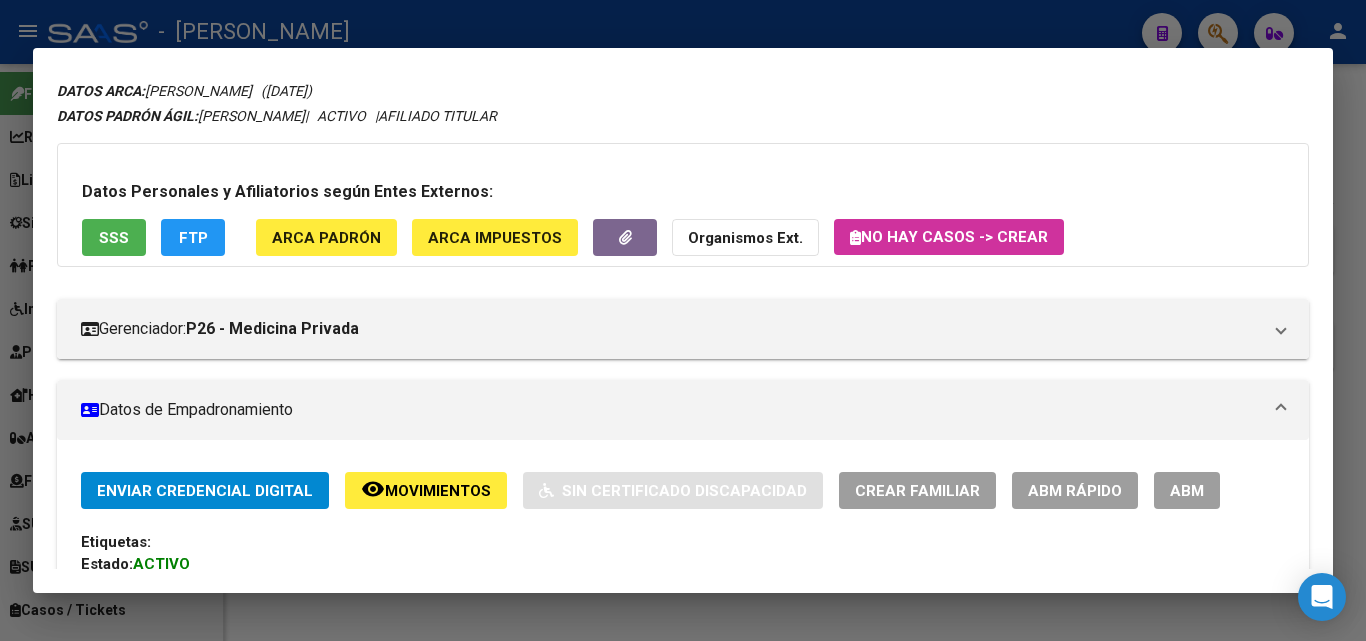 scroll, scrollTop: 360, scrollLeft: 0, axis: vertical 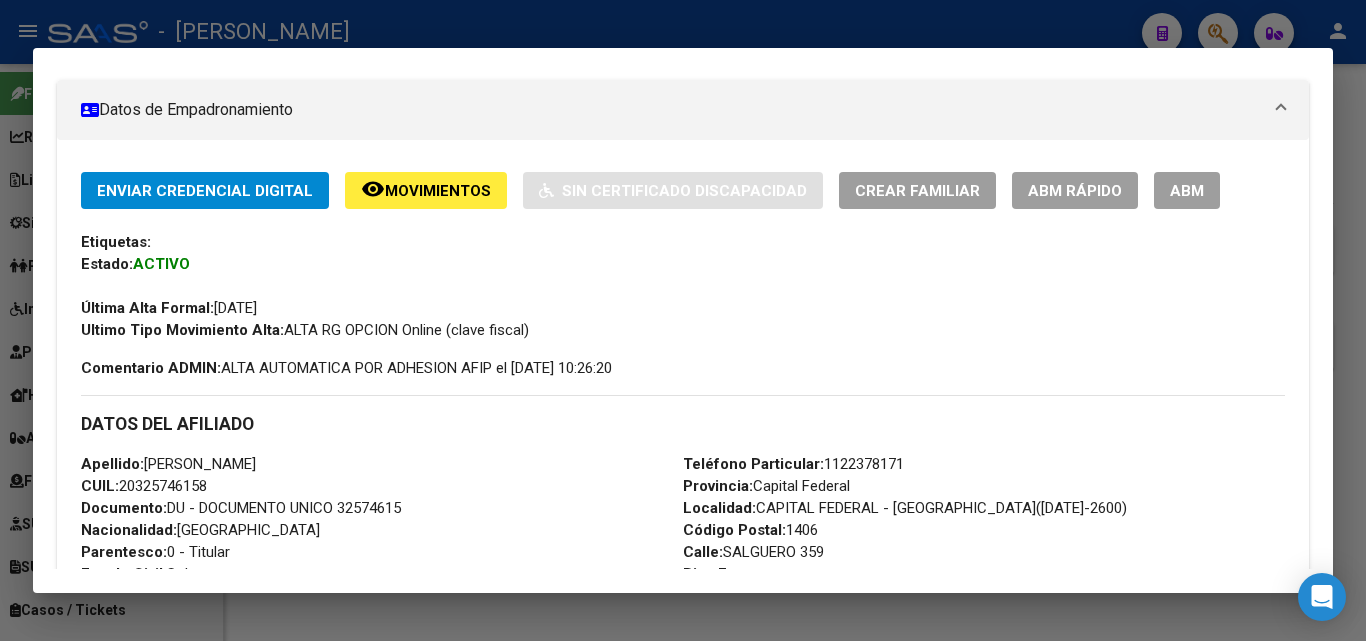 click on "Documento:  DU - DOCUMENTO UNICO 32574615" at bounding box center (241, 508) 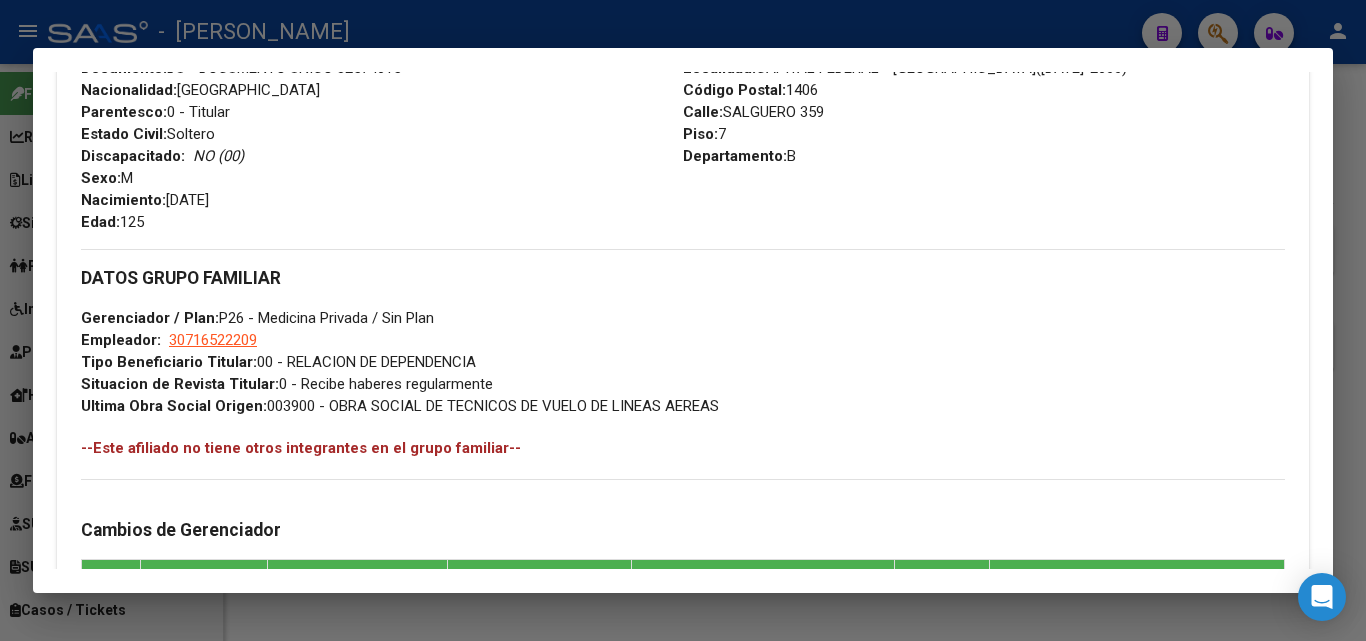 scroll, scrollTop: 900, scrollLeft: 0, axis: vertical 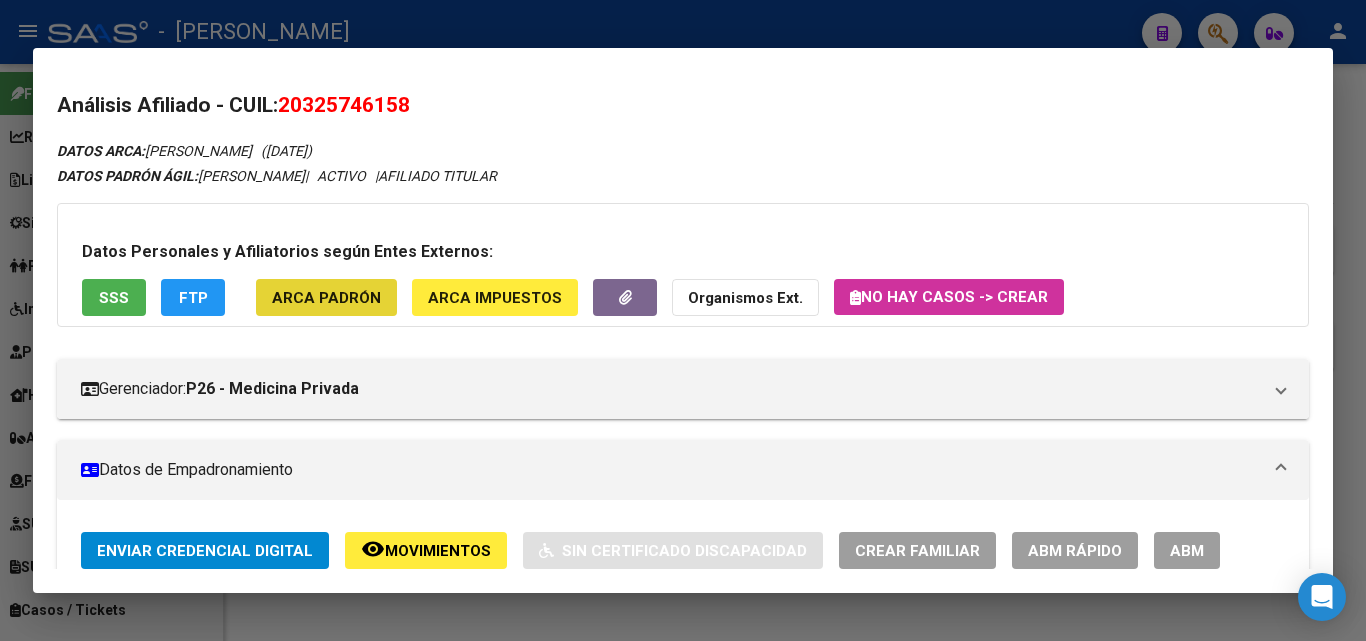 click on "ARCA Padrón" 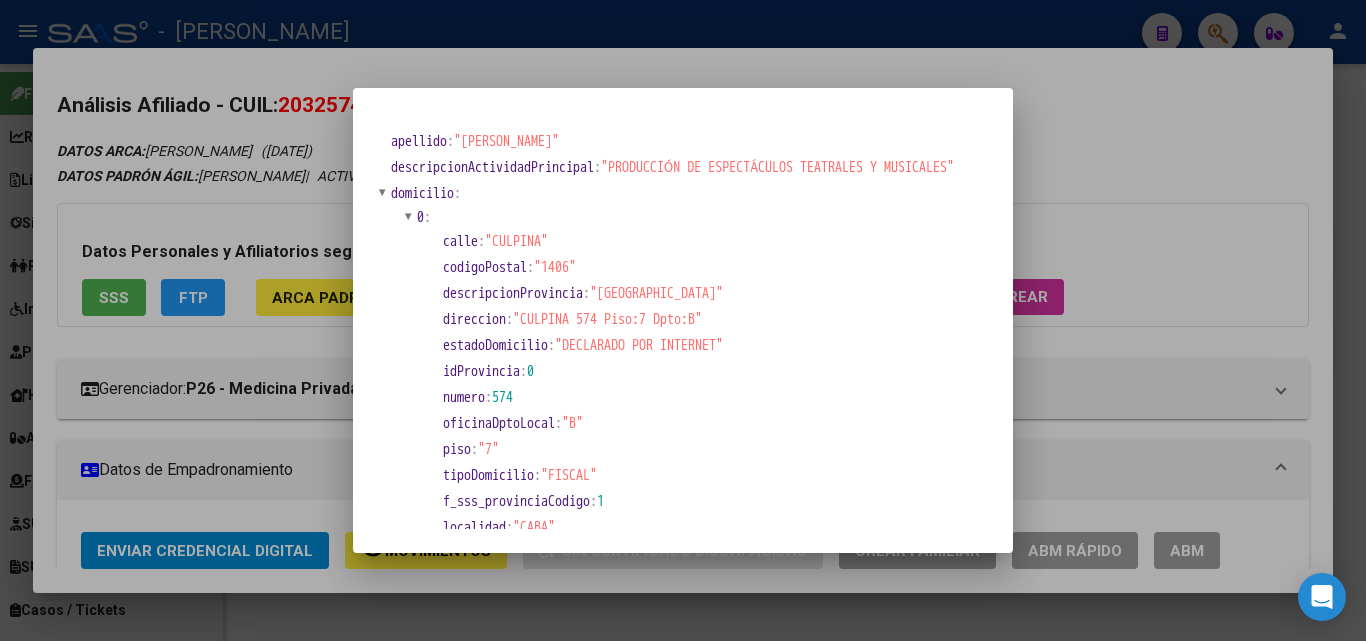 click at bounding box center [683, 320] 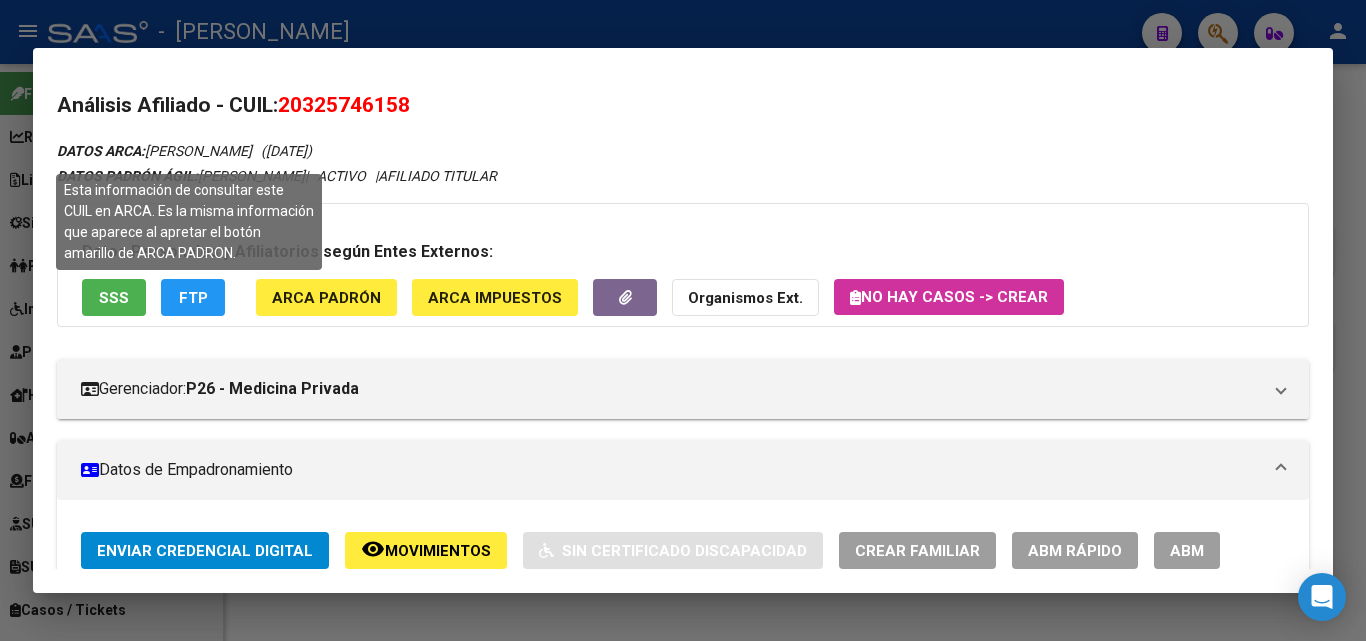 scroll, scrollTop: 300, scrollLeft: 0, axis: vertical 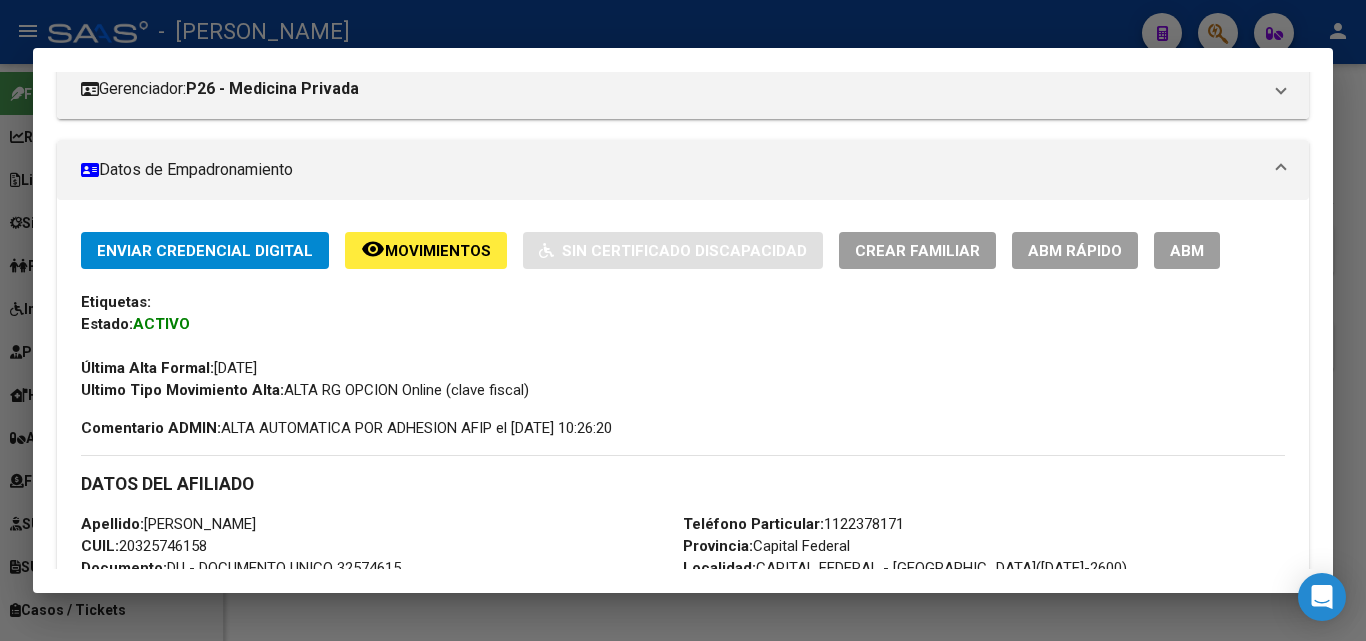 click on "Teléfono Particular:  1122378171" at bounding box center [793, 524] 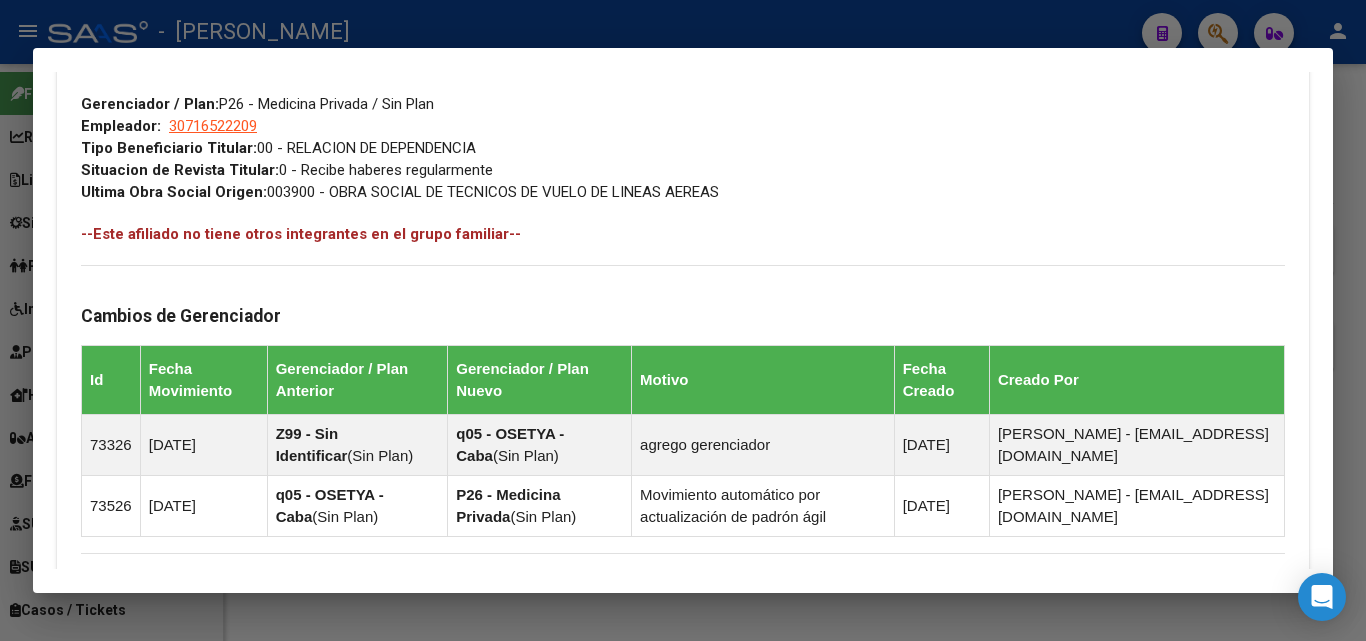 scroll, scrollTop: 1023, scrollLeft: 0, axis: vertical 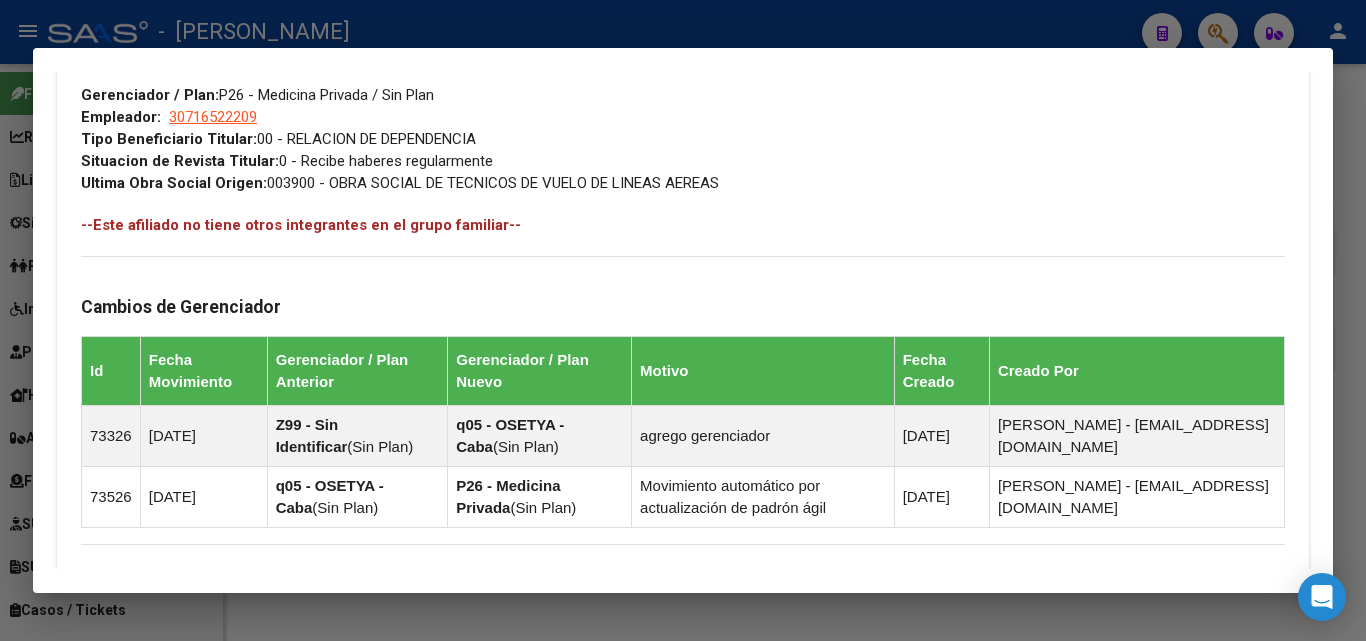 click on "Tipo Beneficiario Titular:" at bounding box center [169, 139] 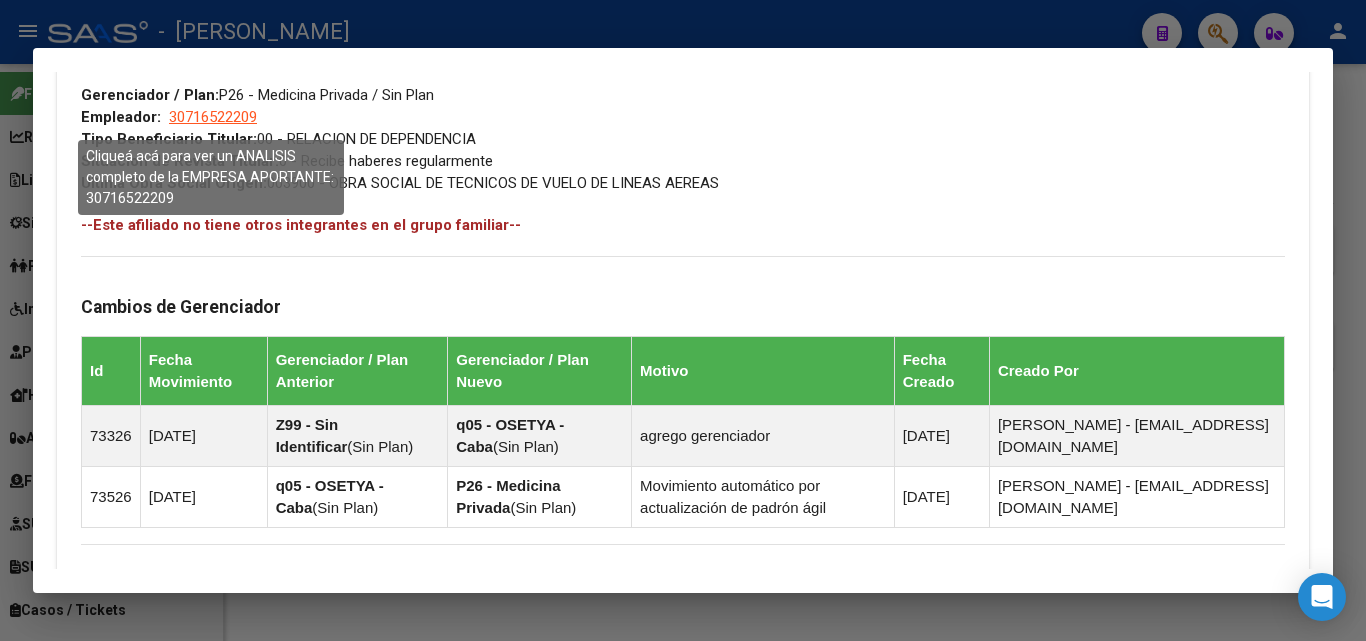 click on "30716522209" at bounding box center (213, 117) 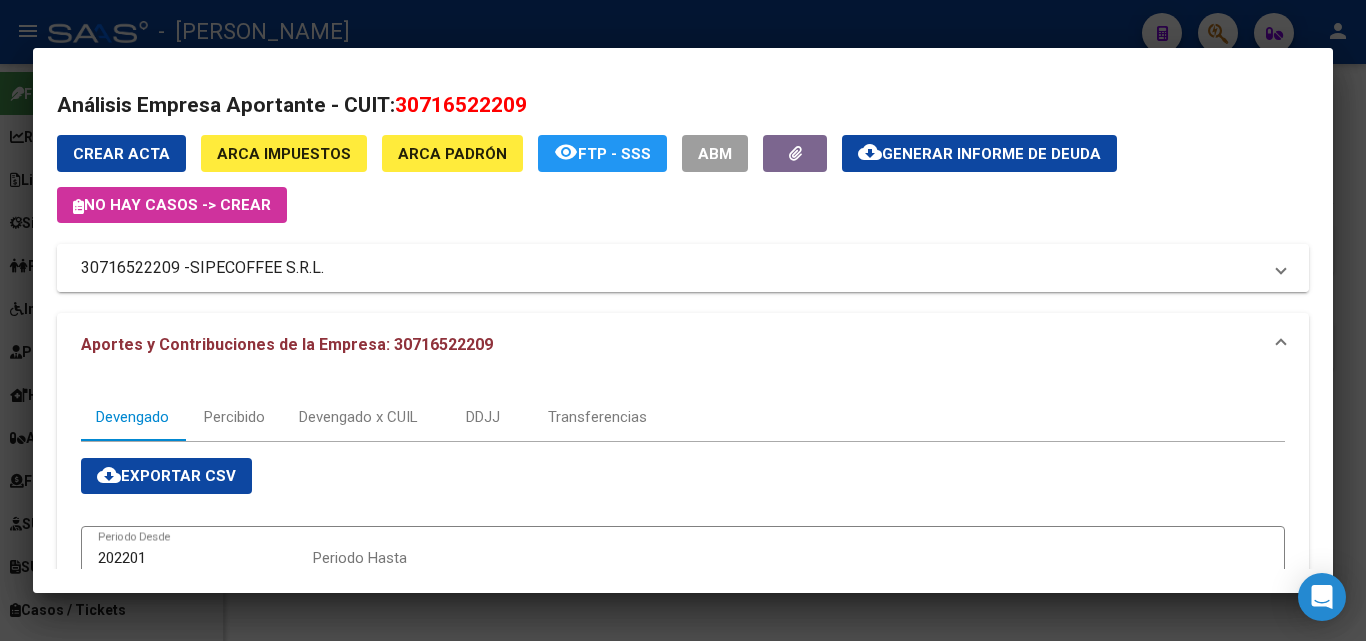 click on "SIPECOFFEE S.R.L." at bounding box center (257, 268) 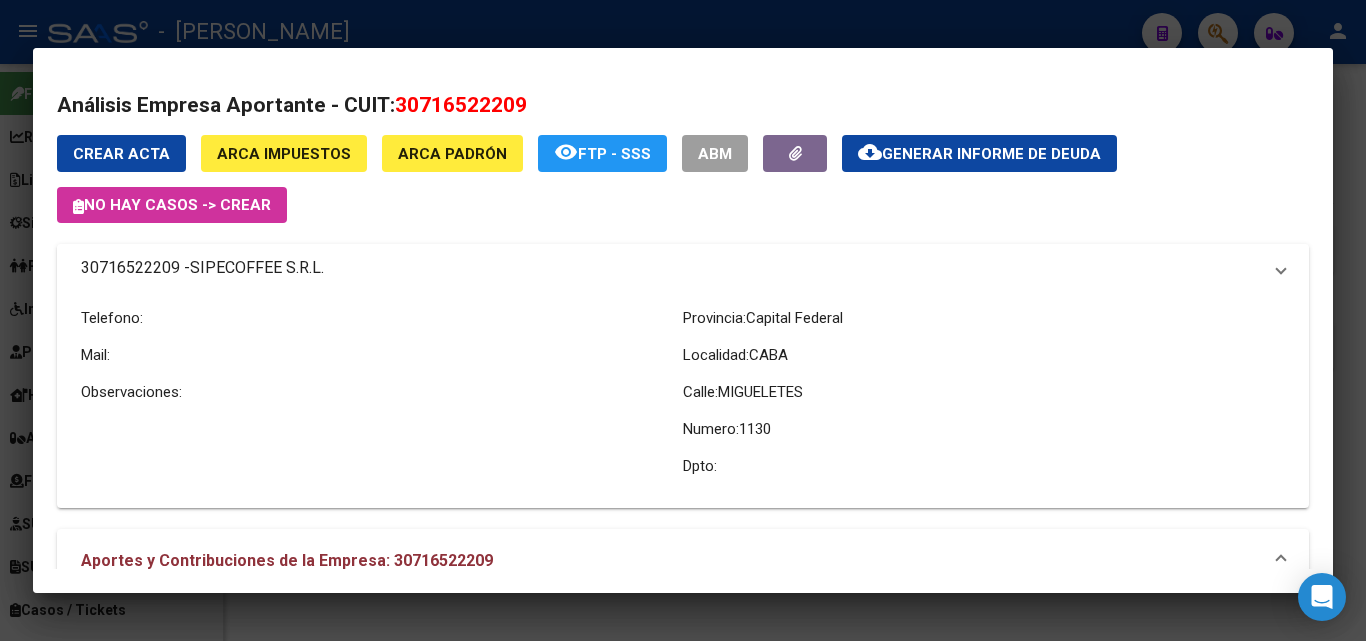 click on "SIPECOFFEE S.R.L." at bounding box center (257, 268) 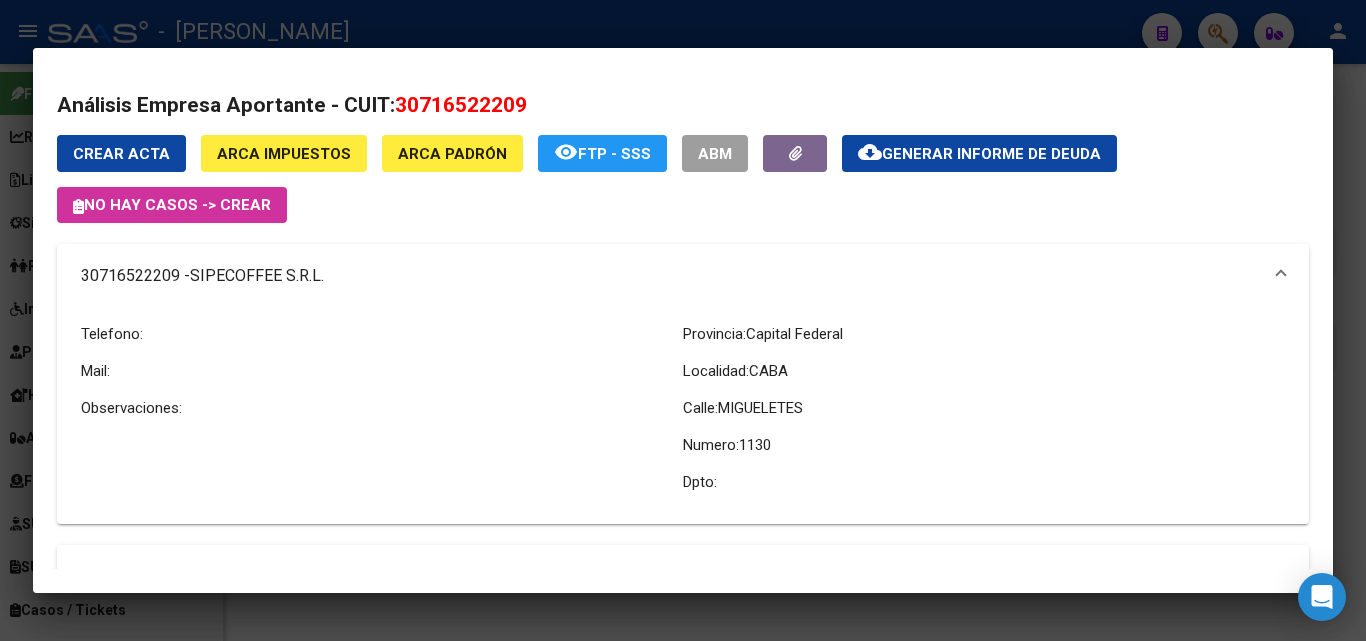 click at bounding box center (683, 320) 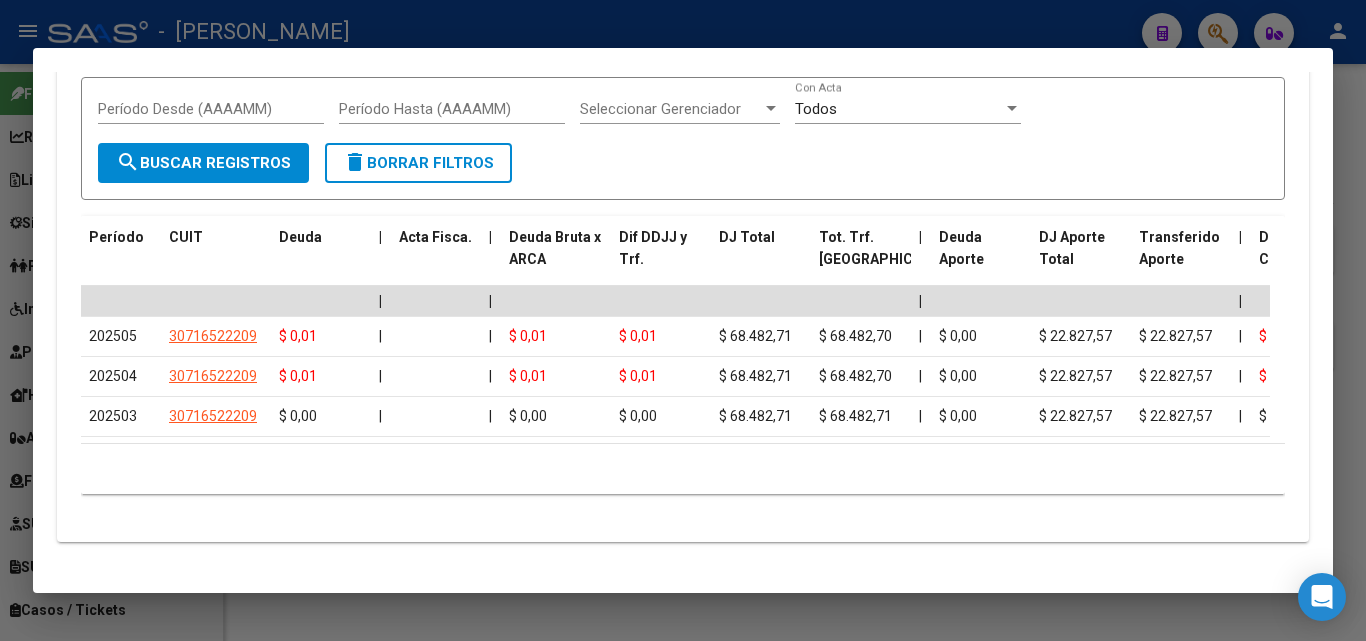 scroll, scrollTop: 2023, scrollLeft: 0, axis: vertical 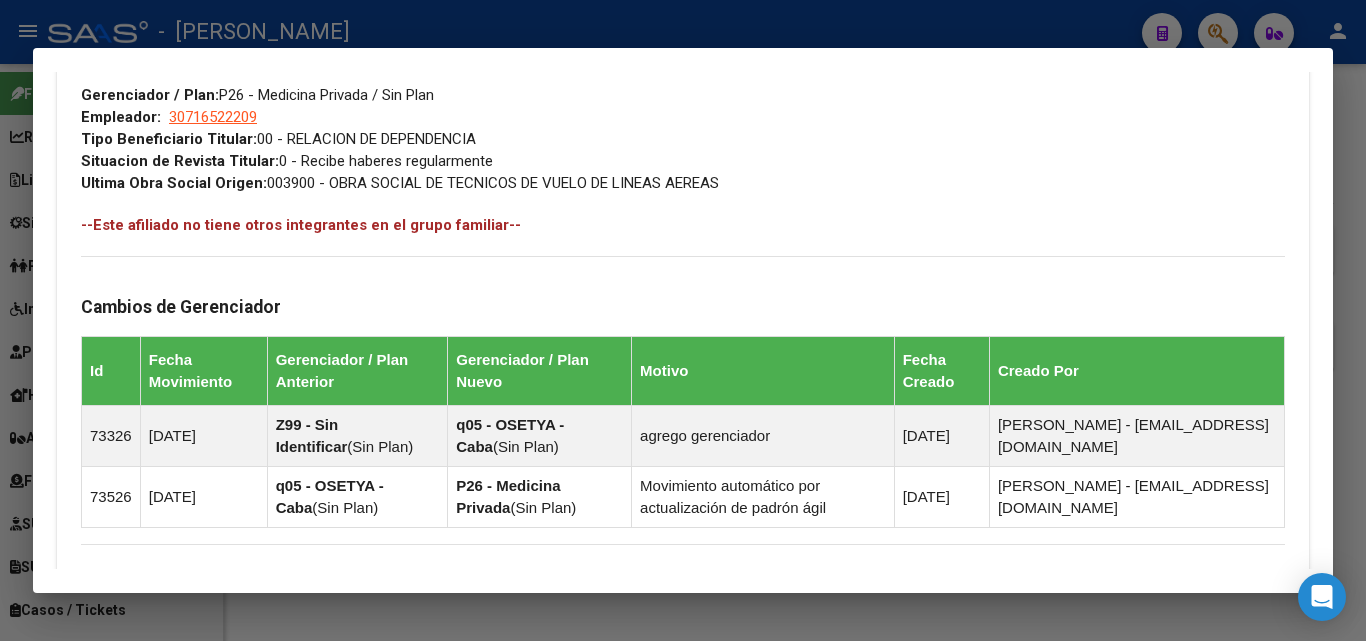 click at bounding box center [683, 320] 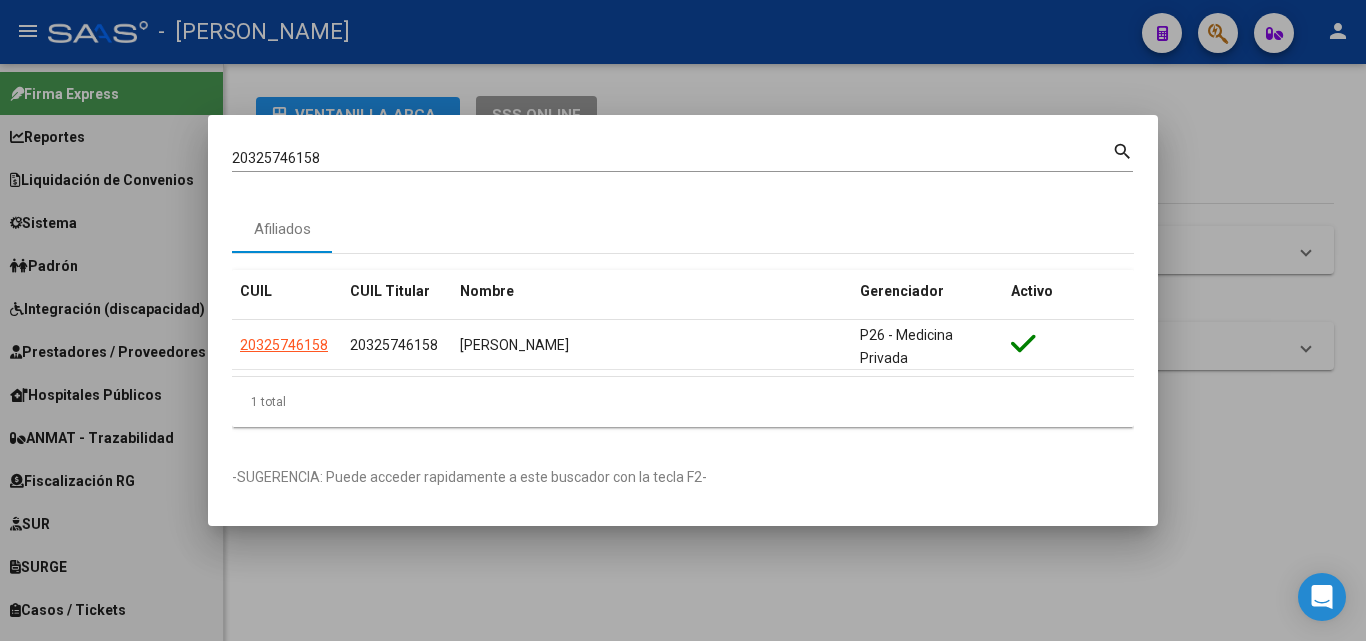 click on "20325746158" at bounding box center [672, 158] 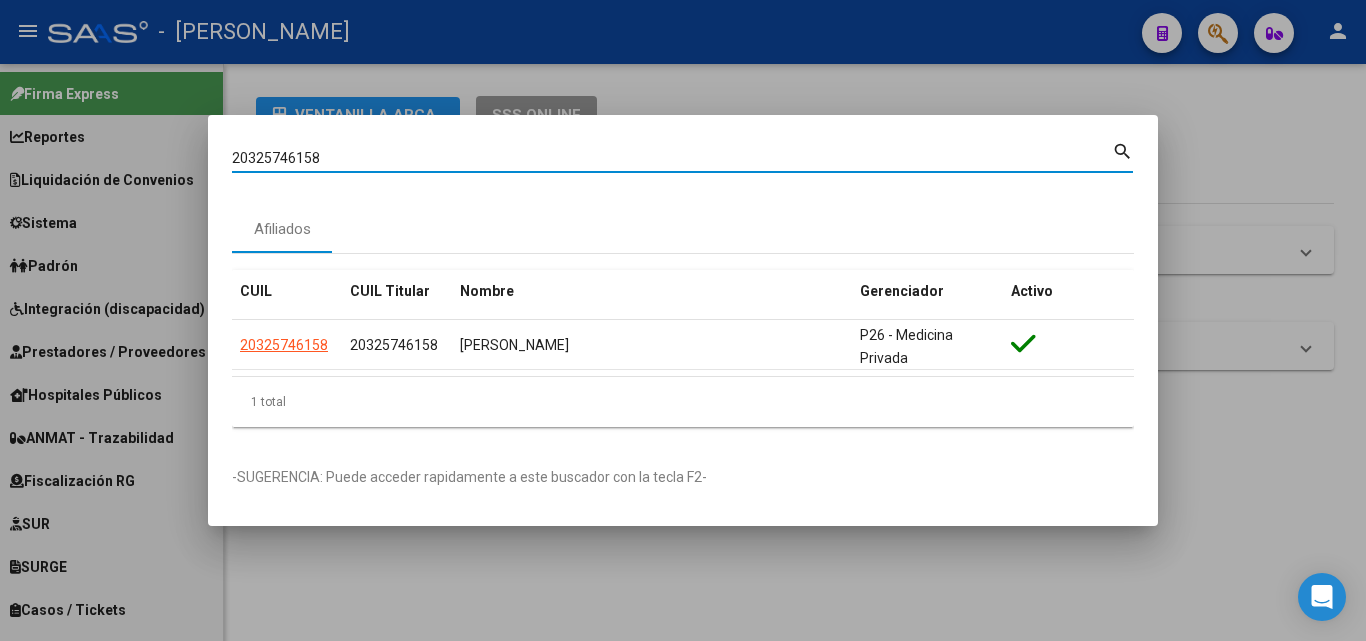 click on "20325746158" at bounding box center (672, 158) 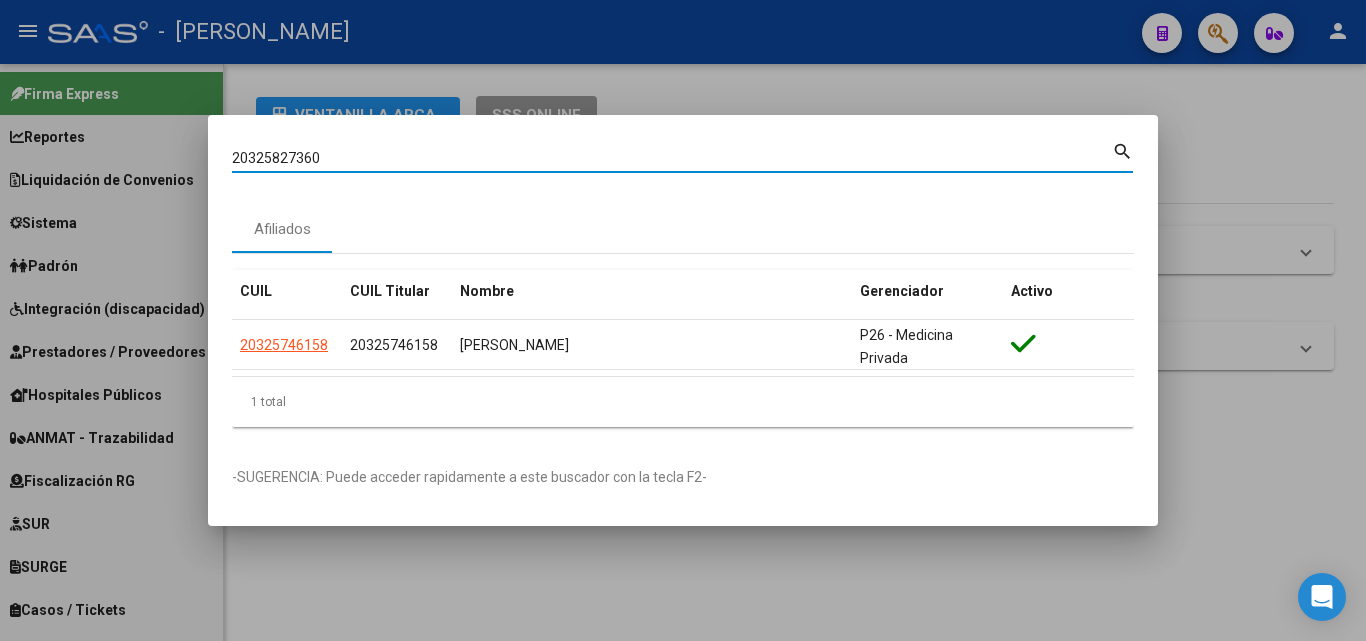 type on "20325827360" 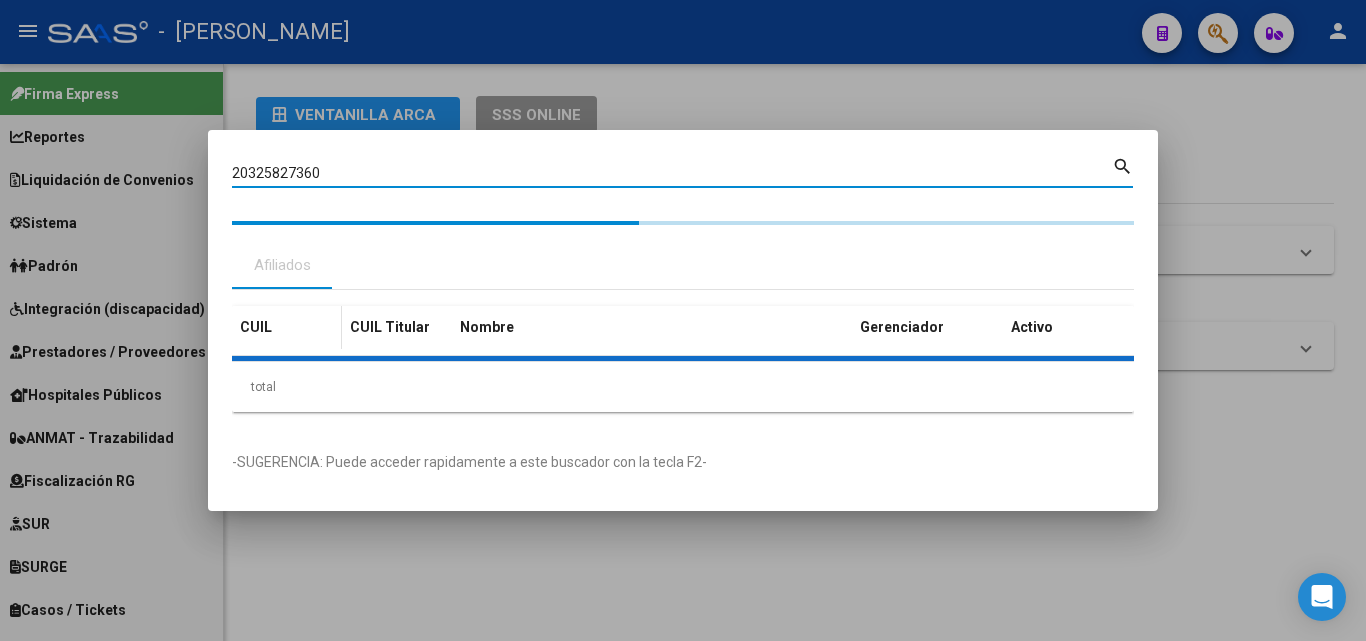 click on "CUIL CUIL Titular Nombre Gerenciador Activo   total   1" at bounding box center [683, 359] 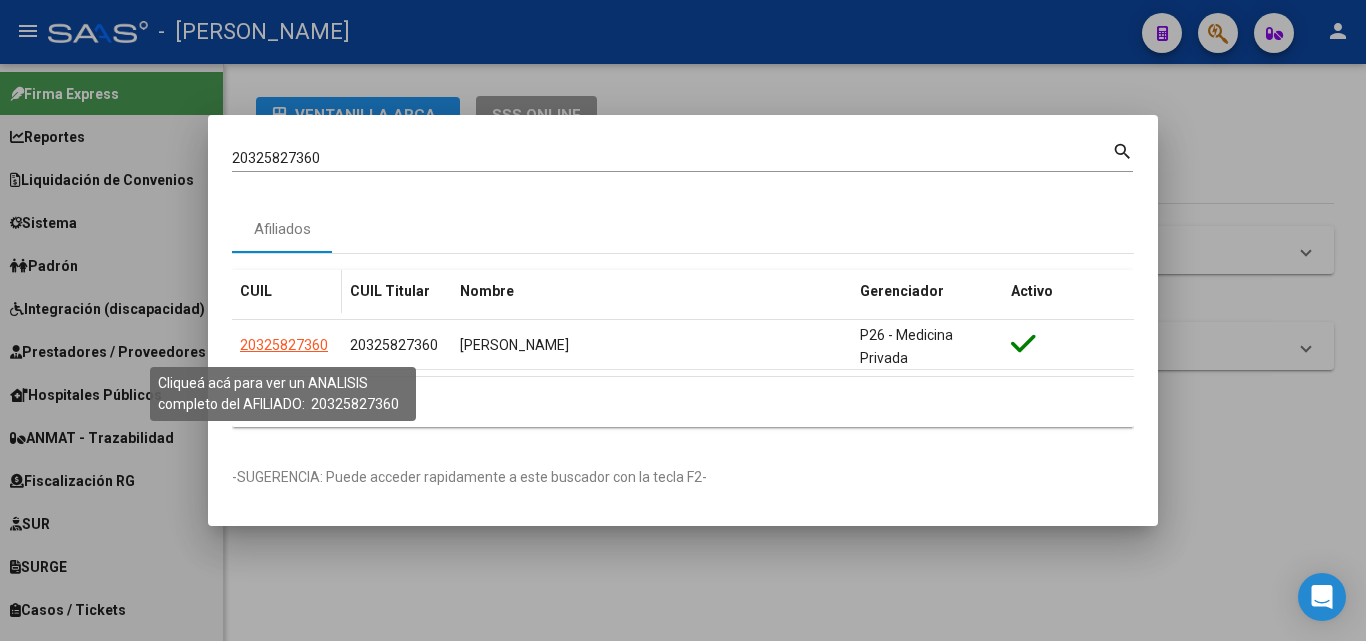 click on "20325827360" 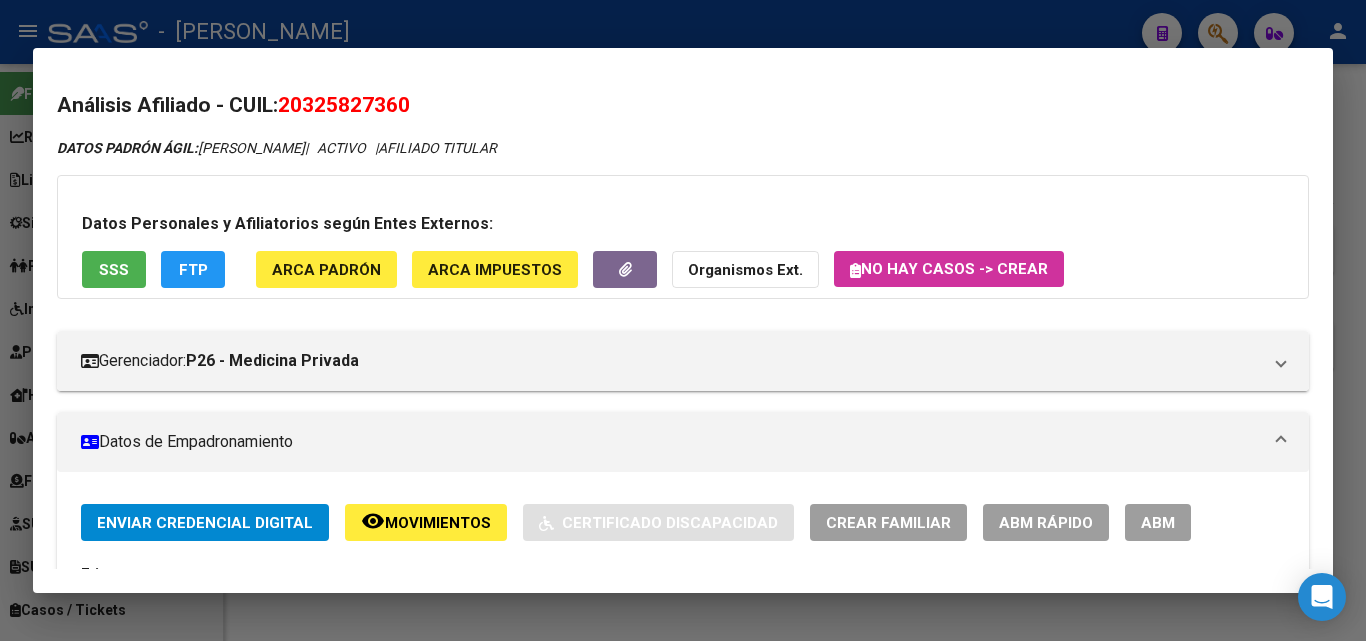 drag, startPoint x: 419, startPoint y: 269, endPoint x: 328, endPoint y: 238, distance: 96.13532 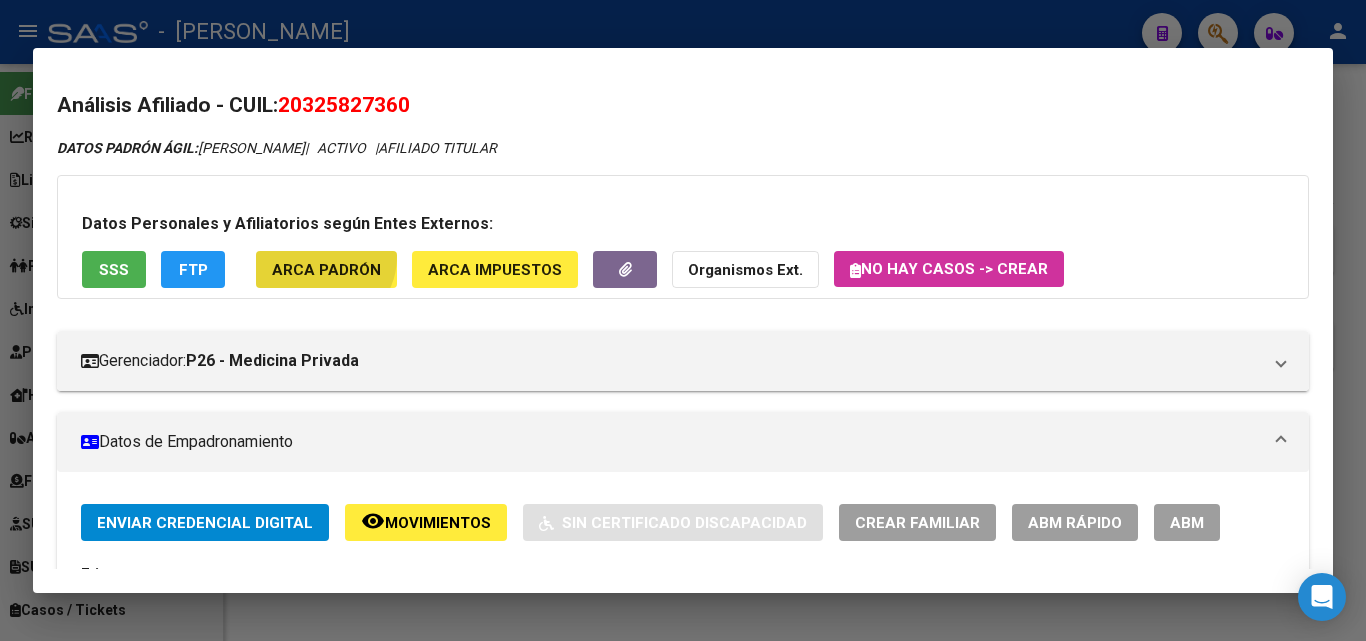 click on "ARCA Padrón" 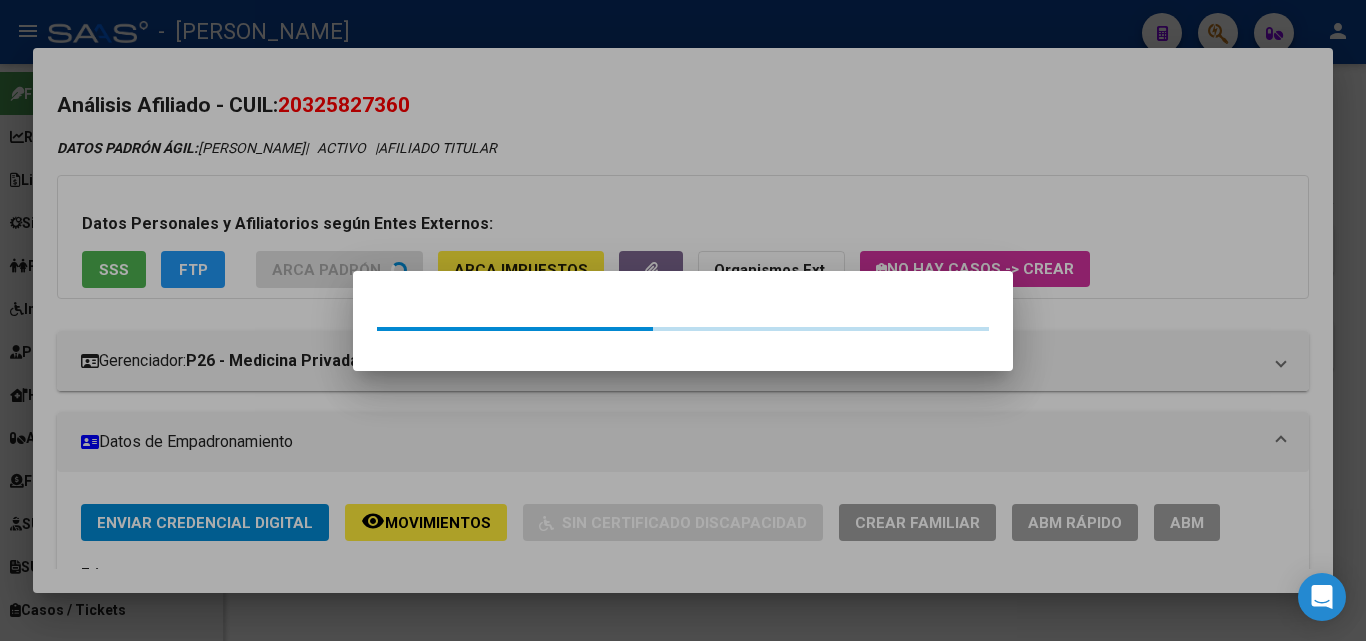 click at bounding box center [683, 320] 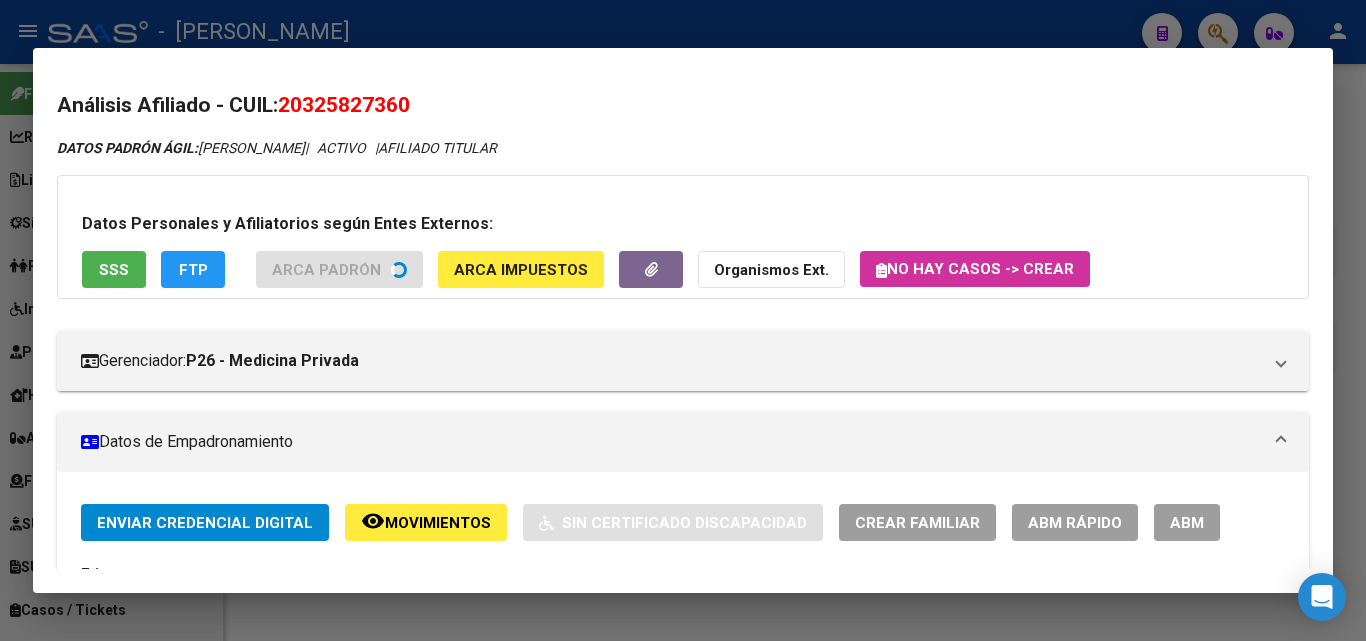 click on "SSS" at bounding box center (114, 269) 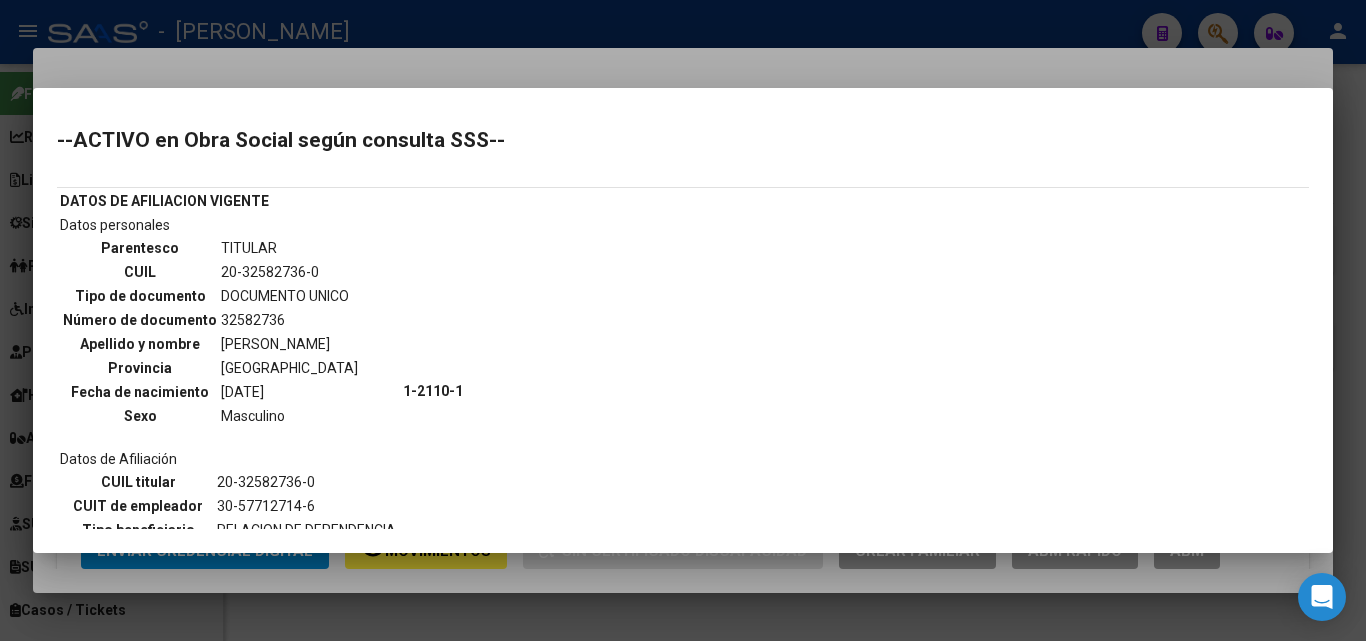 click at bounding box center (683, 320) 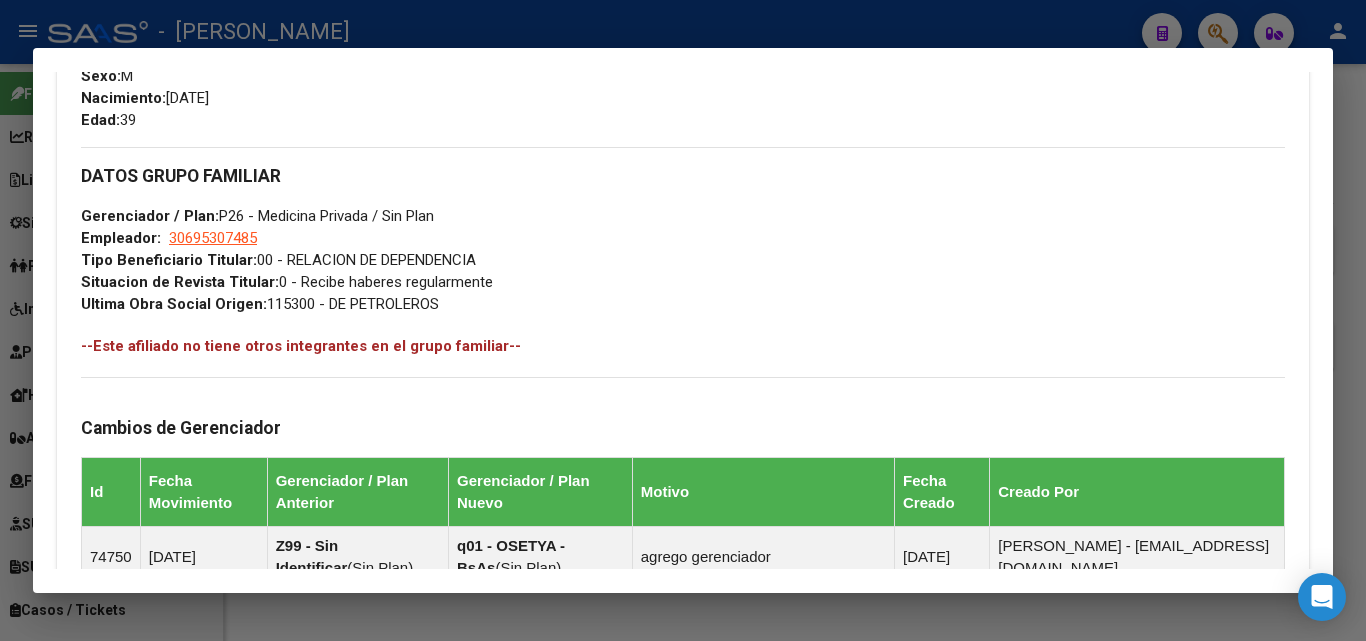 scroll, scrollTop: 1343, scrollLeft: 0, axis: vertical 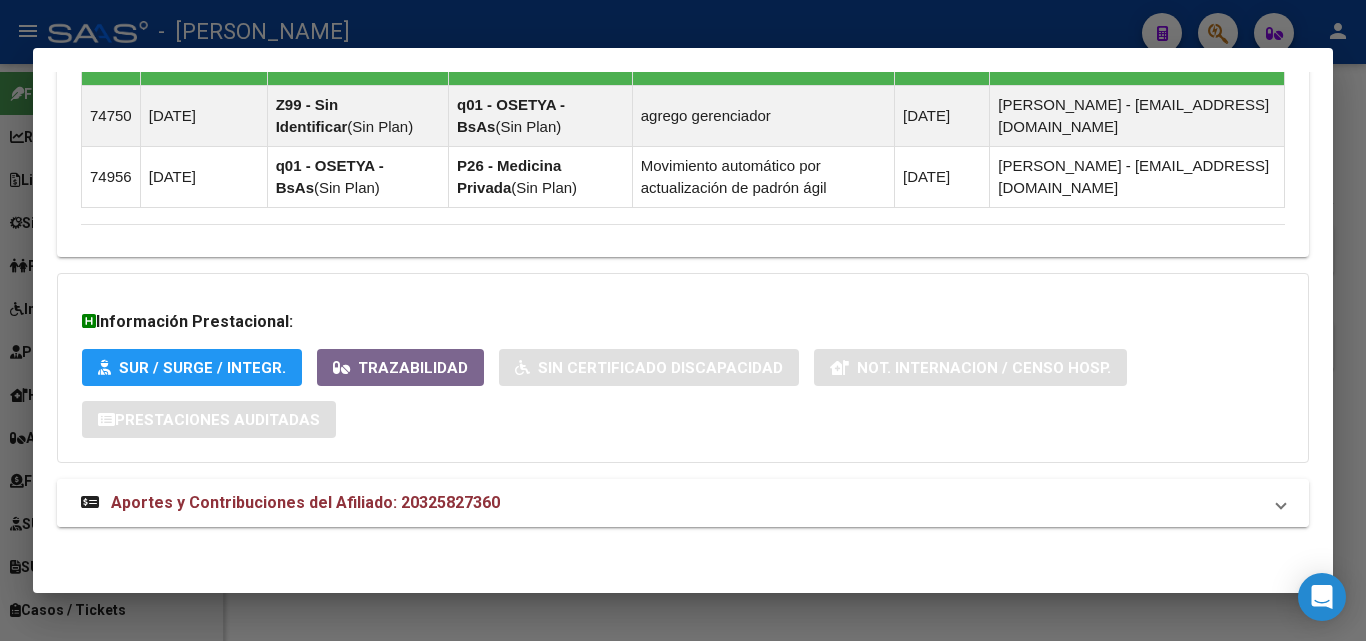 click on "Aportes y Contribuciones del Afiliado: 20325827360" at bounding box center [683, 503] 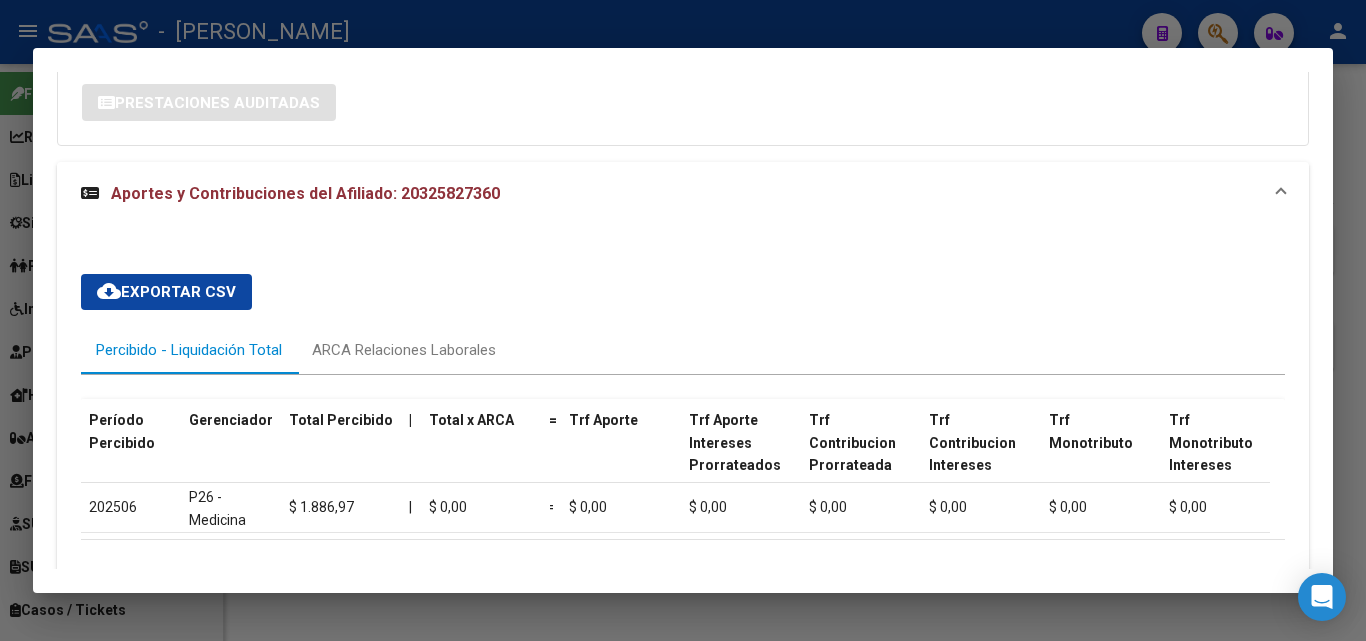 scroll, scrollTop: 1760, scrollLeft: 0, axis: vertical 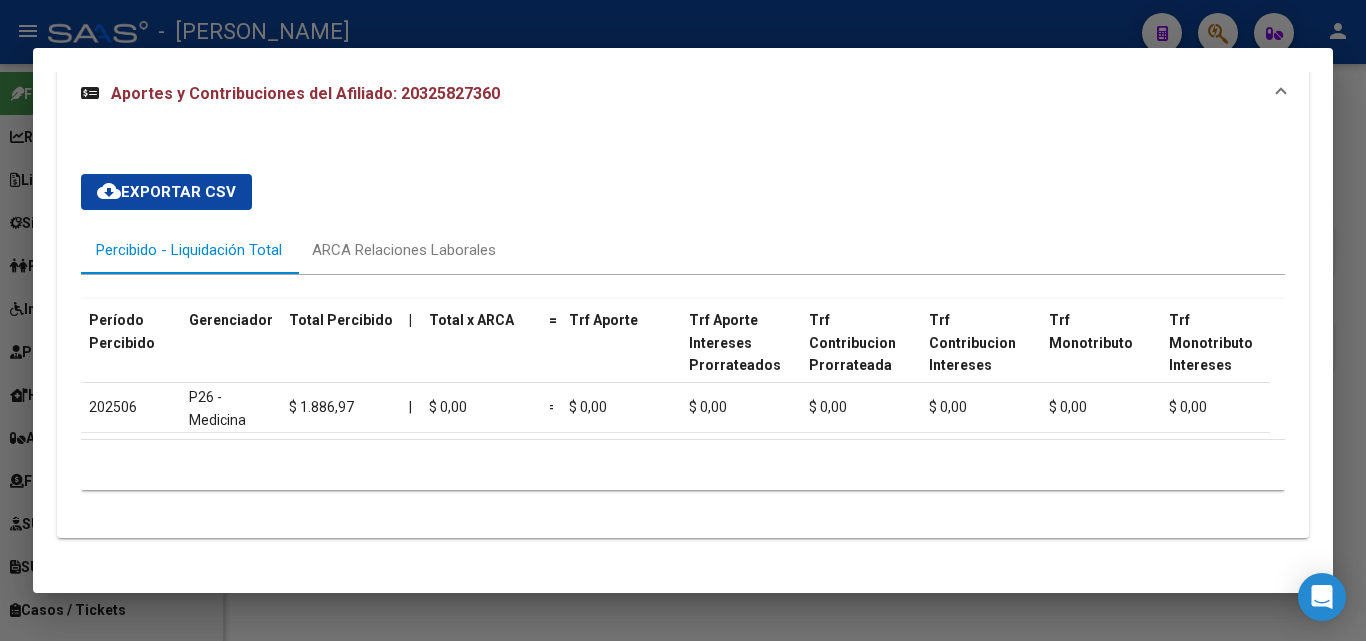 click at bounding box center [683, 320] 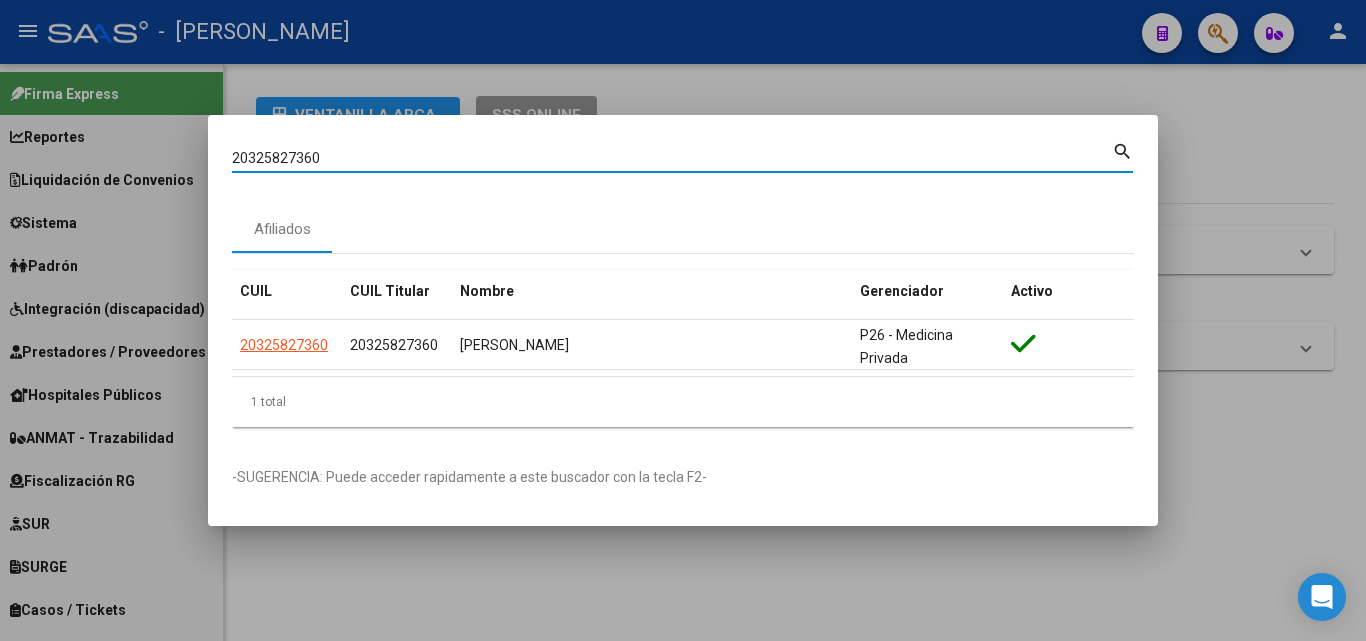 click on "20325827360" at bounding box center [672, 158] 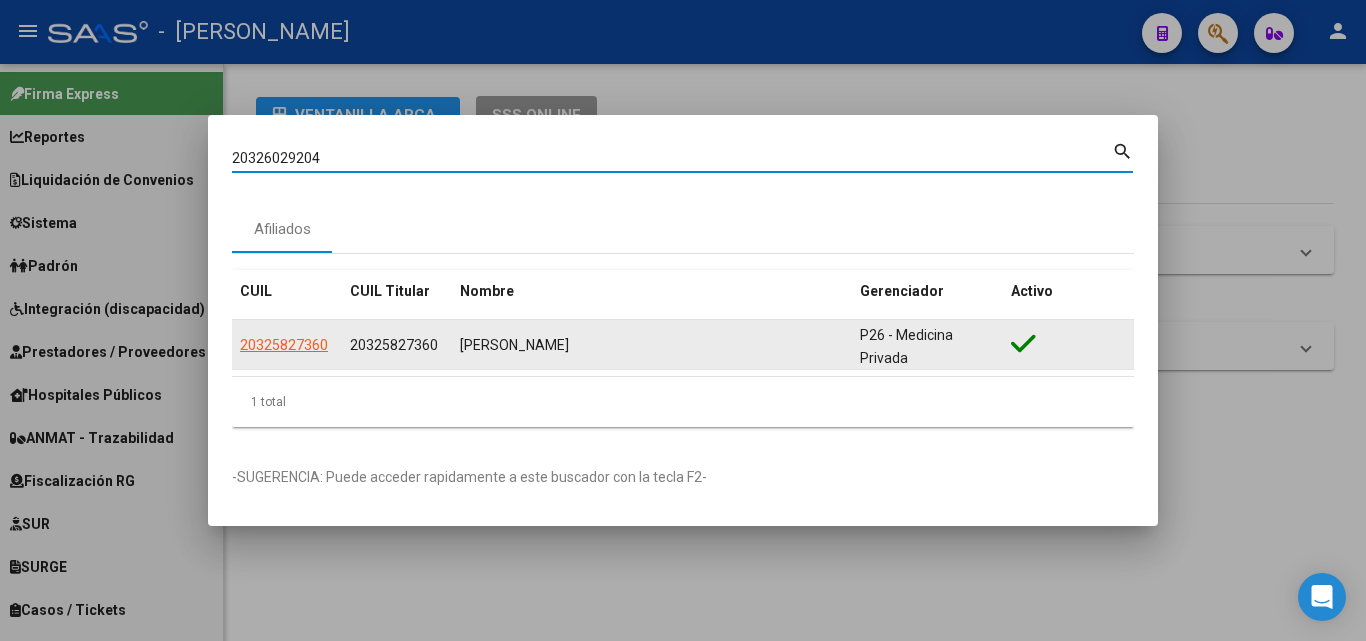 type on "20326029204" 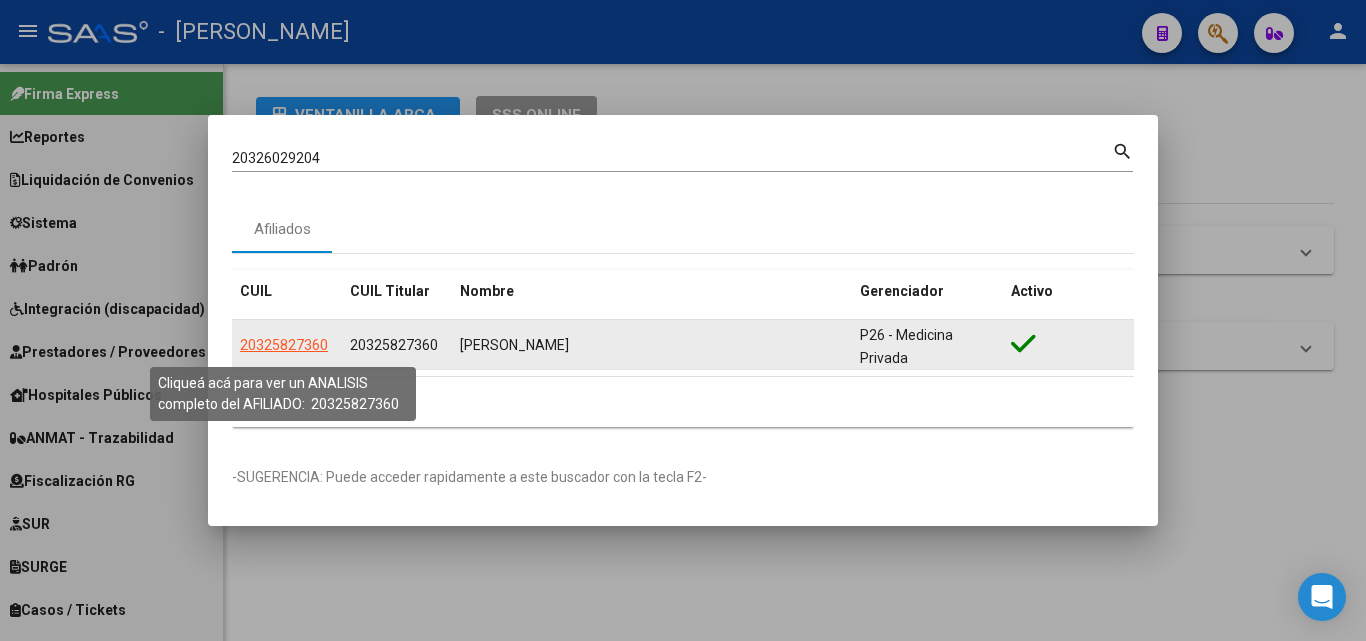 click on "20325827360" 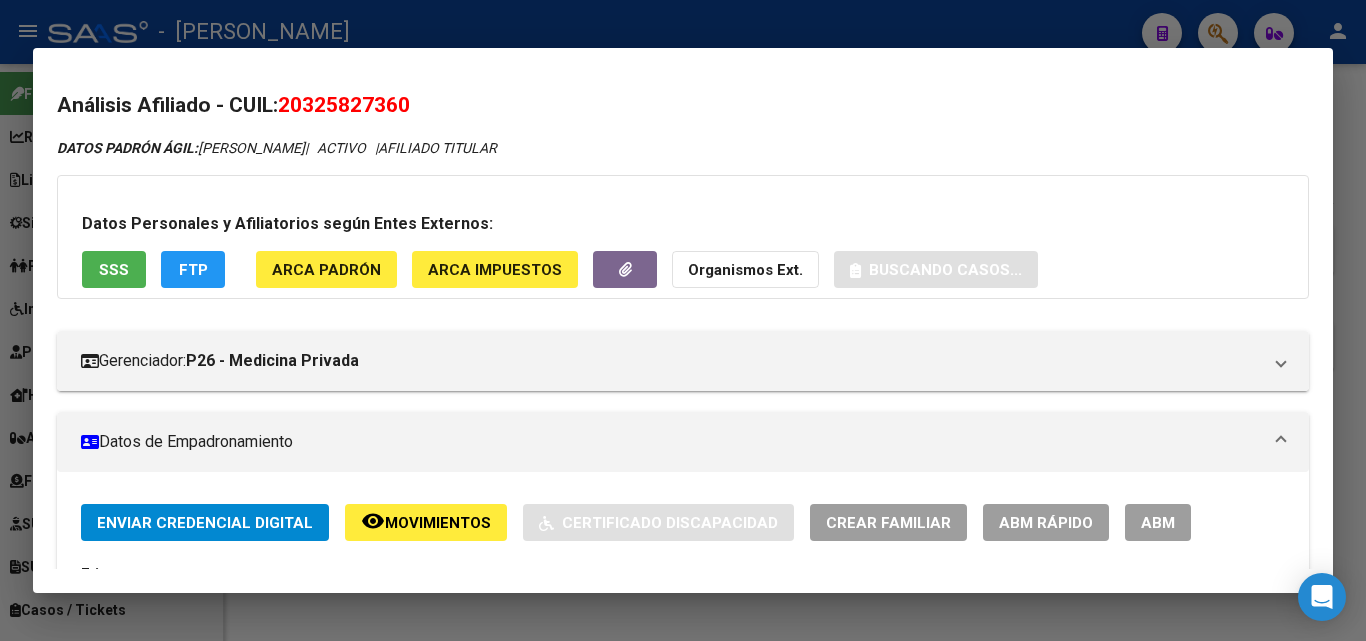 click on "ARCA Padrón" 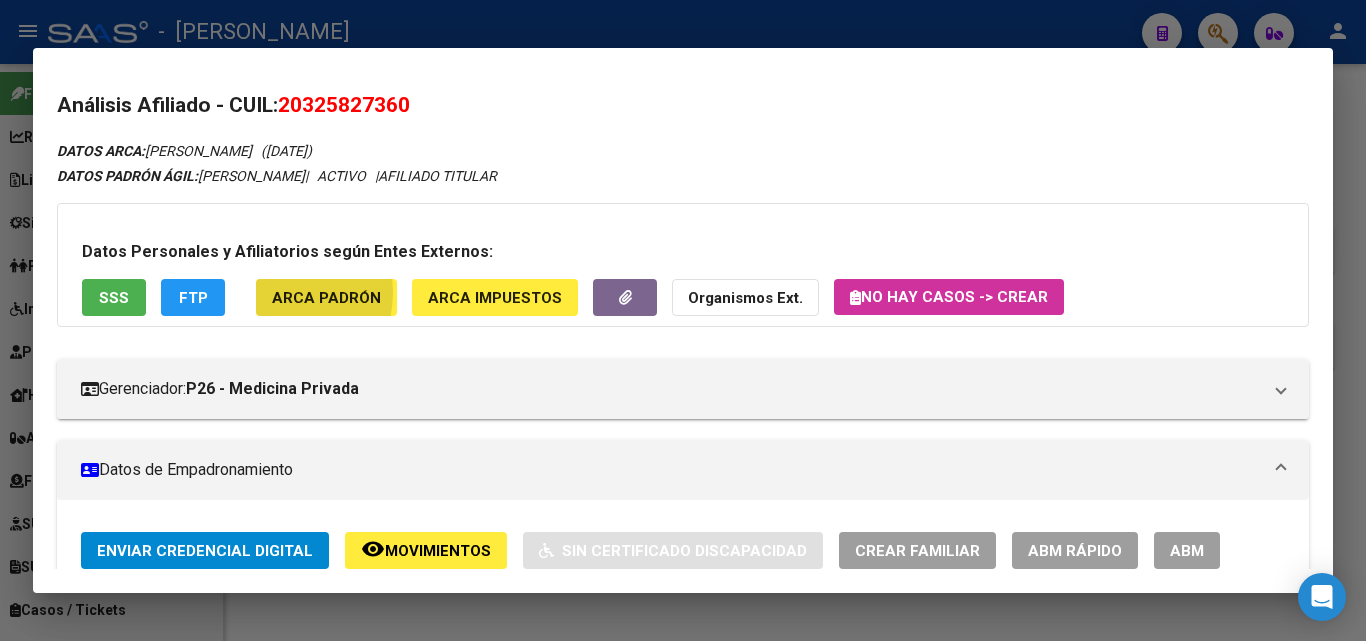 click on "ARCA Padrón" 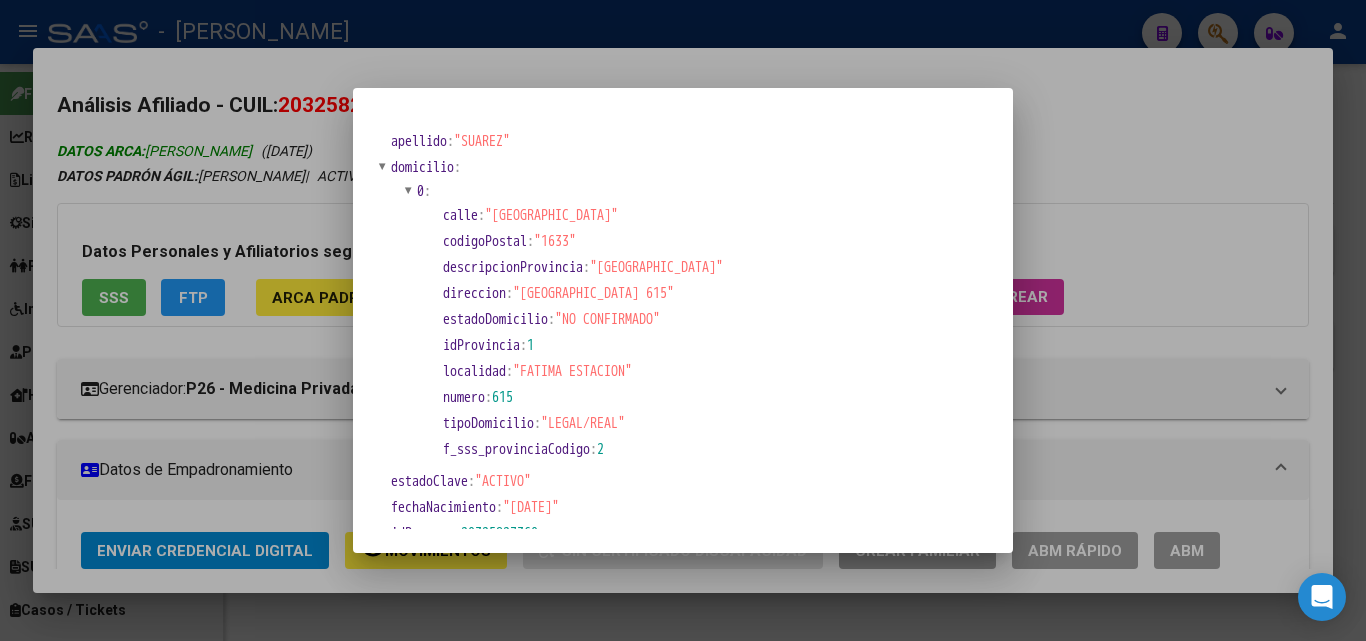 click at bounding box center [683, 320] 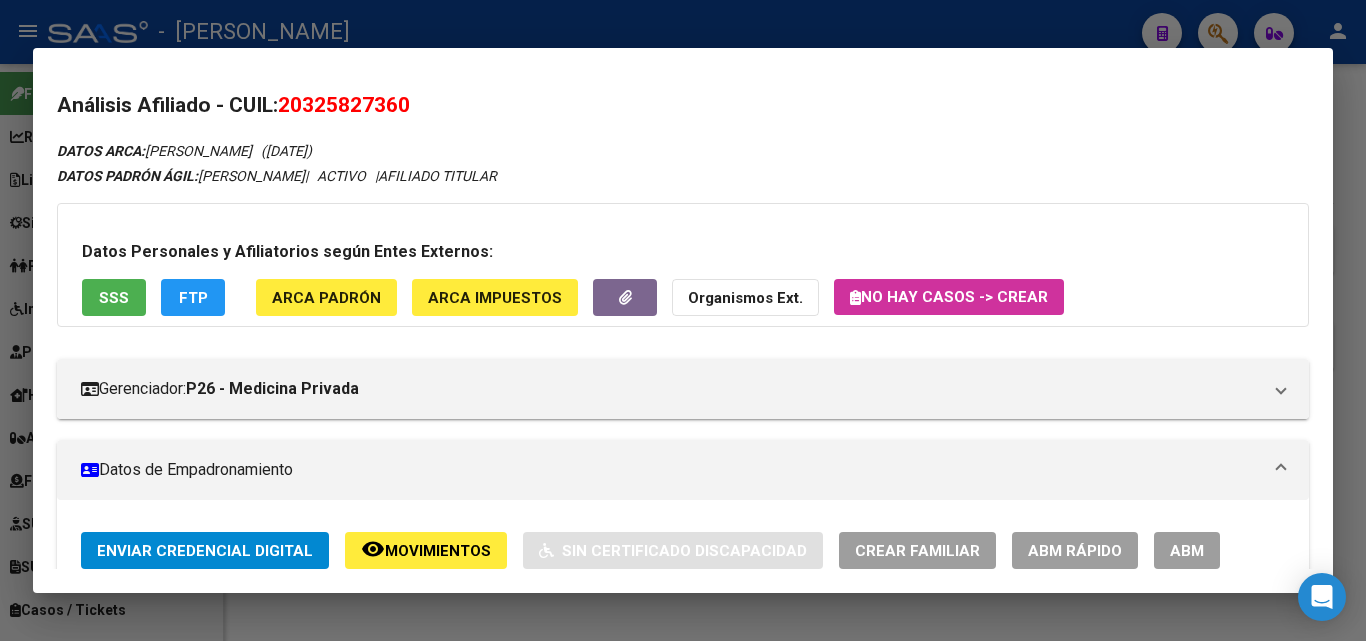 click on "SSS" at bounding box center (114, 297) 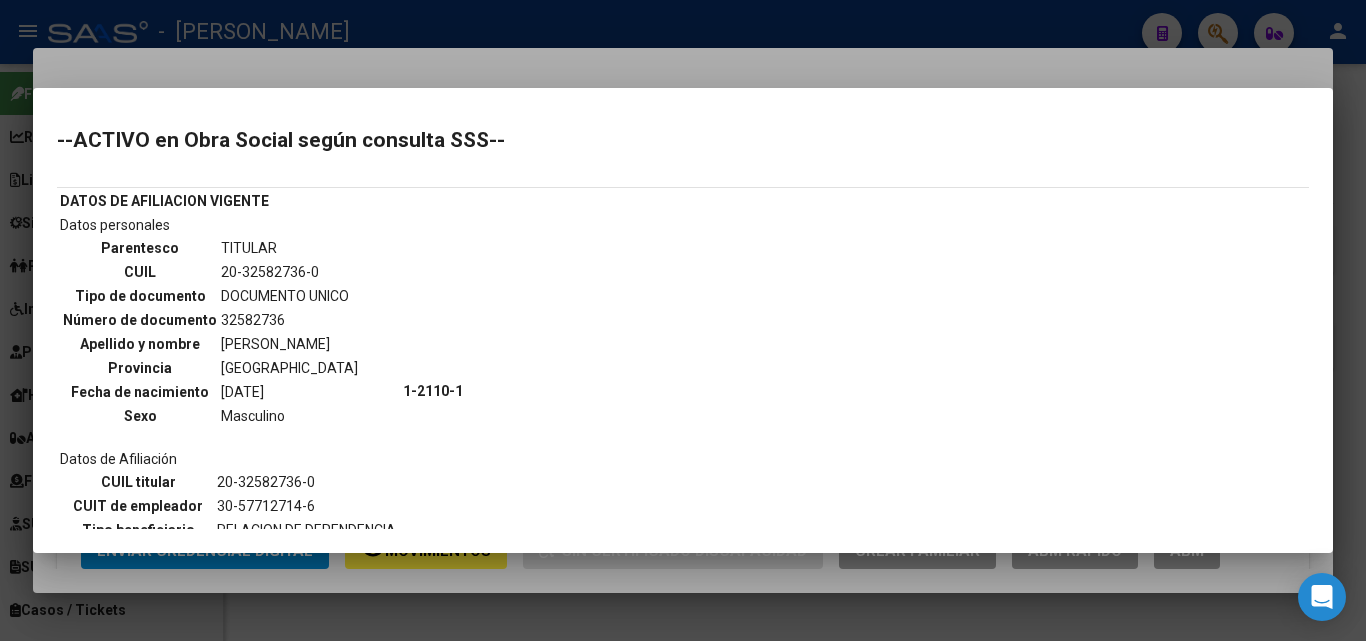 click at bounding box center (683, 320) 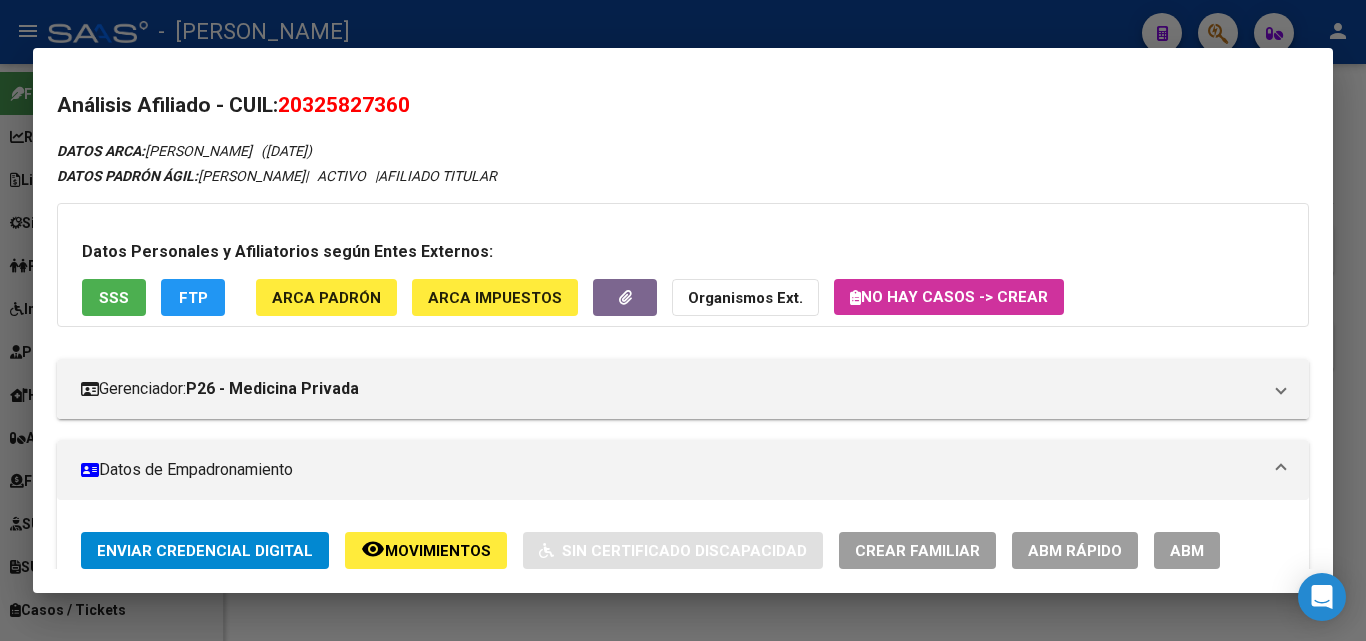 click at bounding box center [683, 320] 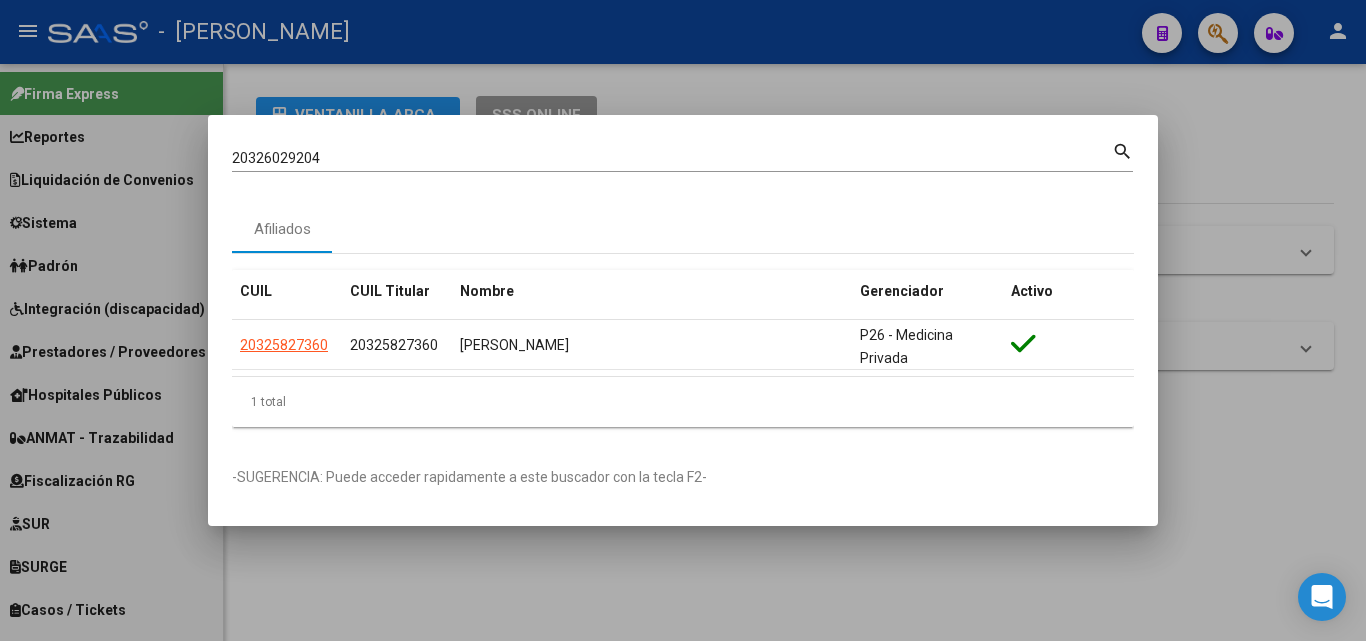 click on "20326029204 Buscar (apellido, dni, cuil, nro traspaso, cuit, obra social)" at bounding box center [672, 158] 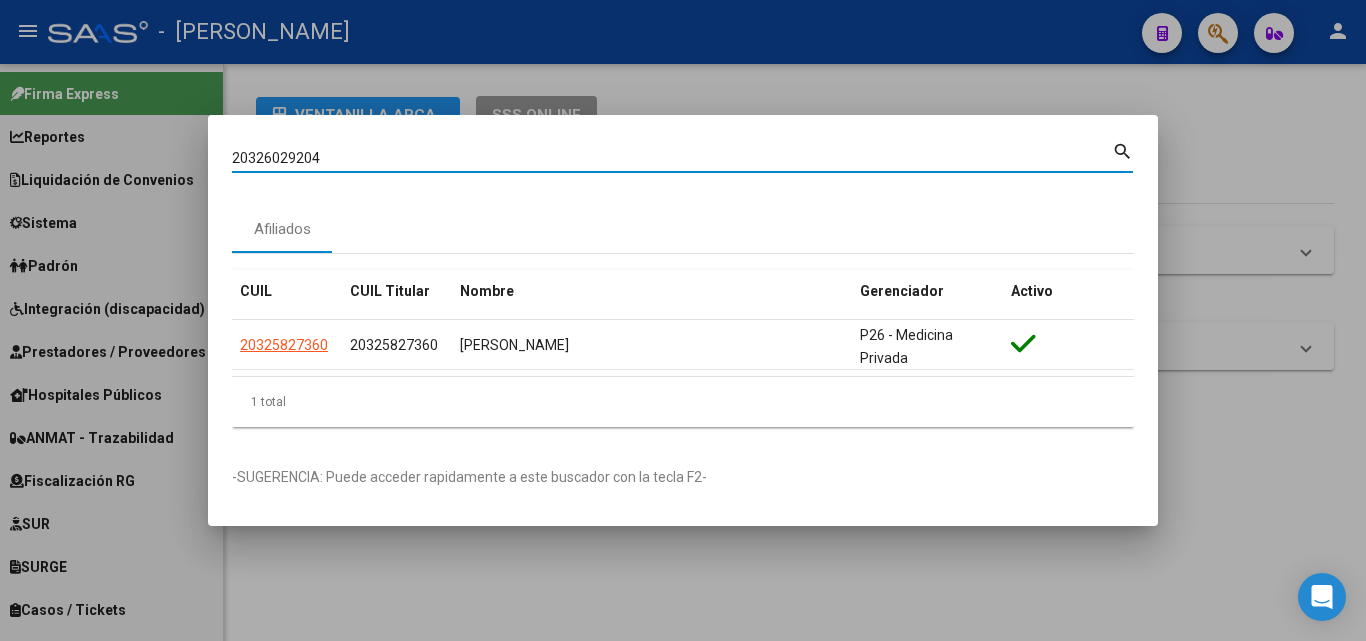 click on "20326029204" at bounding box center (672, 158) 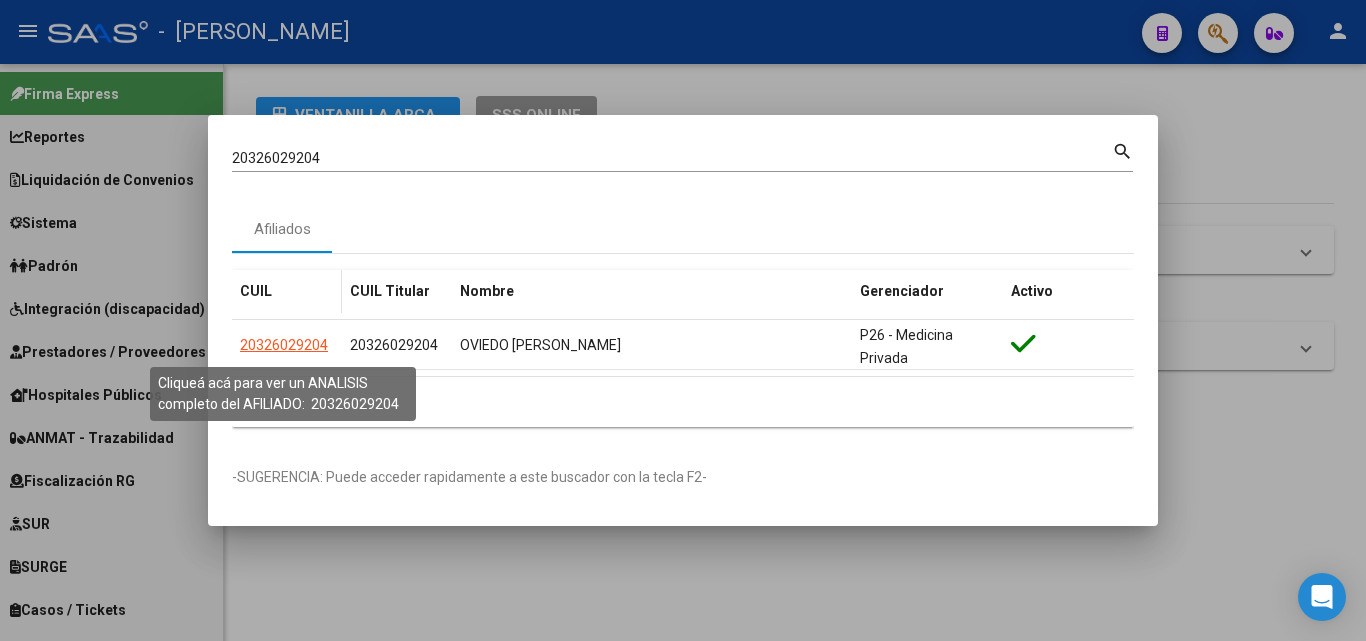 click on "20326029204" 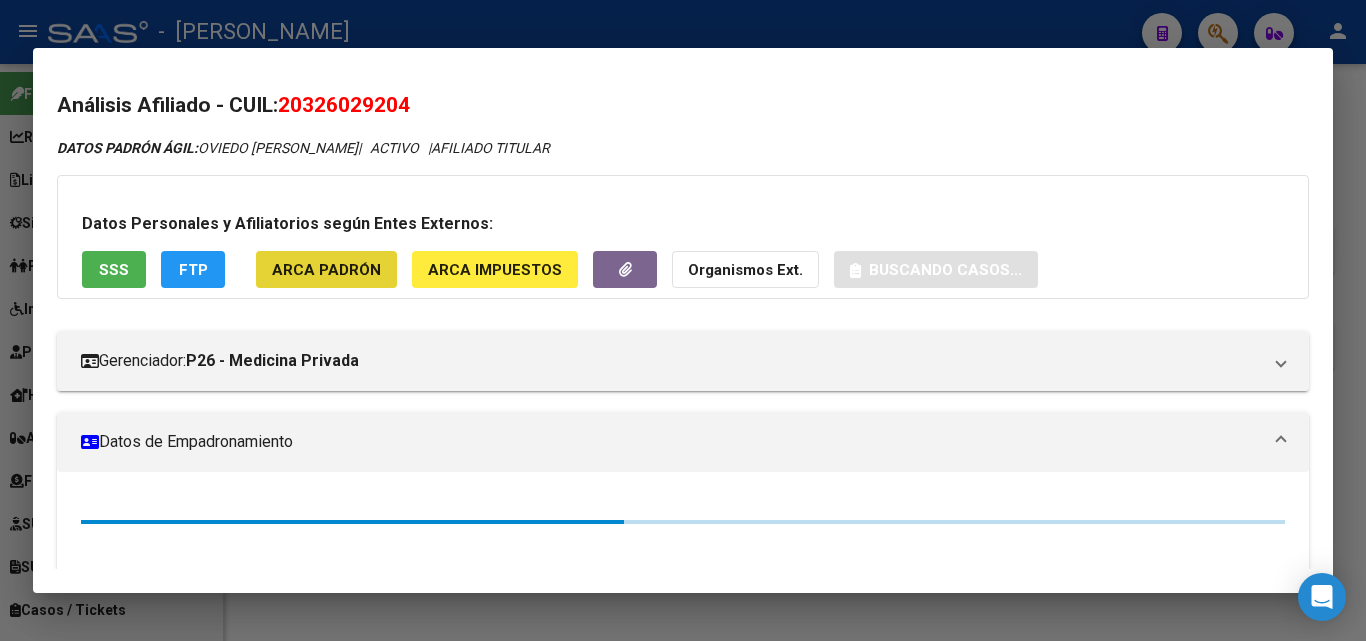 click on "ARCA Padrón" 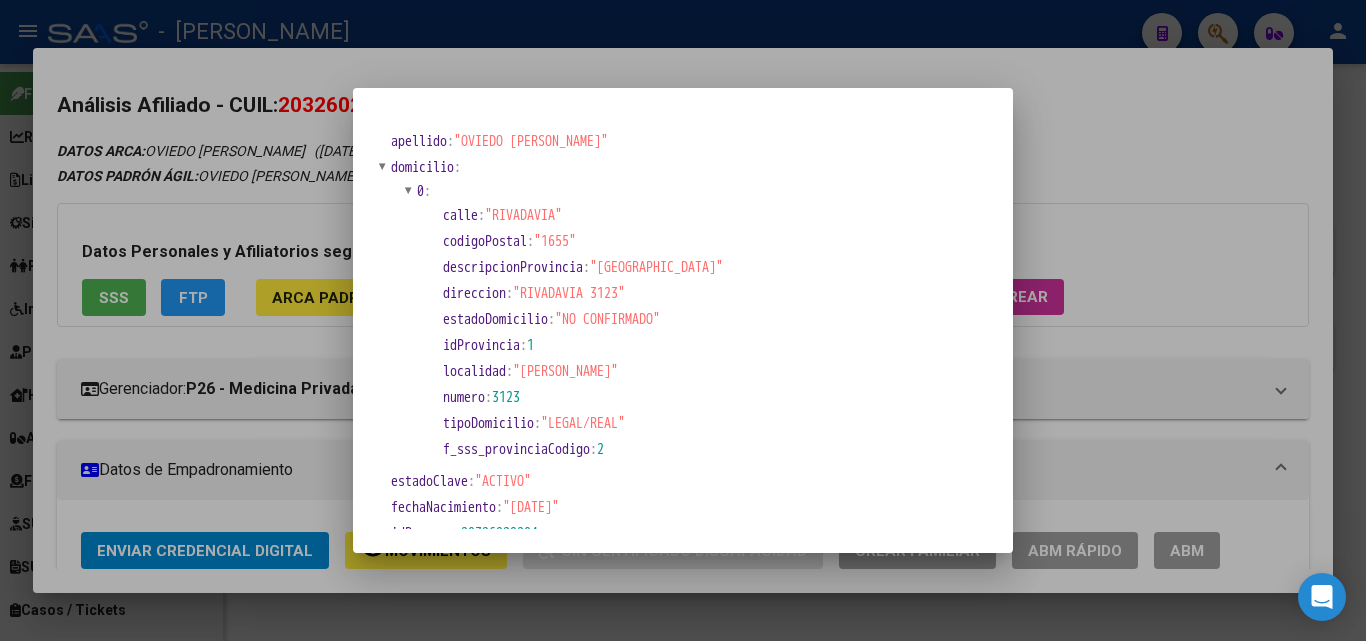 click at bounding box center (683, 320) 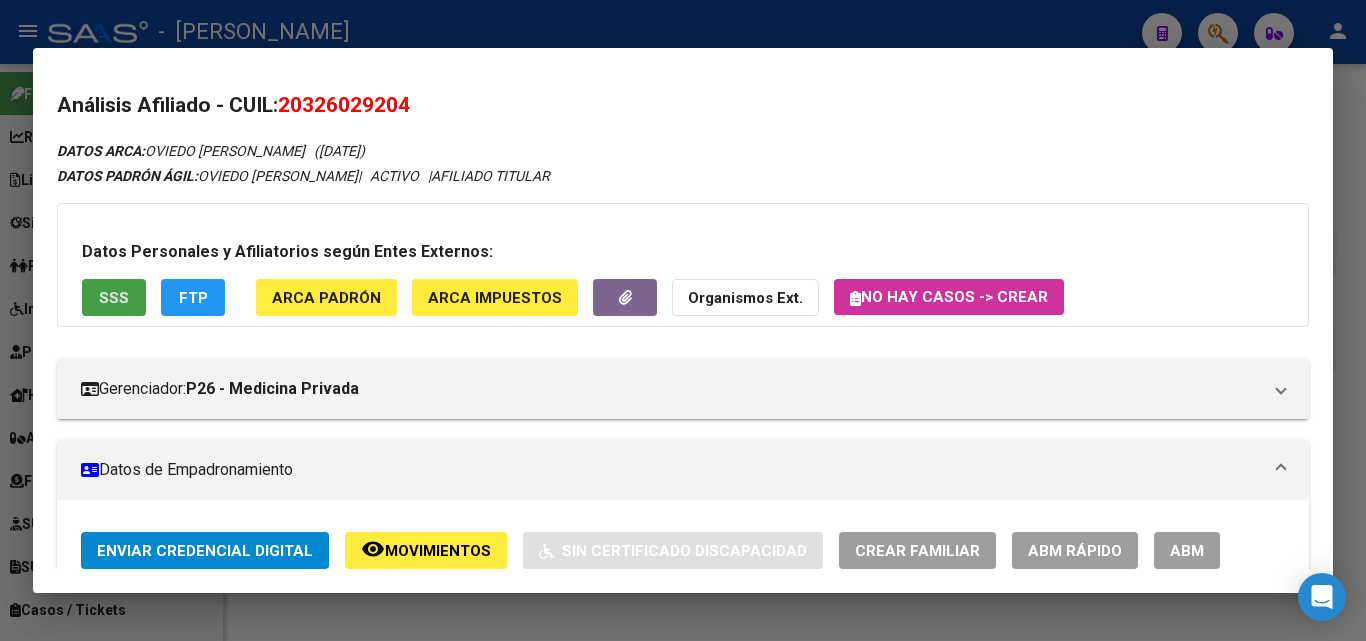click on "SSS" at bounding box center [114, 297] 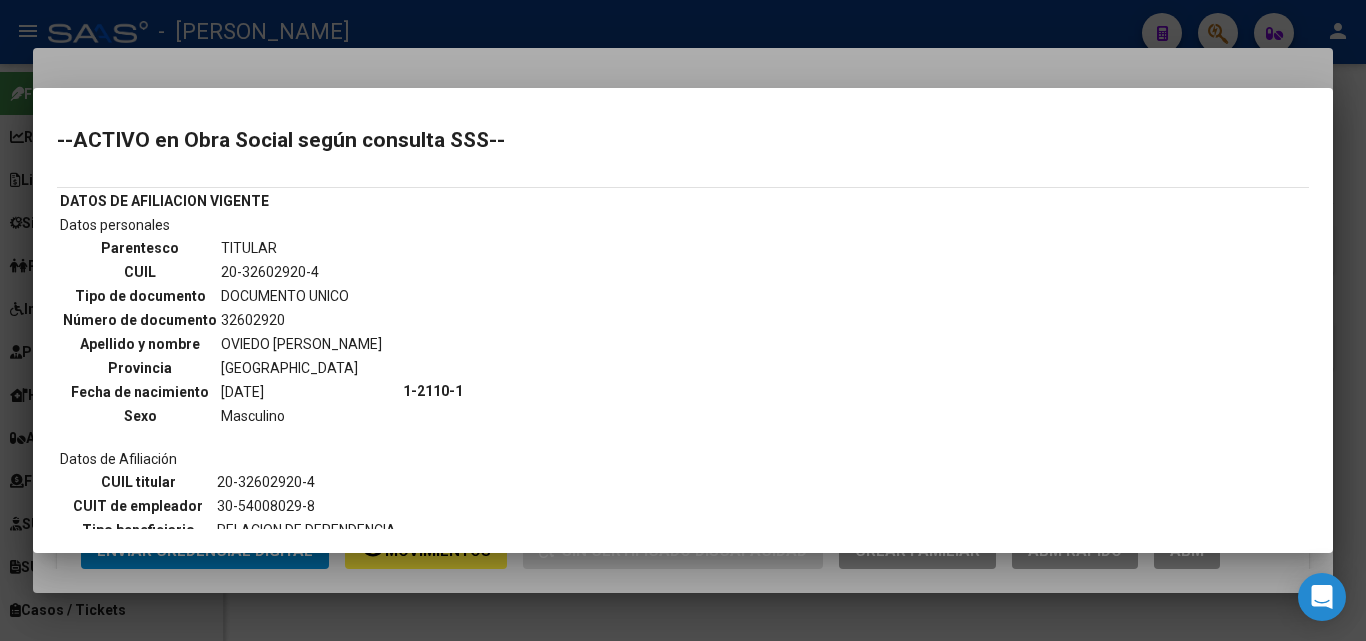 click at bounding box center (683, 320) 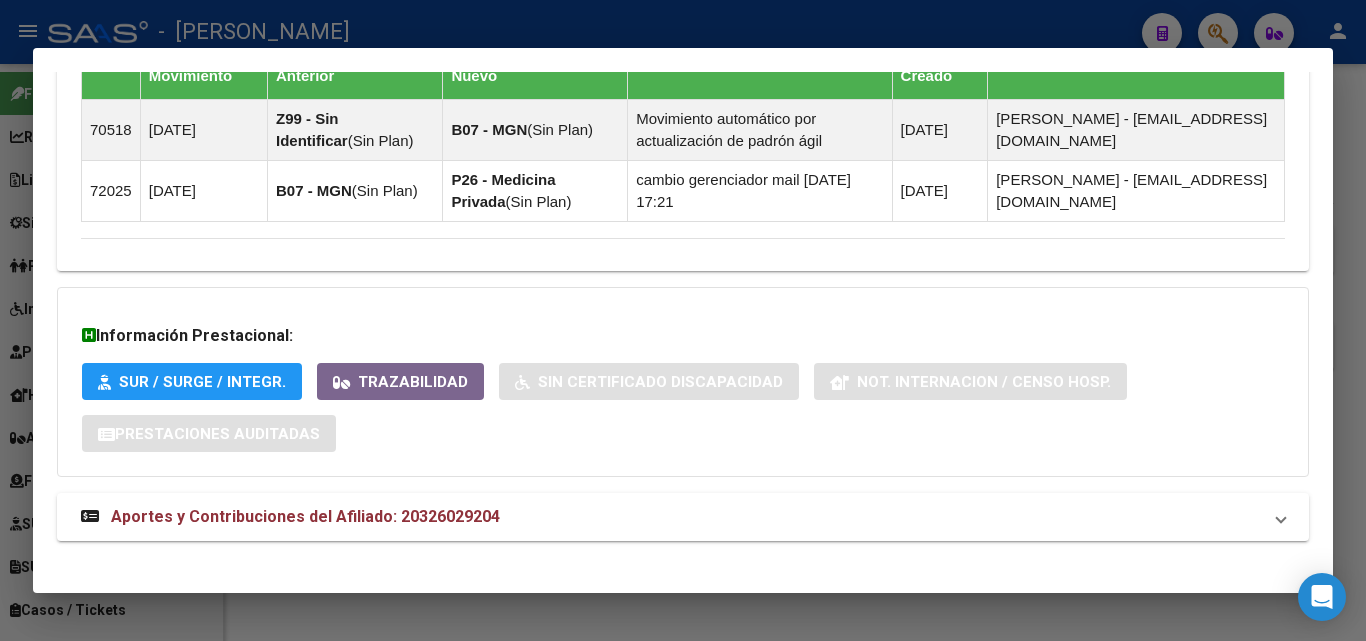 scroll, scrollTop: 1557, scrollLeft: 0, axis: vertical 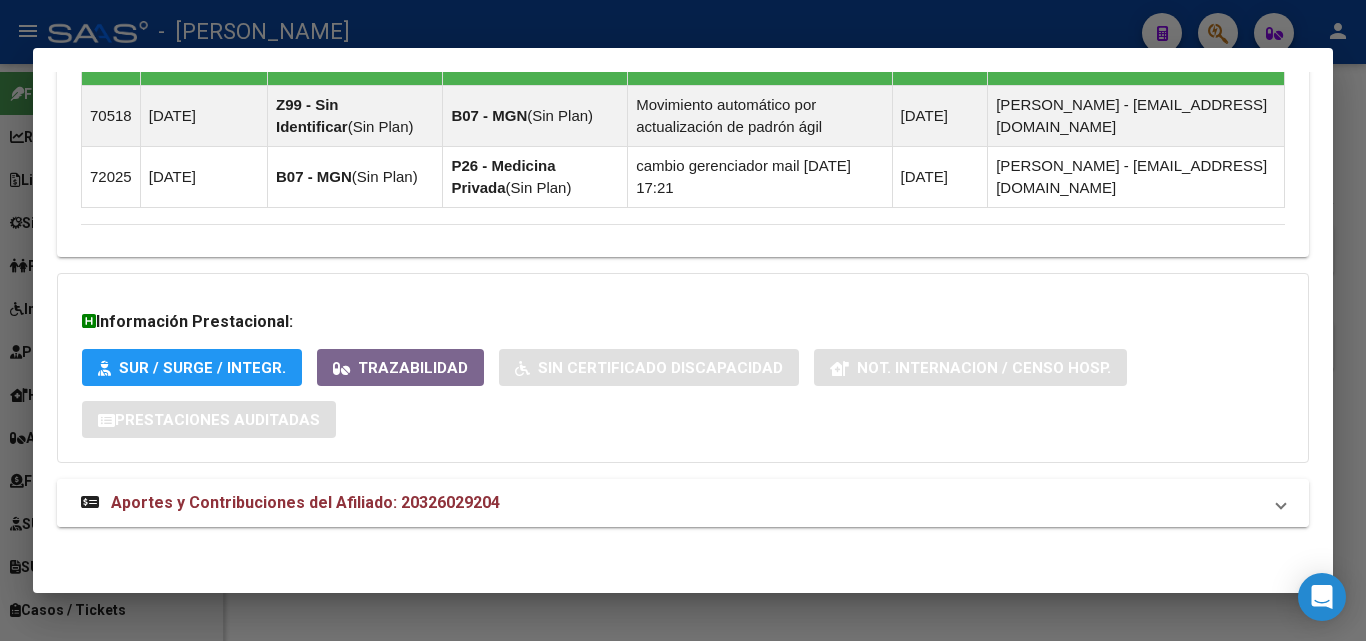 click on "DATOS ARCA:  OVIEDO CRISTIAN ARIEL       (15/12/1986)  DATOS PADRÓN ÁGIL:  OVIEDO CRISTIAN ARIEL      |   ACTIVO   |     AFILIADO TITULAR  Datos Personales y Afiliatorios según Entes Externos: SSS FTP ARCA Padrón ARCA Impuestos Organismos Ext.   No hay casos -> Crear
Gerenciador:      P26 - Medicina Privada Atención telefónica: Atención emergencias: Otros Datos Útiles:    Datos de Empadronamiento  Enviar Credencial Digital remove_red_eye Movimientos    Sin Certificado Discapacidad Crear Familiar ABM Rápido ABM Etiquetas: Estado: ACTIVO Última Alta Formal:  01/01/2025 Ultimo Tipo Movimiento Alta:  ALTA RG OPCION Online (clave fiscal) Comentario ADMIN:  ALTA AUTOMATICA POR ADHESION AFIP el 2025-02-06 10:34:35 DATOS DEL AFILIADO Apellido:   OVIEDO CRISTIAN ARIEL CUIL:  20326029204 Documento:  DU - DOCUMENTO UNICO 32602920  Nacionalidad:  ARGENTINA Parentesco:  0 - Titular Estado Civil:  Soltero Discapacitado:    NO (00) Sexo:  M Nacimiento:  15/12/1986 Edad:  38  Teléfono Particular:" at bounding box center [683, -436] 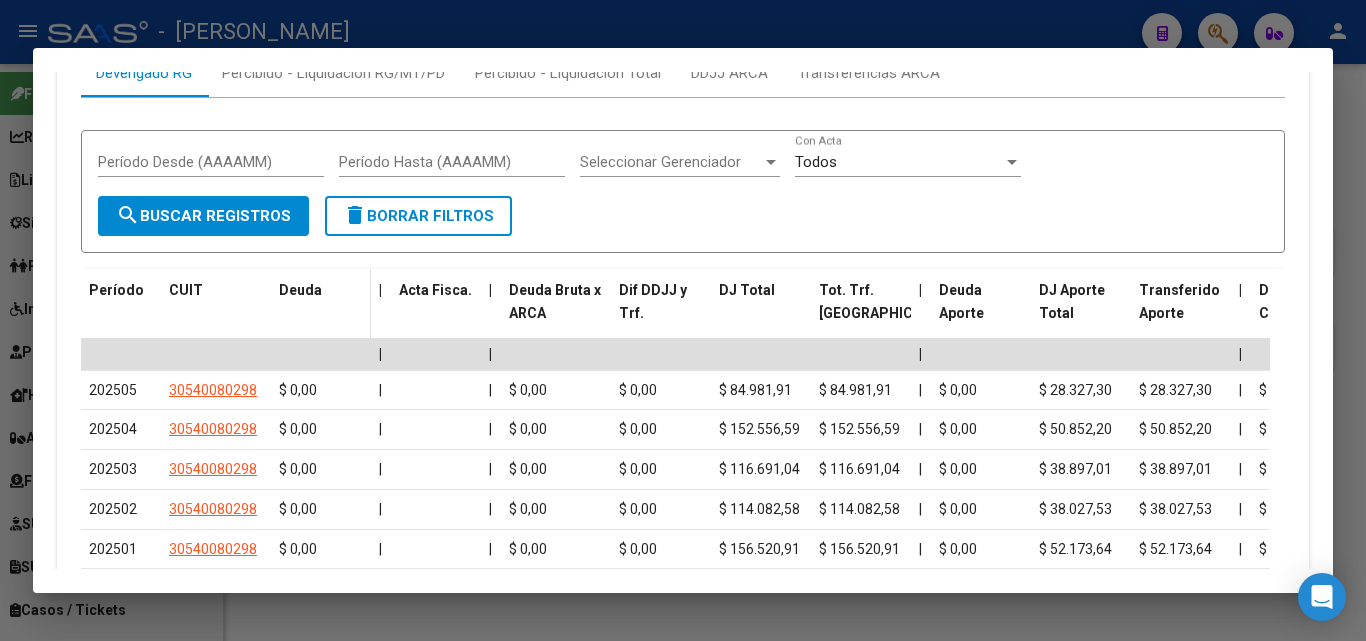 scroll, scrollTop: 2174, scrollLeft: 0, axis: vertical 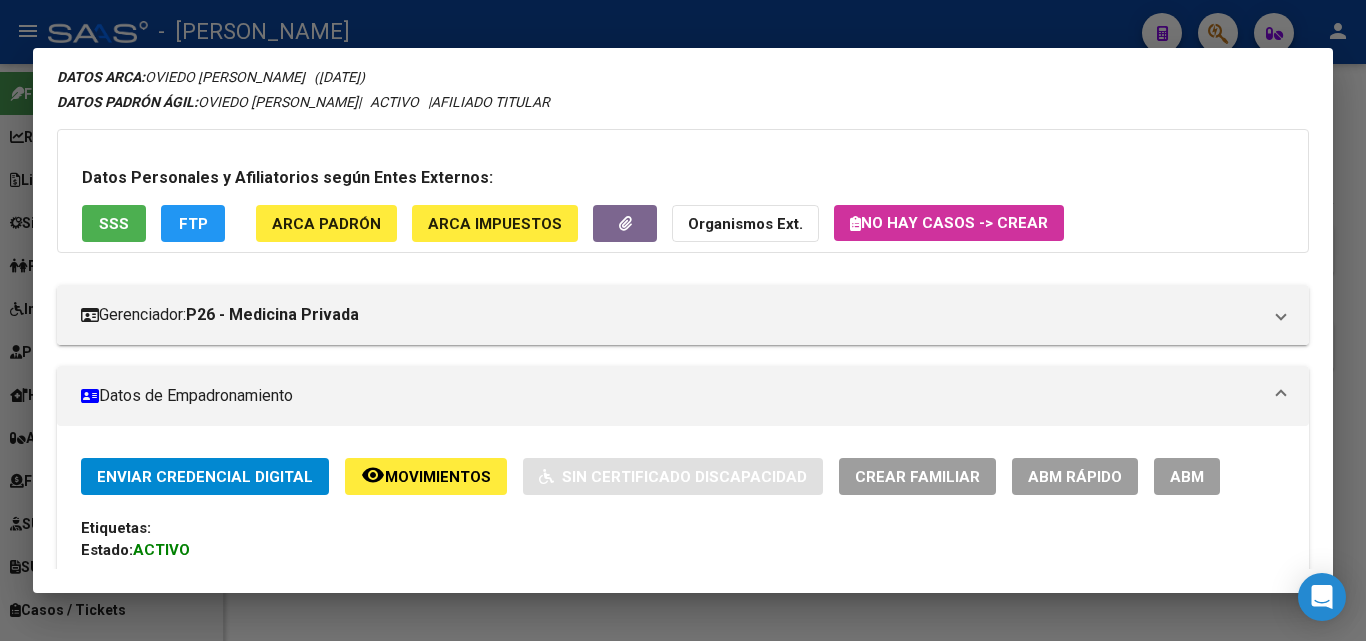 click on "Datos Personales y Afiliatorios según Entes Externos: SSS FTP ARCA Padrón ARCA Impuestos Organismos Ext.   No hay casos -> Crear" at bounding box center (683, 191) 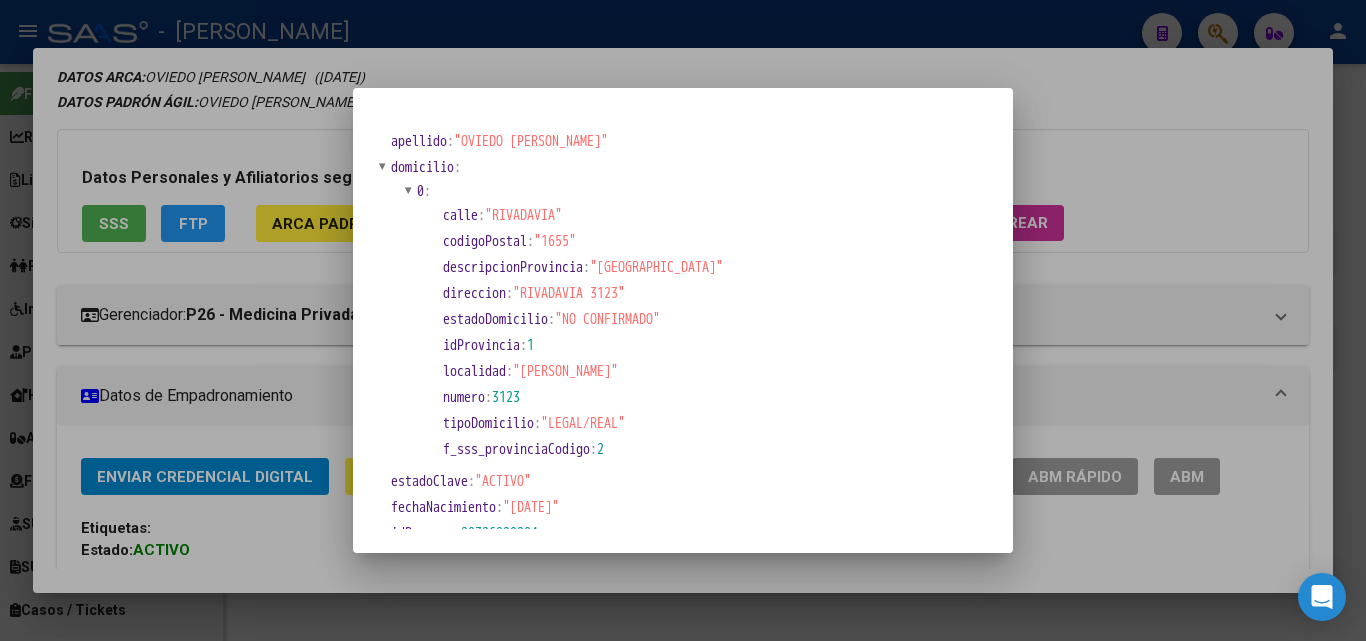 click at bounding box center [683, 320] 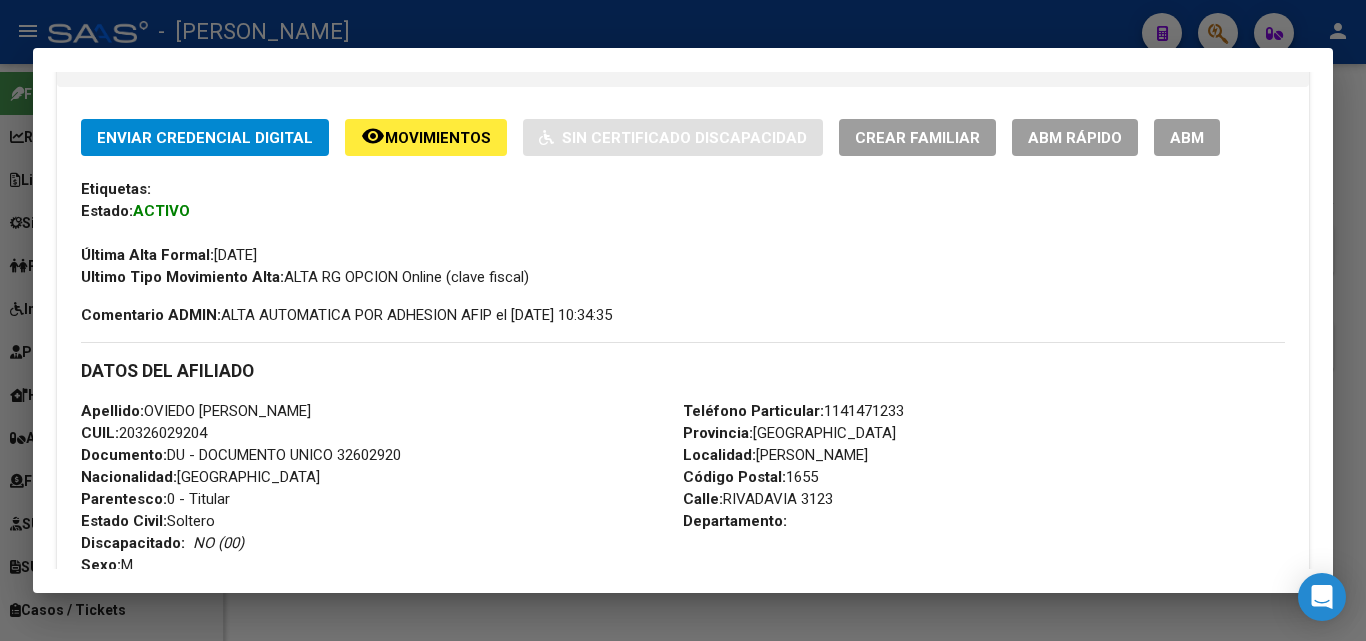 scroll, scrollTop: 474, scrollLeft: 0, axis: vertical 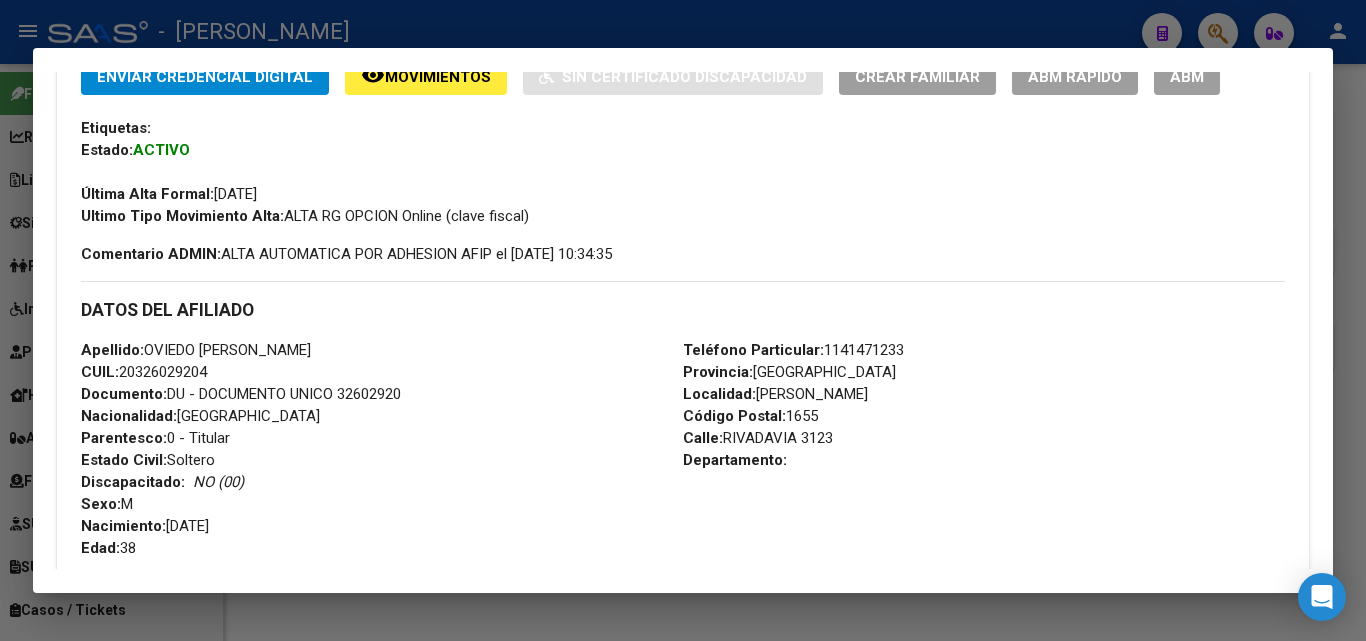 click on "Documento:  DU - DOCUMENTO UNICO 32602920" at bounding box center (241, 394) 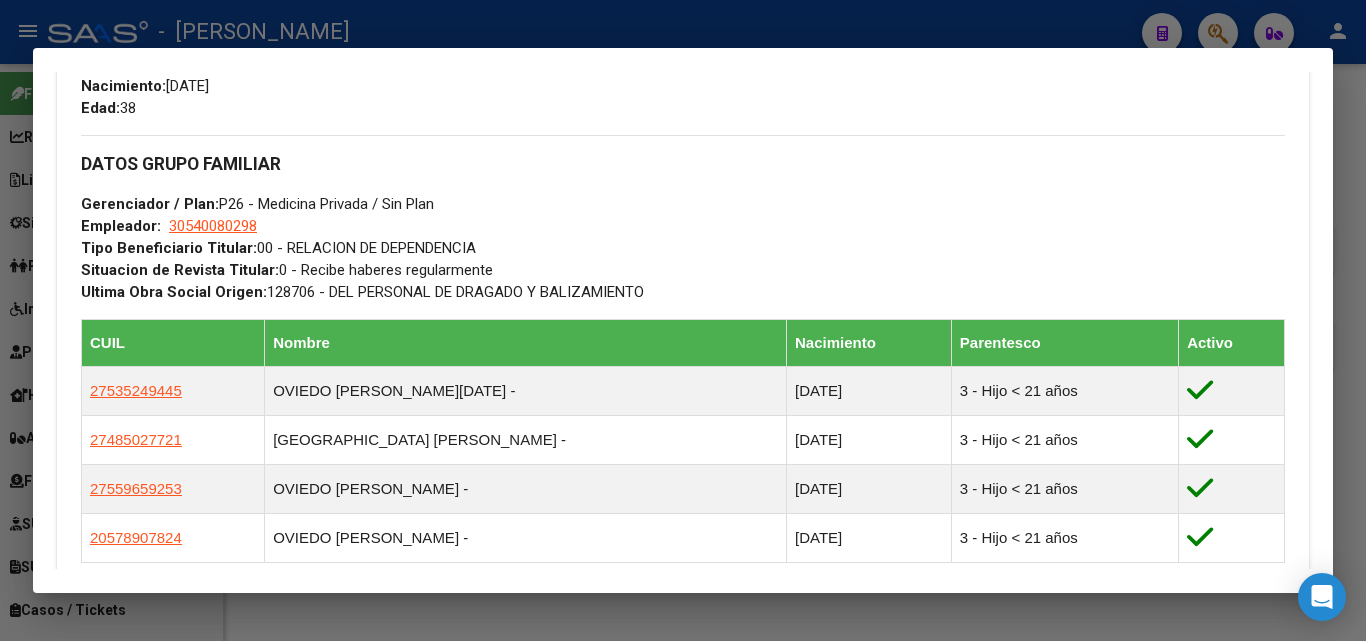 scroll, scrollTop: 1074, scrollLeft: 0, axis: vertical 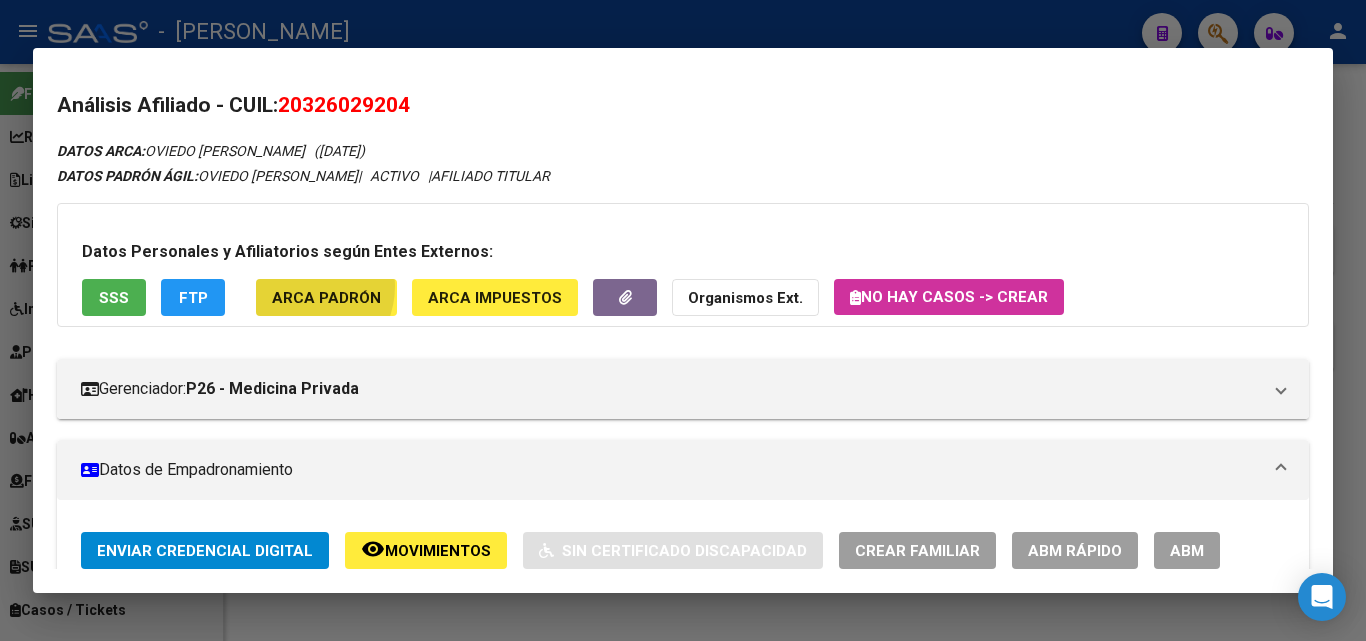 click on "ARCA Padrón" 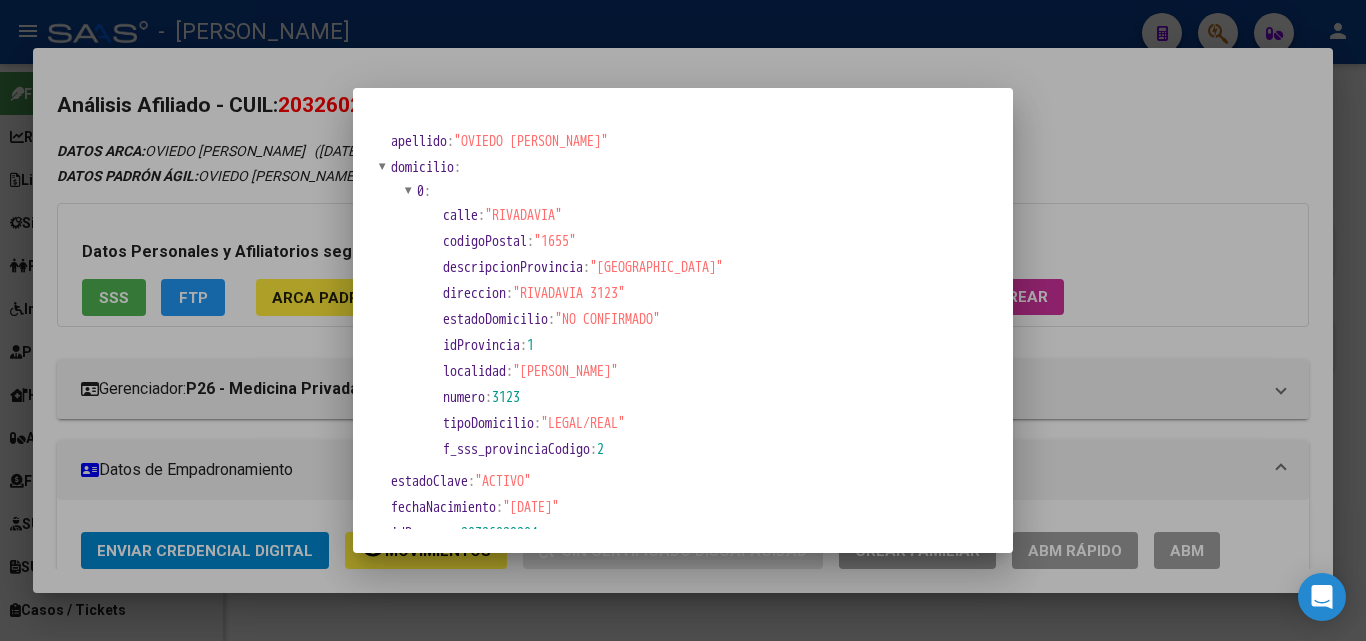 click at bounding box center (683, 320) 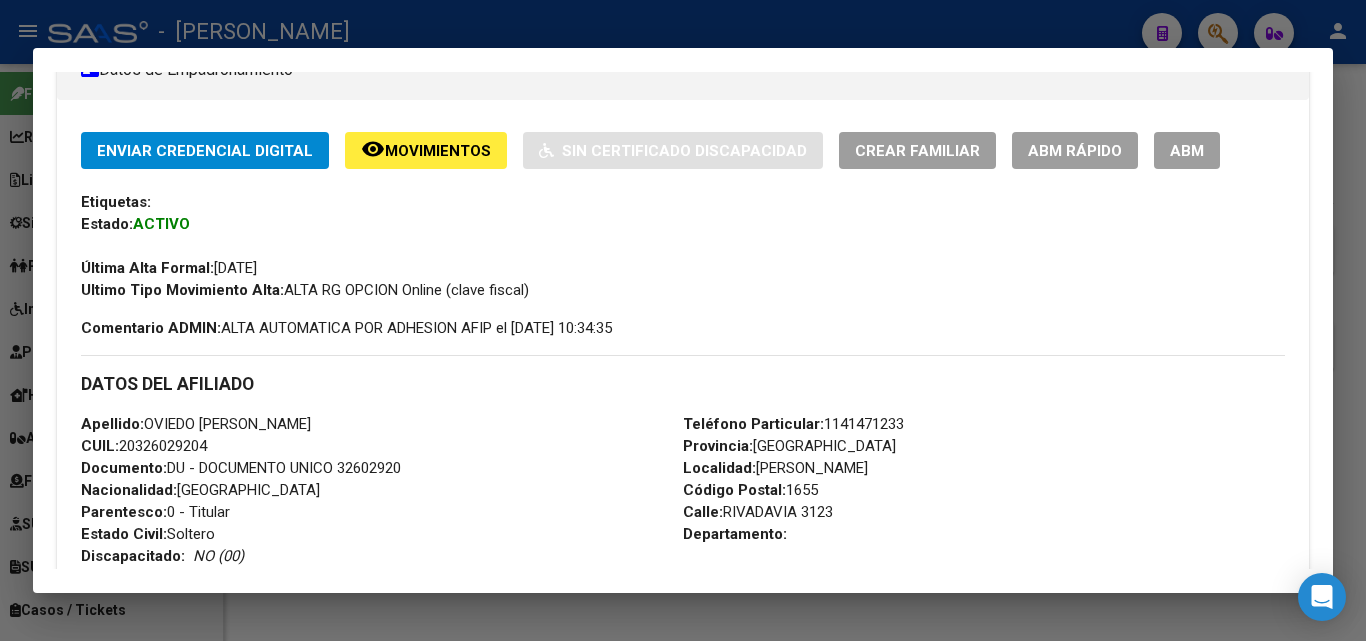 scroll, scrollTop: 500, scrollLeft: 0, axis: vertical 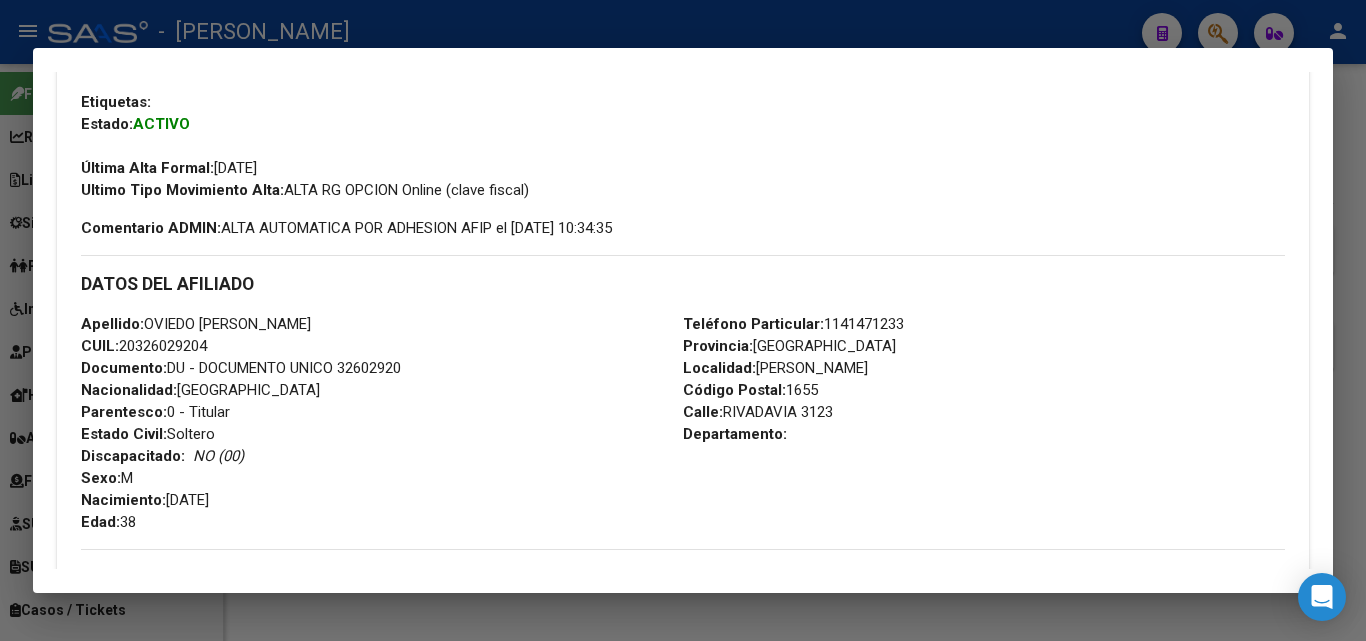 click on "Teléfono Particular:  1141471233           Provincia:  Buenos Aires Localidad:  JOSE LEON SUARE Código Postal:  1655 Calle:  RIVADAVIA 3123 Departamento:" at bounding box center (984, 423) 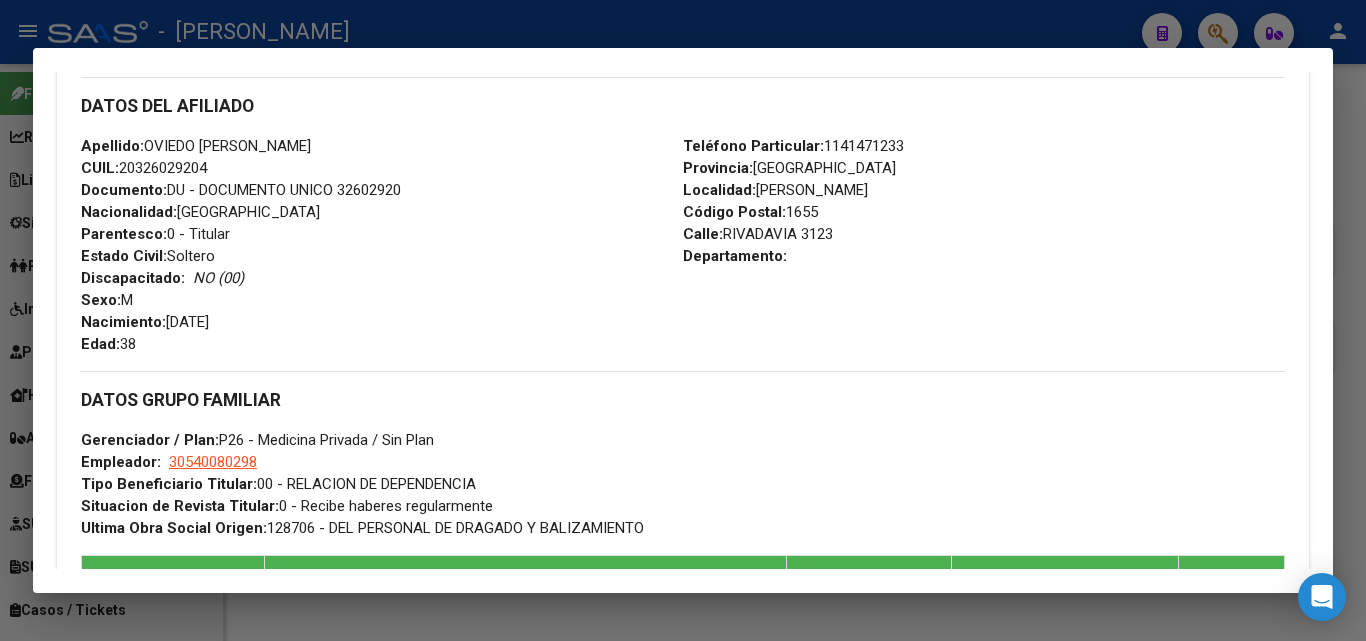 scroll, scrollTop: 1000, scrollLeft: 0, axis: vertical 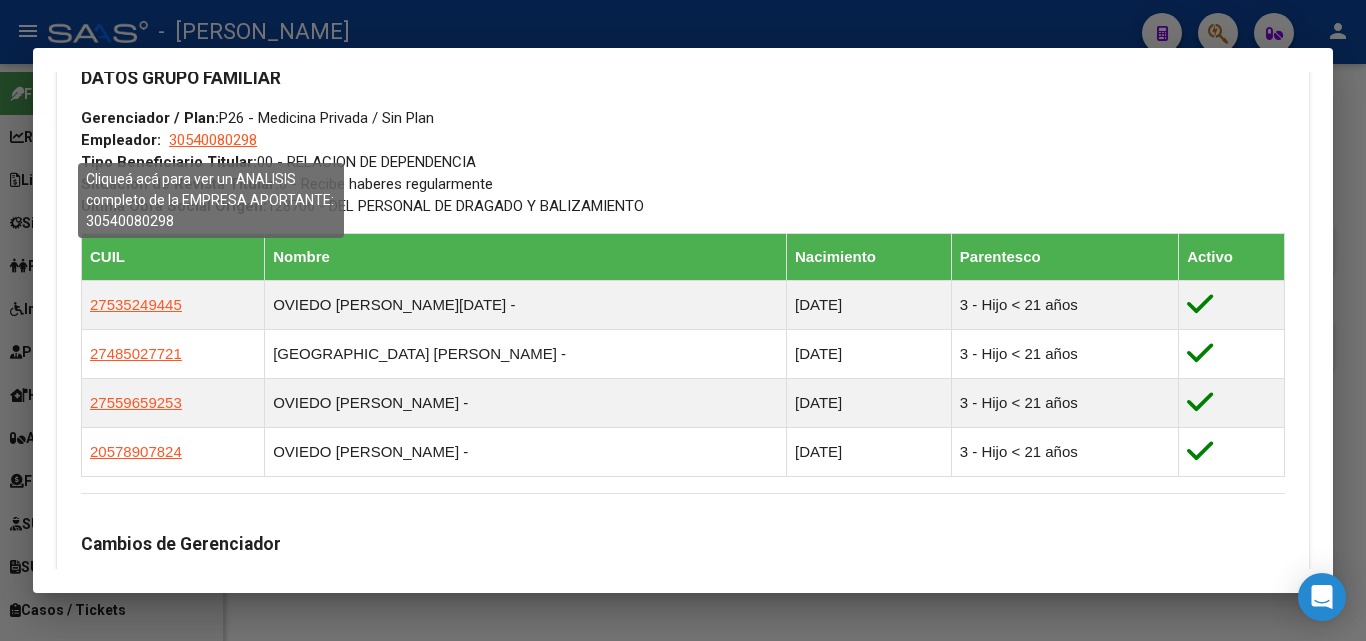click on "30540080298" at bounding box center [213, 140] 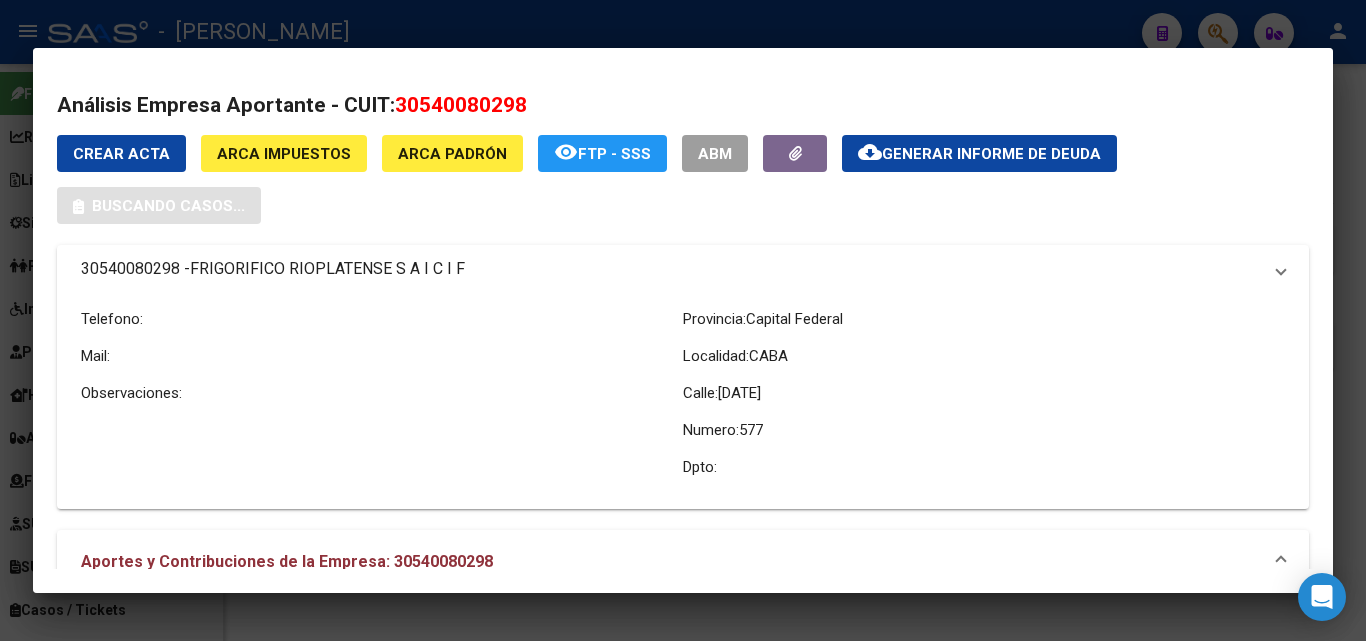click at bounding box center [683, 320] 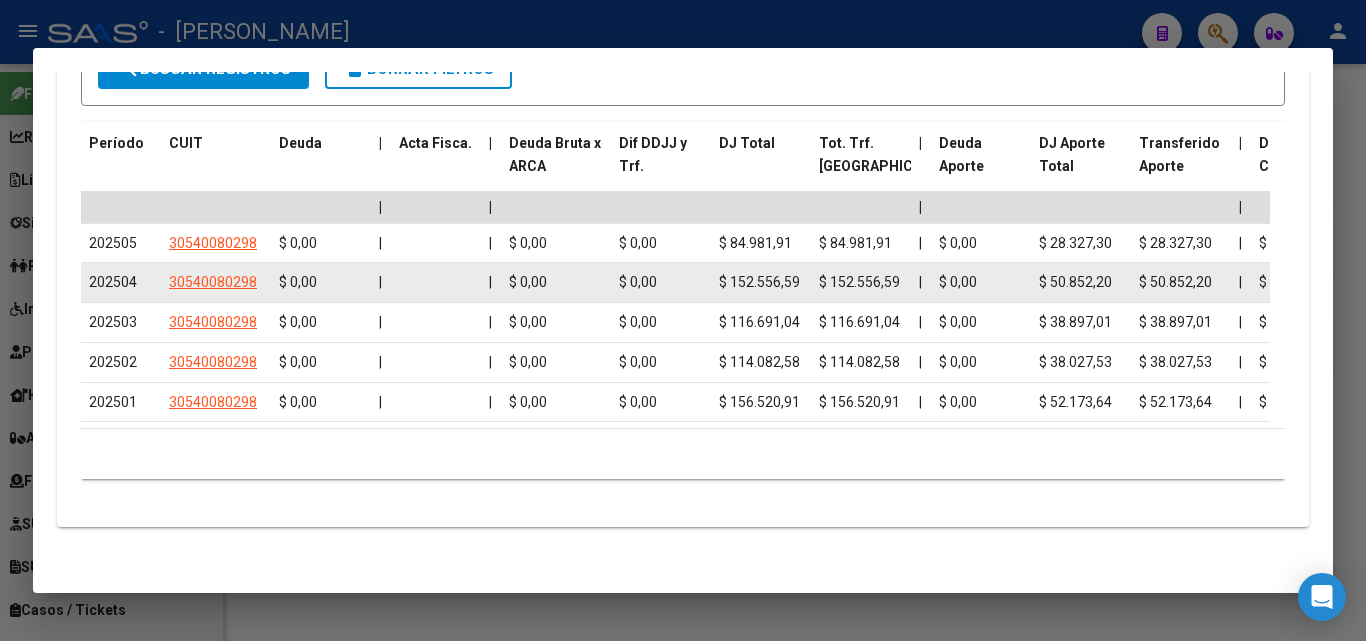 scroll, scrollTop: 2100, scrollLeft: 0, axis: vertical 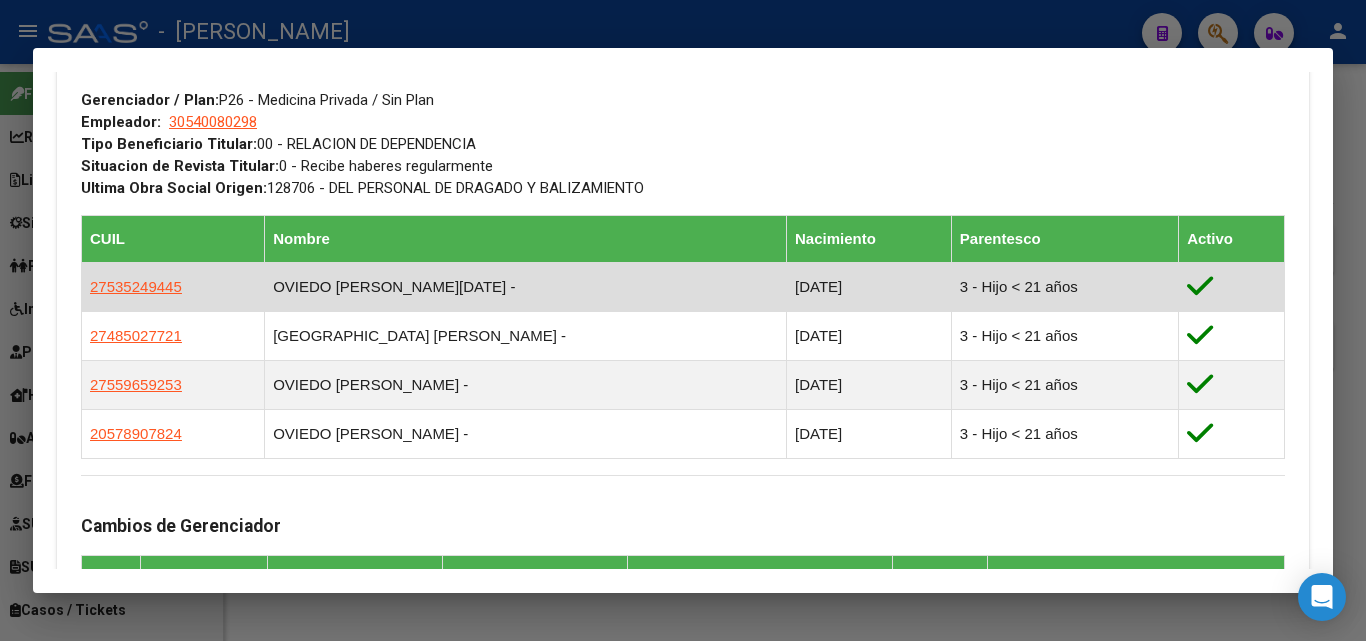 click on "27535249445" at bounding box center (173, 286) 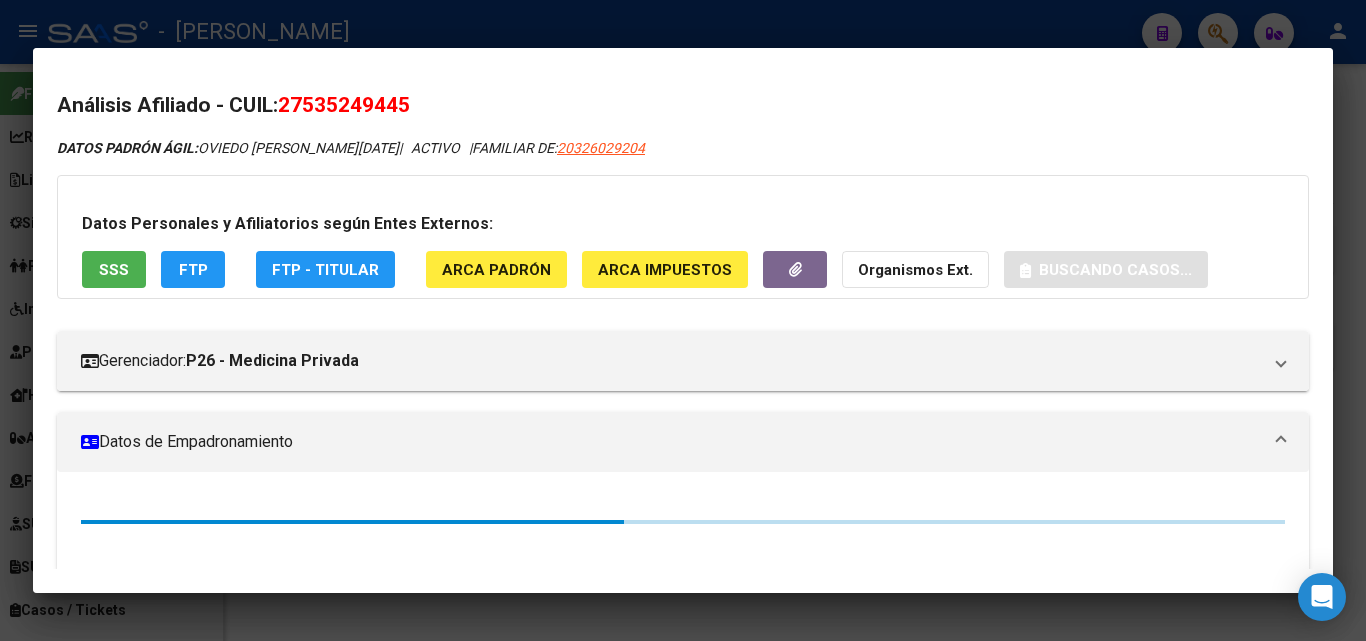 drag, startPoint x: 492, startPoint y: 239, endPoint x: 481, endPoint y: 261, distance: 24.596748 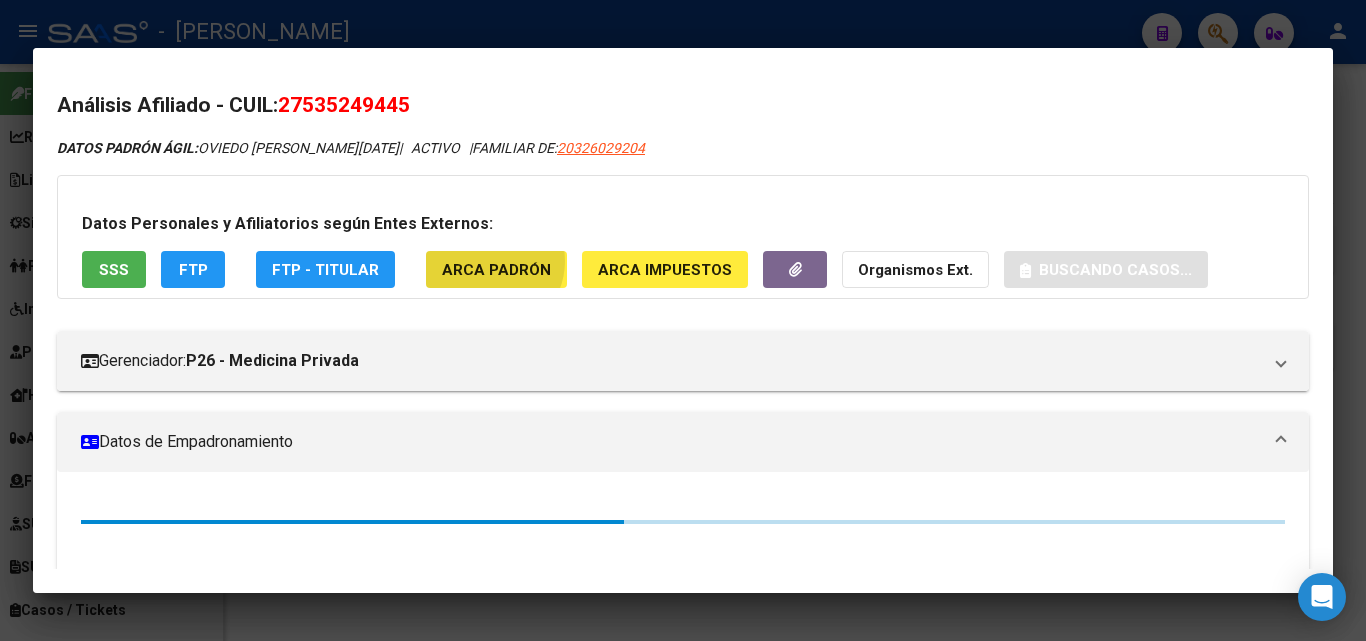 click on "ARCA Padrón" 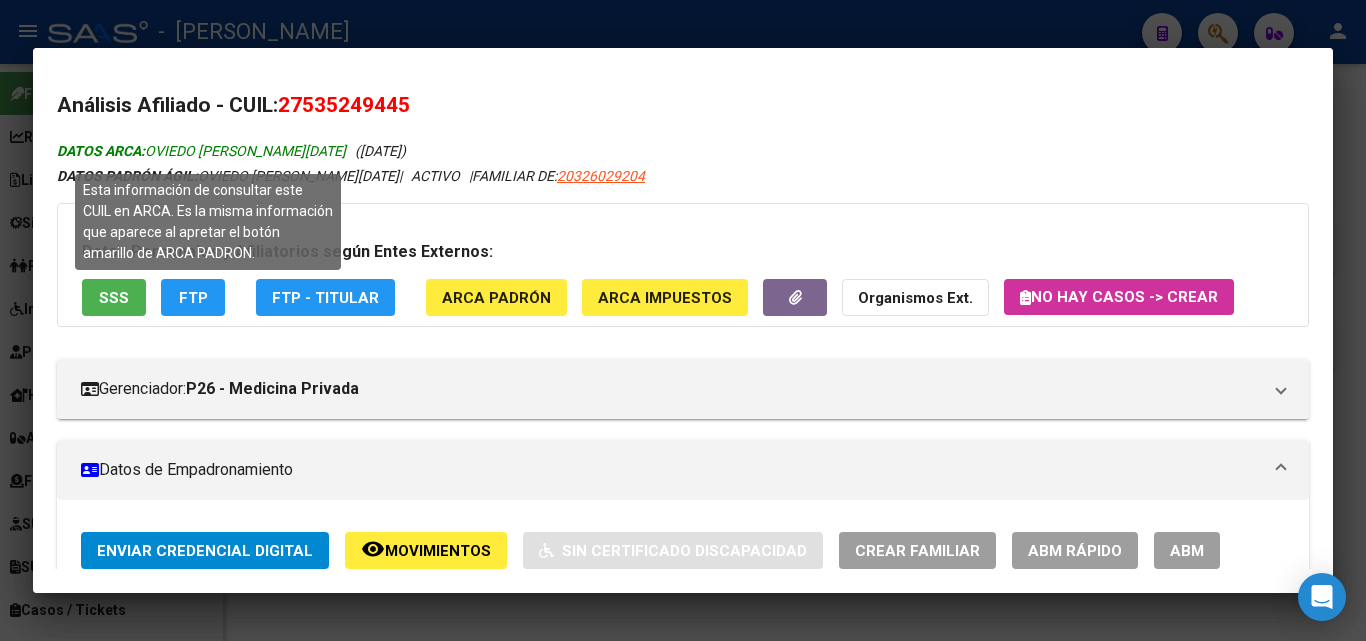drag, startPoint x: 203, startPoint y: 149, endPoint x: 358, endPoint y: 152, distance: 155.02902 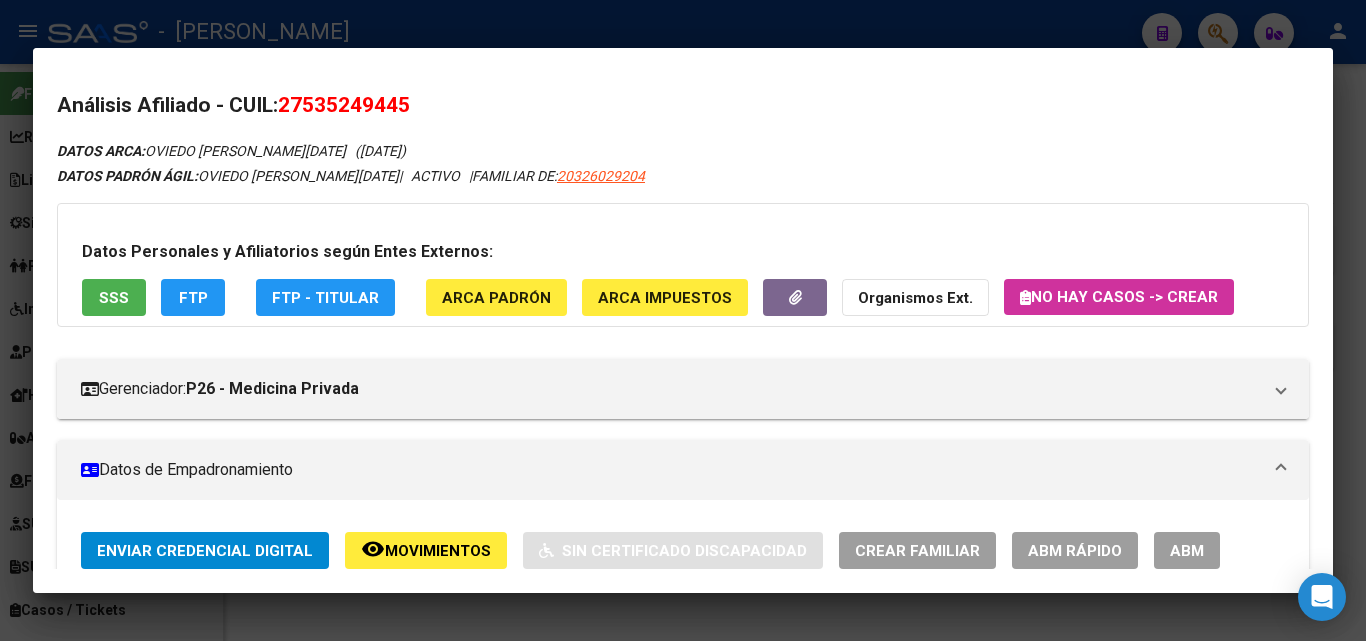 copy on "CRISTINA LUCIA NICOLE" 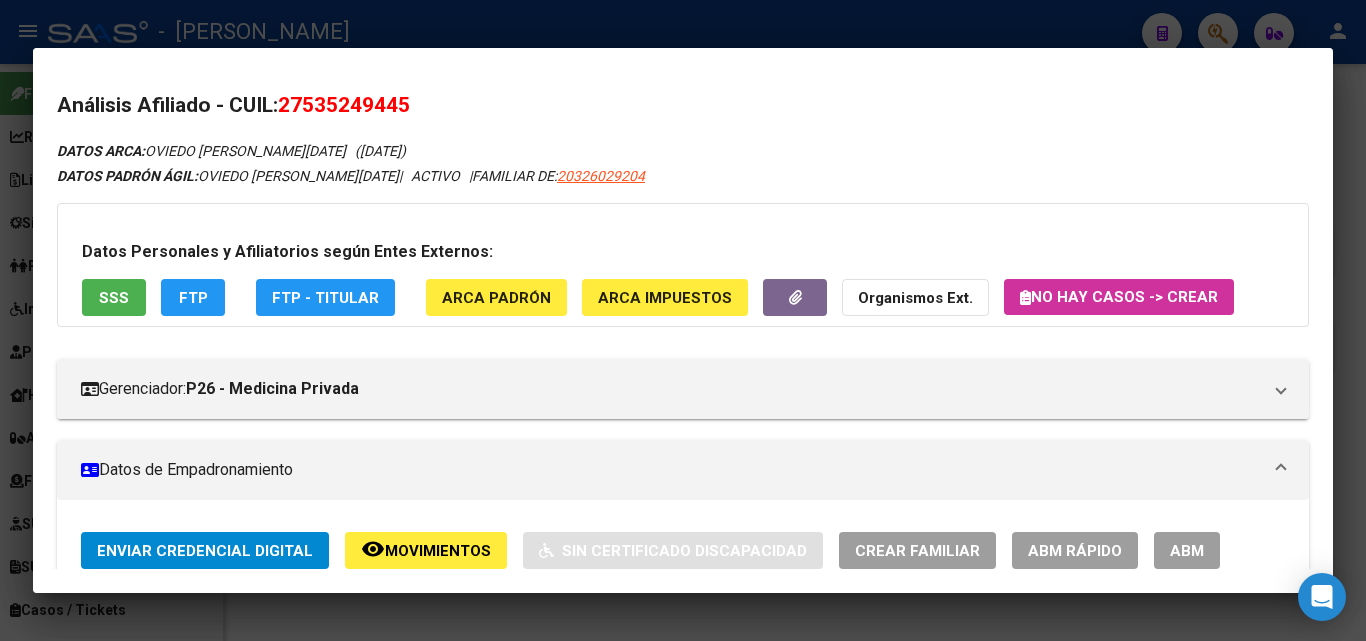 drag, startPoint x: 309, startPoint y: 103, endPoint x: 405, endPoint y: 101, distance: 96.02083 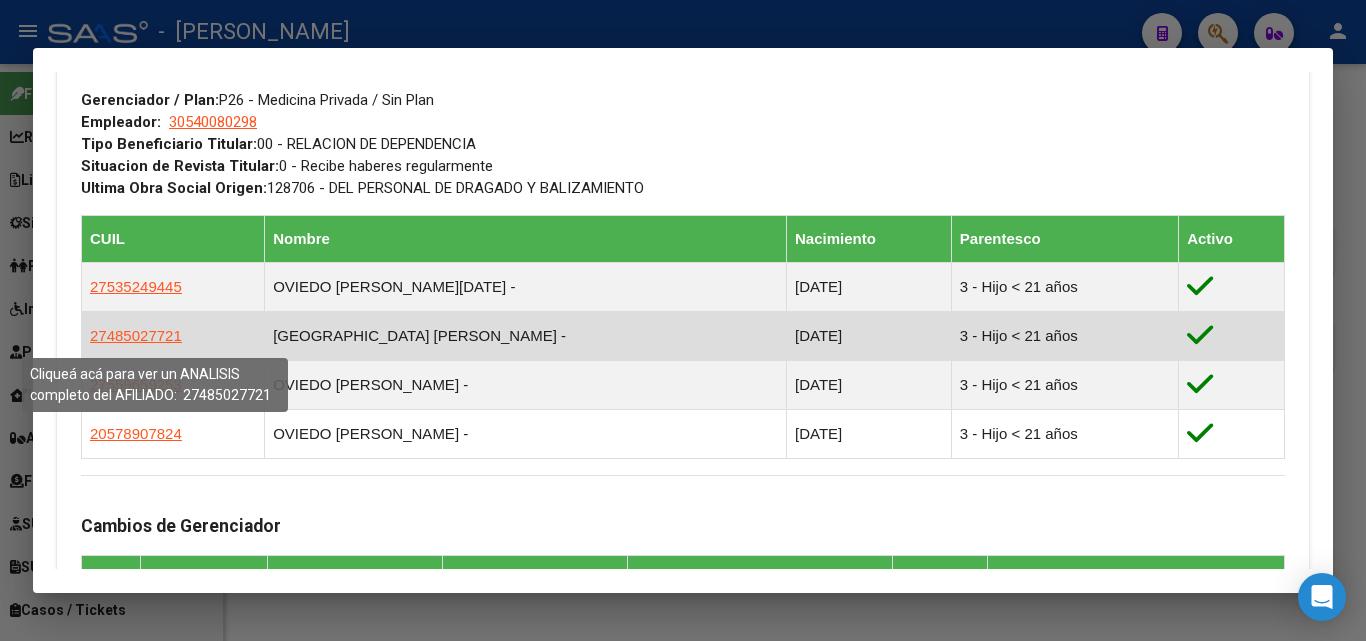 click on "27485027721" at bounding box center (173, 335) 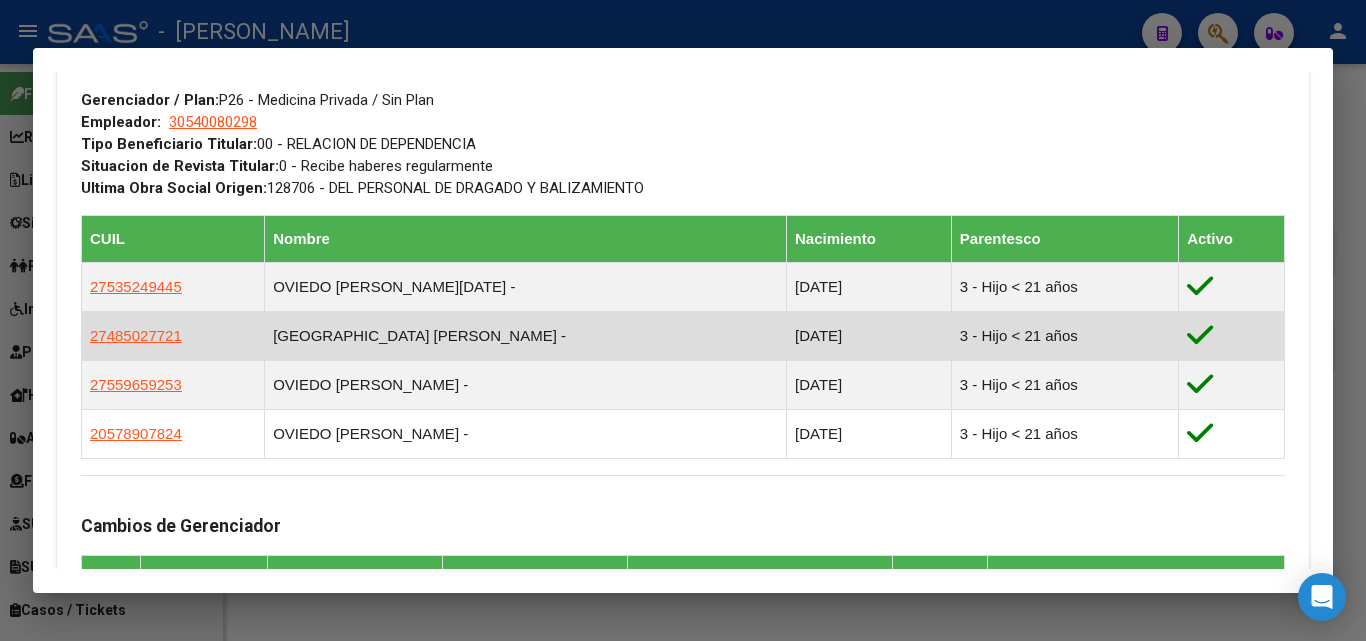 click on "27485027721" at bounding box center (136, 335) 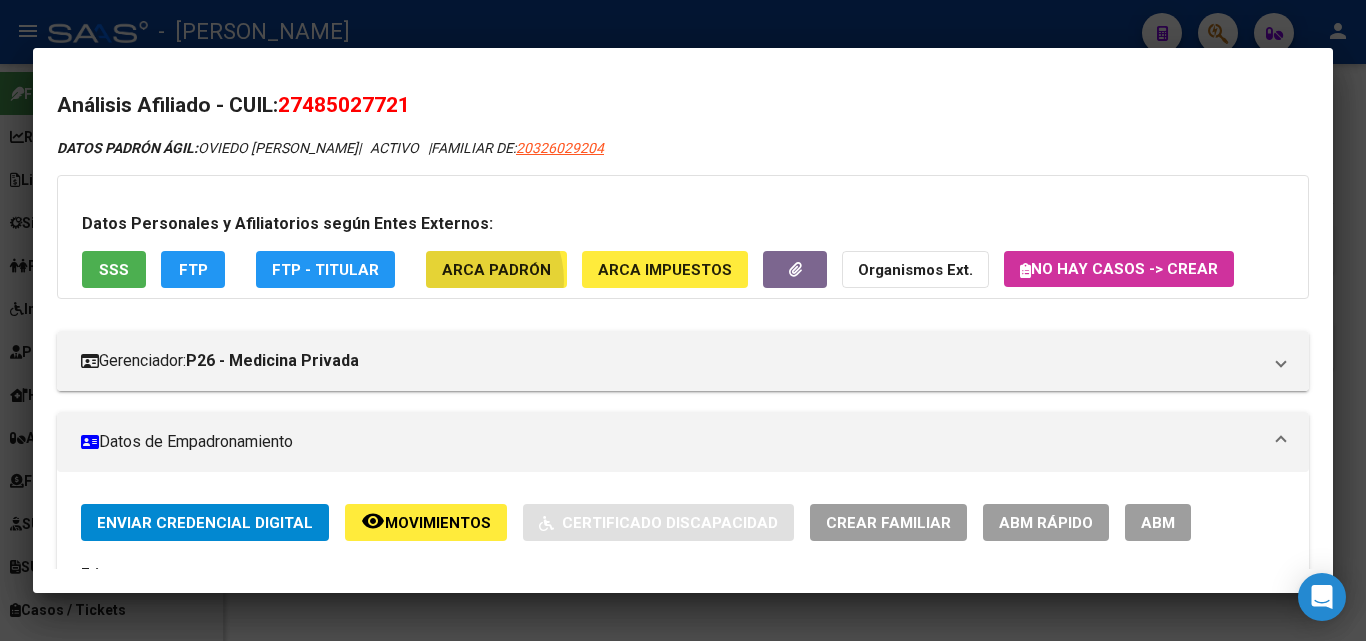 click on "ARCA Padrón" 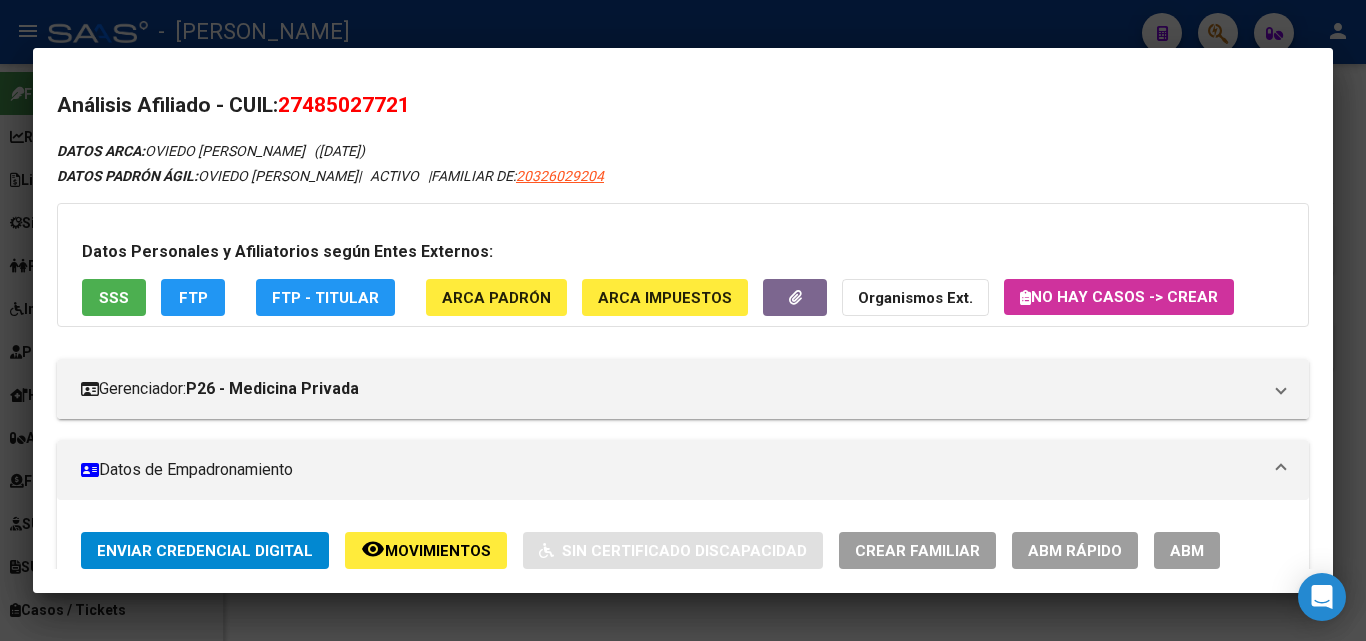 drag, startPoint x: 311, startPoint y: 113, endPoint x: 406, endPoint y: 110, distance: 95.047356 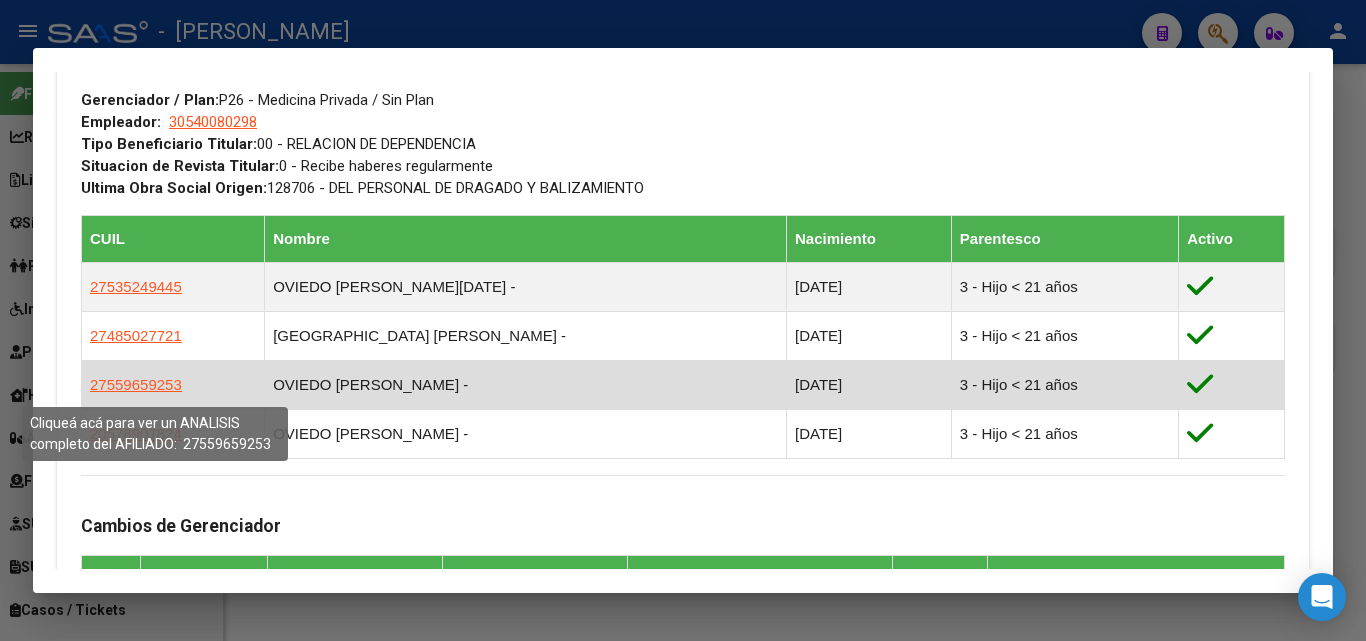 click on "27559659253" at bounding box center (136, 384) 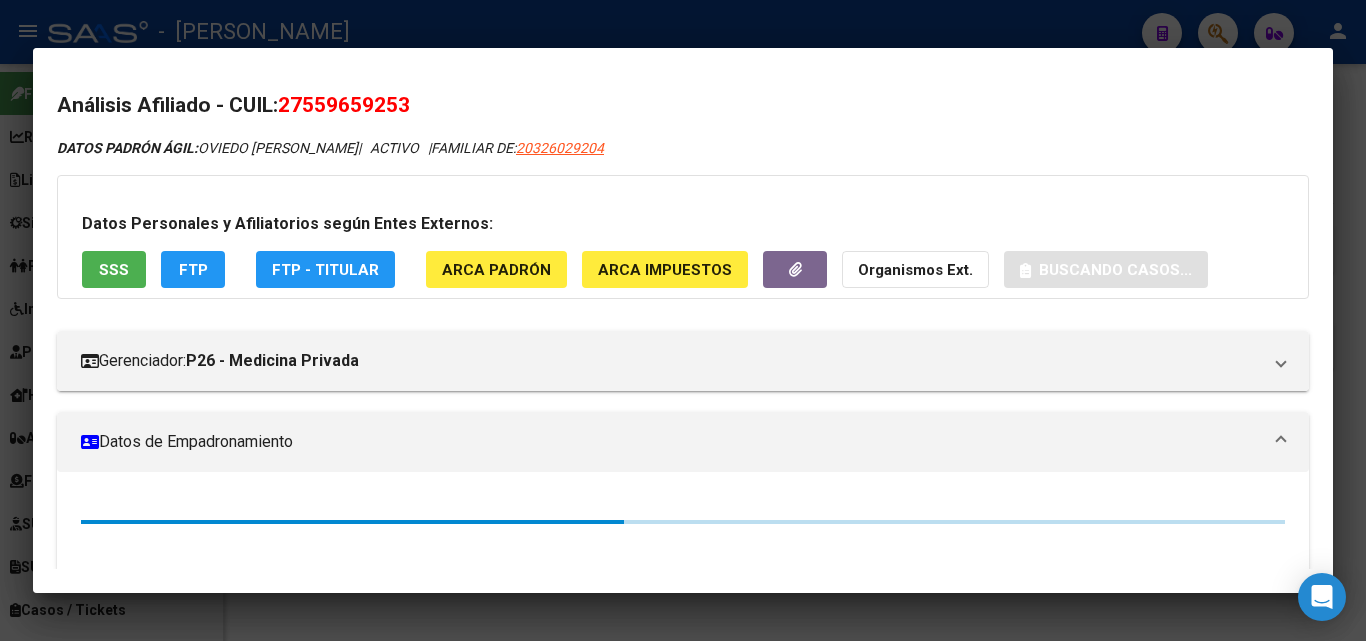 click on "Datos Personales y Afiliatorios según Entes Externos: SSS FTP  FTP - Titular ARCA Padrón ARCA Impuestos Organismos Ext.    Buscando casos..." at bounding box center (683, 237) 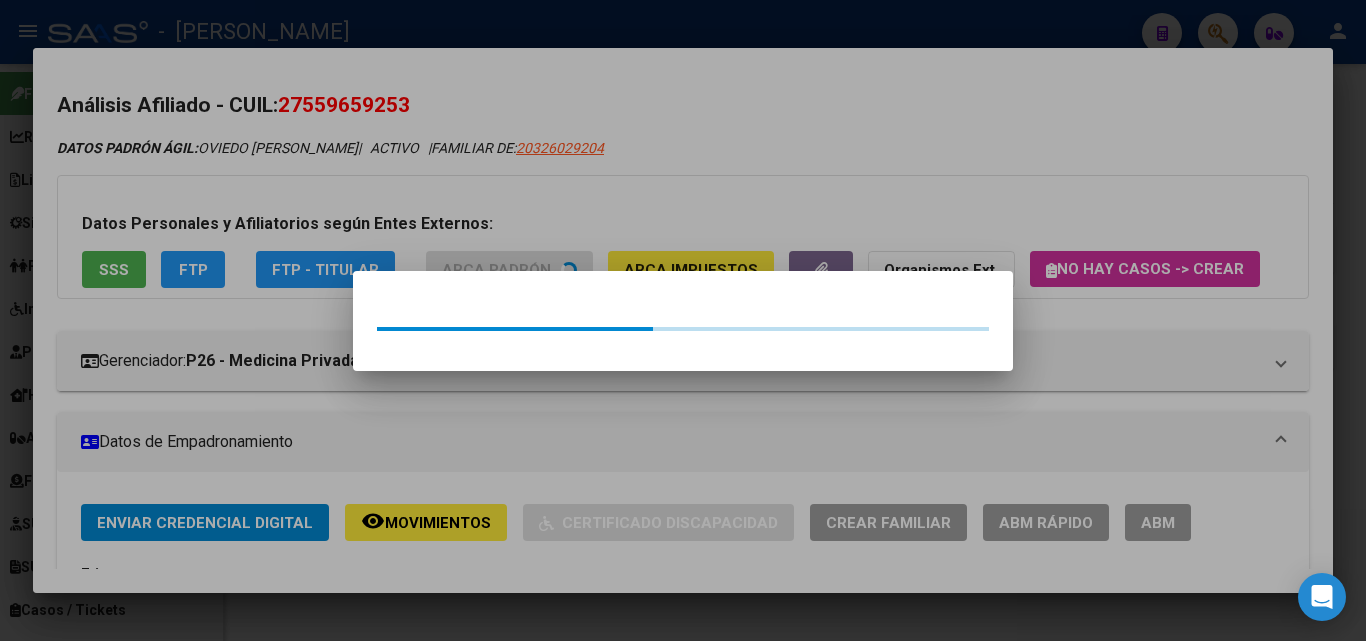 click at bounding box center (683, 320) 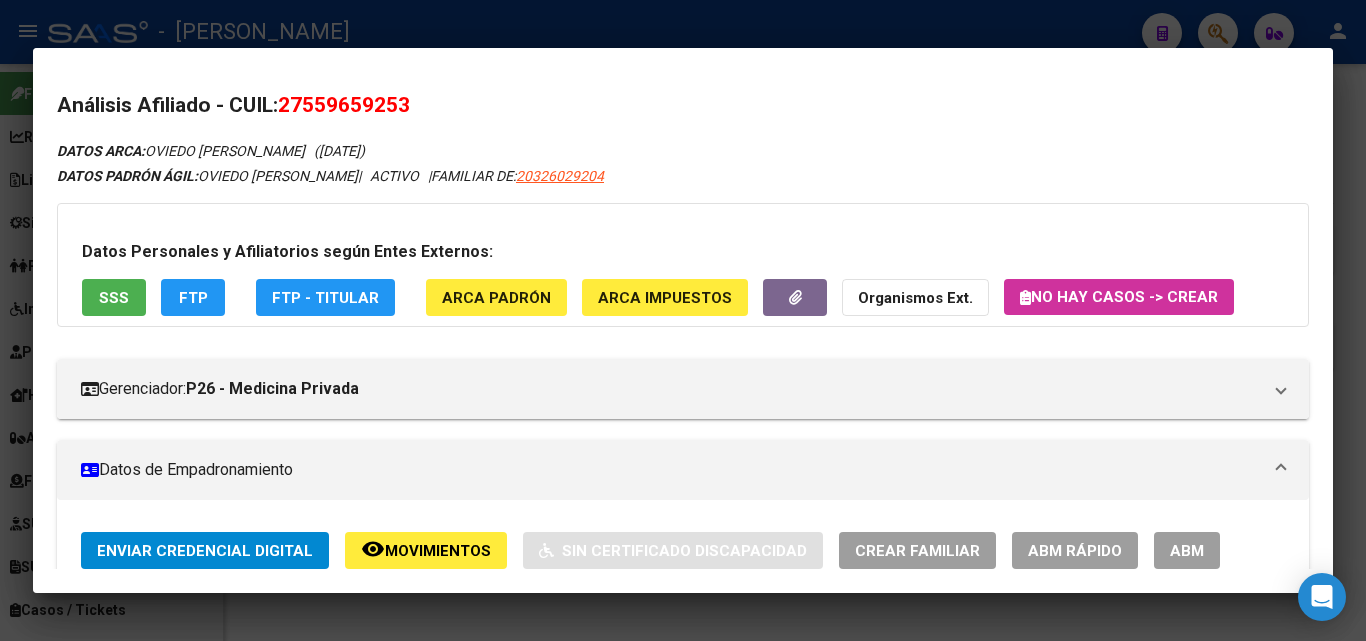 drag, startPoint x: 313, startPoint y: 102, endPoint x: 407, endPoint y: 103, distance: 94.00532 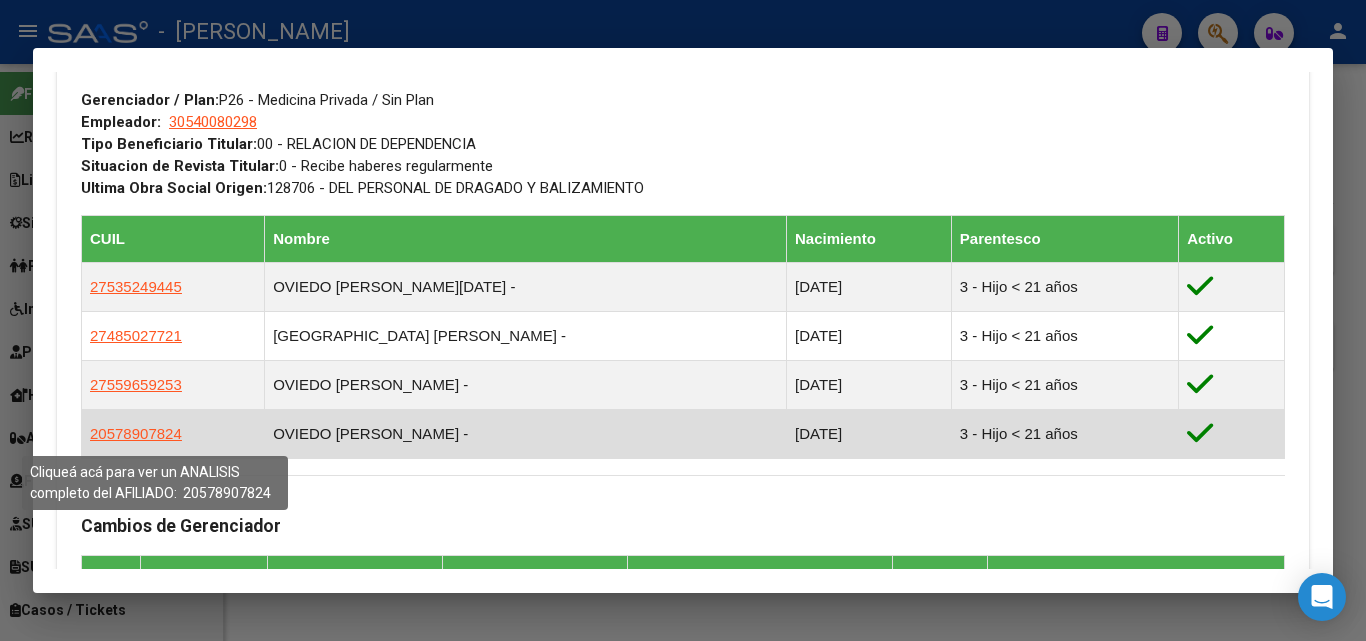 click on "20578907824" at bounding box center [136, 434] 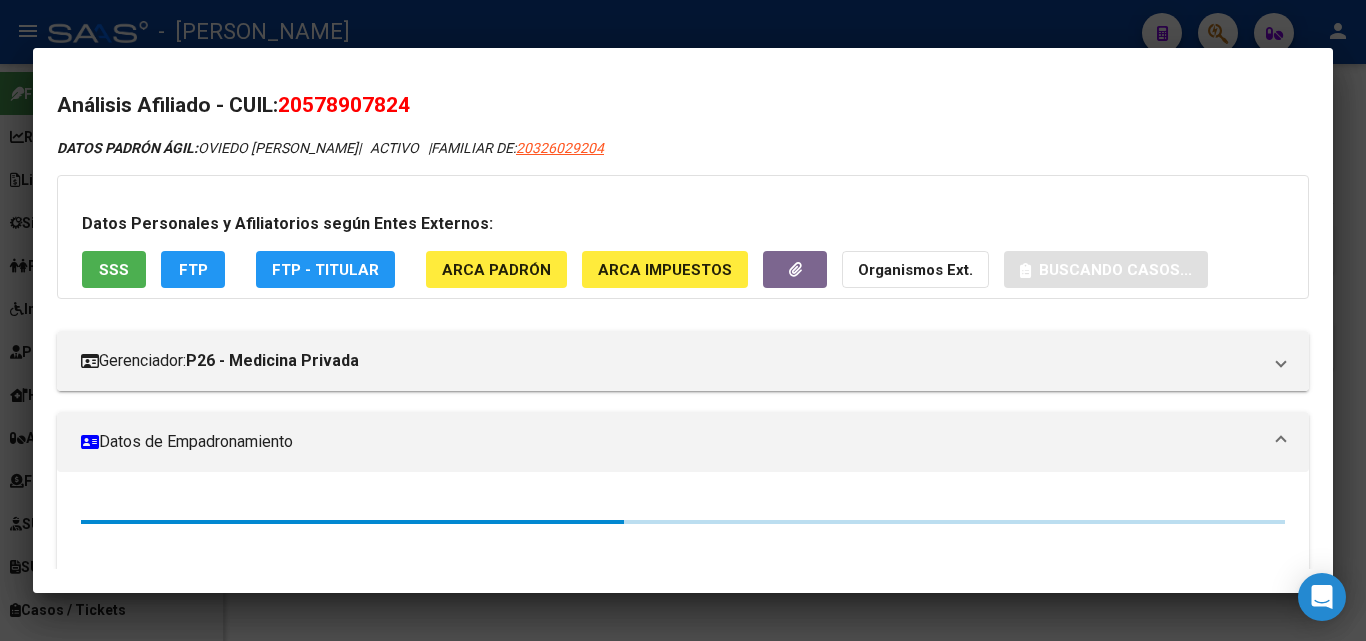 click on "ARCA Padrón" 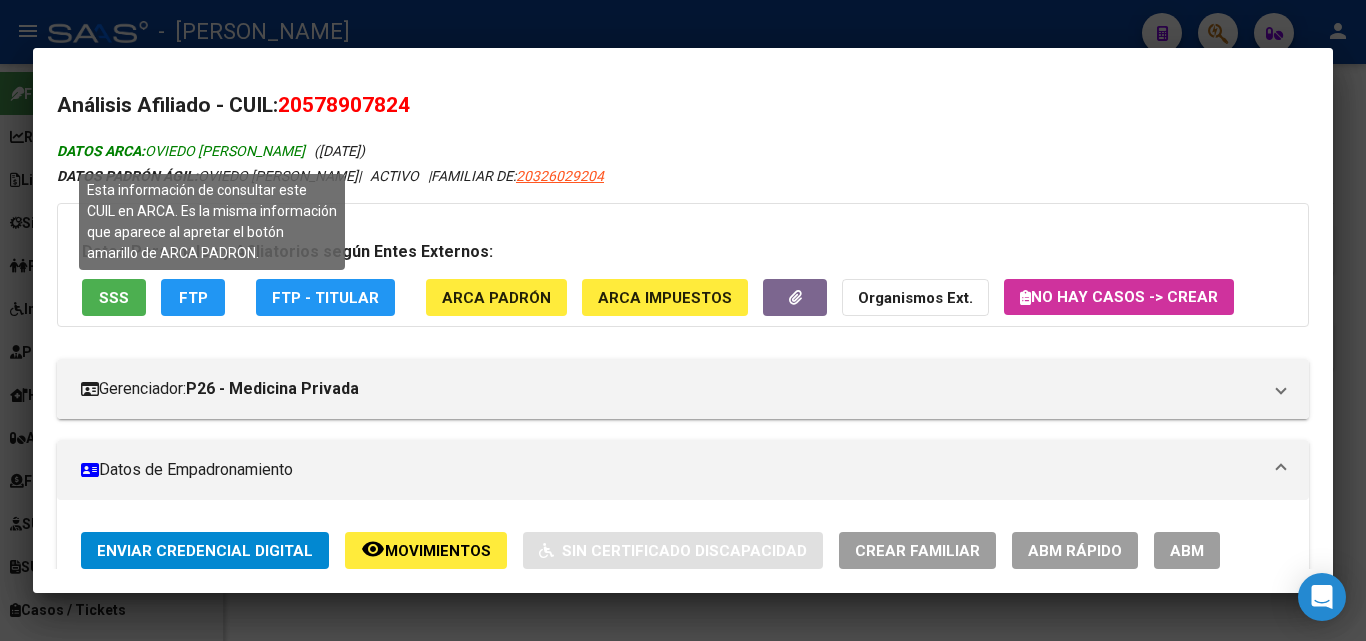 drag, startPoint x: 205, startPoint y: 146, endPoint x: 362, endPoint y: 151, distance: 157.0796 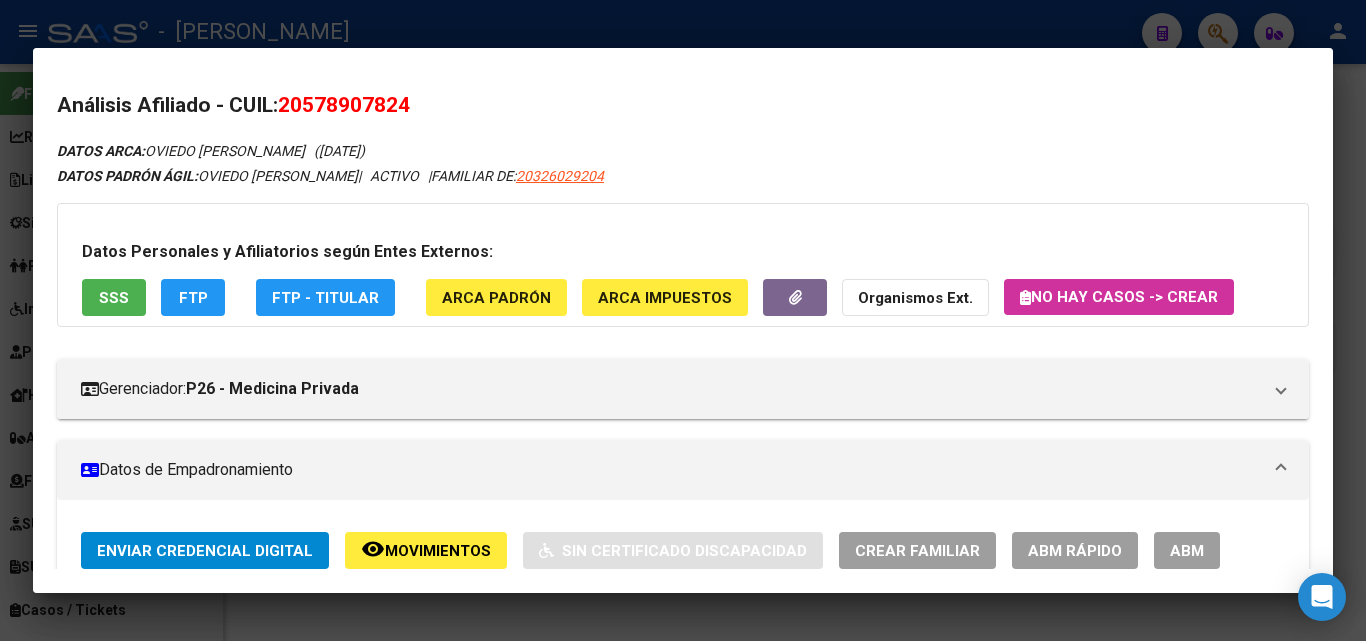 drag, startPoint x: 313, startPoint y: 99, endPoint x: 411, endPoint y: 99, distance: 98 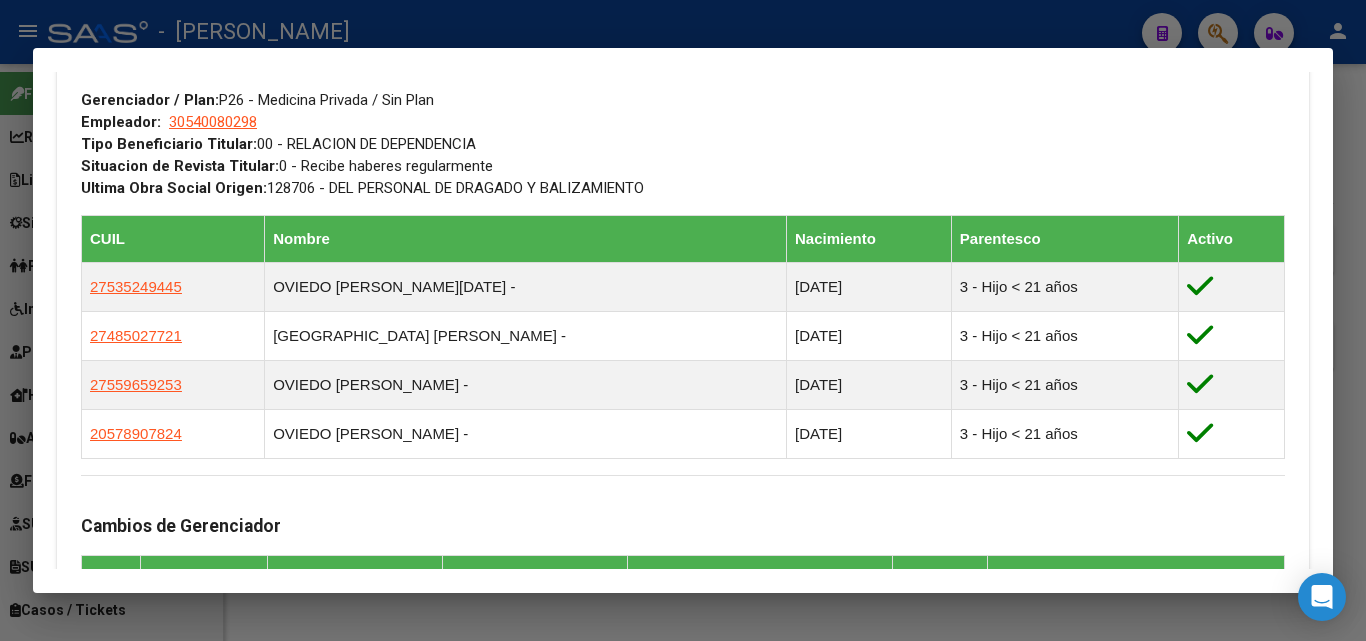click at bounding box center [683, 320] 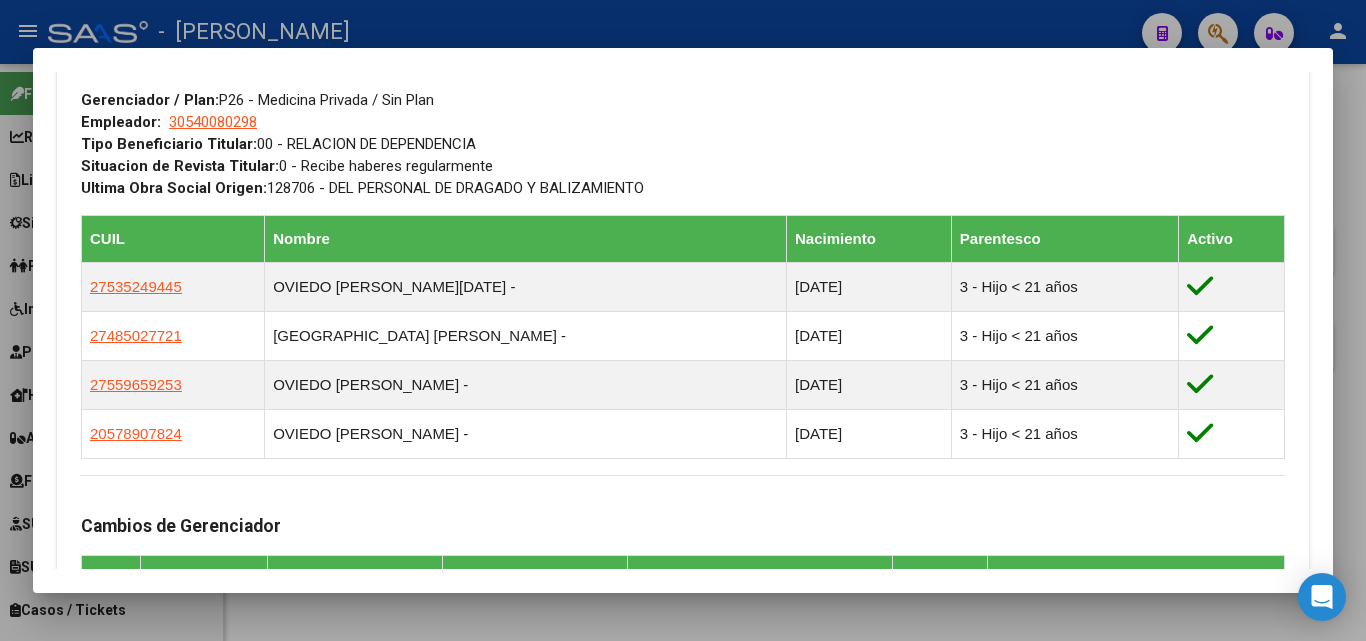 click on "20326029204" at bounding box center [672, 158] 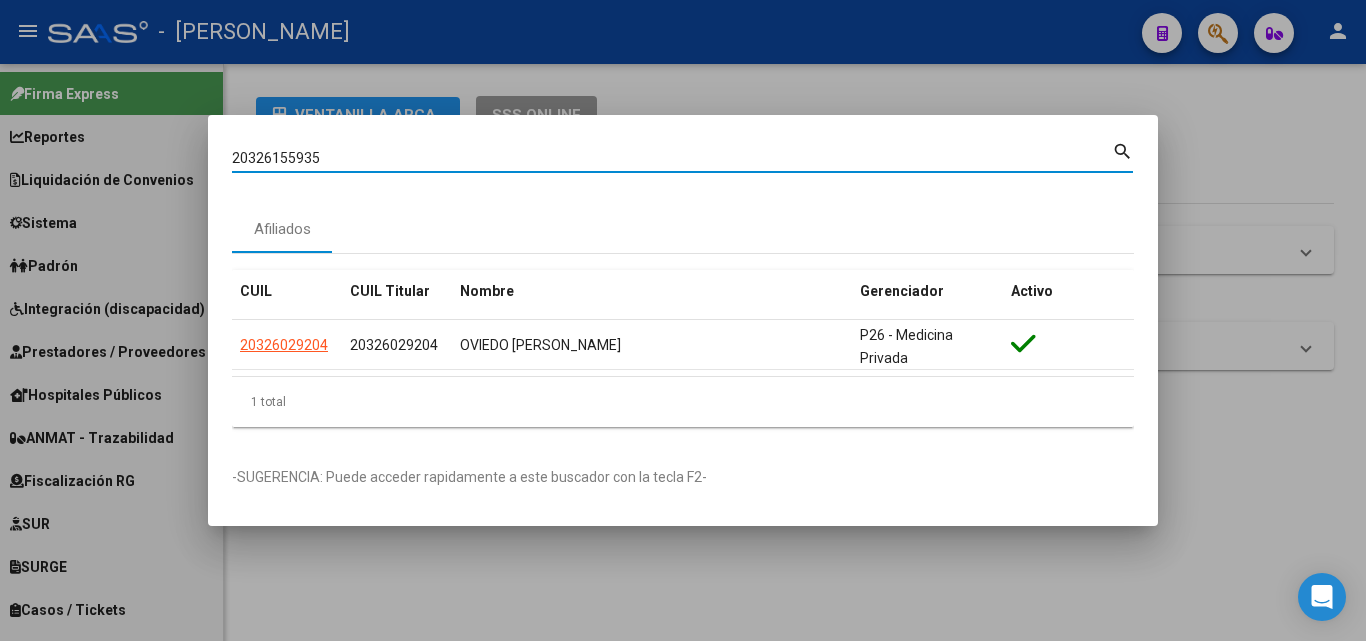 type on "20326155935" 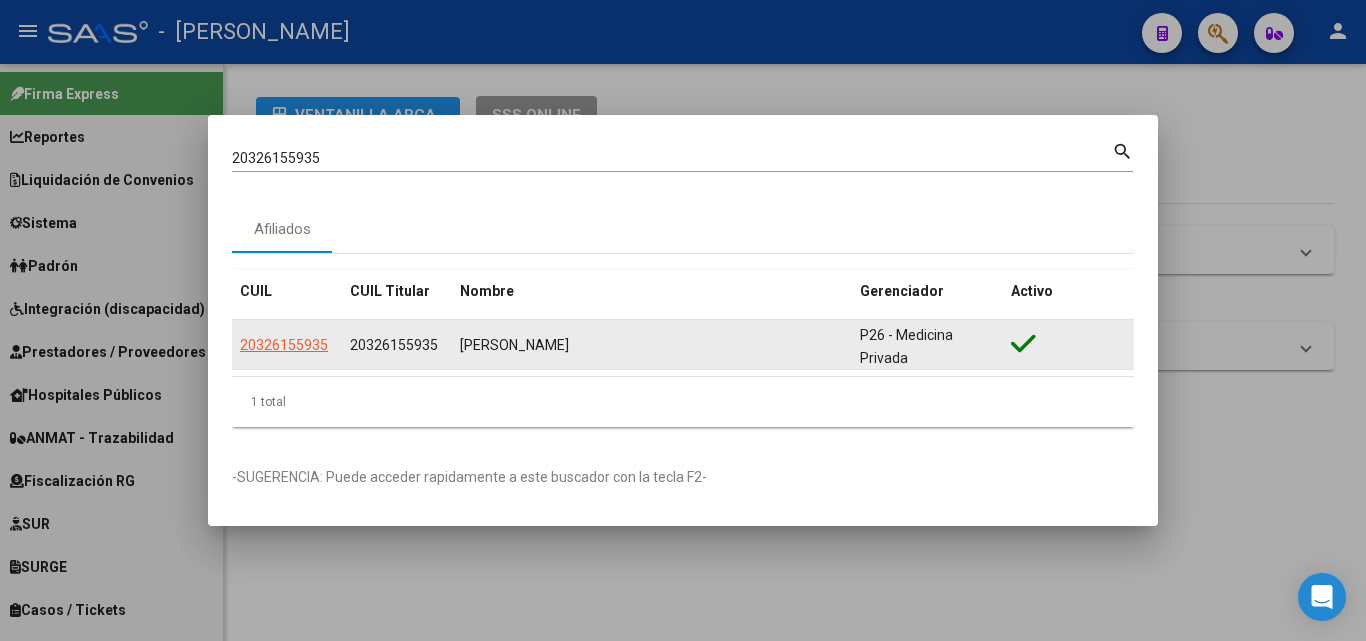 click on "20326155935" 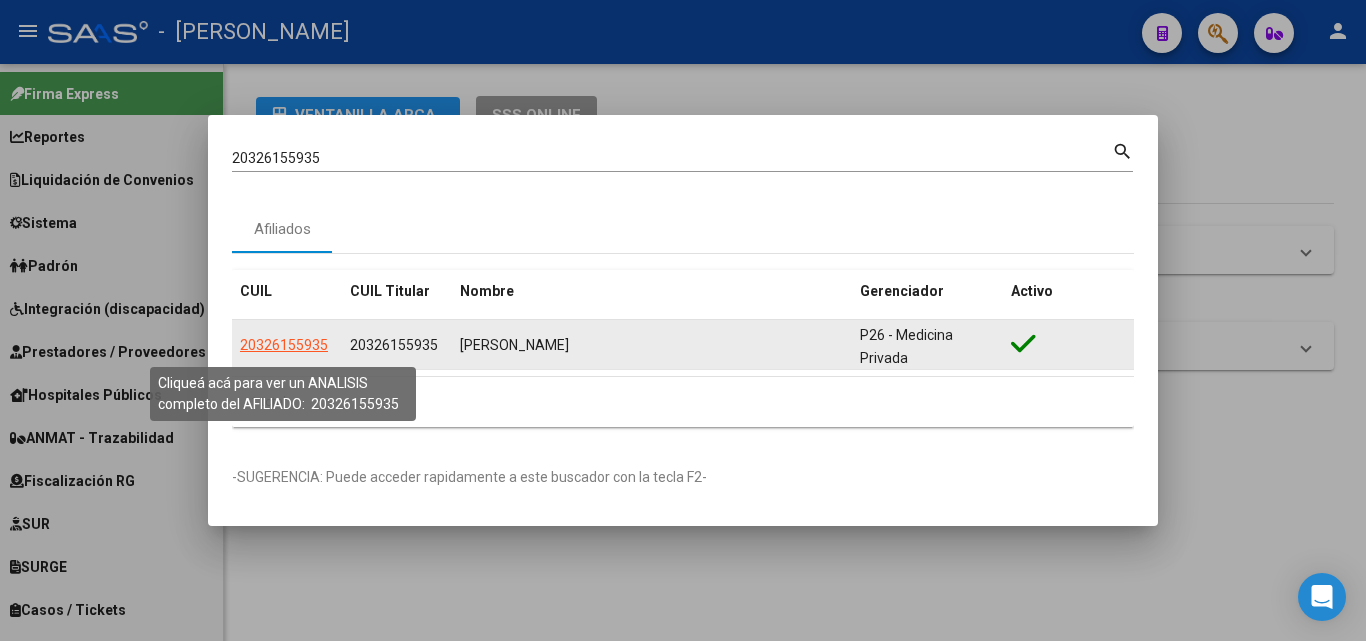 click on "20326155935" 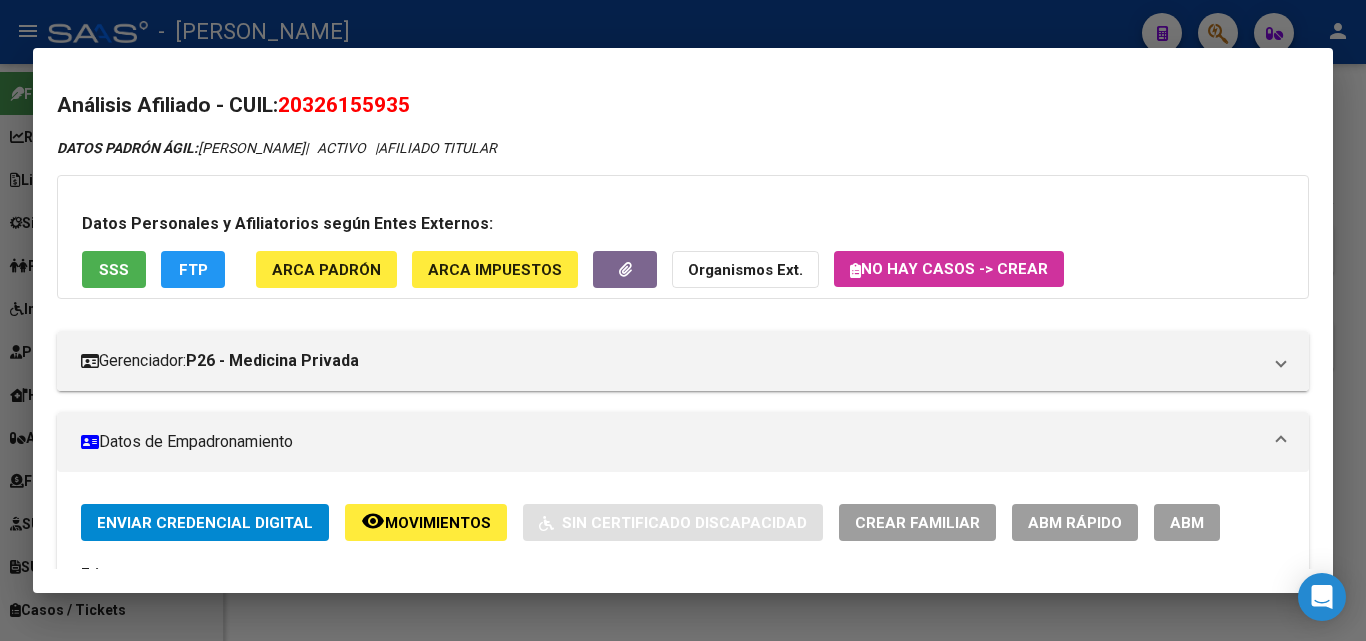 click on "ARCA Padrón" 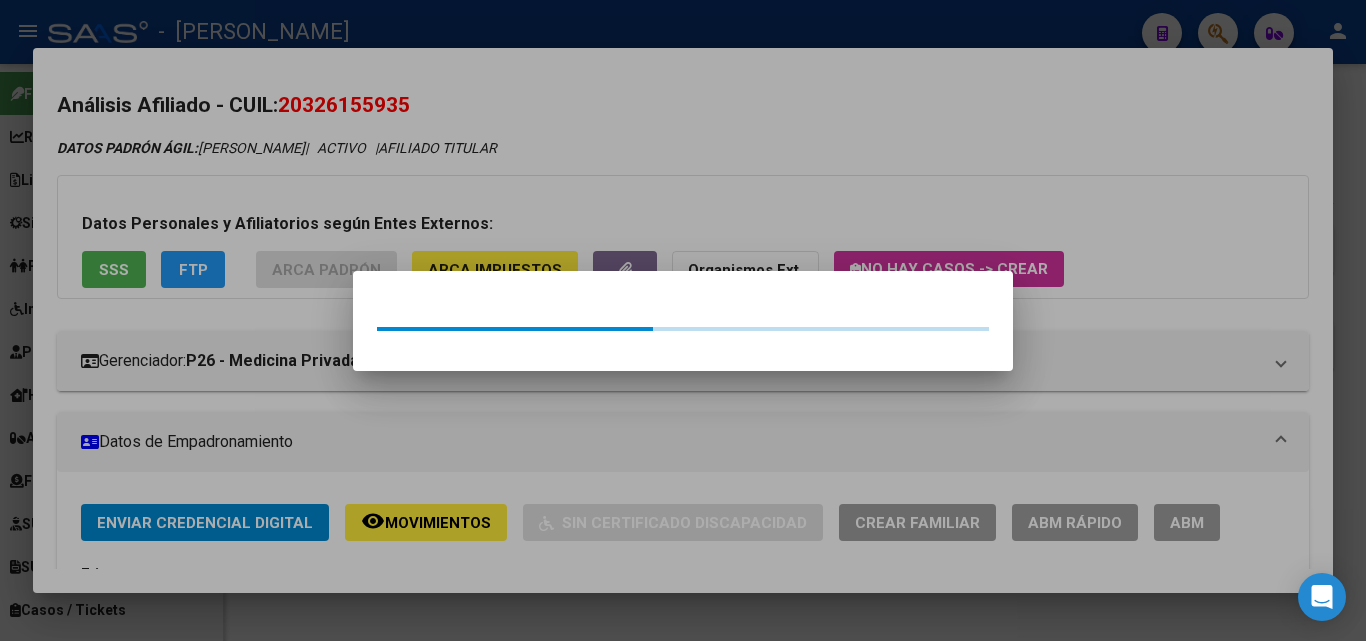 drag, startPoint x: 310, startPoint y: 221, endPoint x: 273, endPoint y: 239, distance: 41.14608 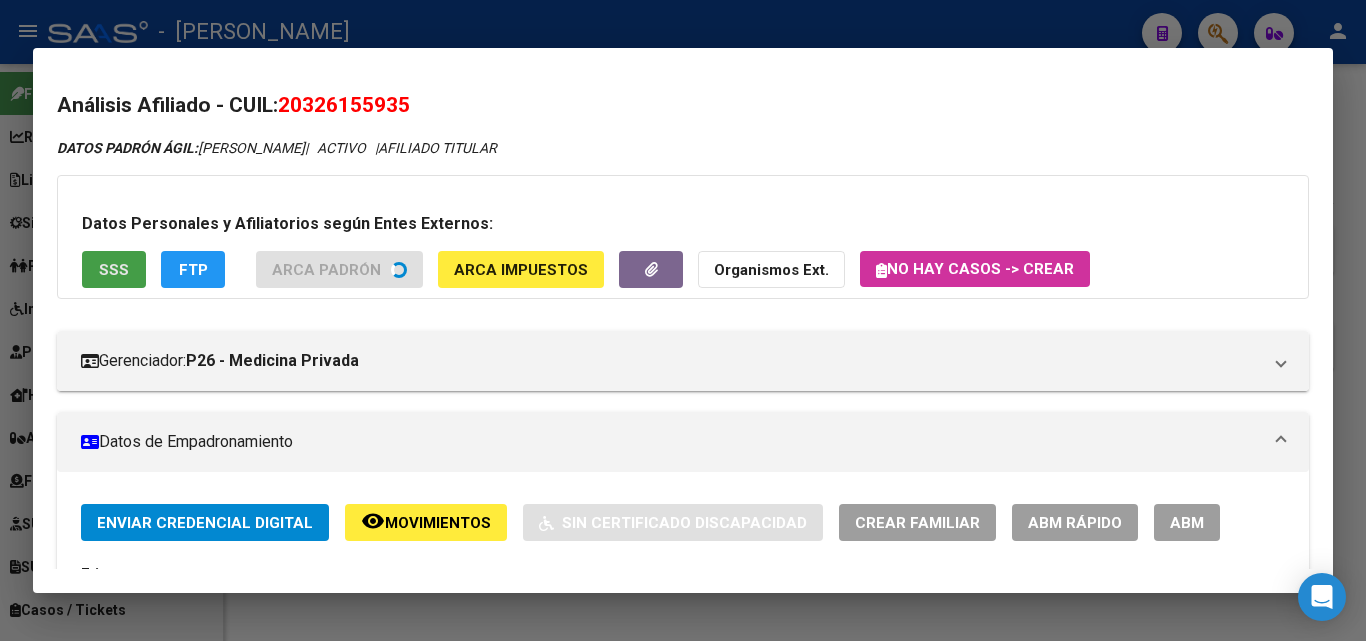 click on "SSS" at bounding box center [114, 270] 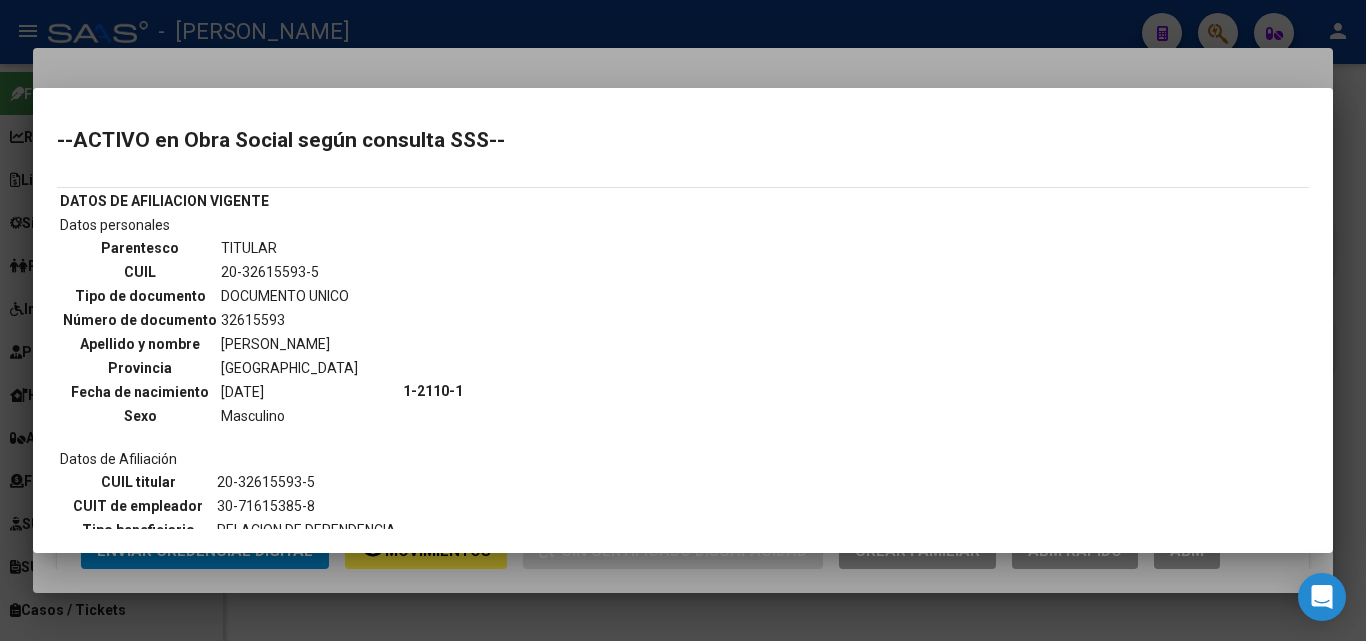 click at bounding box center (683, 320) 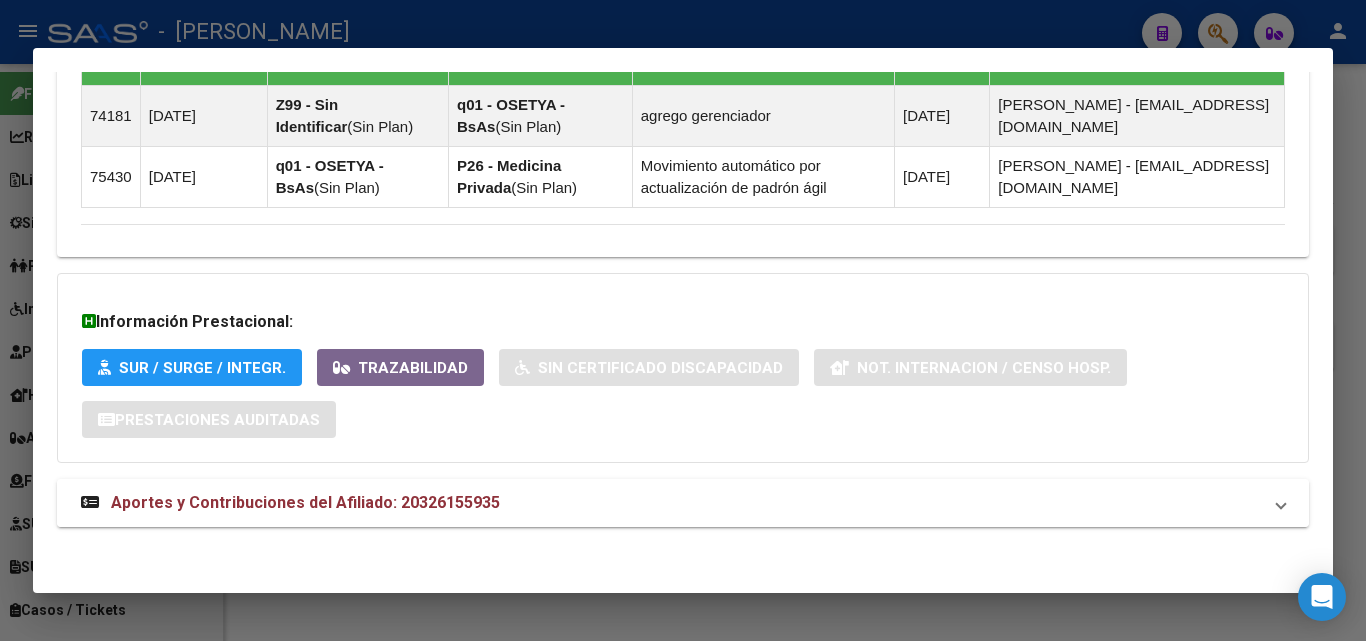 click on "Aportes y Contribuciones del Afiliado: 20326155935" at bounding box center (305, 502) 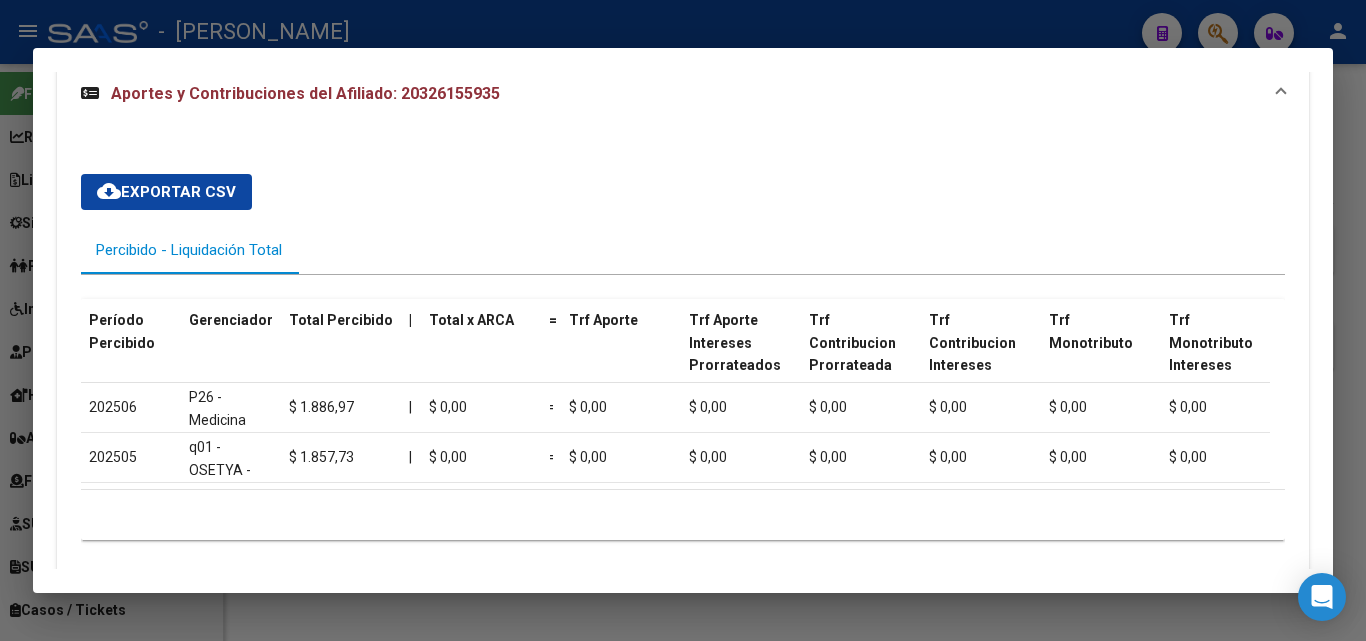 scroll, scrollTop: 1836, scrollLeft: 0, axis: vertical 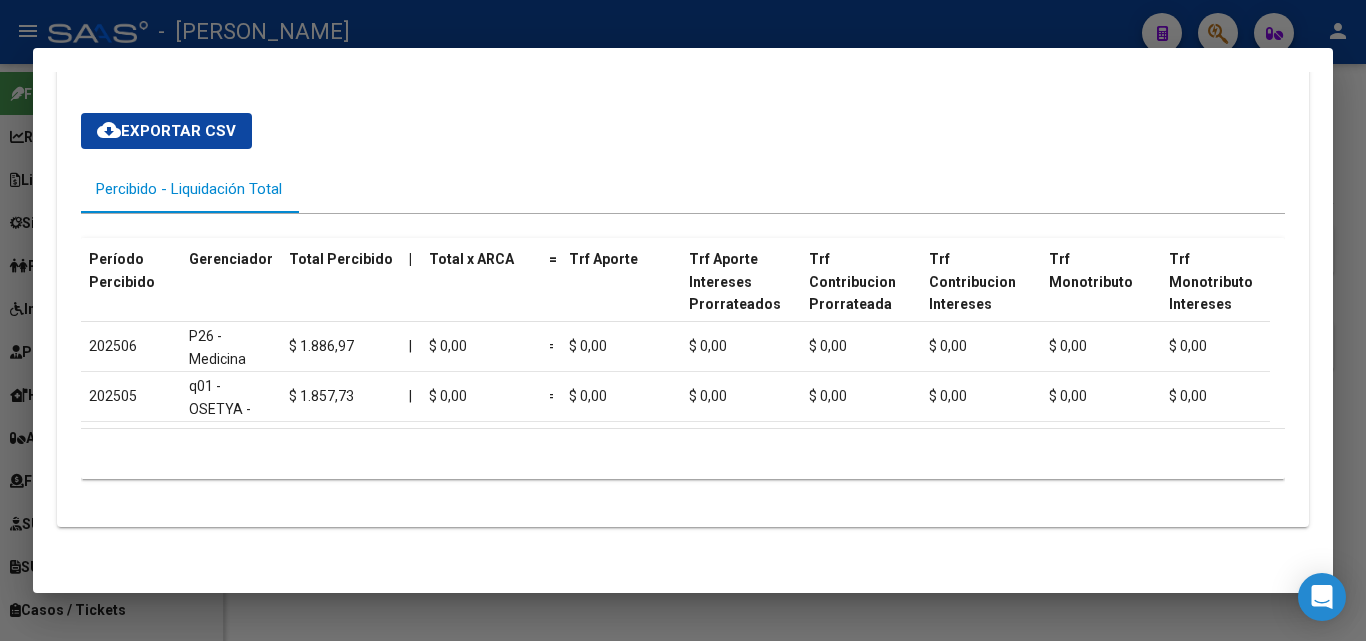 click at bounding box center [683, 320] 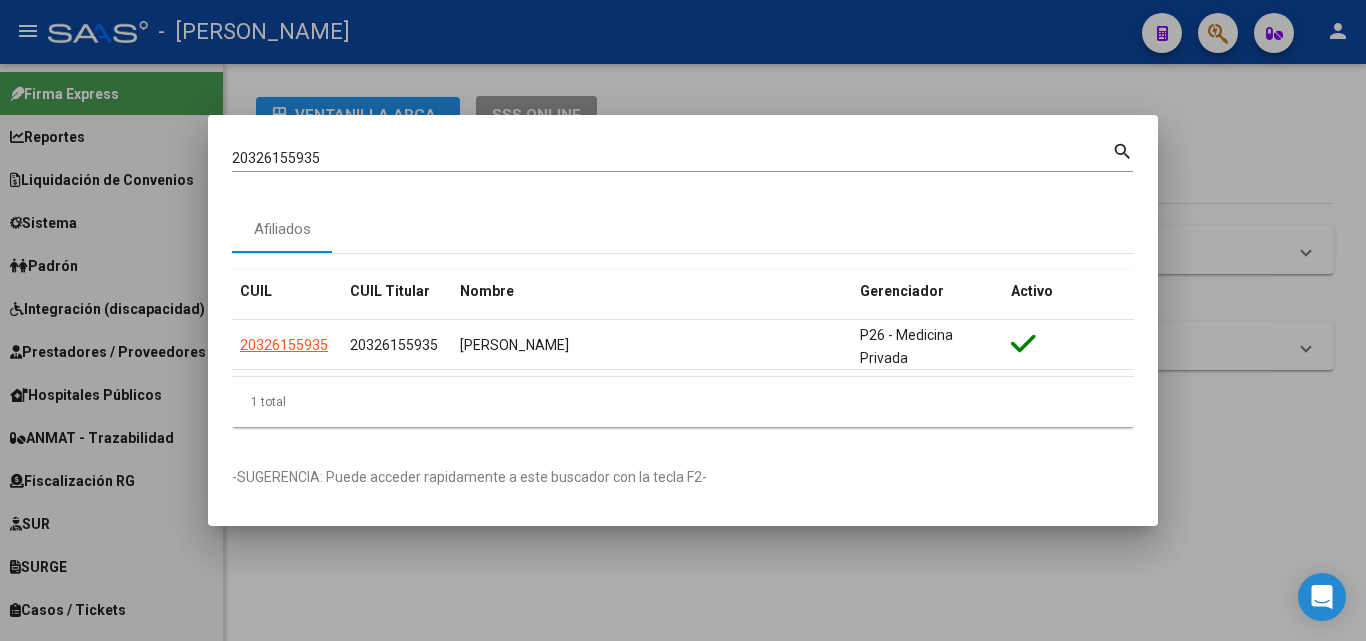 click on "20326155935" at bounding box center (672, 158) 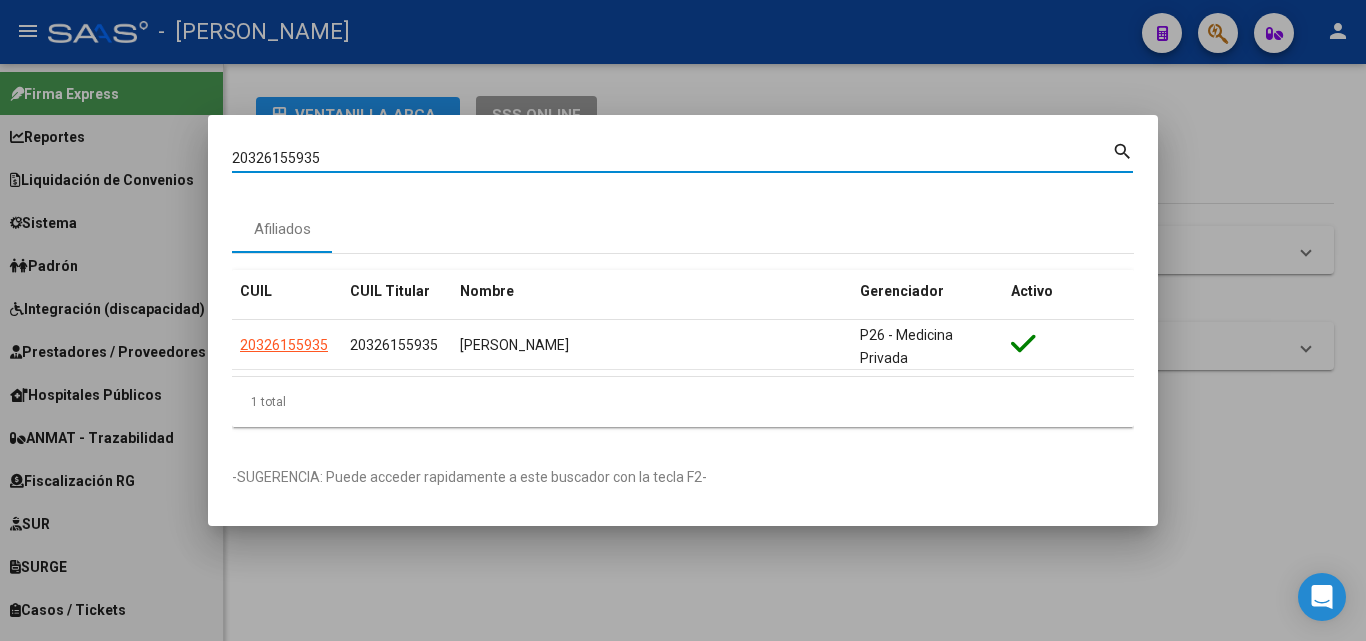 click on "20326155935" at bounding box center [672, 158] 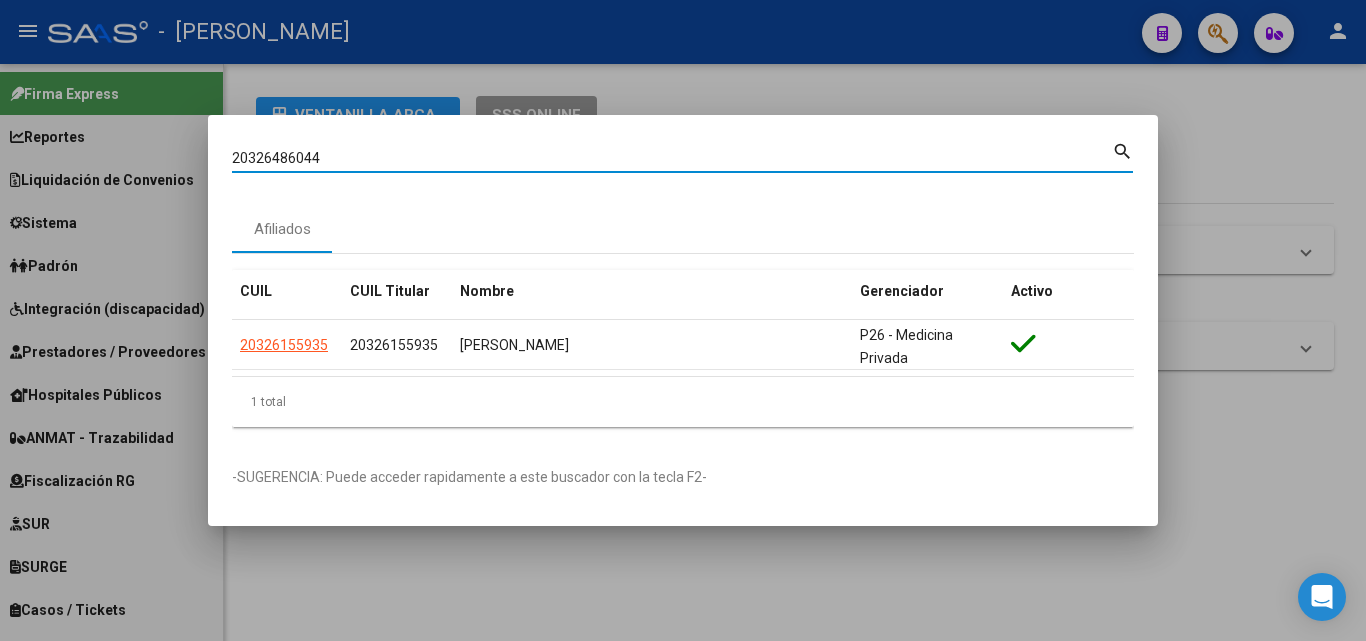 type on "20326486044" 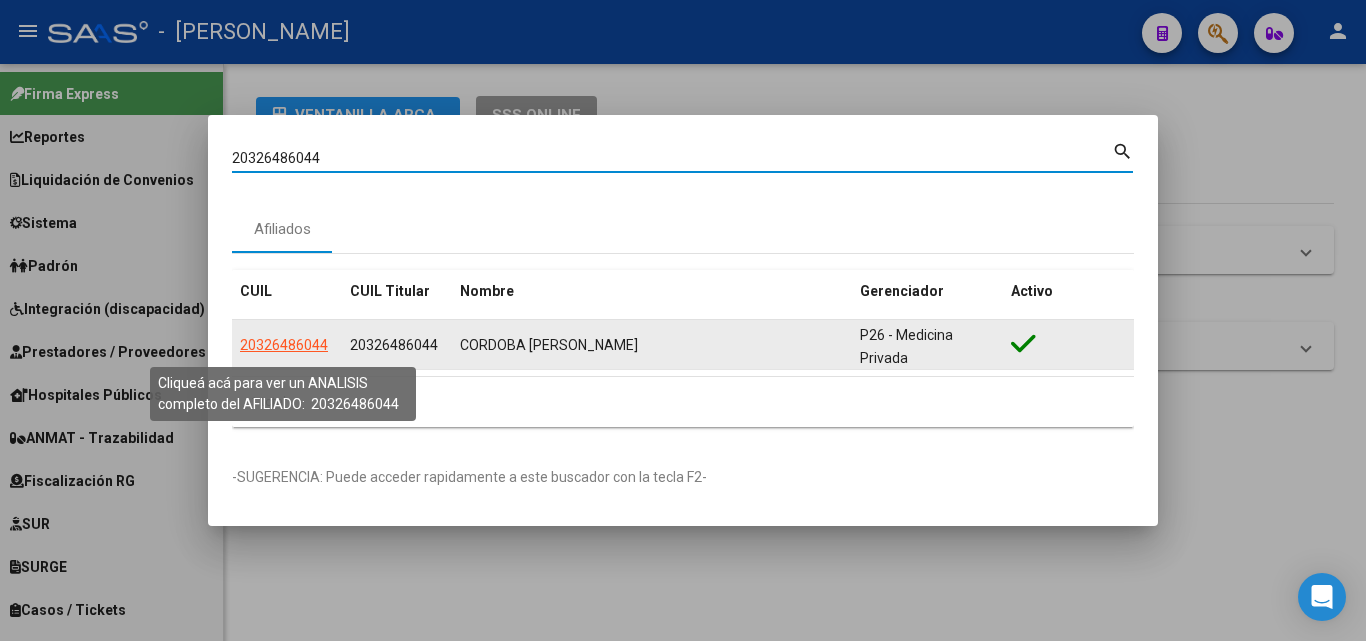 click on "20326486044" 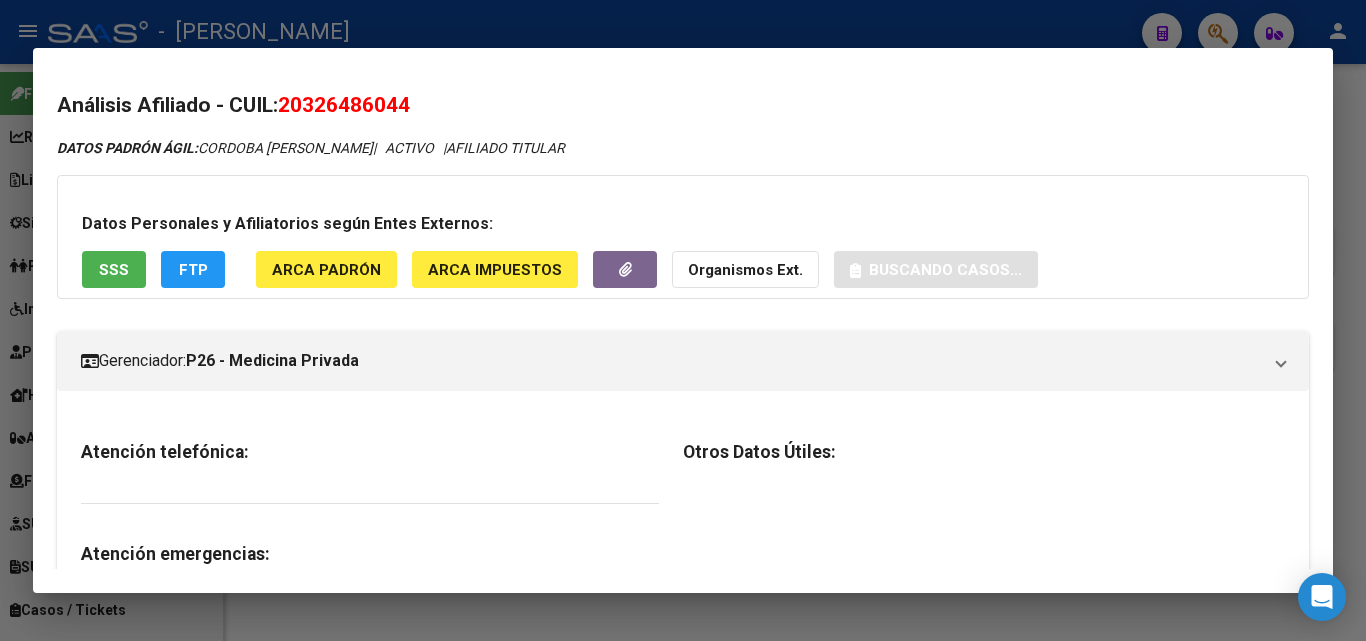 click on "ARCA Padrón" 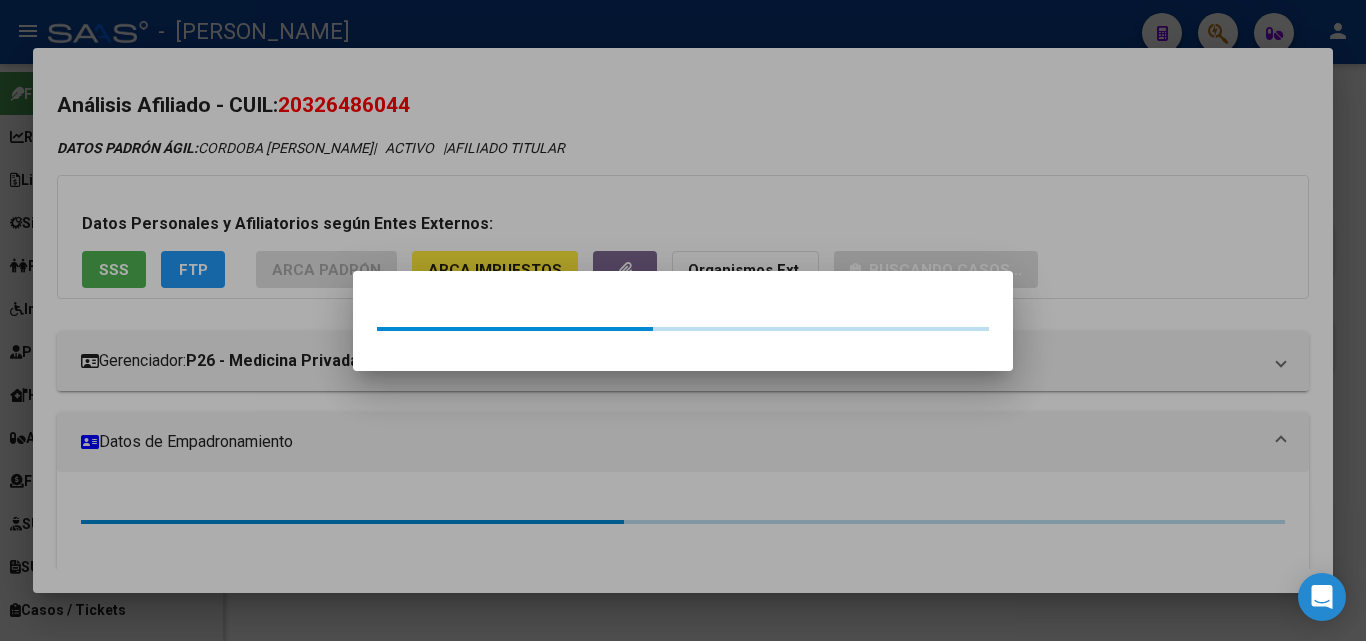 click at bounding box center (683, 320) 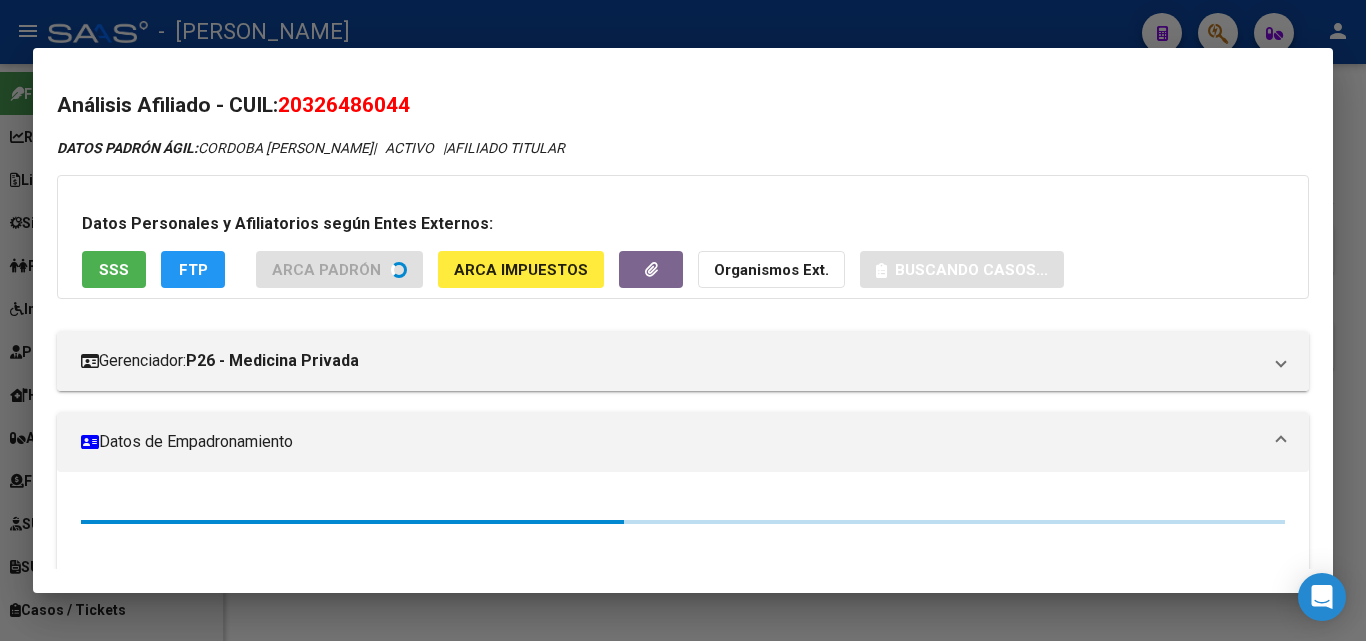 click on "SSS" at bounding box center (114, 269) 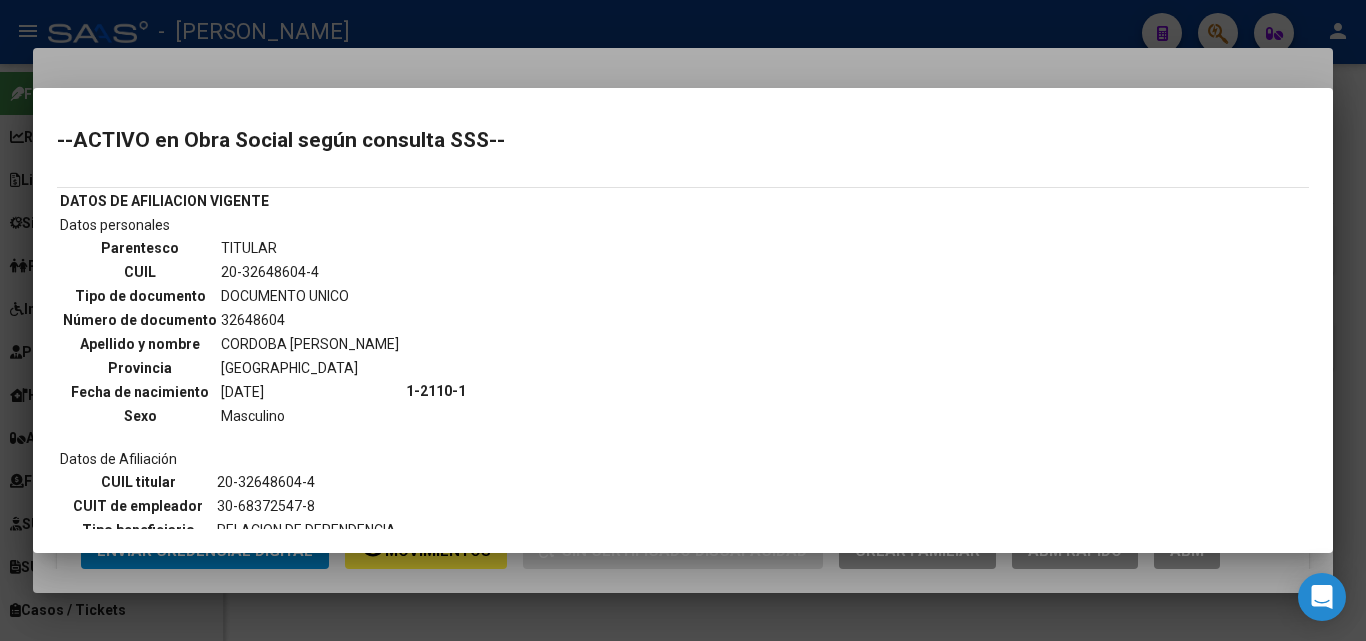 click at bounding box center (683, 320) 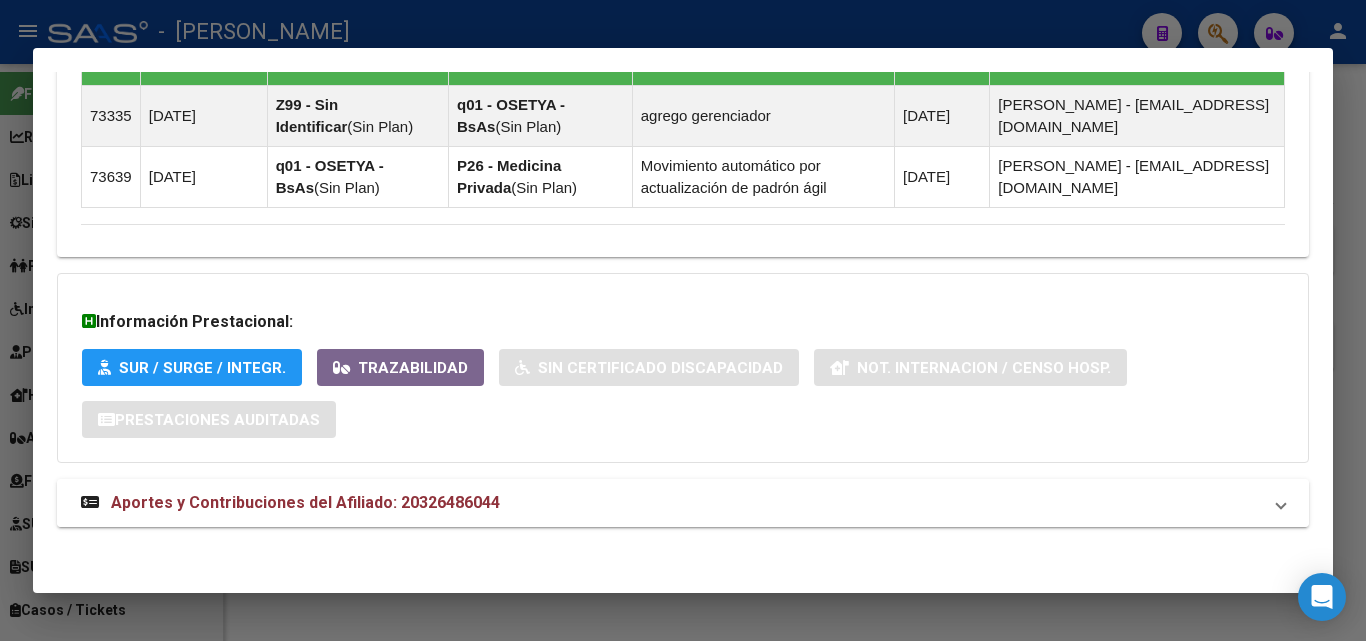 click on "Aportes y Contribuciones del Afiliado: 20326486044" at bounding box center (683, 503) 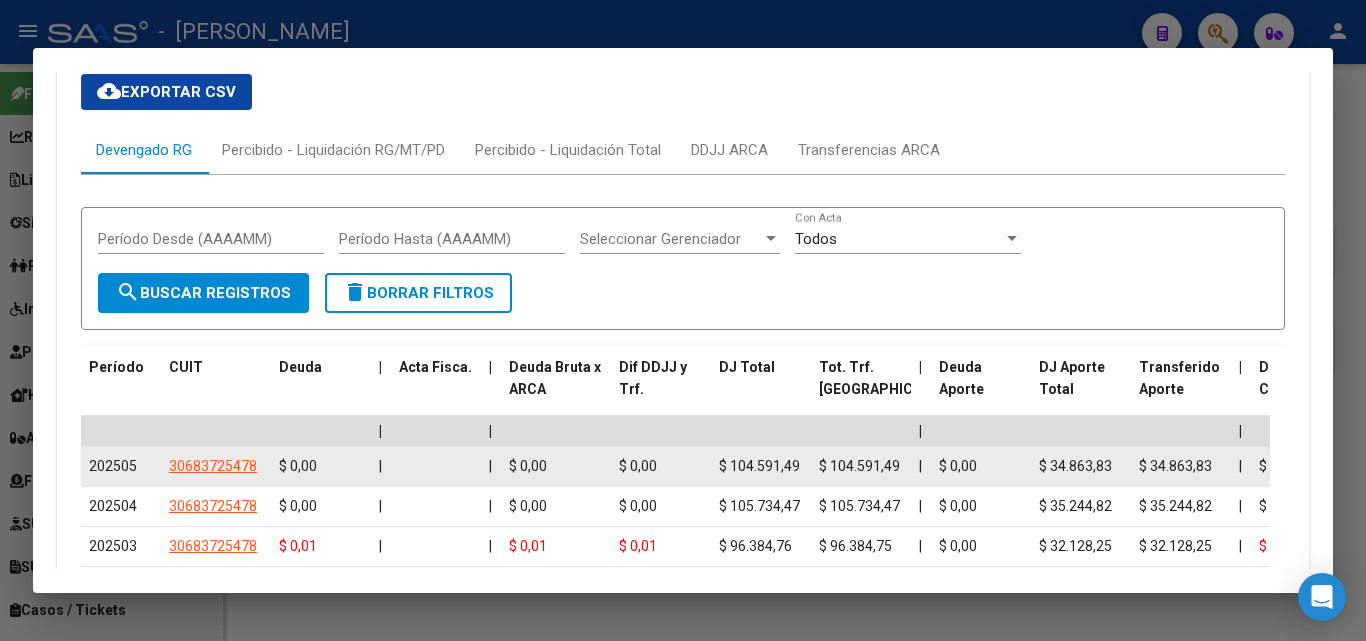 scroll, scrollTop: 1960, scrollLeft: 0, axis: vertical 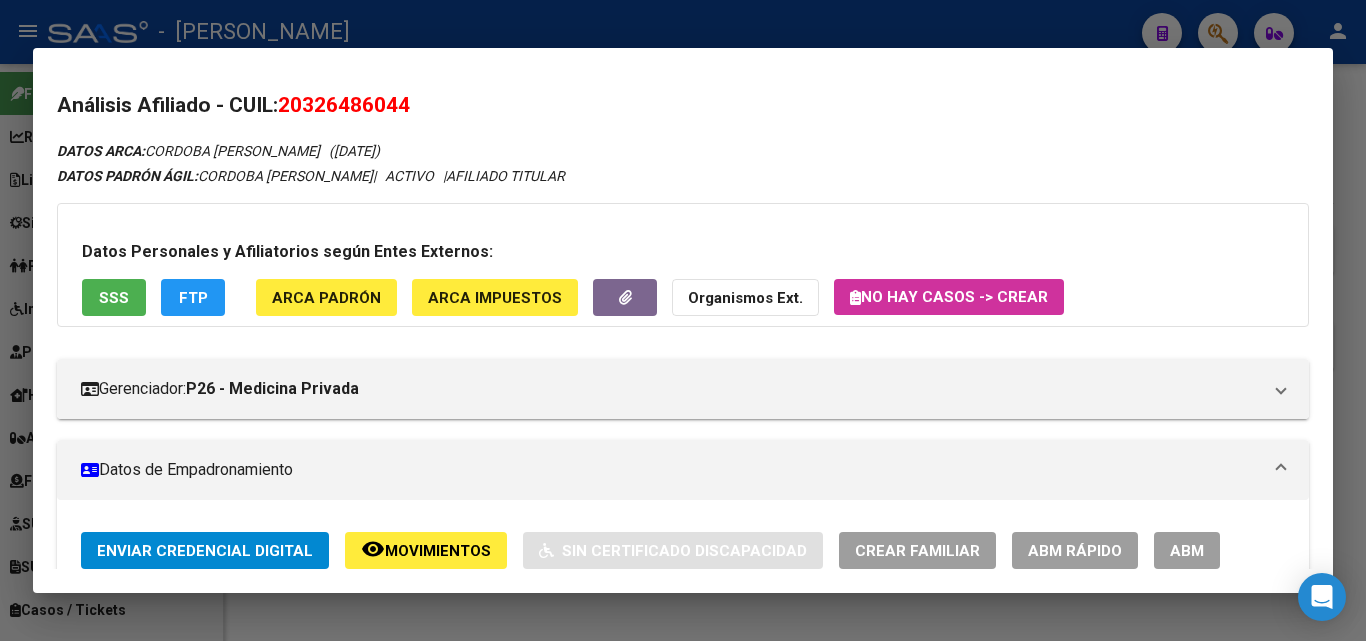 click on "ARCA Padrón" 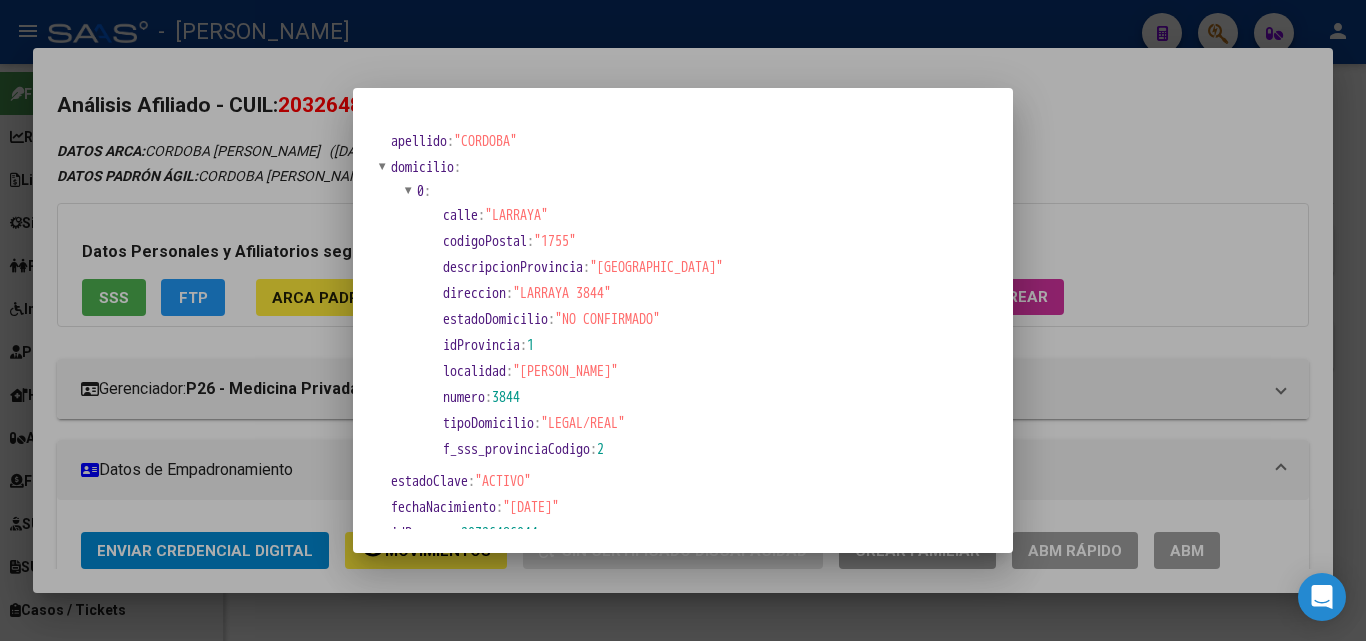 click at bounding box center (683, 320) 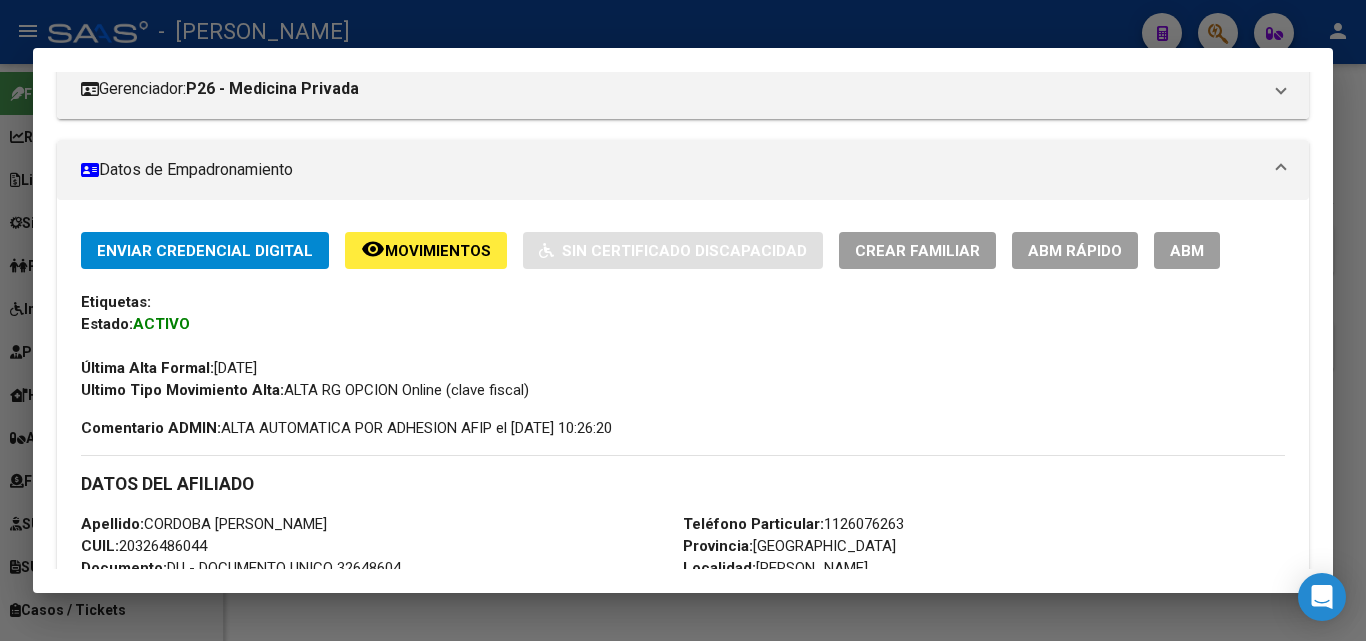 scroll, scrollTop: 500, scrollLeft: 0, axis: vertical 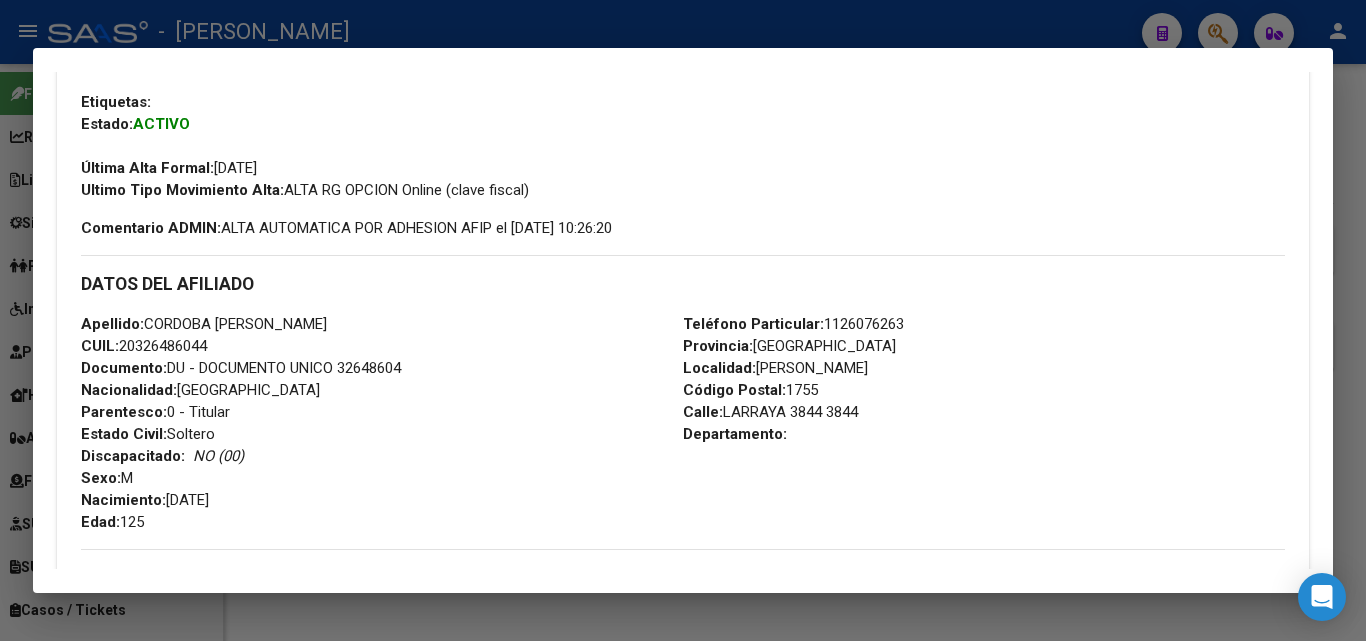 click on "Documento:  DU - DOCUMENTO UNICO 32648604" at bounding box center (241, 368) 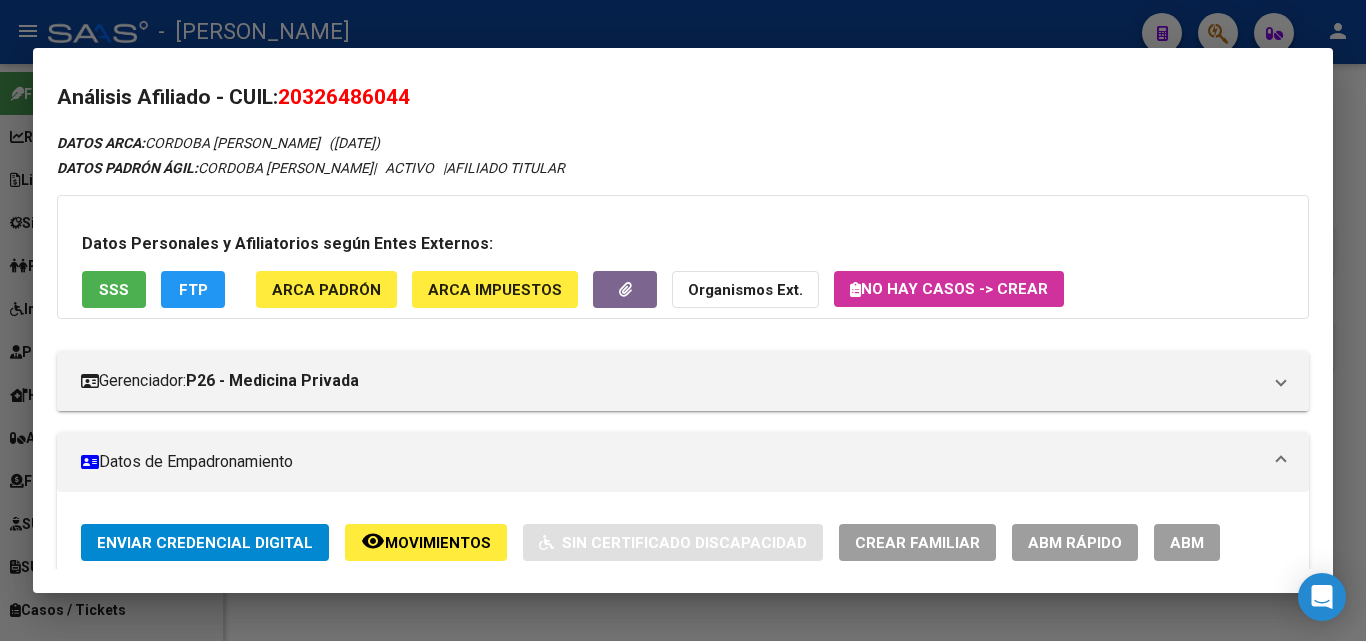 scroll, scrollTop: 0, scrollLeft: 0, axis: both 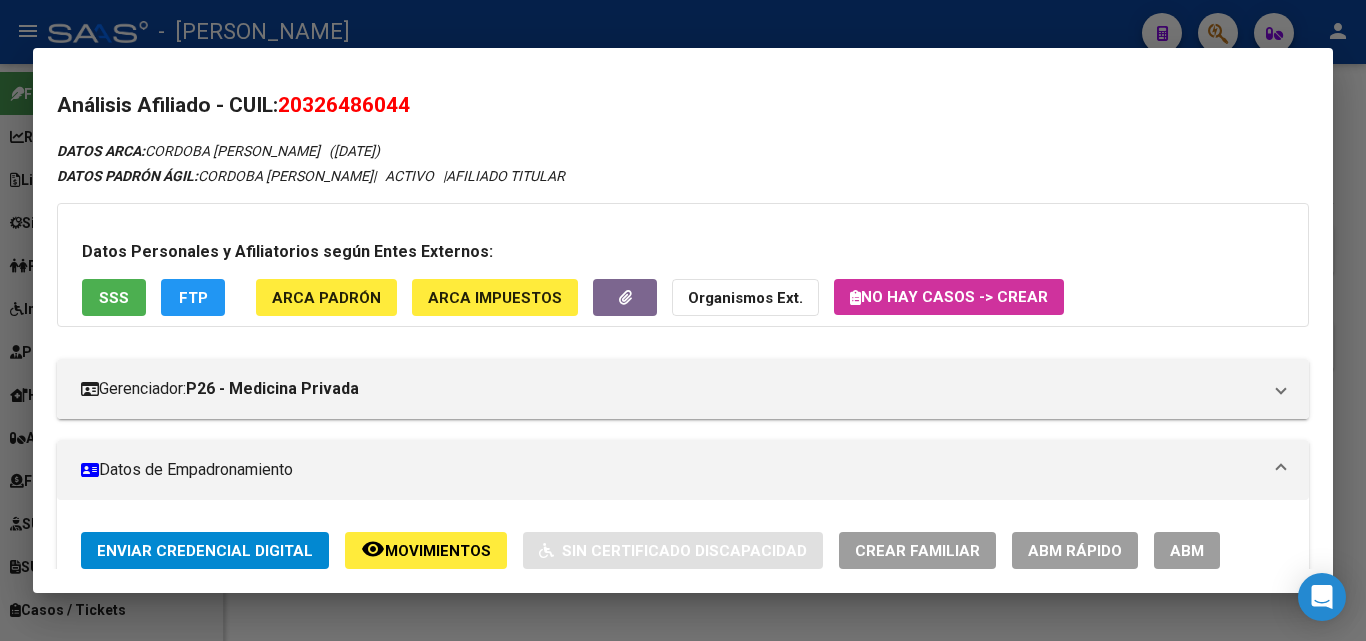 click on "ARCA Padrón" 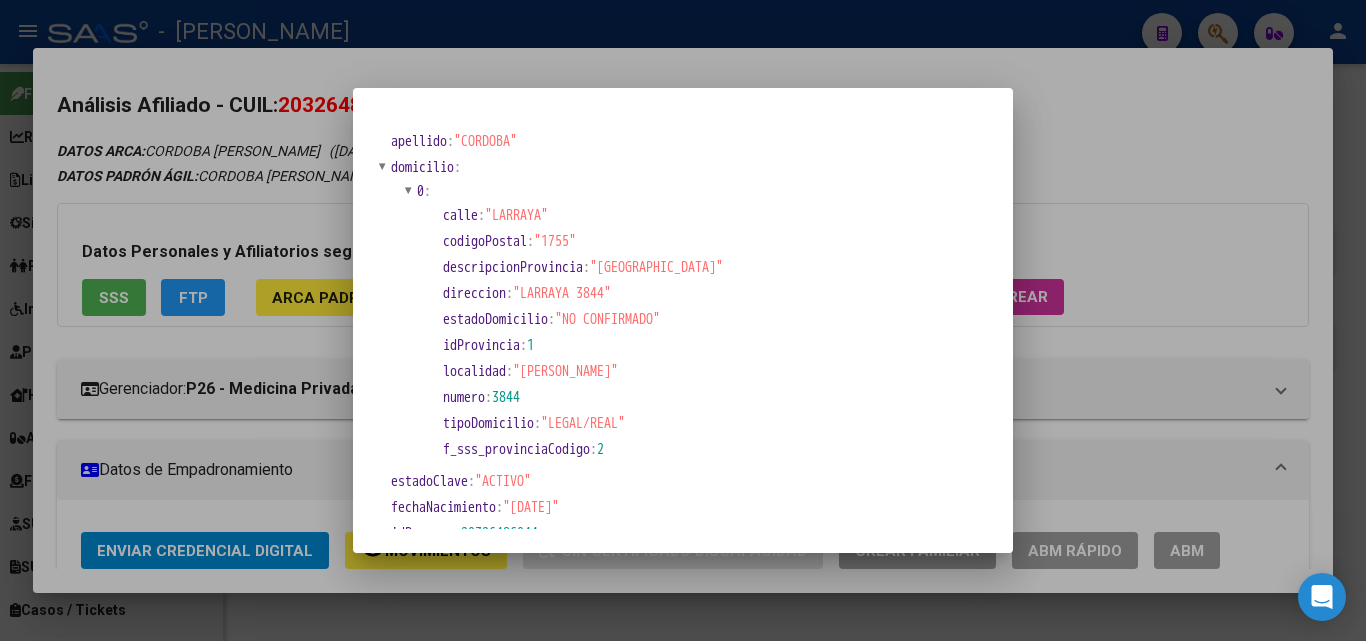 click at bounding box center [683, 320] 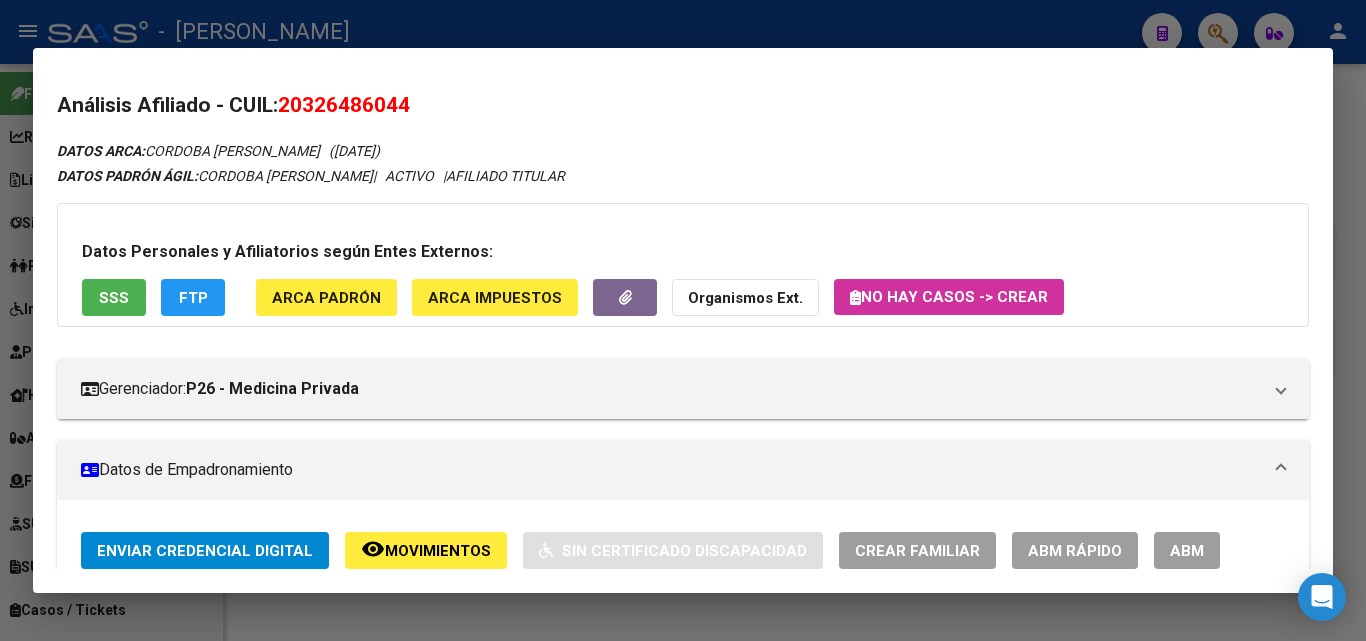 scroll, scrollTop: 300, scrollLeft: 0, axis: vertical 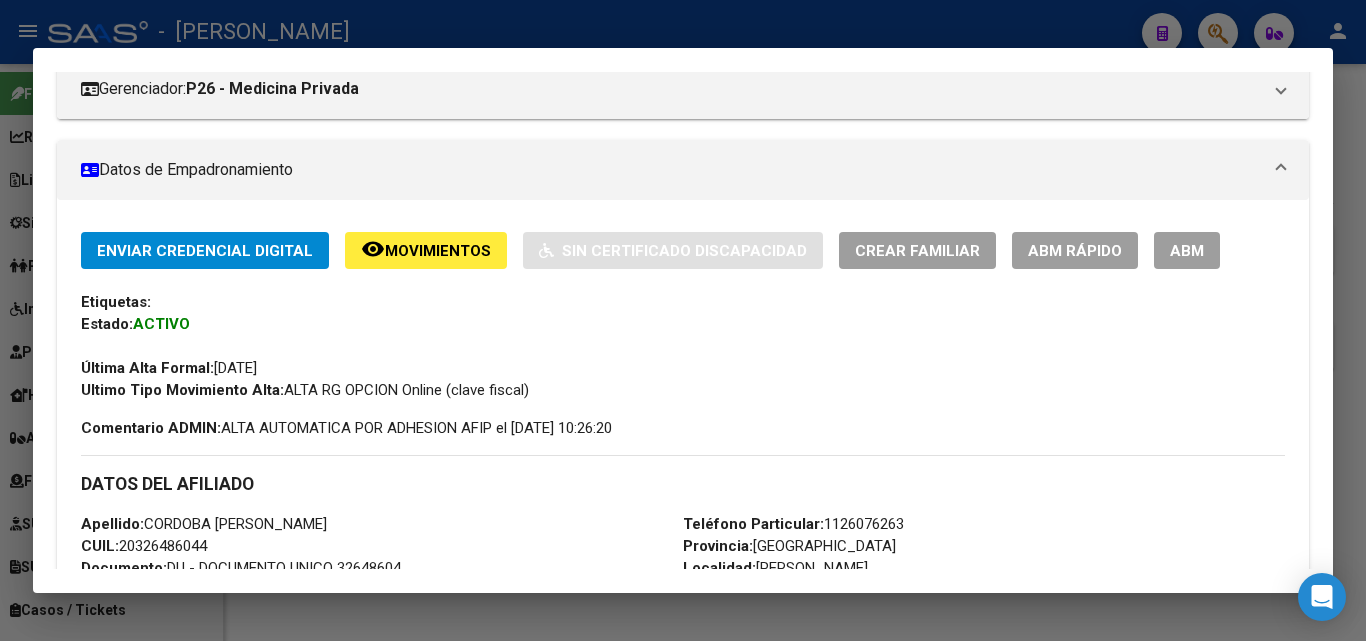 click on "Teléfono Particular:  1126076263" at bounding box center (793, 524) 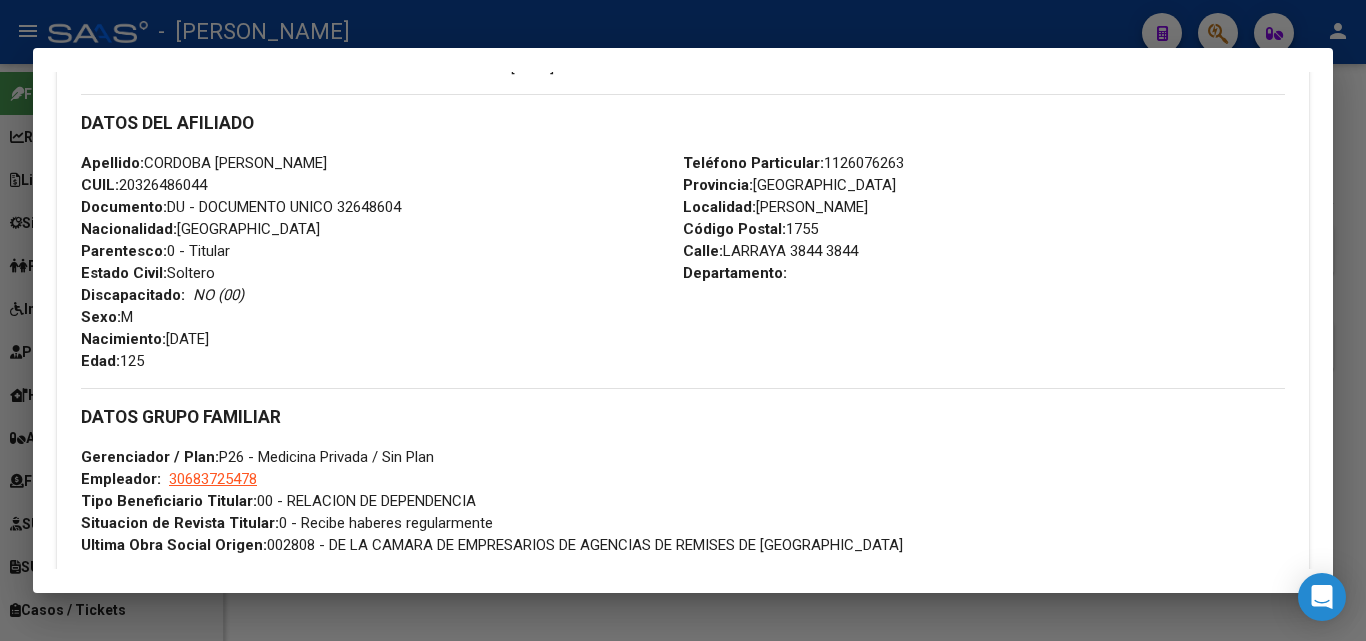 scroll, scrollTop: 700, scrollLeft: 0, axis: vertical 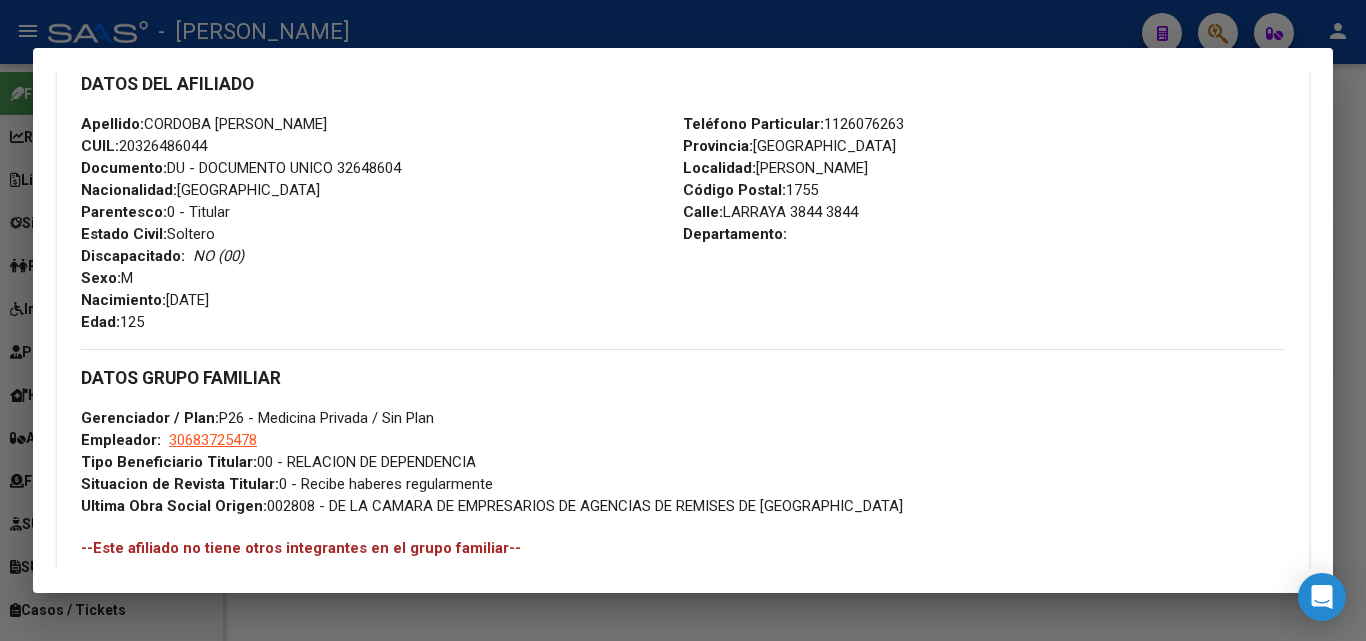click on "30683725478" at bounding box center [213, 440] 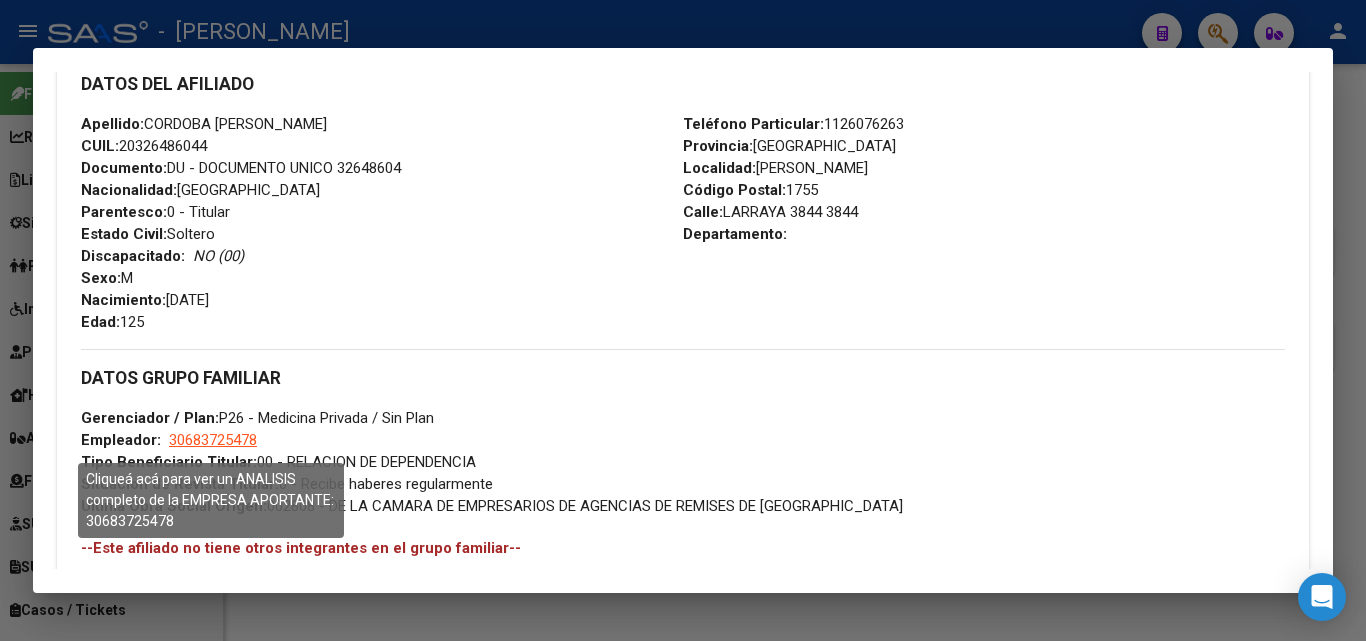 click on "30683725478" at bounding box center [213, 440] 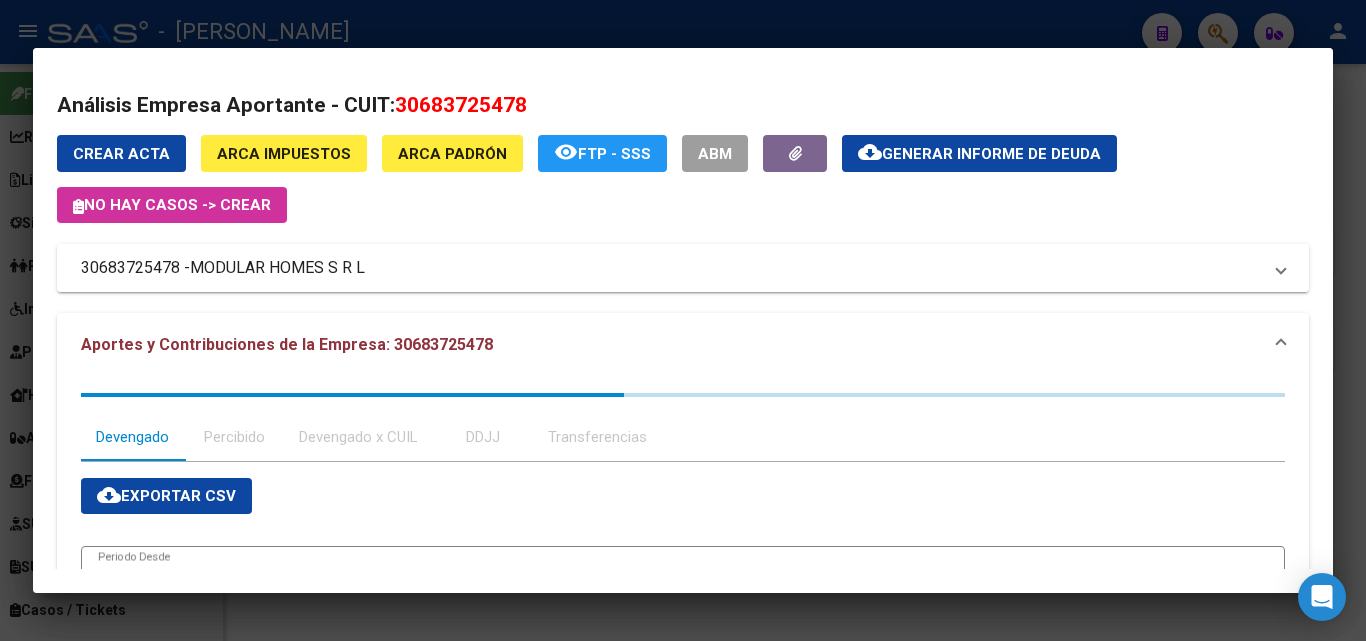 click on "MODULAR HOMES S R L" at bounding box center (277, 268) 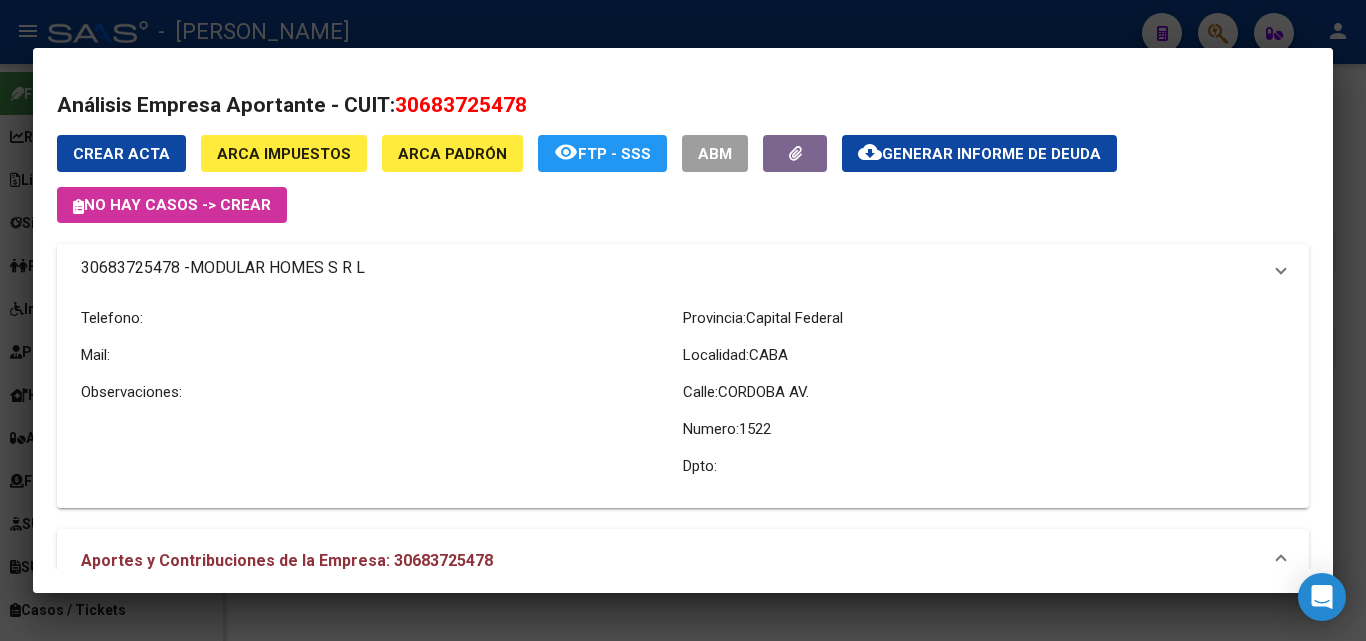 click on "MODULAR HOMES S R L" at bounding box center (277, 268) 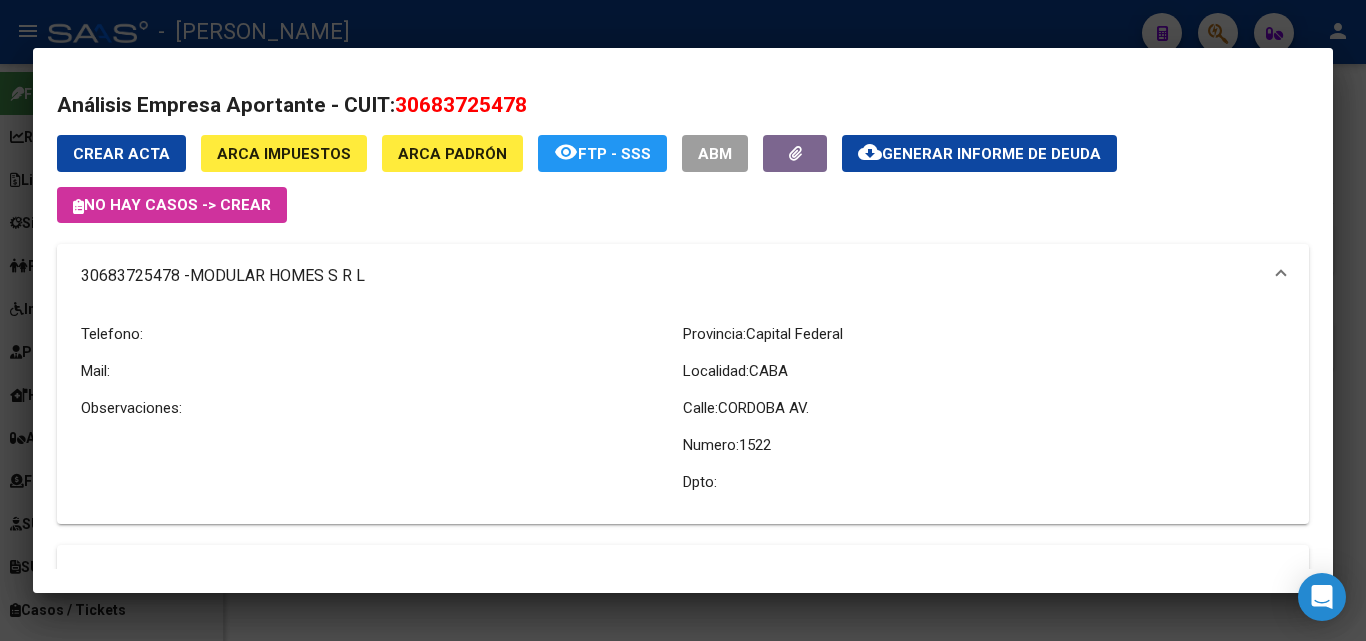 click at bounding box center [683, 320] 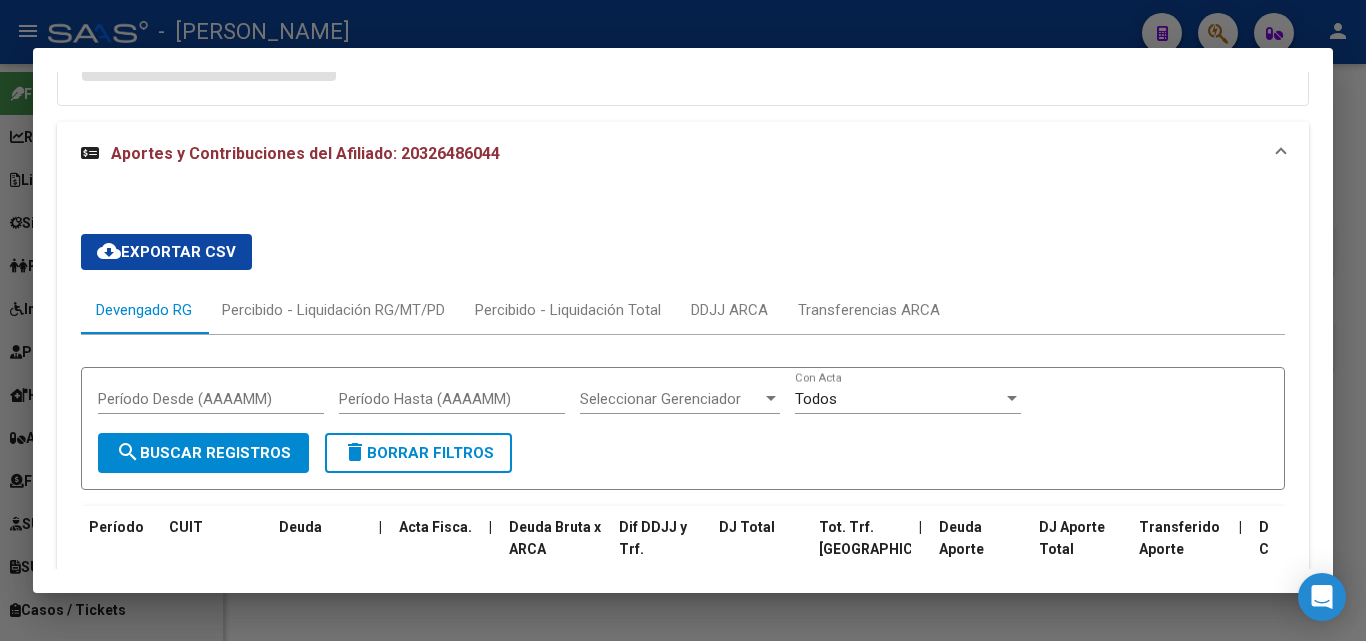 scroll, scrollTop: 2000, scrollLeft: 0, axis: vertical 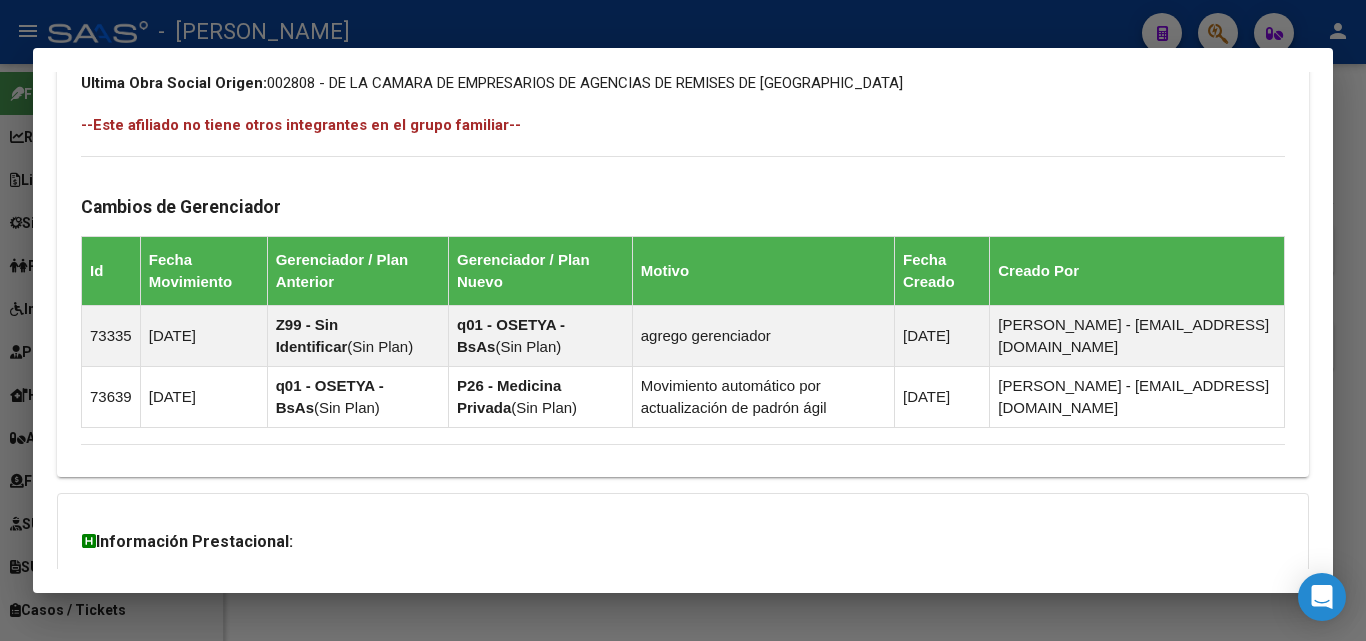 click at bounding box center (683, 320) 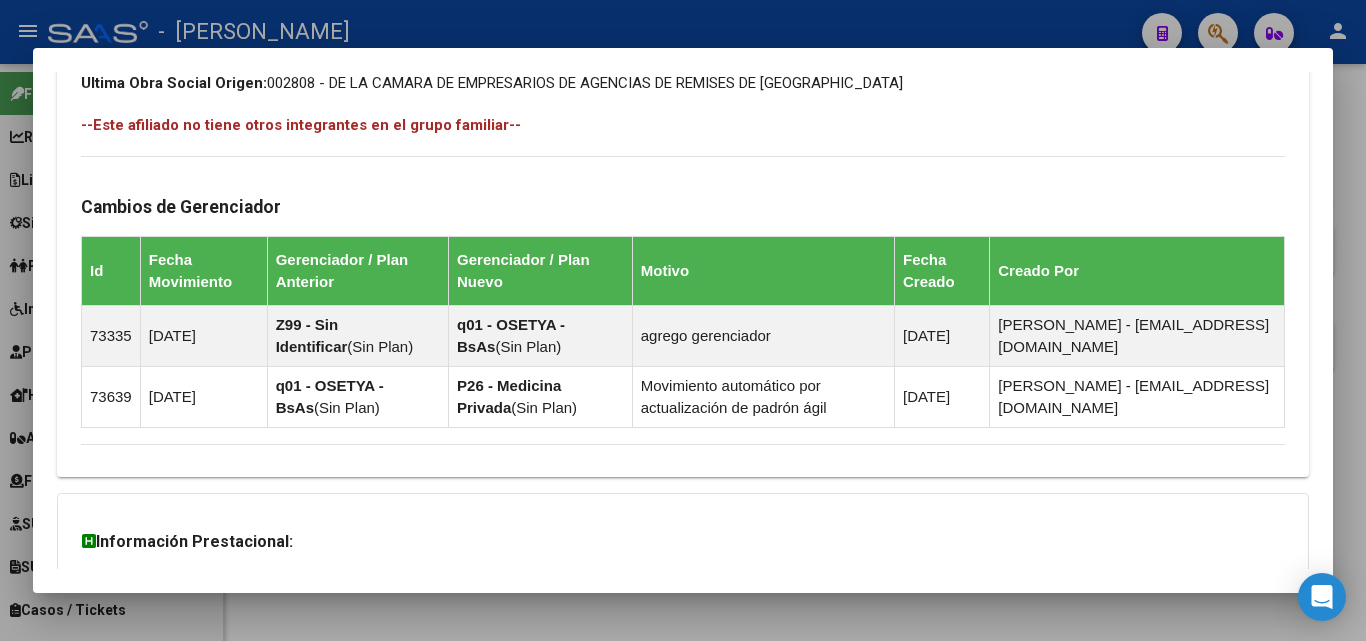 click on "20326486044" at bounding box center [672, 158] 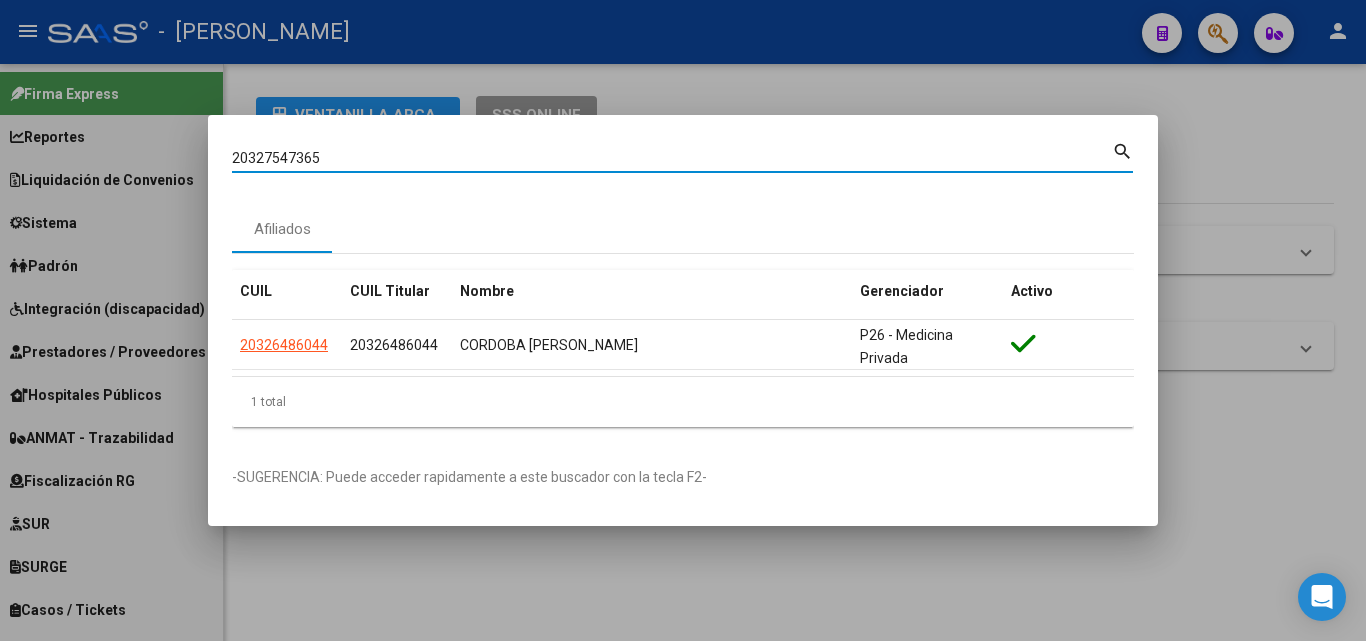 type on "20327547365" 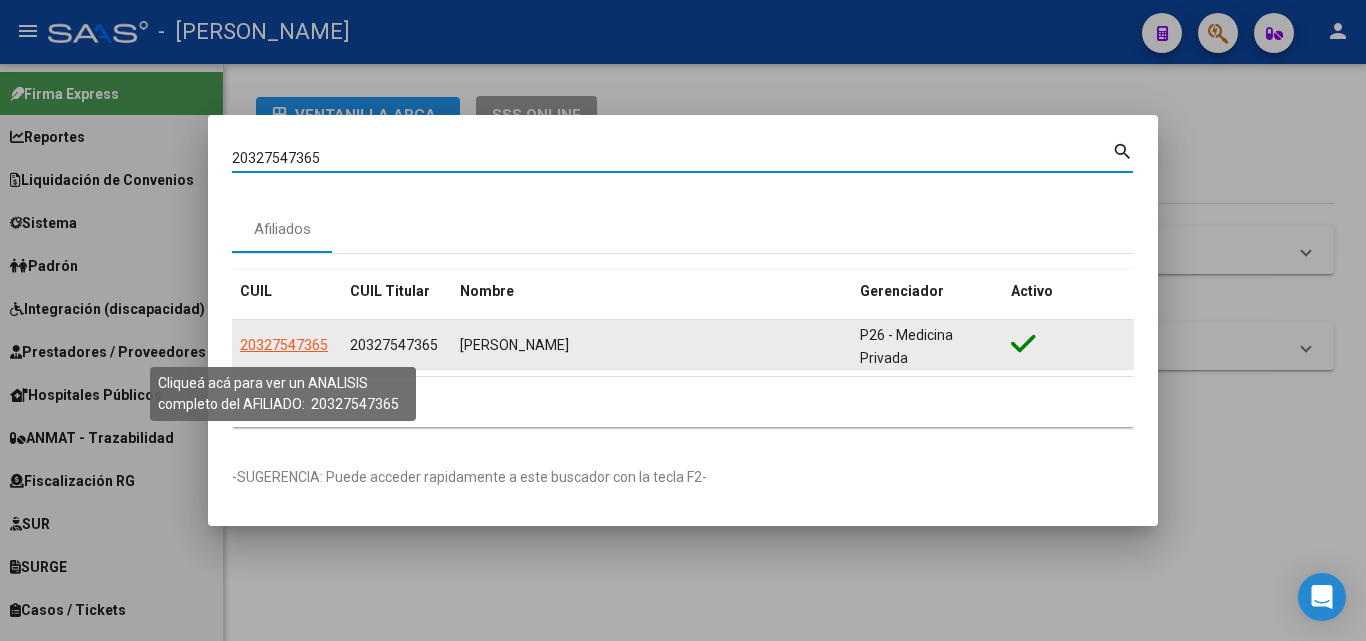 click on "20327547365" 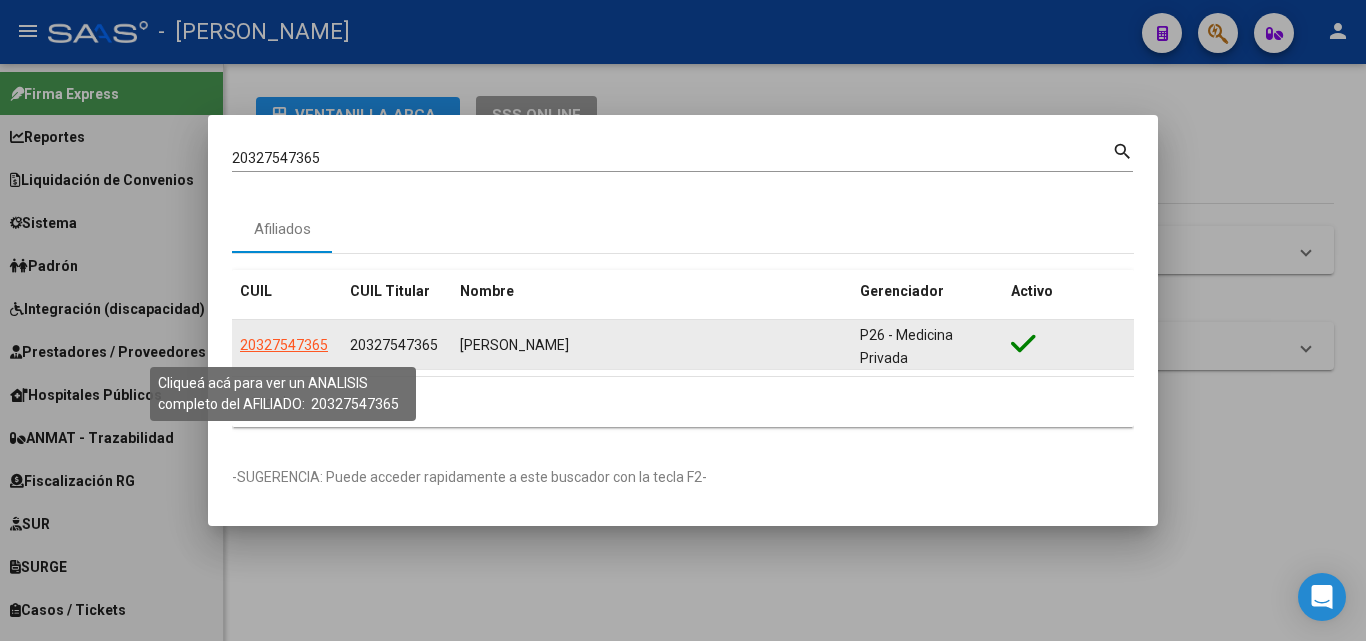 click on "20327547365" 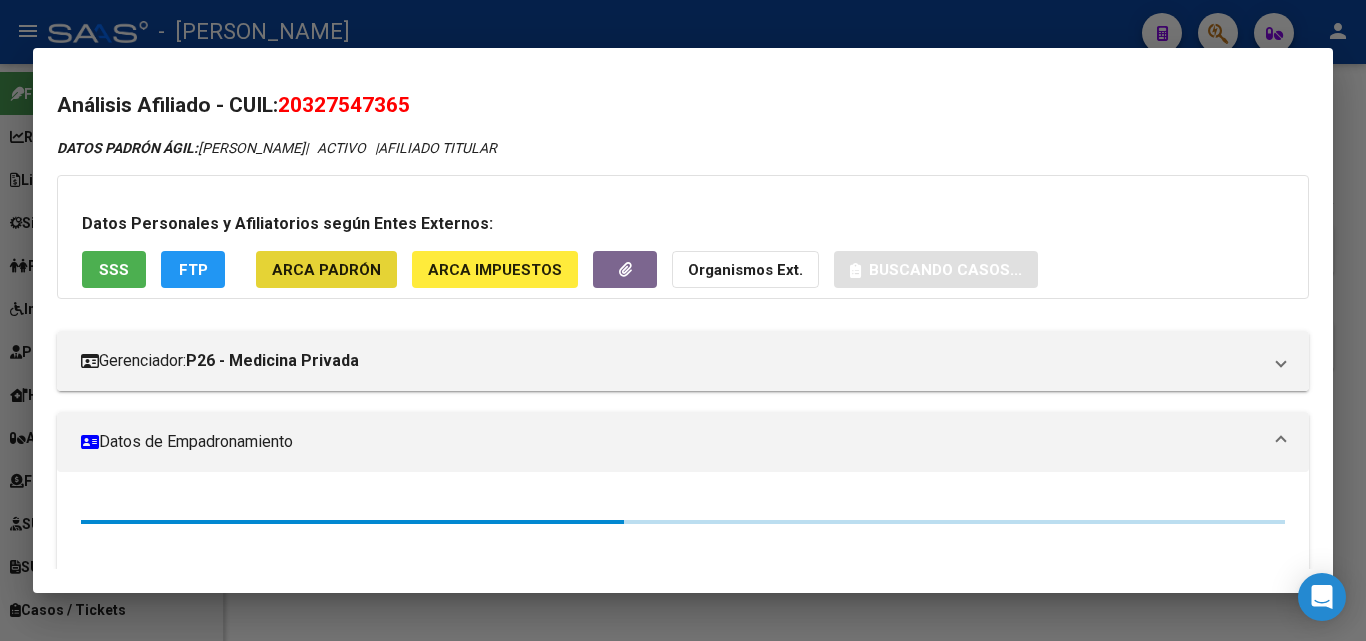 click on "ARCA Padrón" 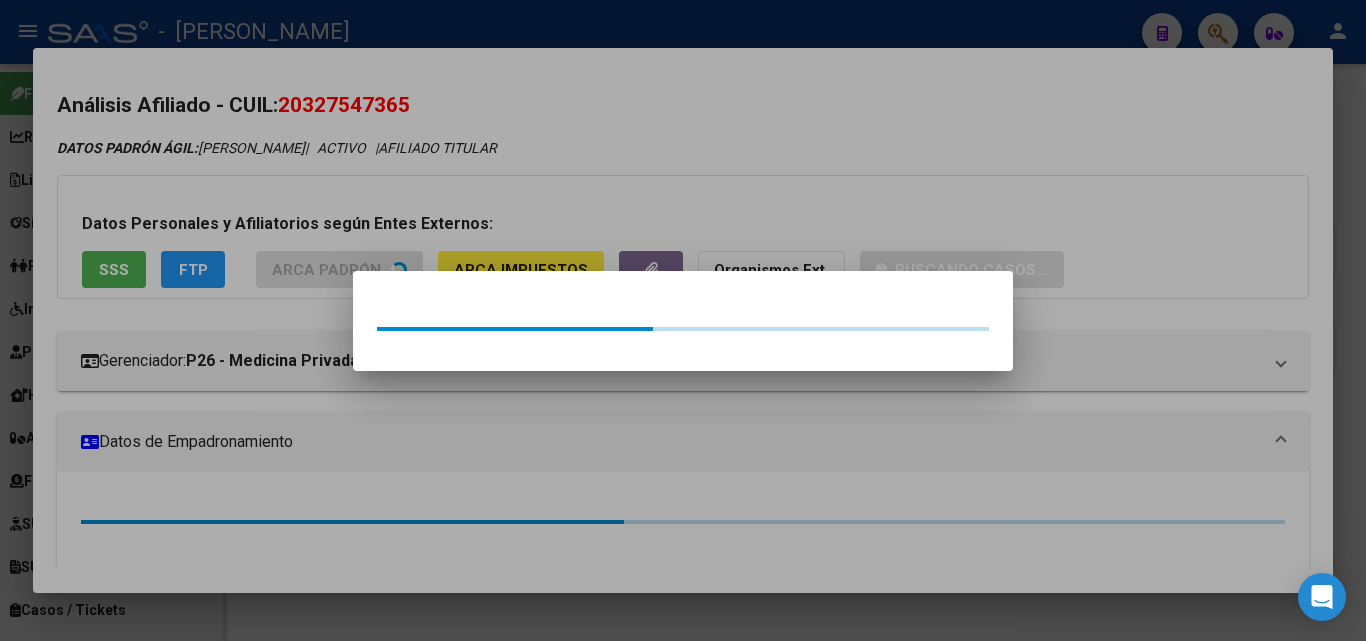 click at bounding box center (683, 320) 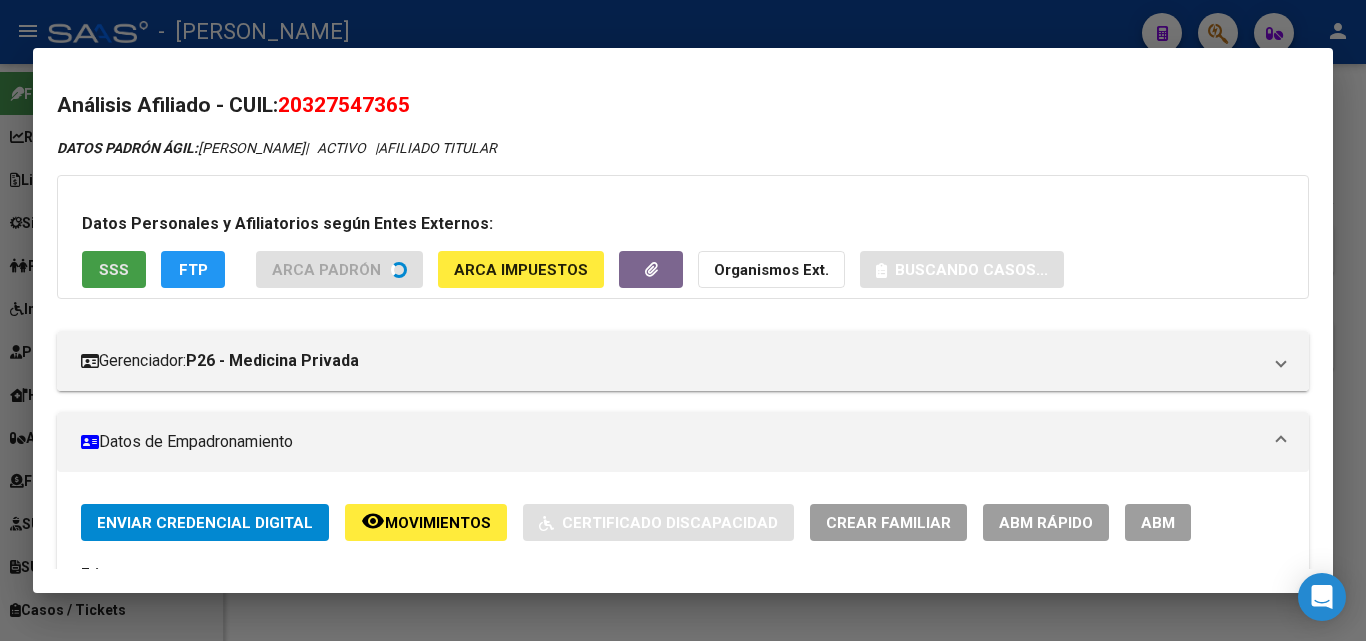 click on "SSS" at bounding box center (114, 269) 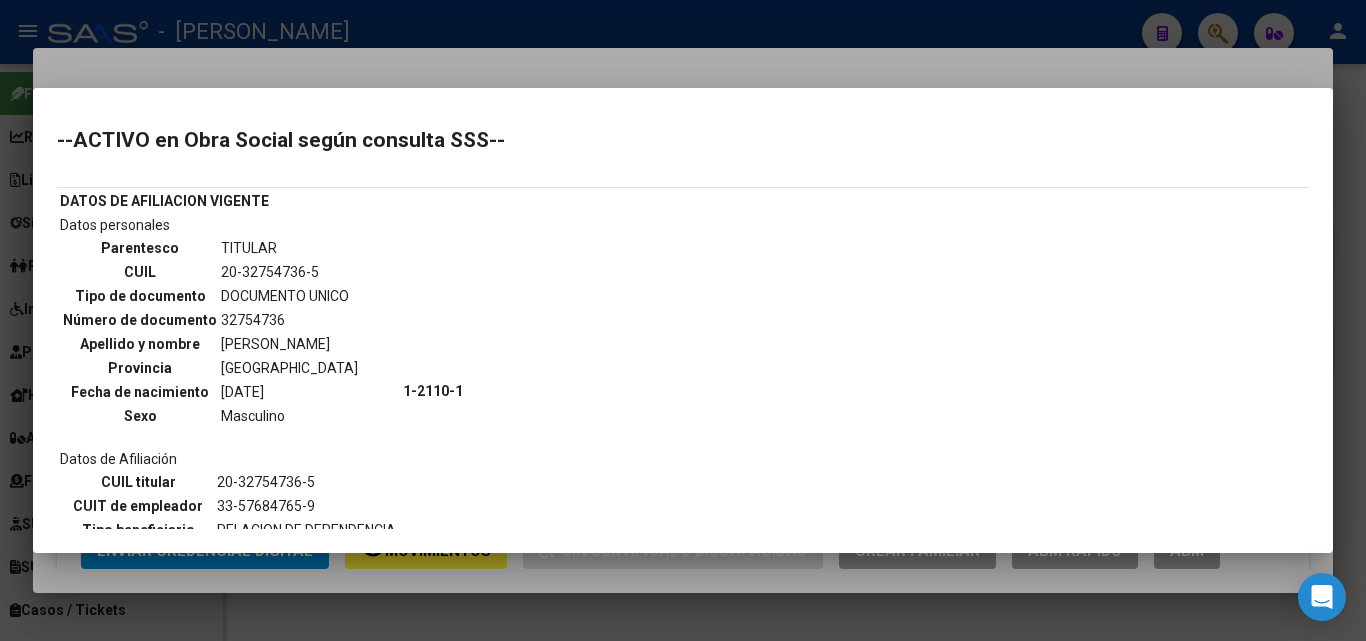 click at bounding box center (683, 320) 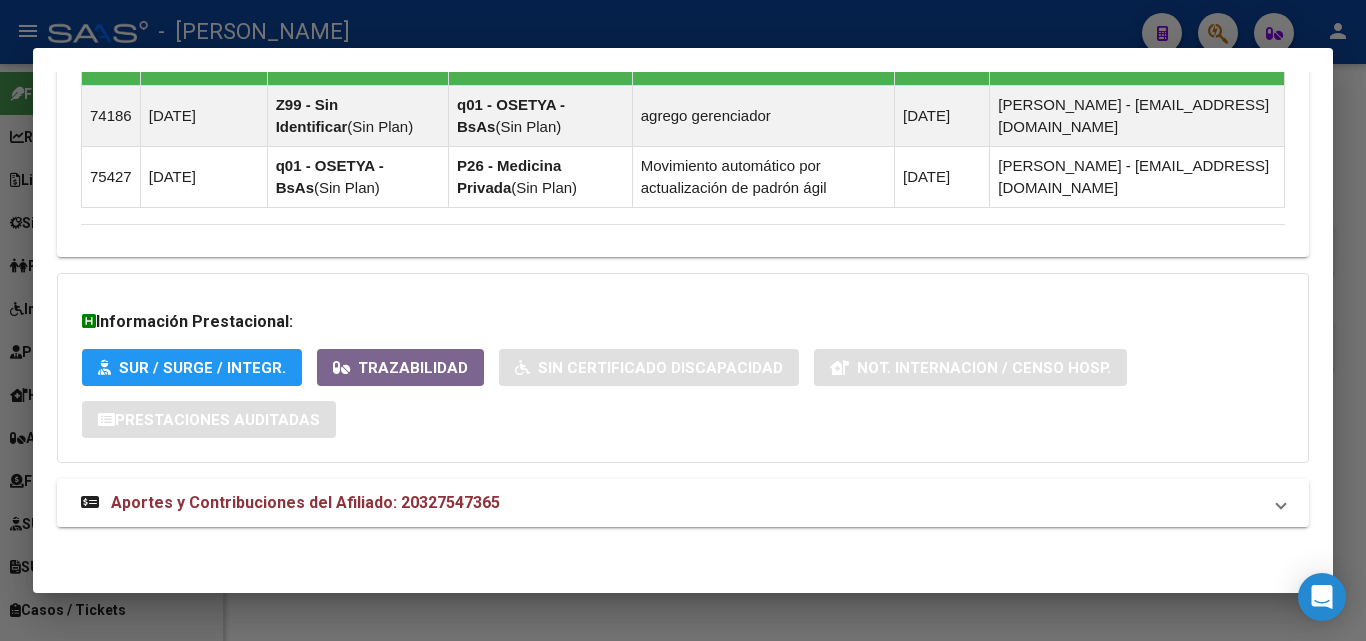 click on "Aportes y Contribuciones del Afiliado: 20327547365" at bounding box center (305, 502) 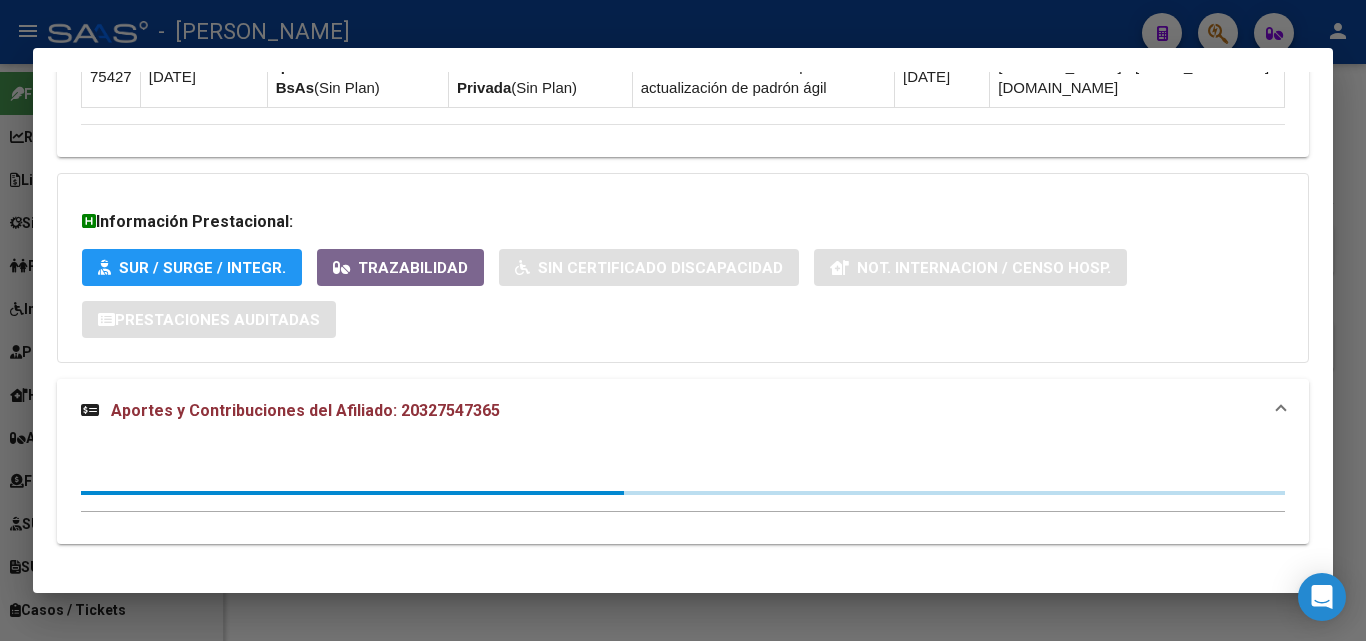 scroll, scrollTop: 1460, scrollLeft: 0, axis: vertical 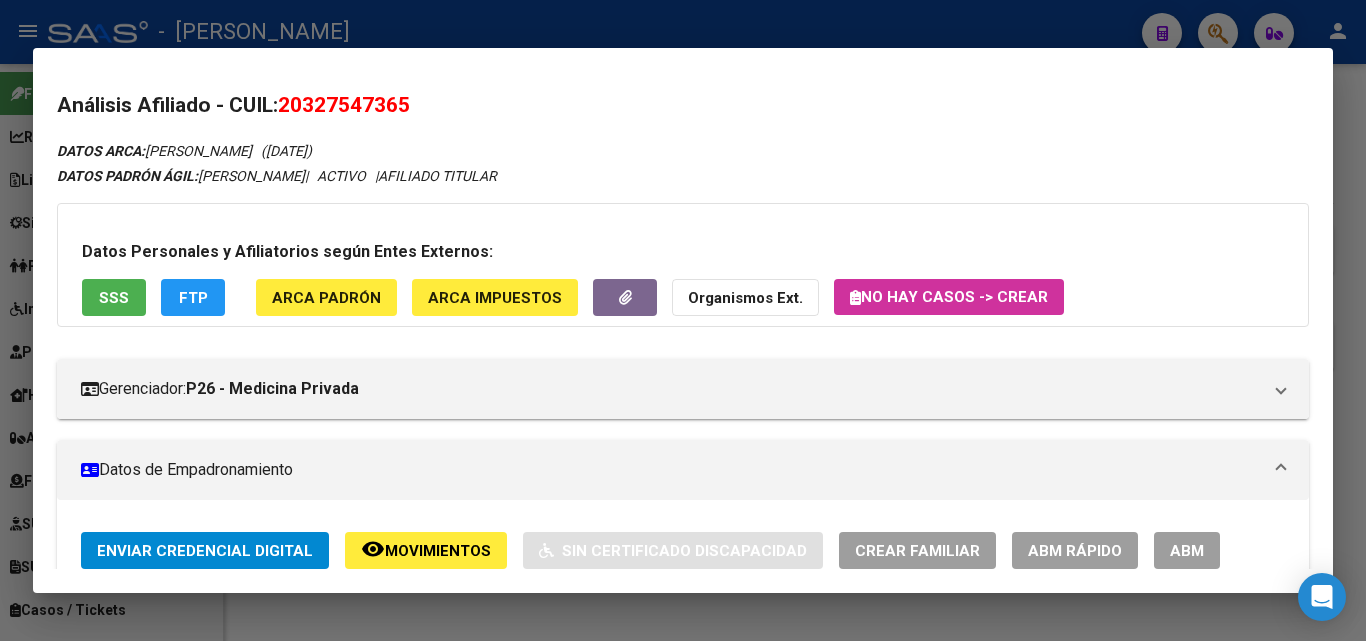 click on "ARCA Padrón" 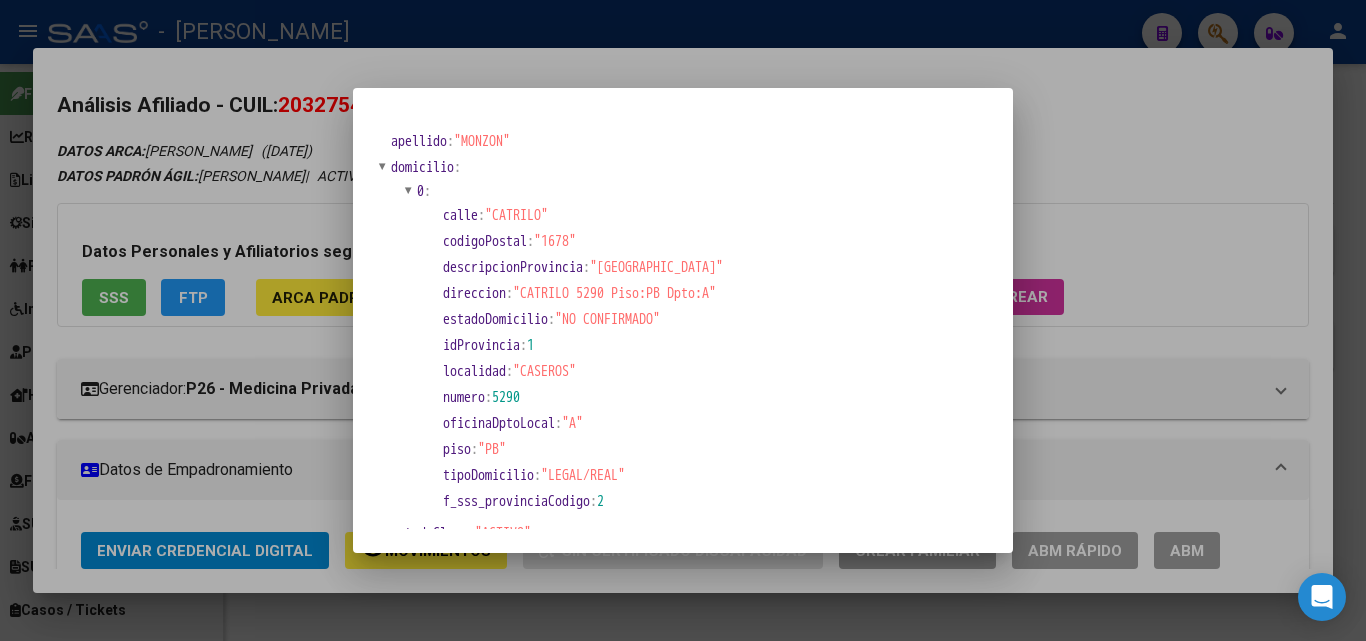 click at bounding box center (683, 320) 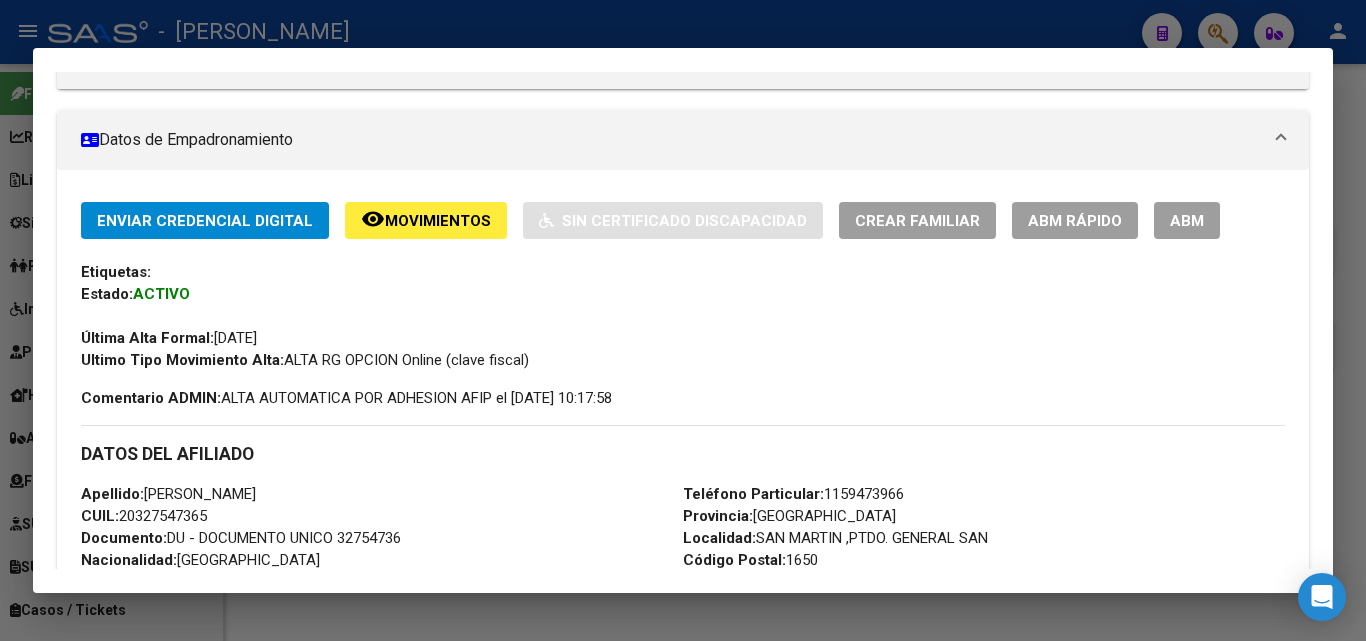 scroll, scrollTop: 200, scrollLeft: 0, axis: vertical 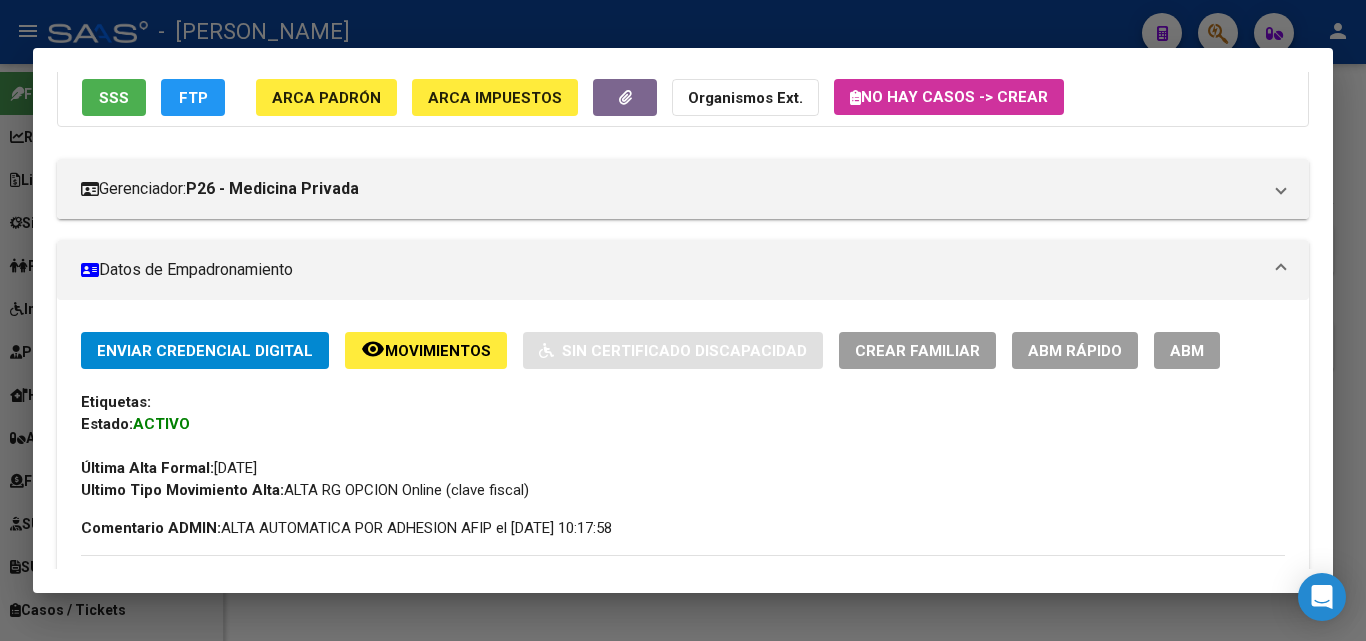 click on "ARCA Padrón" 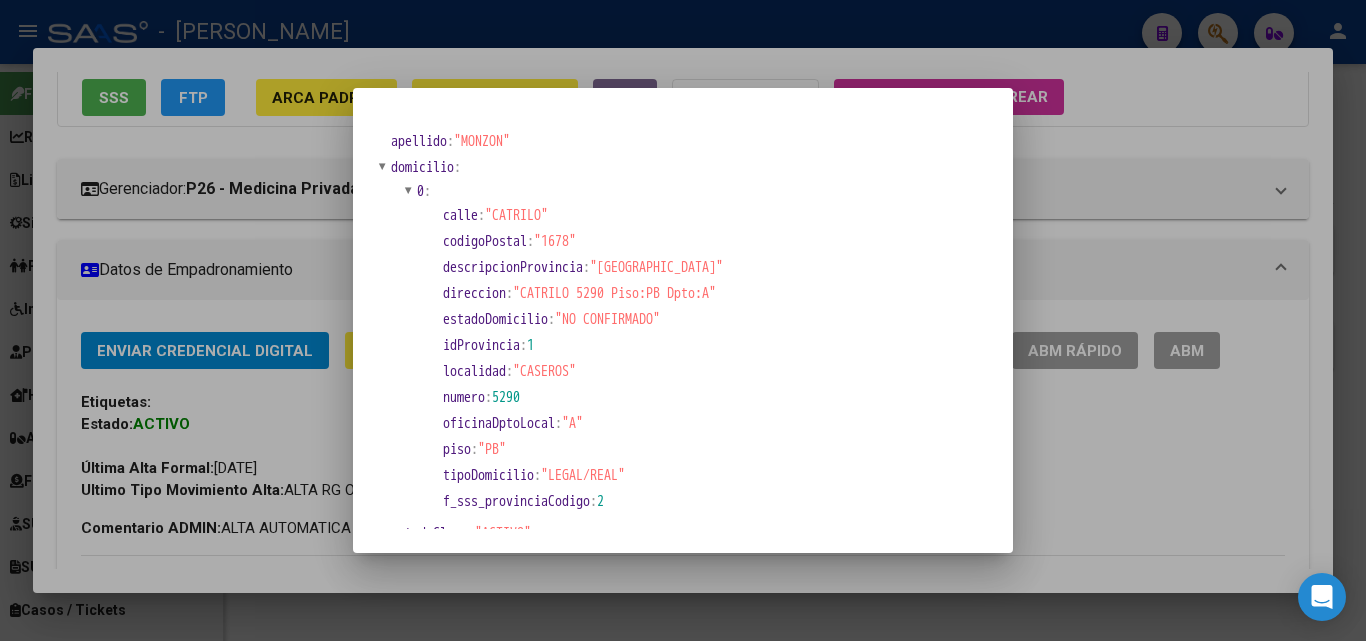 drag, startPoint x: 268, startPoint y: 182, endPoint x: 240, endPoint y: 224, distance: 50.47772 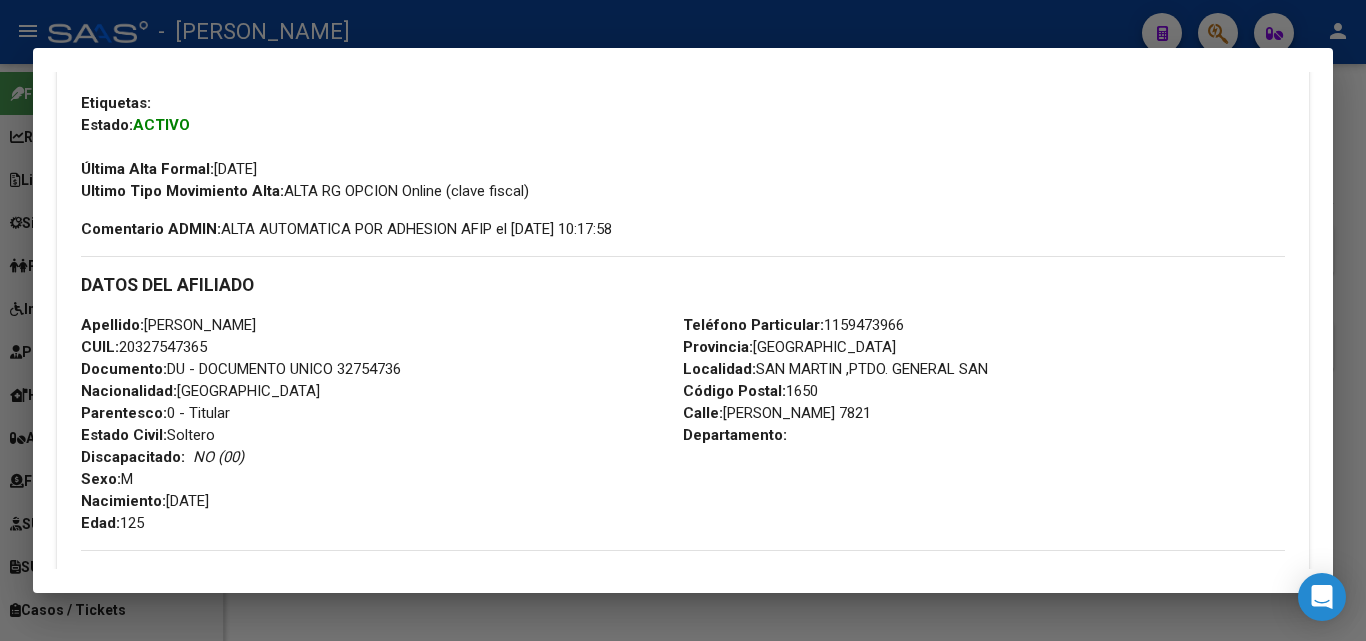 scroll, scrollTop: 500, scrollLeft: 0, axis: vertical 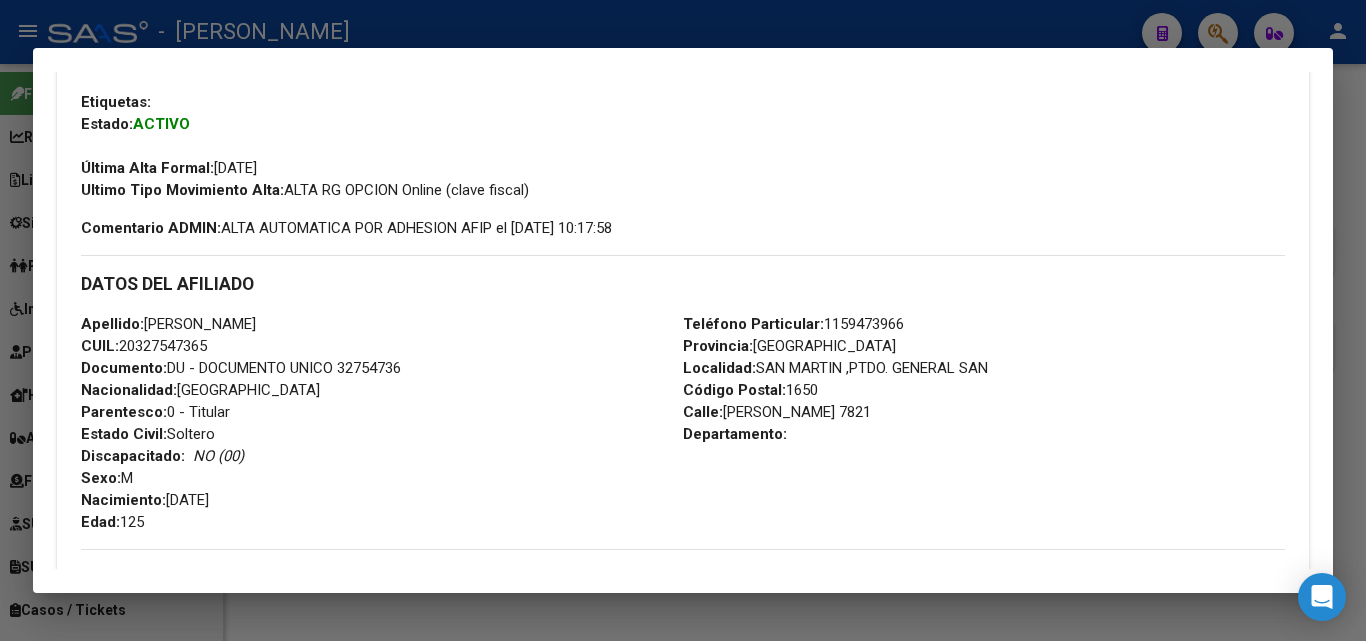 click on "Documento:  DU - DOCUMENTO UNICO 32754736" at bounding box center [241, 368] 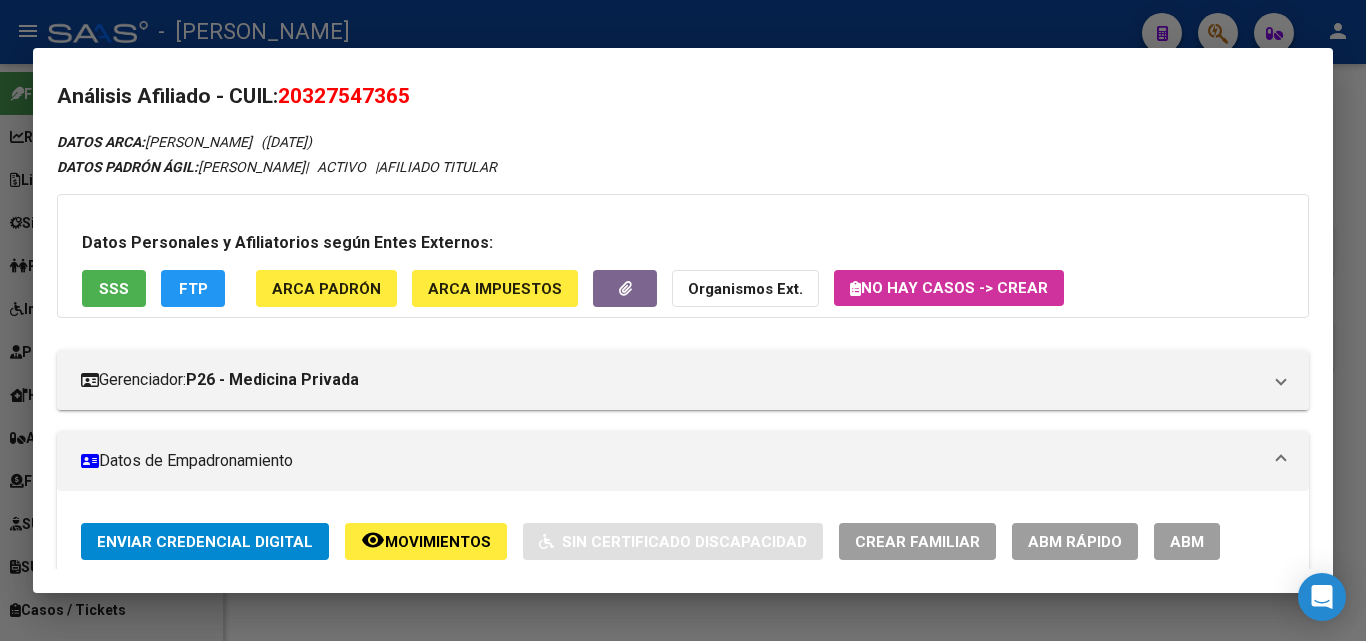 scroll, scrollTop: 0, scrollLeft: 0, axis: both 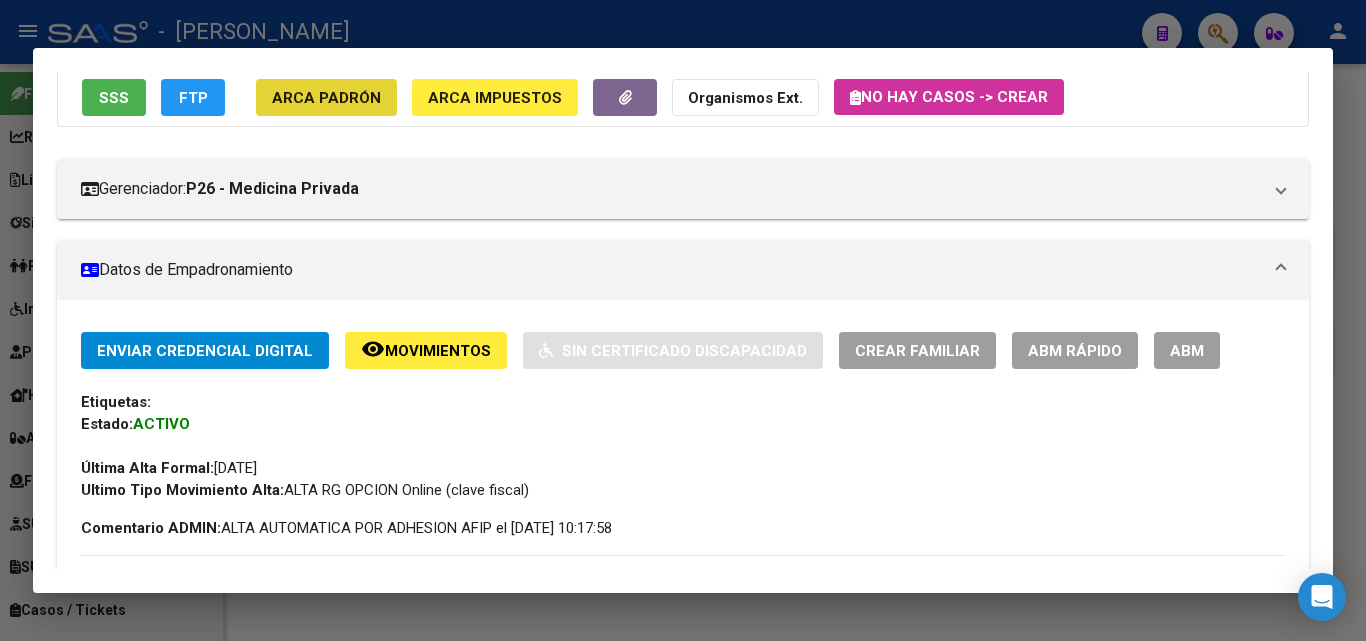 click on "ARCA Padrón" 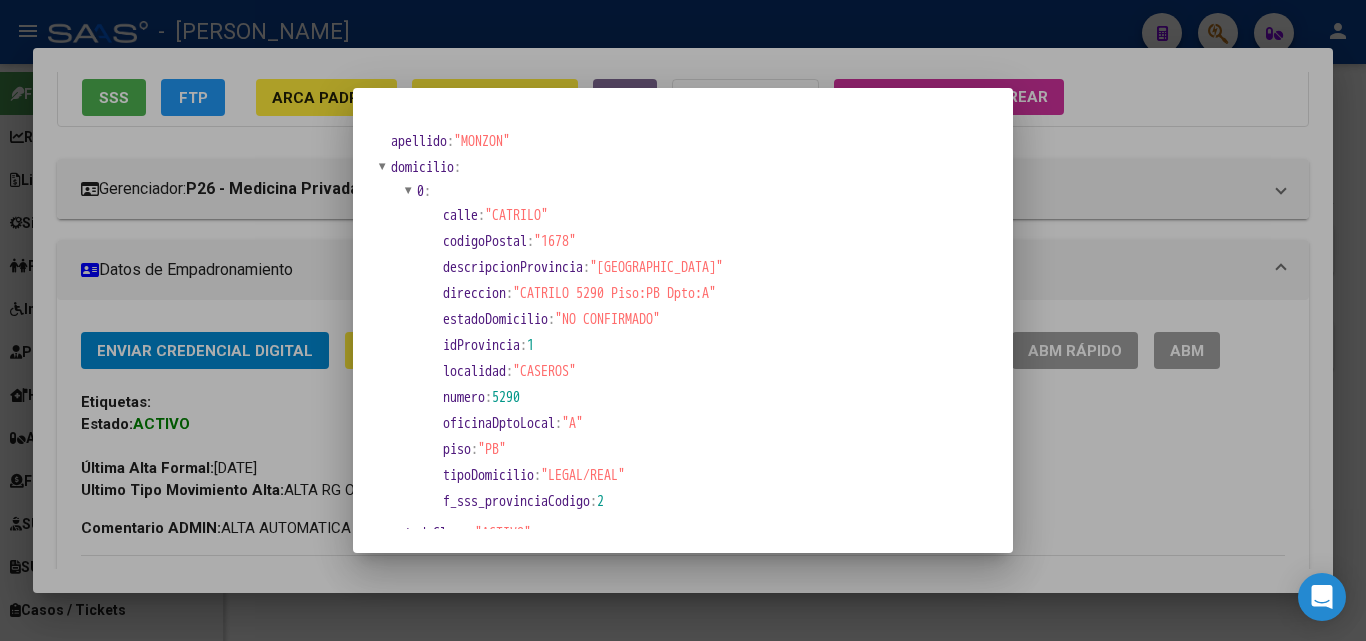 click at bounding box center (683, 320) 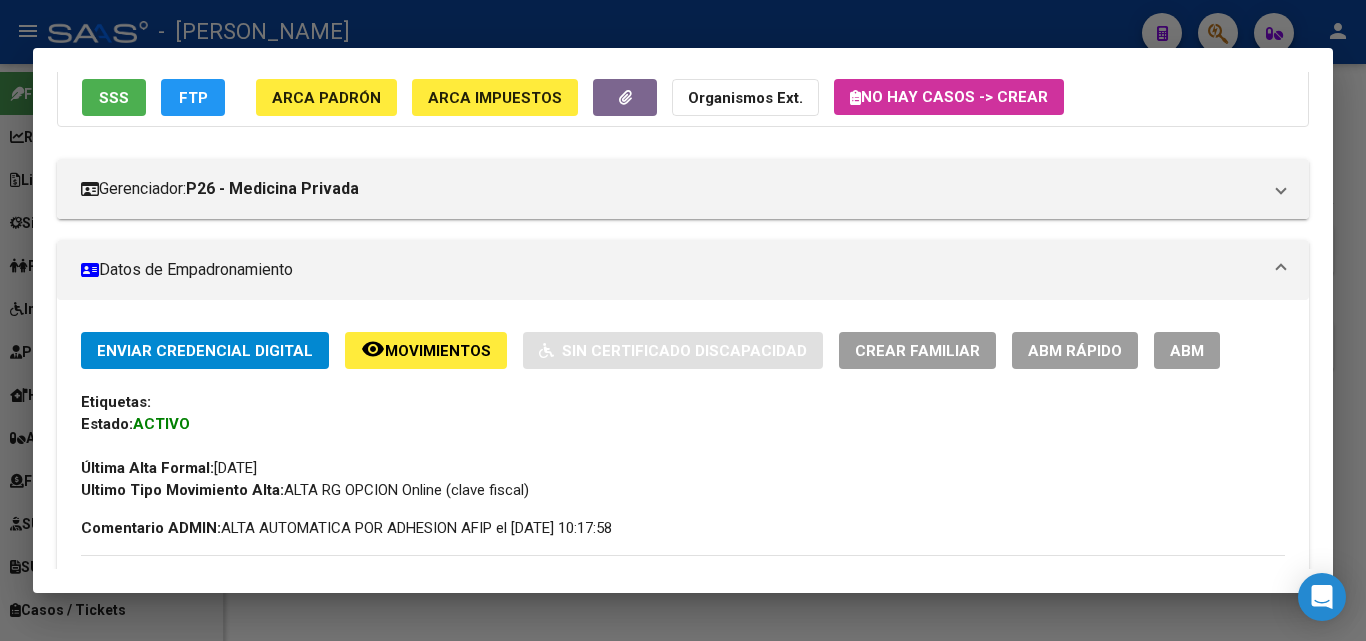scroll, scrollTop: 500, scrollLeft: 0, axis: vertical 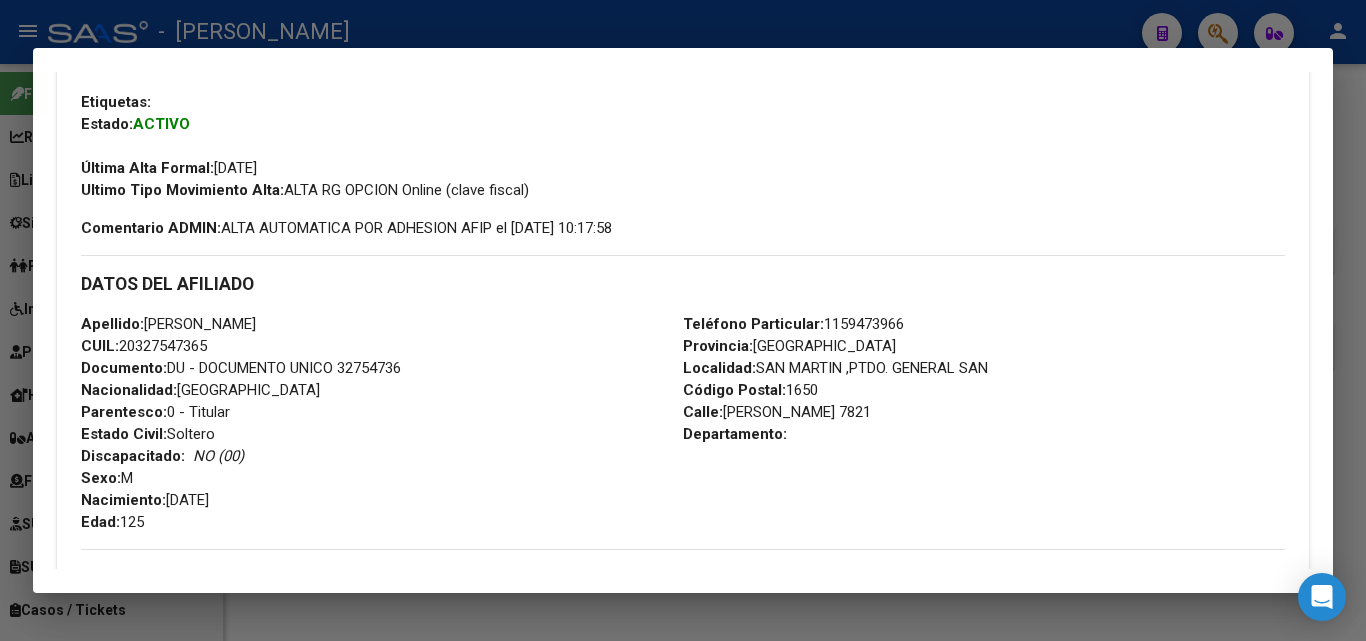 click on "Teléfono Particular:  1159473966" at bounding box center [793, 324] 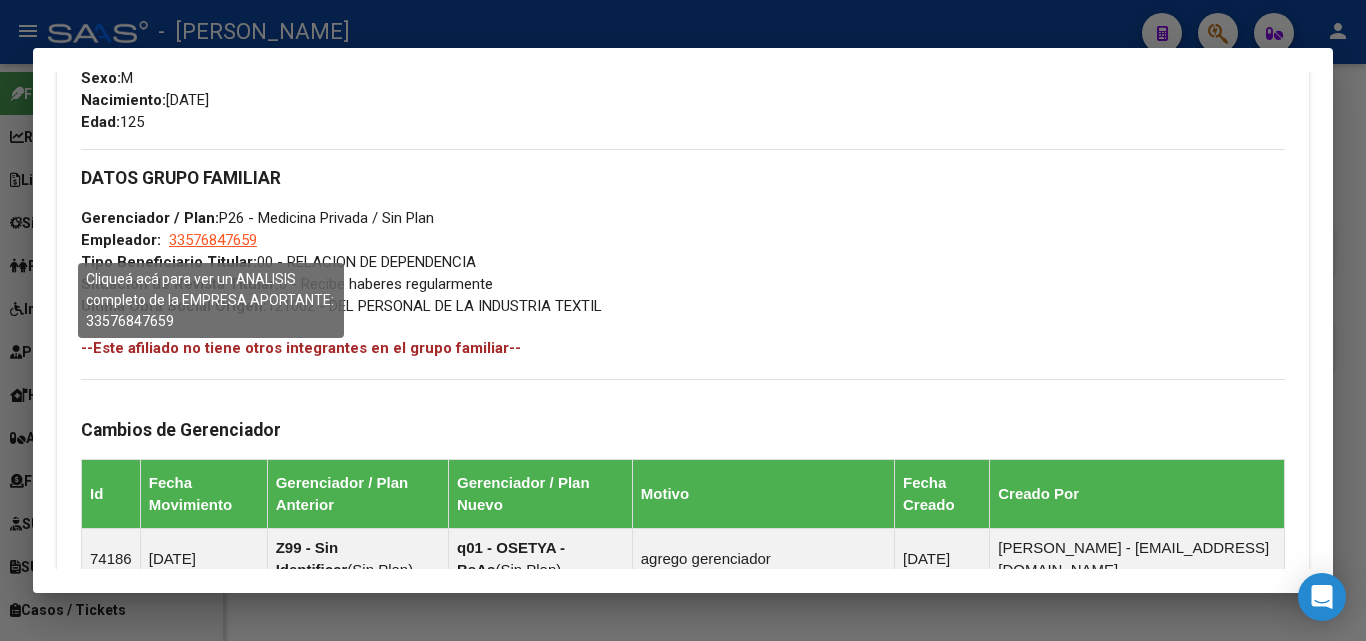 click on "33576847659" at bounding box center [213, 240] 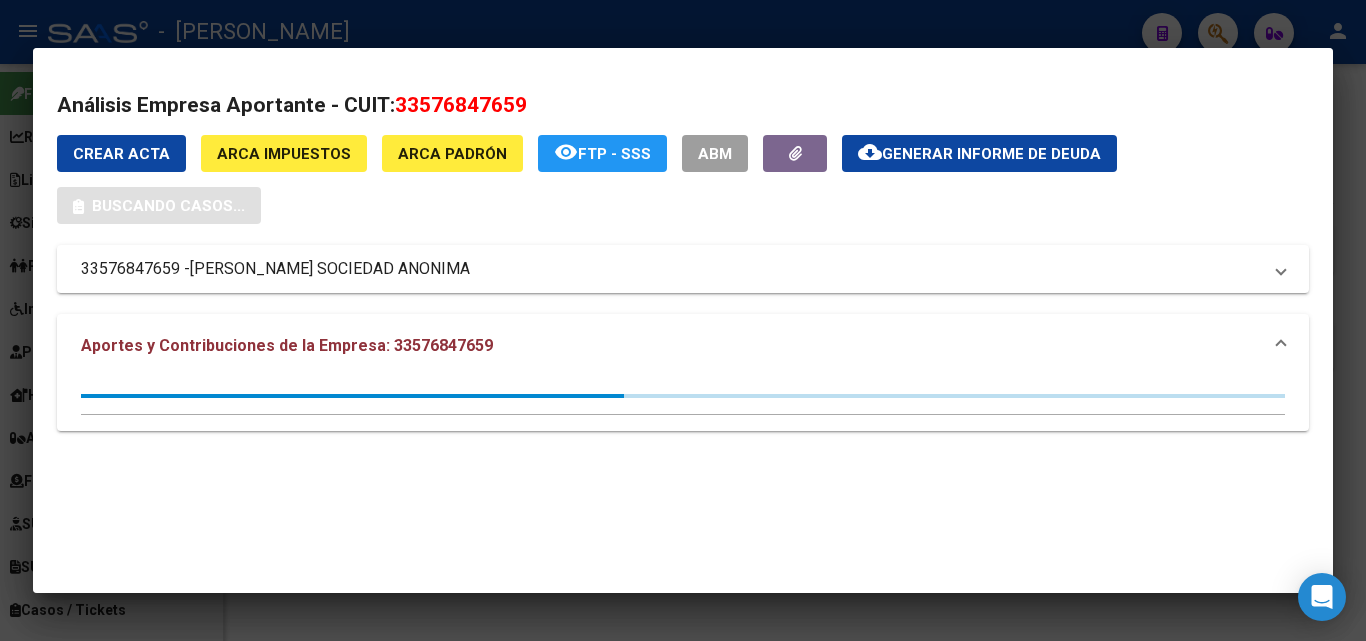 click at bounding box center (683, 320) 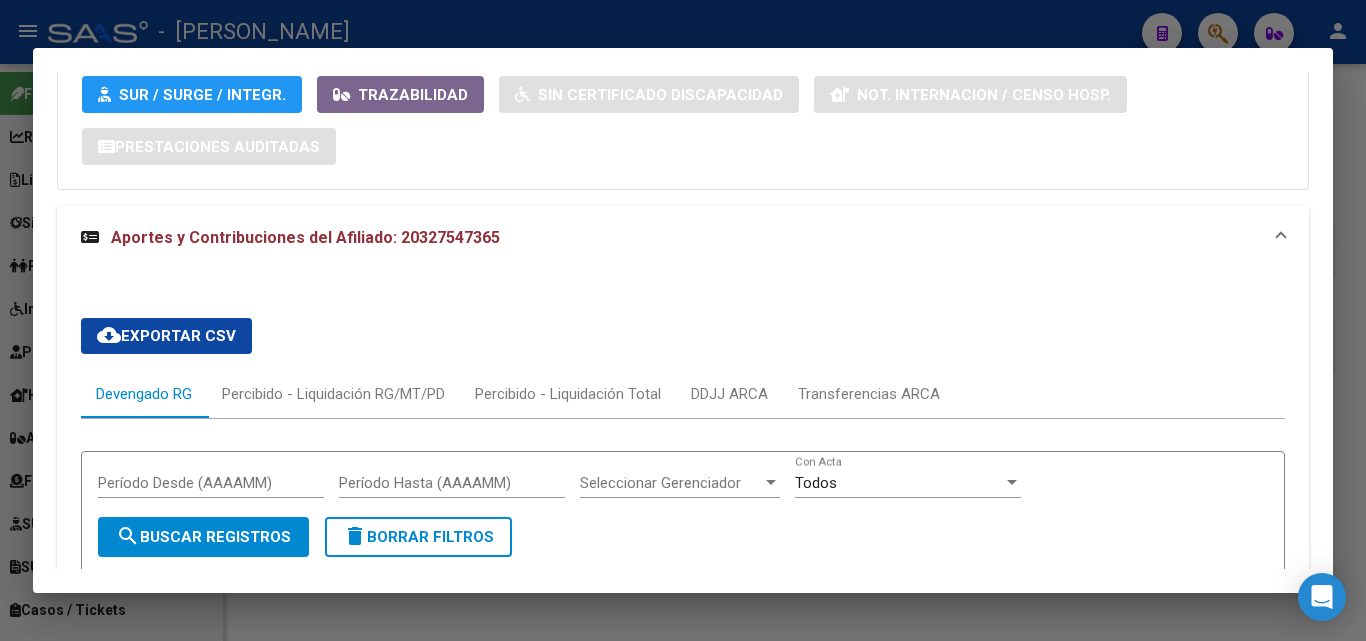 scroll, scrollTop: 1982, scrollLeft: 0, axis: vertical 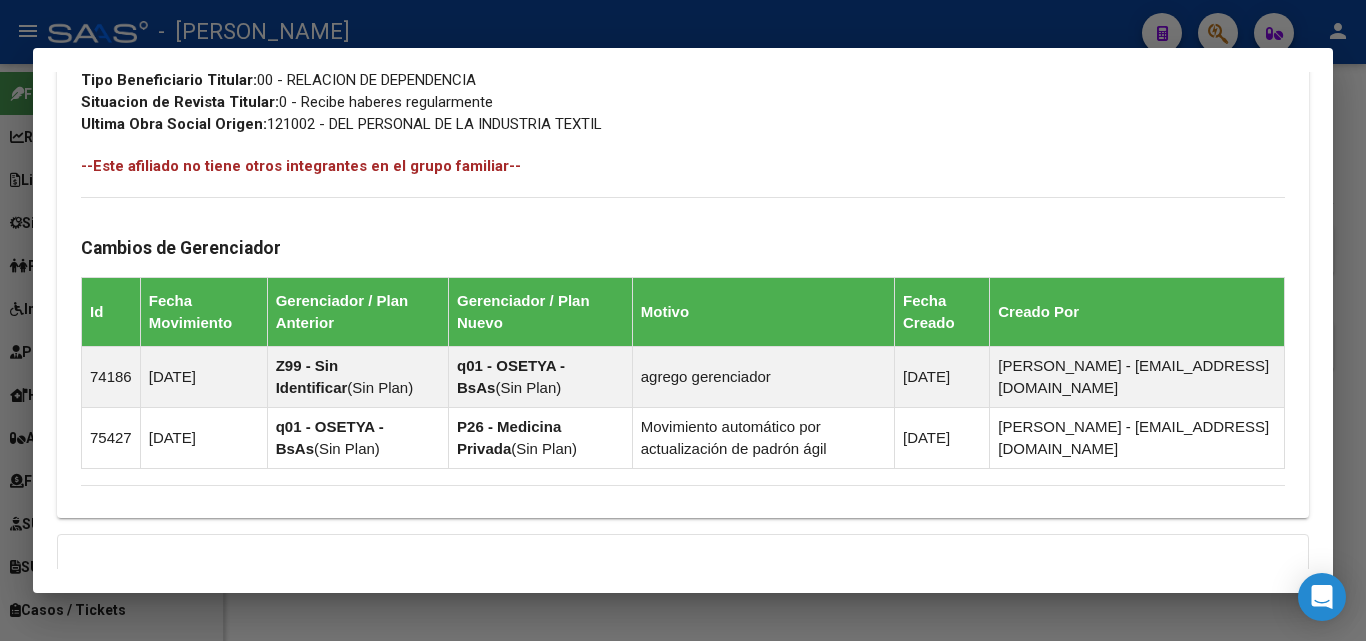 click at bounding box center (683, 320) 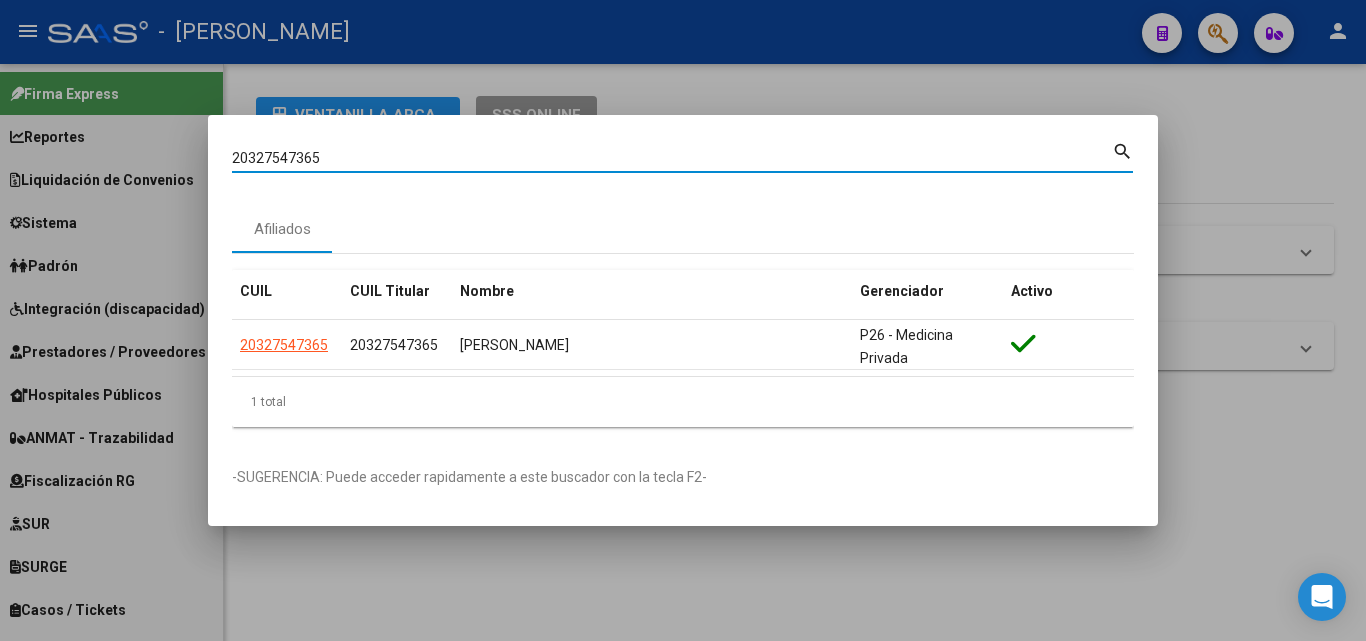 click on "20327547365" at bounding box center [672, 158] 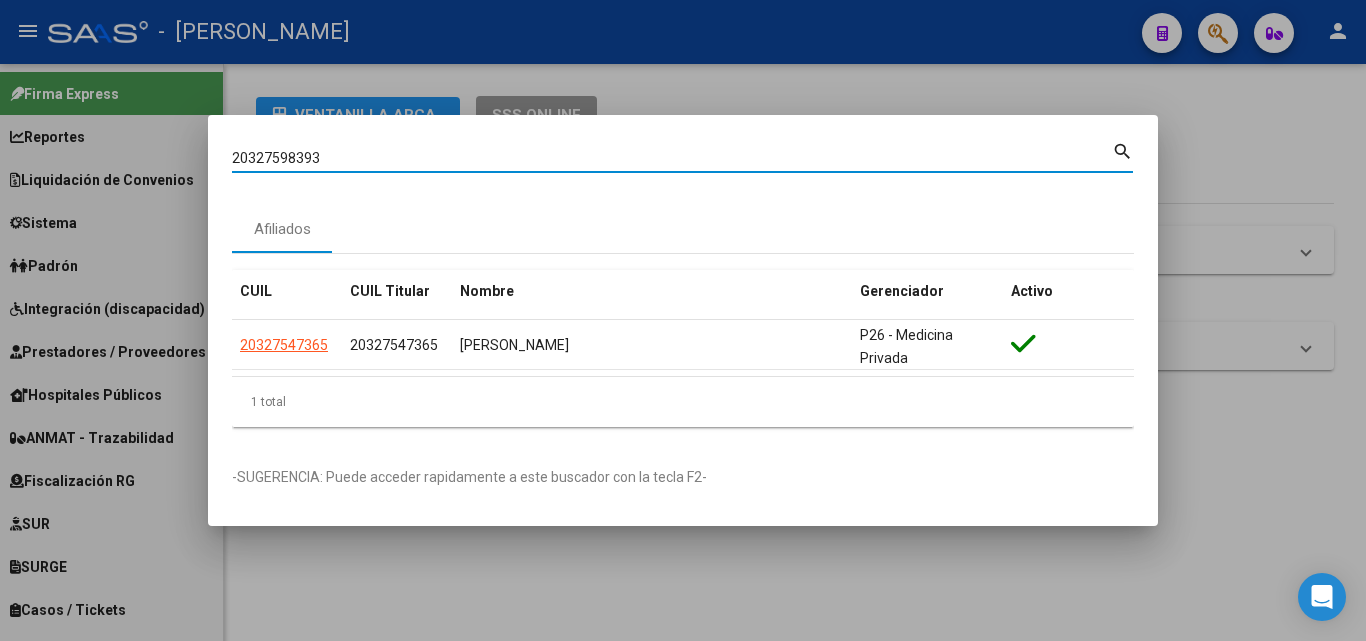 type on "20327598393" 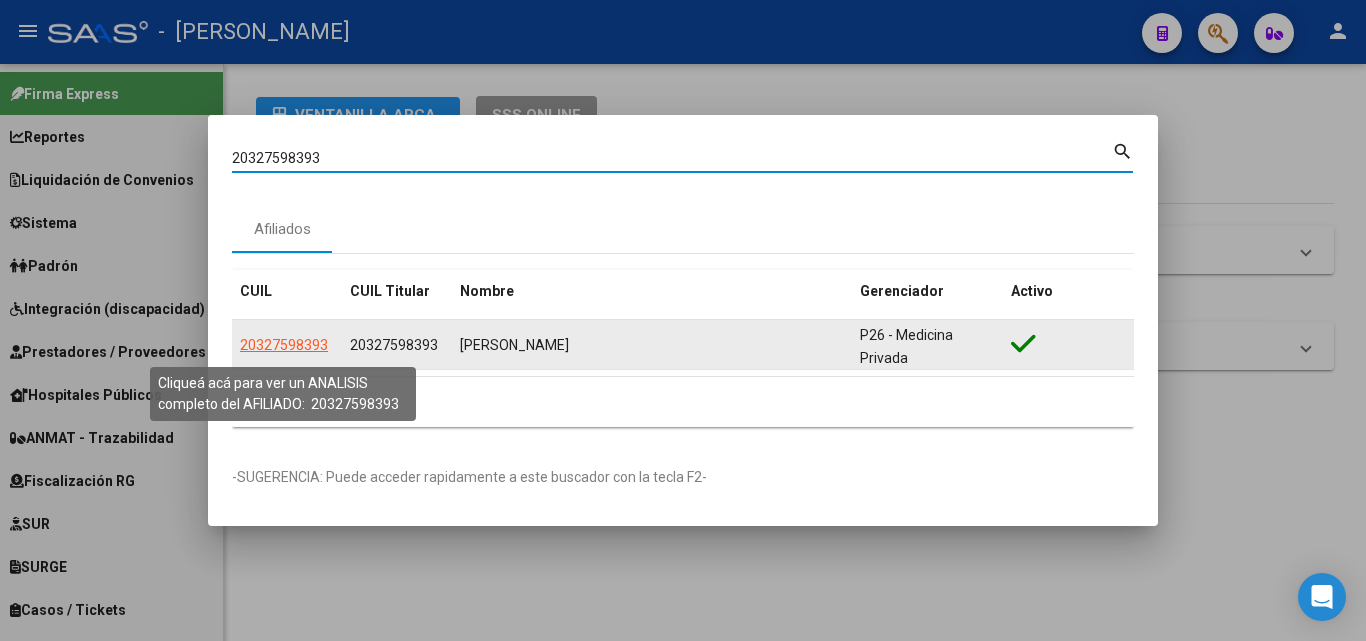 click on "20327598393" 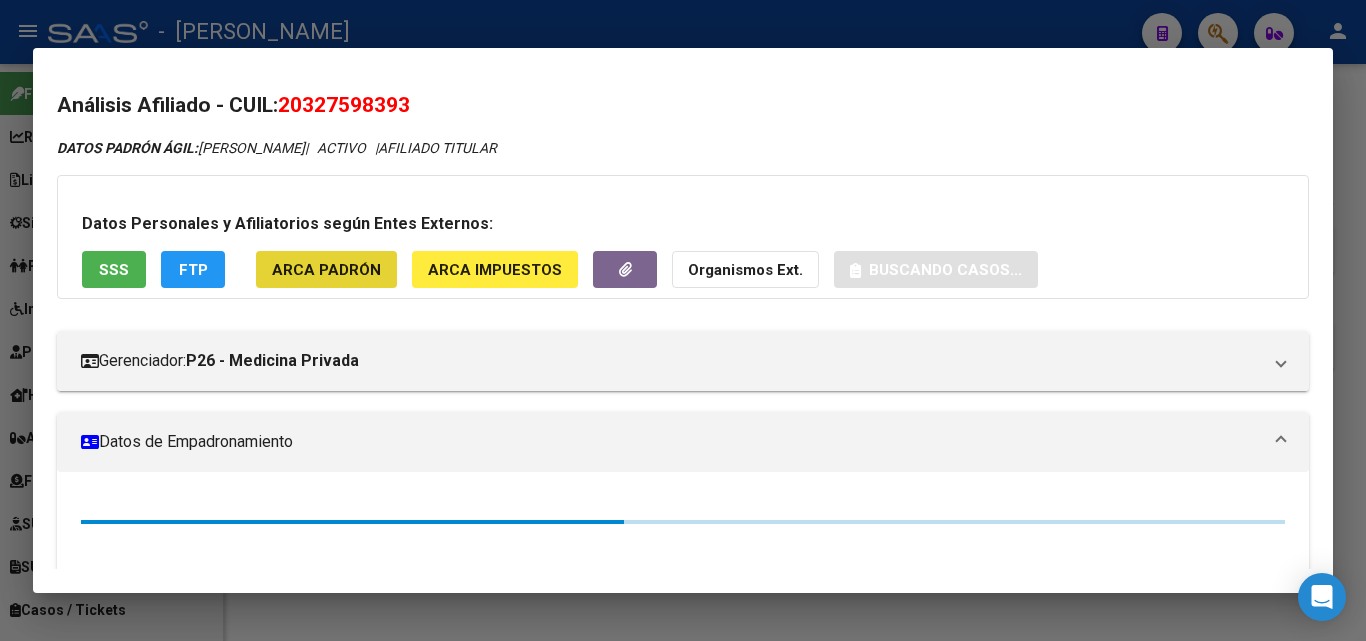 click on "ARCA Padrón" 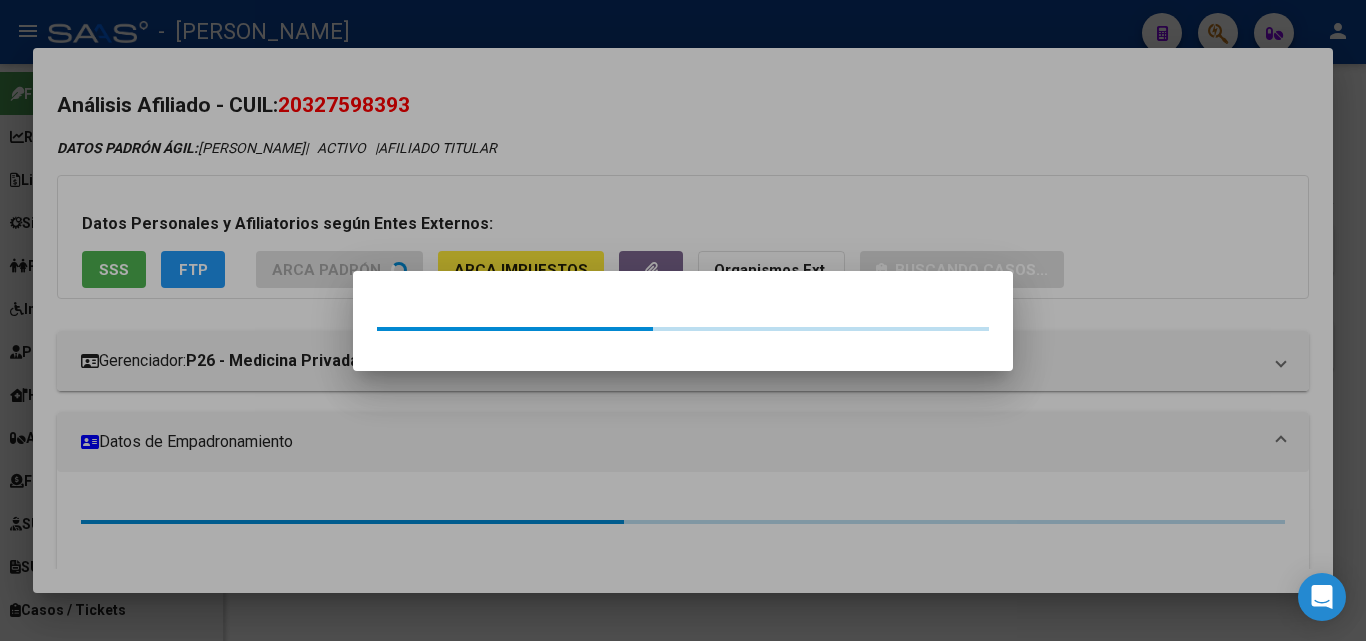 click at bounding box center (683, 320) 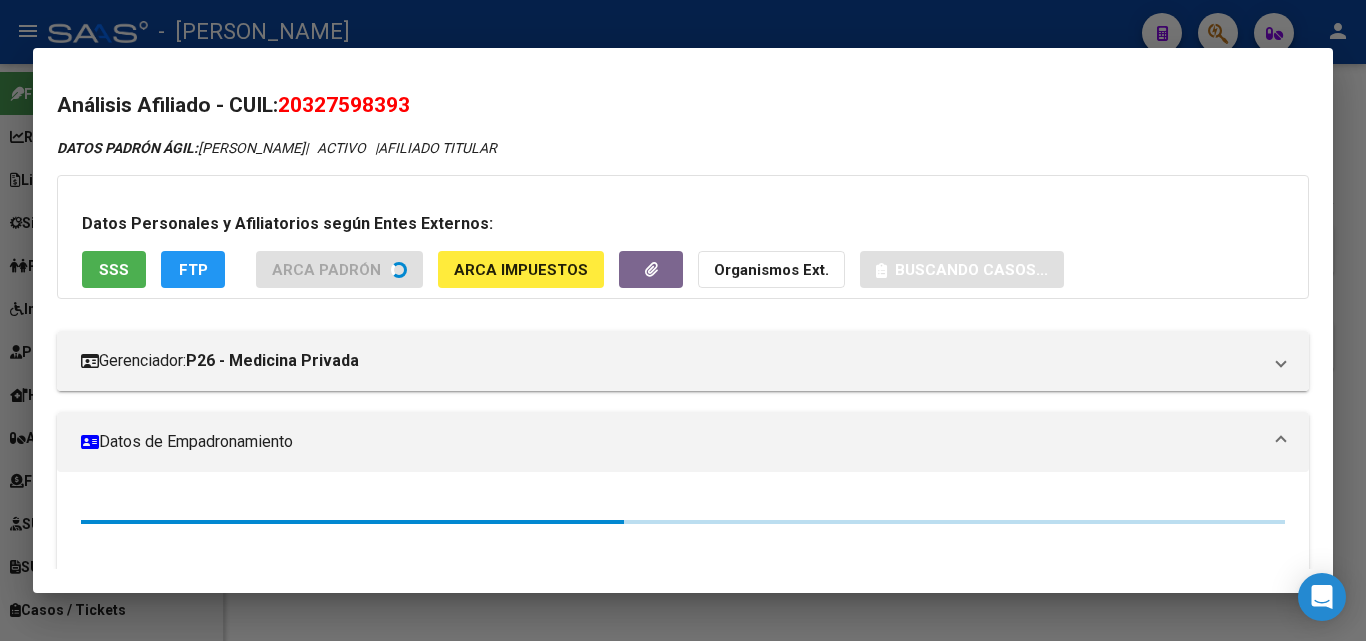 click on "SSS" at bounding box center [114, 269] 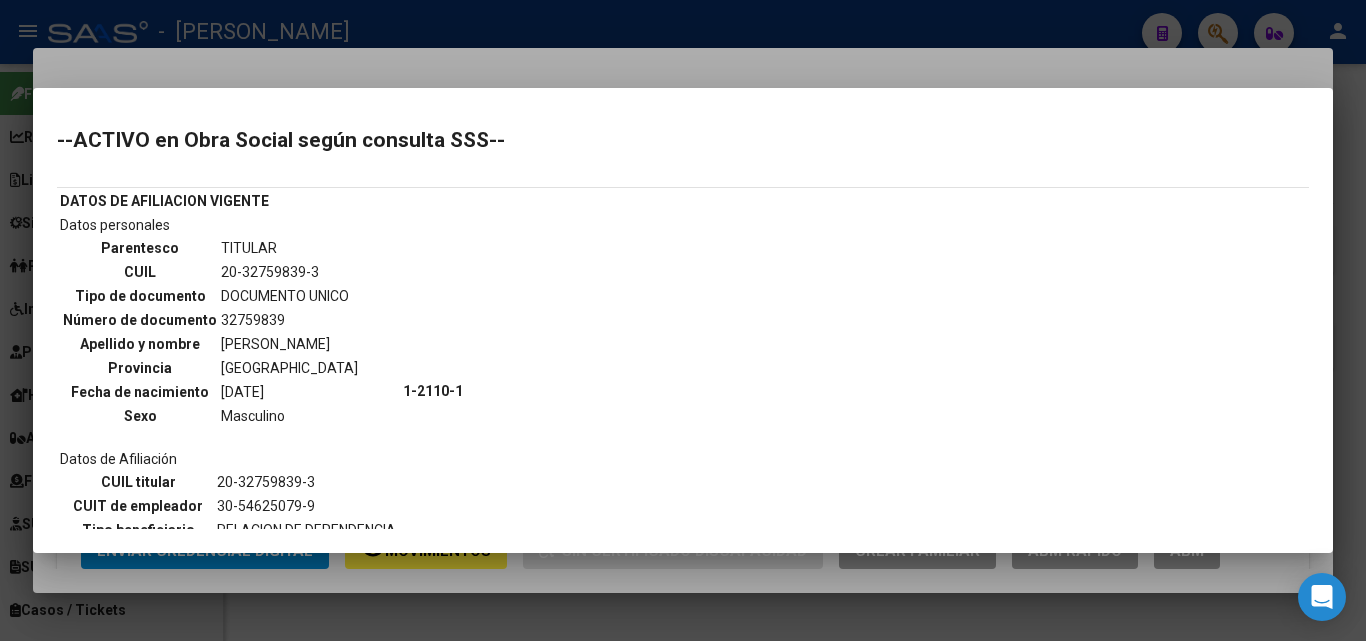 click at bounding box center [683, 320] 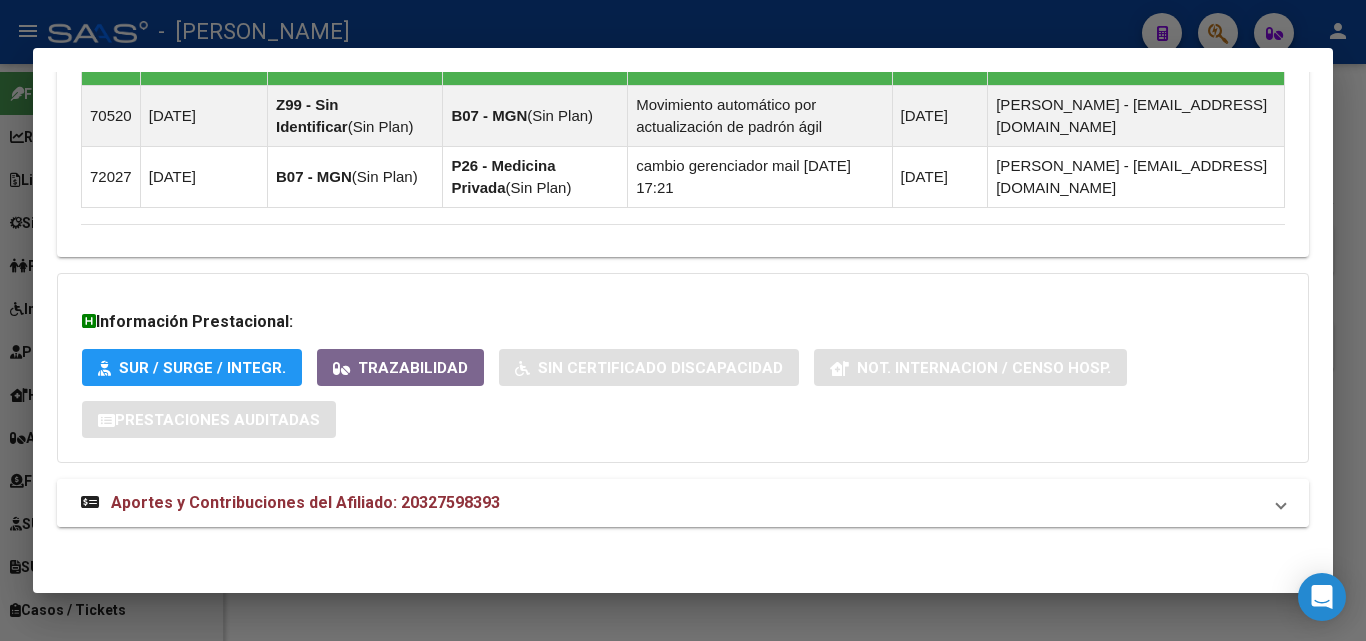 click on "Aportes y Contribuciones del Afiliado: 20327598393" at bounding box center (305, 502) 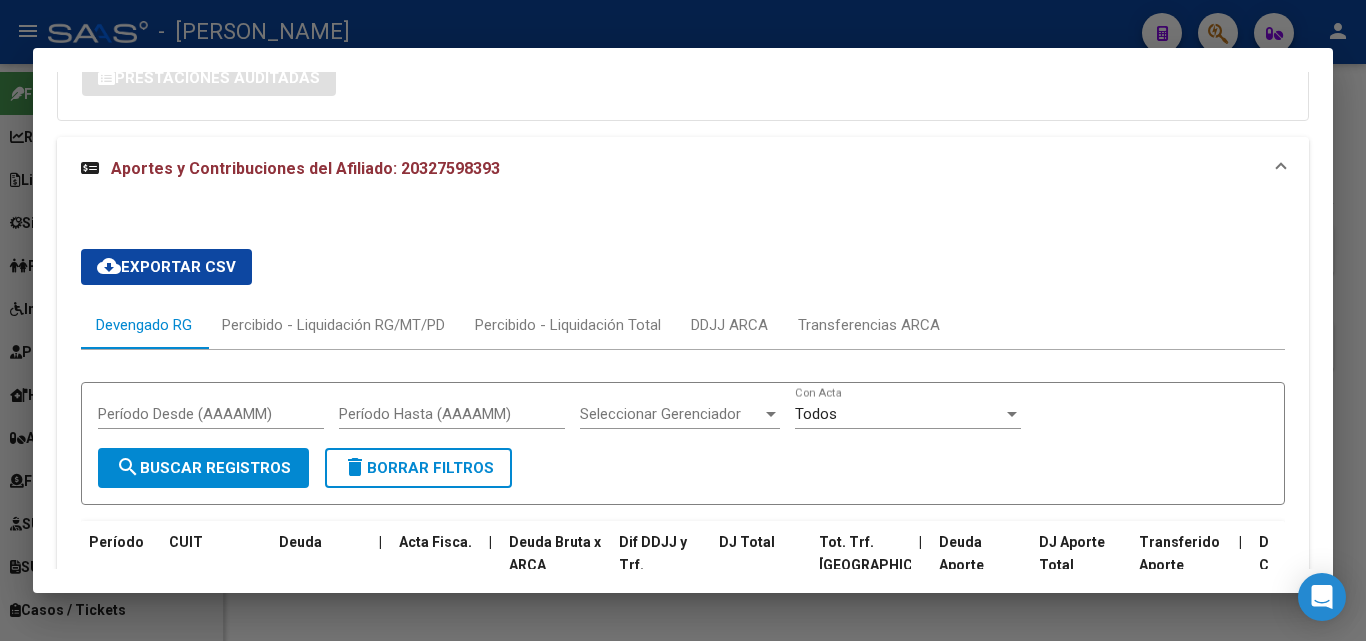 scroll, scrollTop: 2025, scrollLeft: 0, axis: vertical 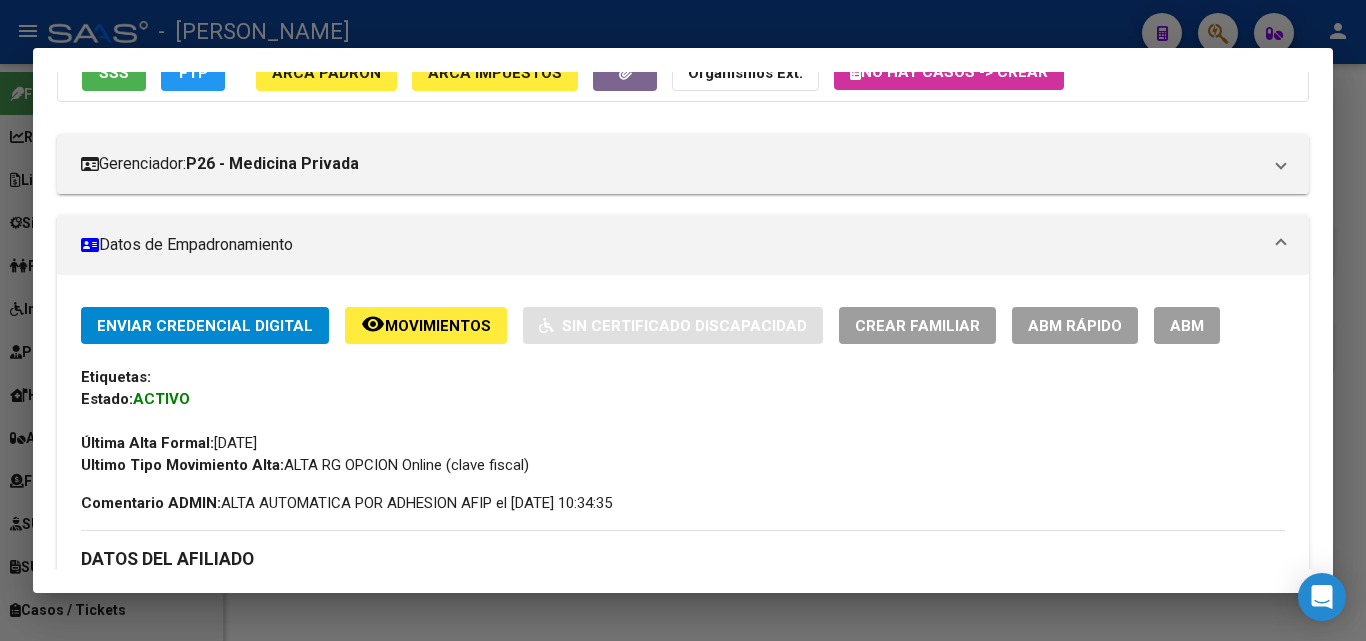 click on "Datos Personales y Afiliatorios según Entes Externos: SSS FTP ARCA Padrón ARCA Impuestos Organismos Ext.   No hay casos -> Crear" at bounding box center [683, 40] 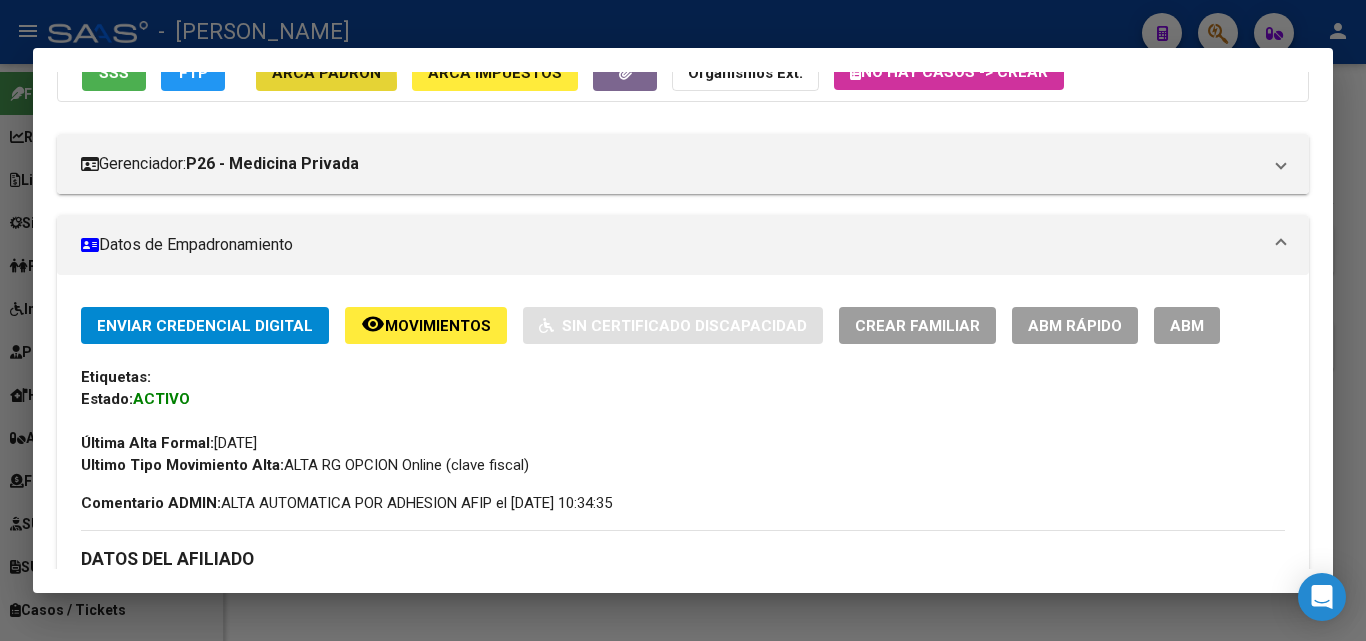click on "ARCA Padrón" 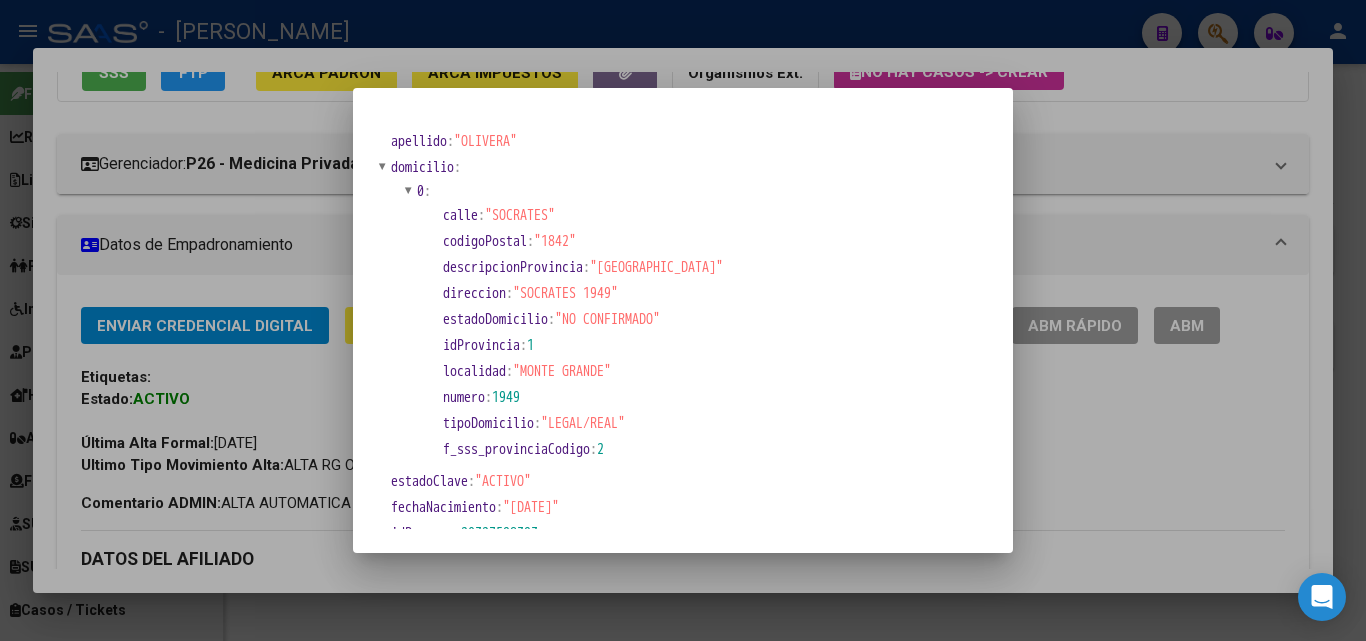 click at bounding box center [683, 320] 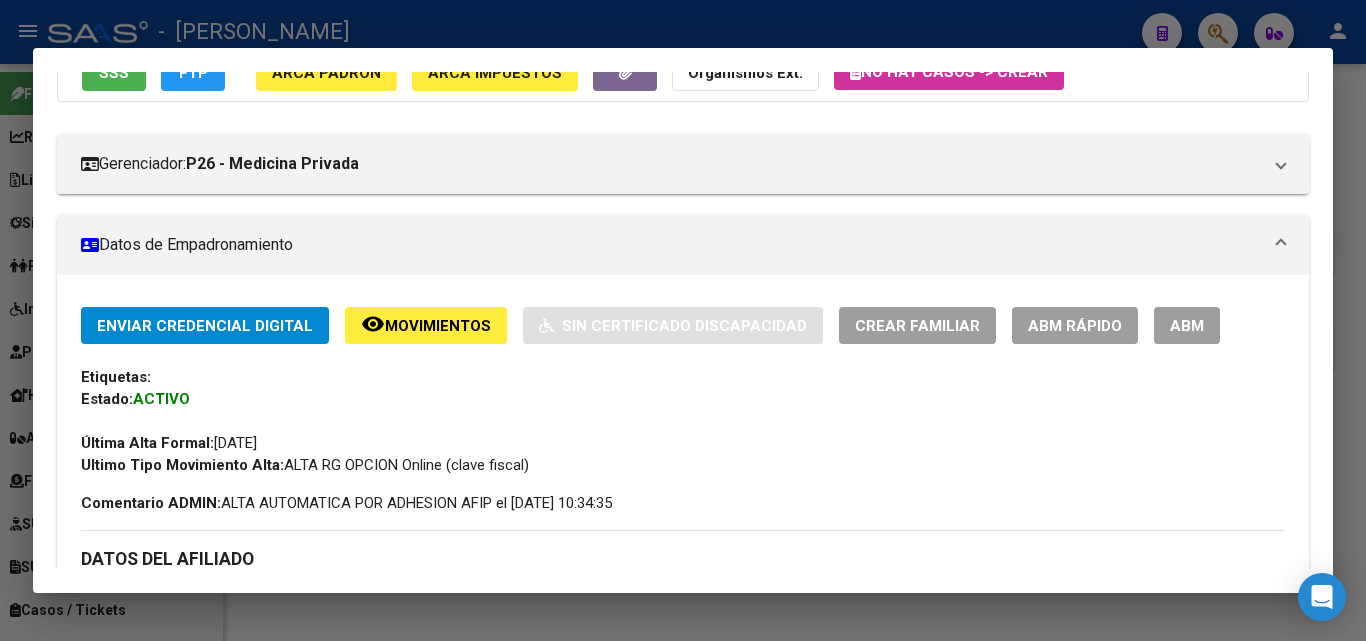 scroll, scrollTop: 707, scrollLeft: 0, axis: vertical 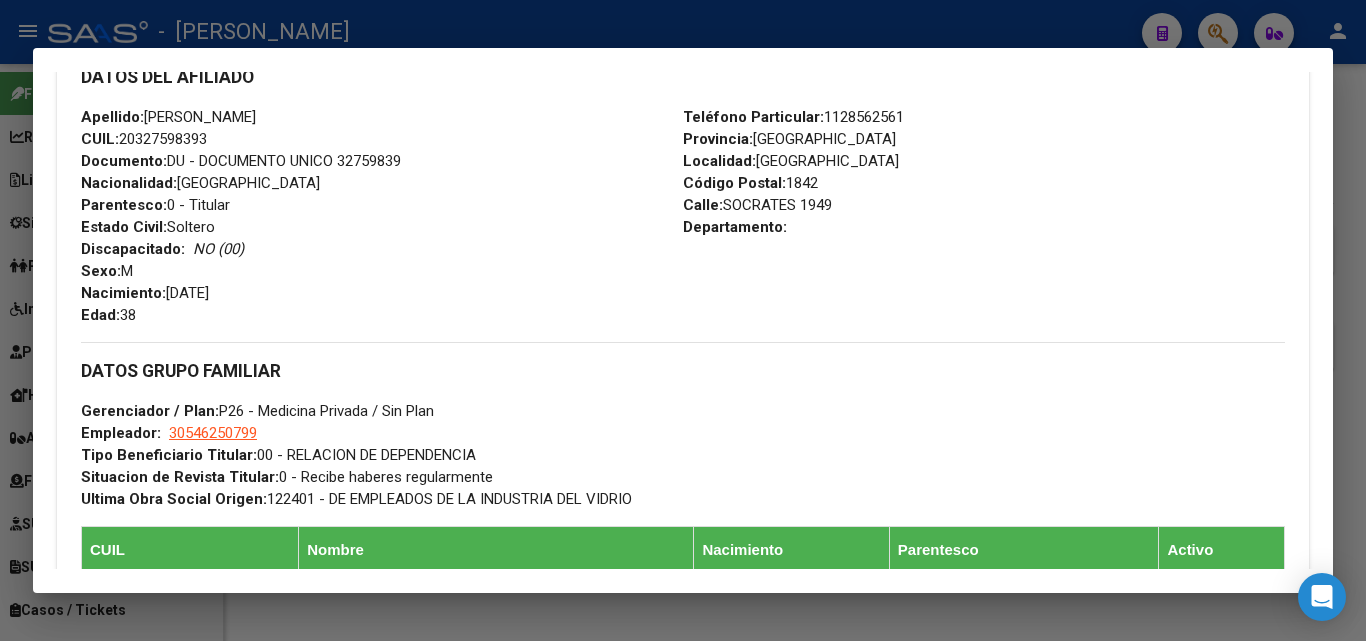 click on "Documento:  DU - DOCUMENTO UNICO 32759839" at bounding box center [241, 161] 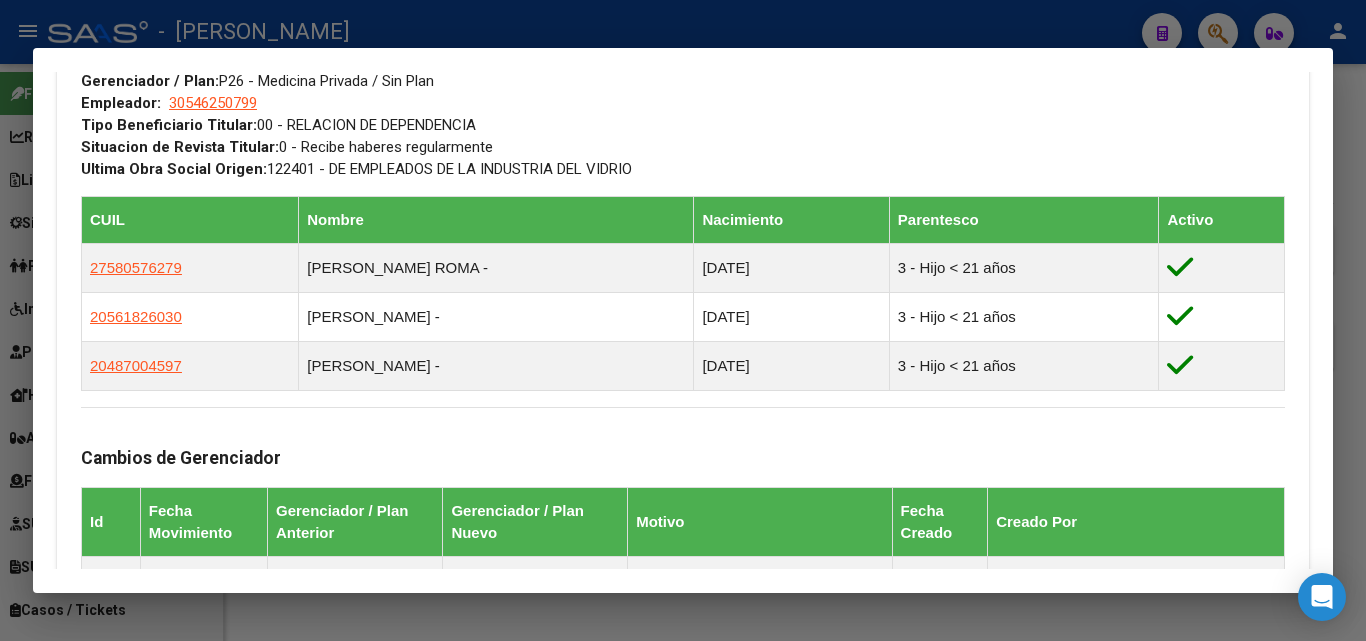scroll, scrollTop: 1107, scrollLeft: 0, axis: vertical 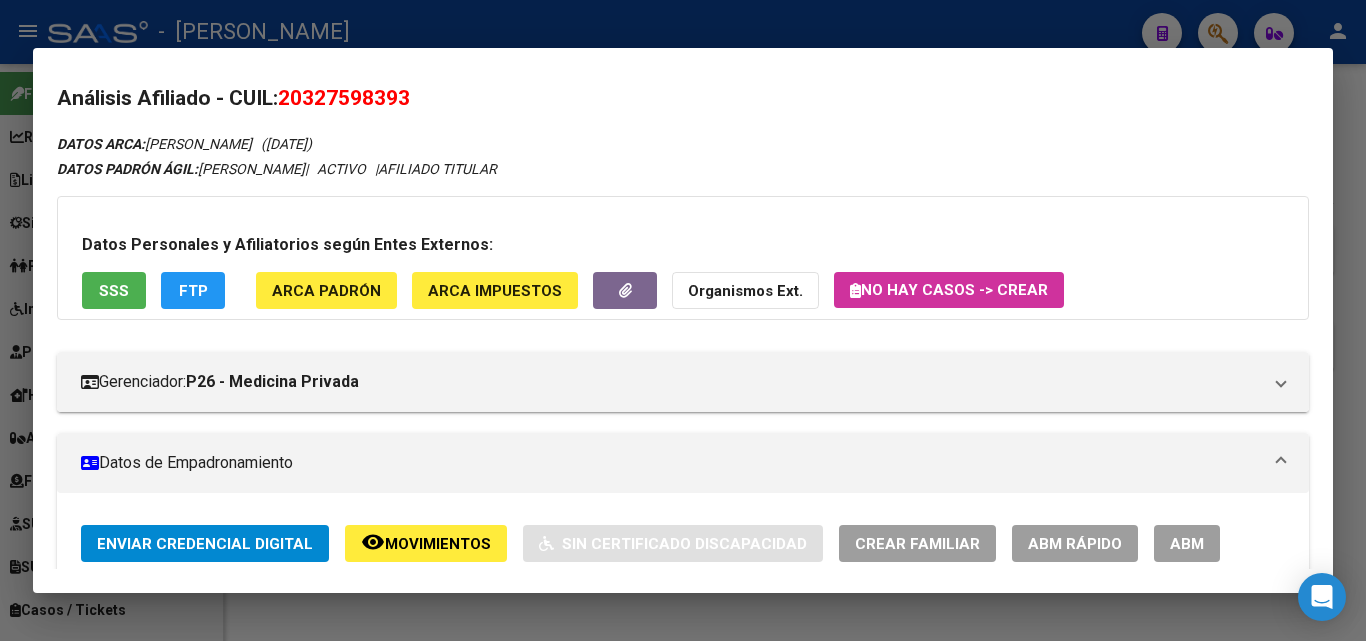 click on "ARCA Padrón" 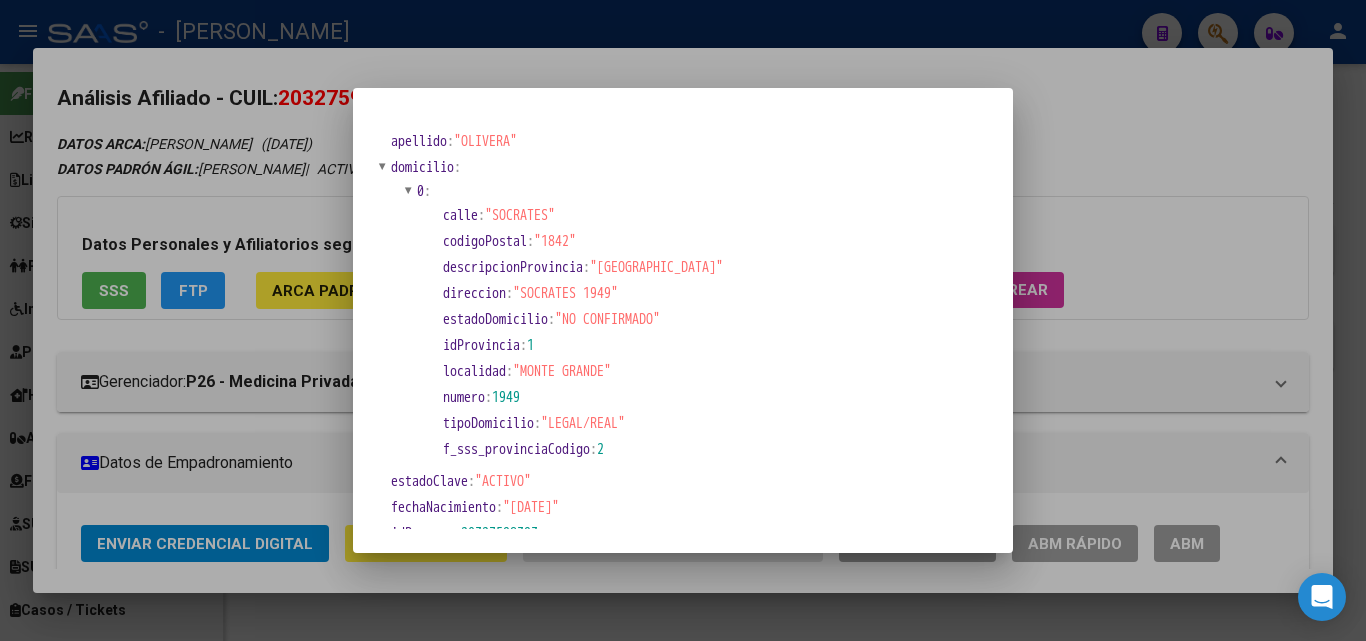 drag, startPoint x: 179, startPoint y: 194, endPoint x: 466, endPoint y: 216, distance: 287.84198 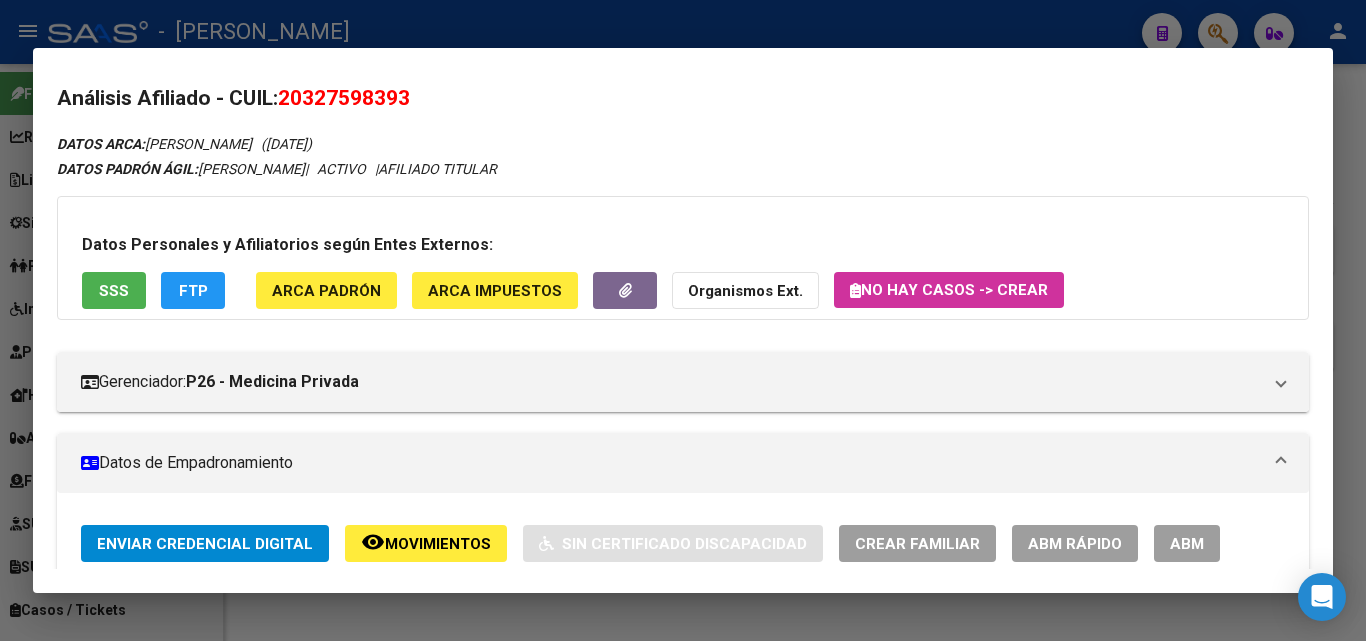 scroll, scrollTop: 407, scrollLeft: 0, axis: vertical 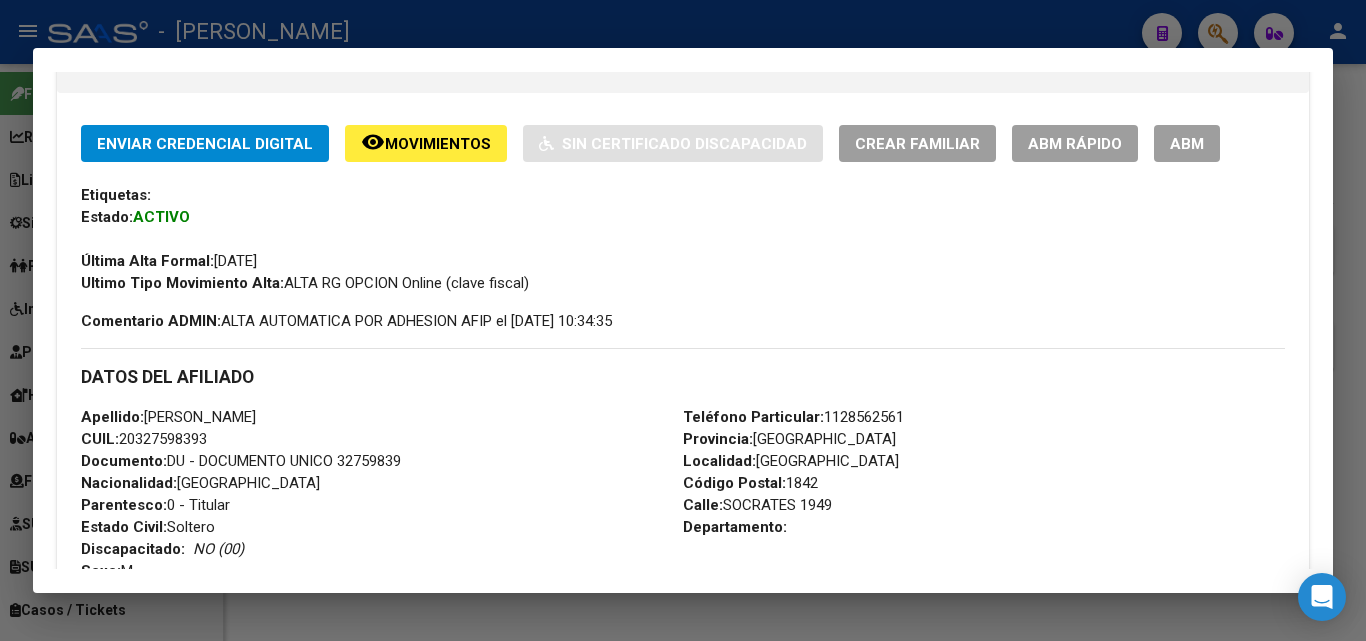 click on "Teléfono Particular:  1128562561" at bounding box center [793, 417] 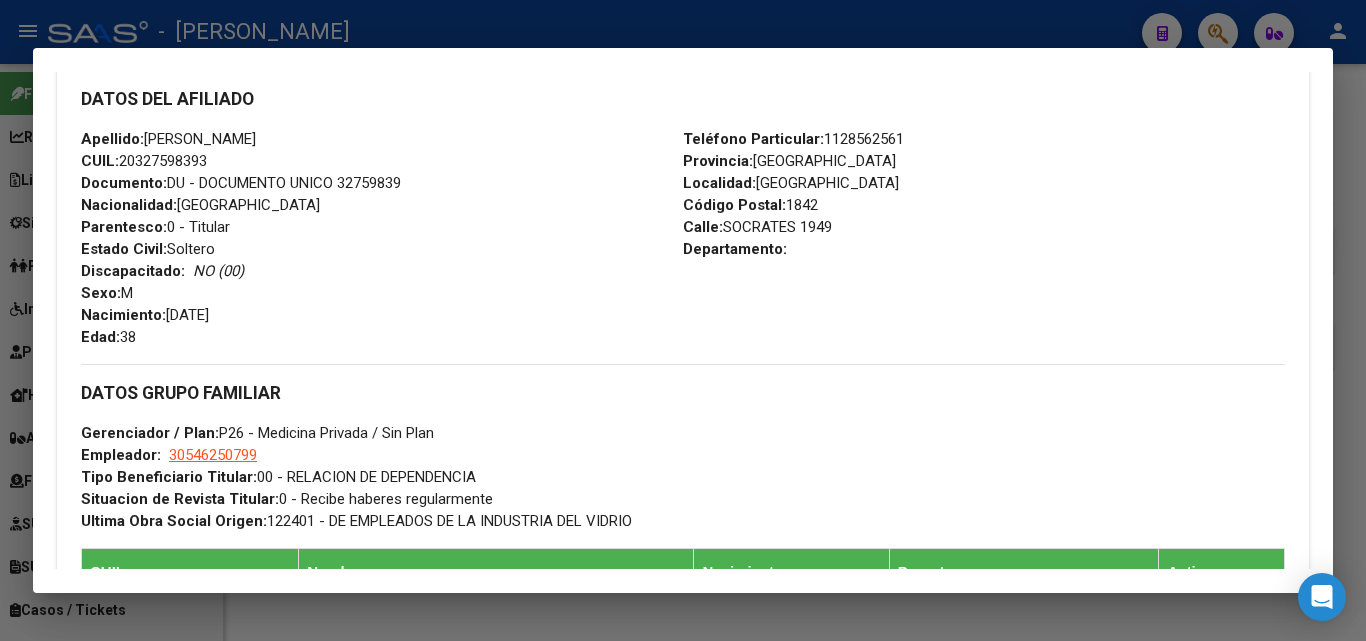 scroll, scrollTop: 707, scrollLeft: 0, axis: vertical 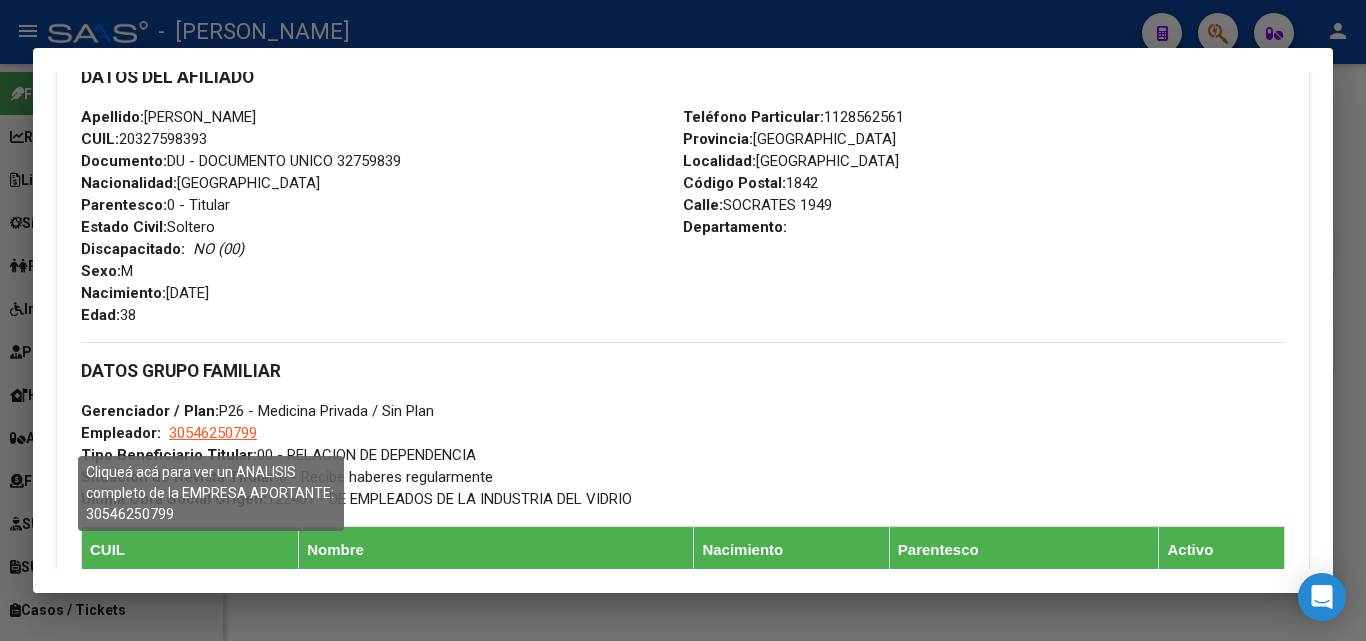 click on "30546250799" at bounding box center [213, 433] 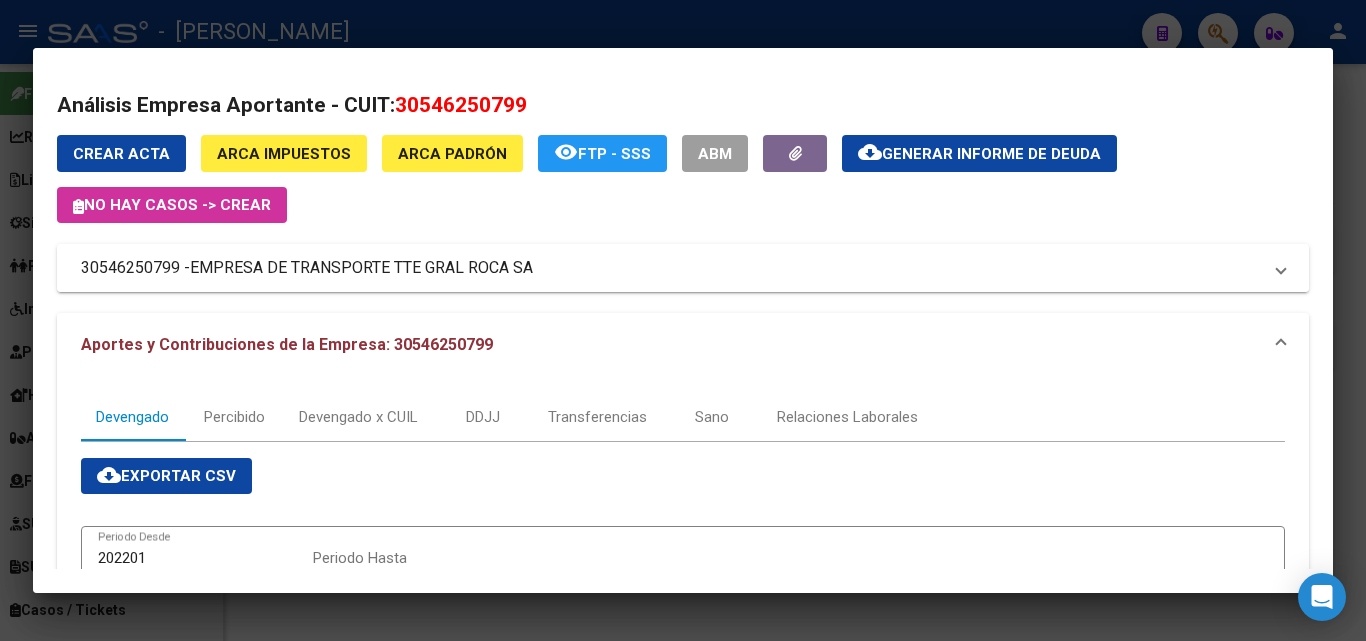 click on "EMPRESA DE TRANSPORTE TTE GRAL ROCA SA" at bounding box center [361, 268] 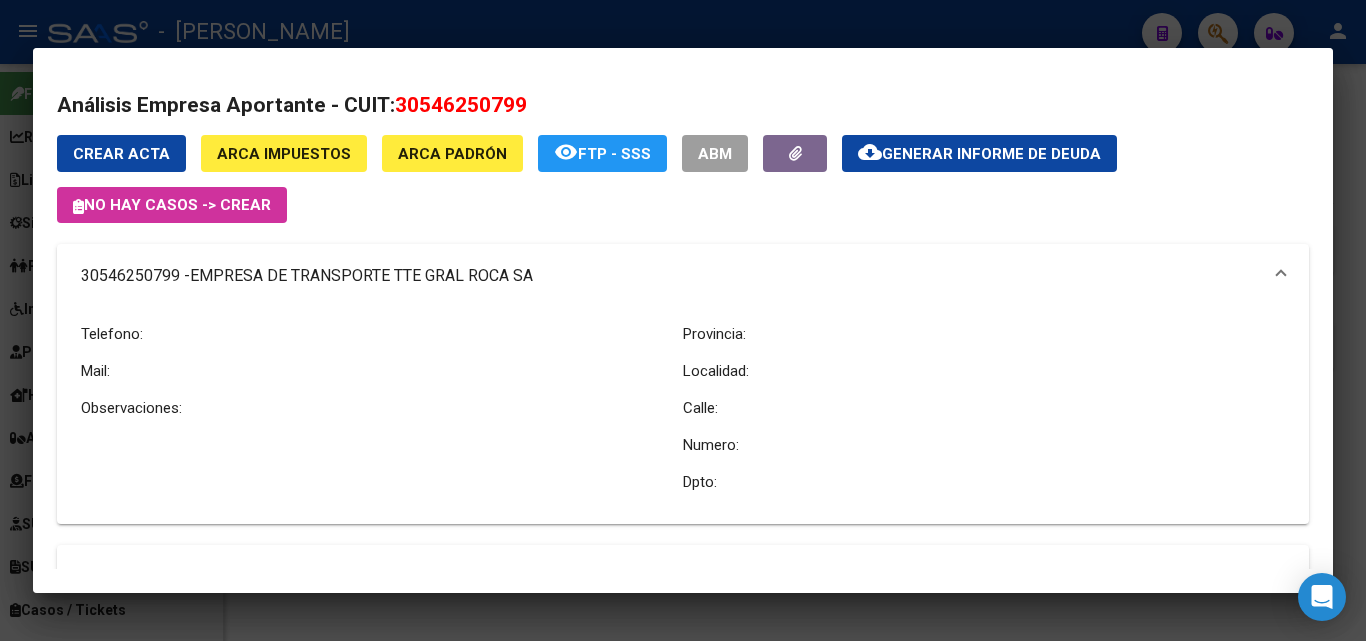 click on "Análisis Empresa Aportante - CUIT:  30546250799 Crear Acta ARCA Impuestos ARCA Padrón remove_red_eye  FTP - SSS  ABM  cloud_download  Generar informe de deuda   No hay casos -> Crear
30546250799 -   EMPRESA DE TRANSPORTE TTE GRAL ROCA SA Telefono:  Mail:  Observaciones:  Provincia:  Localidad:  Calle:  Numero:  Dpto:  Aportes y Contribuciones de la Empresa: 30546250799 Devengado Percibido Devengado x CUIL DDJJ Transferencias Sano Relaciones Laborales cloud_download  Exportar CSV    202201 Periodo Desde    Periodo Hasta  search  Buscar  delete  Borrar Filtros  Período Deuda Total Con Intereses  Deuda Bruta Neto de Fiscalización e Incobrable Intereses Dias | Declarado Bruto ARCA Transferido Bruto ARCA | Cobrado Bruto por Fiscalización Incobrable / Acta virtual | Transferido De Más | Interés Aporte cobrado por ARCA Interés Contribución cobrado por ARCA | Total cobrado Sin DDJJ | DJ Aporte Trf Aporte DJ Contribucion Trf Contribucion $ 472.764,31 $ 472.764,31 $ 0,00 | $ 3.849.154,75 | $ 0,00 | |" at bounding box center (683, 320) 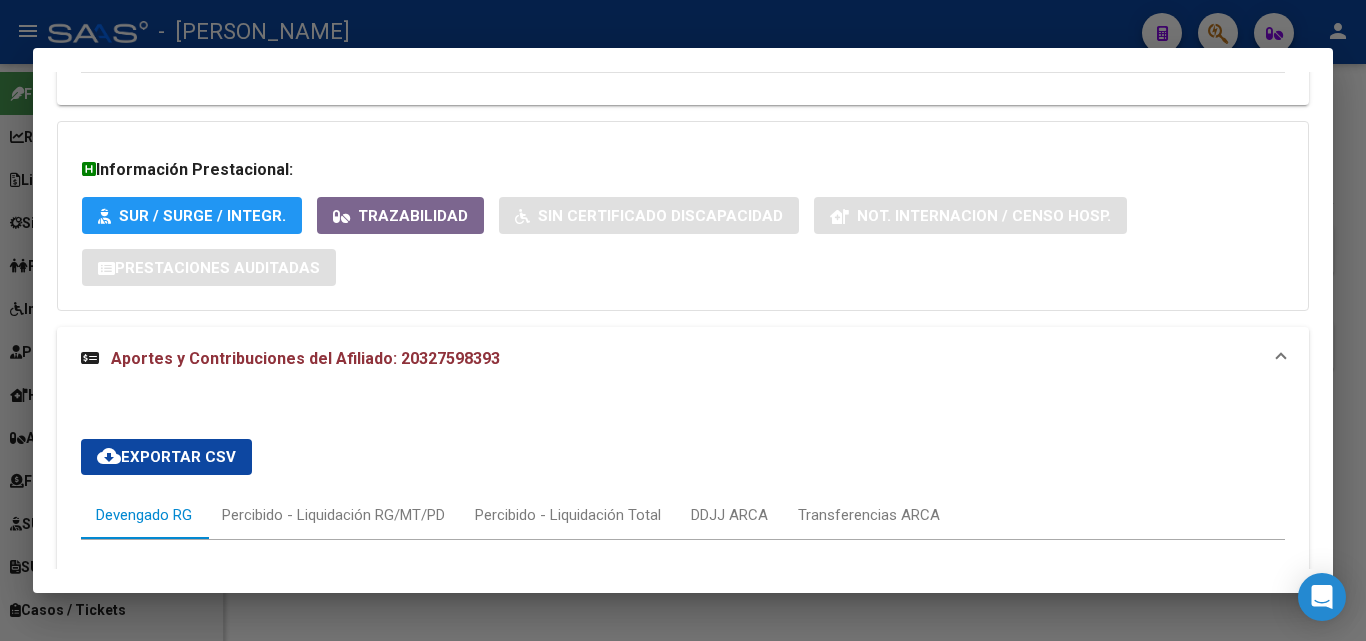 scroll, scrollTop: 1407, scrollLeft: 0, axis: vertical 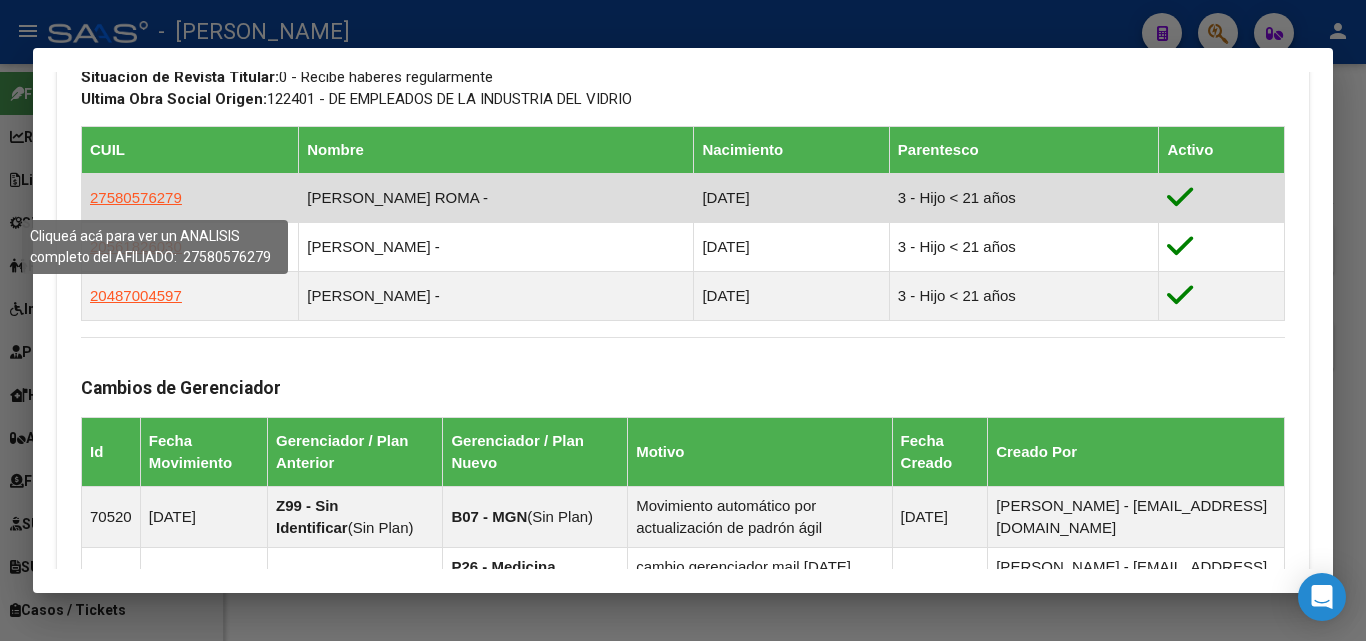 click on "27580576279" at bounding box center [136, 197] 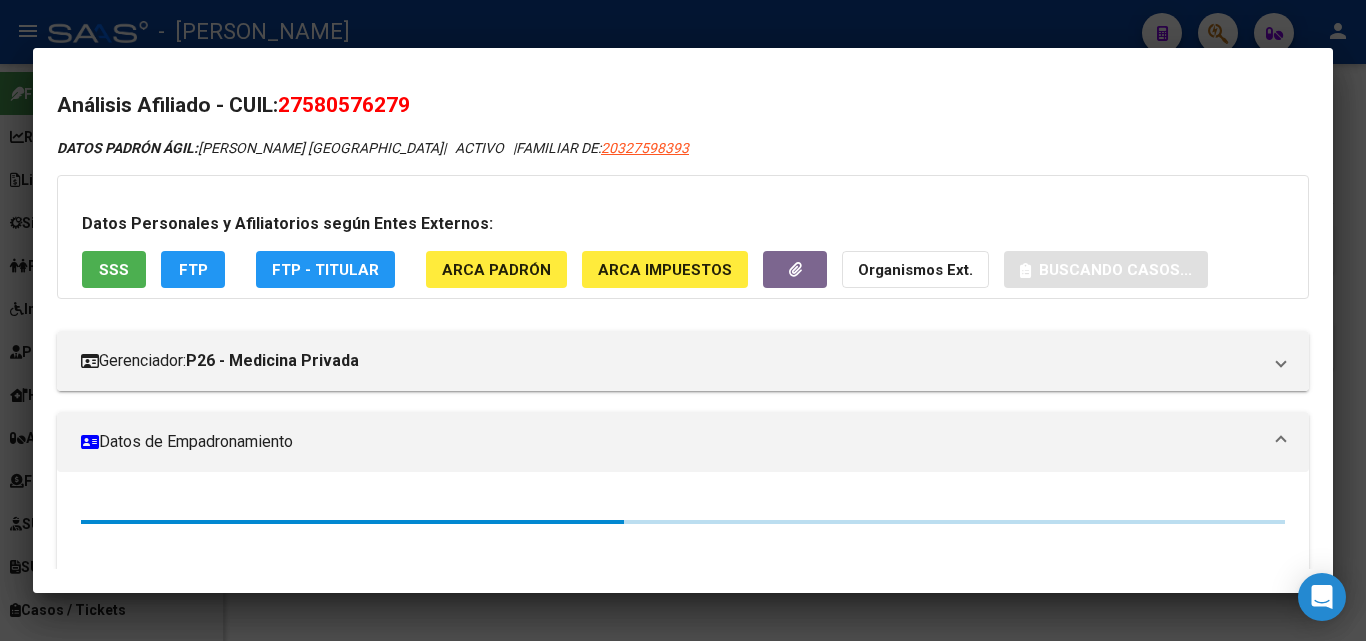 click on "ARCA Padrón" 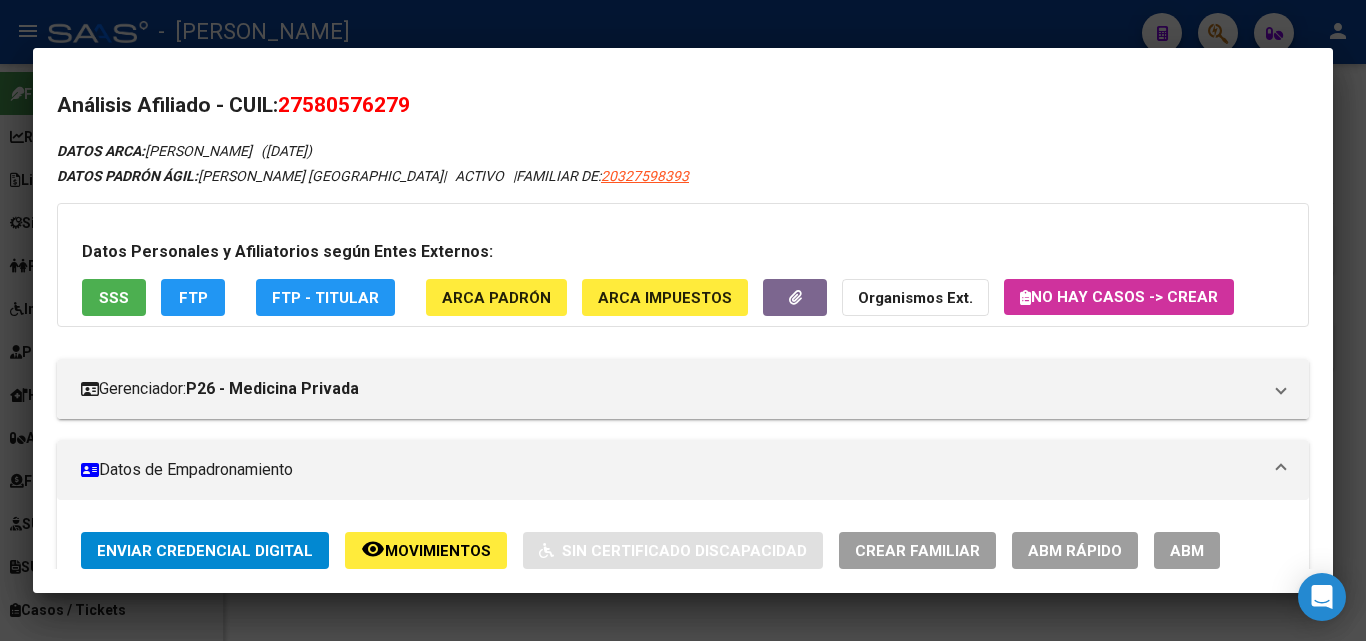 drag, startPoint x: 313, startPoint y: 102, endPoint x: 410, endPoint y: 91, distance: 97.62172 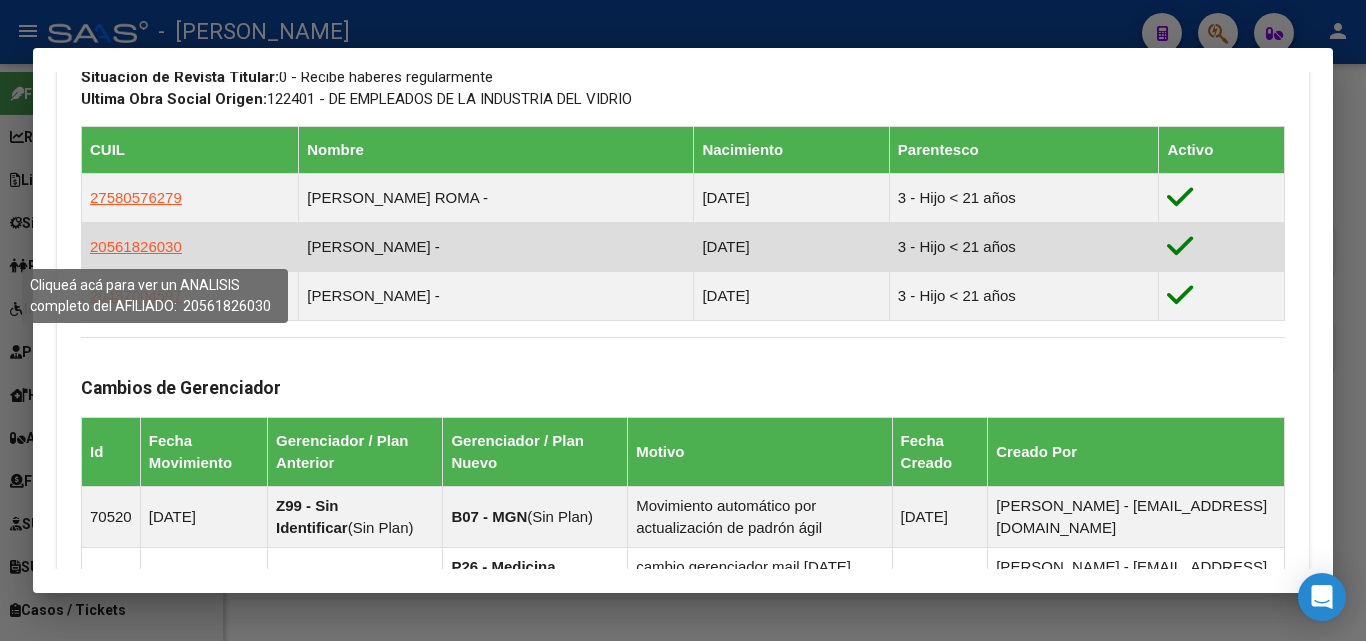 click on "20561826030" at bounding box center (136, 246) 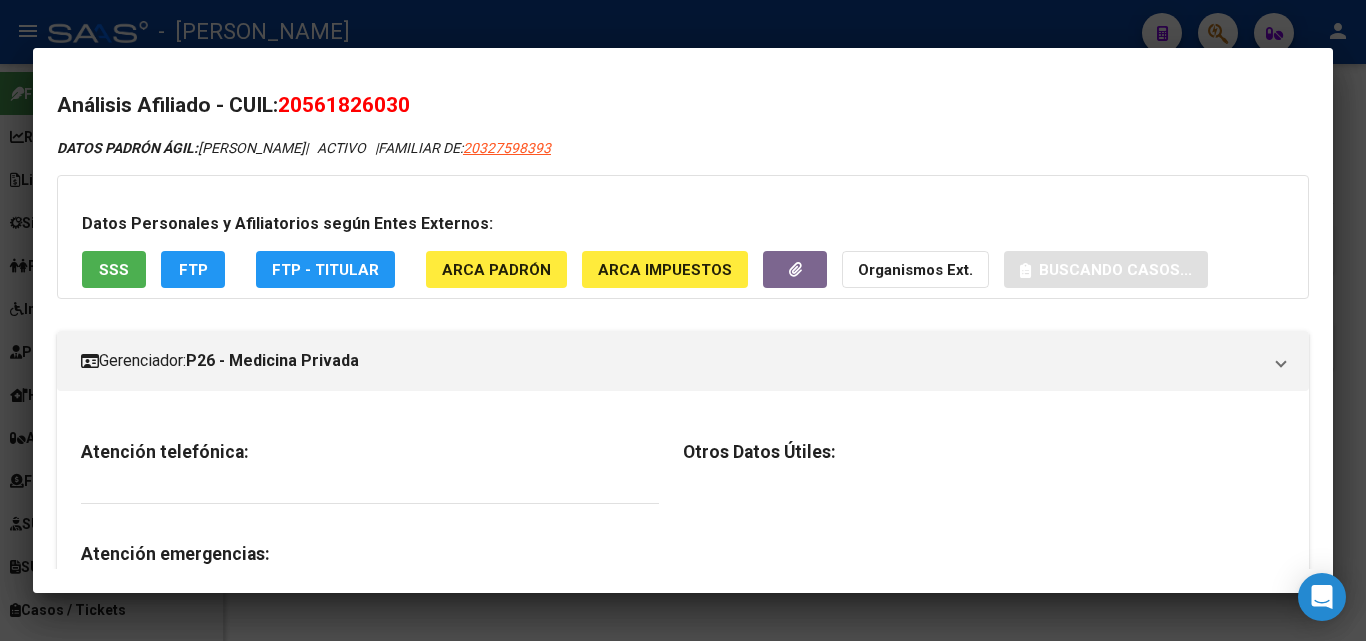 click on "ARCA Padrón" 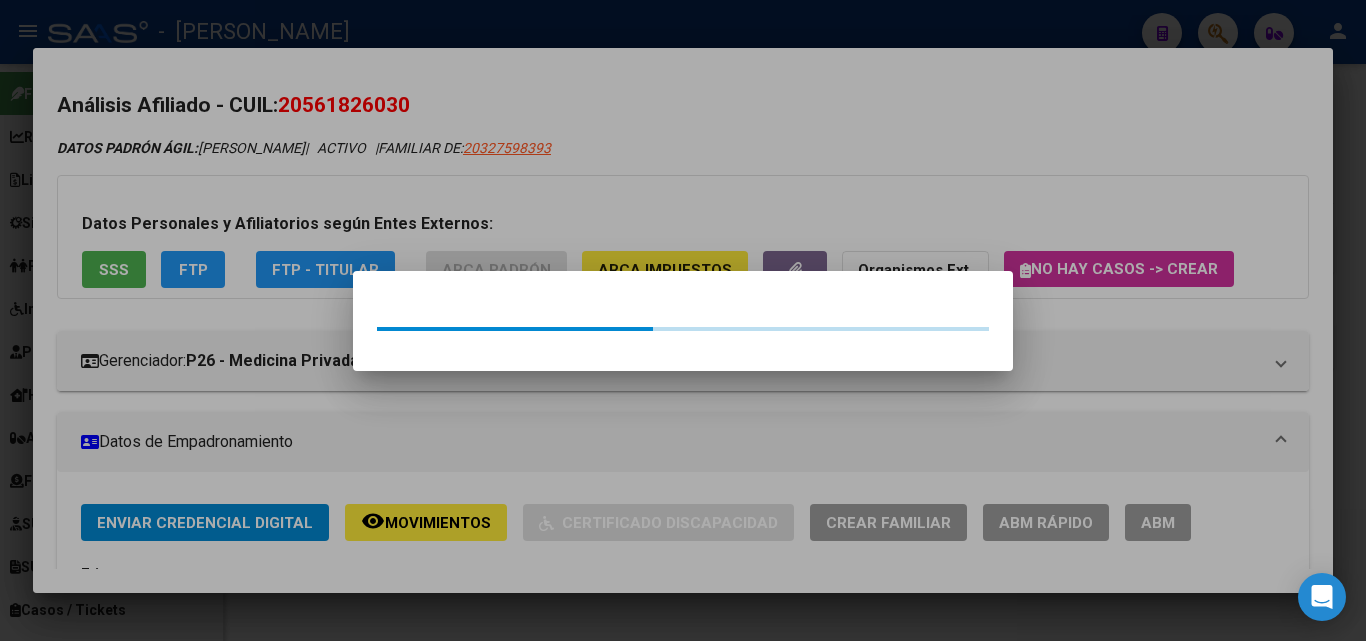 click at bounding box center (683, 320) 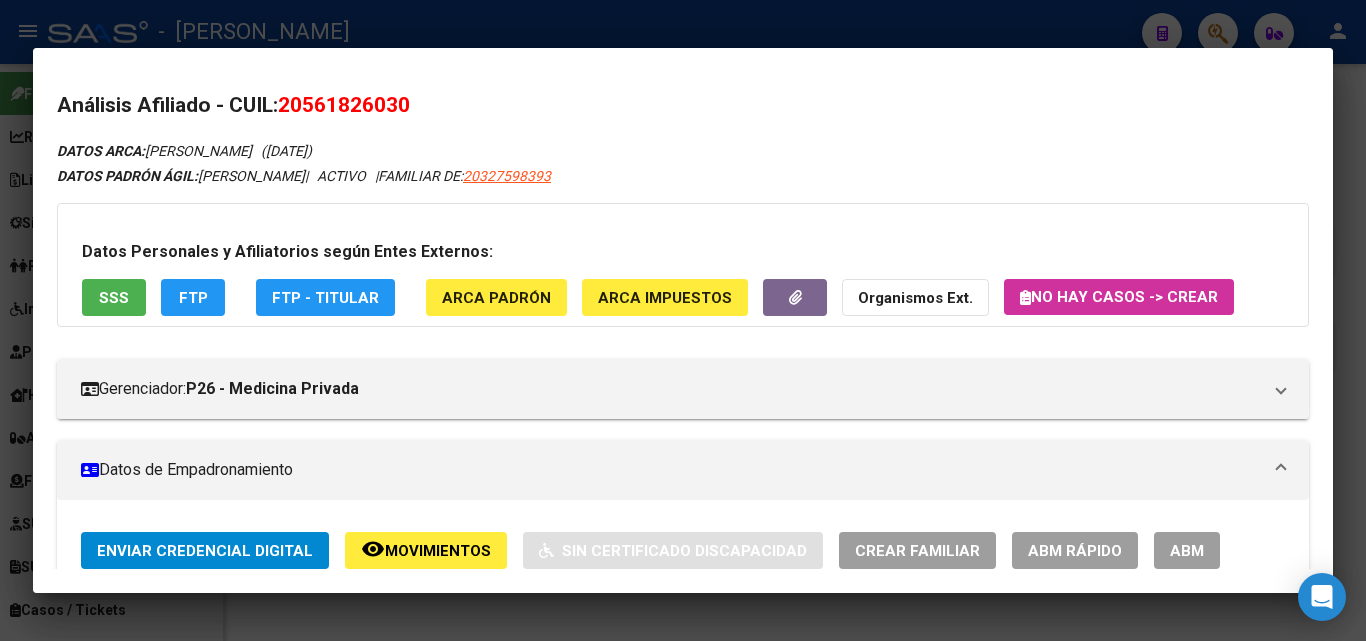 drag, startPoint x: 309, startPoint y: 107, endPoint x: 400, endPoint y: 101, distance: 91.197586 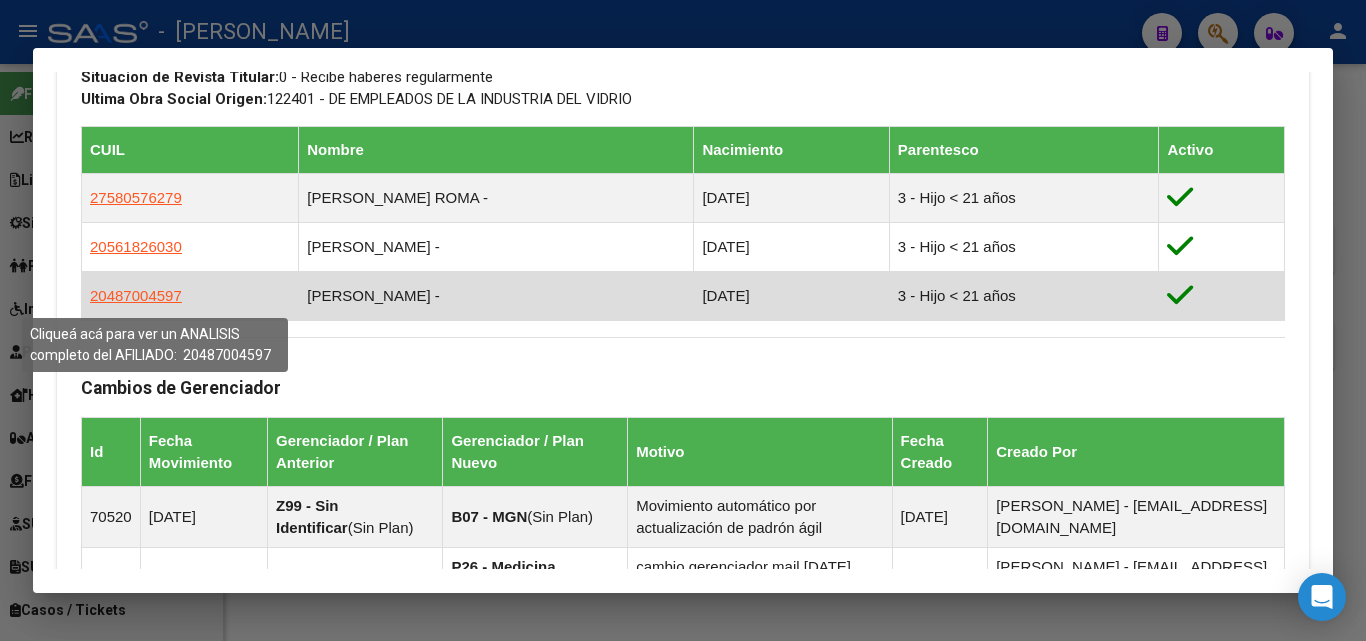 click on "20487004597" at bounding box center [136, 295] 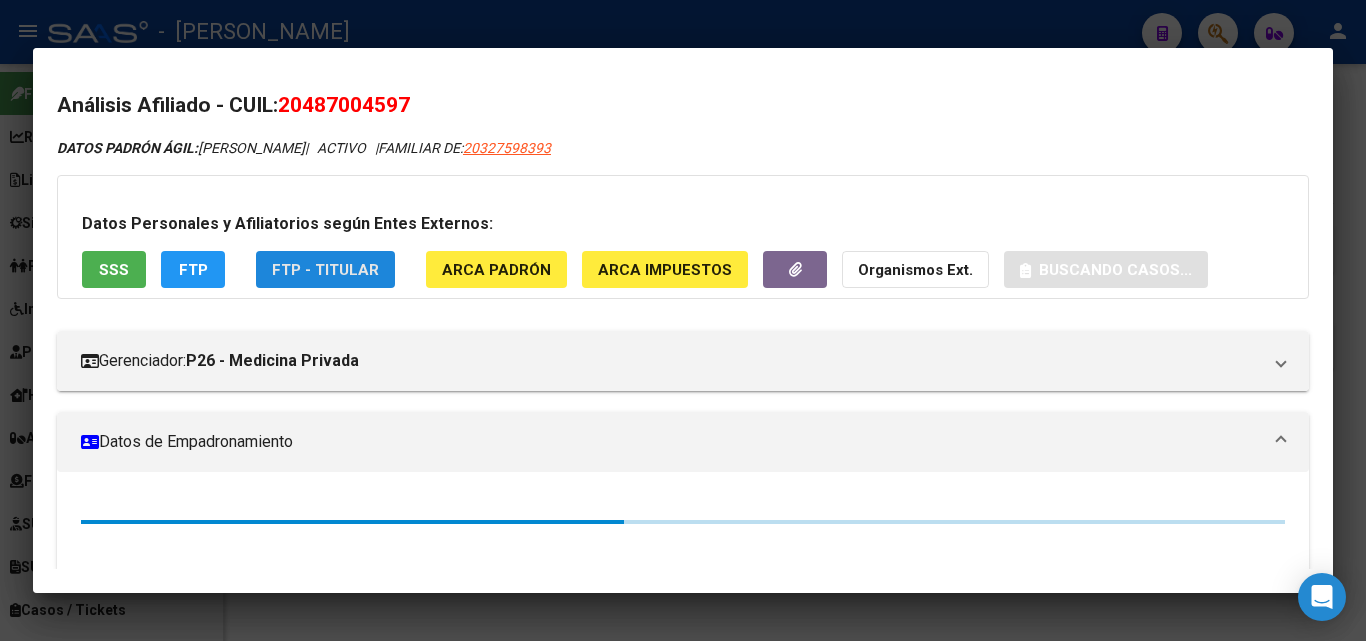 drag, startPoint x: 377, startPoint y: 281, endPoint x: 452, endPoint y: 271, distance: 75.66373 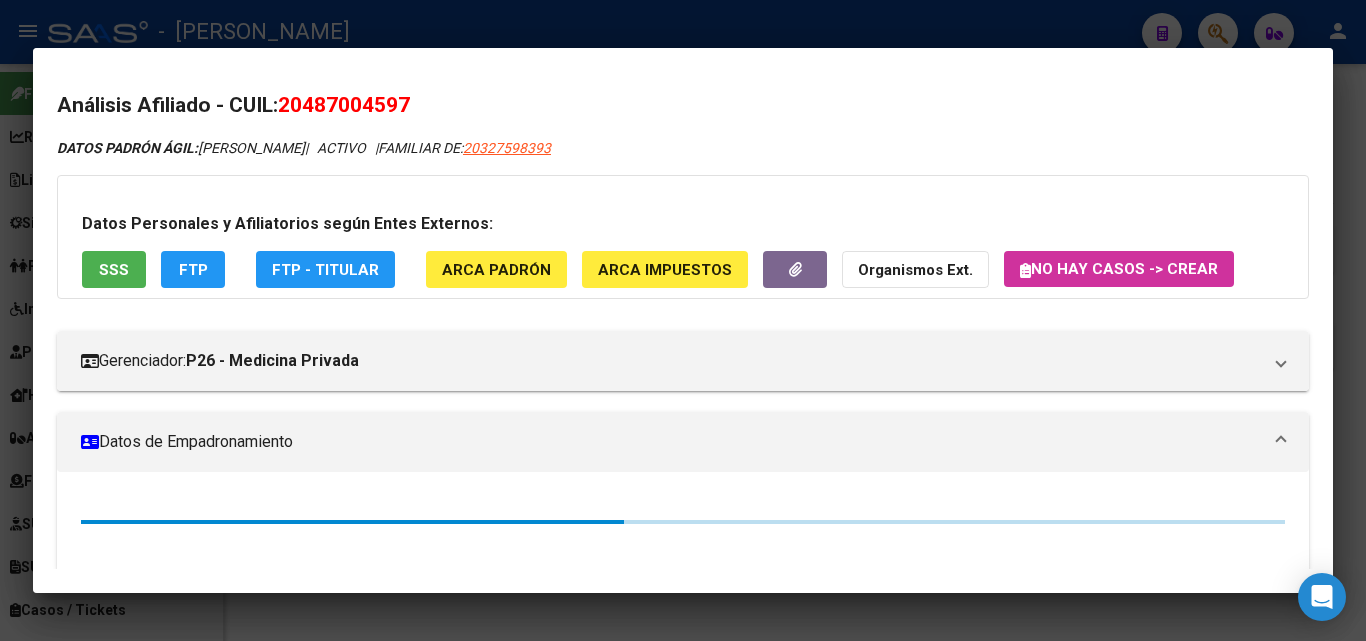 click on "ARCA Padrón" 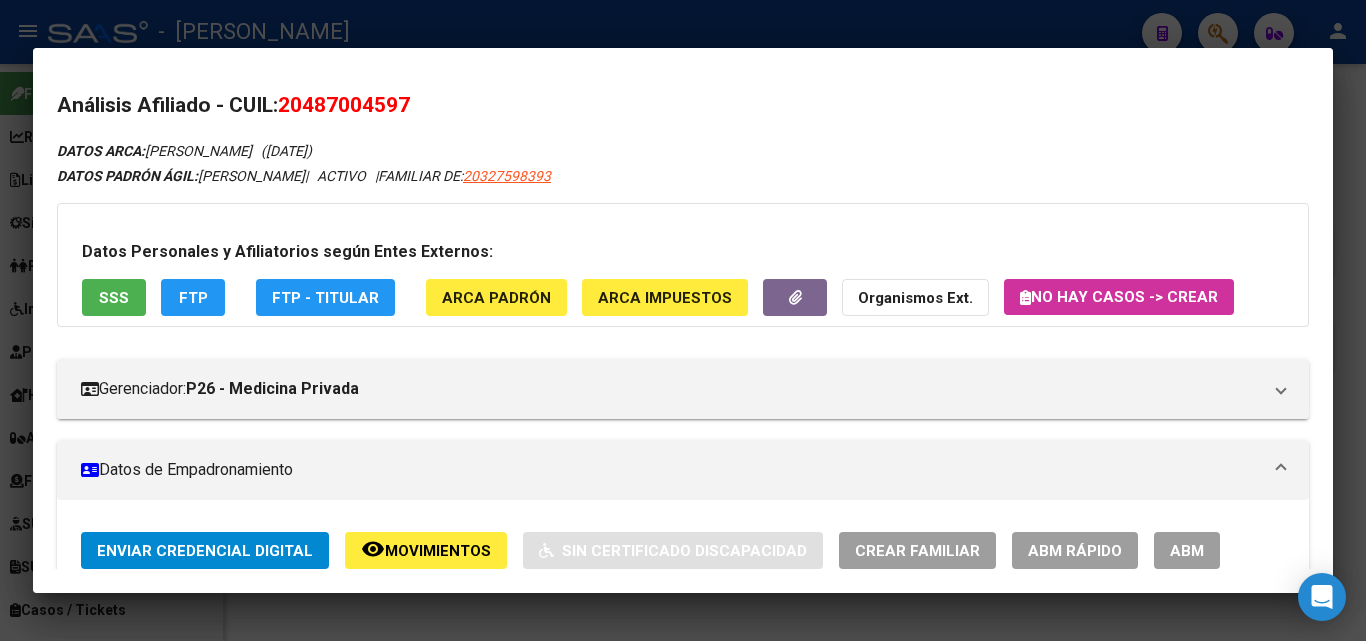 drag, startPoint x: 311, startPoint y: 106, endPoint x: 411, endPoint y: 109, distance: 100.04499 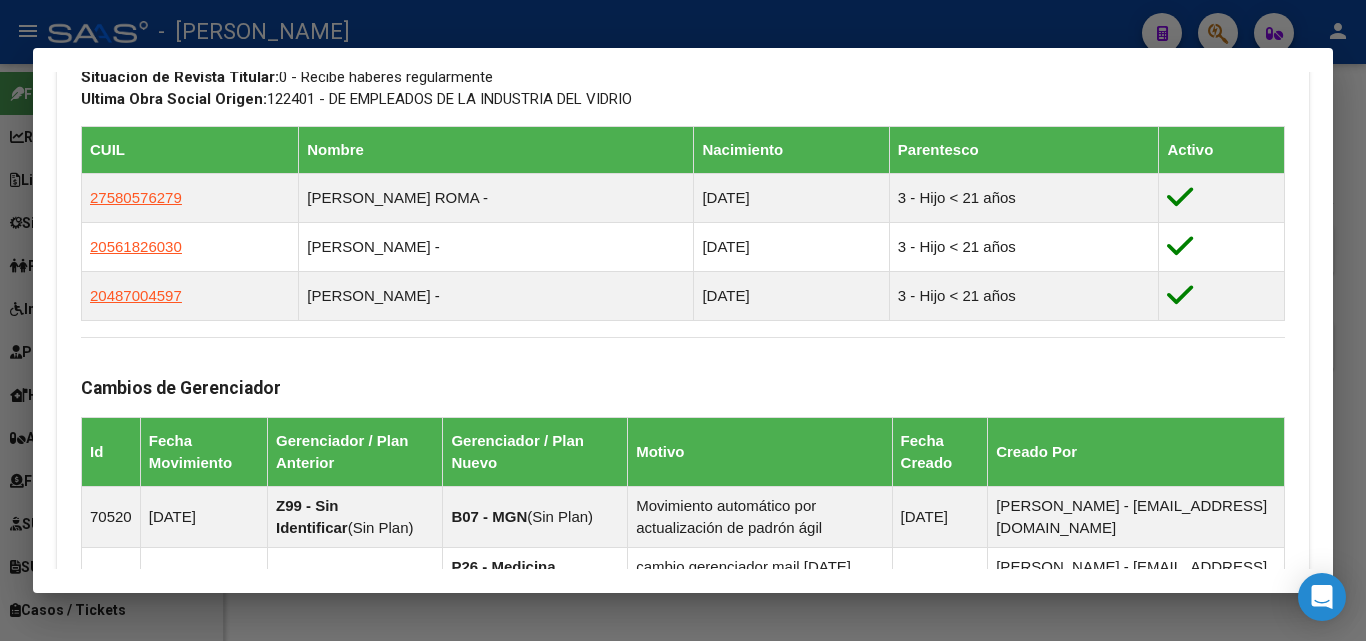 click at bounding box center (683, 320) 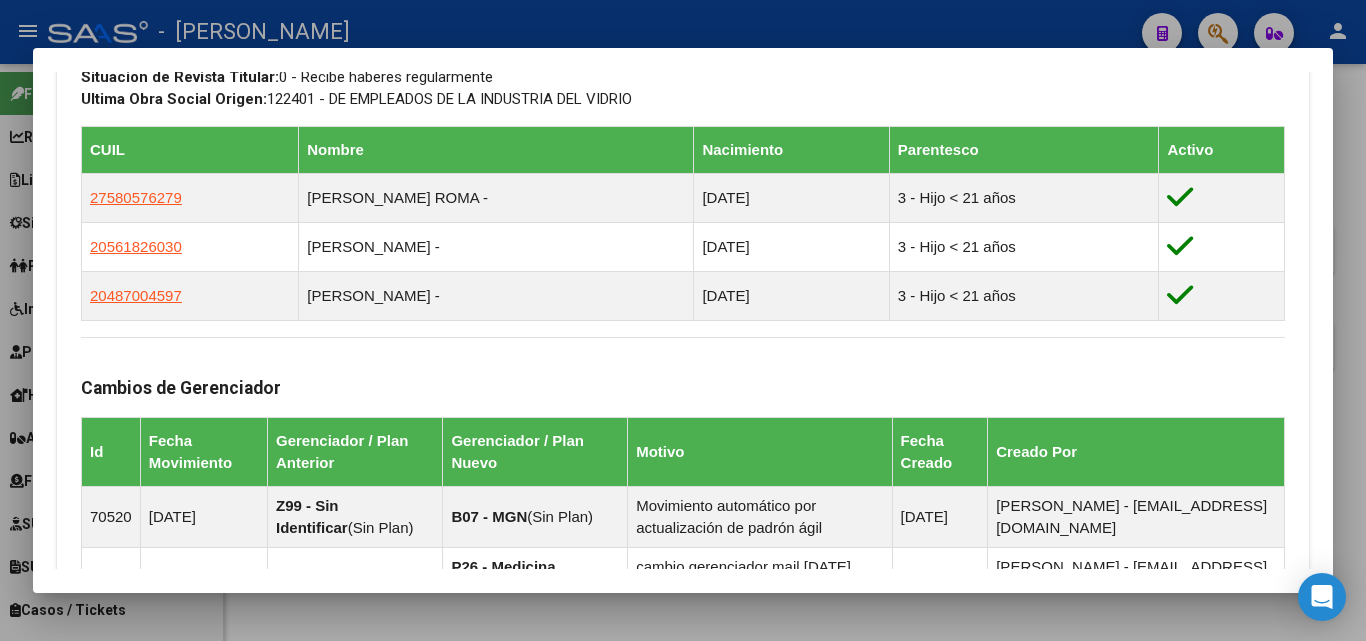 click on "20327598393" at bounding box center (672, 158) 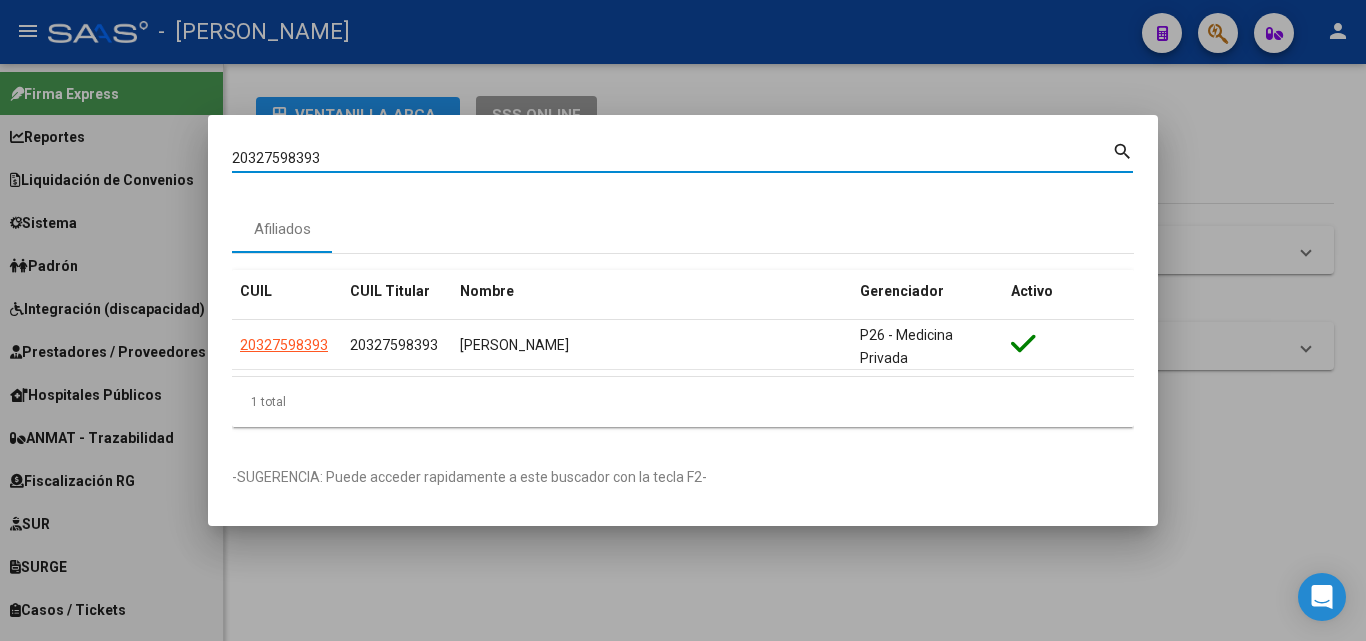 click on "20327598393" at bounding box center (672, 158) 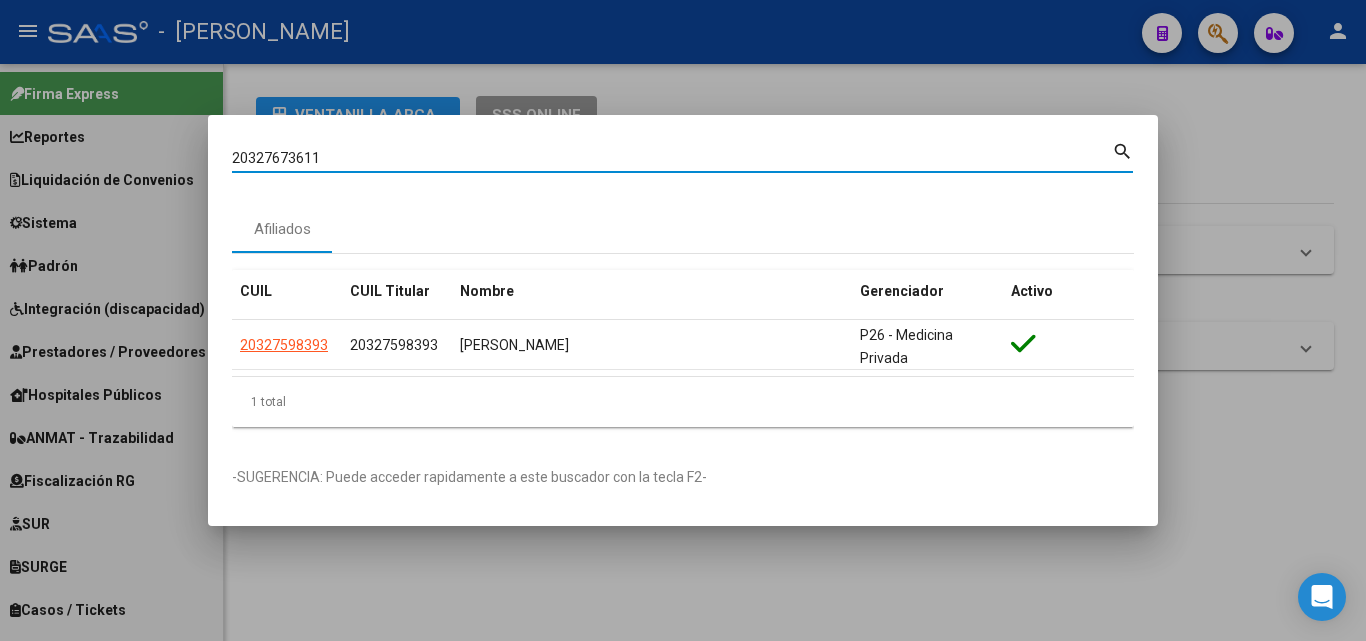 type on "20327673611" 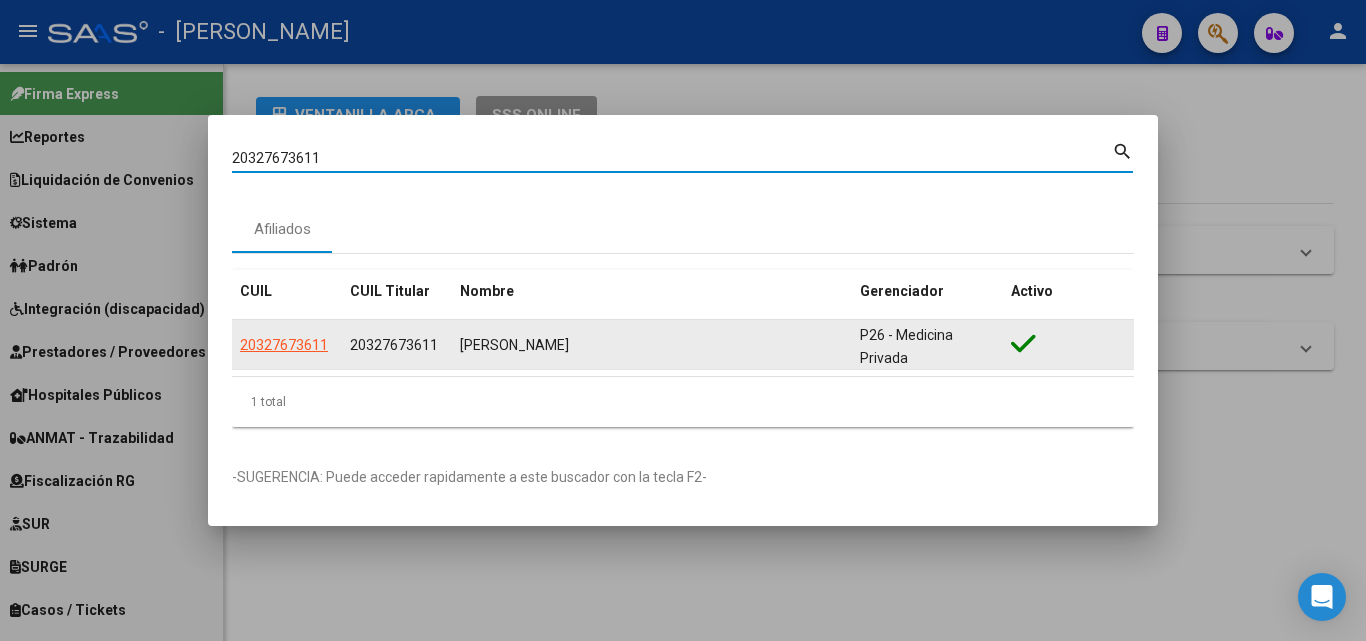 drag, startPoint x: 258, startPoint y: 331, endPoint x: 258, endPoint y: 346, distance: 15 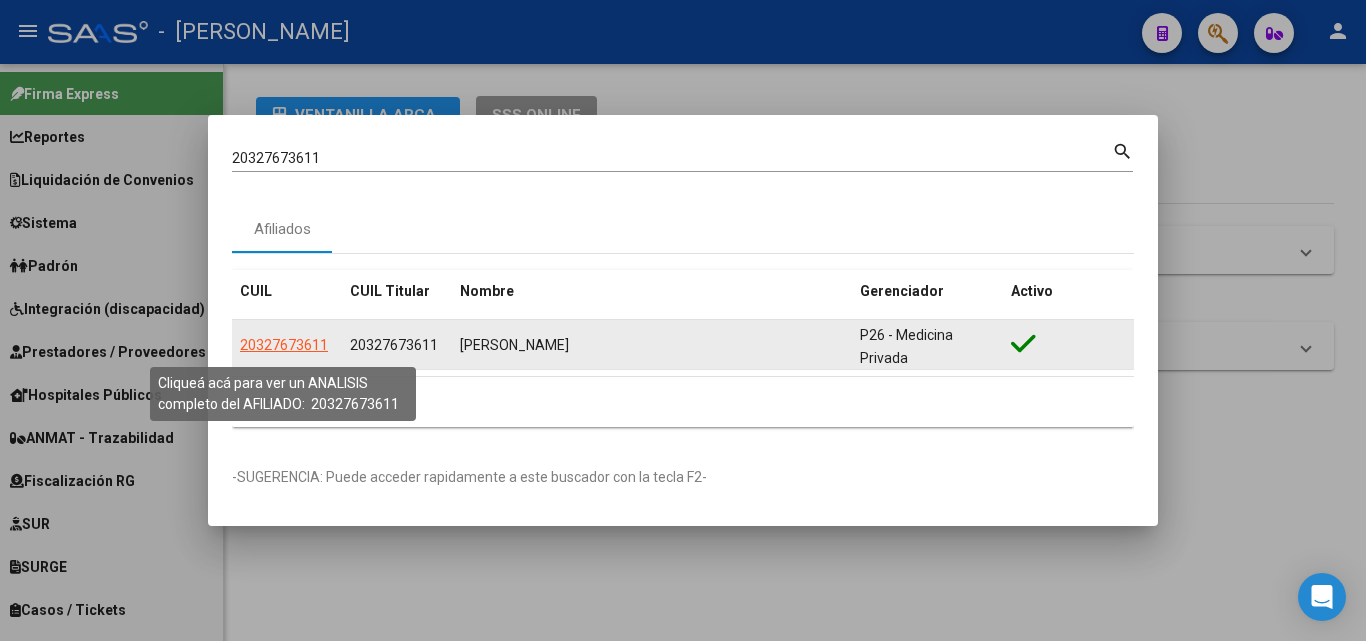 click on "20327673611" 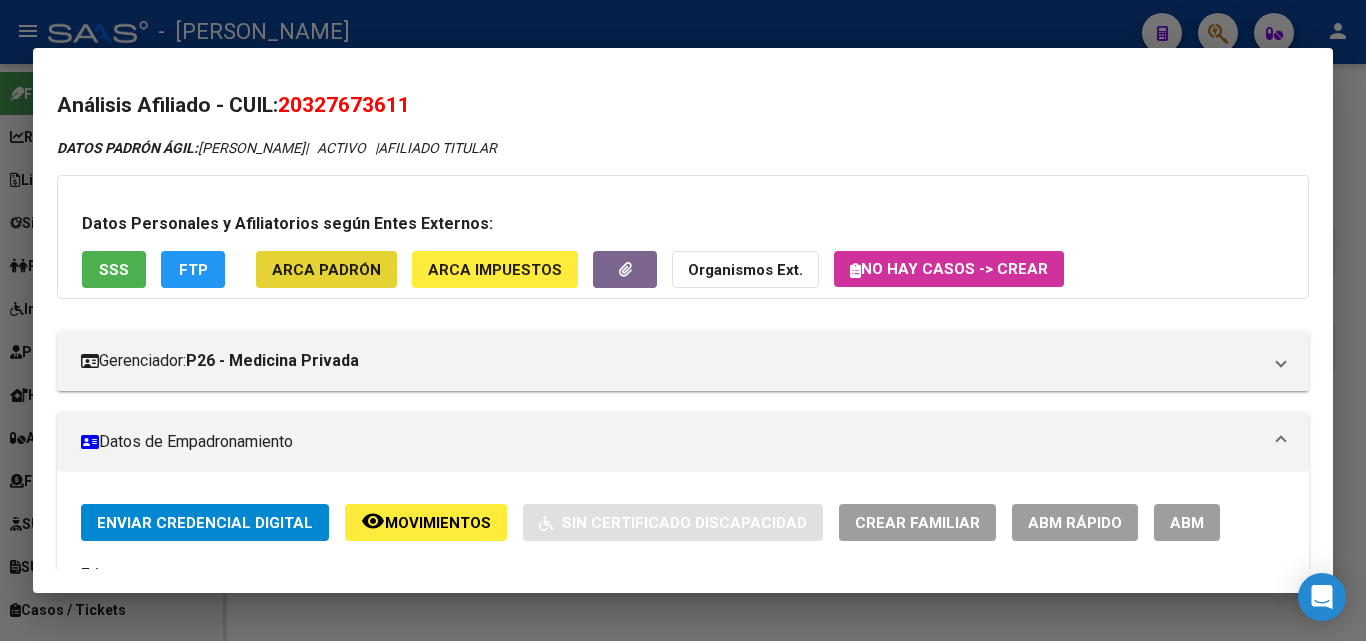 click on "ARCA Padrón" 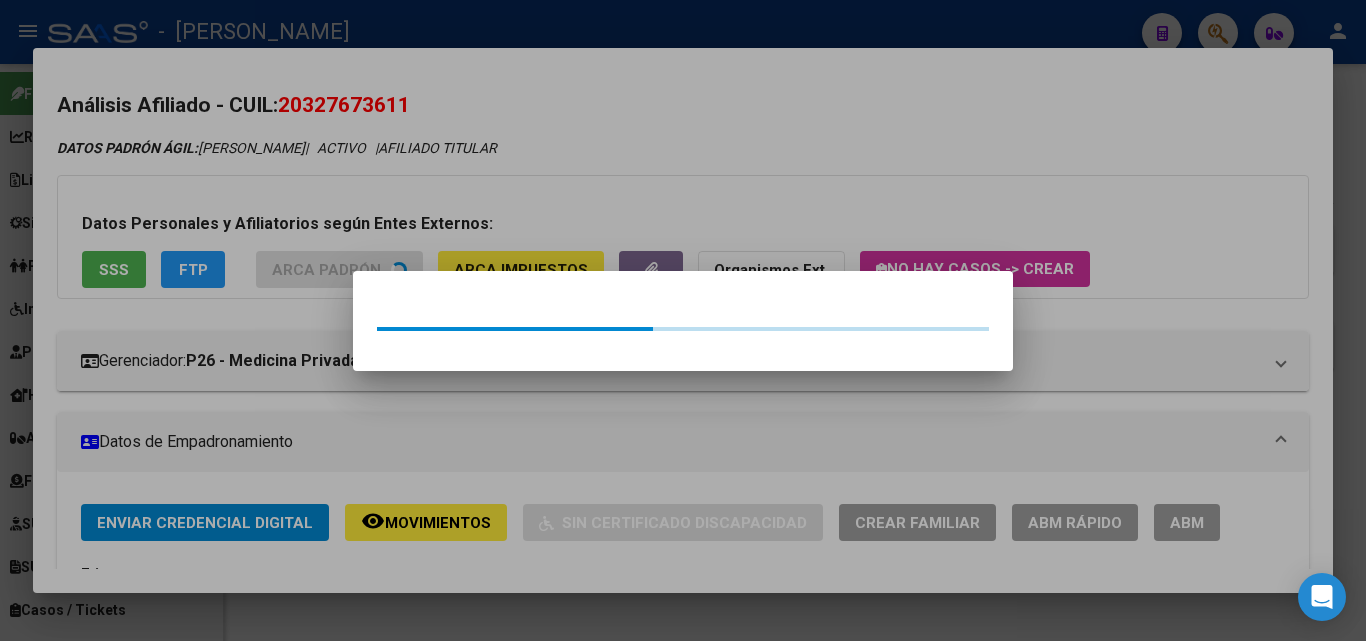 click at bounding box center [683, 320] 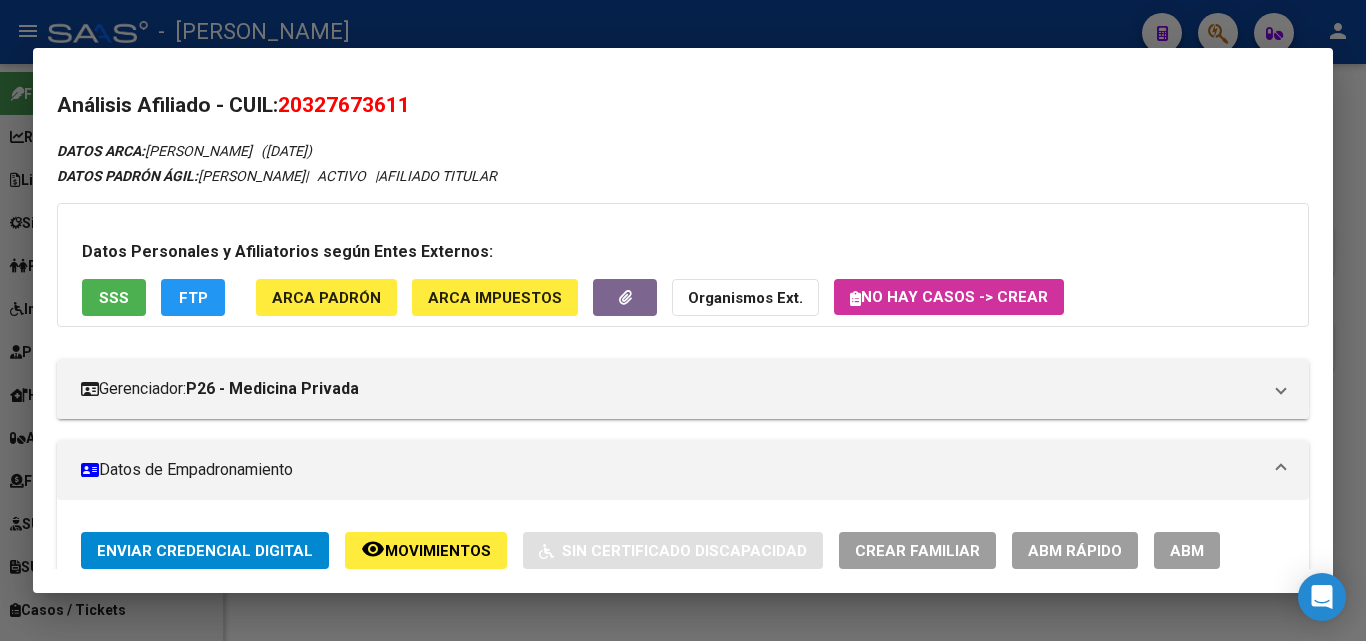 click on "Datos Personales y Afiliatorios según Entes Externos: SSS FTP ARCA Padrón ARCA Impuestos Organismos Ext.   No hay casos -> Crear" at bounding box center (683, 265) 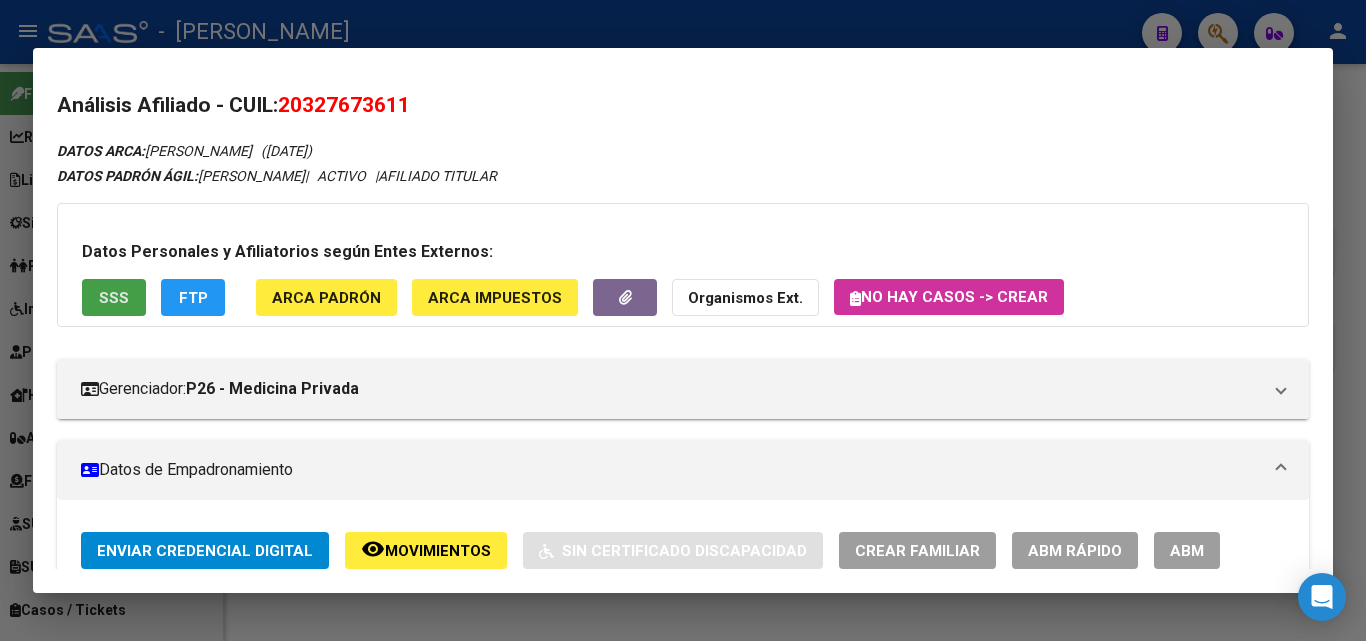 click on "SSS" at bounding box center [114, 297] 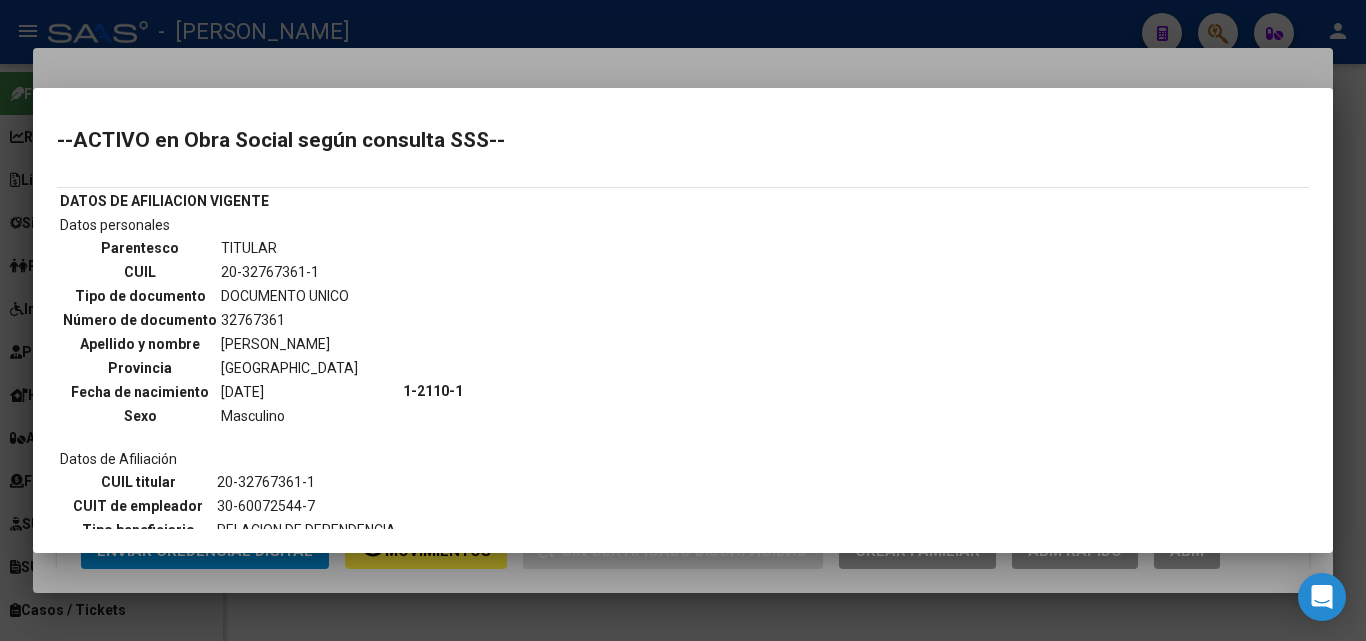 click at bounding box center [683, 320] 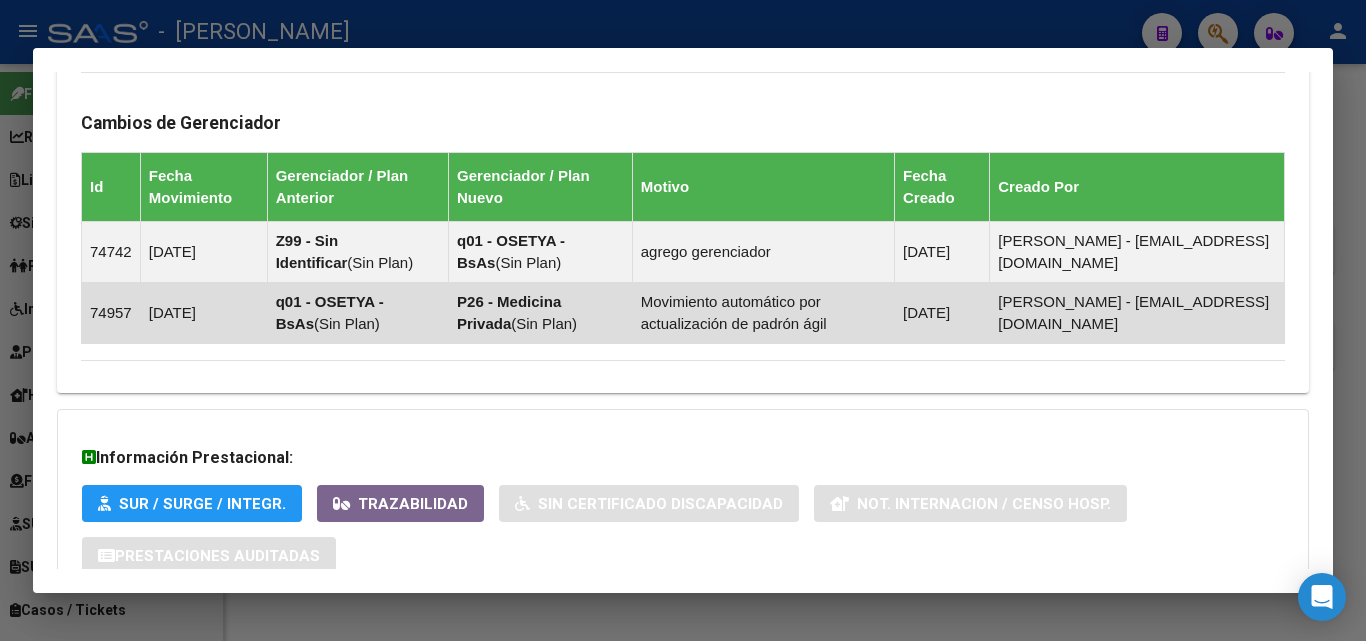 scroll, scrollTop: 1343, scrollLeft: 0, axis: vertical 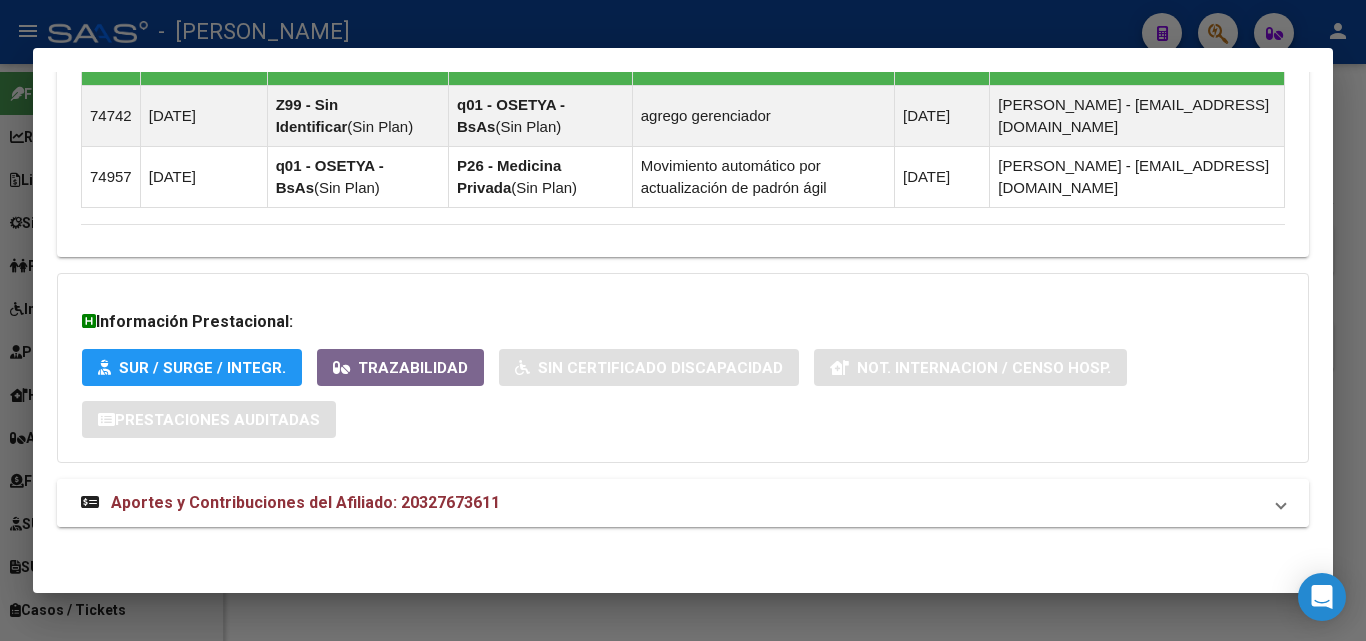 click on "DATOS ARCA:  ROMERO DANIEL HUGO       (19/06/1986)  DATOS PADRÓN ÁGIL:  ROMERO   DANIEL HUGO     |   ACTIVO   |     AFILIADO TITULAR  Datos Personales y Afiliatorios según Entes Externos: SSS FTP ARCA Padrón ARCA Impuestos Organismos Ext.   No hay casos -> Crear
Gerenciador:      P26 - Medicina Privada Atención telefónica: Atención emergencias: Otros Datos Útiles:    Datos de Empadronamiento  Enviar Credencial Digital remove_red_eye Movimientos    Sin Certificado Discapacidad Crear Familiar ABM Rápido ABM Etiquetas: Estado: ACTIVO Última Alta Formal:  01/05/2025 Ultimo Tipo Movimiento Alta:  ALTA RG OPCION Online (clave fiscal) Comentario ADMIN:  ALTA AUTOMATICA POR ADHESION AFIP el 2025-06-03 15:42:47 DATOS DEL AFILIADO Apellido:  DANIEL HUGO ROMERO CUIL:  20327673611 Documento:  DU - DOCUMENTO UNICO 32767361  Nacionalidad:  ARGENTINA Parentesco:  0 - Titular Estado Civil:  Soltero Discapacitado:    NO (00) Sexo:  M Nacimiento:  19/06/1986 Edad:  39  Teléfono Particular: Provincia:" at bounding box center (683, -329) 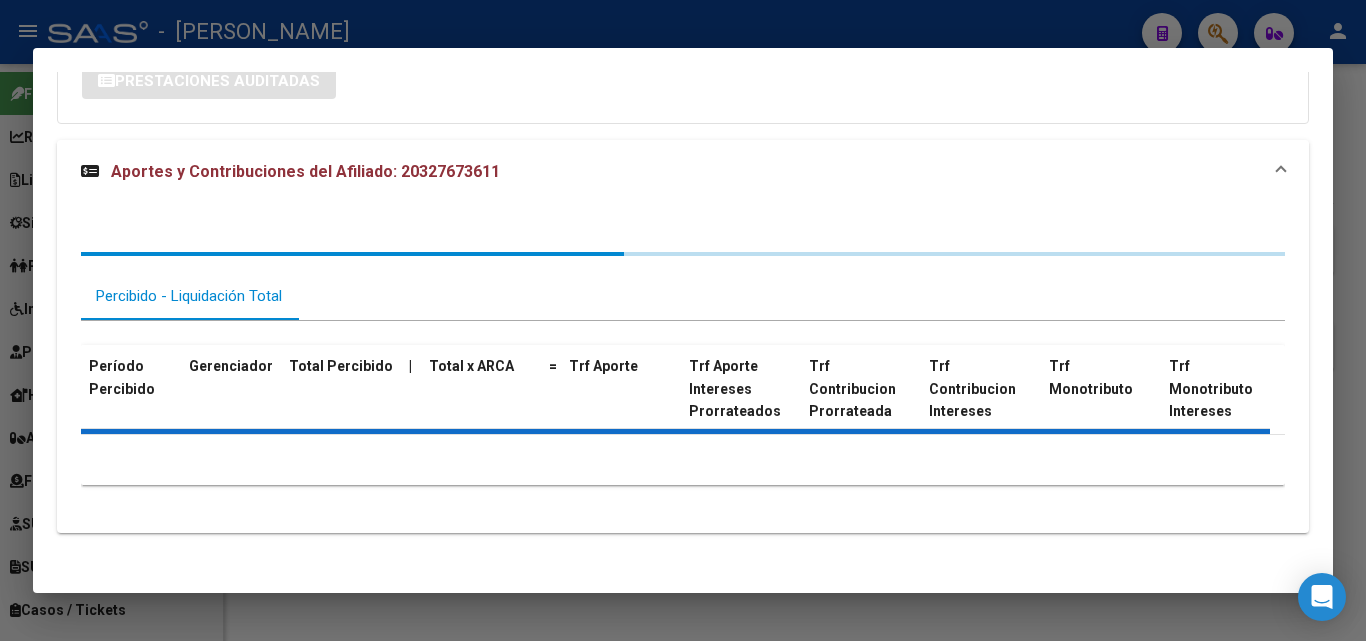scroll, scrollTop: 1688, scrollLeft: 0, axis: vertical 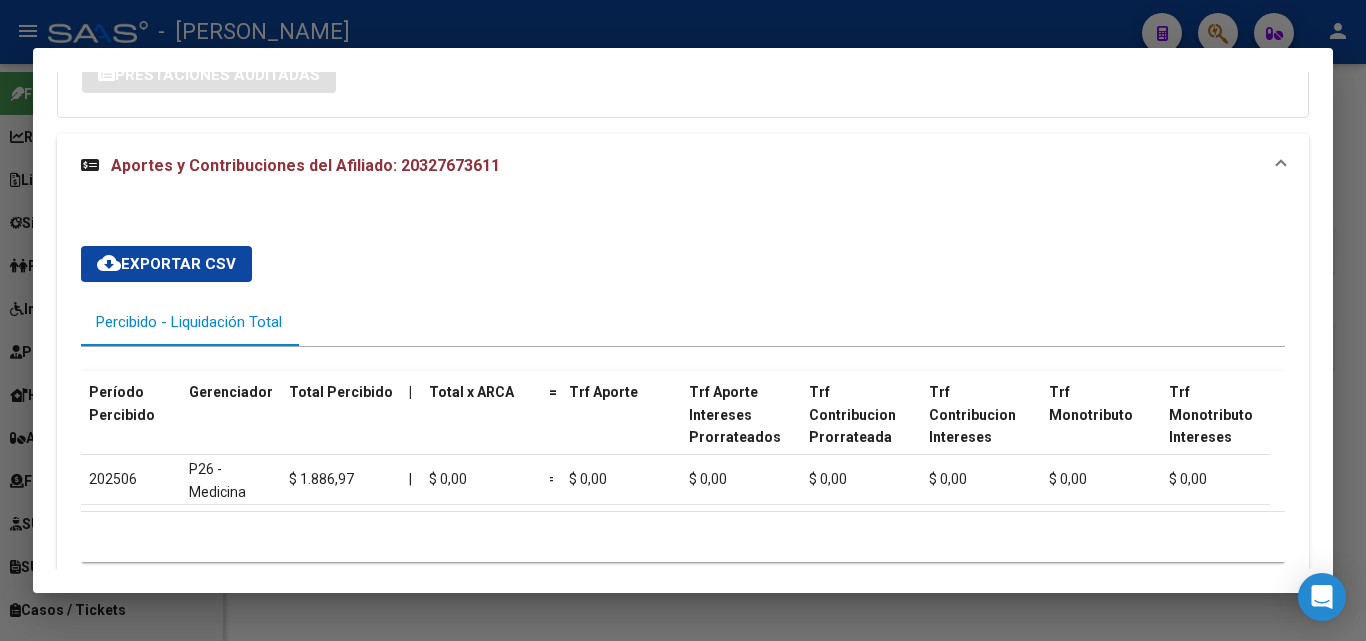 click at bounding box center (683, 320) 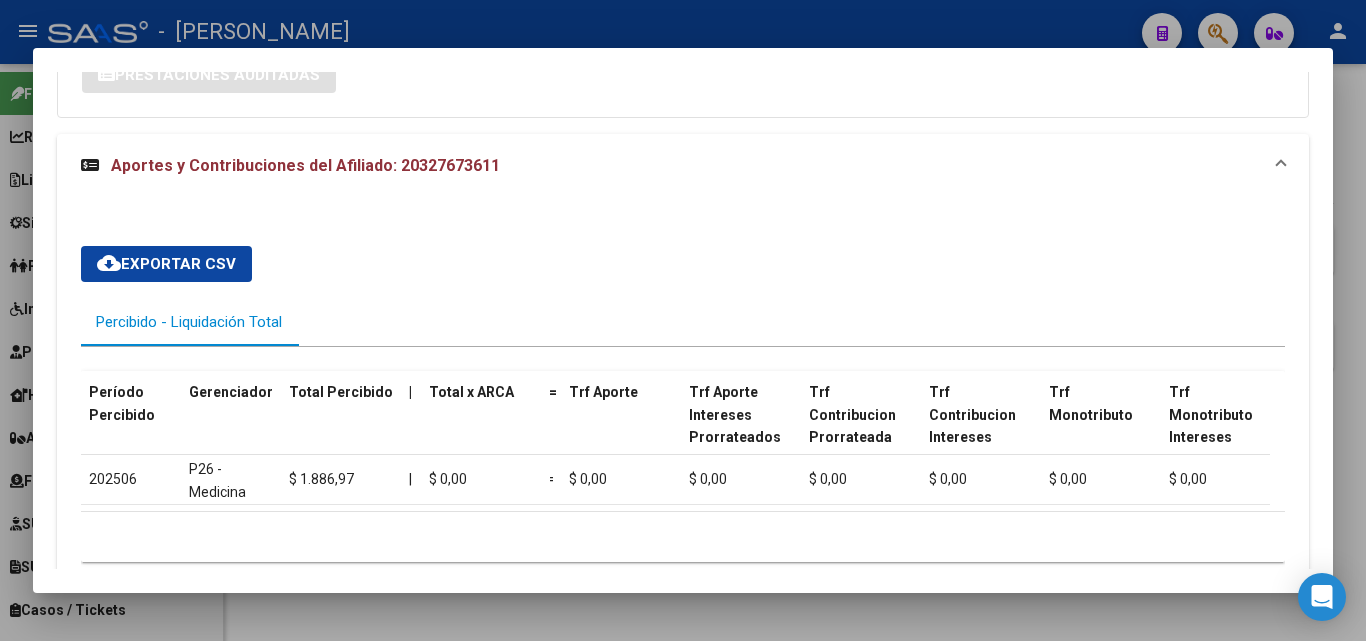 click on "20327673611" at bounding box center [672, 158] 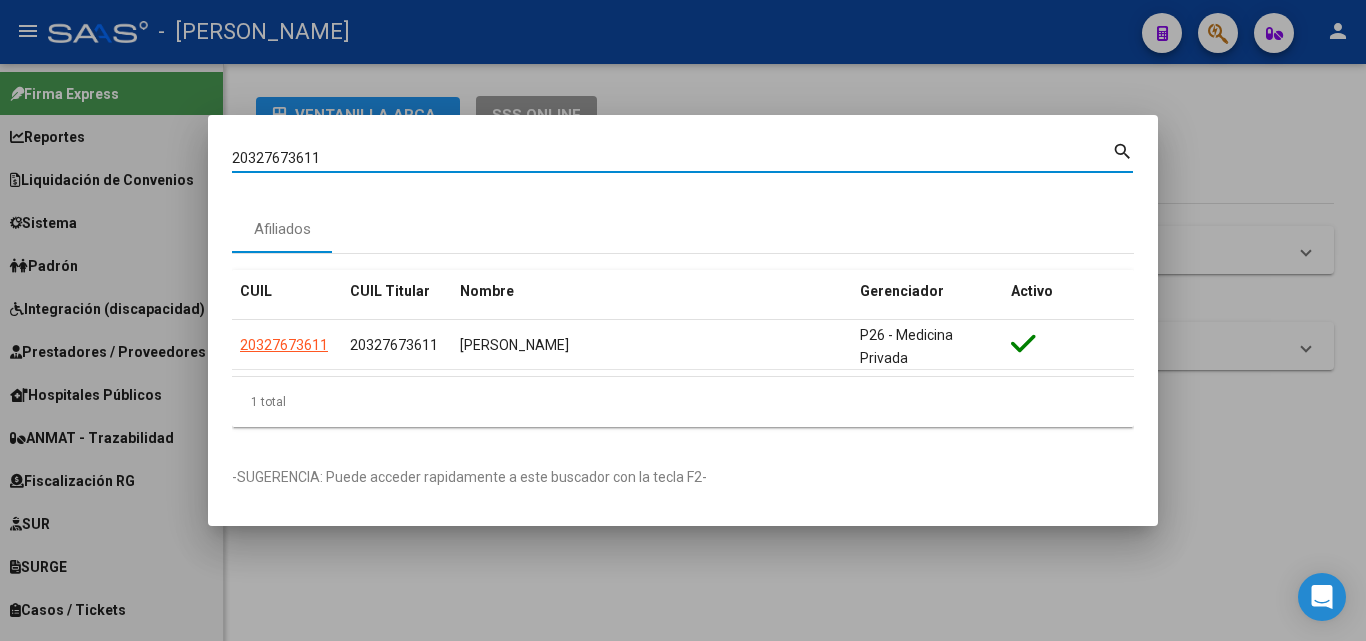 click on "20327673611" at bounding box center (672, 158) 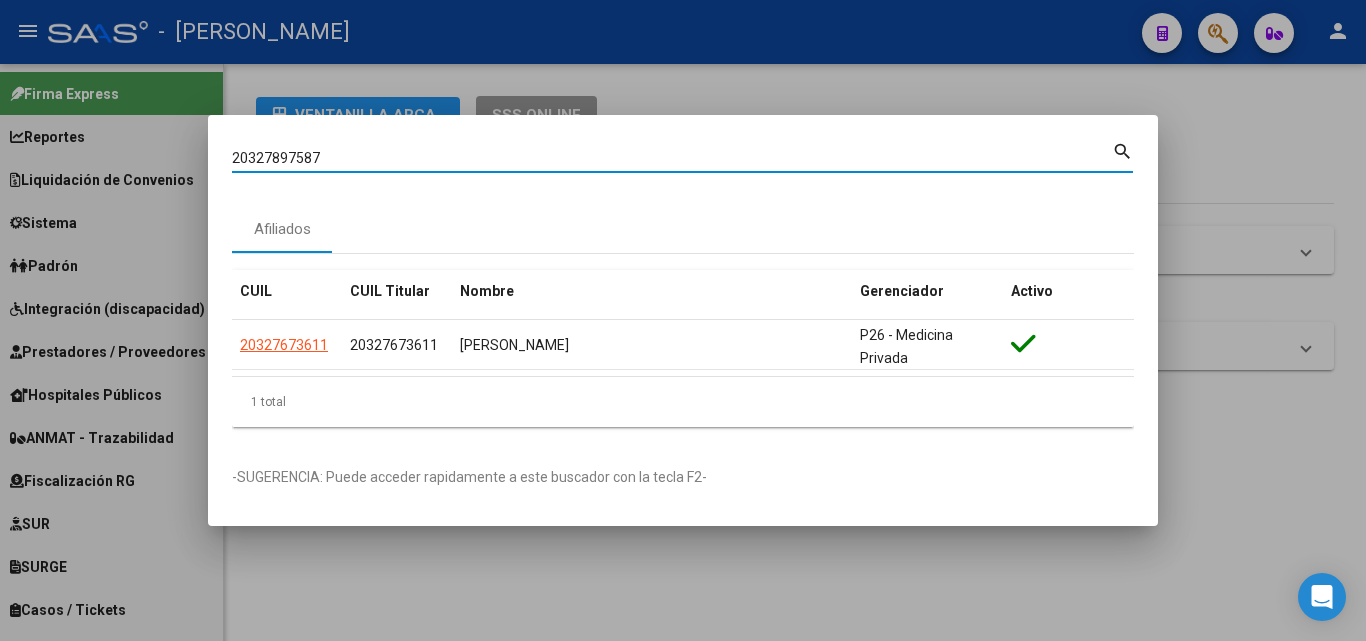 type on "20327897587" 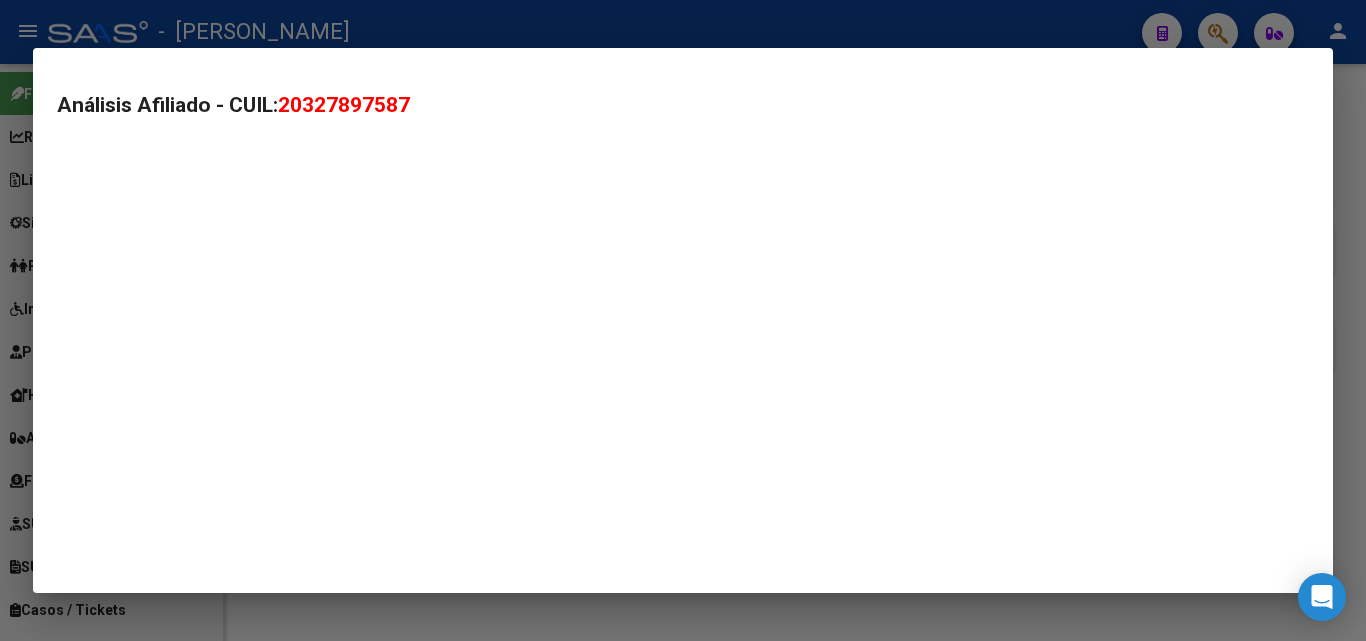 type on "20327897587" 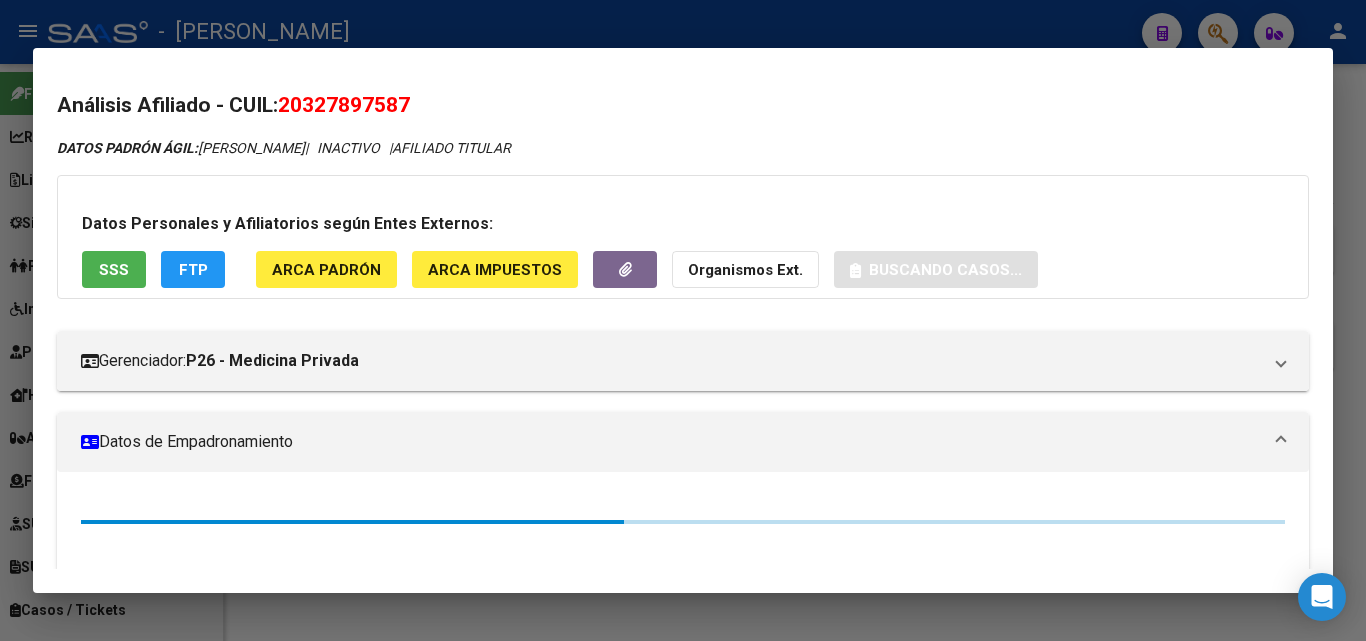 drag, startPoint x: 123, startPoint y: 290, endPoint x: 128, endPoint y: 269, distance: 21.587032 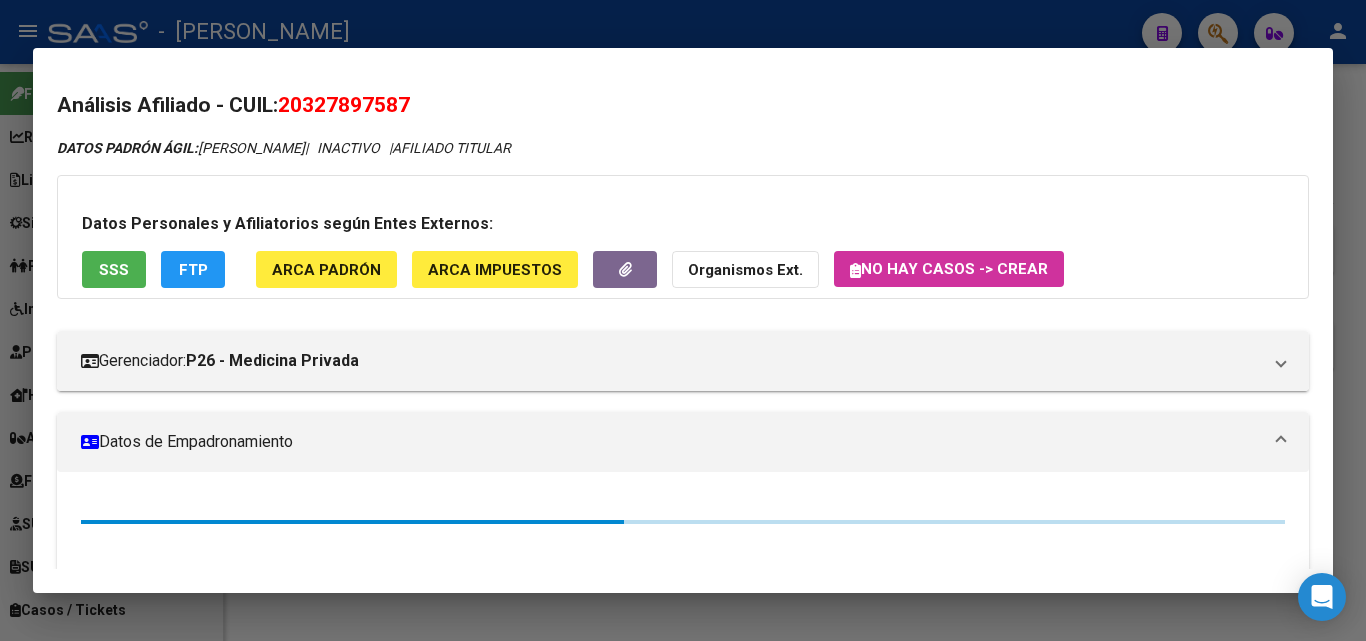 click on "SSS" at bounding box center [114, 269] 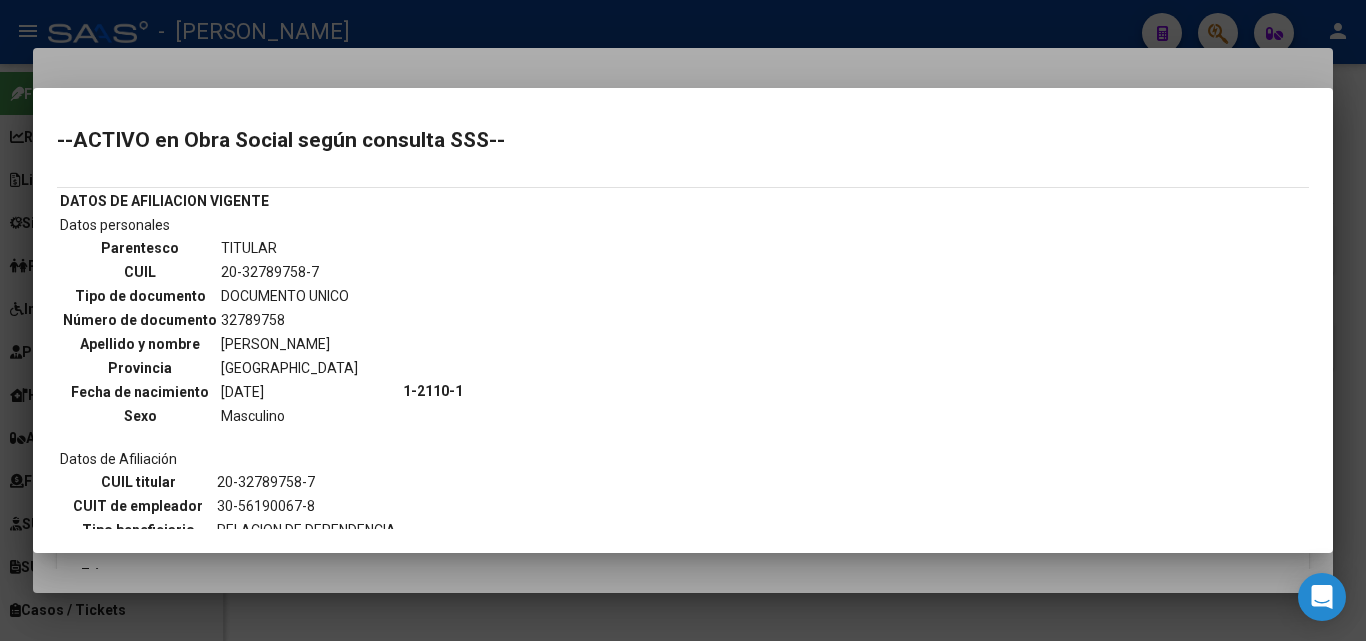 click at bounding box center [683, 320] 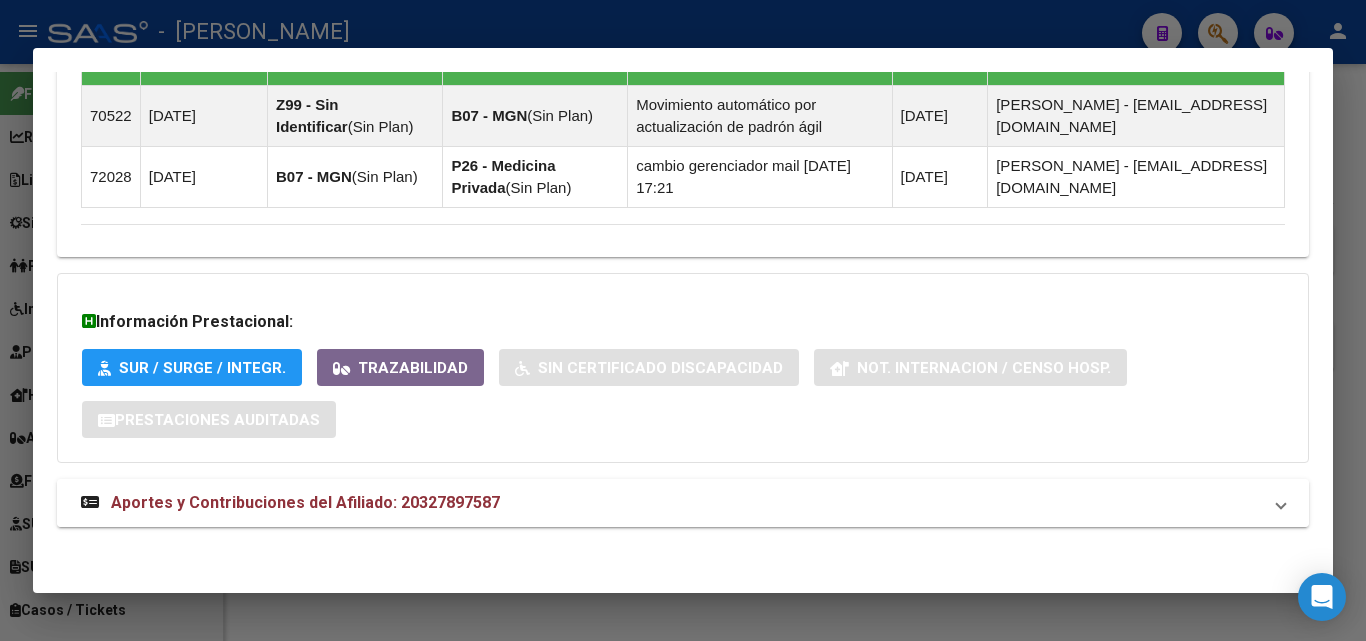 click on "Aportes y Contribuciones del Afiliado: 20327897587" at bounding box center (290, 503) 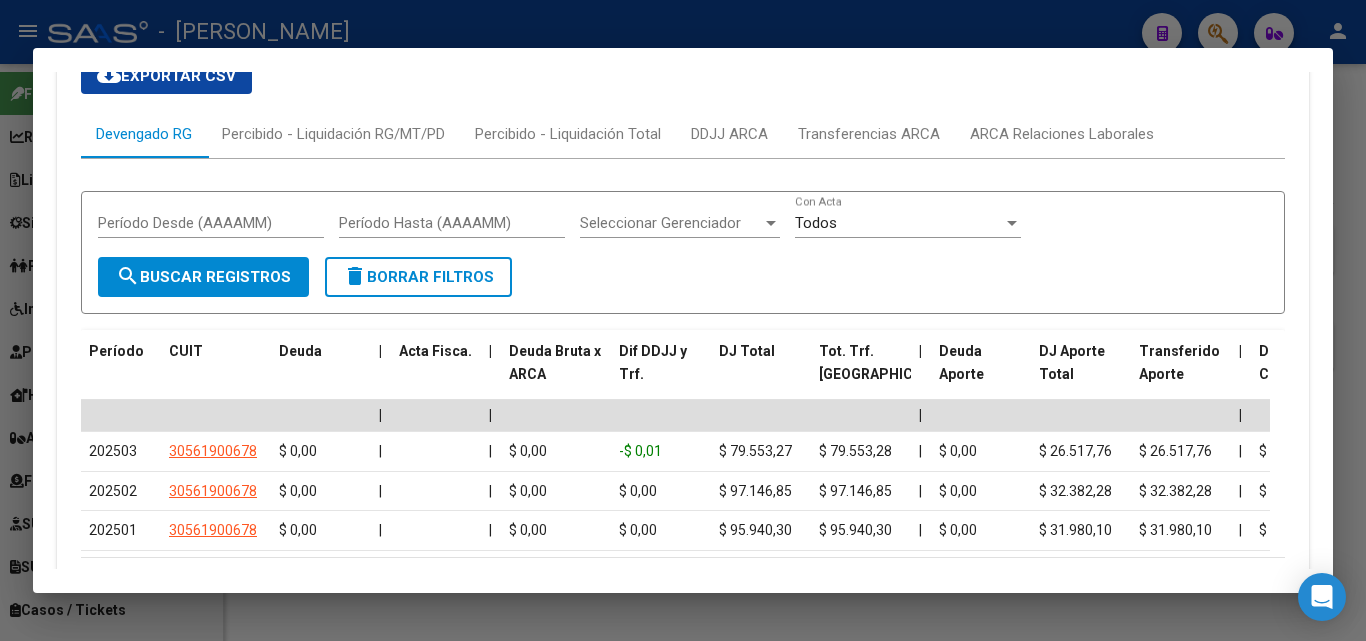 scroll, scrollTop: 2060, scrollLeft: 0, axis: vertical 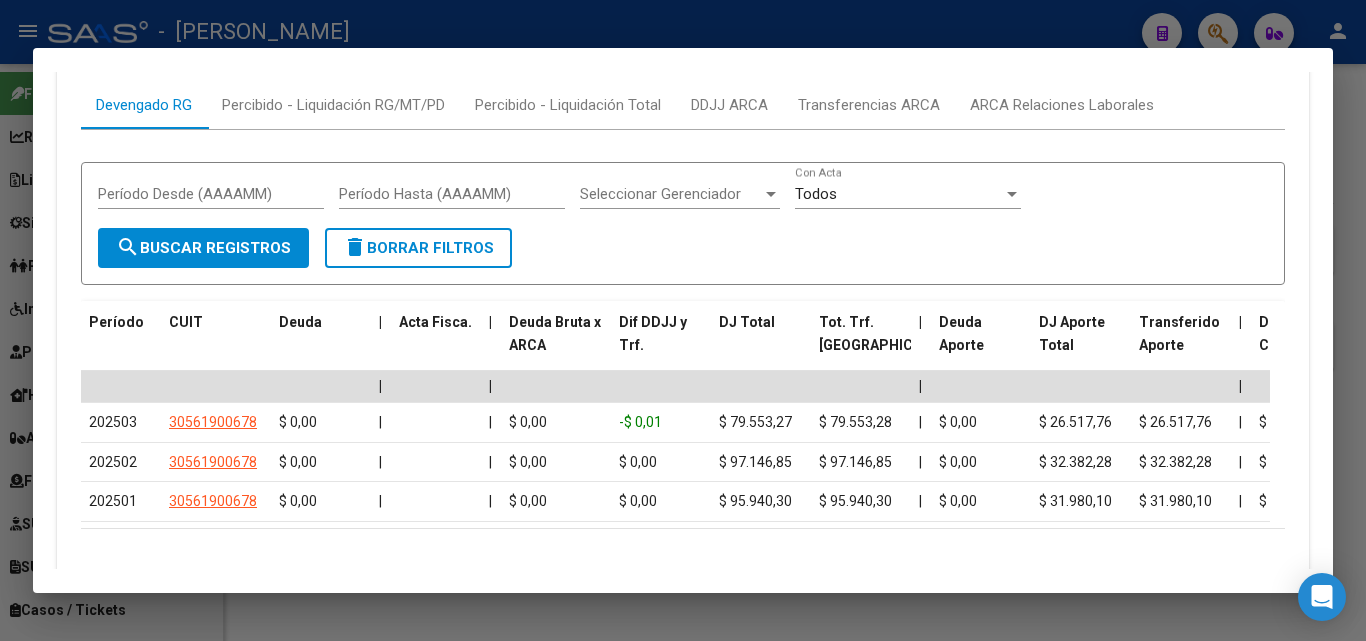 click at bounding box center [683, 320] 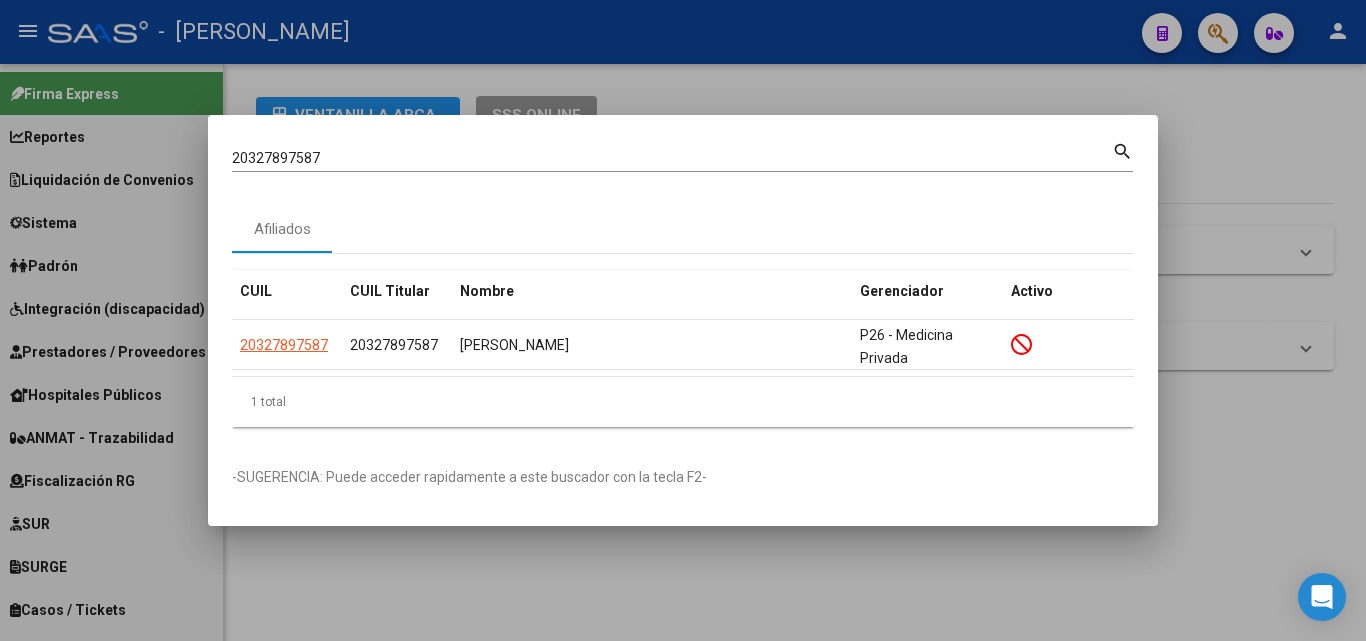 click on "20327897587 Buscar (apellido, dni, cuil, nro traspaso, cuit, obra social)" at bounding box center [672, 158] 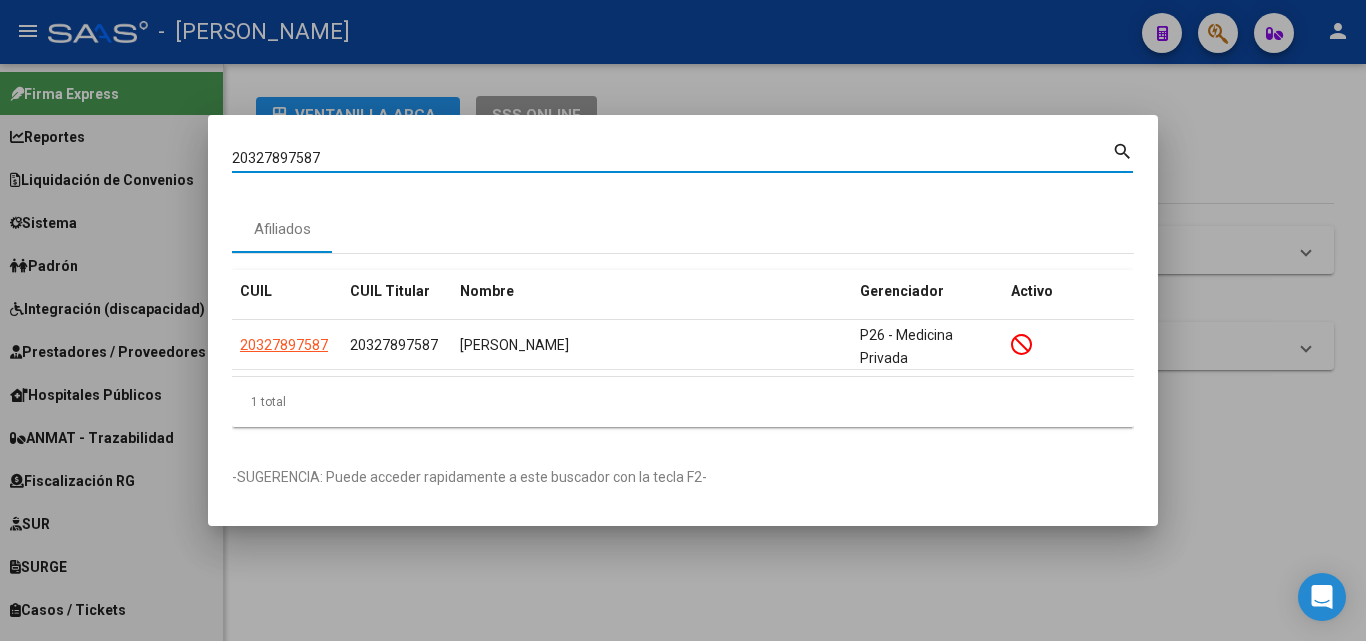 click on "20327897587 Buscar (apellido, dni, cuil, nro traspaso, cuit, obra social)" at bounding box center [672, 158] 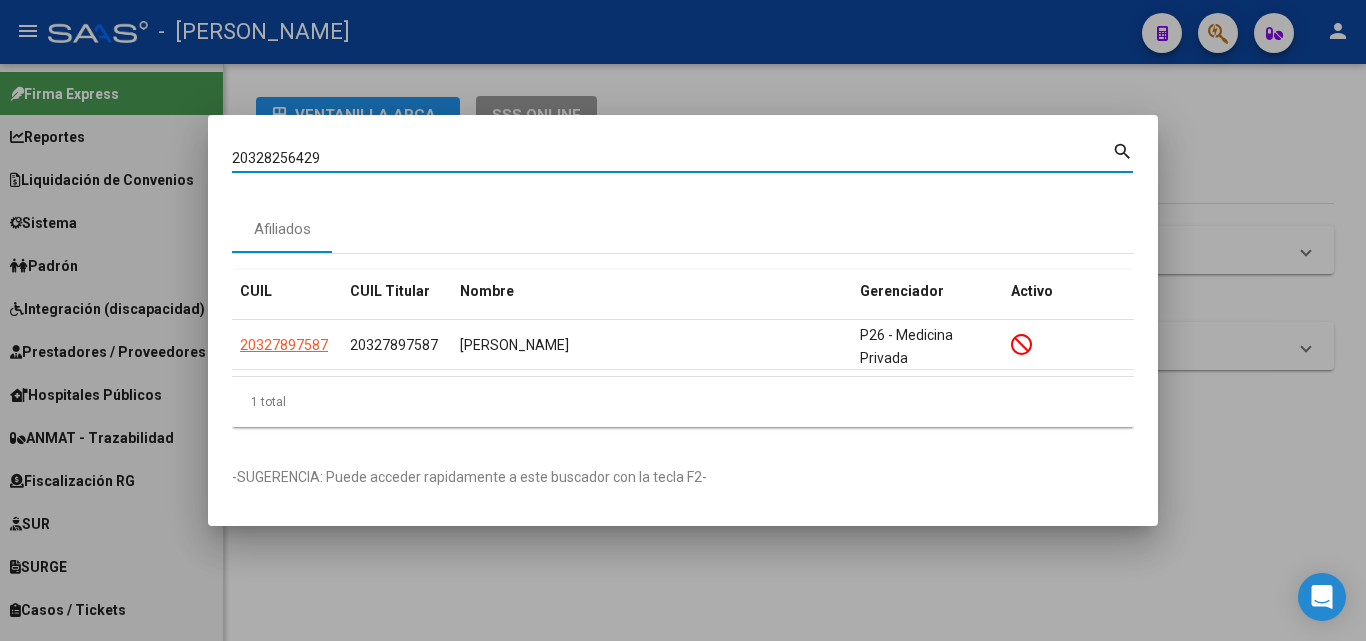 type on "20328256429" 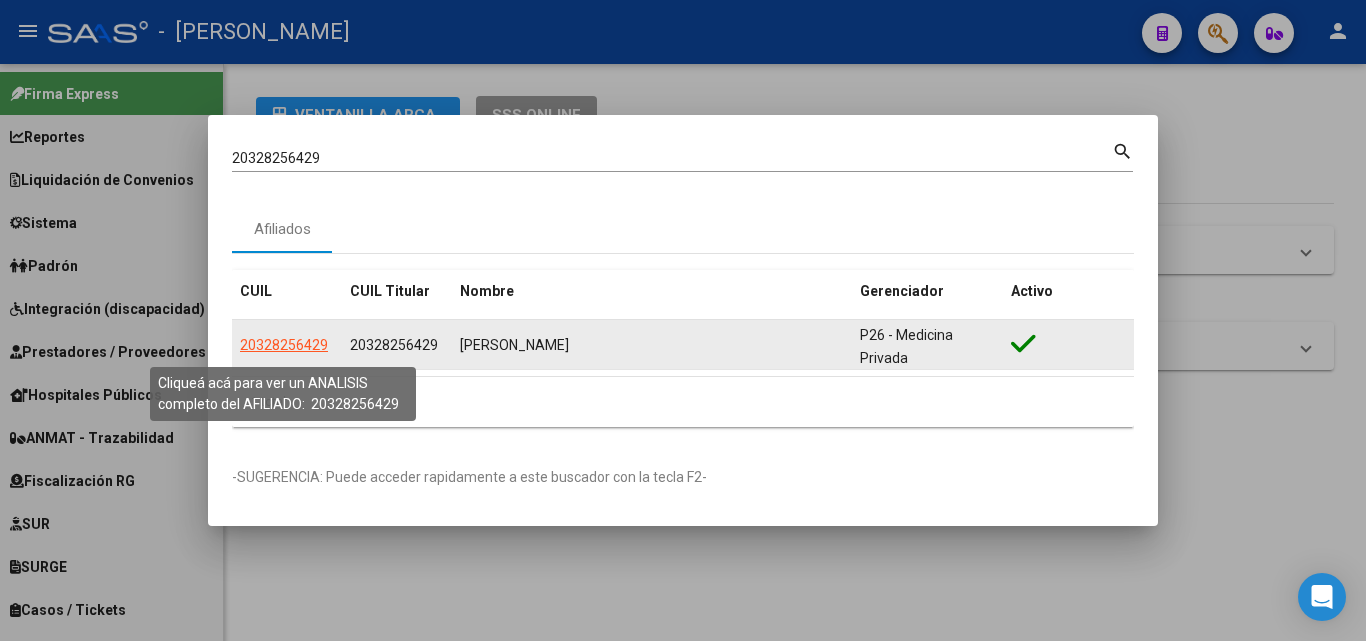 click on "20328256429" 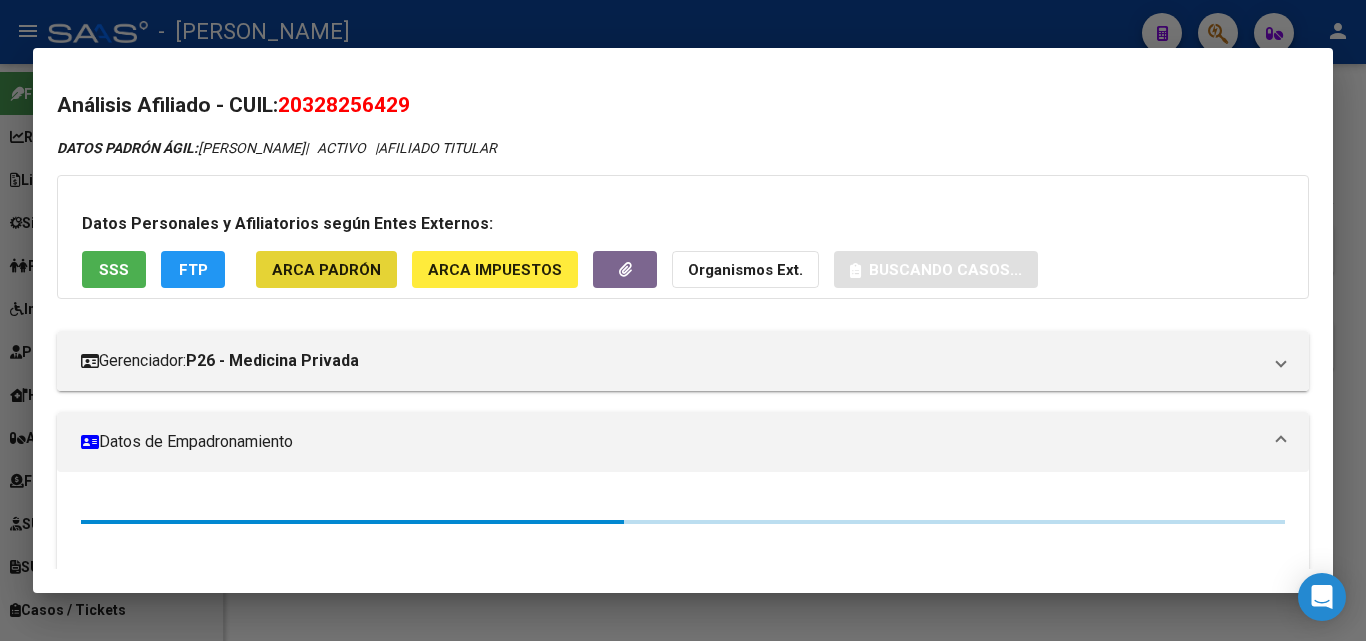 click on "ARCA Padrón" 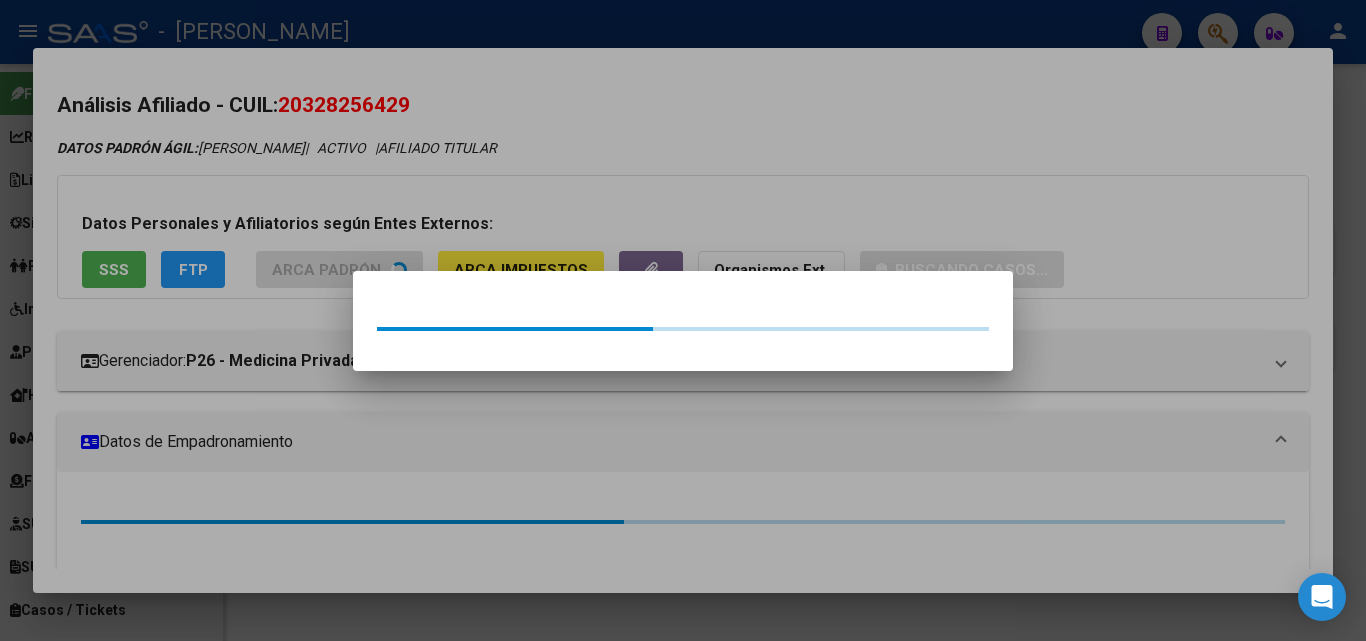 click at bounding box center (683, 320) 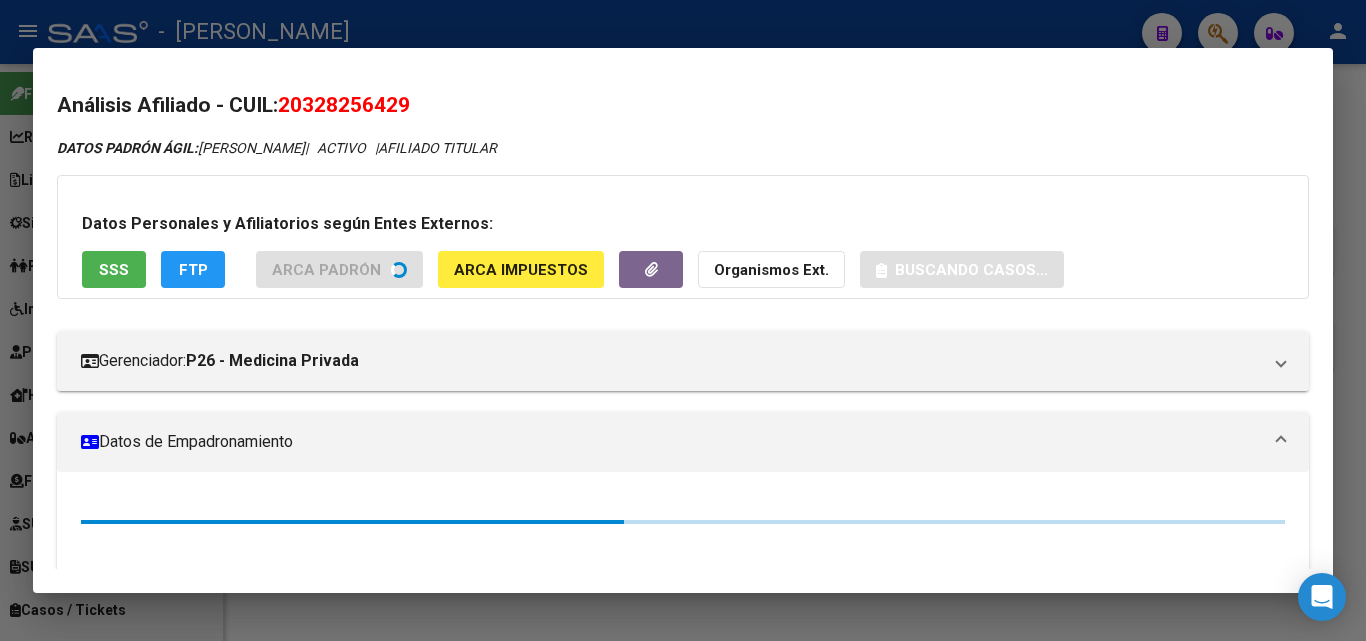 click on "Datos Personales y Afiliatorios según Entes Externos: SSS FTP ARCA Padrón ARCA Impuestos Organismos Ext.    Buscando casos..." at bounding box center (683, 237) 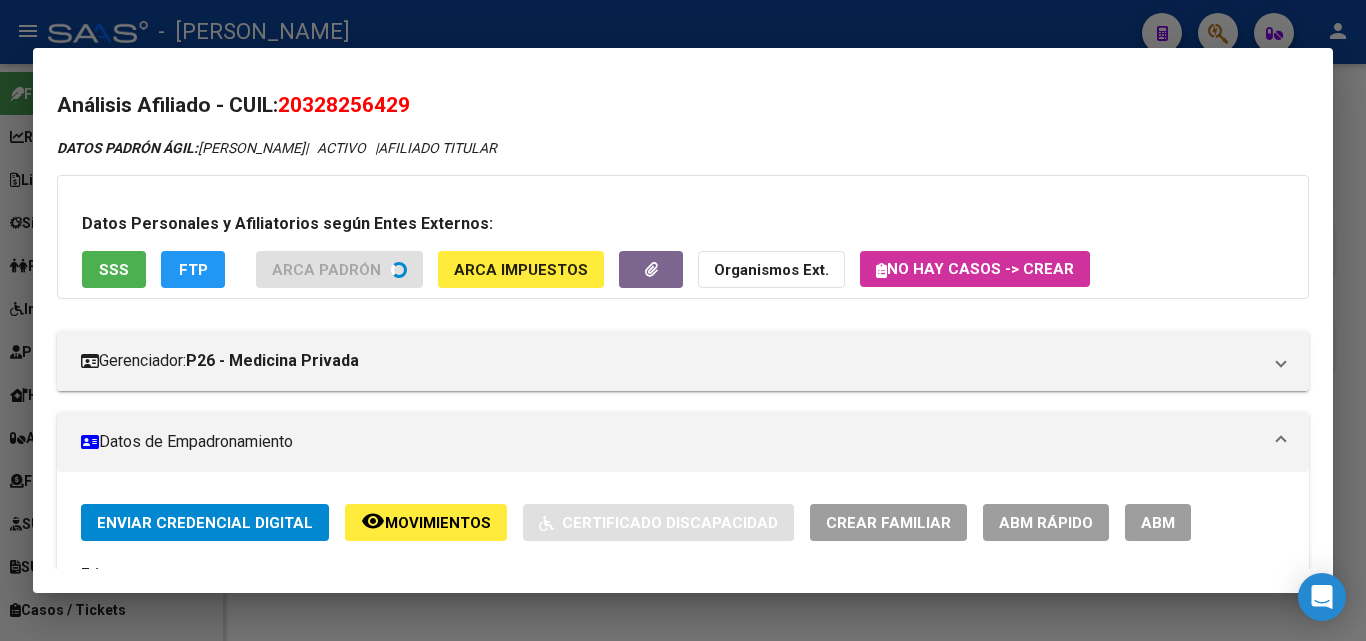 click on "Datos Personales y Afiliatorios según Entes Externos: SSS FTP ARCA Padrón ARCA Impuestos Organismos Ext.   No hay casos -> Crear" at bounding box center [683, 237] 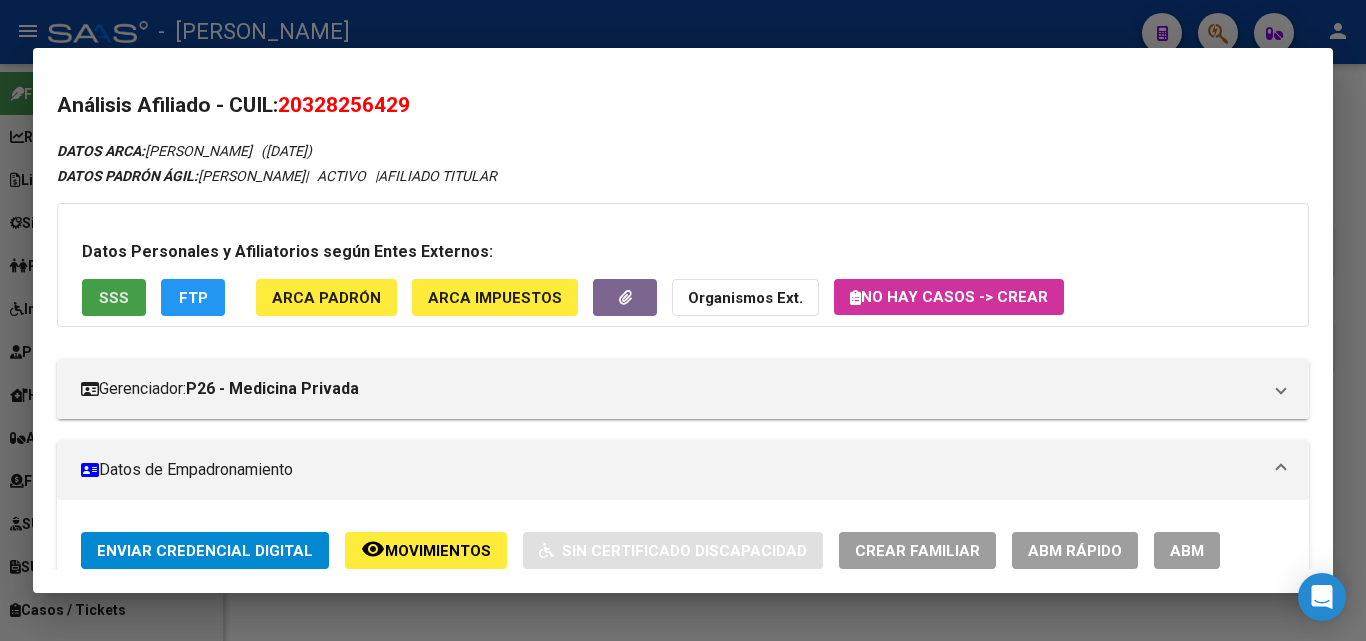 click on "SSS" at bounding box center (114, 297) 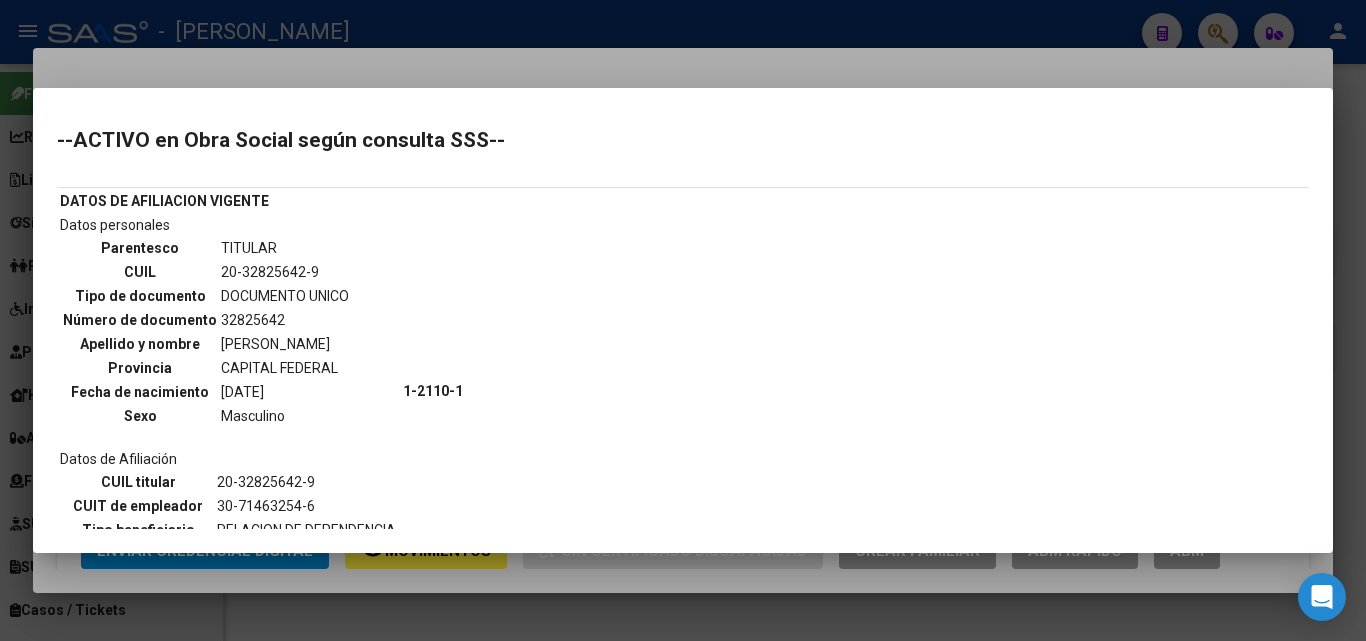 click at bounding box center [683, 320] 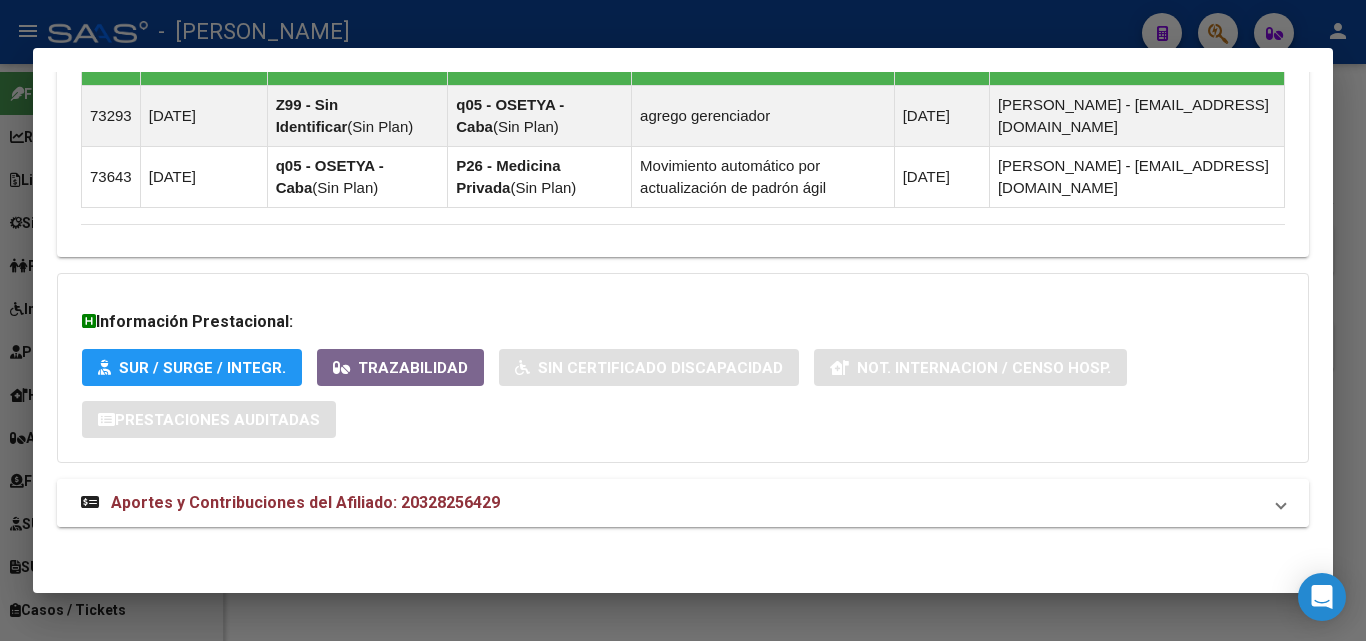 click on "Aportes y Contribuciones del Afiliado: 20328256429" at bounding box center [305, 502] 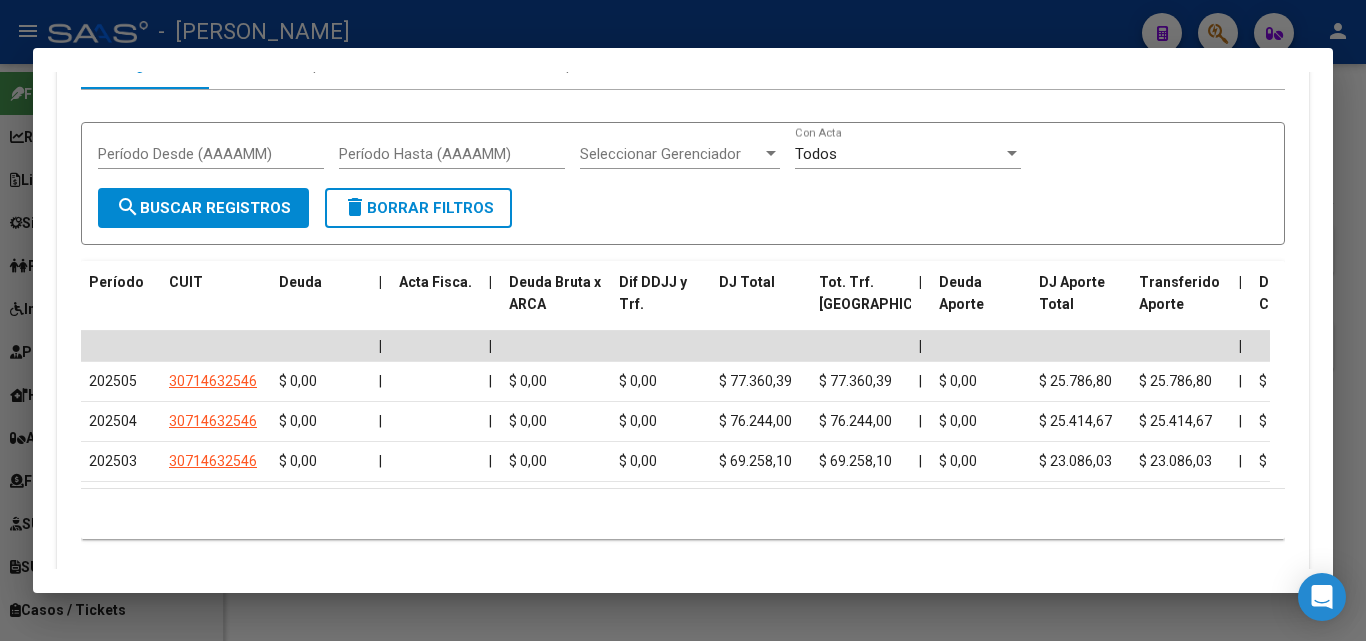 scroll, scrollTop: 1860, scrollLeft: 0, axis: vertical 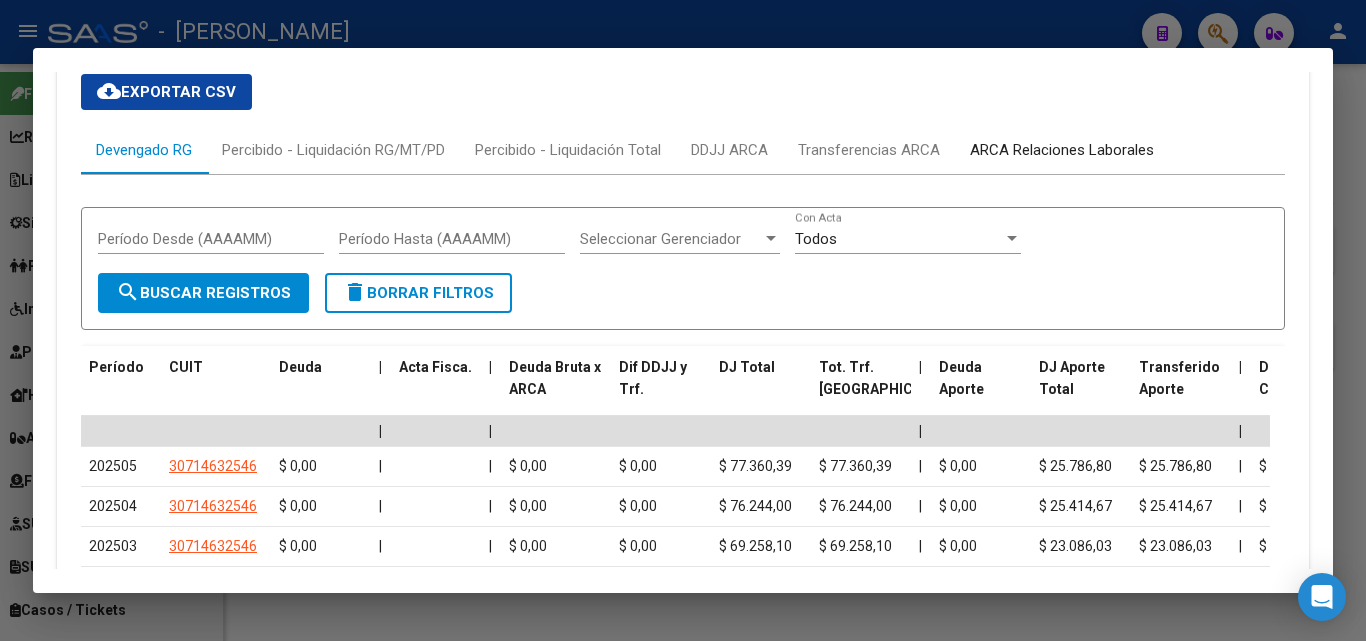 click on "ARCA Relaciones Laborales" at bounding box center (1062, 150) 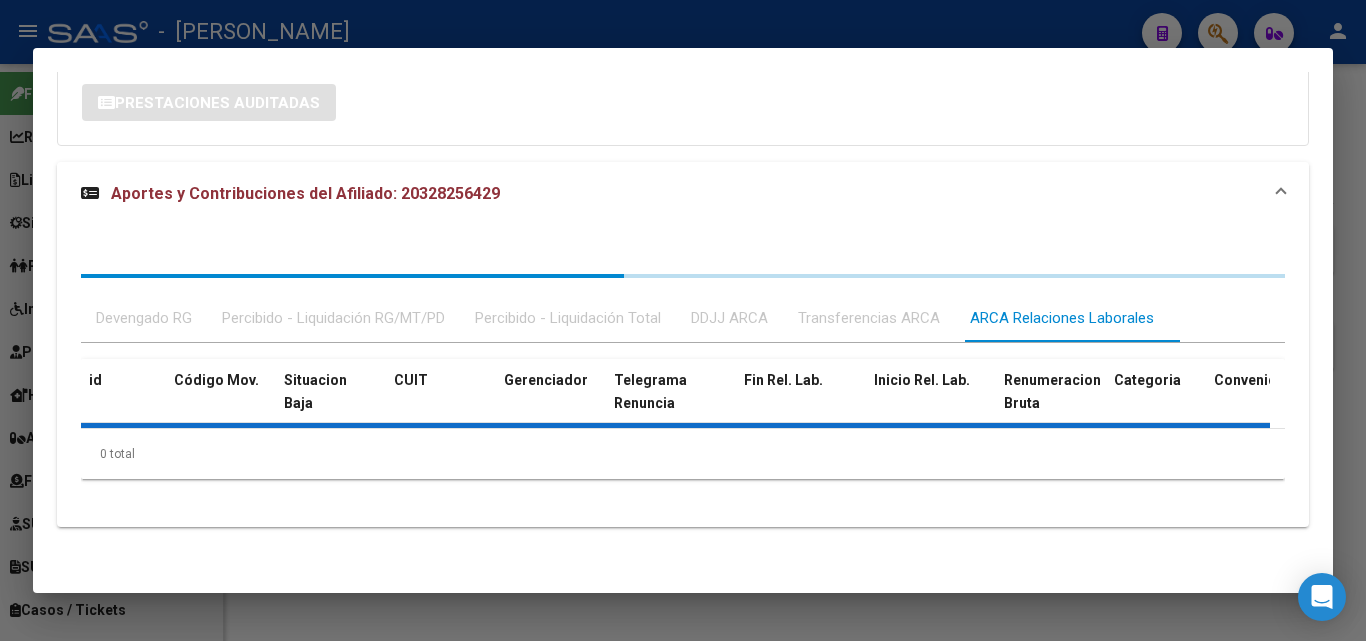 scroll, scrollTop: 1758, scrollLeft: 0, axis: vertical 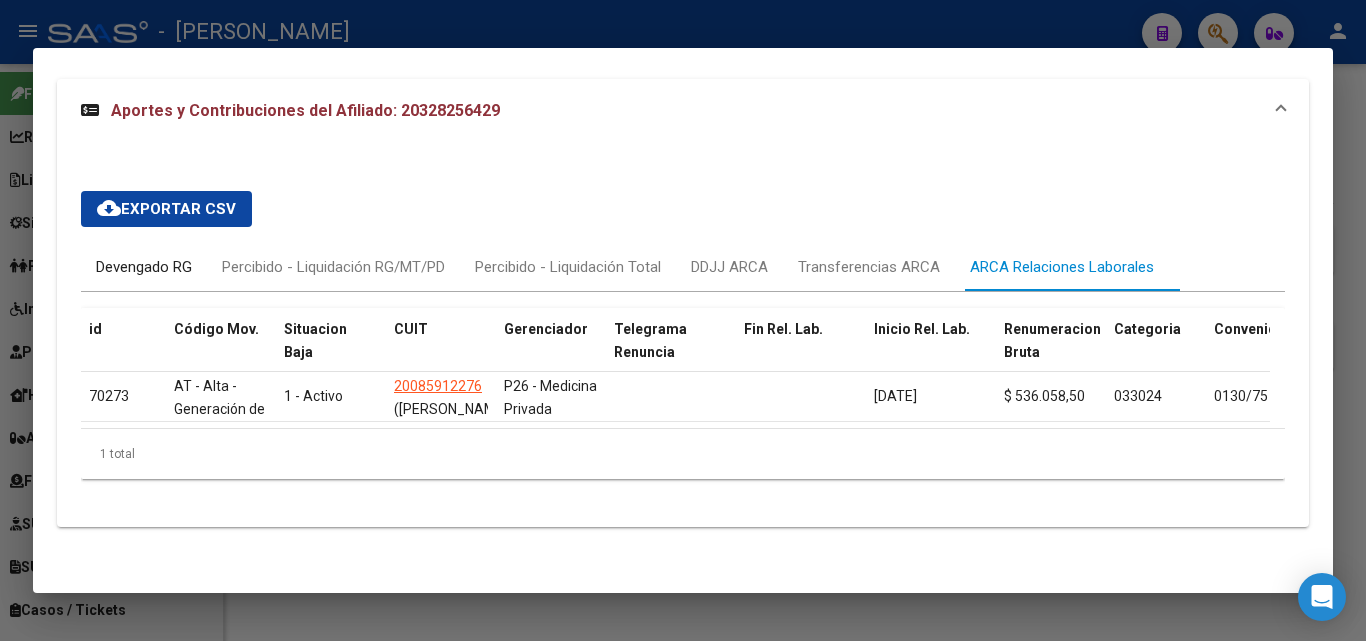 click on "Devengado RG" at bounding box center (144, 267) 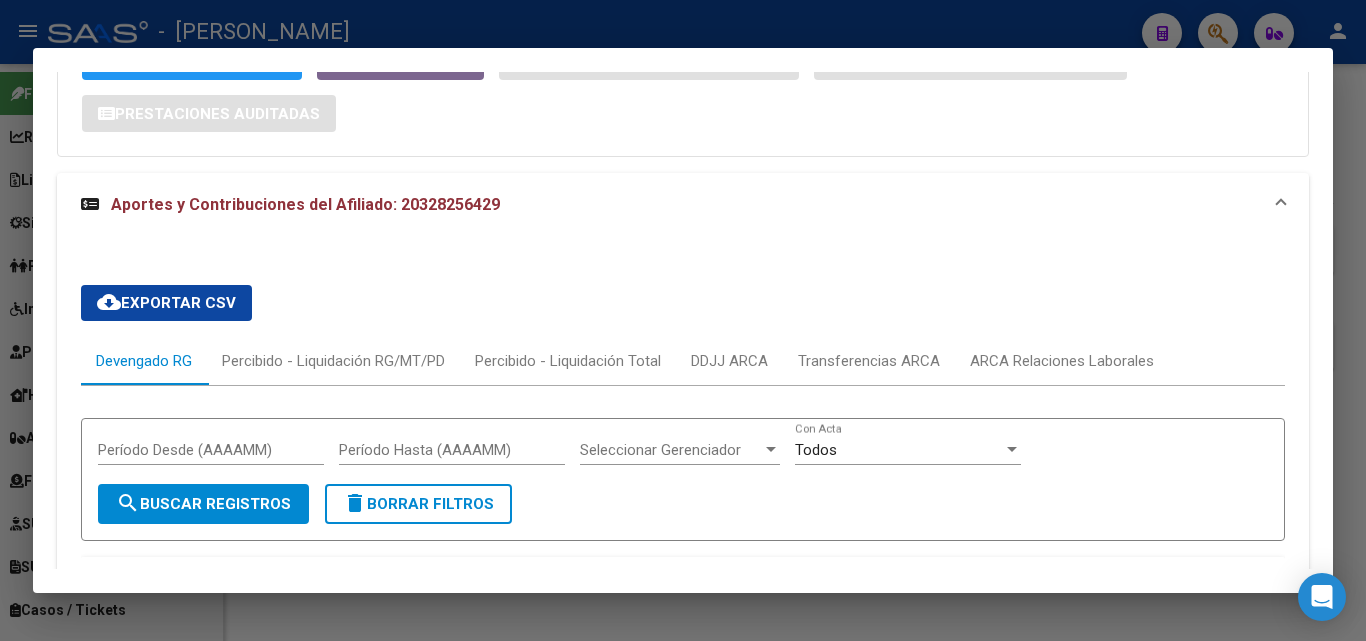 scroll, scrollTop: 1958, scrollLeft: 0, axis: vertical 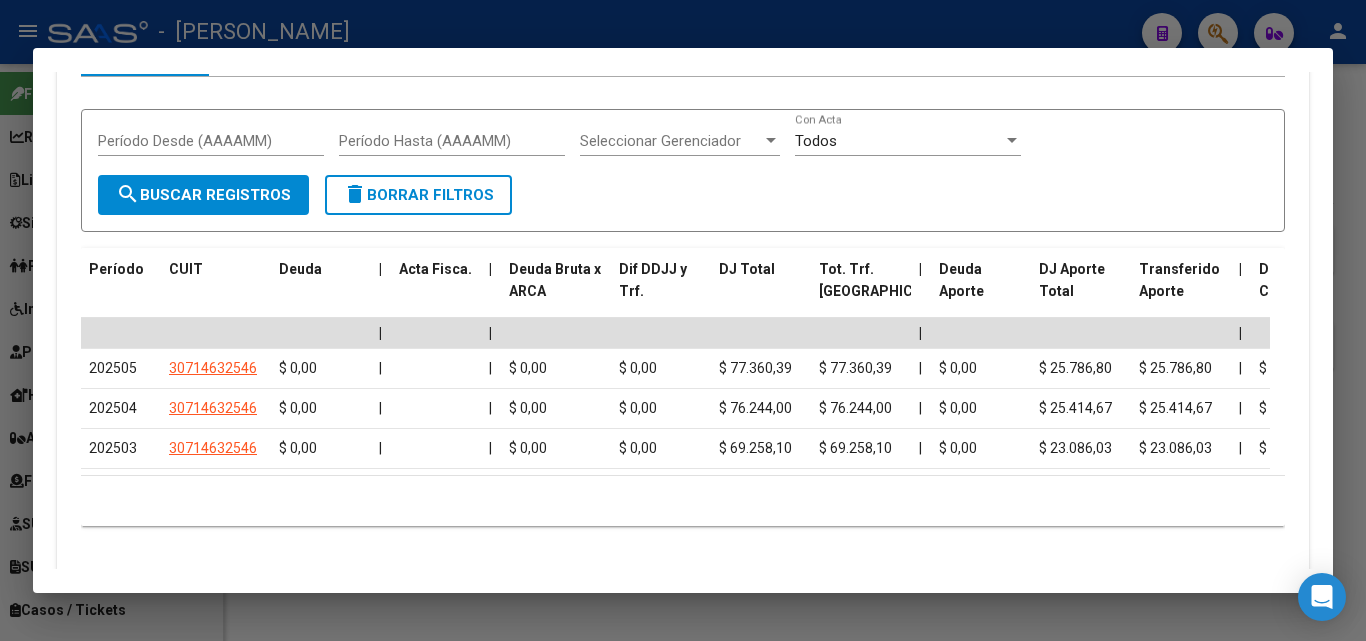 click at bounding box center (683, 320) 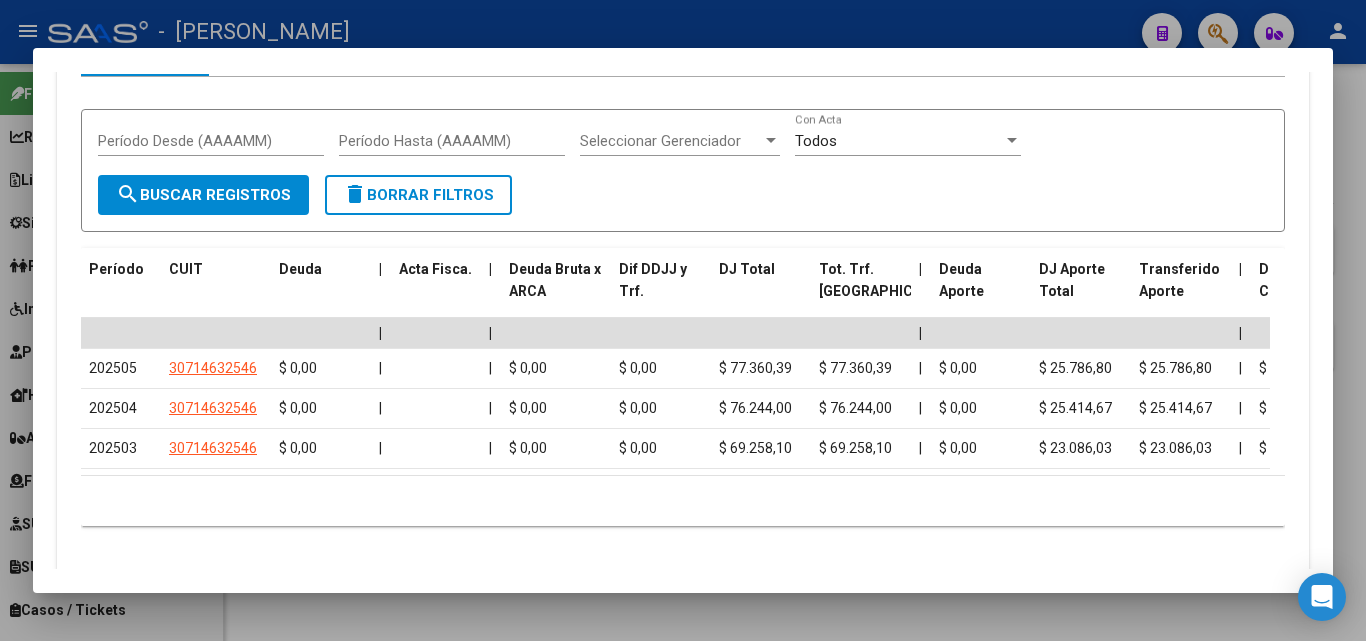 click on "20328256429" at bounding box center [672, 158] 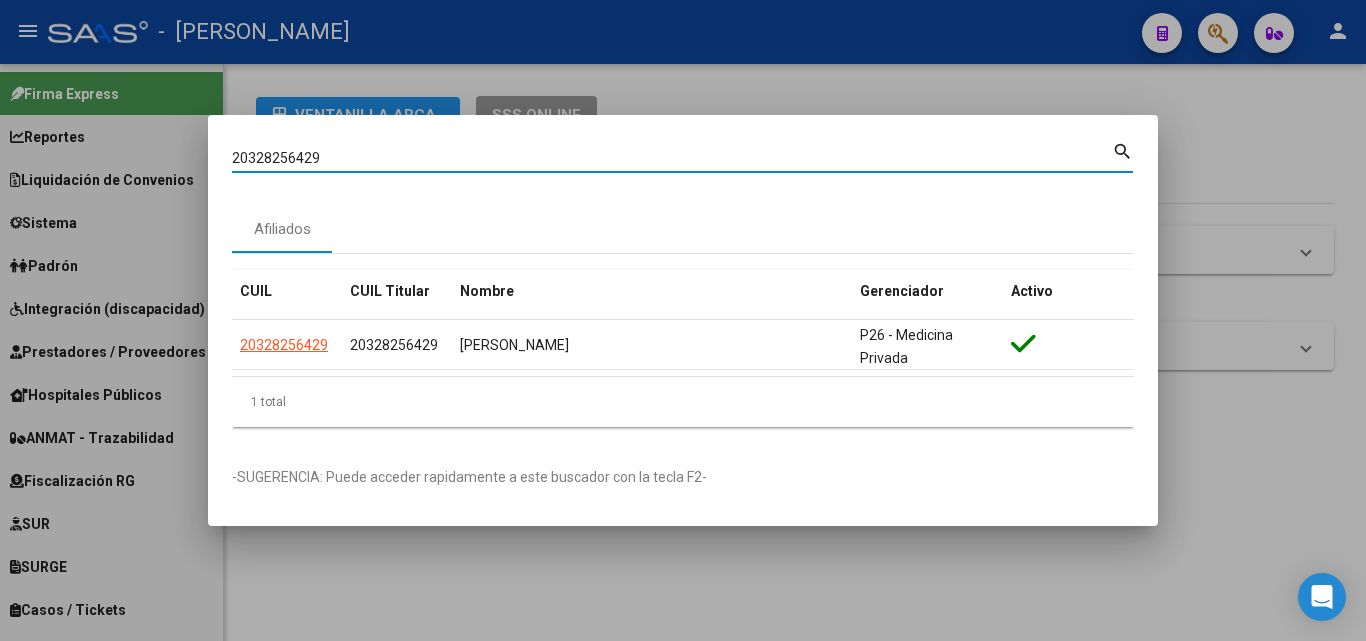 click on "20328256429" at bounding box center [672, 158] 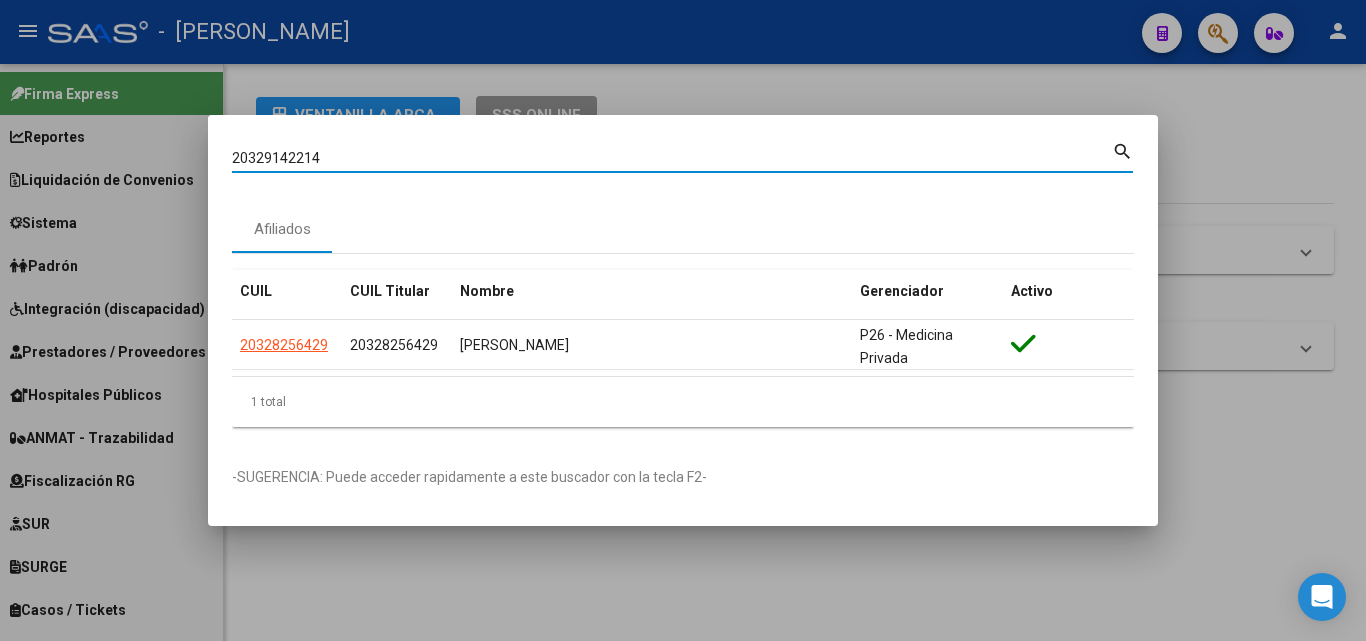 type on "20329142214" 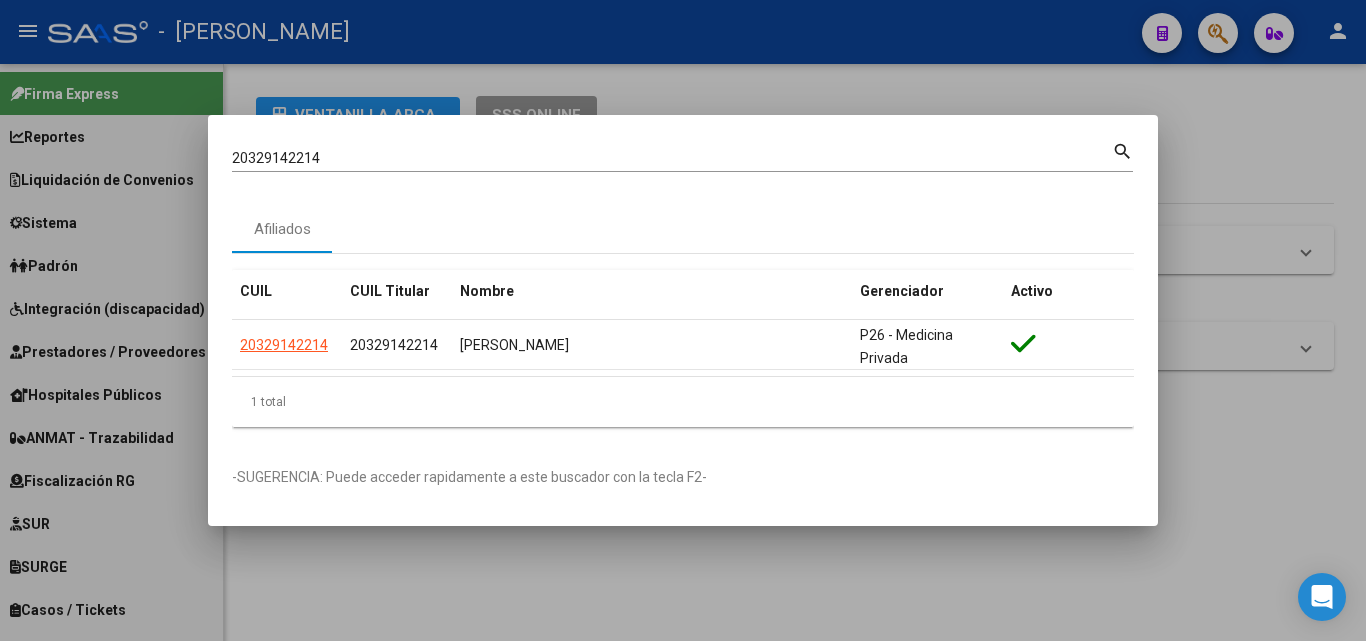 click on "20329142214" 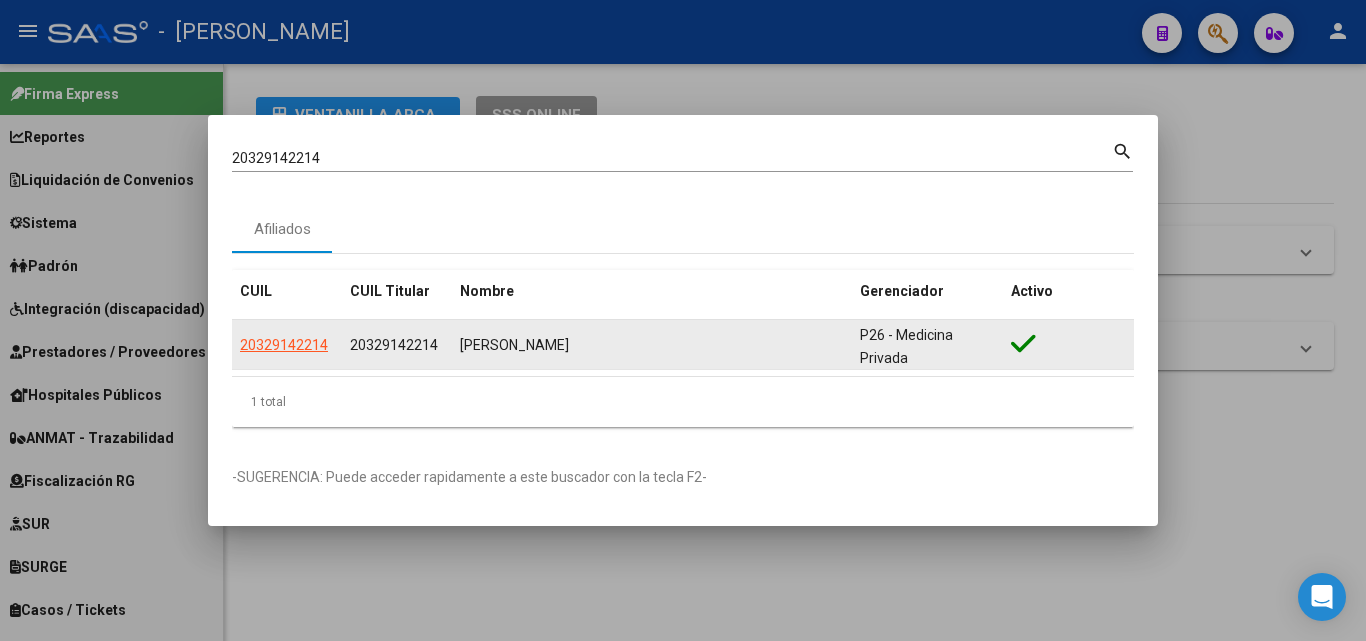 click on "20329142214" 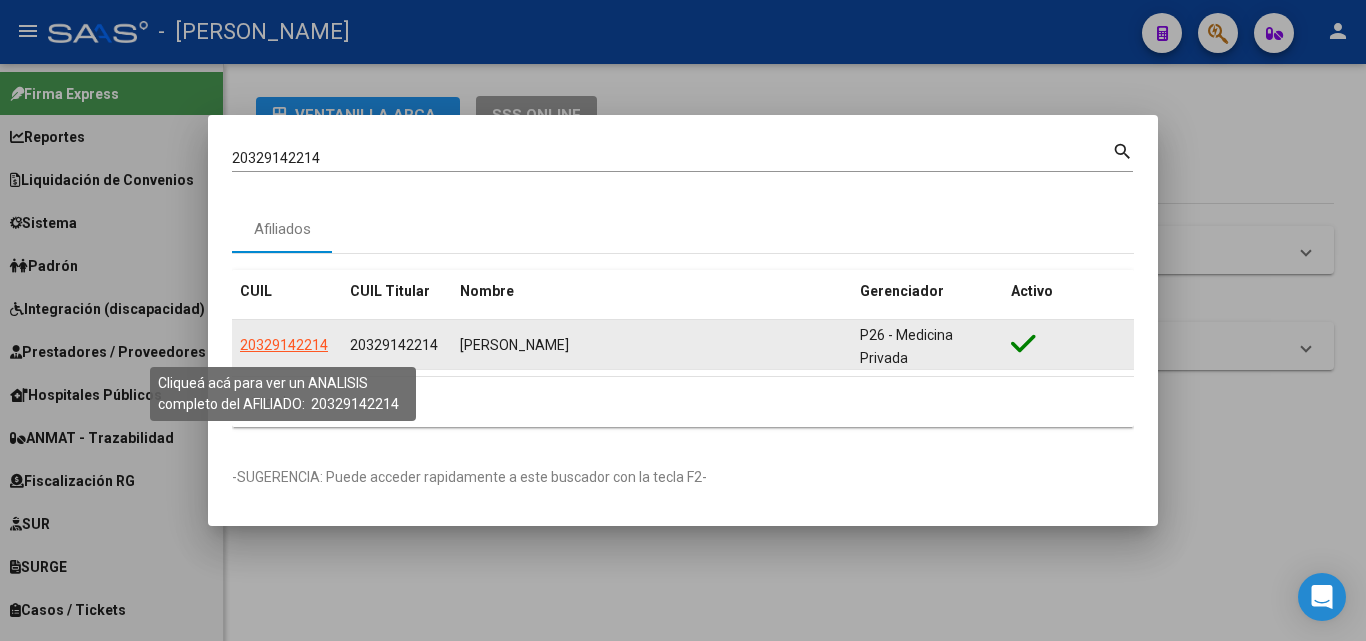 click on "20329142214" 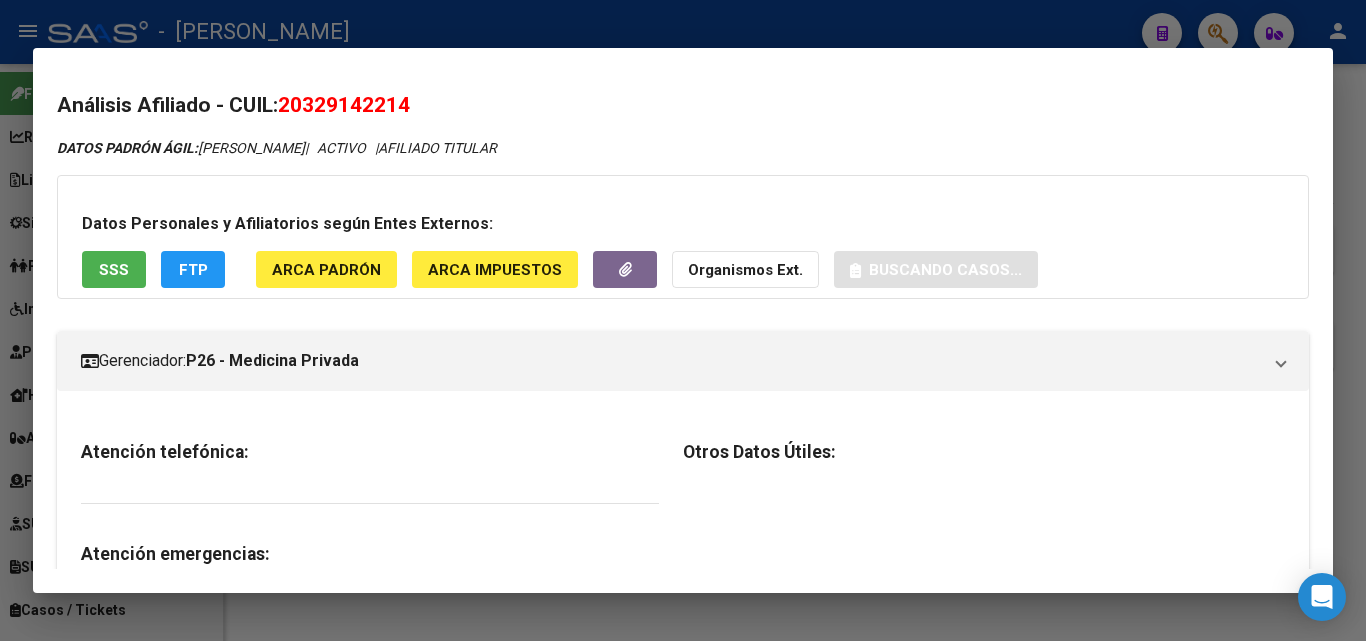 click on "ARCA Padrón" 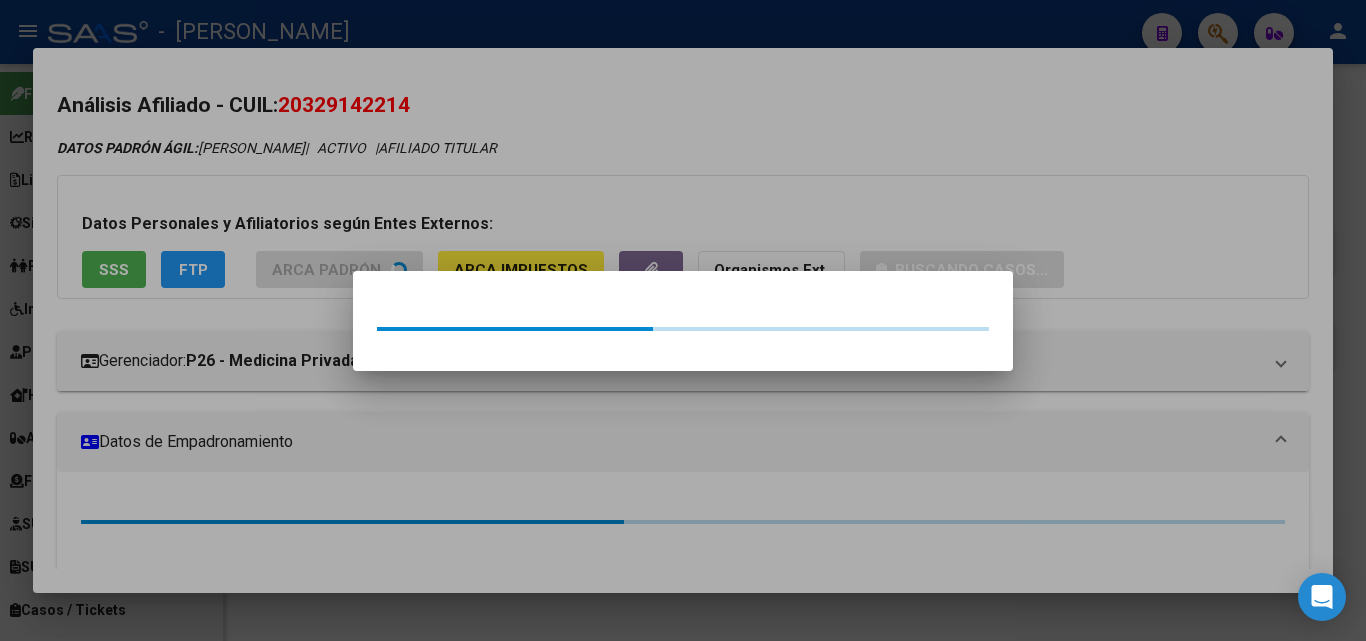 drag, startPoint x: 375, startPoint y: 240, endPoint x: 343, endPoint y: 246, distance: 32.55764 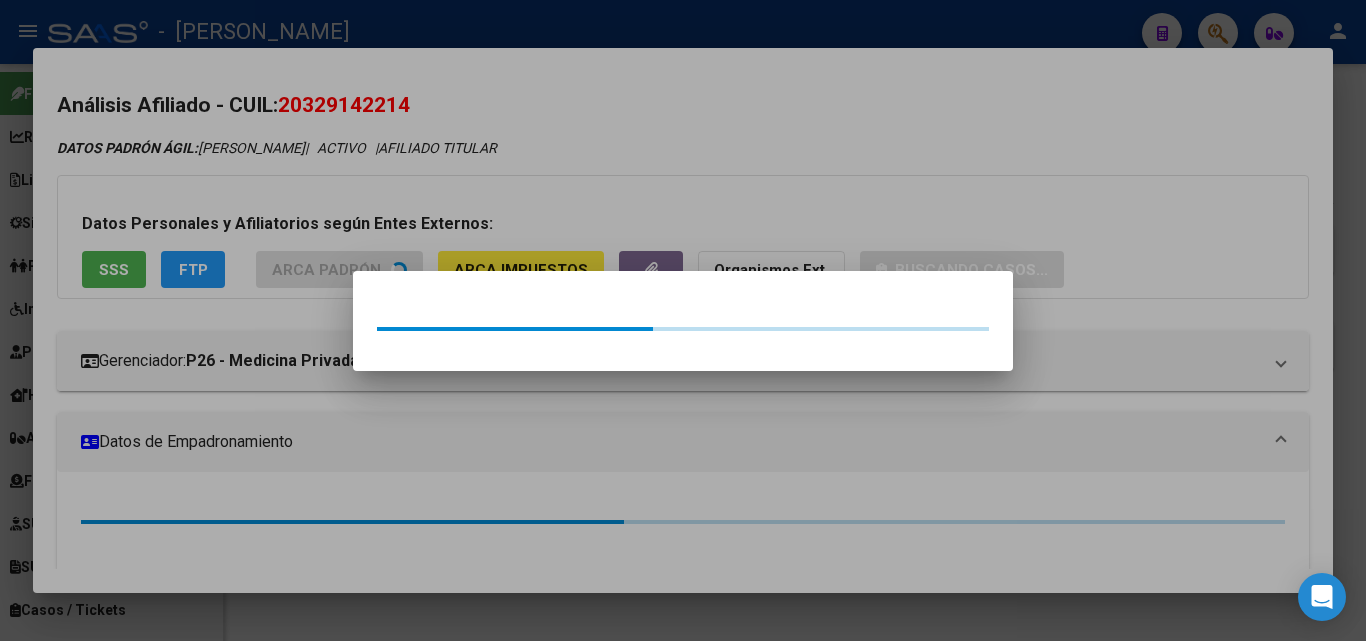 click at bounding box center [683, 320] 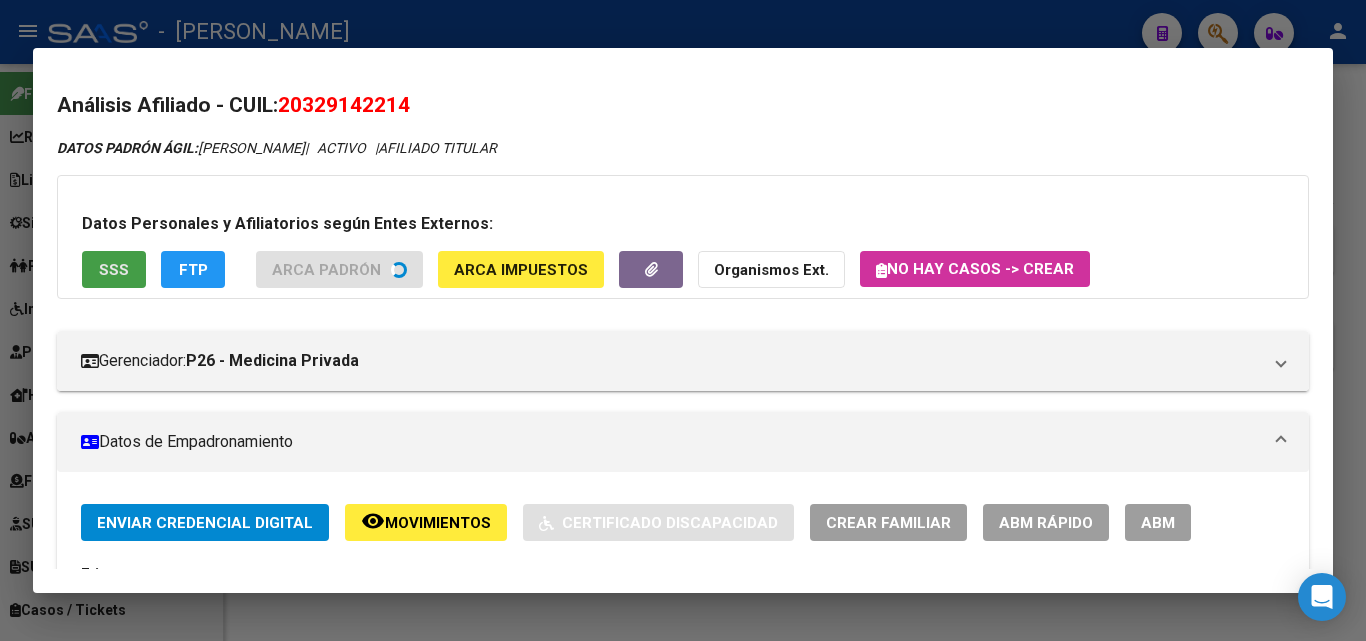 click on "SSS" at bounding box center (114, 269) 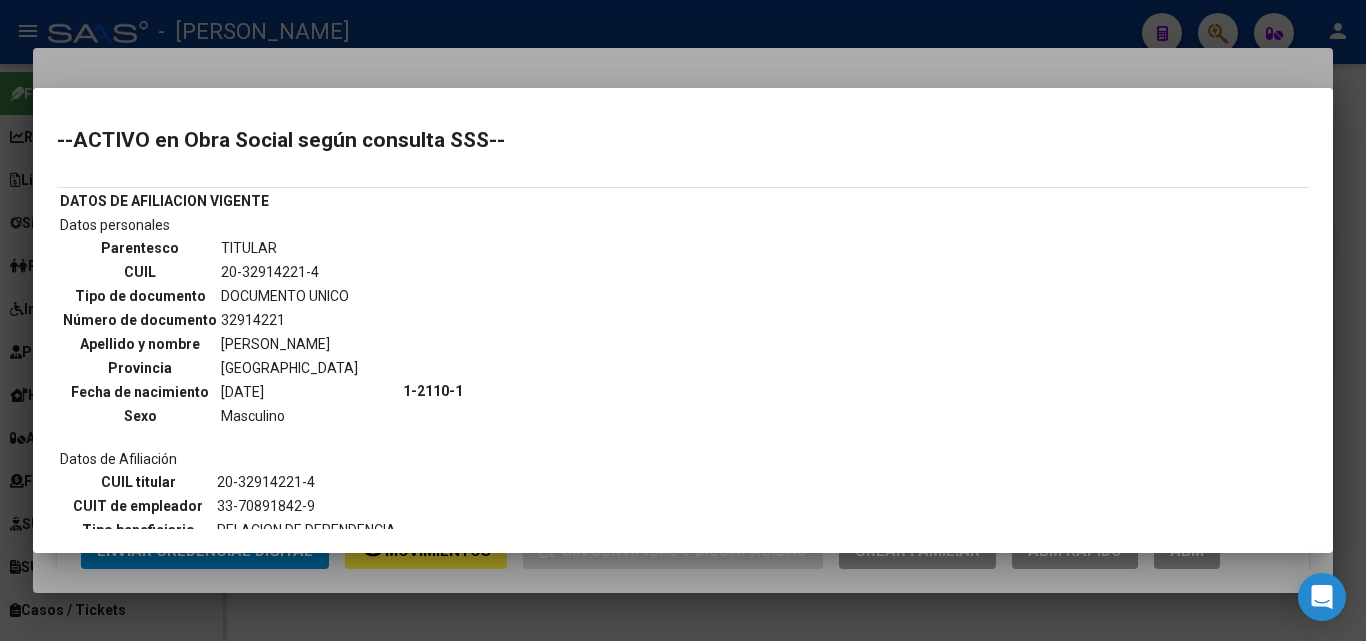 click at bounding box center (683, 320) 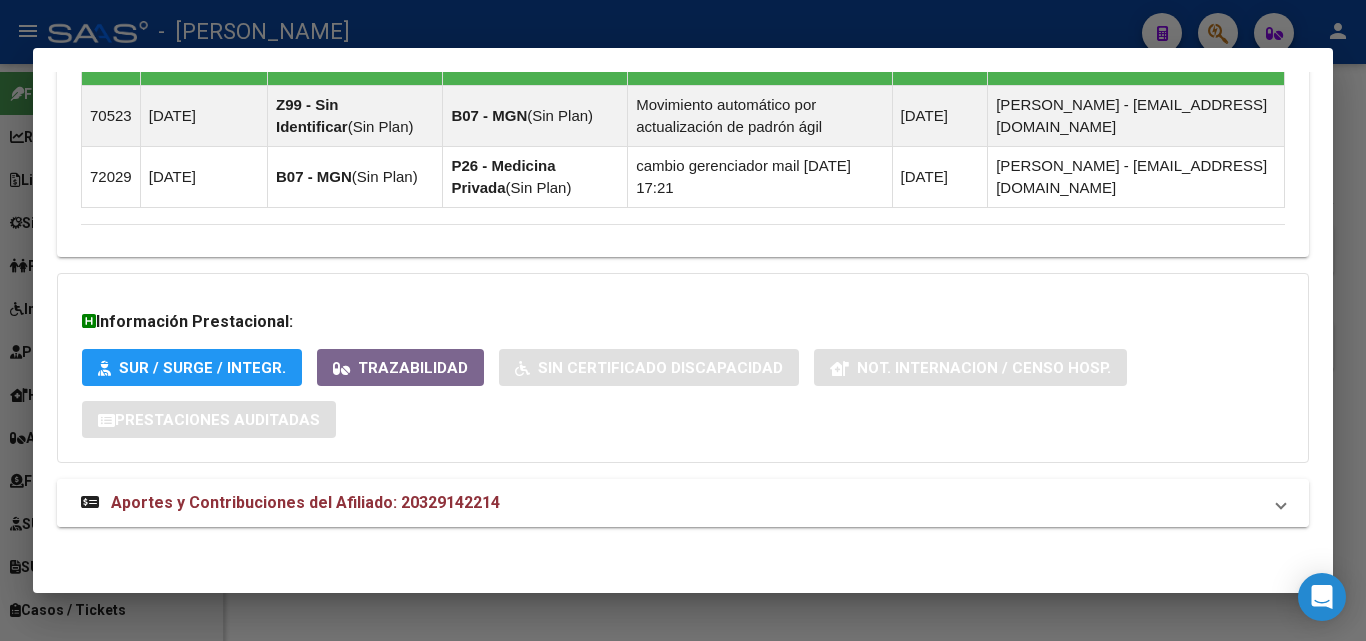 click on "Aportes y Contribuciones del Afiliado: 20329142214" at bounding box center [290, 503] 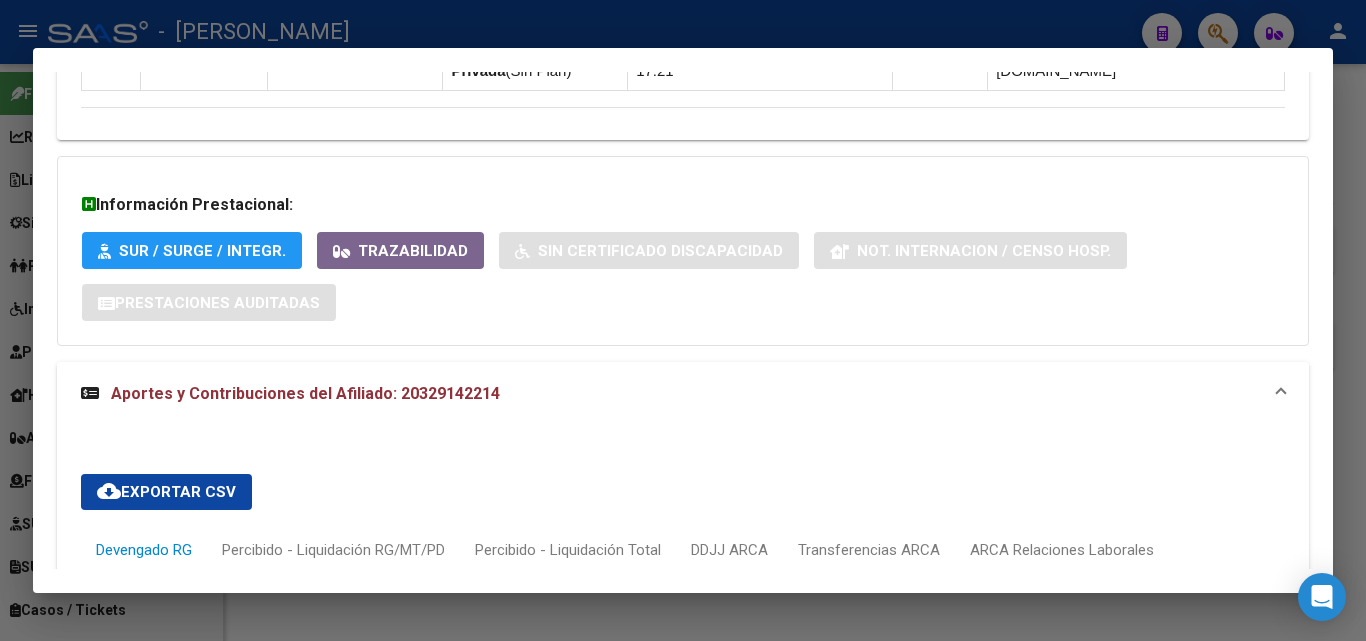 scroll, scrollTop: 1872, scrollLeft: 0, axis: vertical 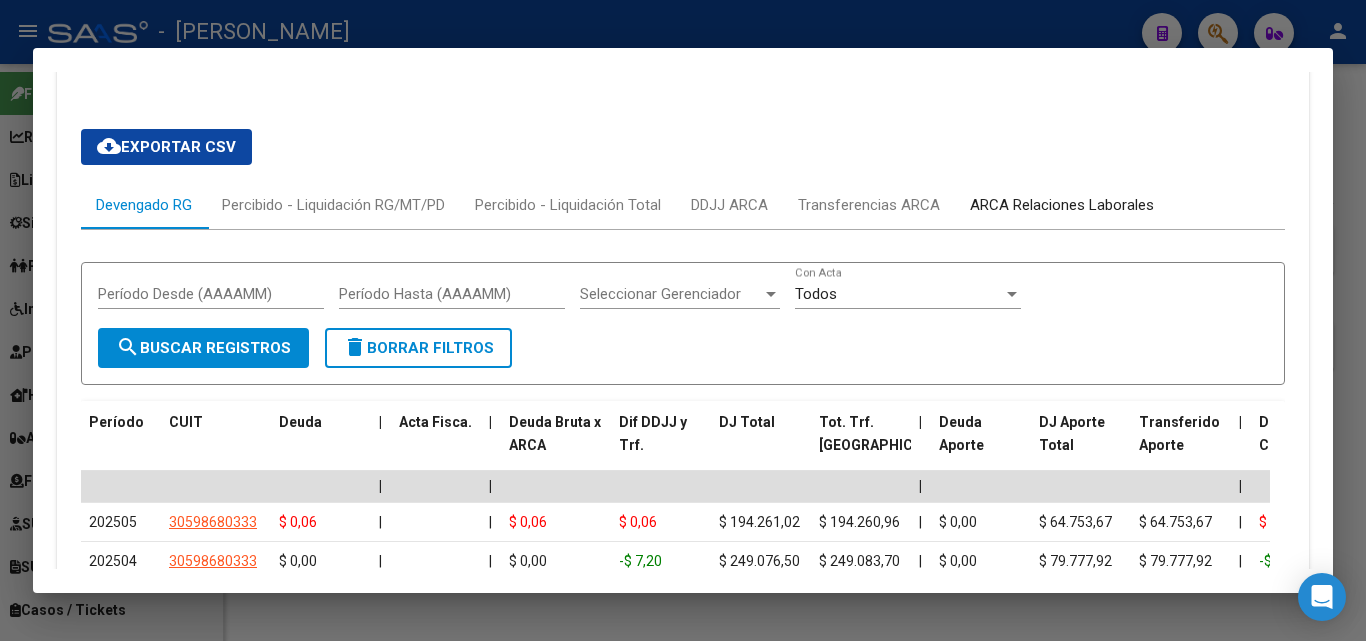 click on "ARCA Relaciones Laborales" at bounding box center (1062, 205) 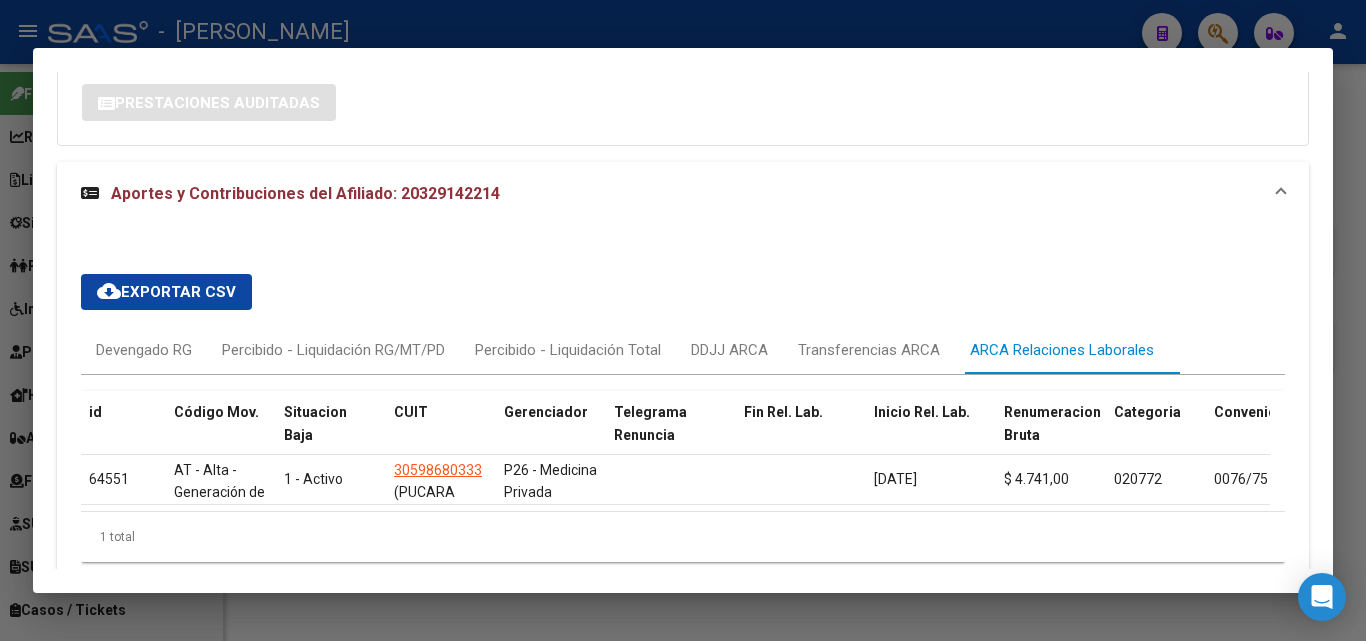 scroll, scrollTop: 1825, scrollLeft: 0, axis: vertical 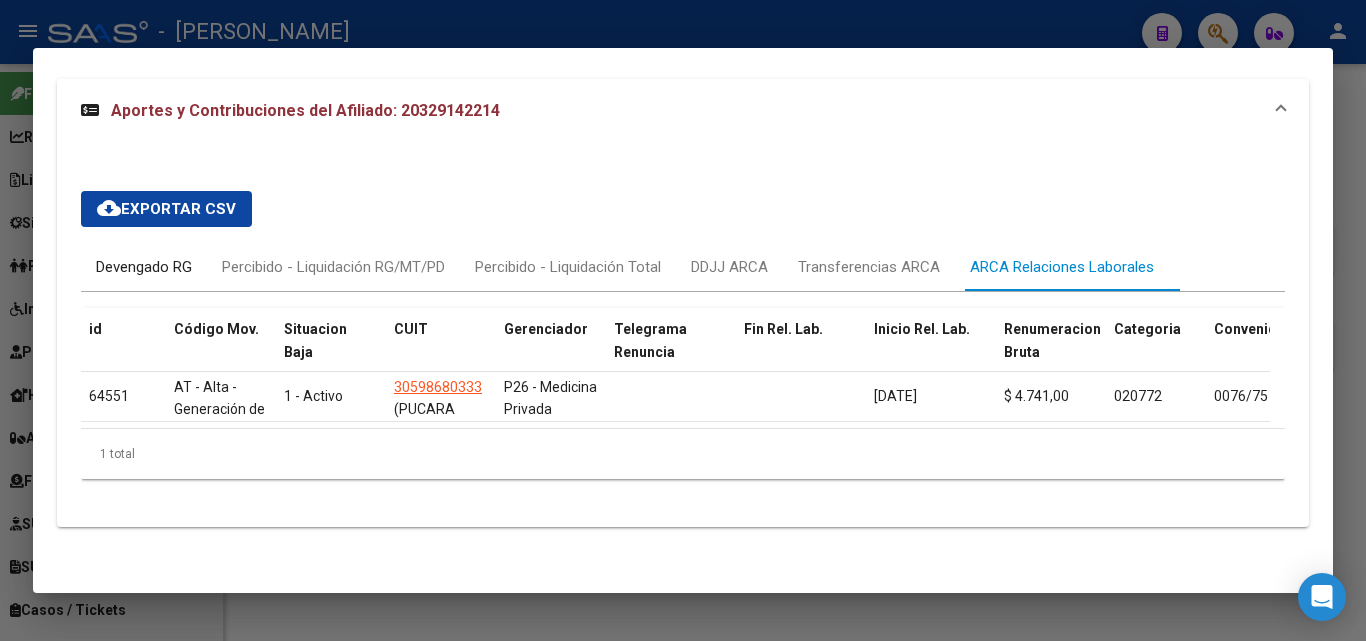 click on "Devengado RG" at bounding box center (144, 267) 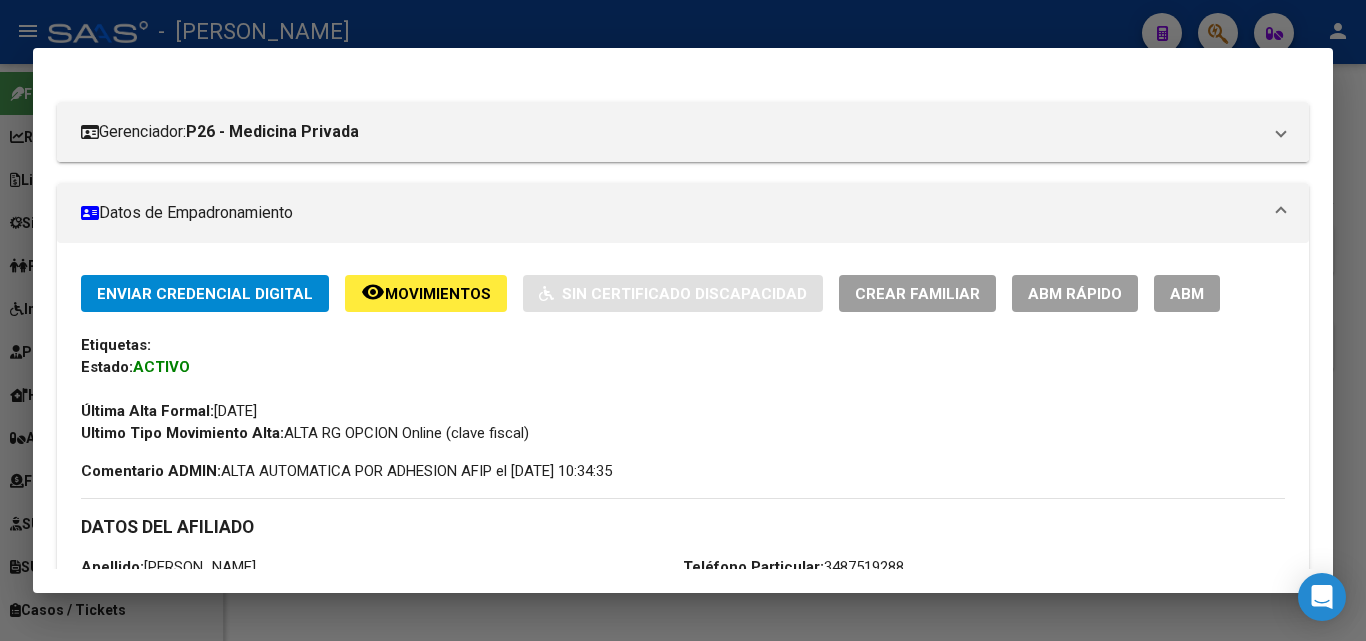 scroll, scrollTop: 0, scrollLeft: 0, axis: both 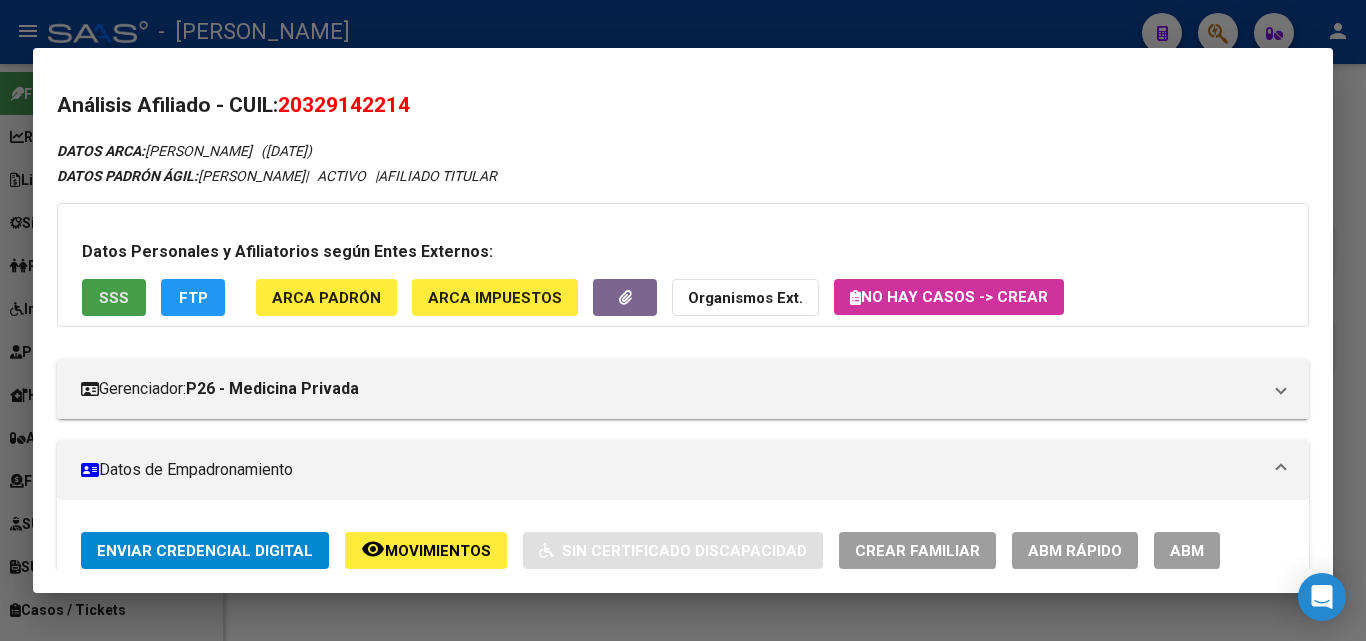 click on "SSS" at bounding box center [114, 297] 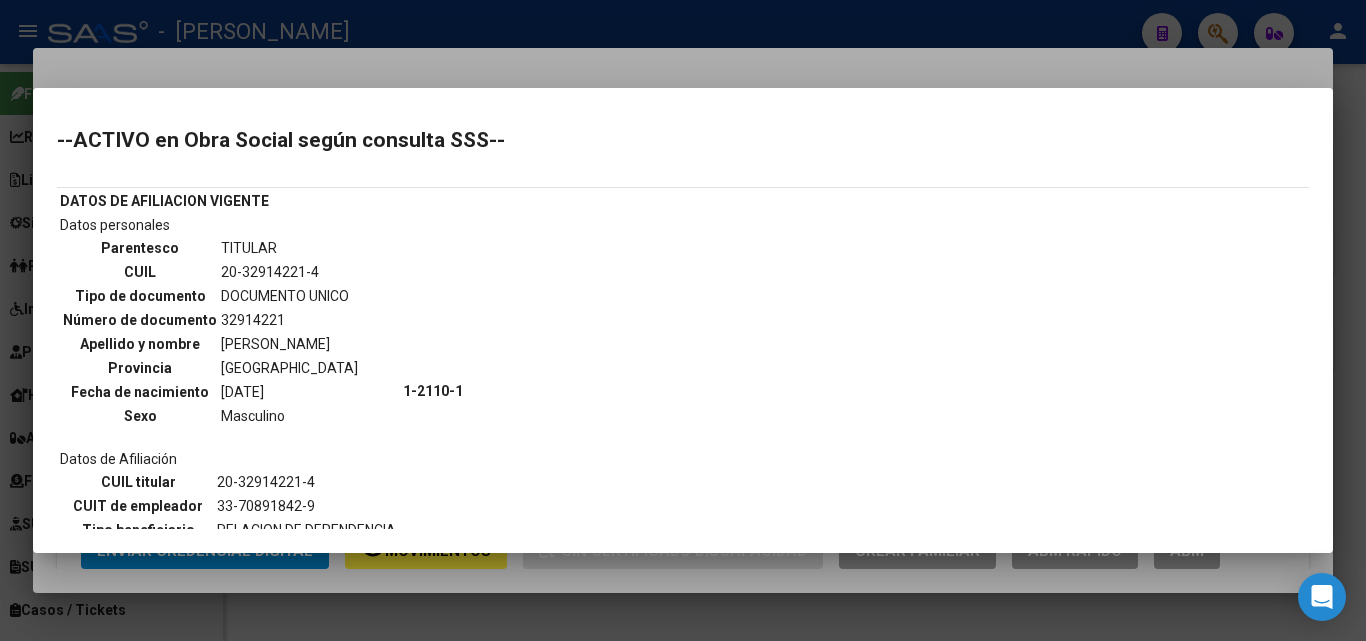 click at bounding box center [683, 320] 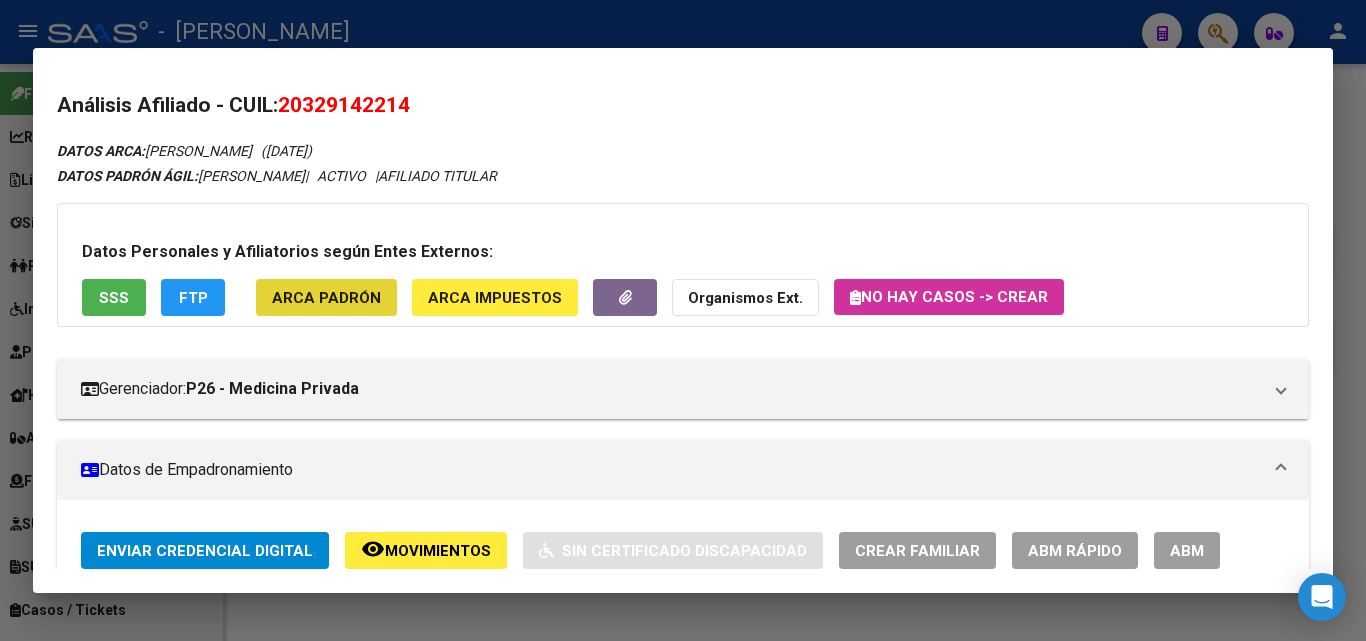 click on "ARCA Padrón" 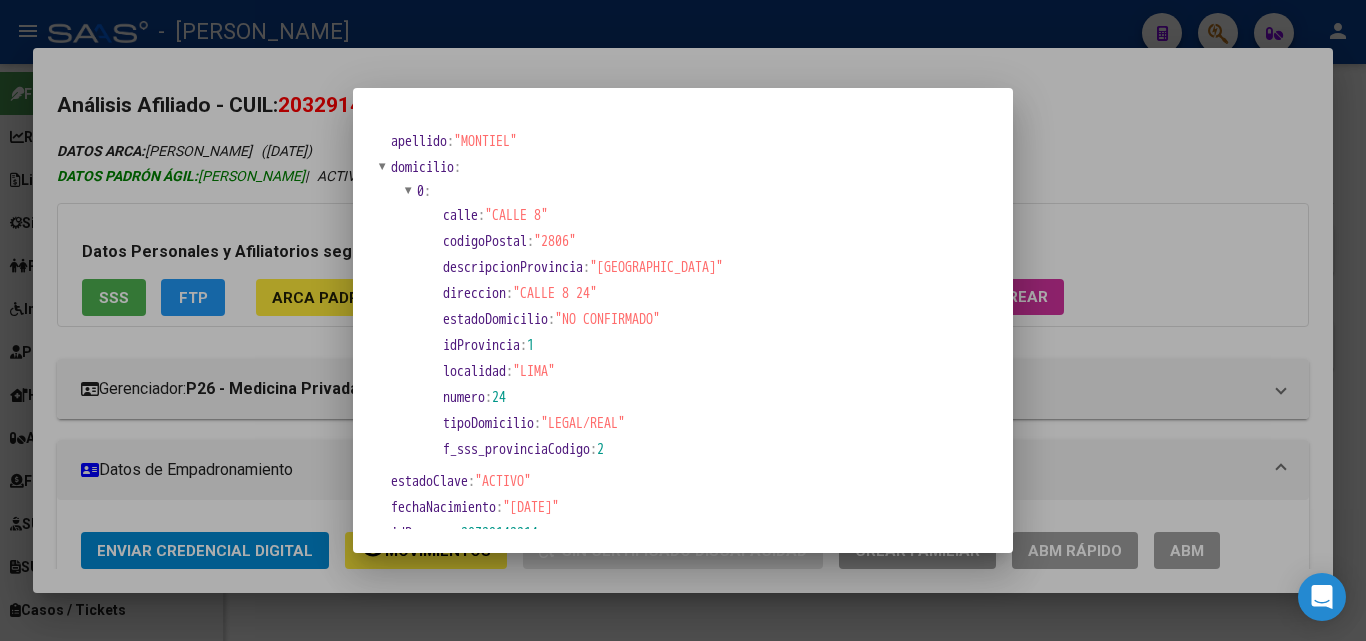 drag, startPoint x: 248, startPoint y: 151, endPoint x: 282, endPoint y: 171, distance: 39.446167 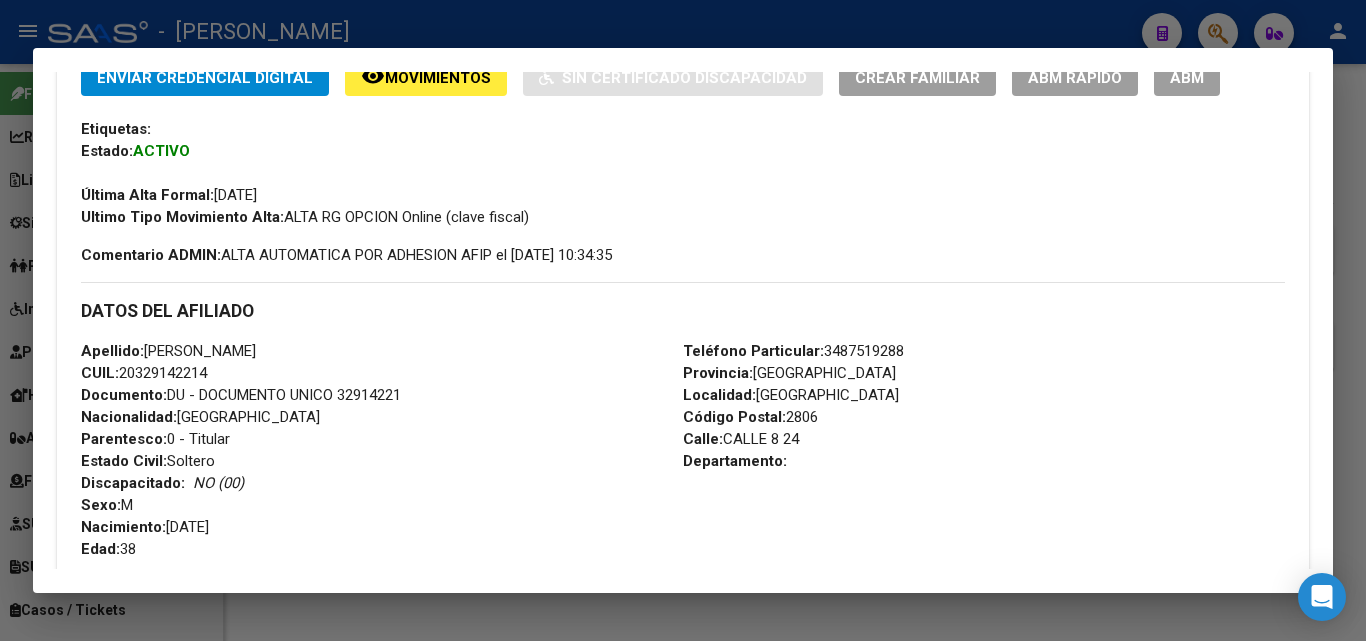 scroll, scrollTop: 500, scrollLeft: 0, axis: vertical 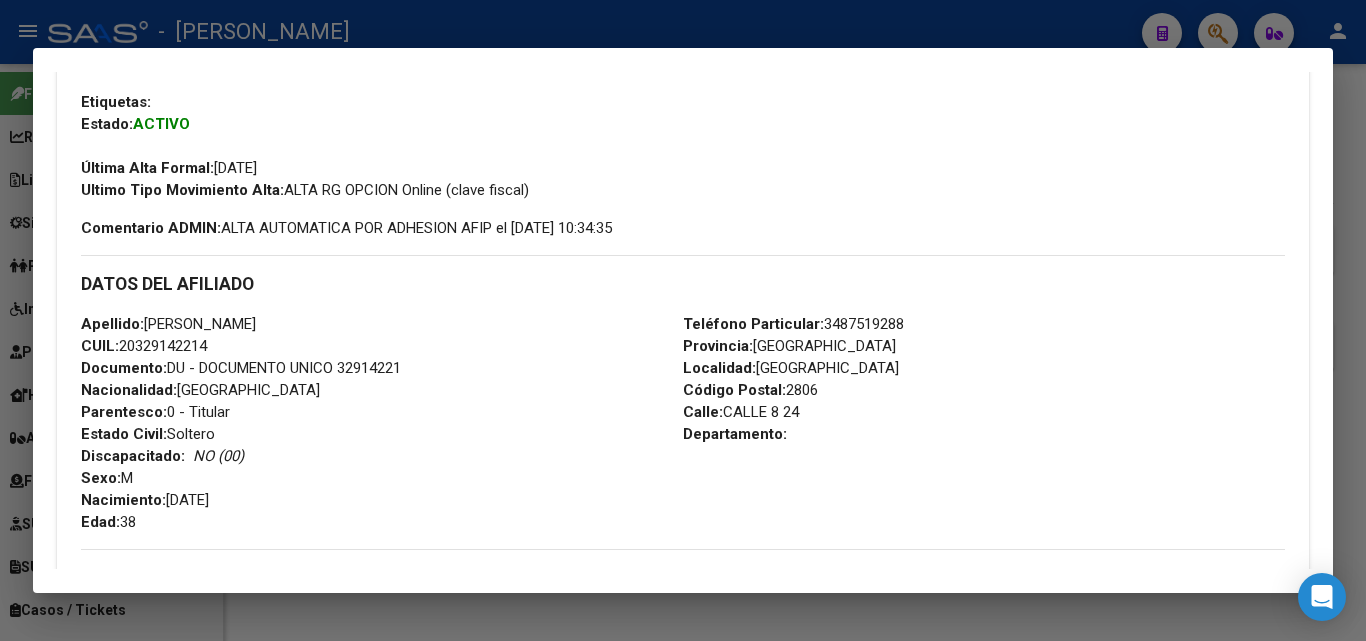 click on "Documento:  DU - DOCUMENTO UNICO 32914221" at bounding box center [241, 368] 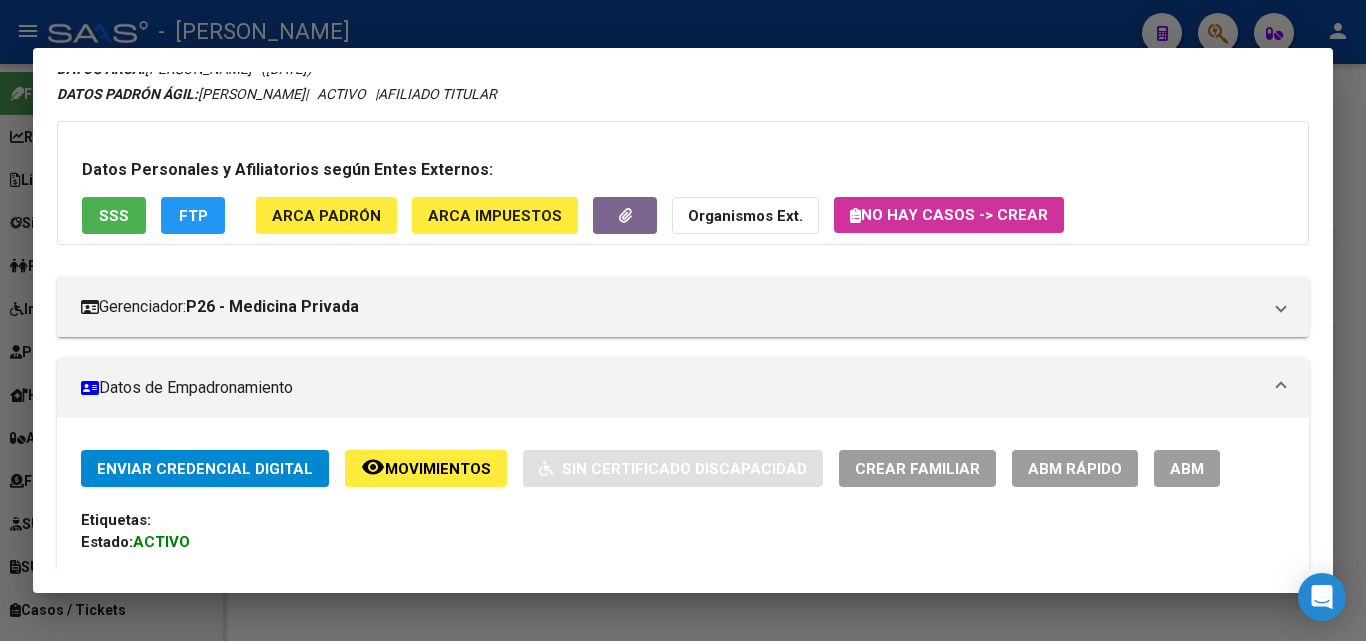 scroll, scrollTop: 0, scrollLeft: 0, axis: both 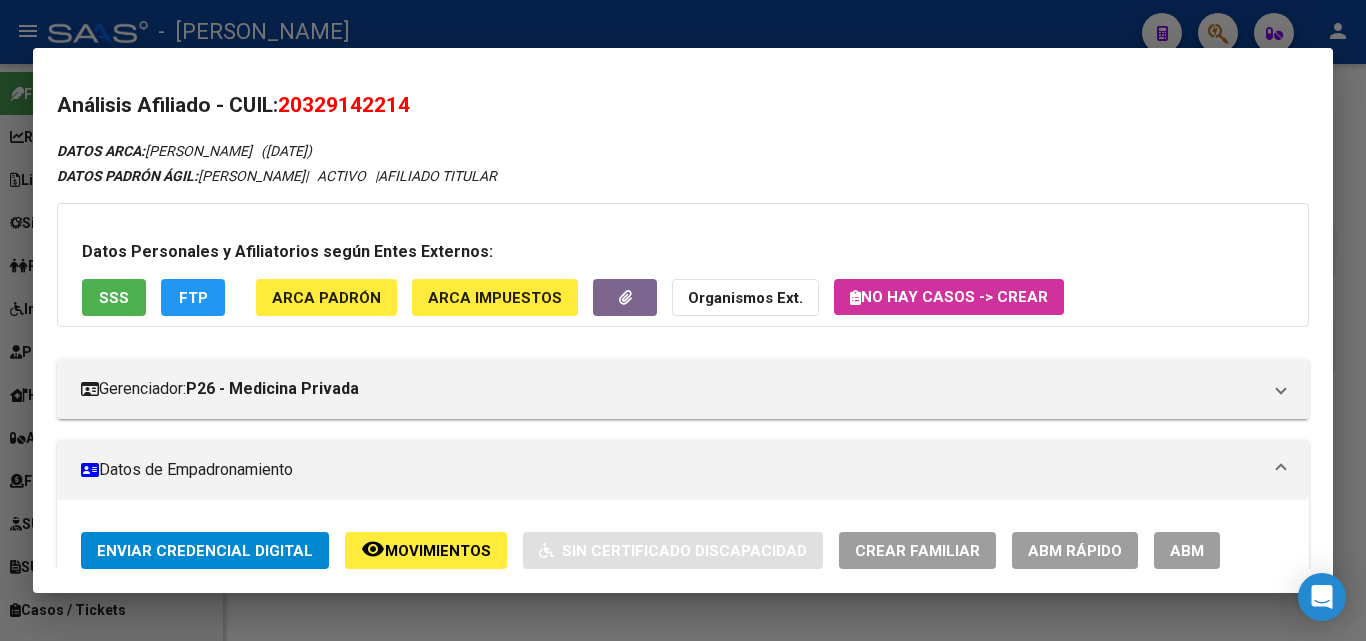 click on "Datos Personales y Afiliatorios según Entes Externos: SSS FTP ARCA Padrón ARCA Impuestos Organismos Ext.   No hay casos -> Crear" at bounding box center [683, 265] 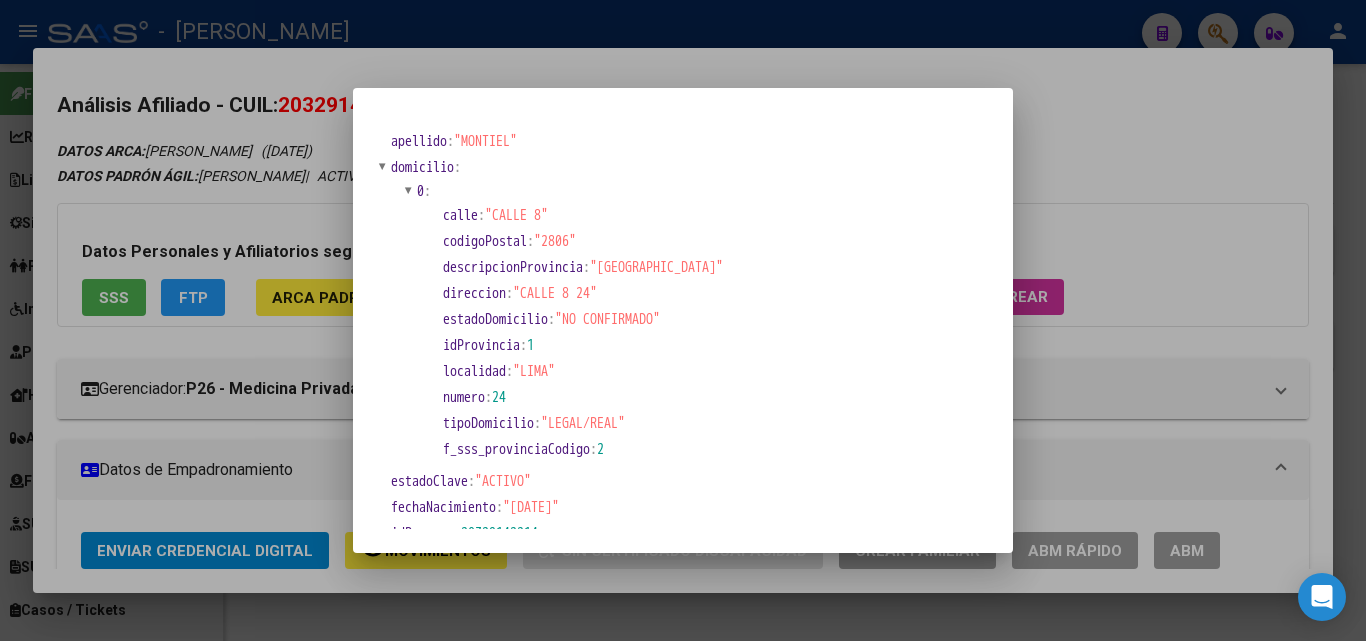 click at bounding box center (683, 320) 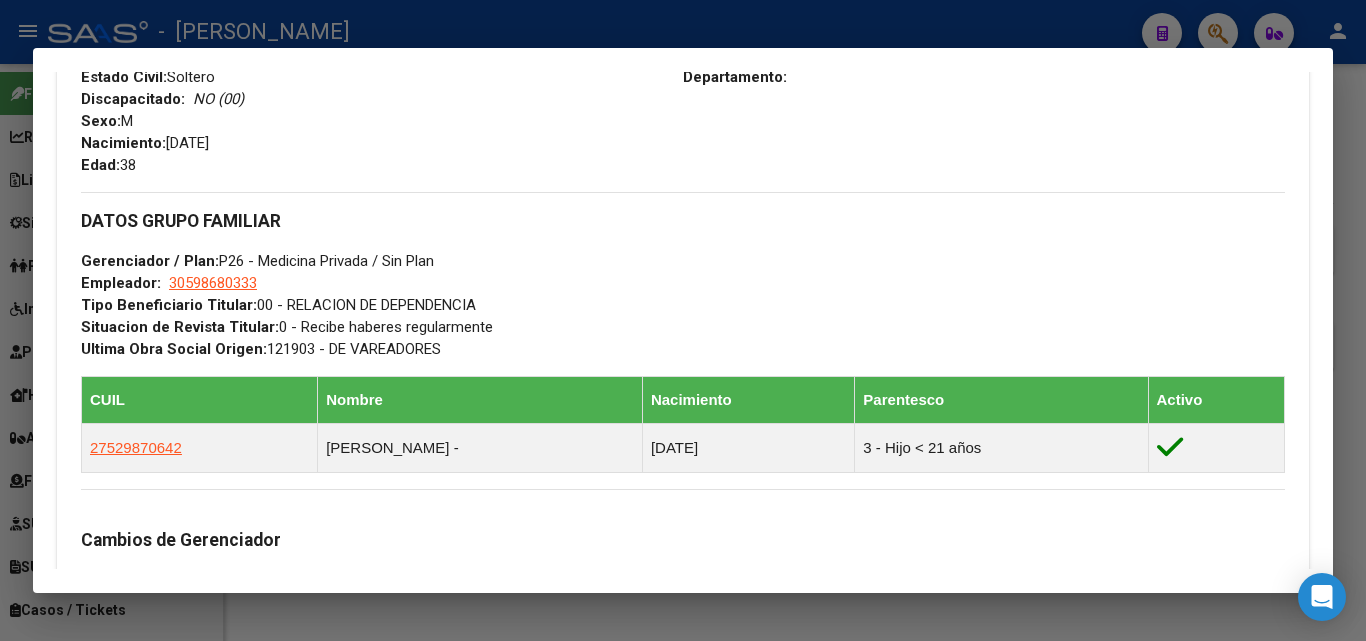 scroll, scrollTop: 900, scrollLeft: 0, axis: vertical 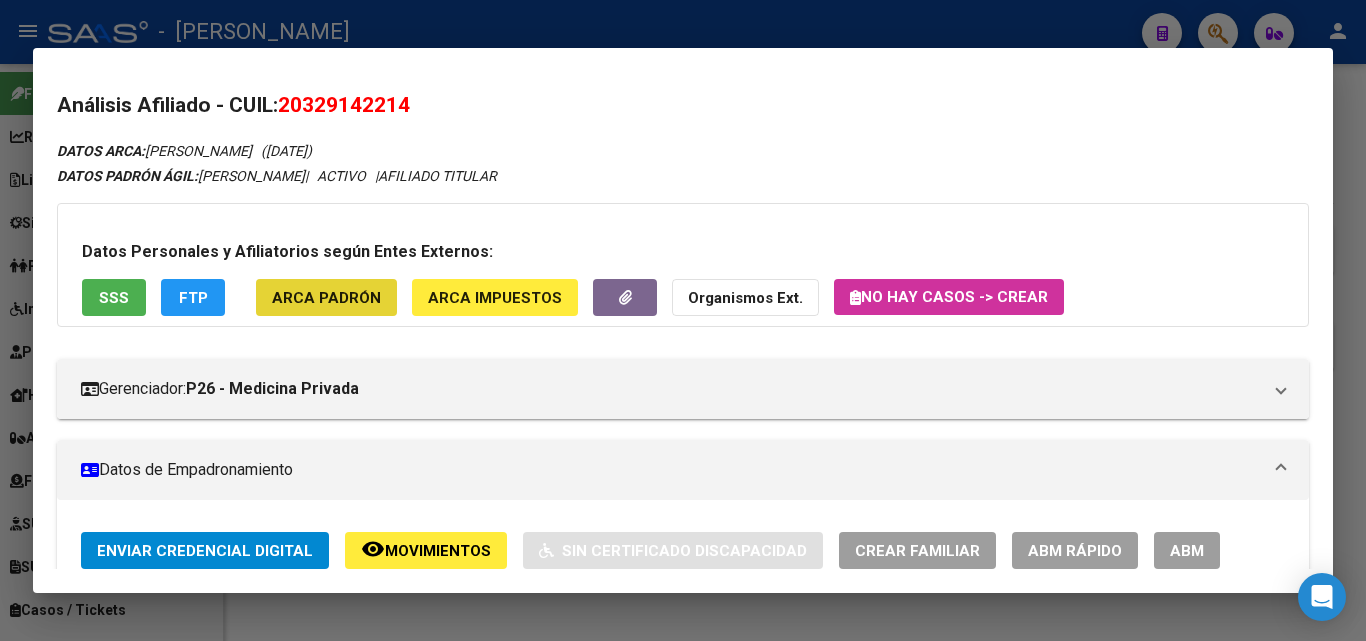 click on "ARCA Padrón" 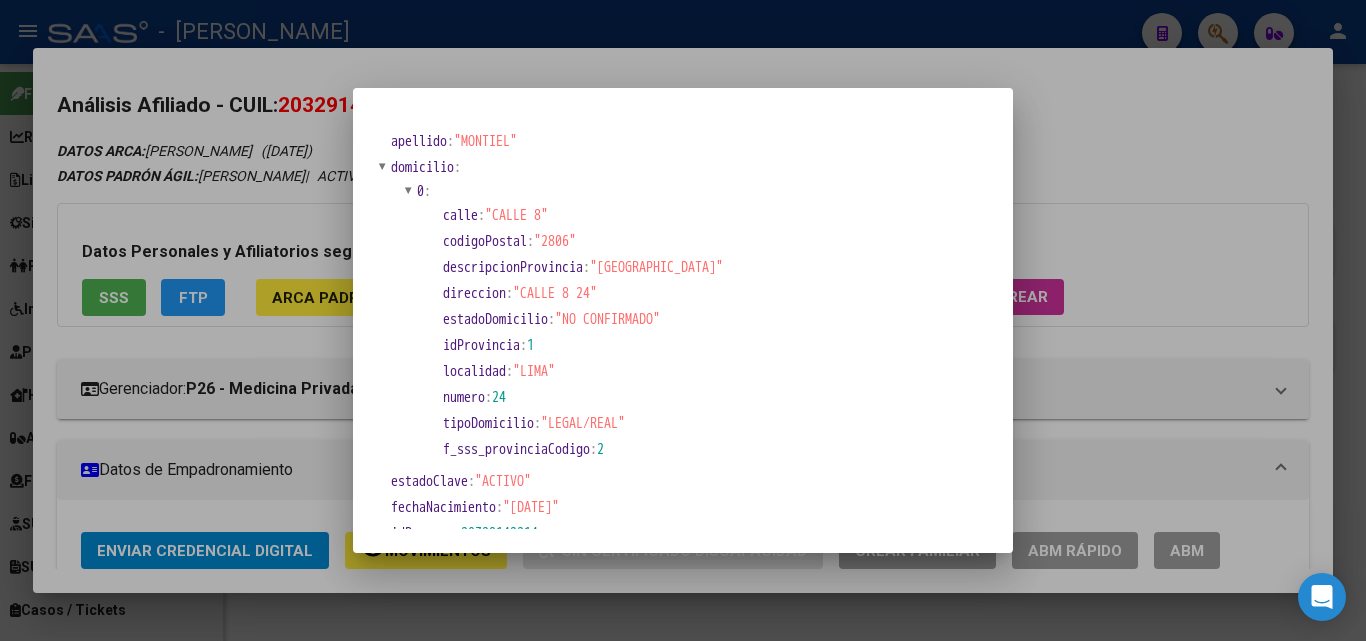 click at bounding box center [683, 320] 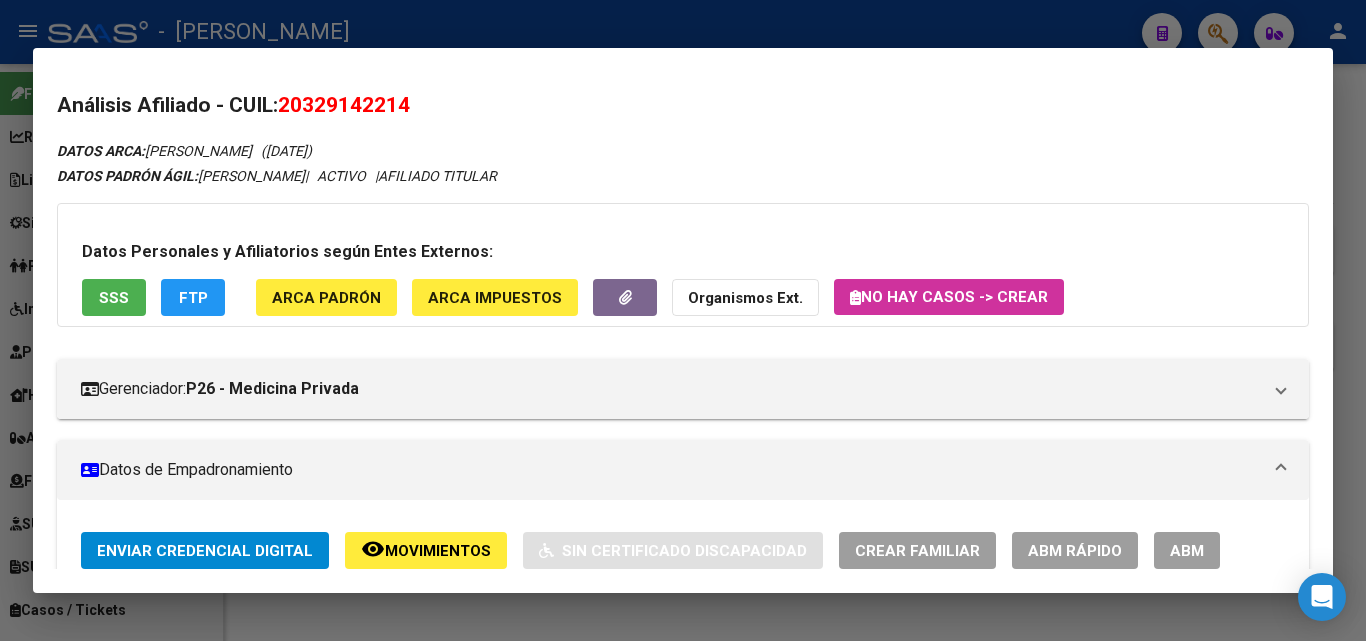 scroll, scrollTop: 600, scrollLeft: 0, axis: vertical 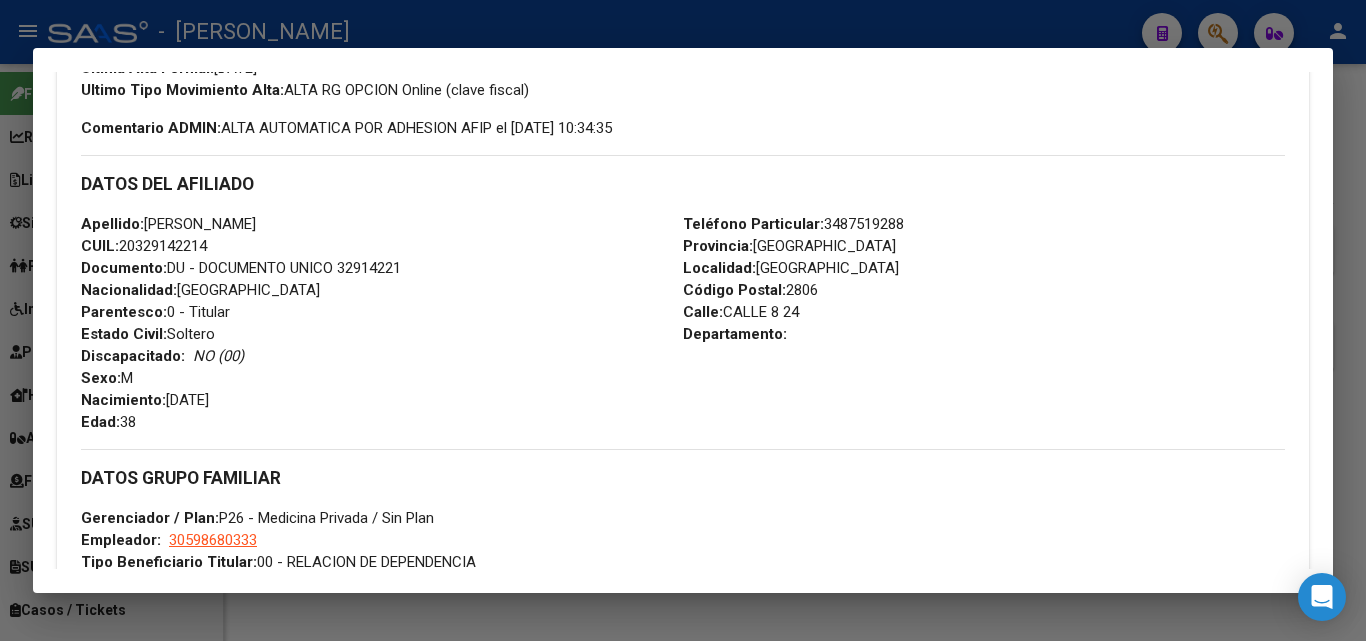 click on "Teléfono Particular:  3487519288" at bounding box center (793, 224) 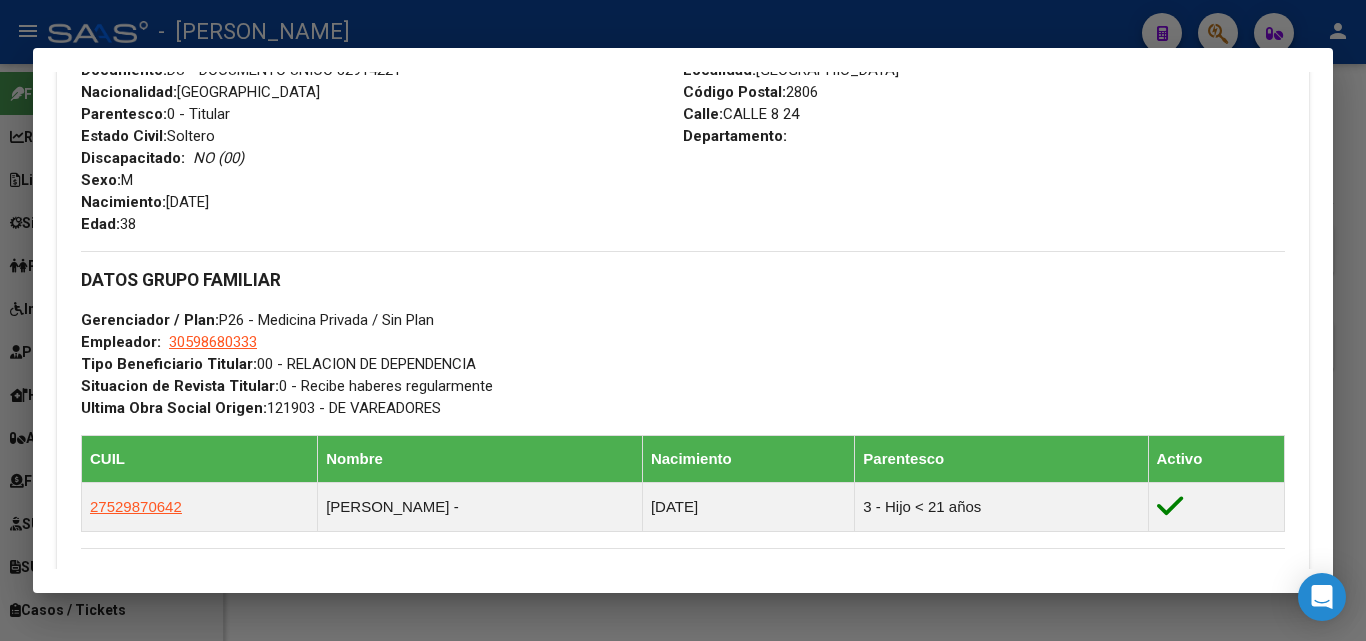 scroll, scrollTop: 800, scrollLeft: 0, axis: vertical 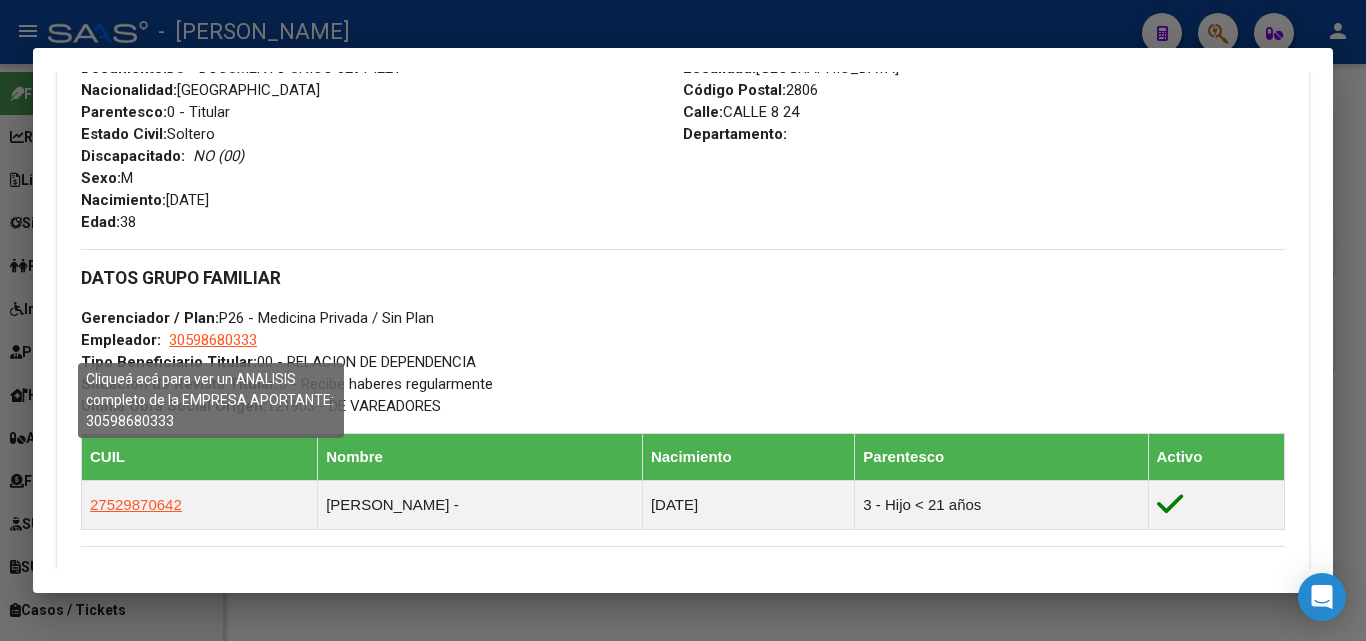 click on "30598680333" at bounding box center [213, 340] 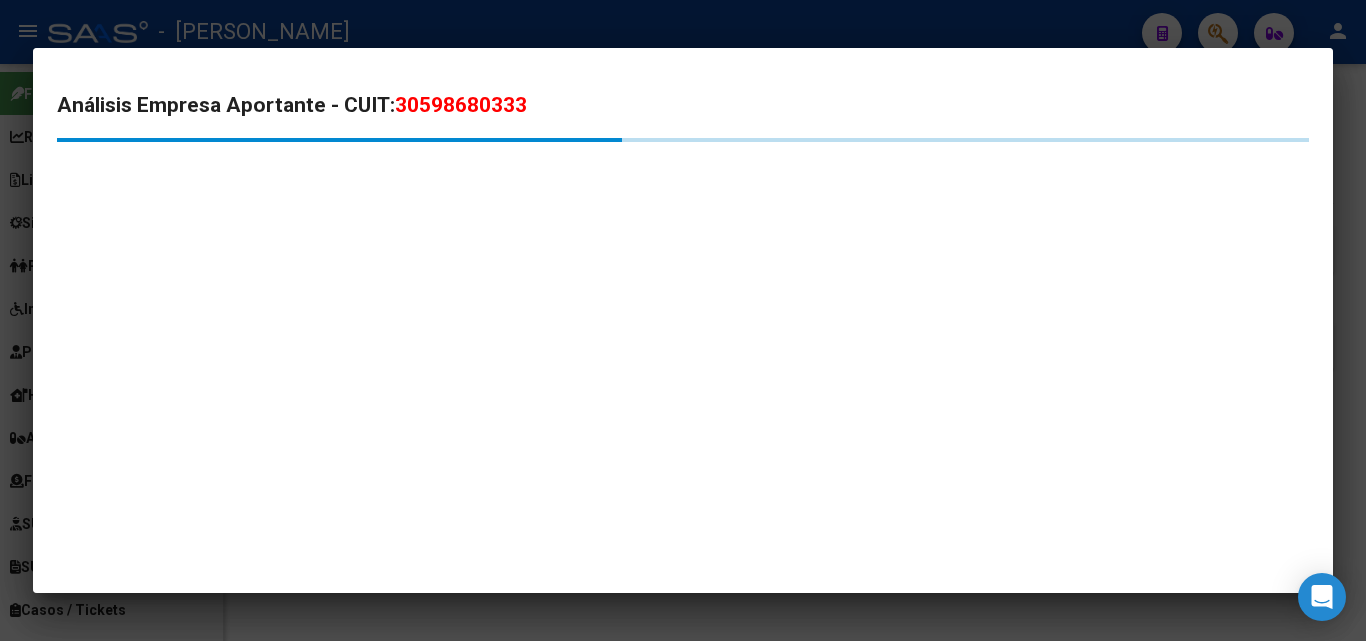 click at bounding box center (683, 320) 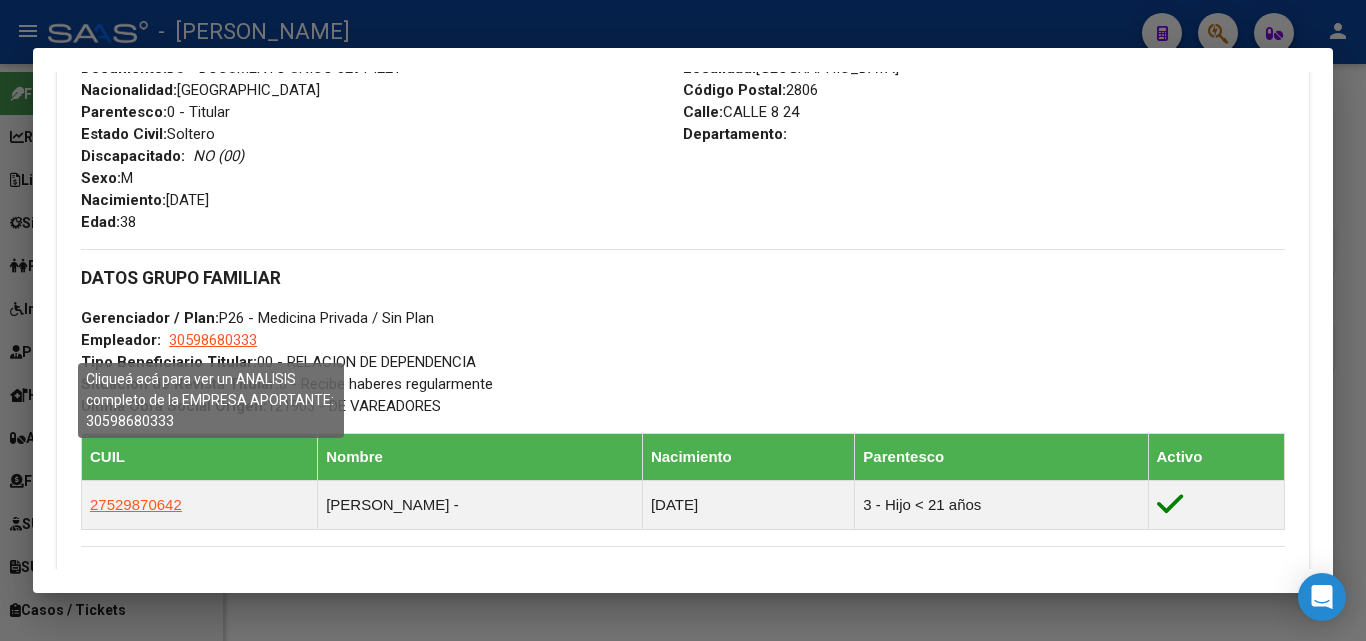 click on "30598680333" at bounding box center [213, 340] 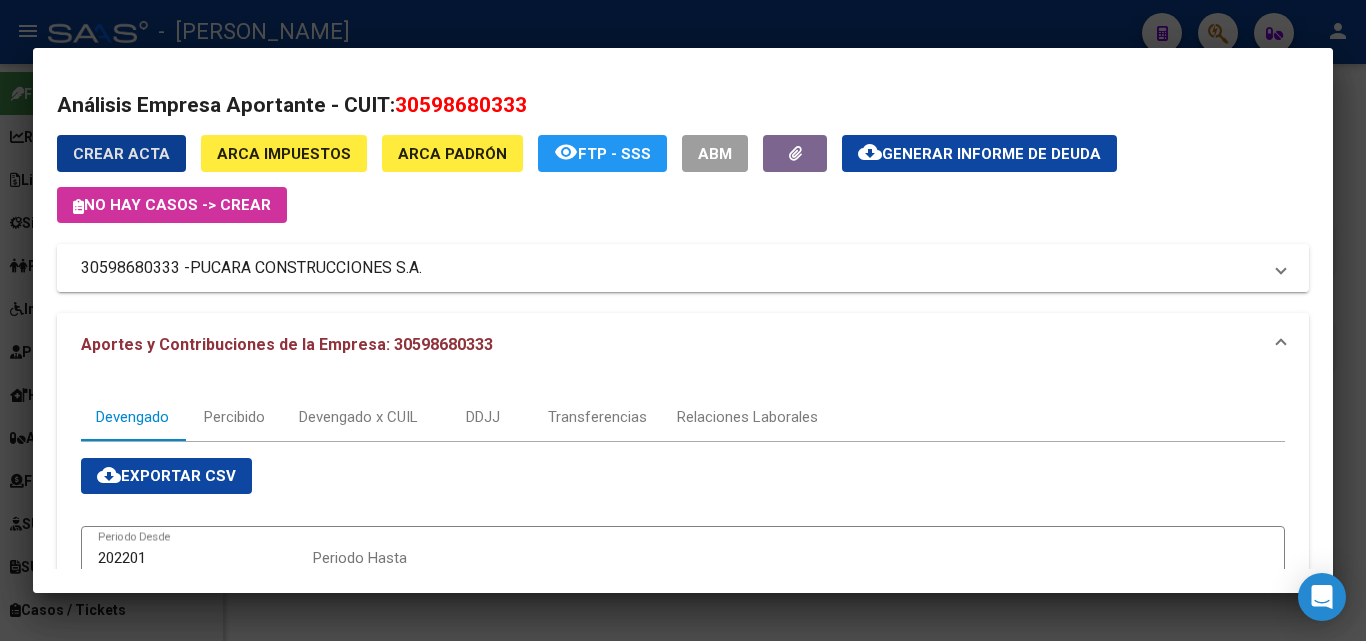 click on "PUCARA CONSTRUCCIONES S.A." at bounding box center (306, 268) 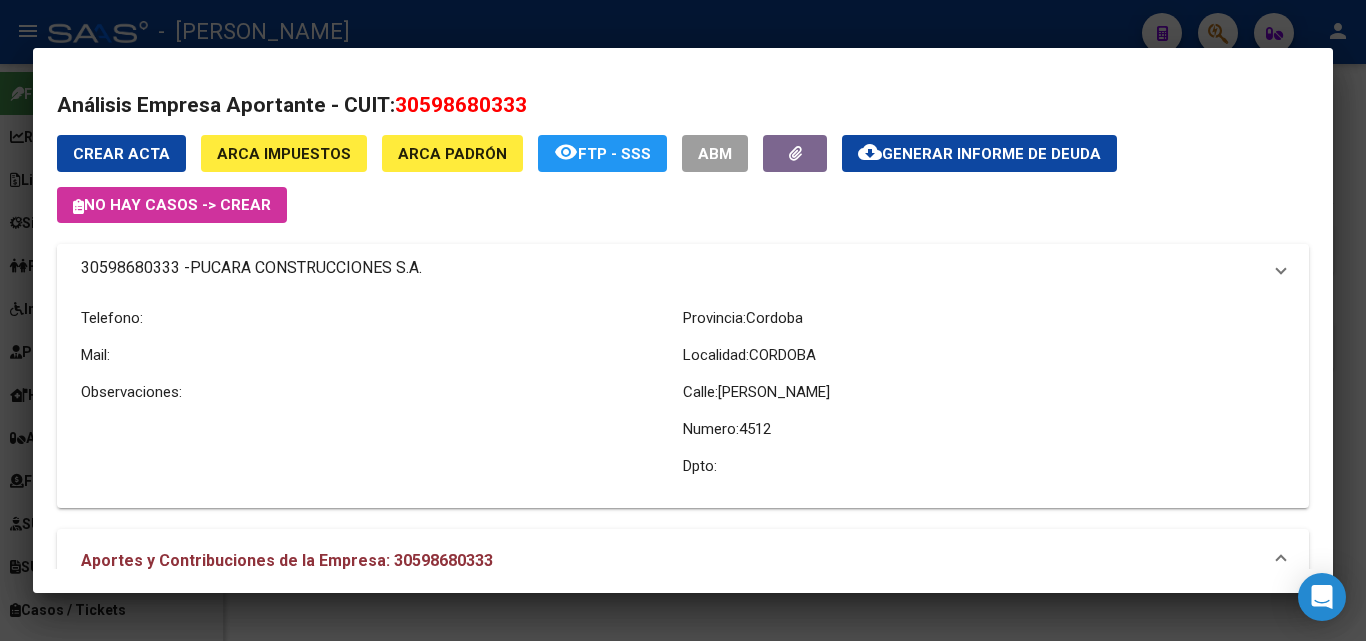 click on "PUCARA CONSTRUCCIONES S.A." at bounding box center [306, 268] 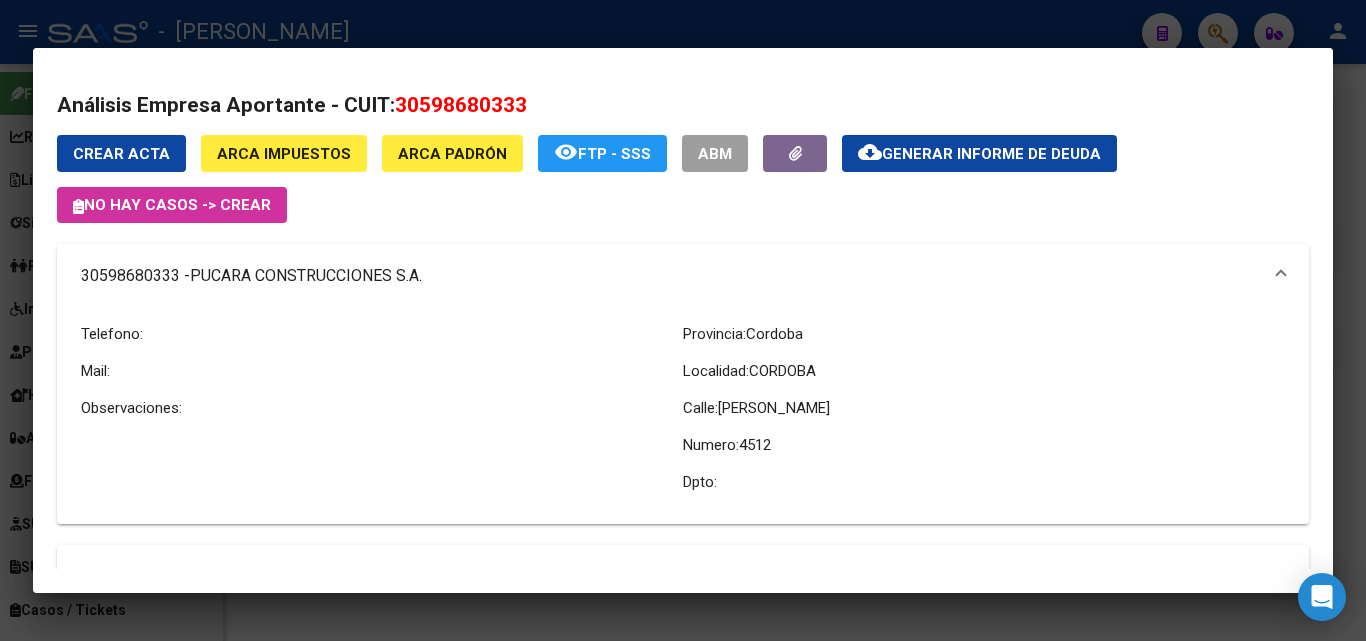click at bounding box center (683, 320) 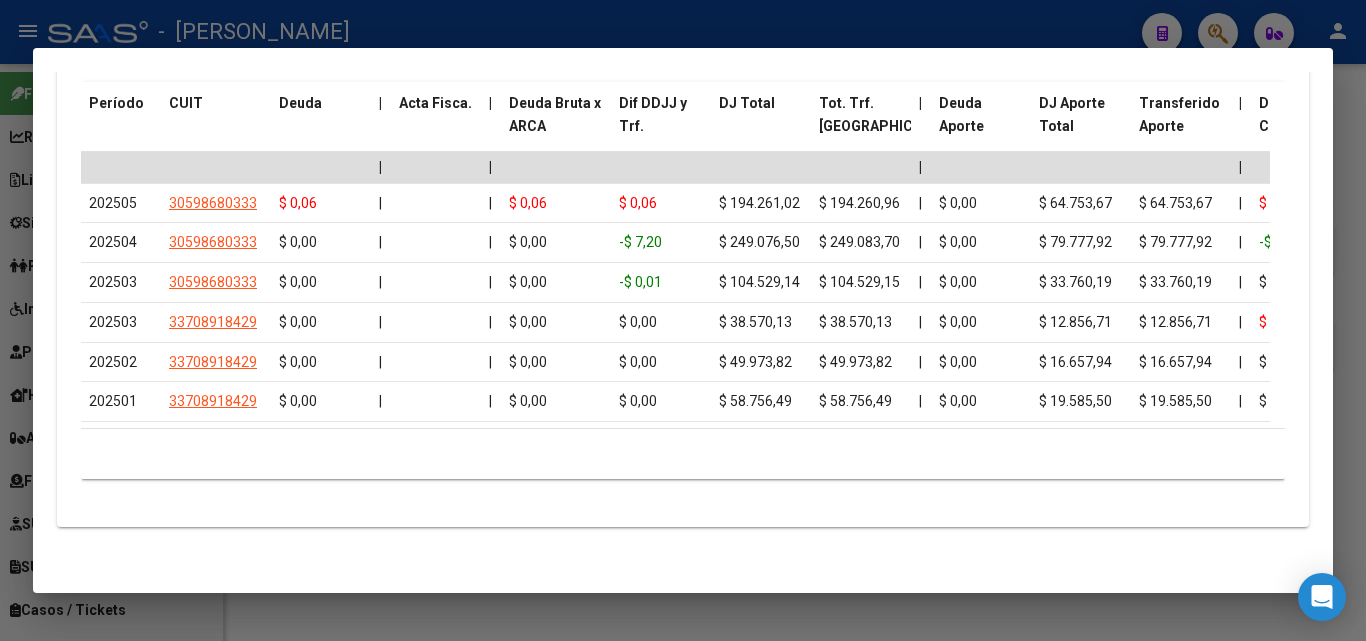 scroll, scrollTop: 1812, scrollLeft: 0, axis: vertical 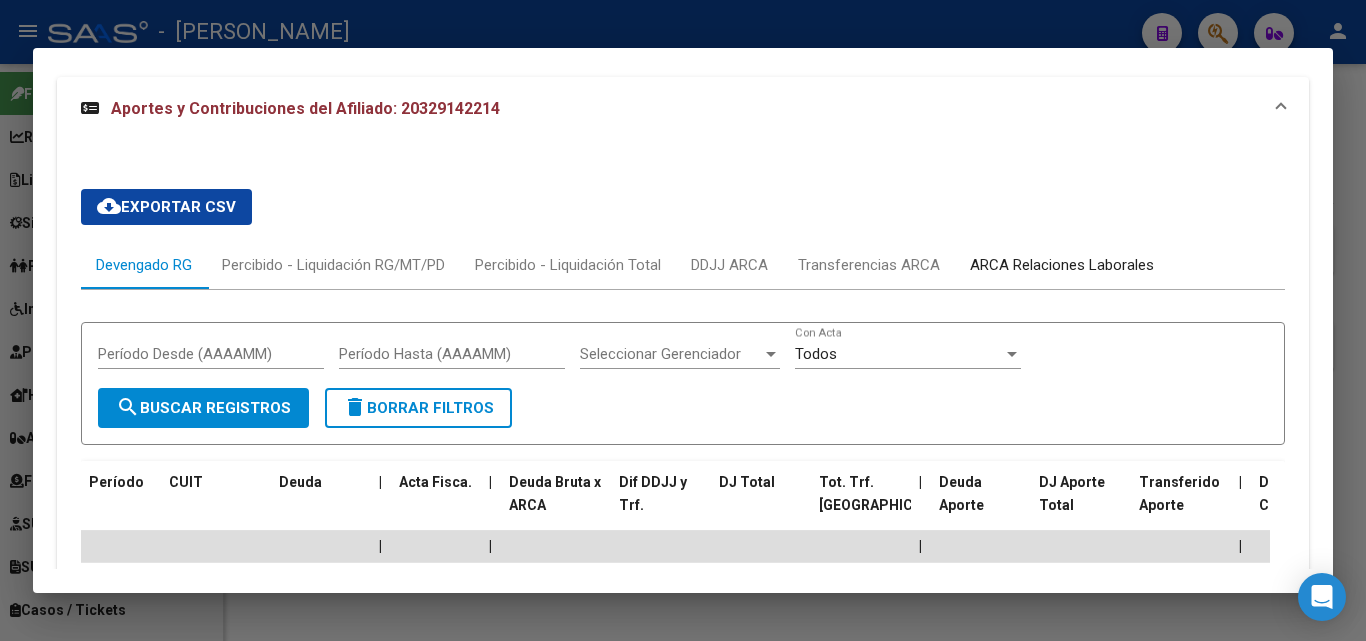 click on "ARCA Relaciones Laborales" at bounding box center [1062, 265] 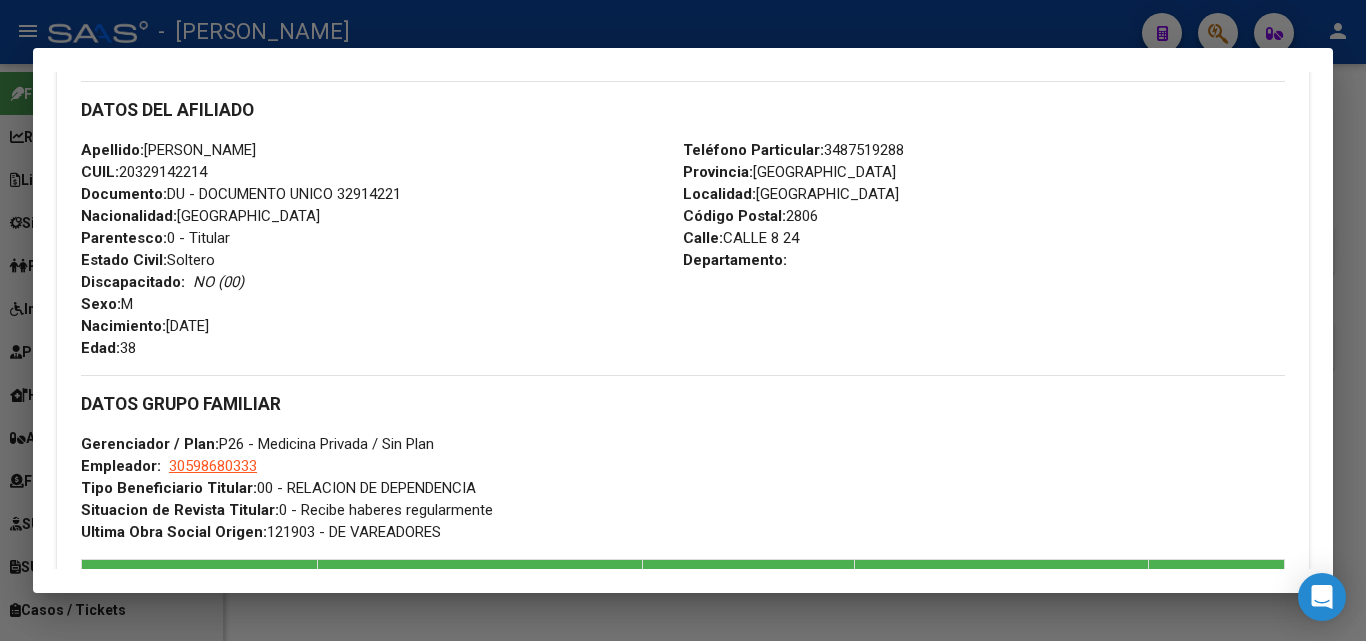 scroll, scrollTop: 912, scrollLeft: 0, axis: vertical 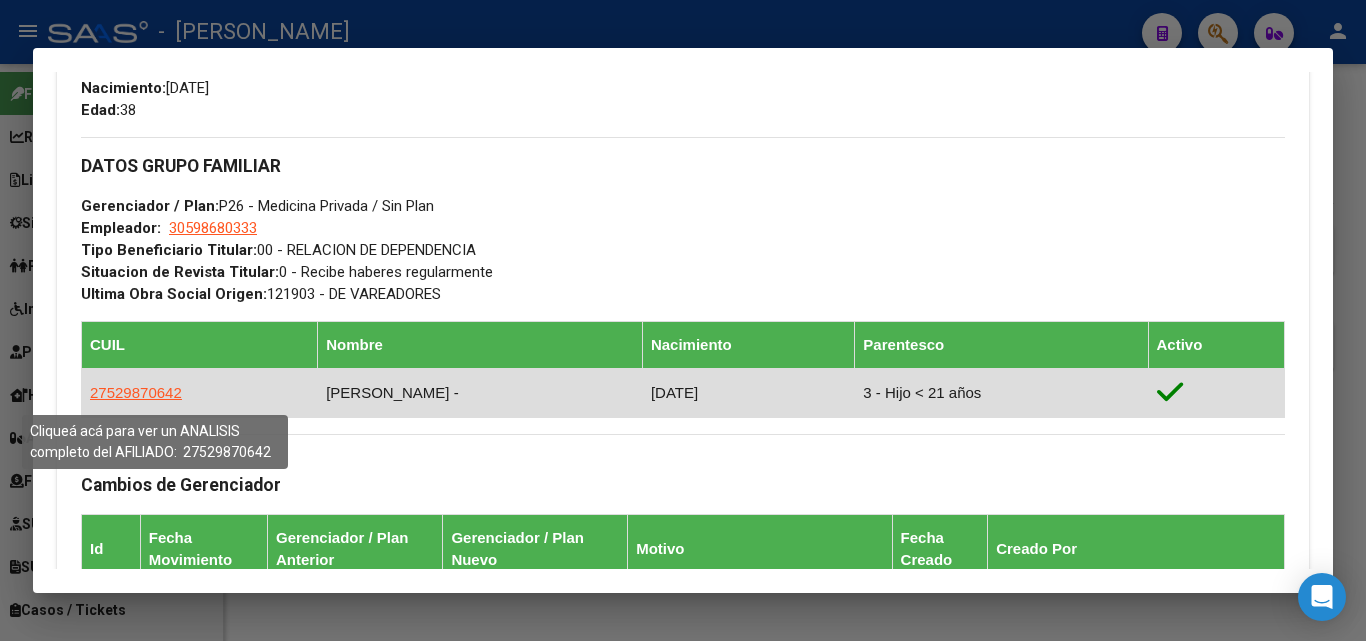 click on "27529870642" at bounding box center (136, 392) 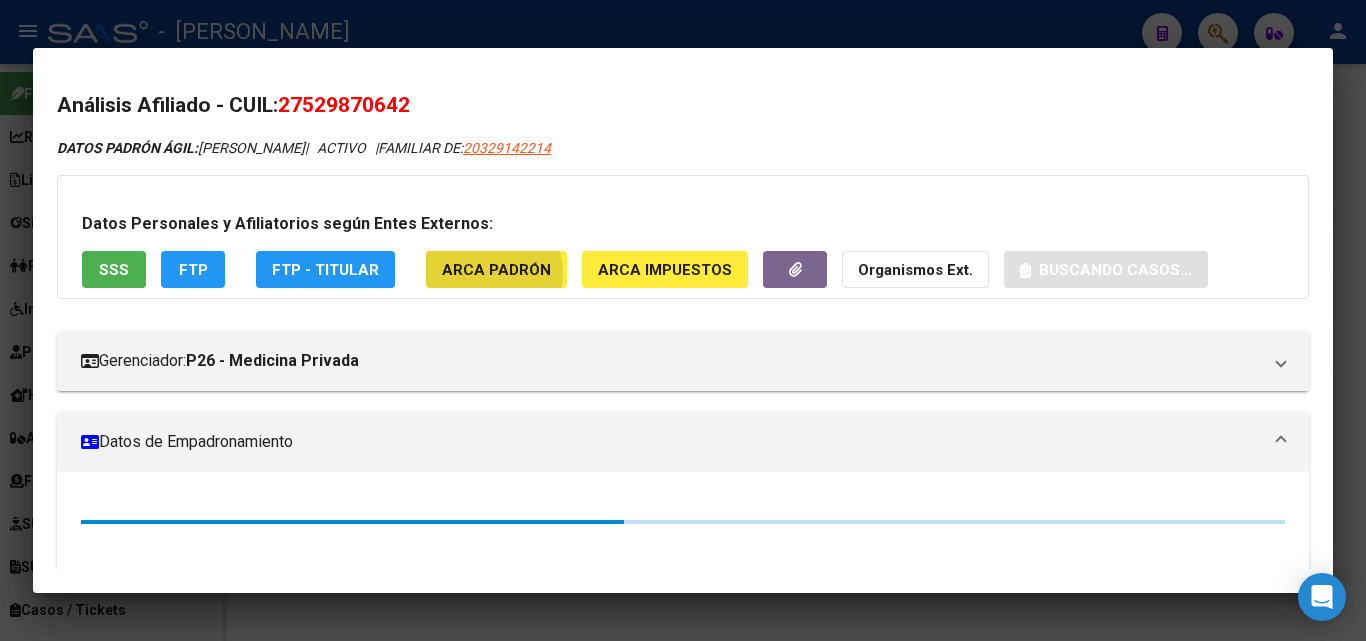 click on "ARCA Padrón" 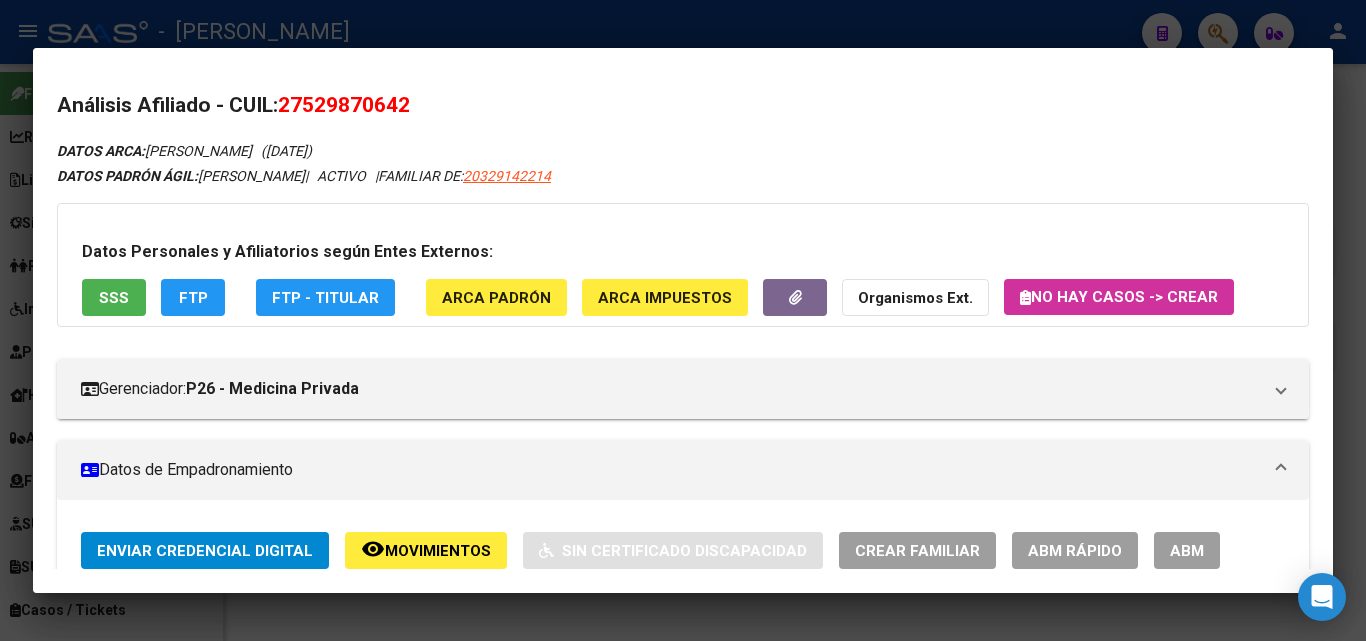 drag, startPoint x: 309, startPoint y: 106, endPoint x: 409, endPoint y: 104, distance: 100.02 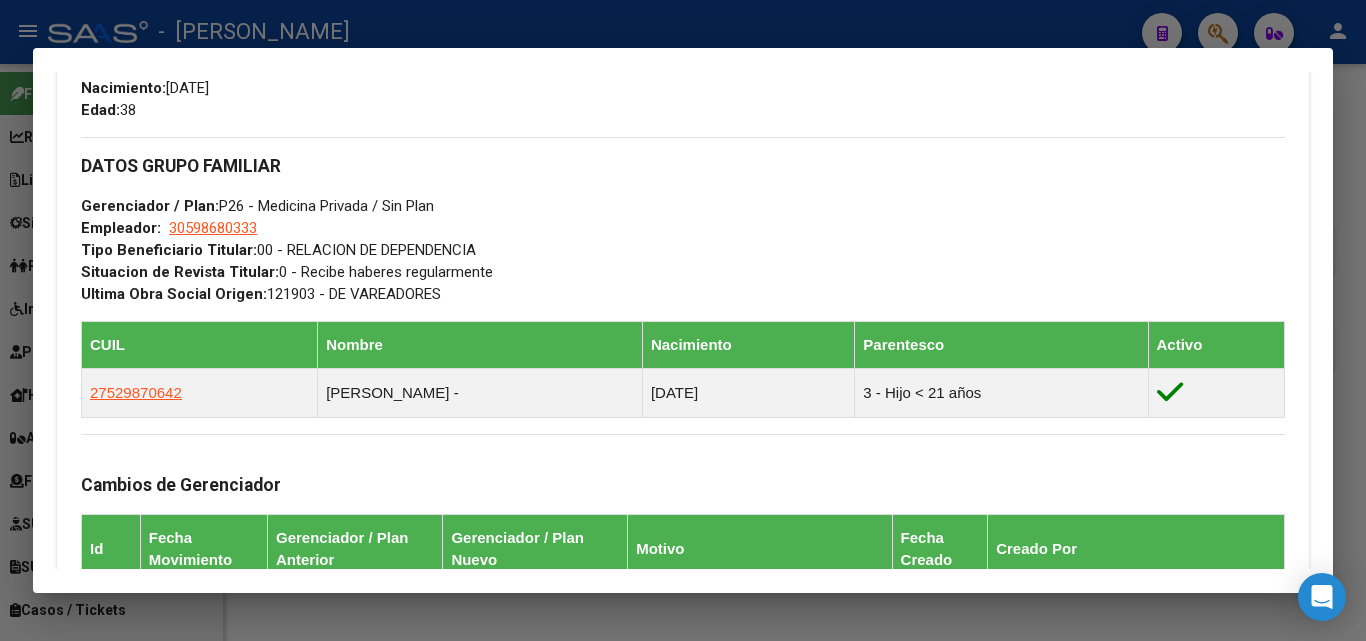 click at bounding box center (683, 320) 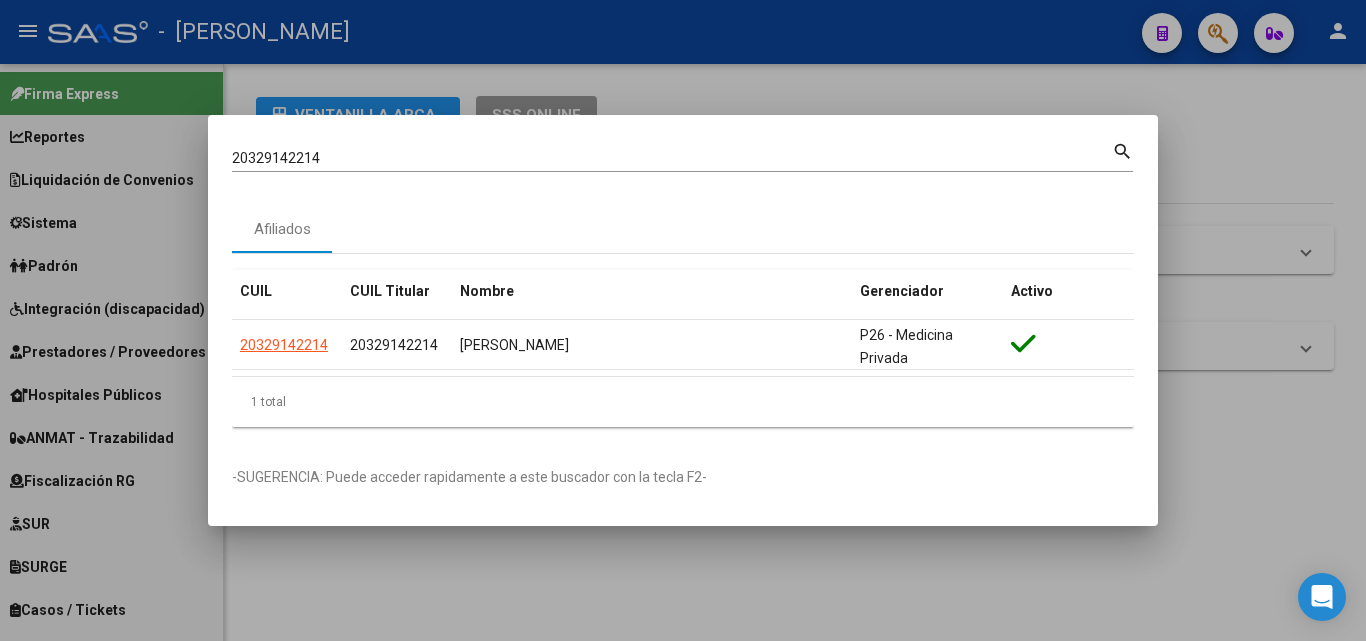 click on "20329142214 Buscar (apellido, dni, cuil, nro traspaso, cuit, obra social)" at bounding box center (672, 158) 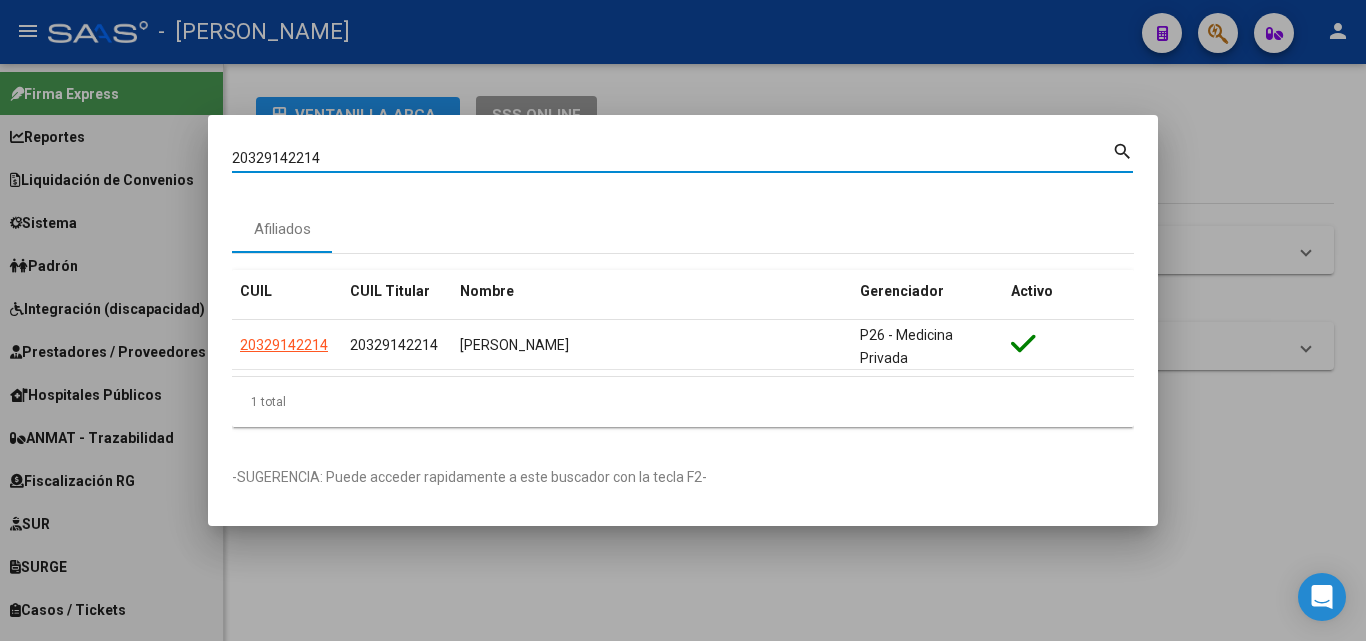 click on "20329142214" at bounding box center [672, 158] 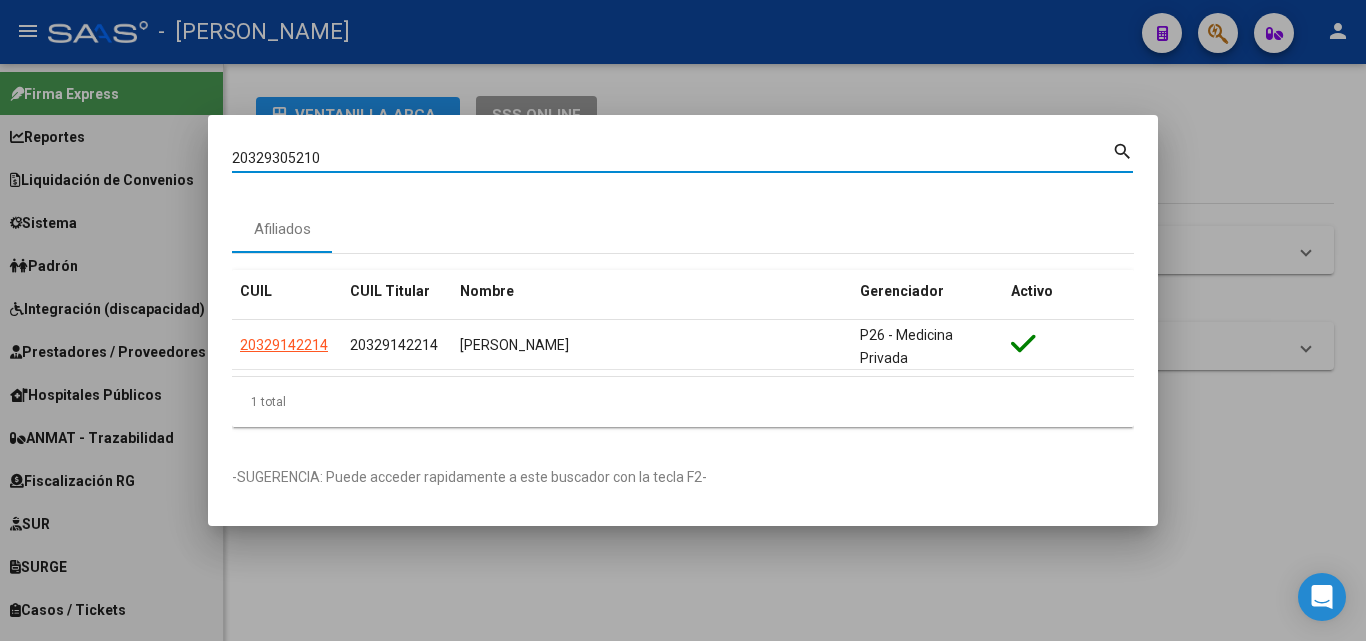 type on "20329305210" 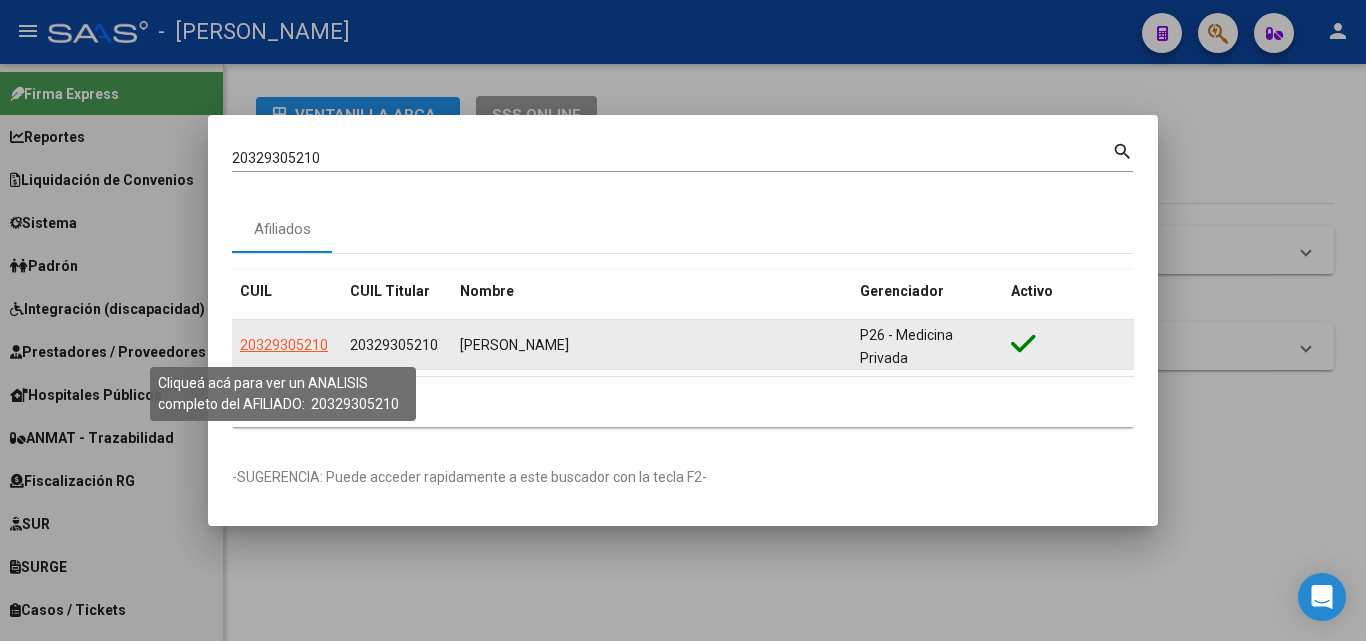 click on "20329305210" 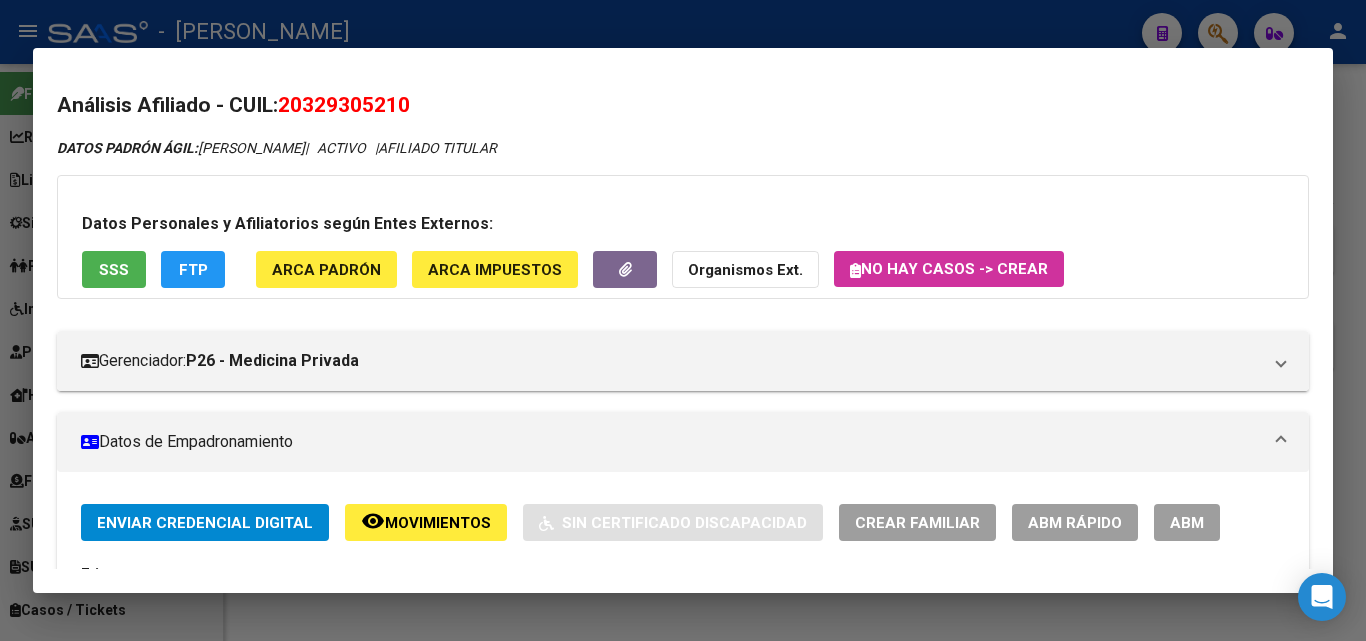 click on "Datos Personales y Afiliatorios según Entes Externos: SSS FTP ARCA Padrón ARCA Impuestos Organismos Ext.   No hay casos -> Crear" at bounding box center (683, 237) 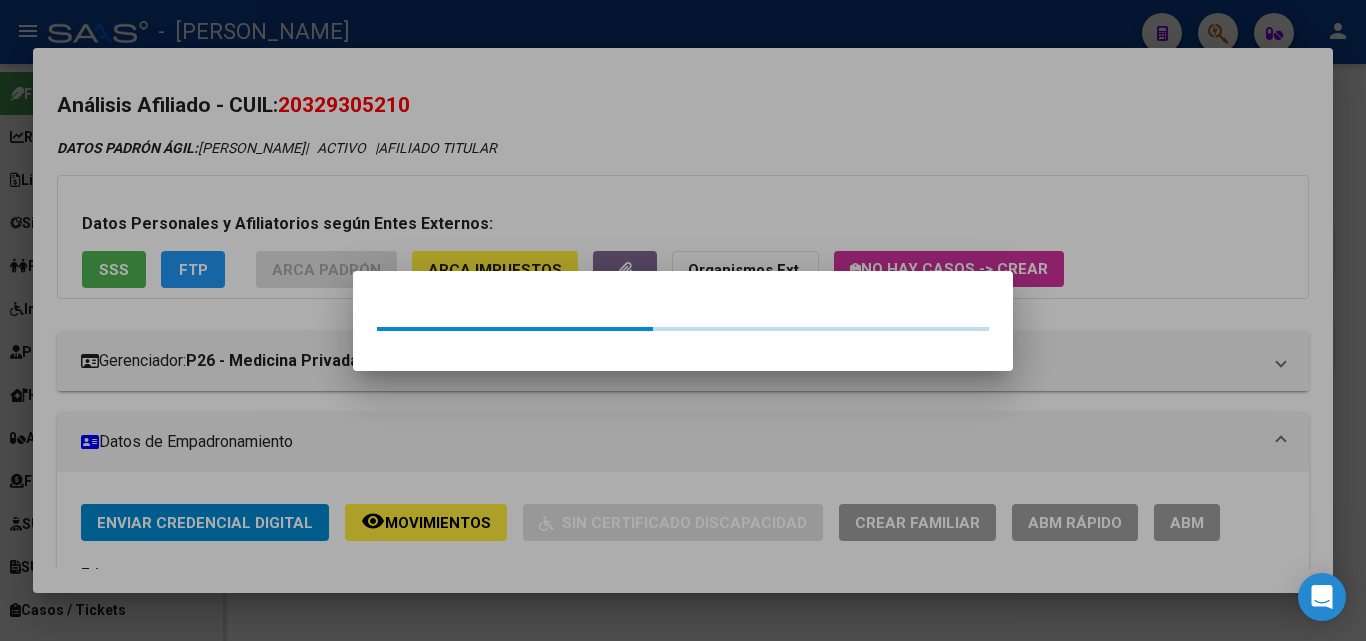 click at bounding box center [683, 320] 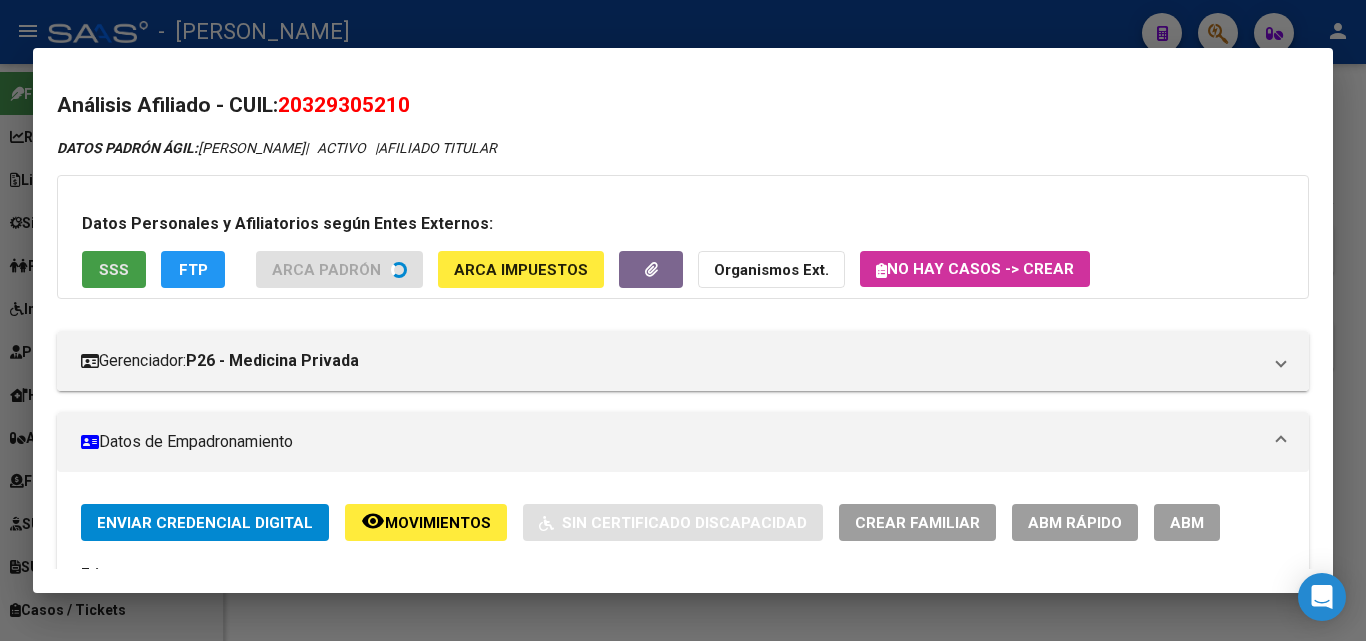click on "SSS" at bounding box center [114, 269] 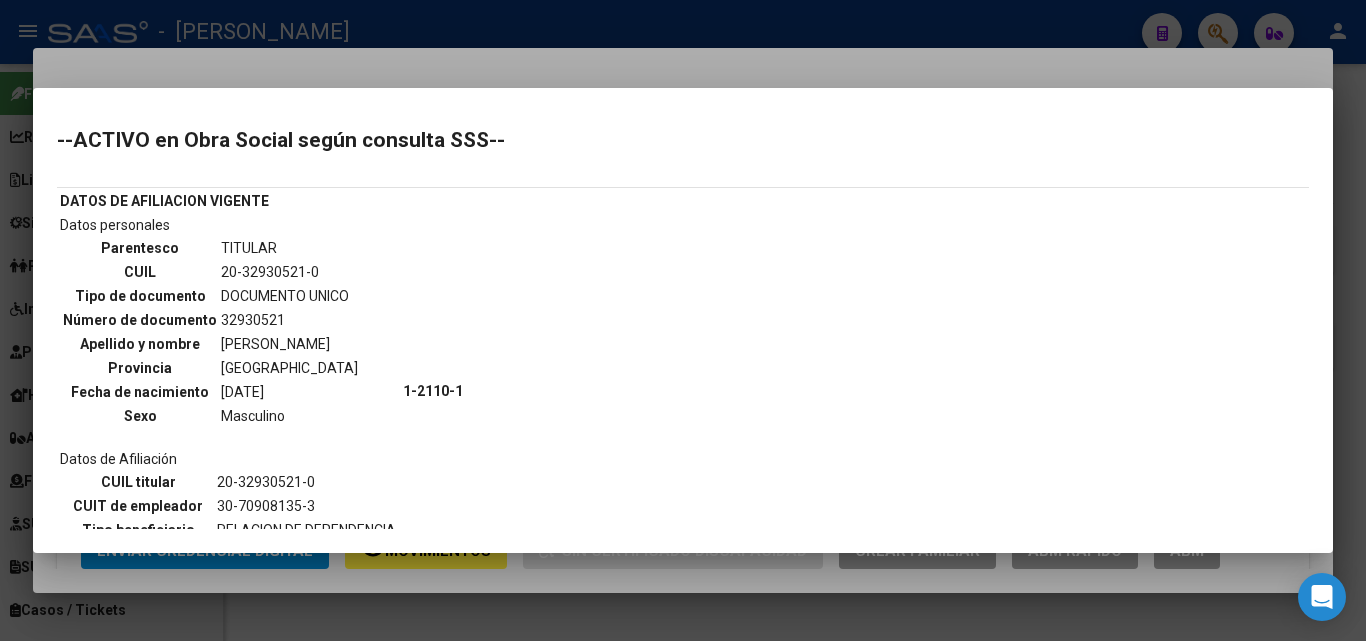 click at bounding box center [683, 320] 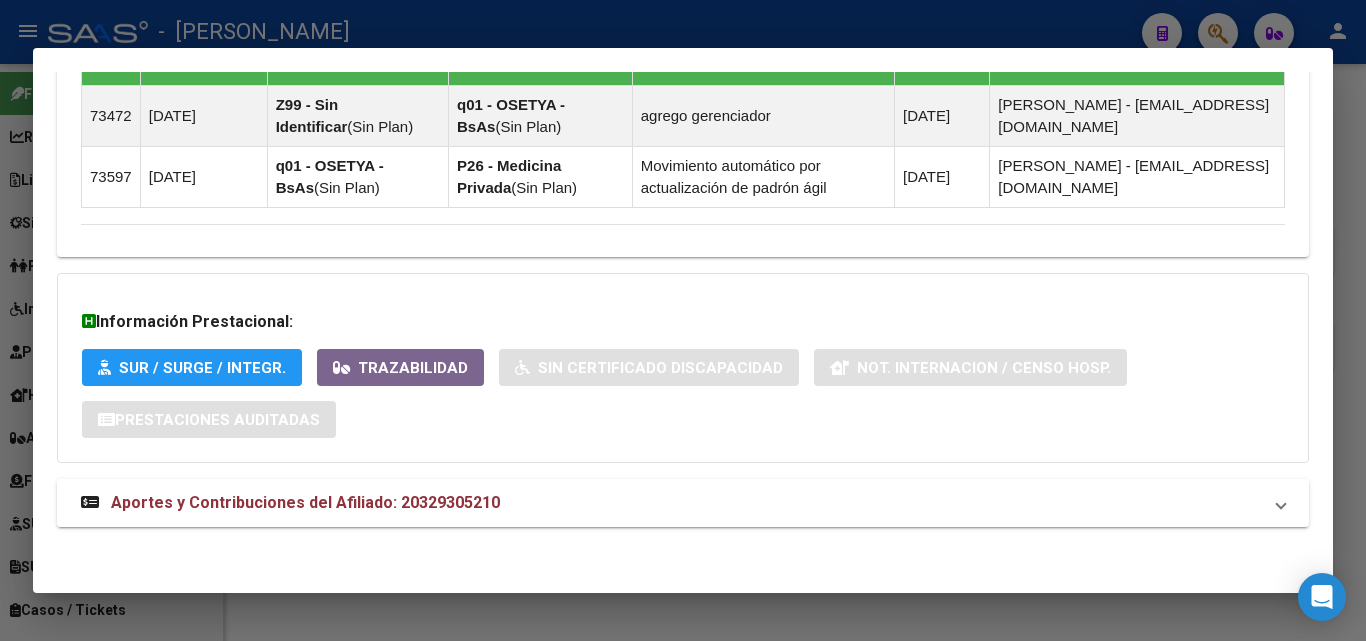 click on "Aportes y Contribuciones del Afiliado: 20329305210" at bounding box center (683, 503) 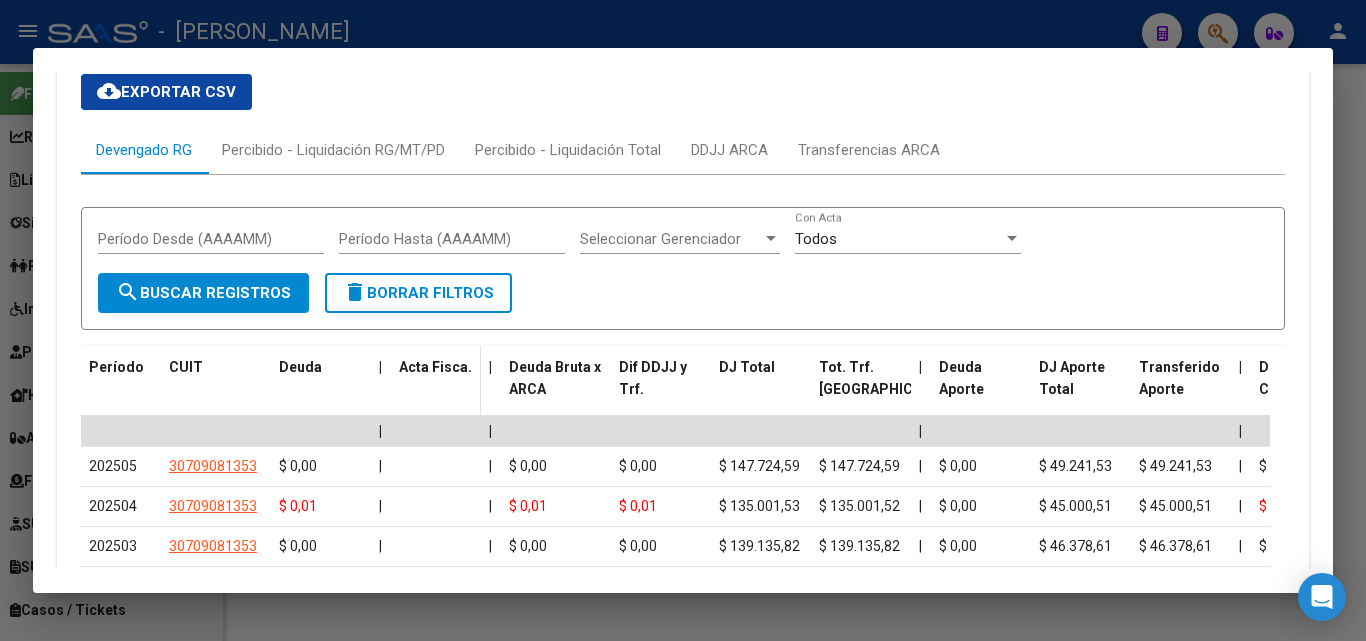scroll, scrollTop: 1824, scrollLeft: 0, axis: vertical 